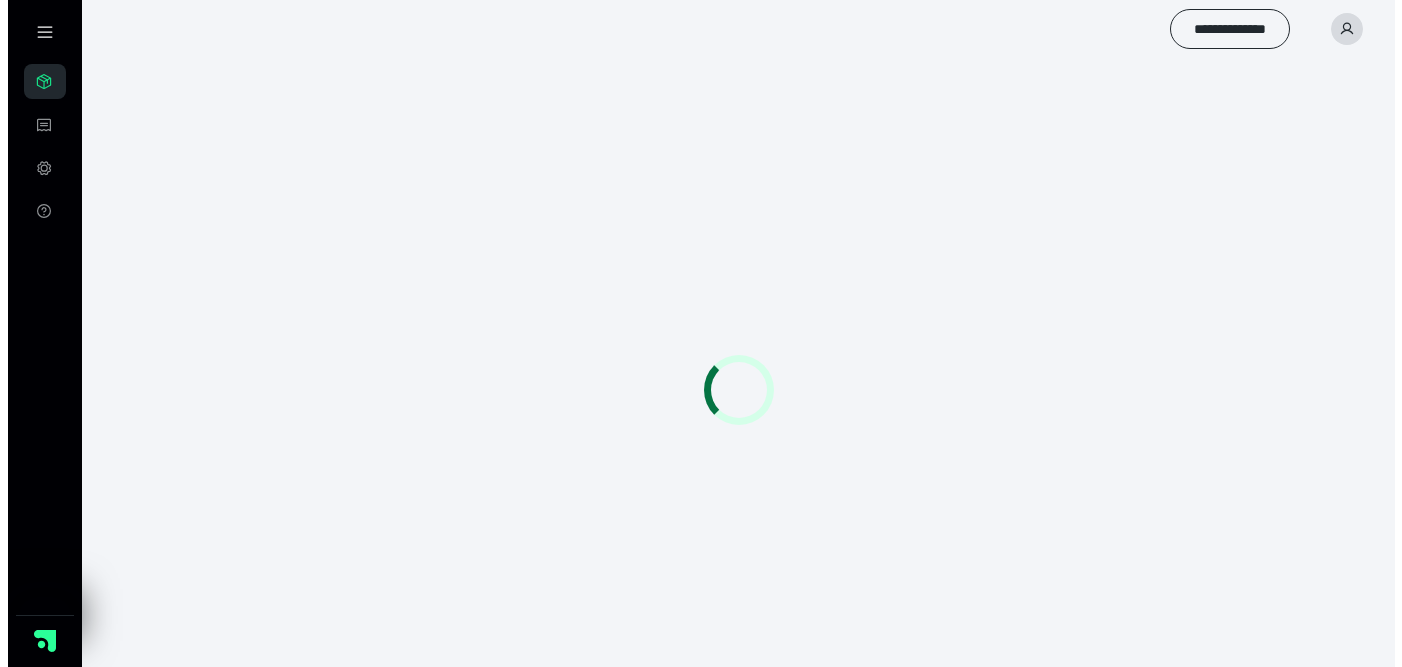scroll, scrollTop: 0, scrollLeft: 0, axis: both 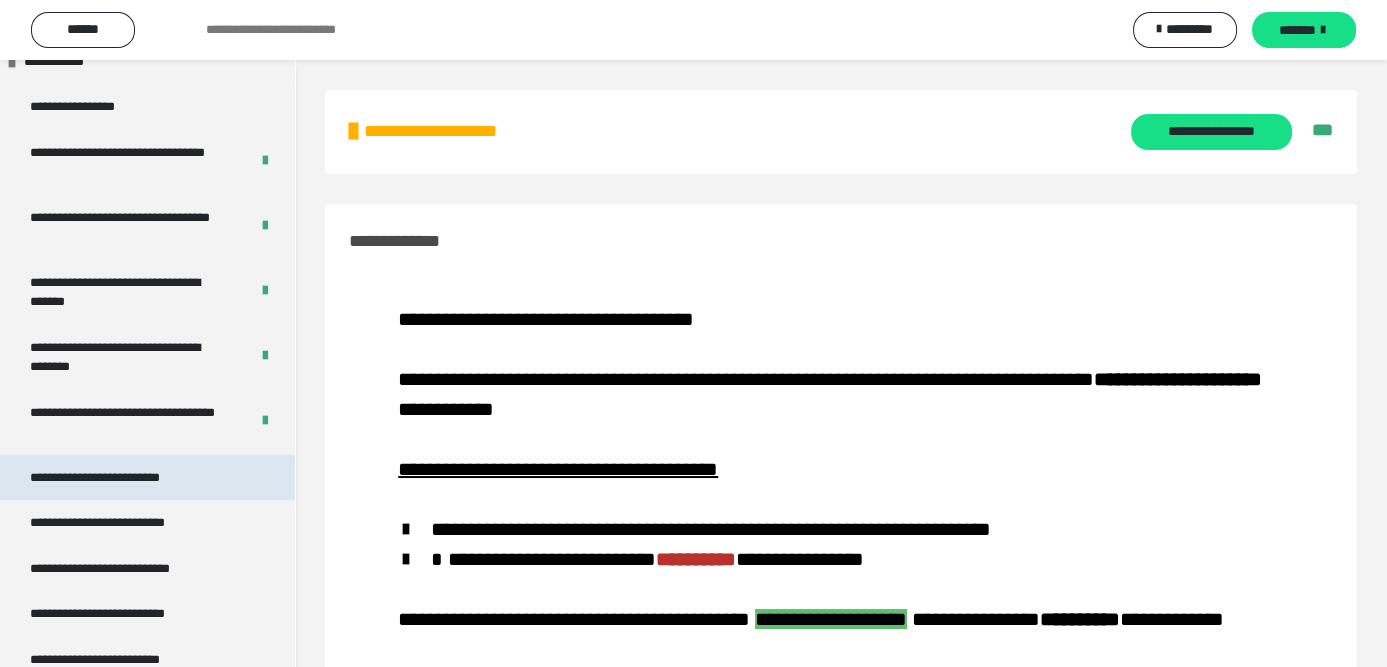 click on "**********" at bounding box center (124, 477) 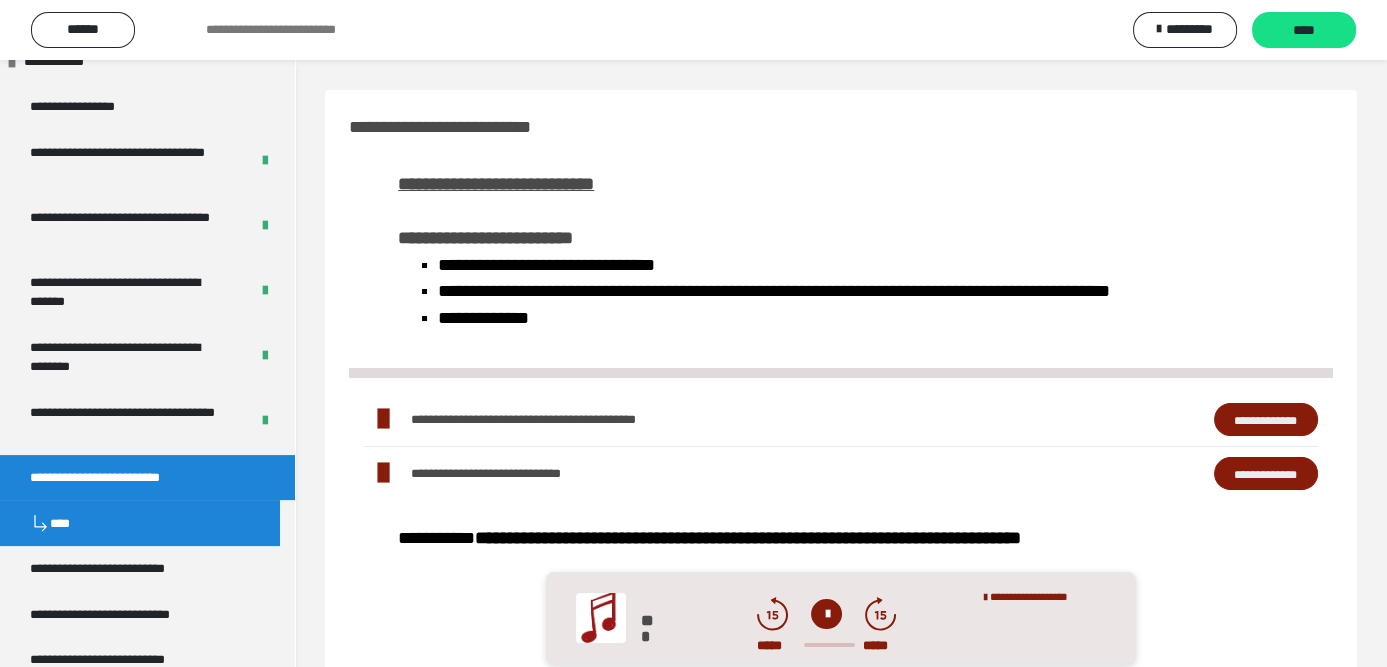 click on "**********" at bounding box center (1266, 473) 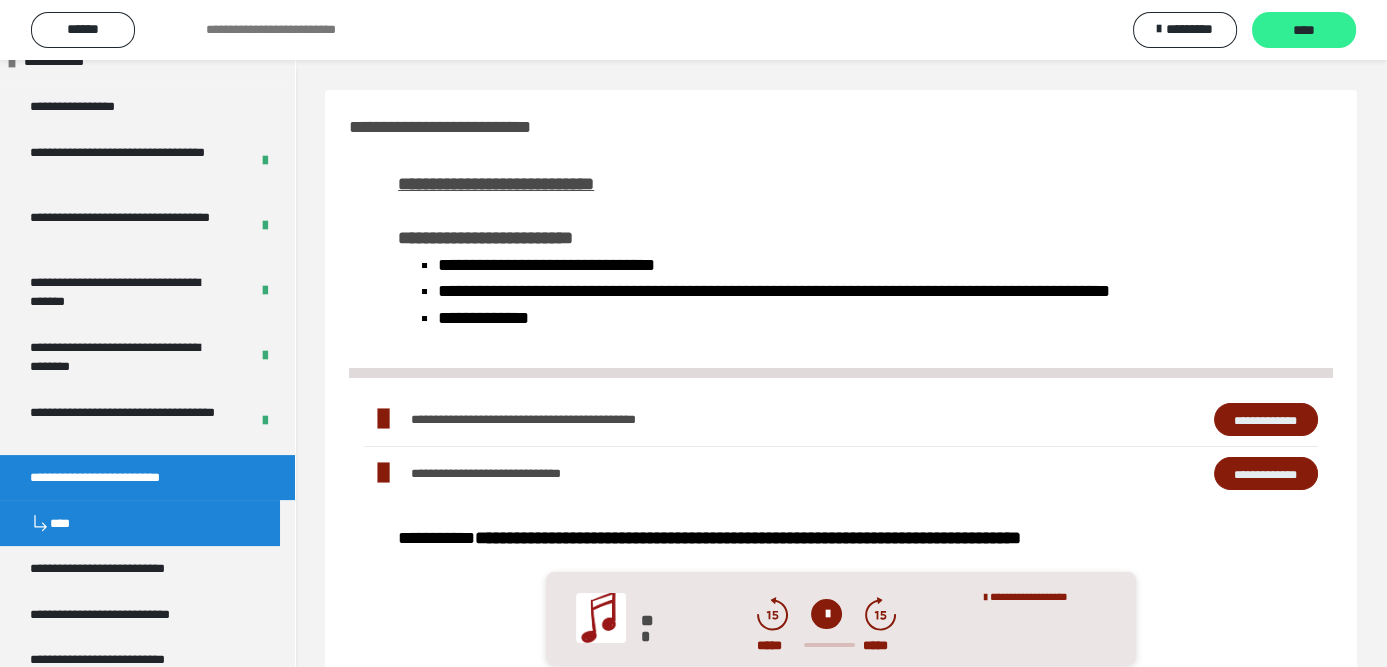 click on "****" at bounding box center [1304, 30] 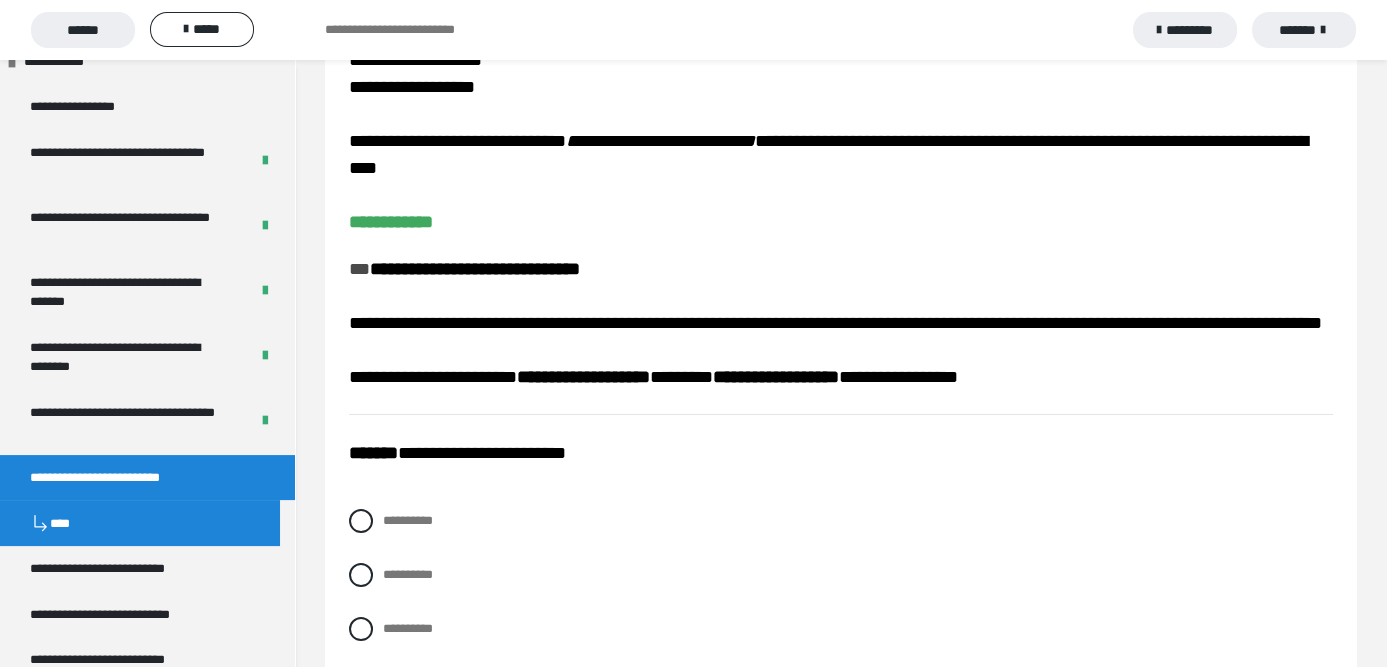 scroll, scrollTop: 100, scrollLeft: 0, axis: vertical 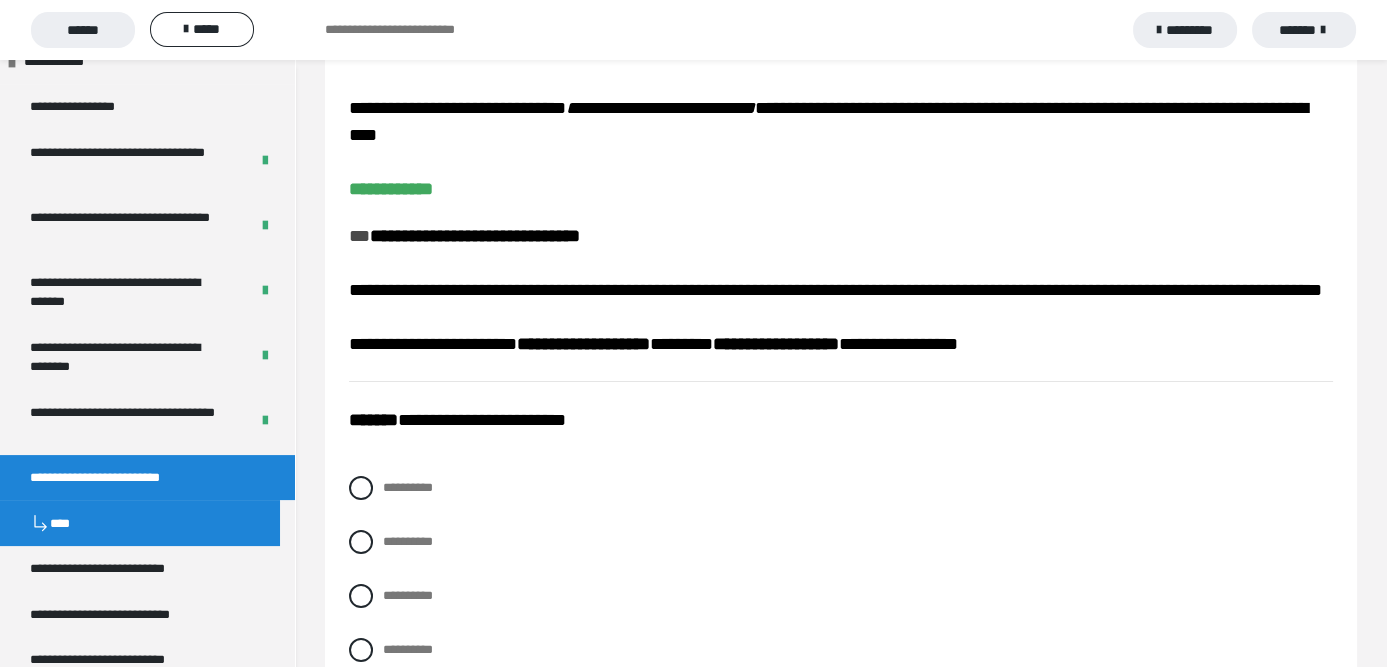 click on "**********" at bounding box center (653, 344) 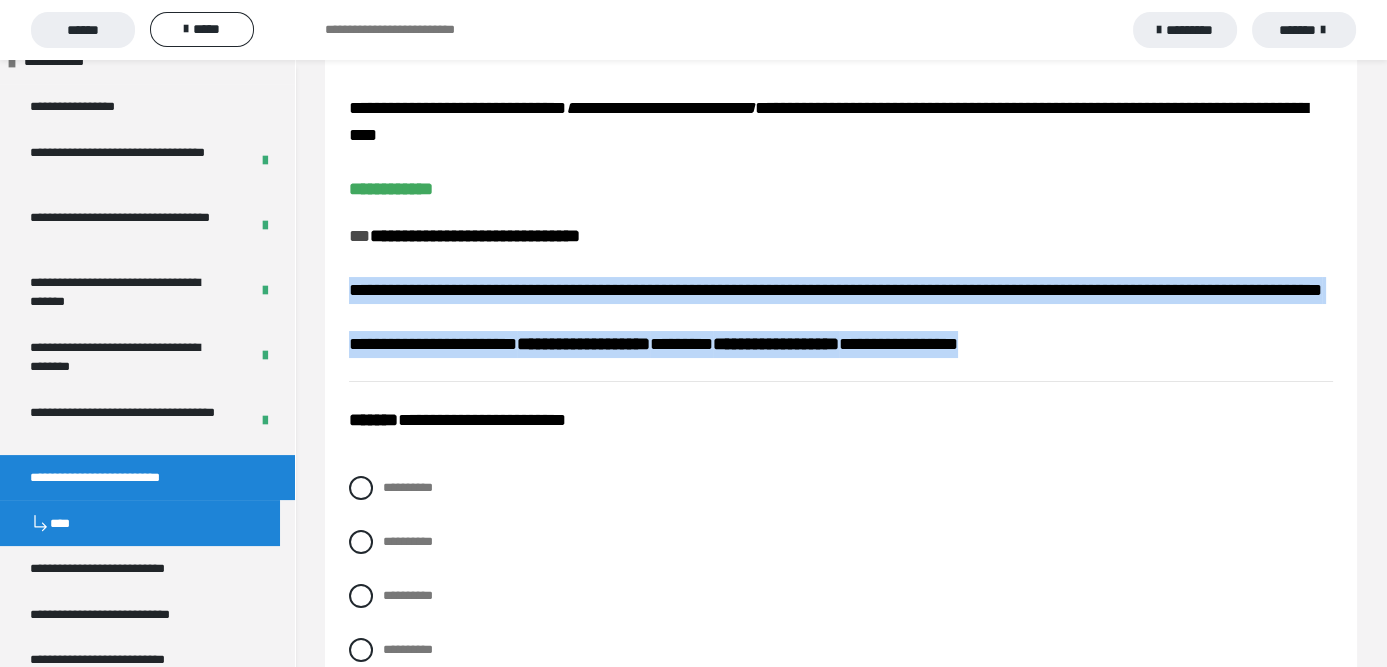 drag, startPoint x: 891, startPoint y: 397, endPoint x: 353, endPoint y: 304, distance: 545.97894 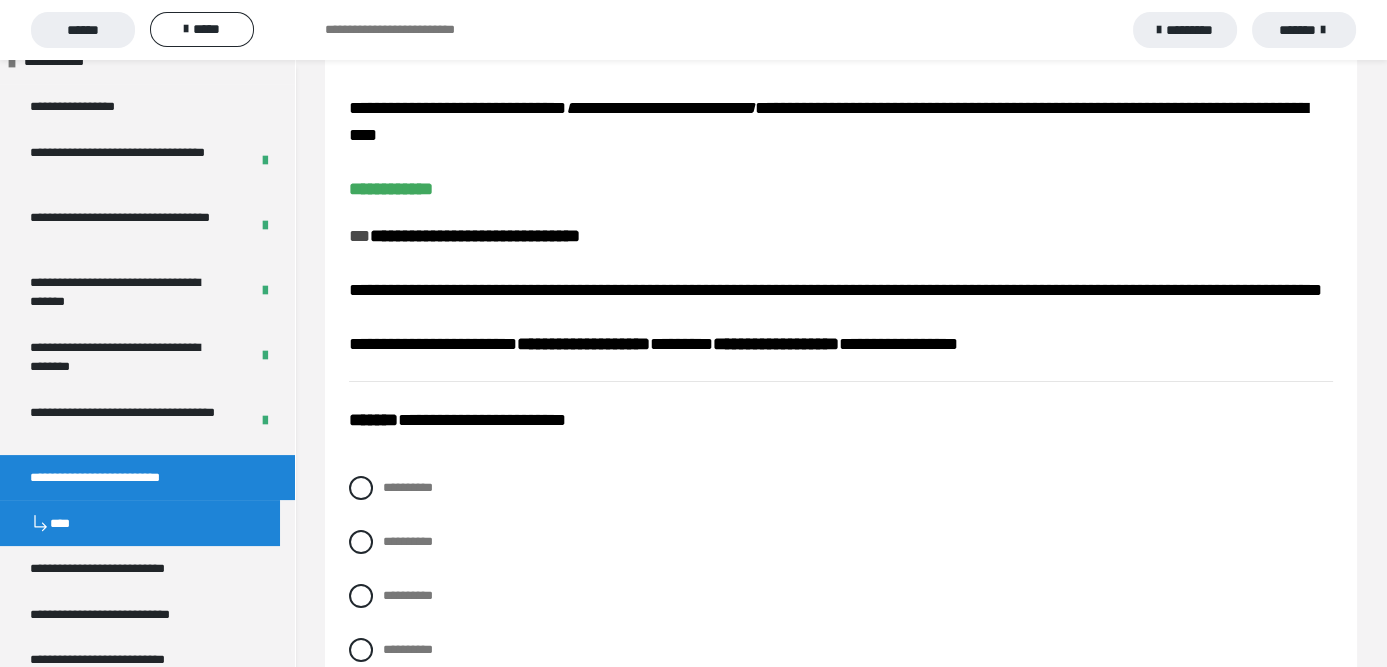 click on "**********" at bounding box center [841, 584] 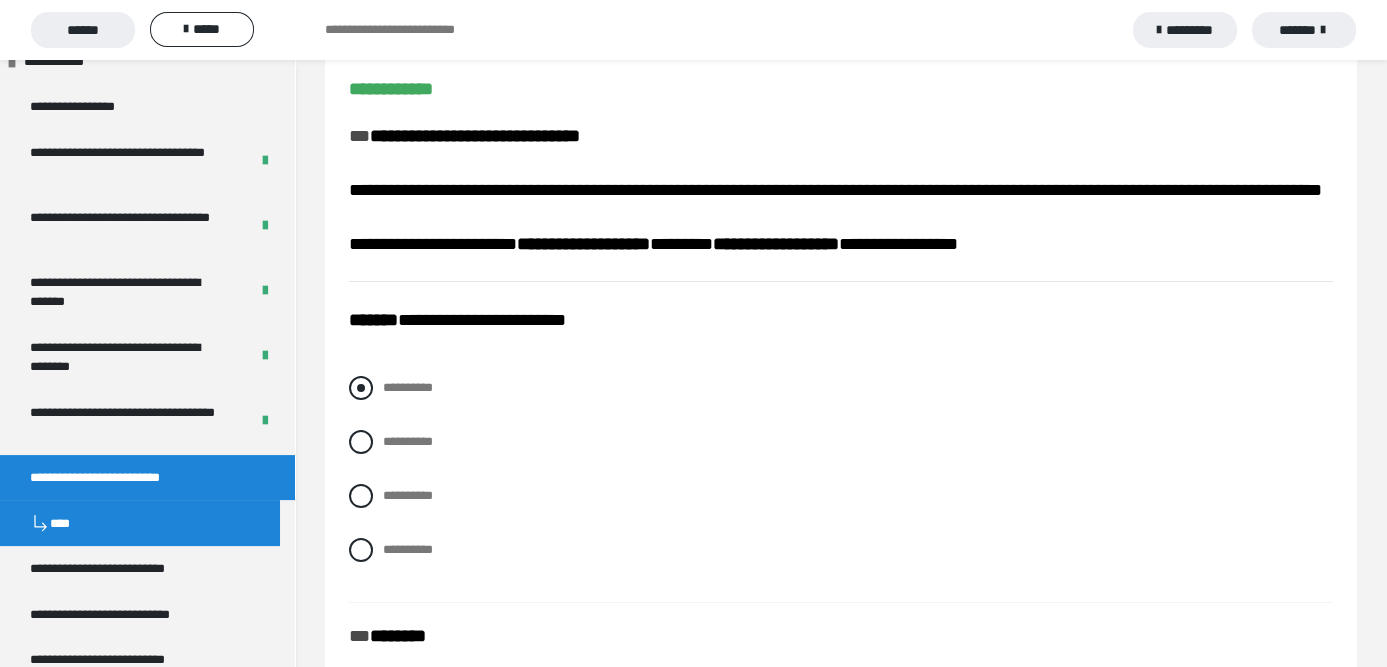 click at bounding box center [361, 388] 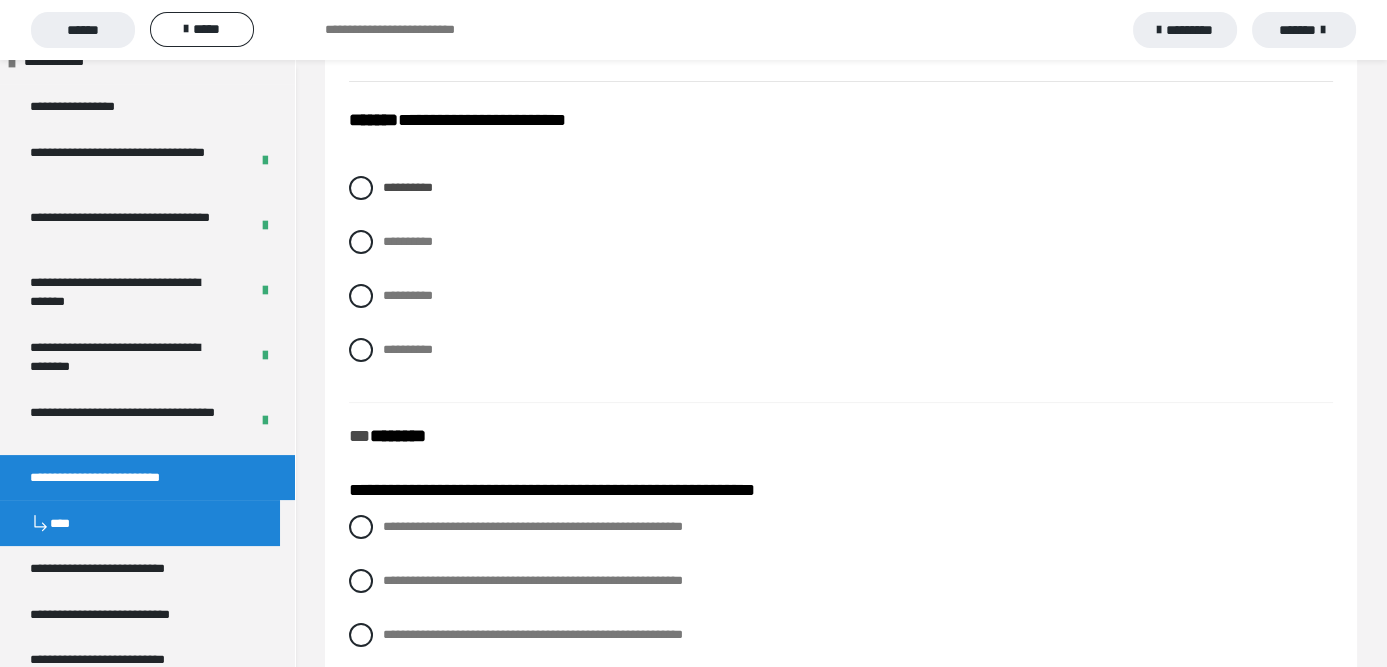 scroll, scrollTop: 500, scrollLeft: 0, axis: vertical 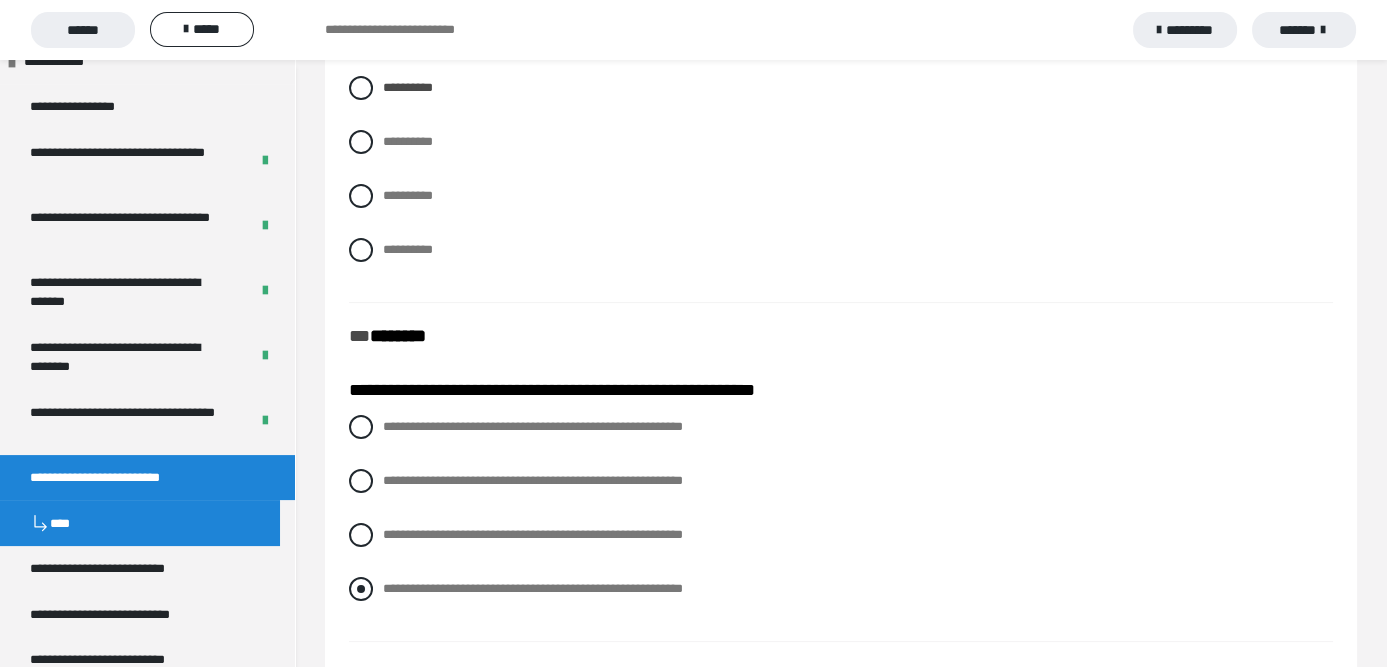 click at bounding box center (361, 589) 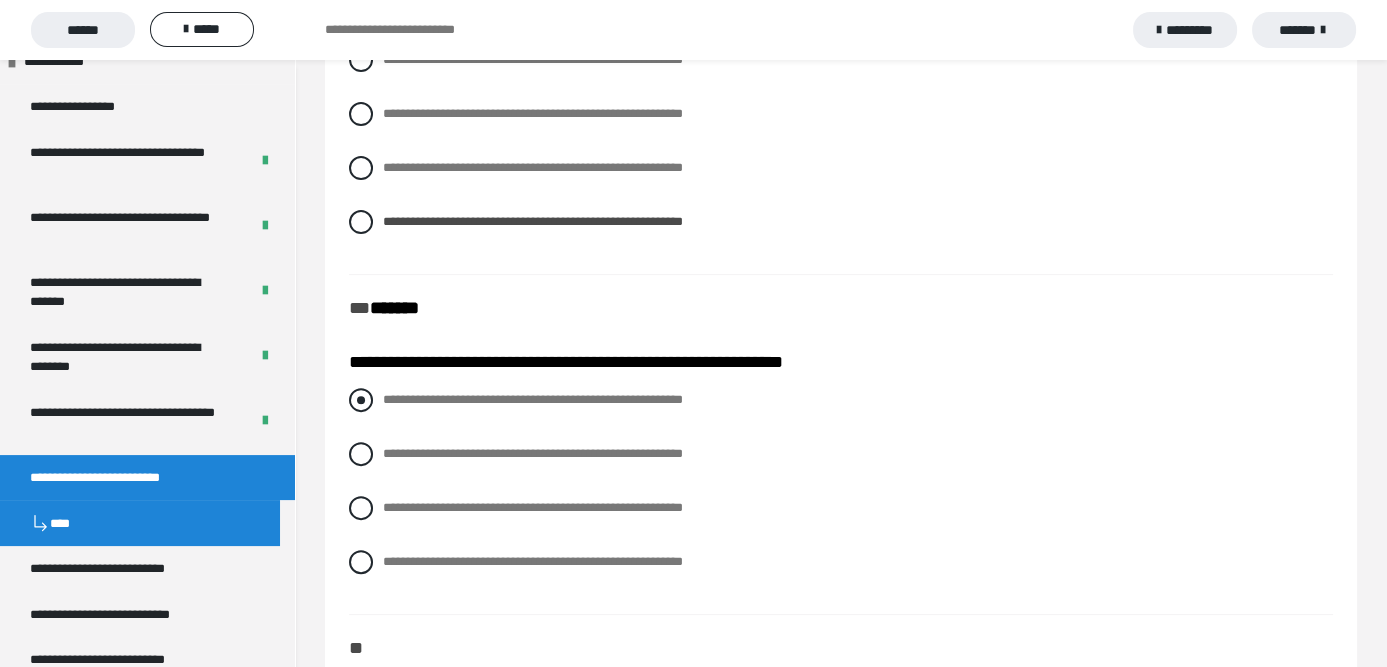 scroll, scrollTop: 900, scrollLeft: 0, axis: vertical 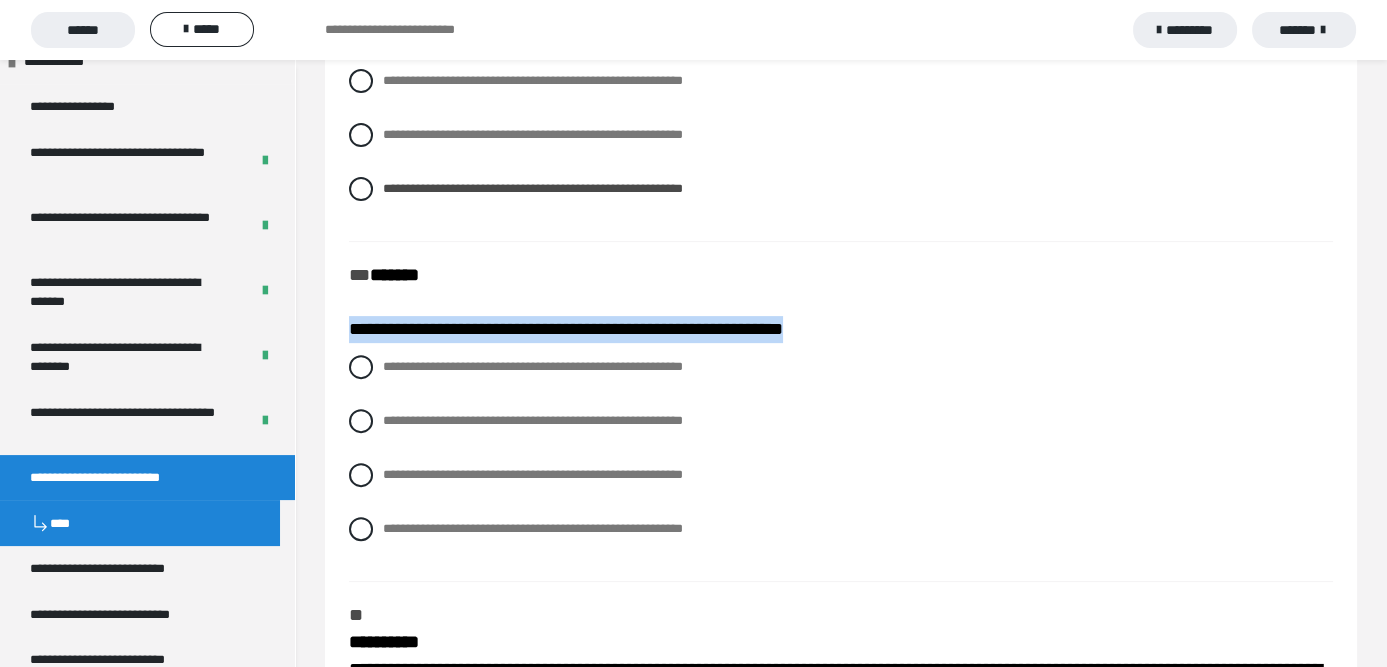 drag, startPoint x: 869, startPoint y: 333, endPoint x: 344, endPoint y: 325, distance: 525.061 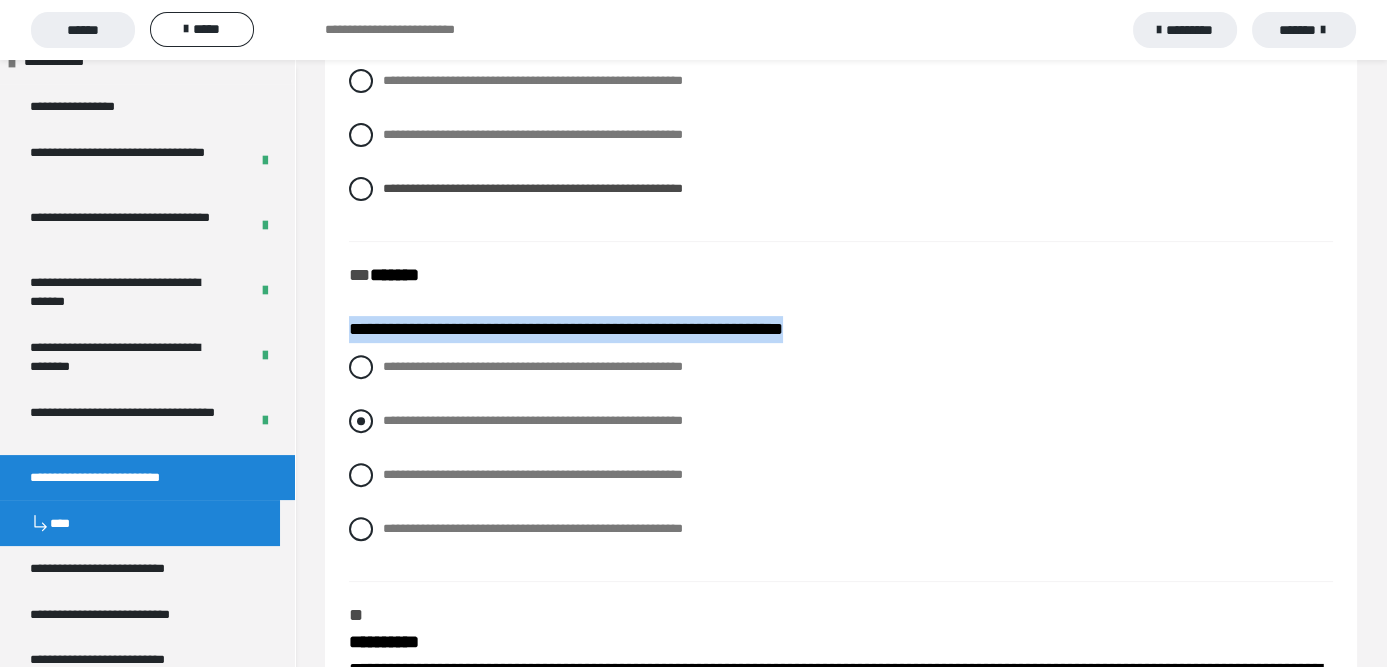 click at bounding box center [361, 421] 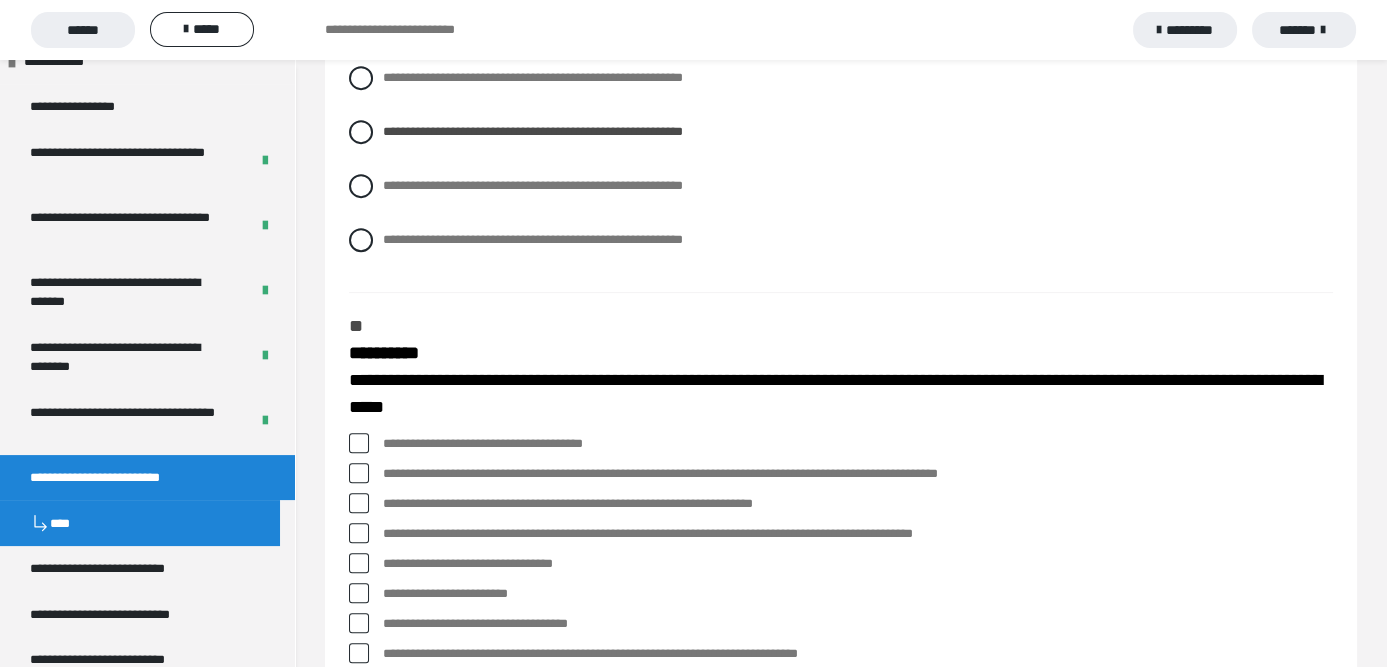 scroll, scrollTop: 1200, scrollLeft: 0, axis: vertical 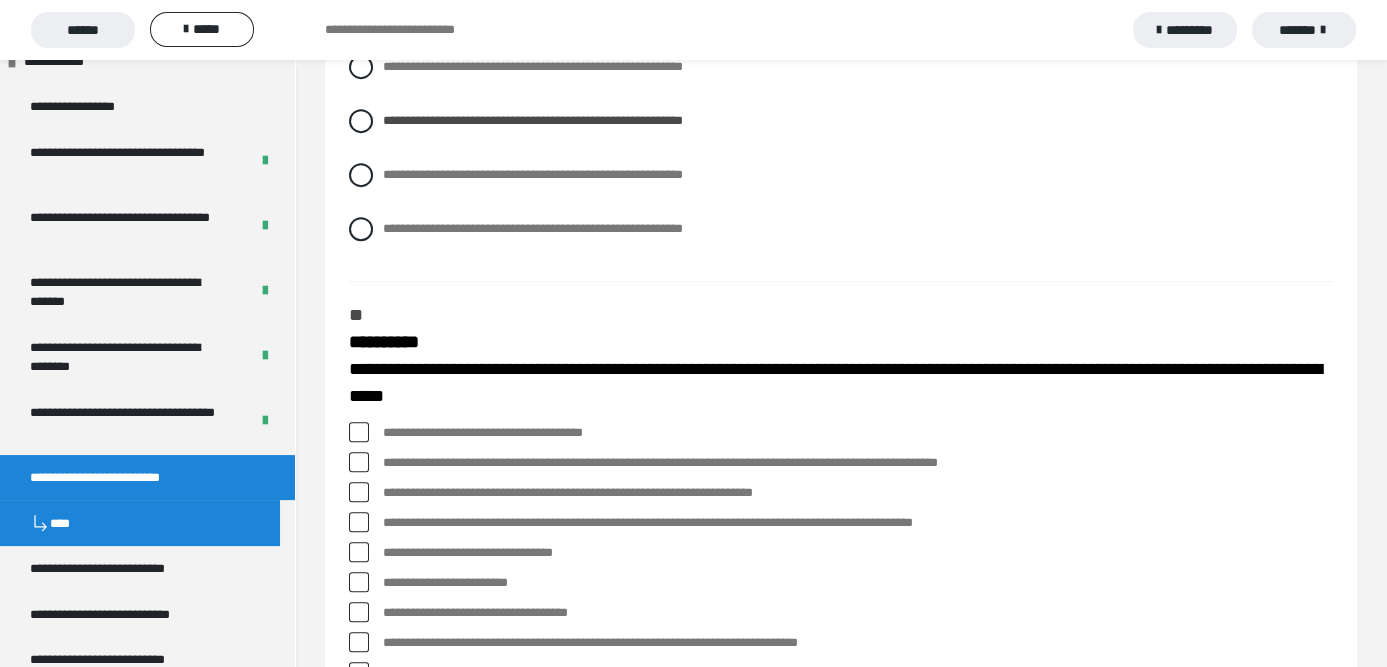 click at bounding box center [359, 462] 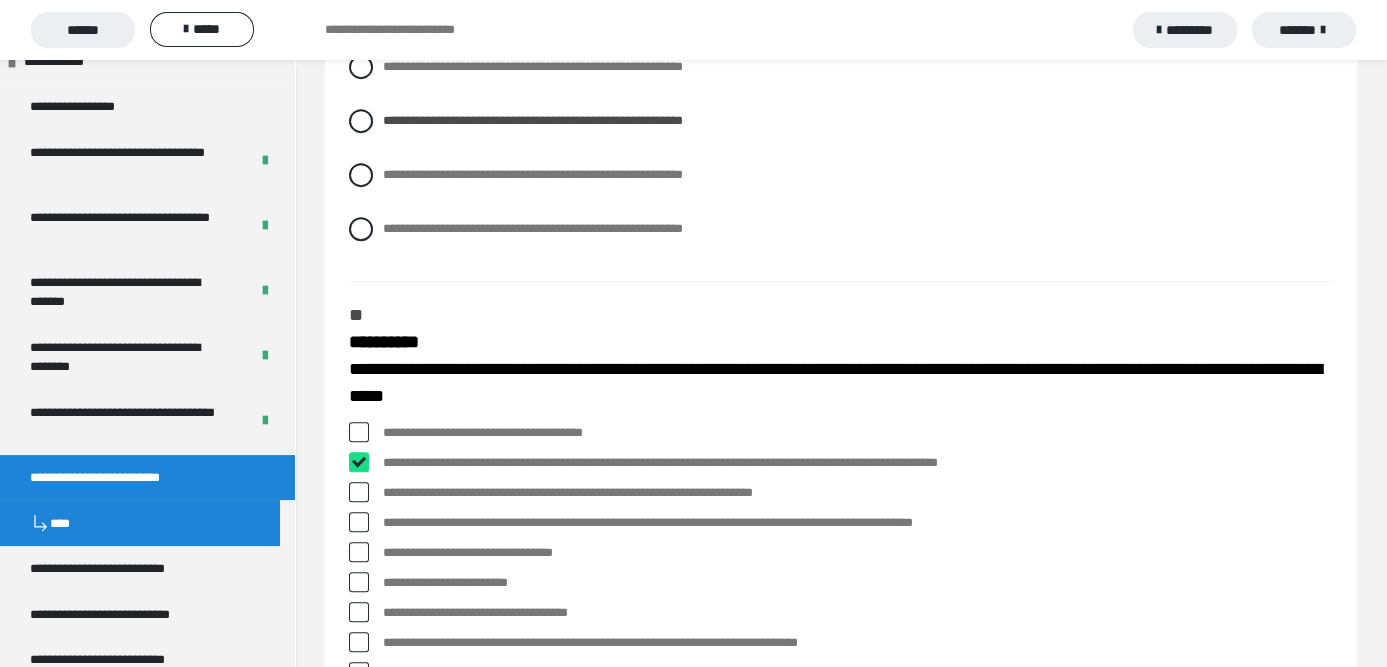 checkbox on "****" 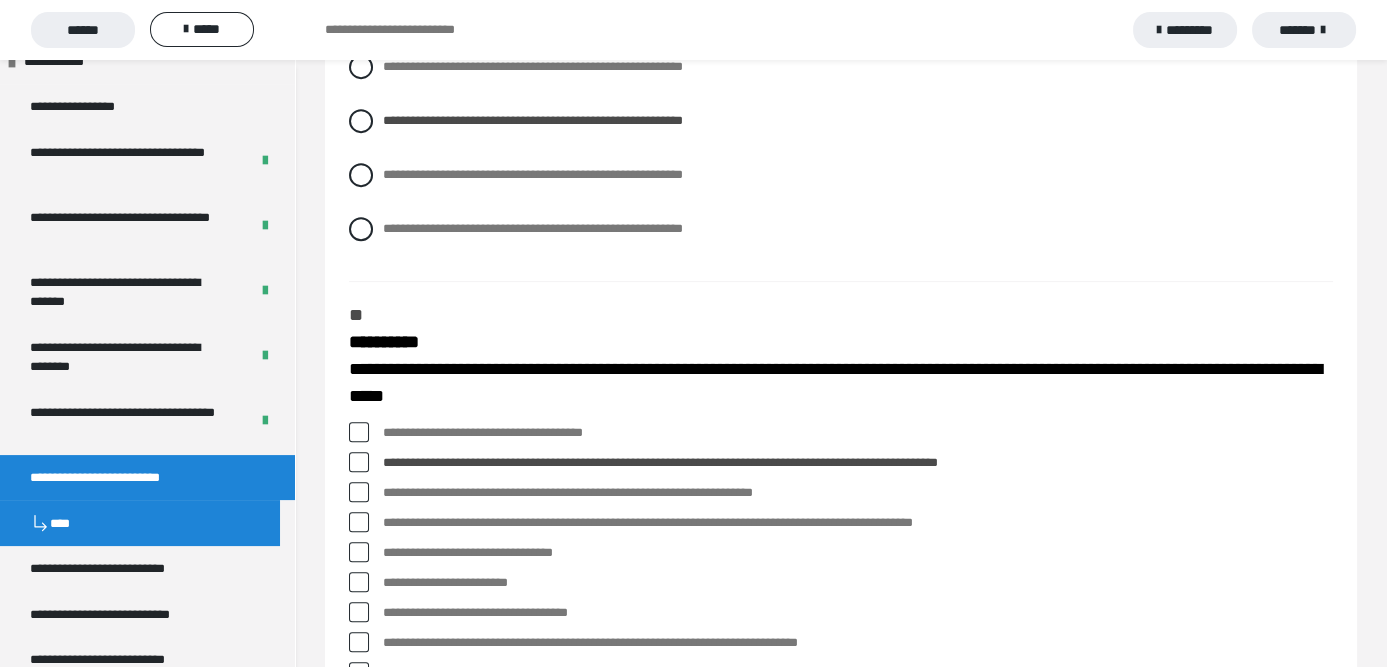 click at bounding box center [359, 522] 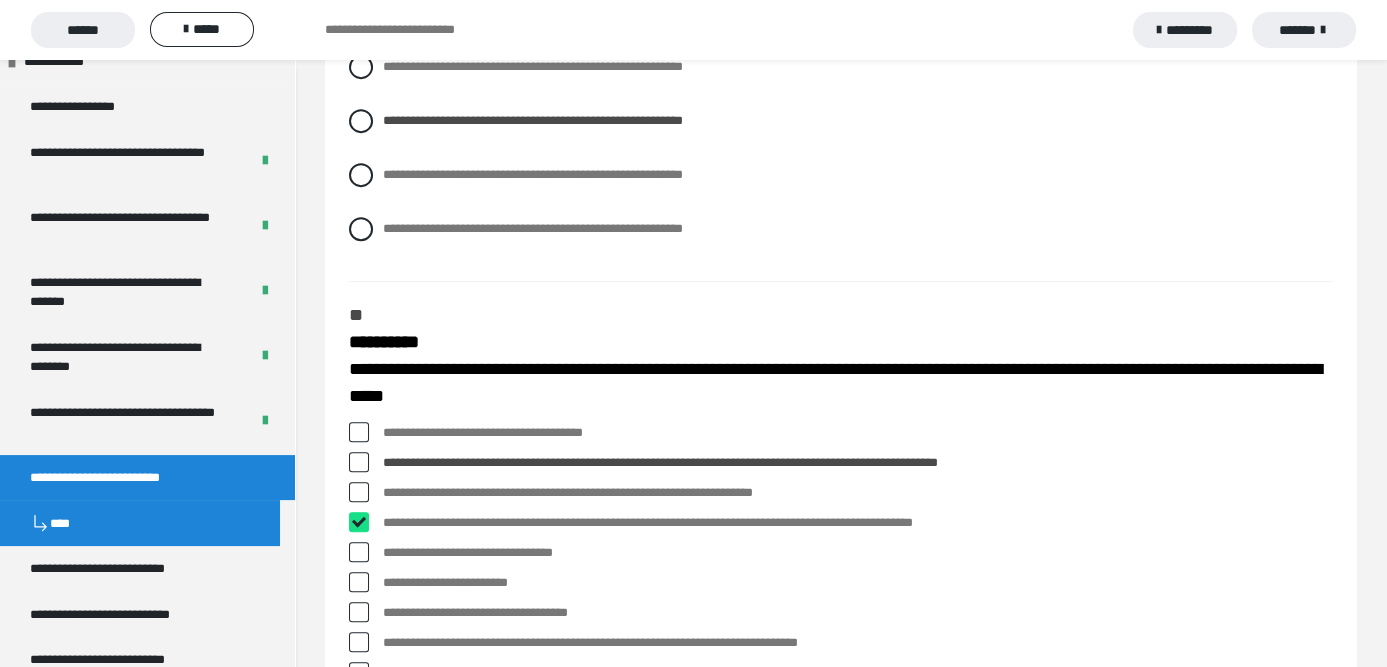 checkbox on "****" 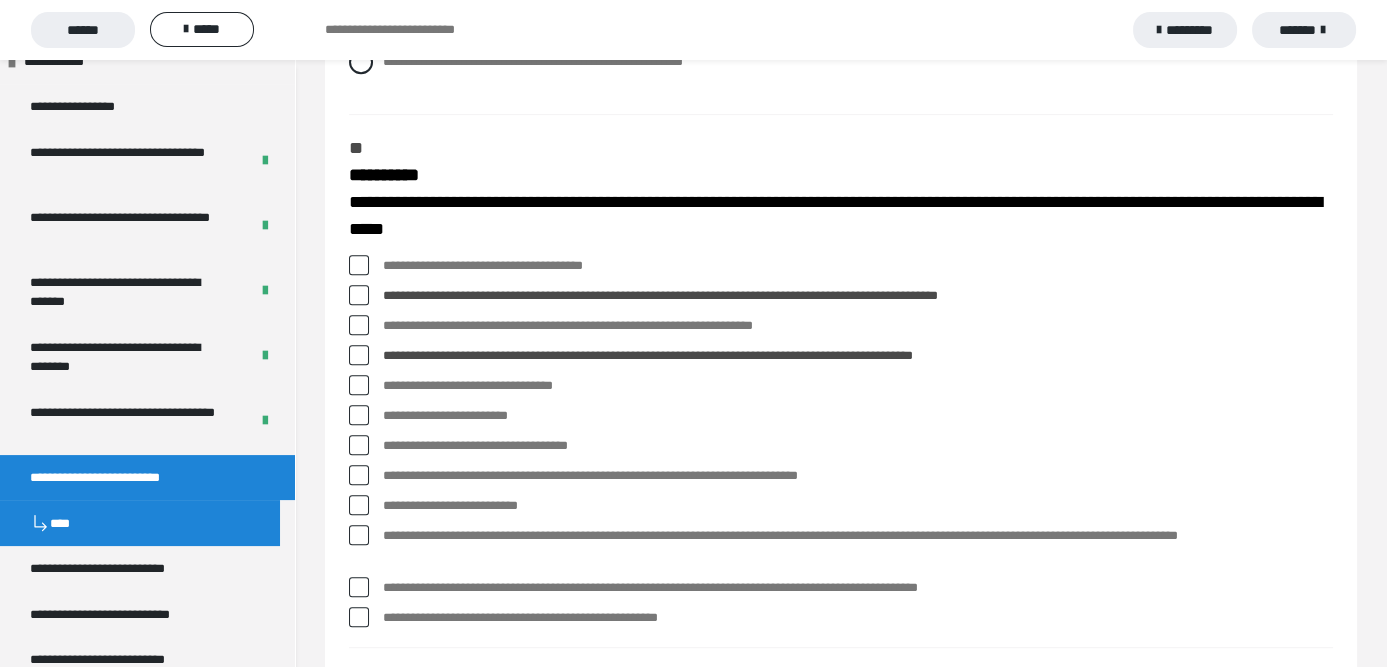 scroll, scrollTop: 1400, scrollLeft: 0, axis: vertical 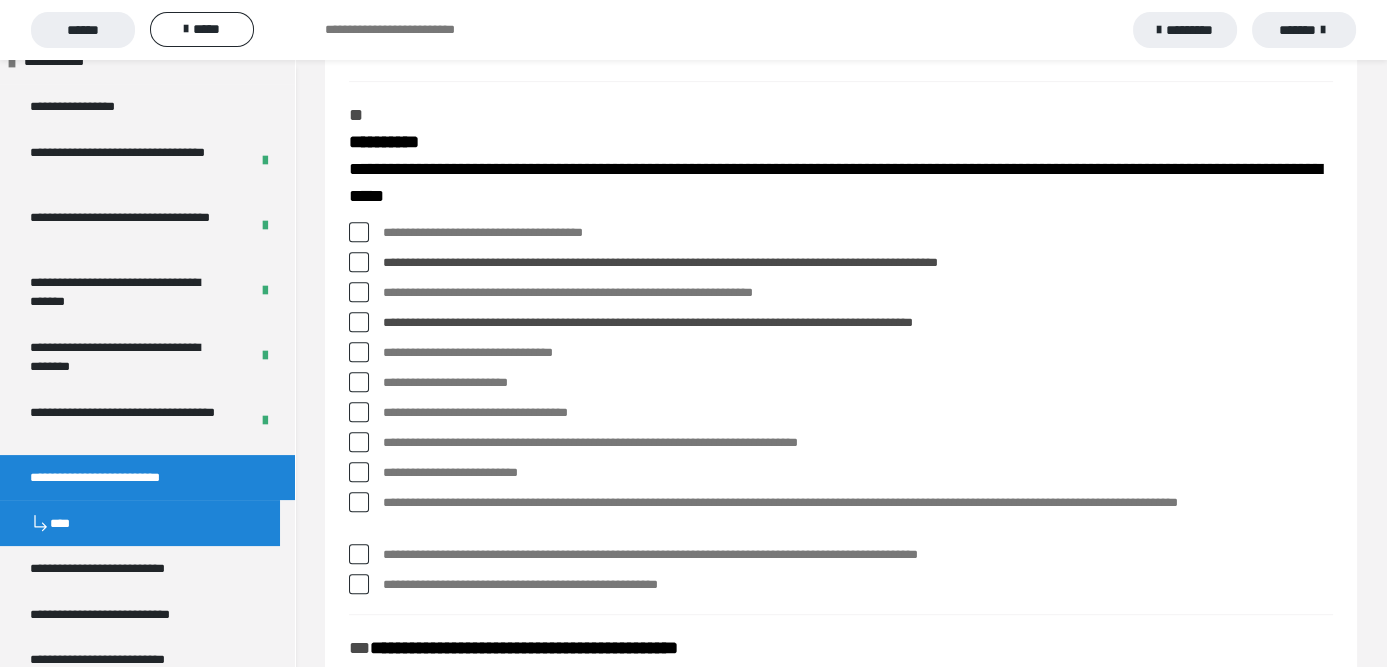 drag, startPoint x: 537, startPoint y: 520, endPoint x: 511, endPoint y: 522, distance: 26.076809 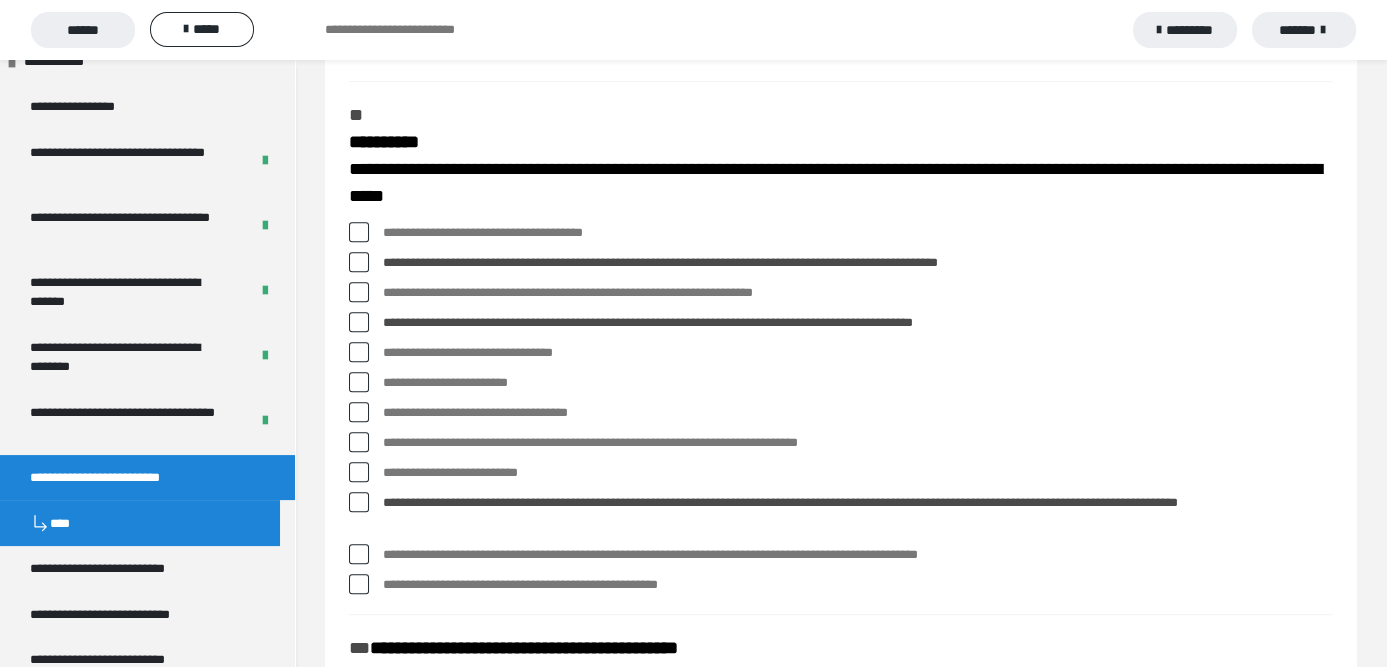 click at bounding box center [359, 502] 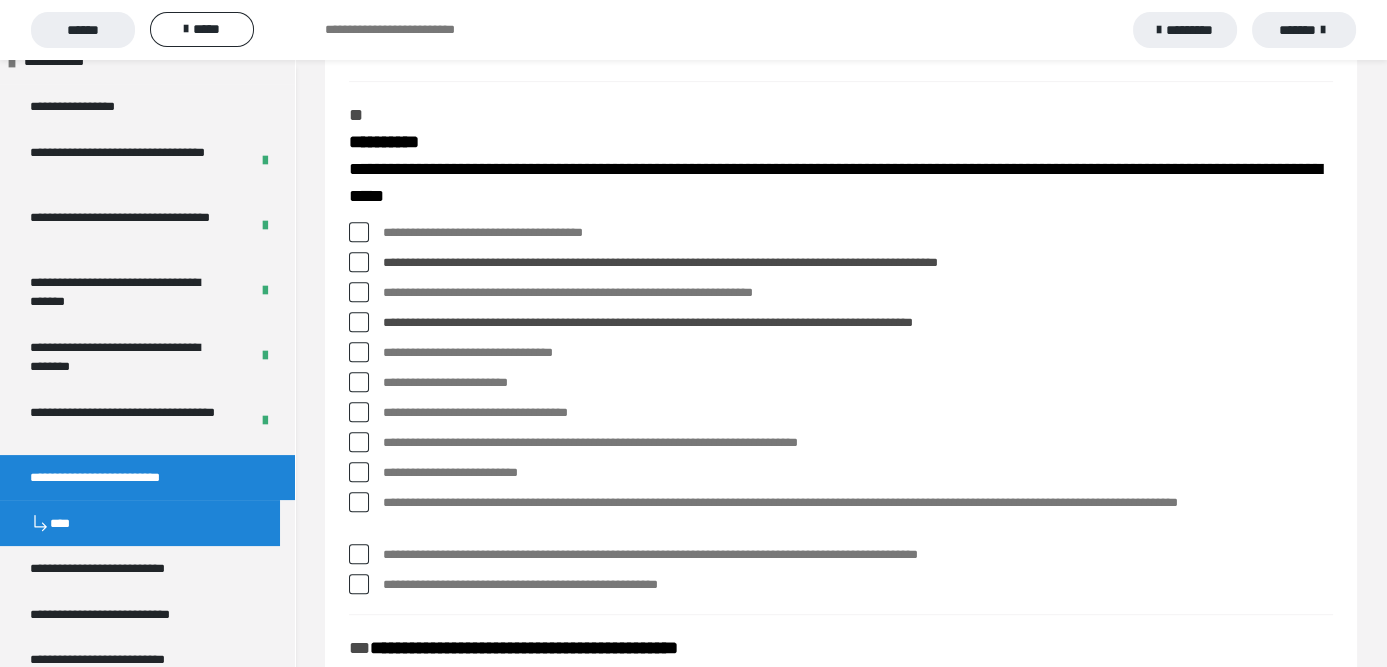 drag, startPoint x: 364, startPoint y: 519, endPoint x: 796, endPoint y: 461, distance: 435.87613 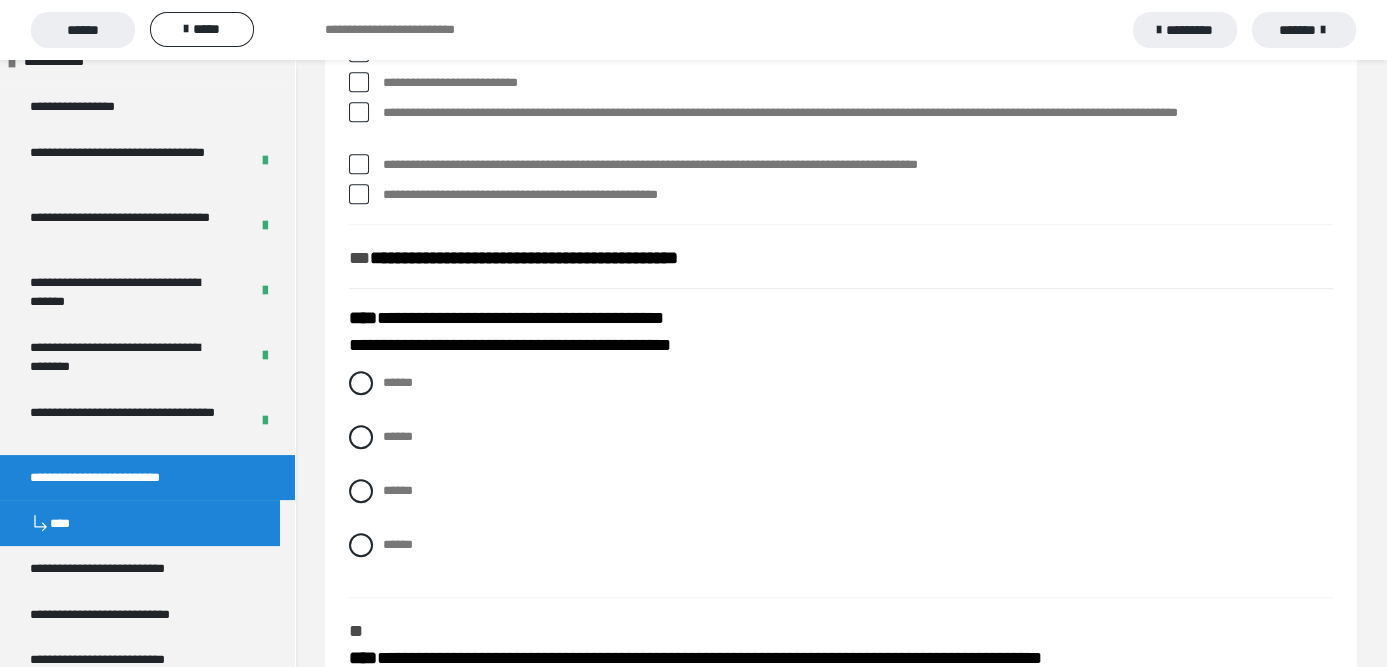 scroll, scrollTop: 1800, scrollLeft: 0, axis: vertical 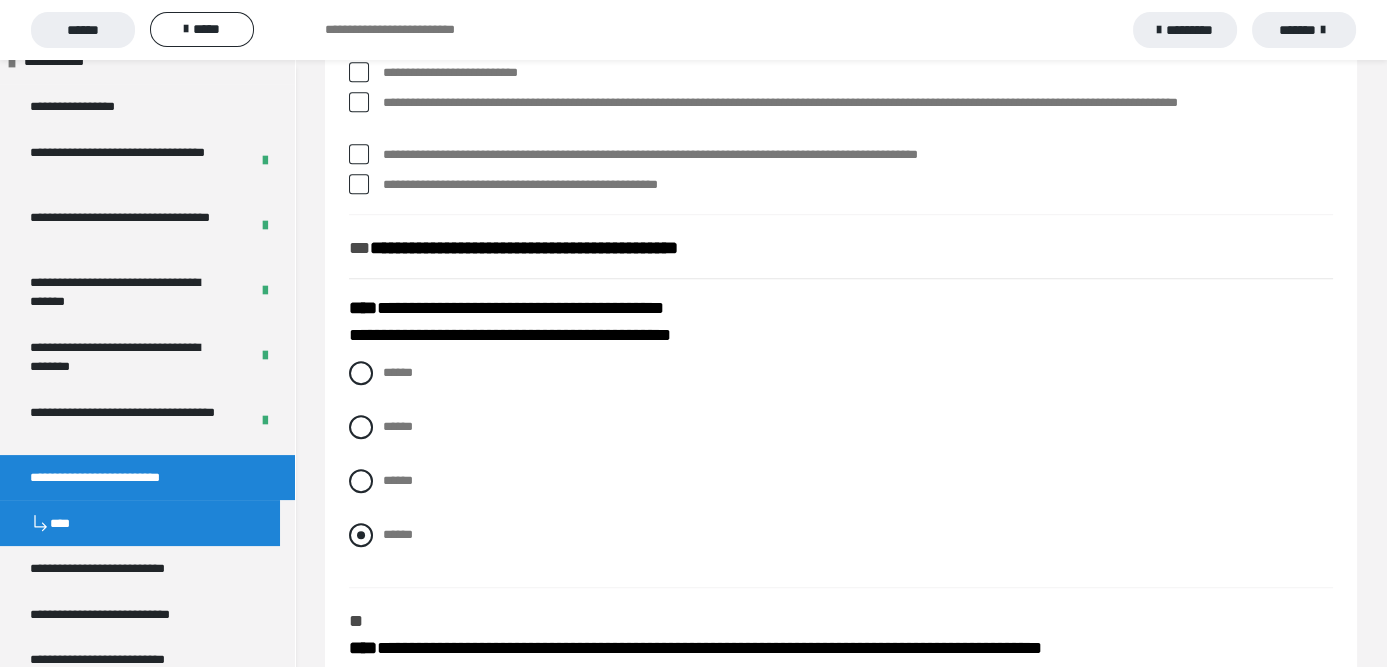 click at bounding box center (361, 535) 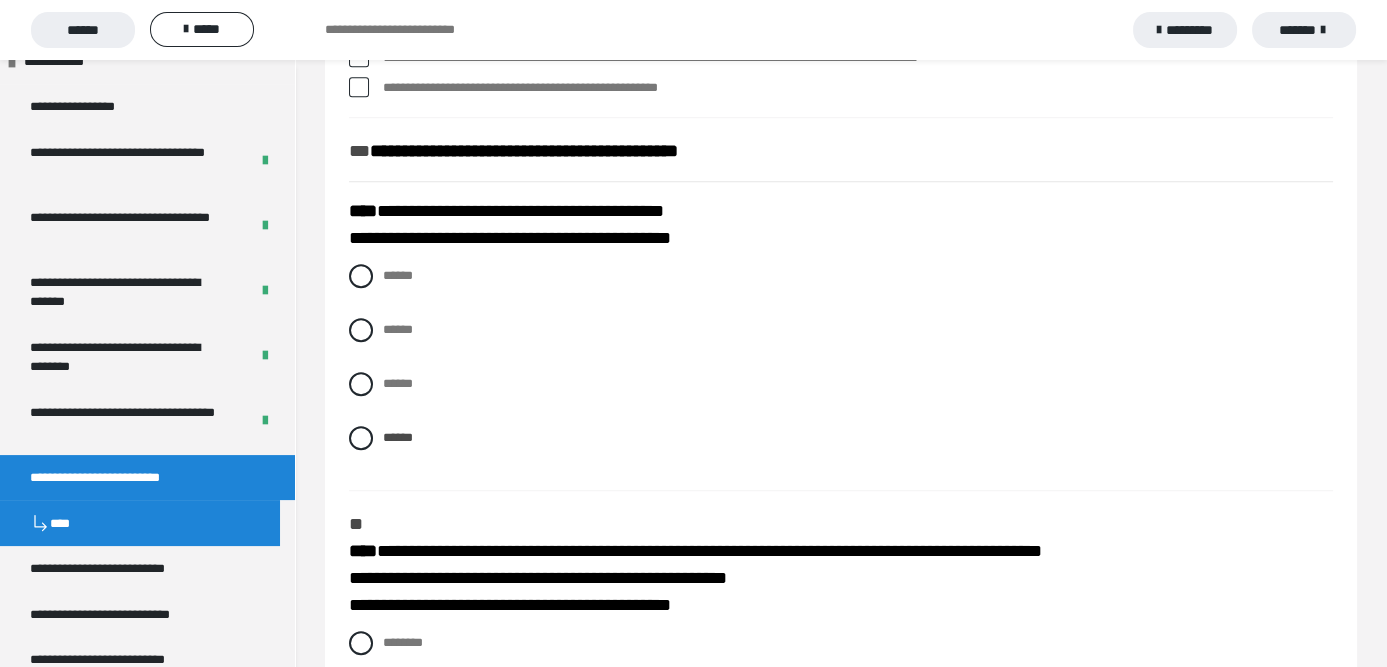 scroll, scrollTop: 2000, scrollLeft: 0, axis: vertical 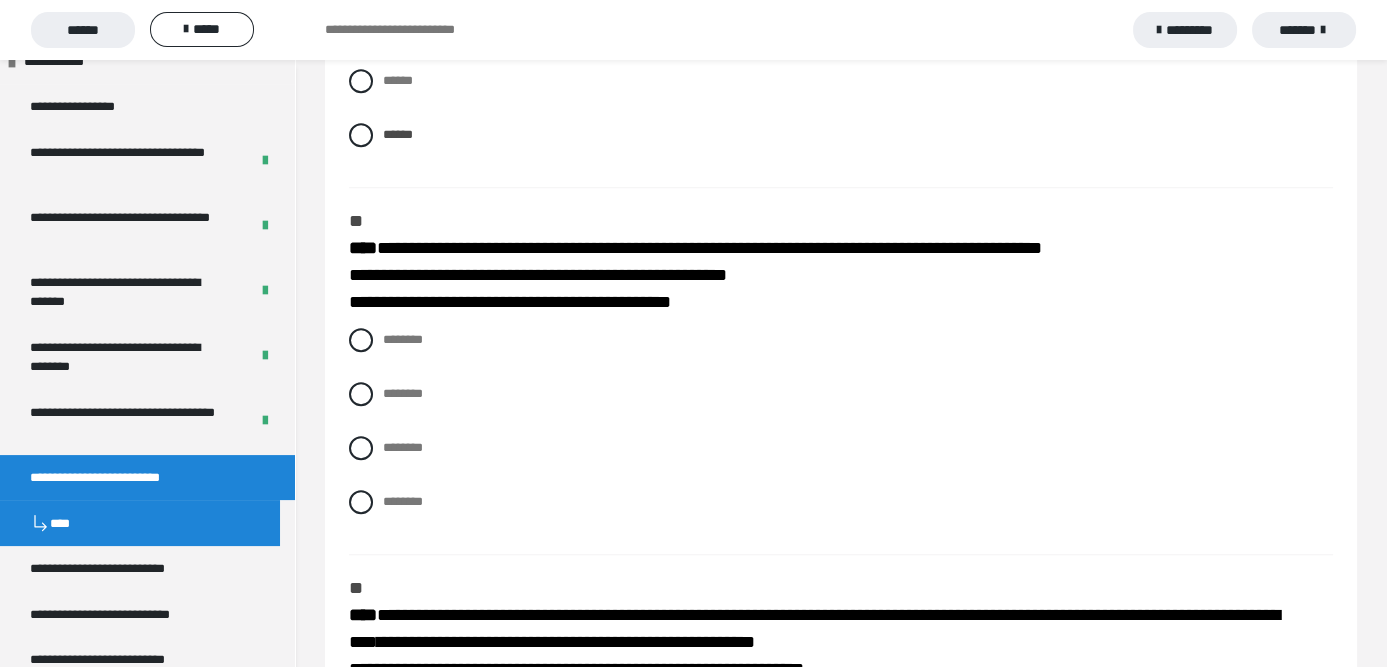 click on "******** ******** ******** ********" at bounding box center (841, 436) 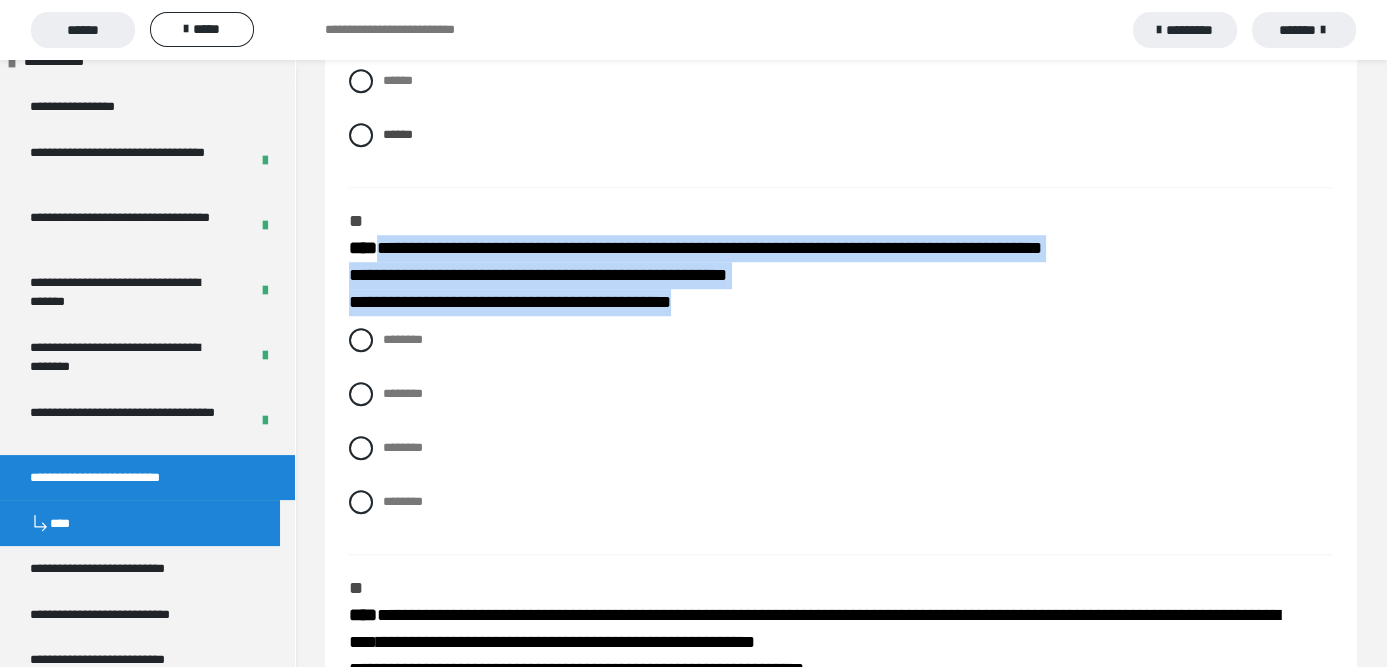drag, startPoint x: 658, startPoint y: 311, endPoint x: 379, endPoint y: 247, distance: 286.2464 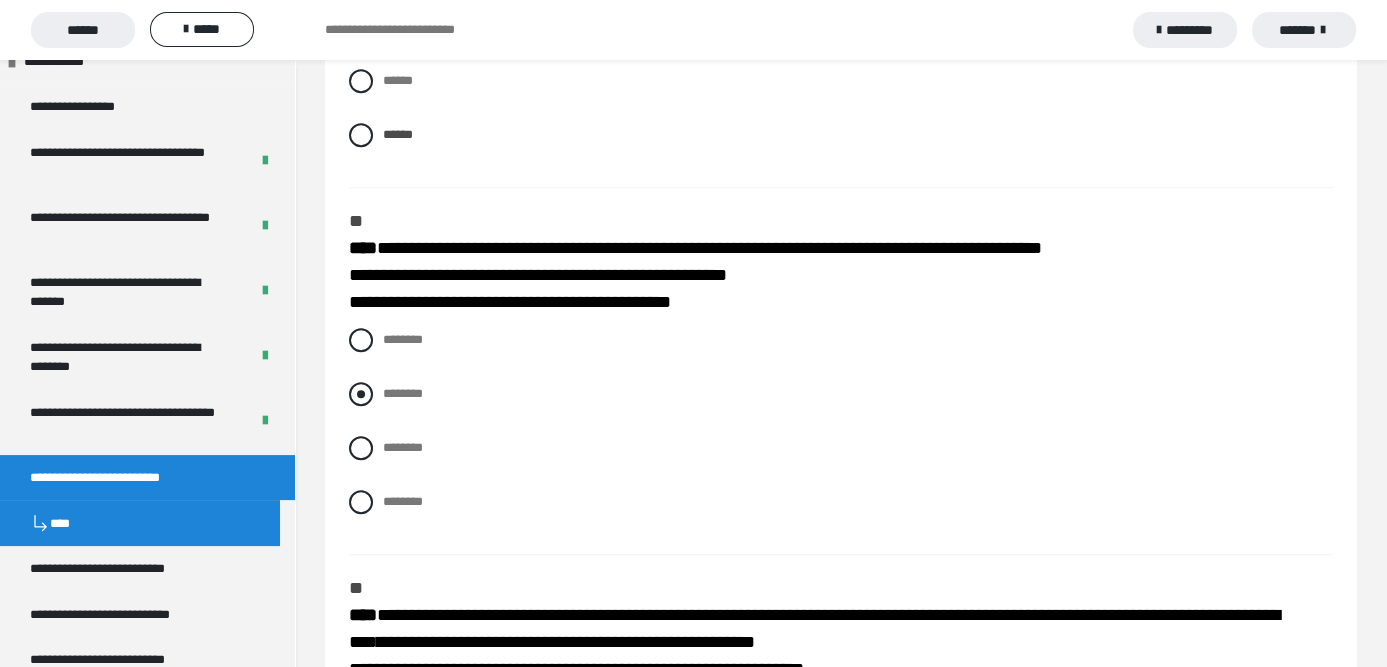 click on "**********" at bounding box center (841, -551) 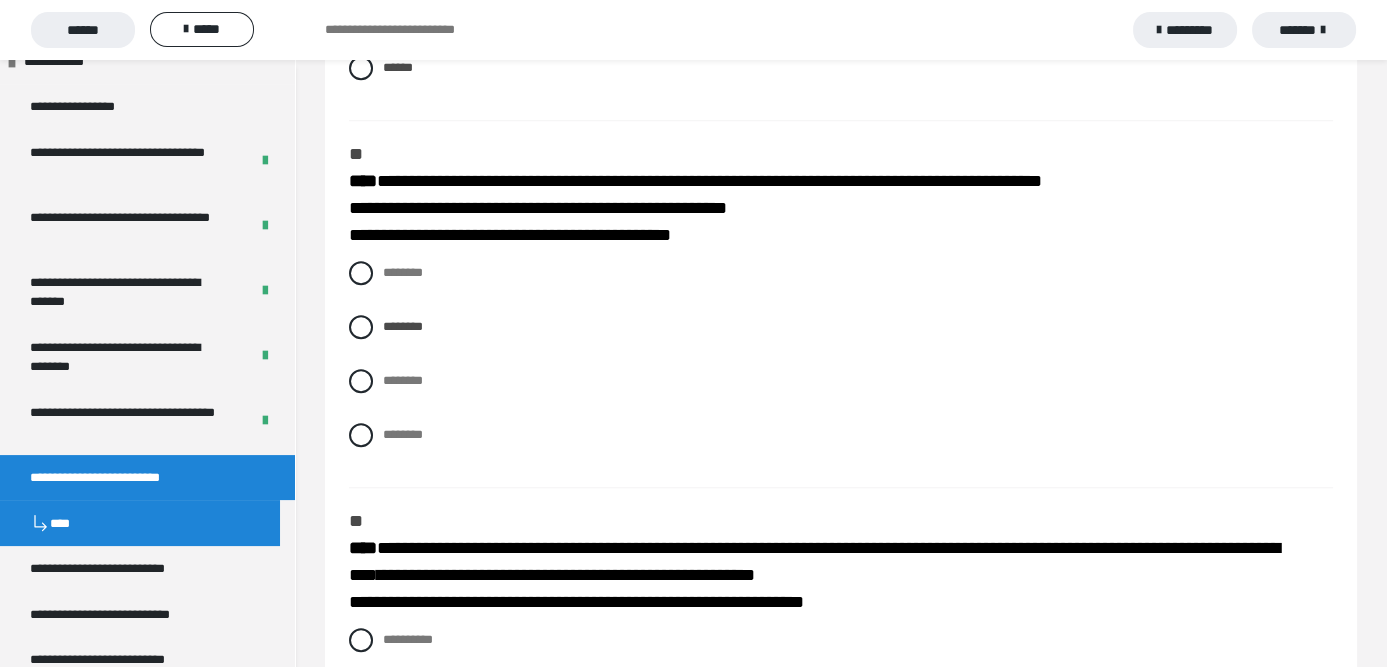 scroll, scrollTop: 2500, scrollLeft: 0, axis: vertical 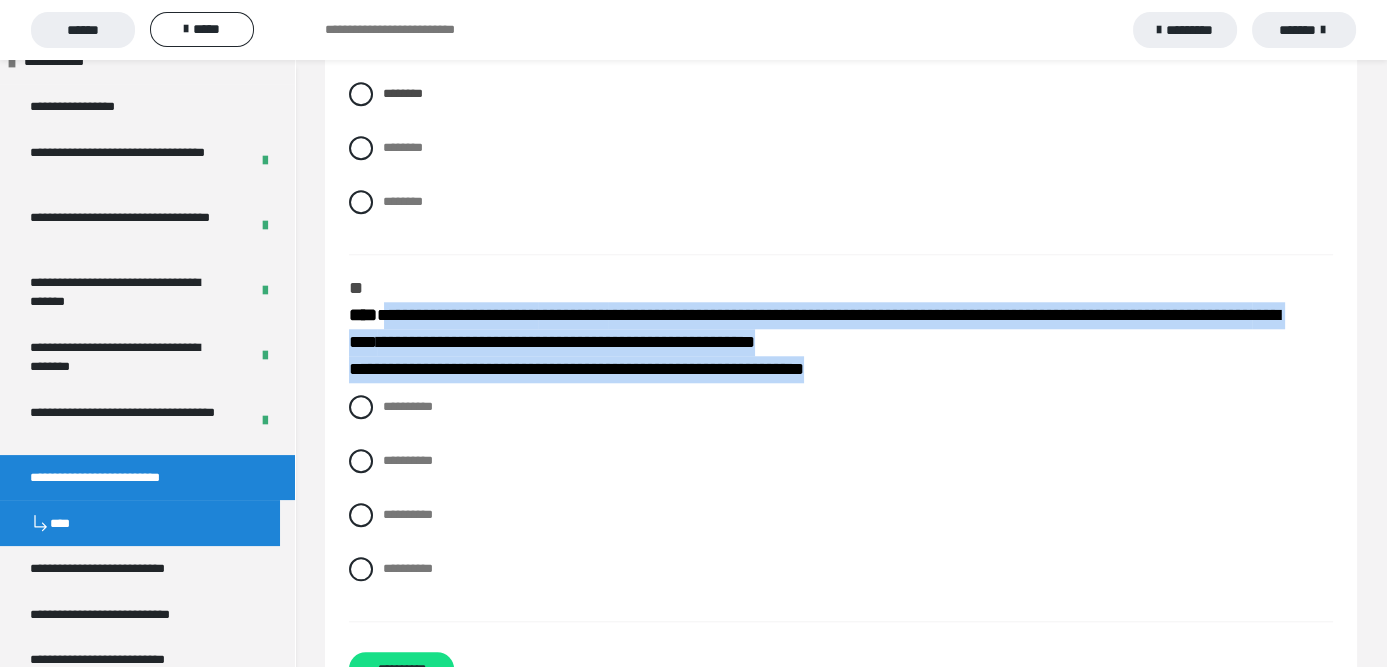 drag, startPoint x: 871, startPoint y: 375, endPoint x: 382, endPoint y: 323, distance: 491.75705 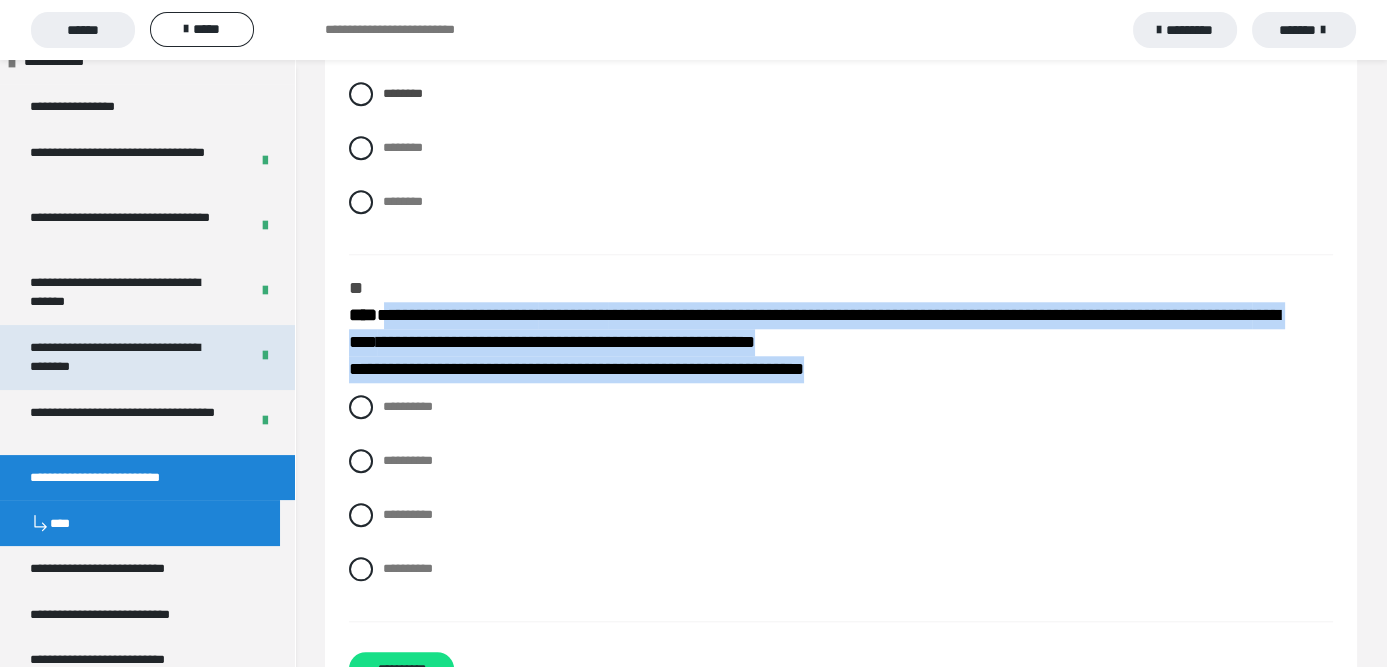copy on "**********" 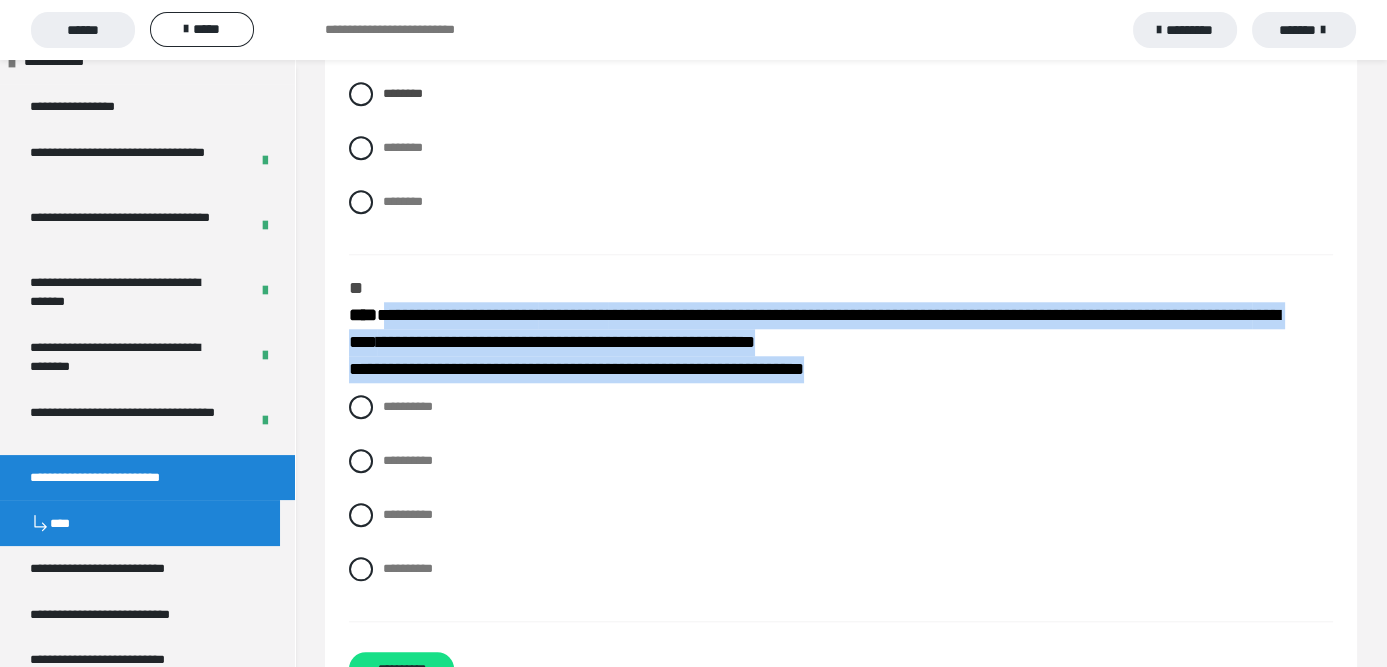 click on "**********" at bounding box center (384, -958) 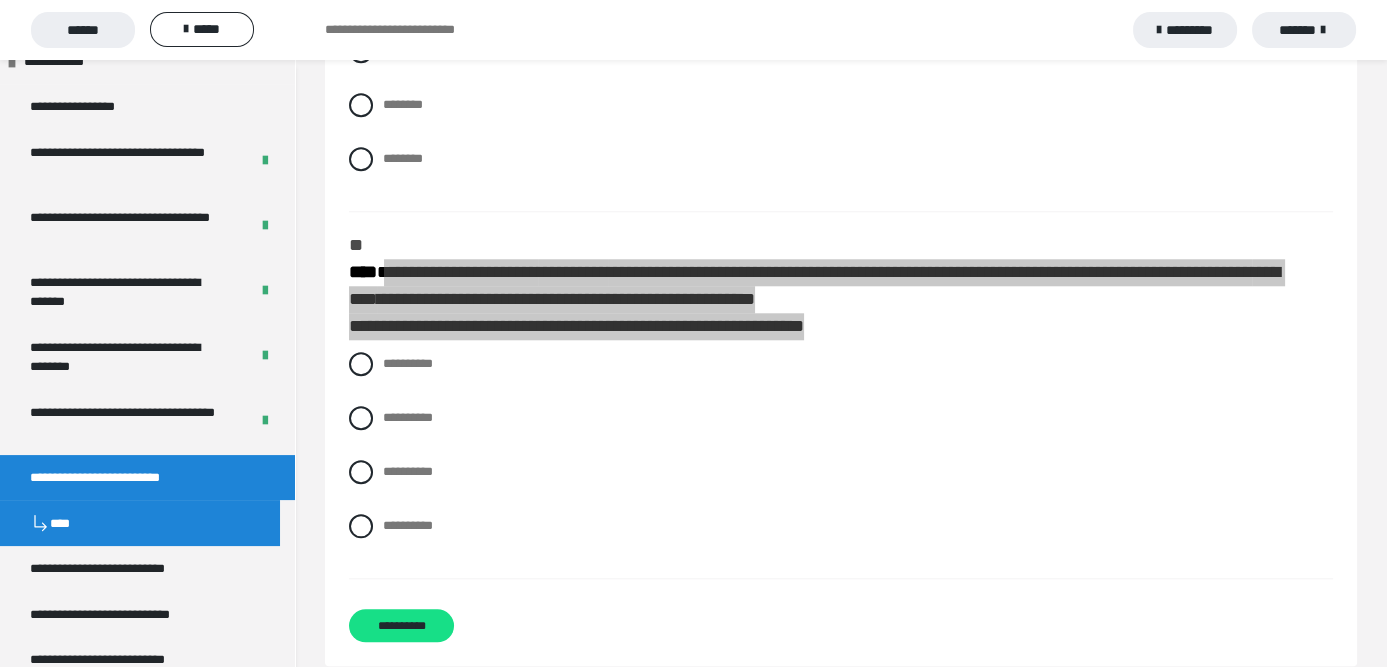 scroll, scrollTop: 2574, scrollLeft: 0, axis: vertical 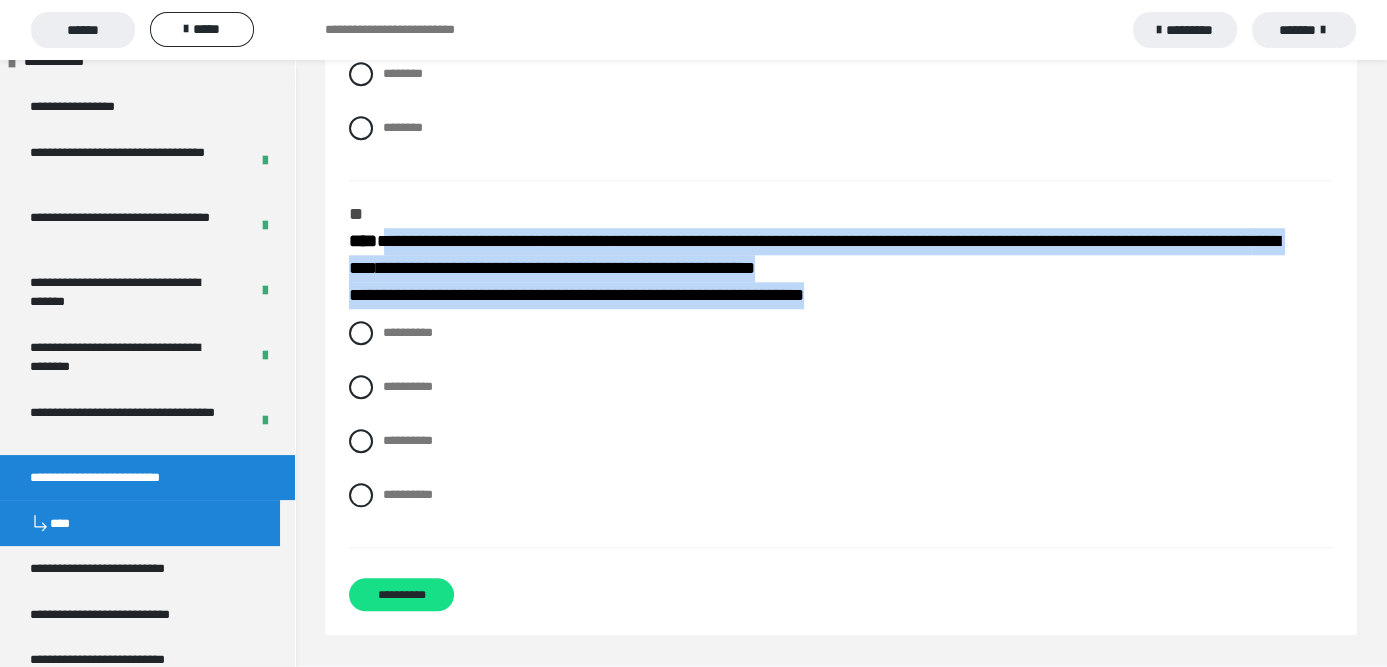 click on "**********" at bounding box center (576, 295) 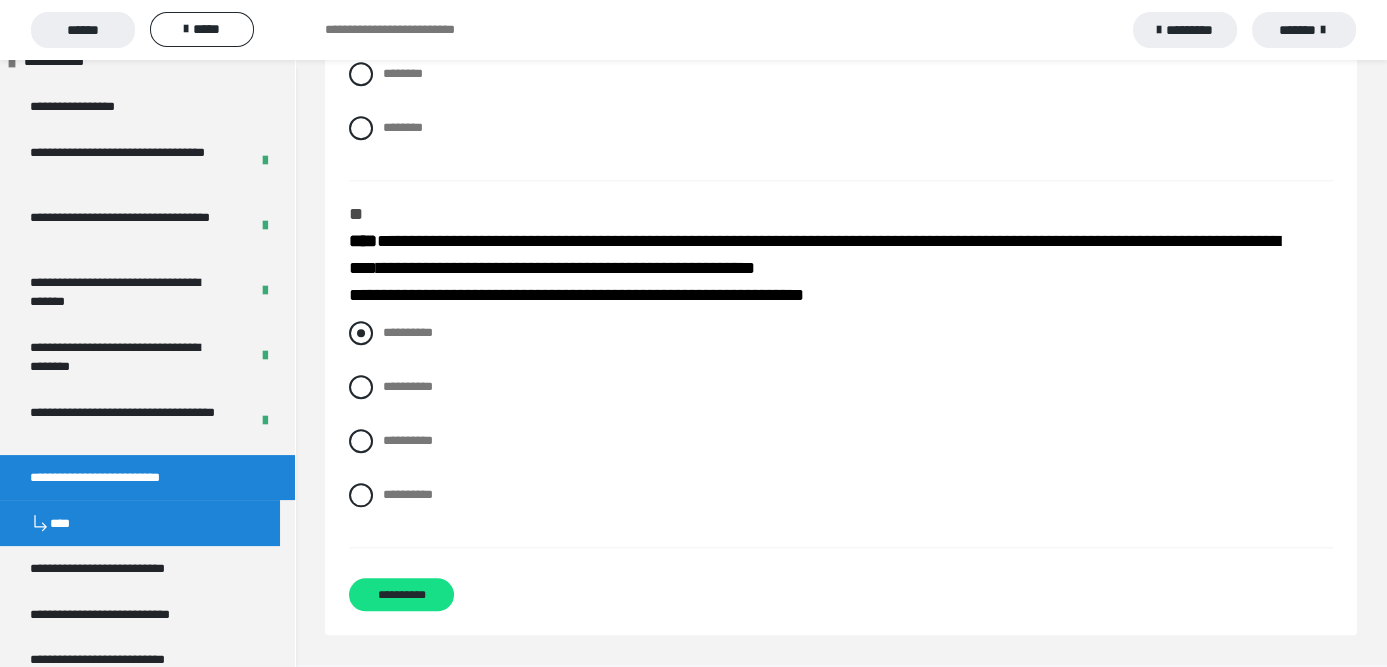 click at bounding box center (361, 333) 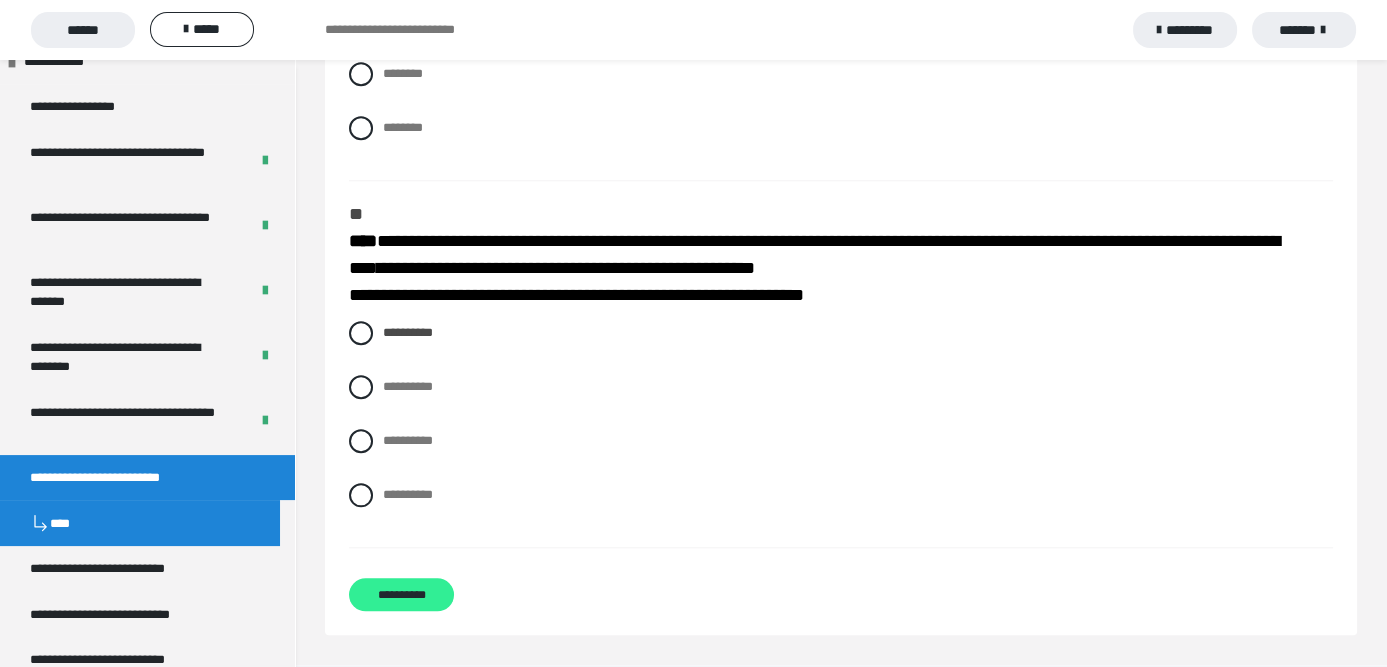 click on "**********" at bounding box center [401, 594] 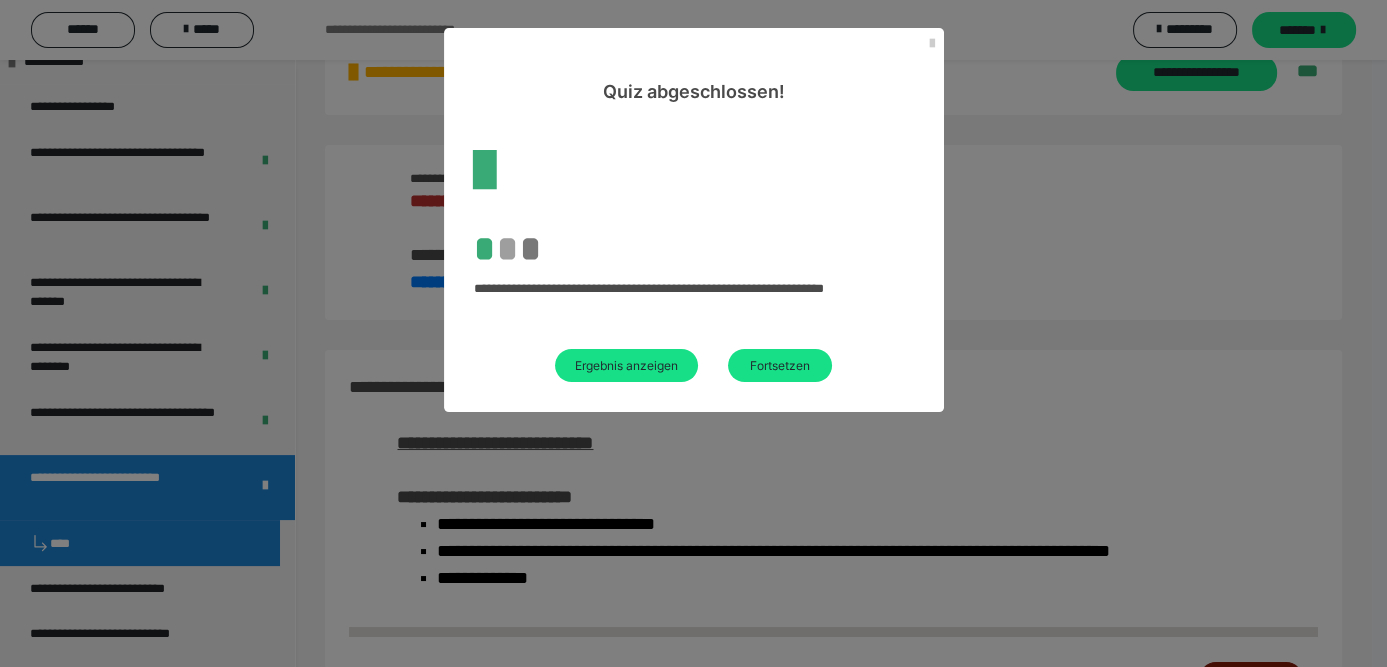 scroll, scrollTop: 1303, scrollLeft: 0, axis: vertical 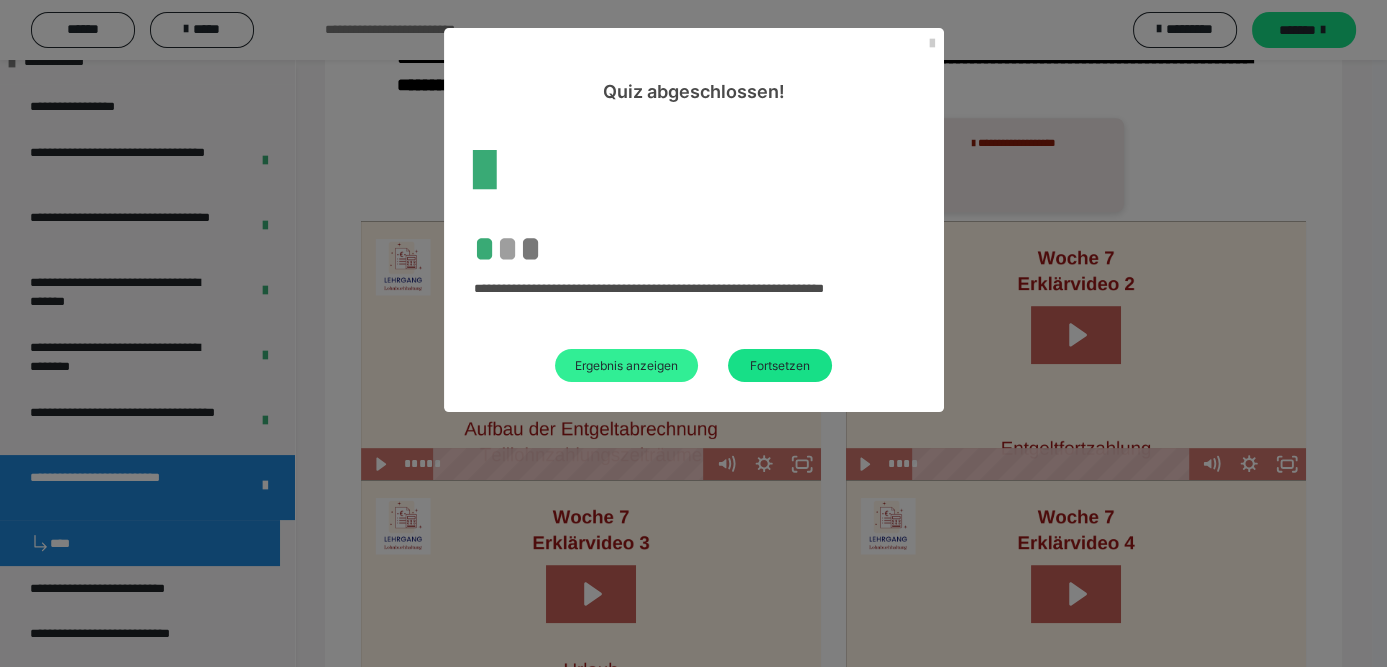 click on "Ergebnis anzeigen" at bounding box center [626, 365] 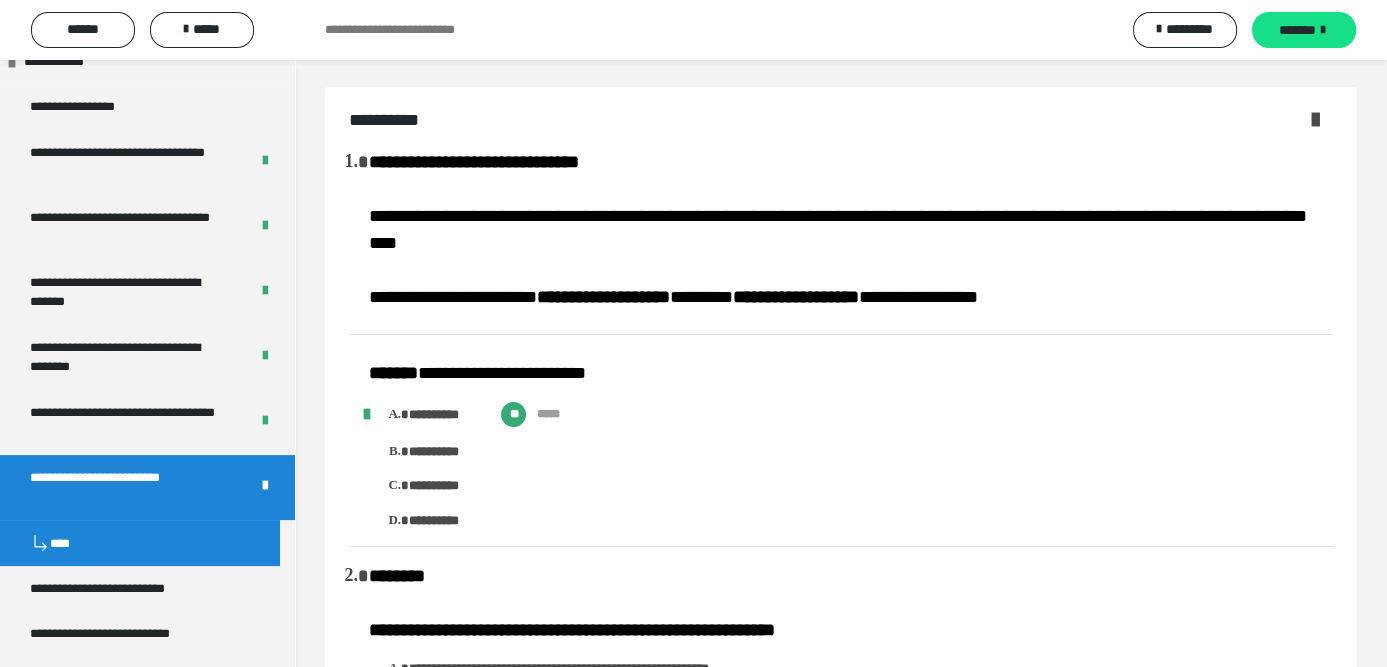 scroll, scrollTop: 0, scrollLeft: 0, axis: both 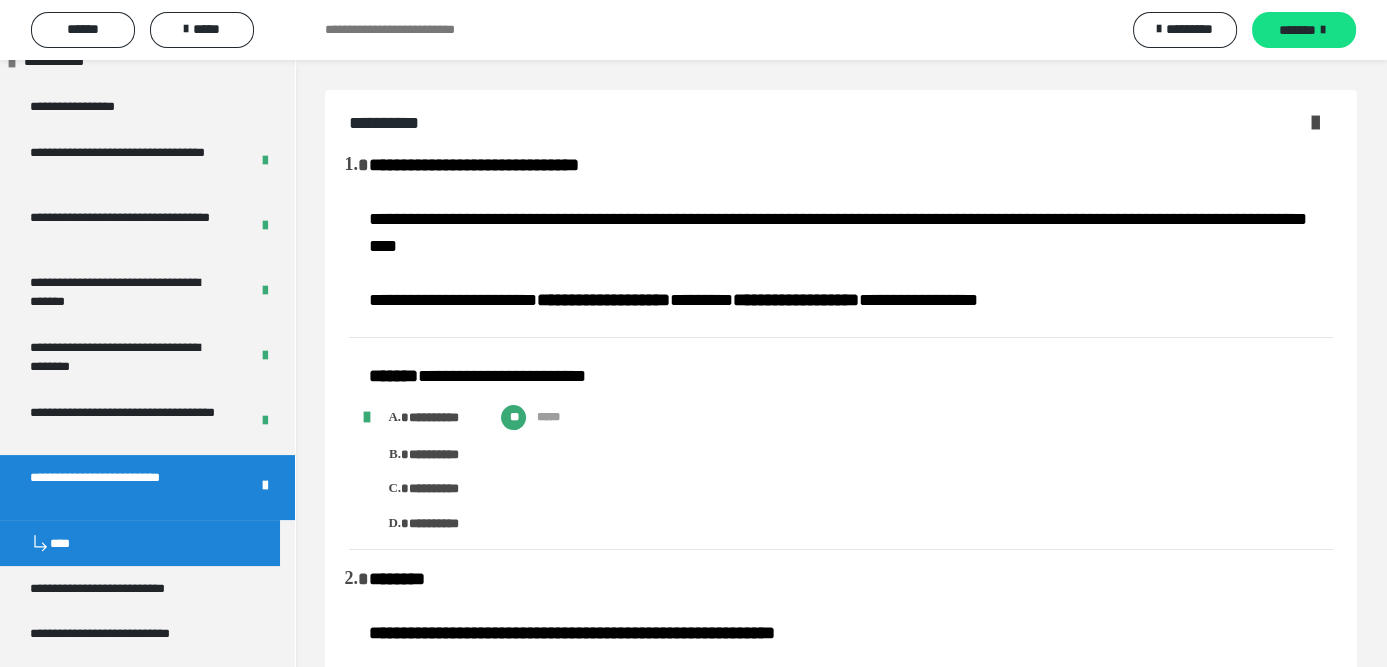 click at bounding box center (1315, 122) 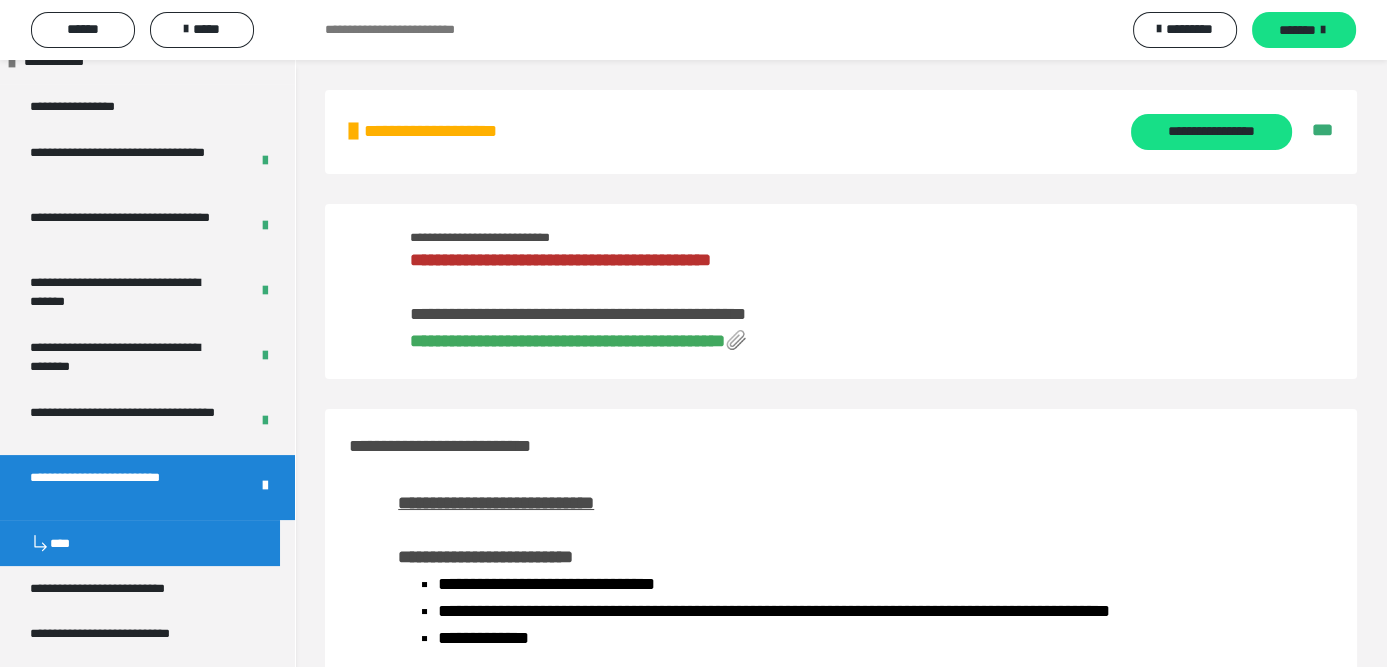 click on "**********" at bounding box center [567, 341] 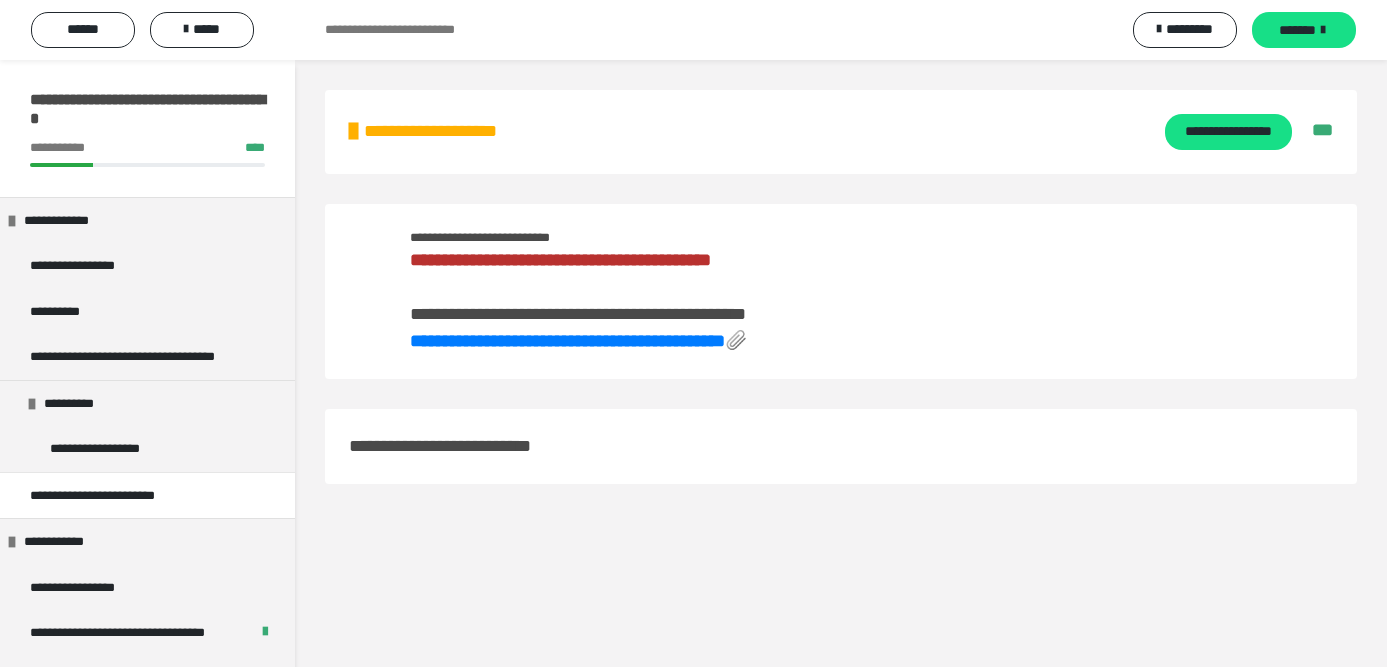 scroll, scrollTop: 0, scrollLeft: 0, axis: both 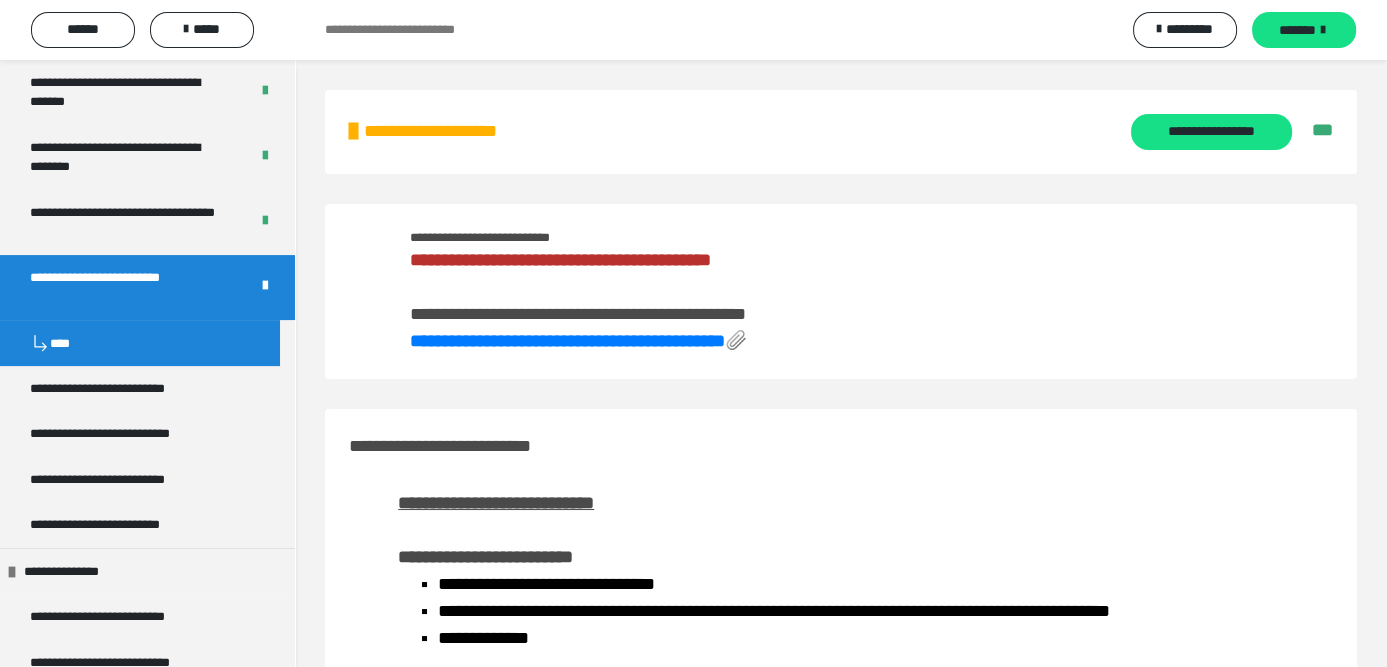 drag, startPoint x: 215, startPoint y: 385, endPoint x: 237, endPoint y: 332, distance: 57.384666 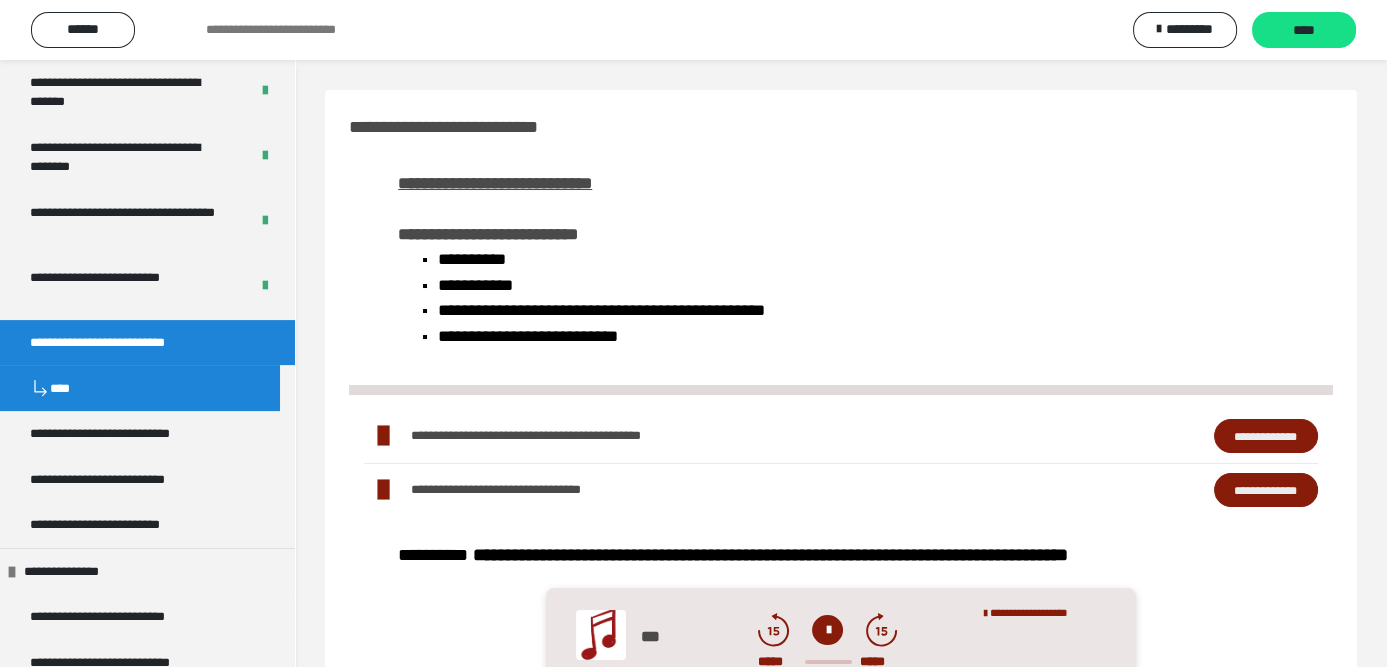 click on "**********" at bounding box center (1266, 435) 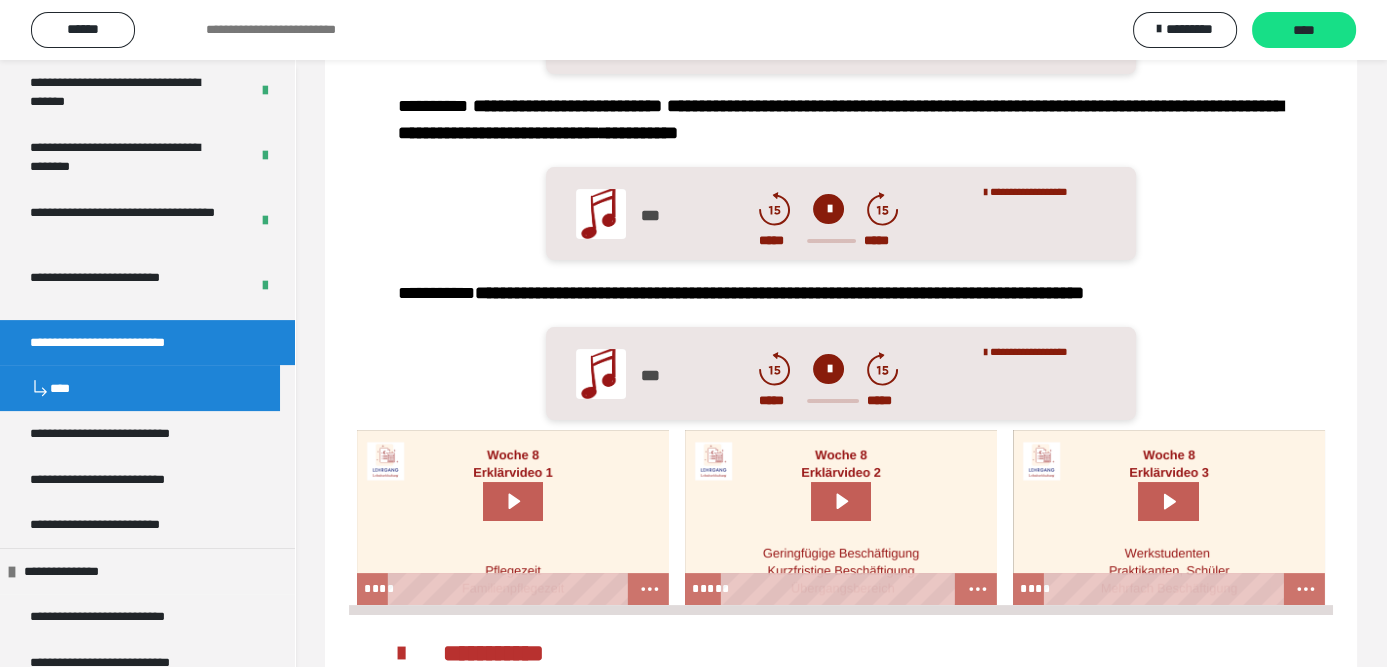 scroll, scrollTop: 800, scrollLeft: 0, axis: vertical 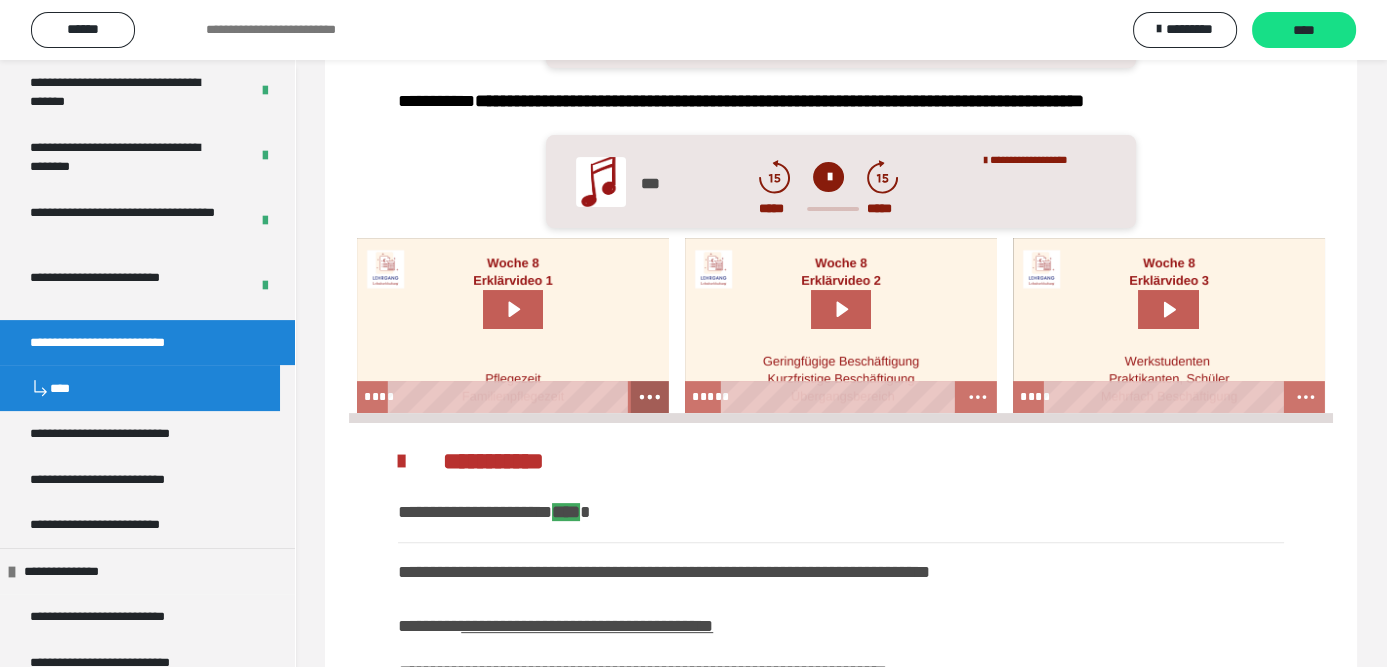 click 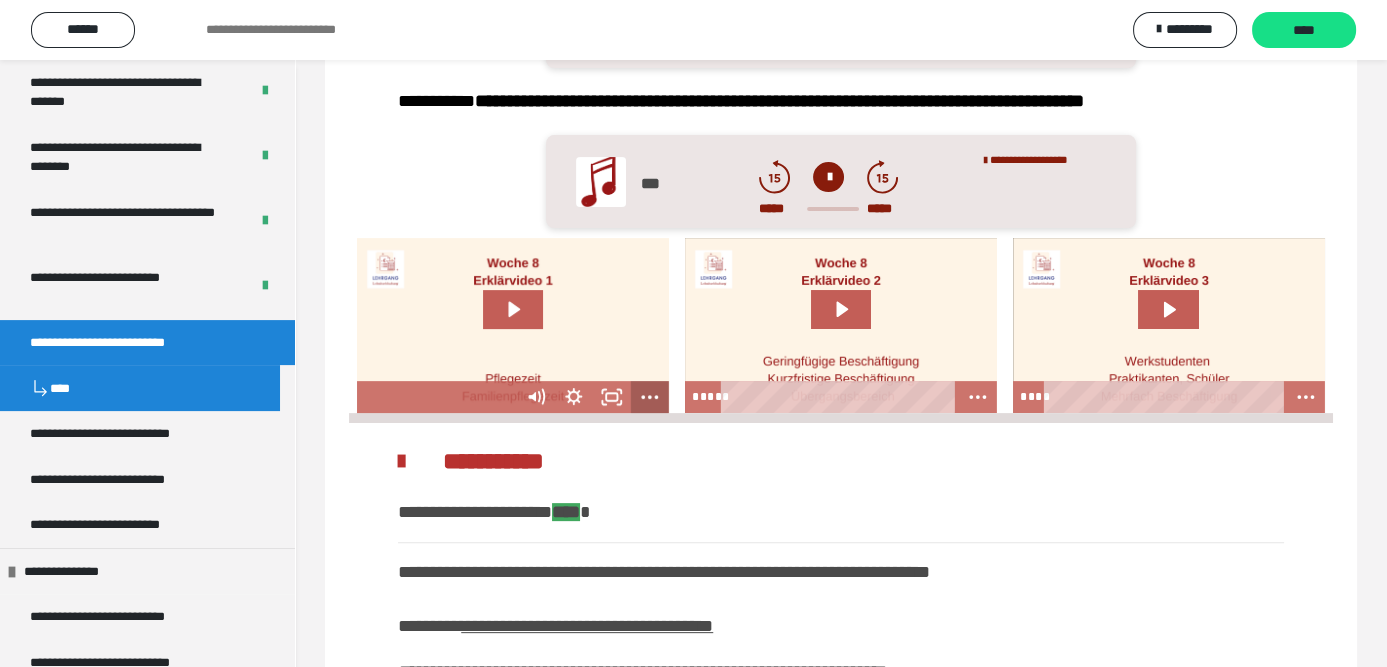 click 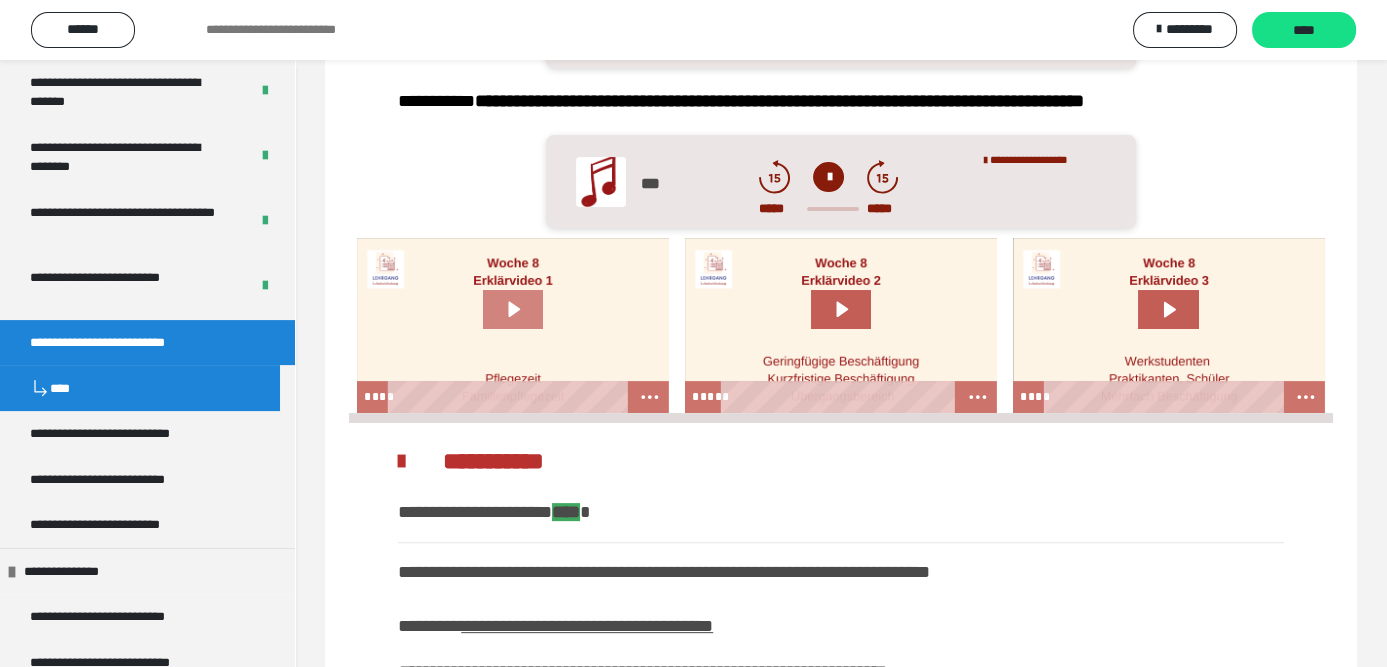 click 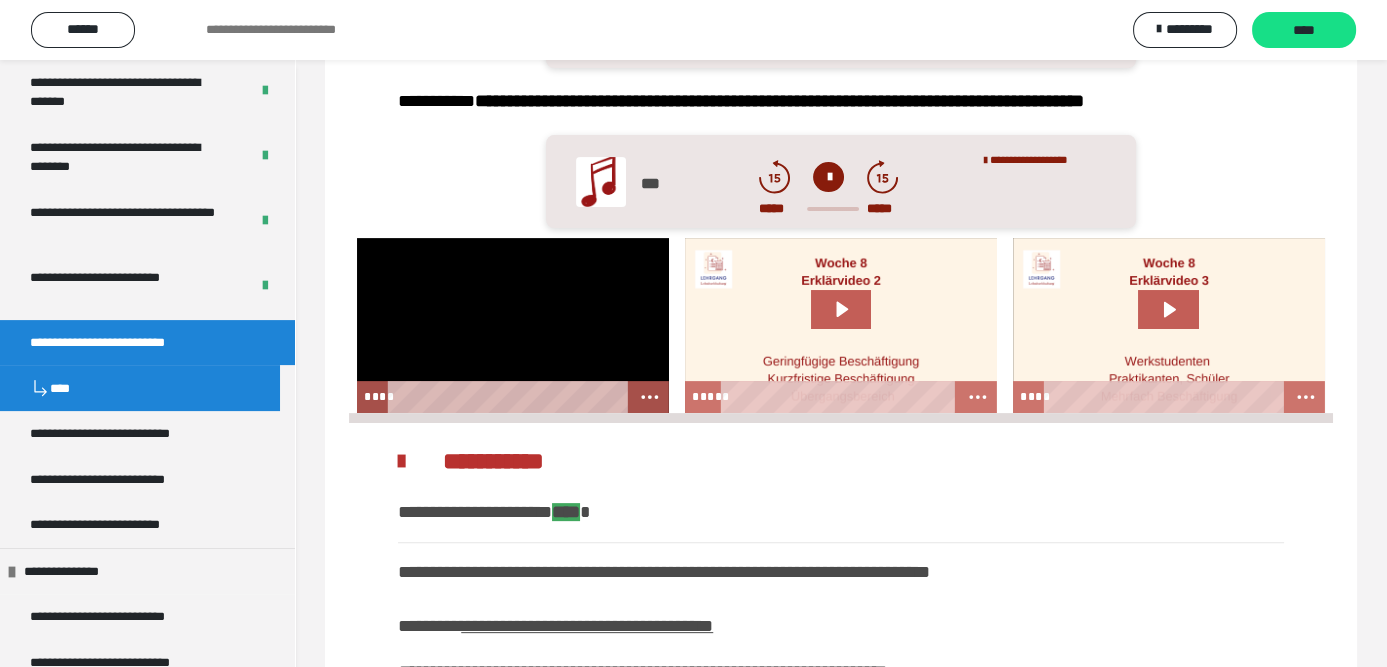 click at bounding box center [513, 325] 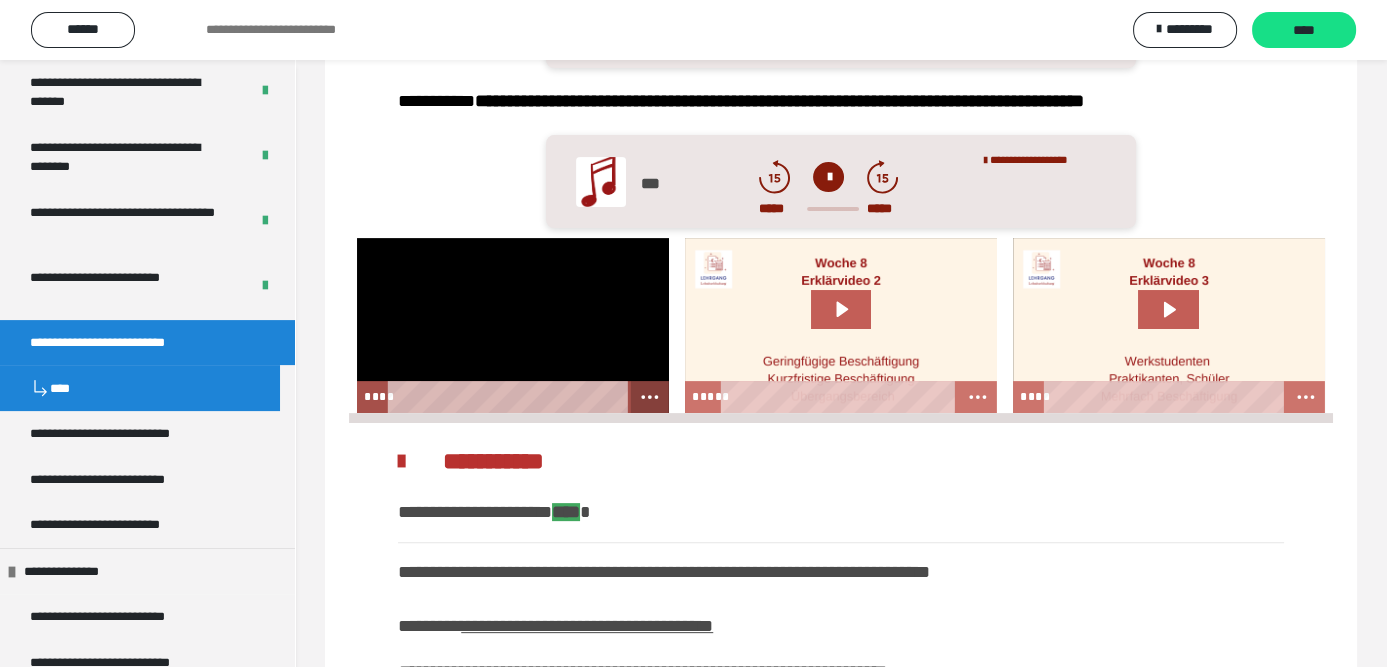 click 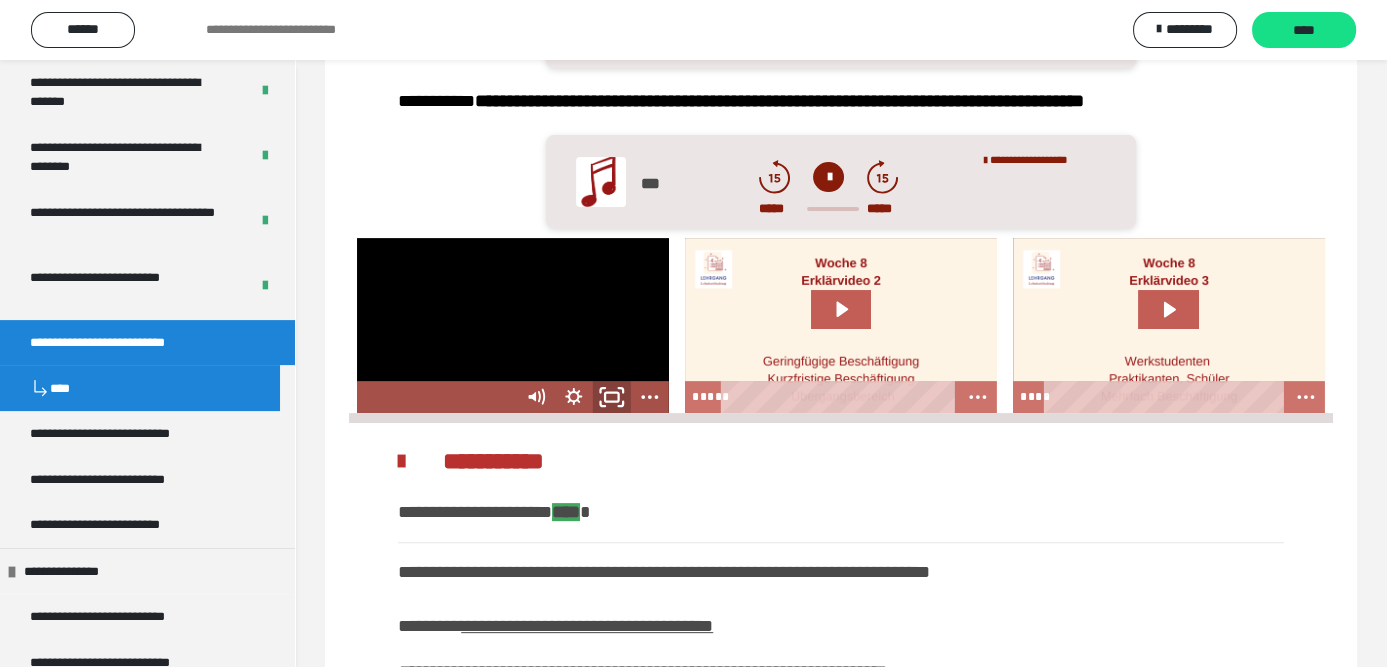 click 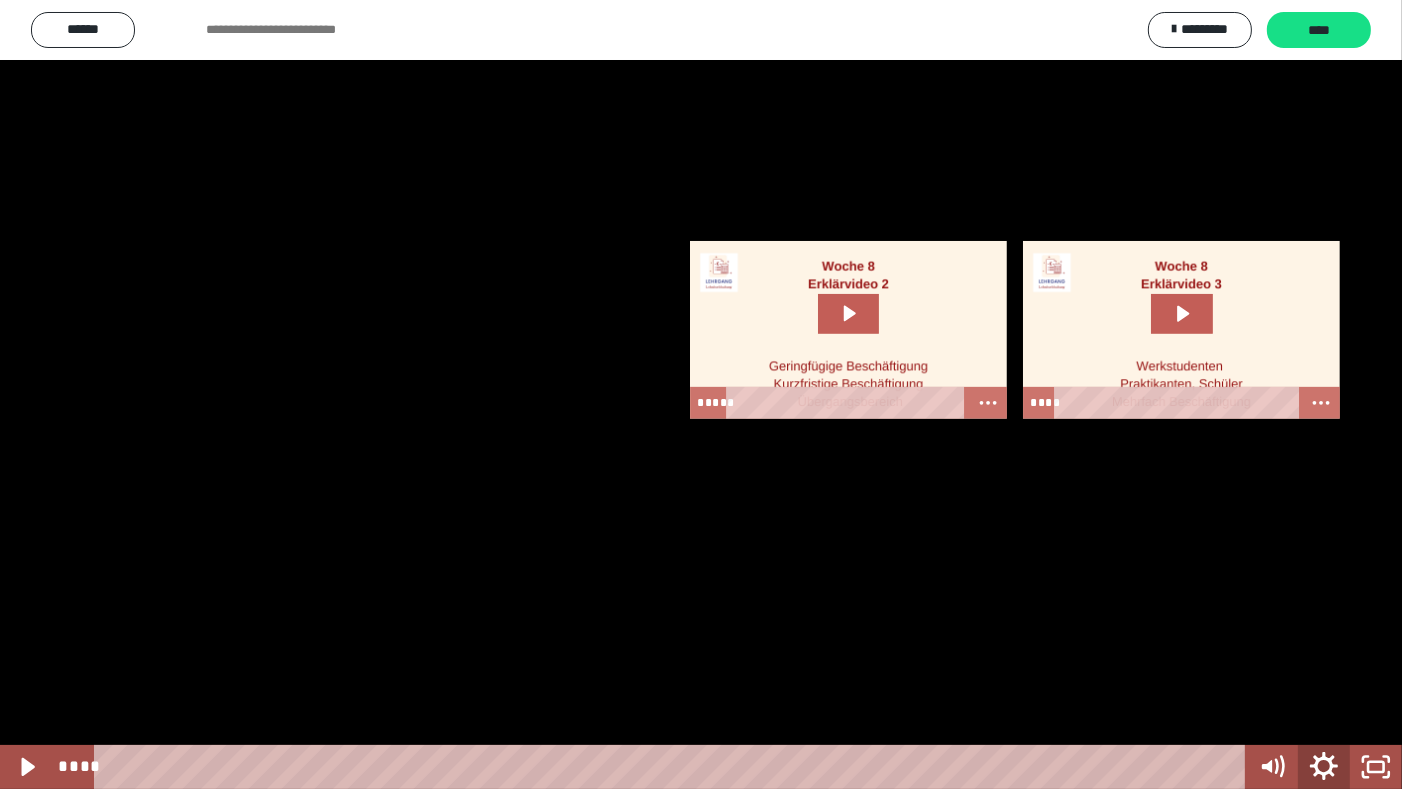 click 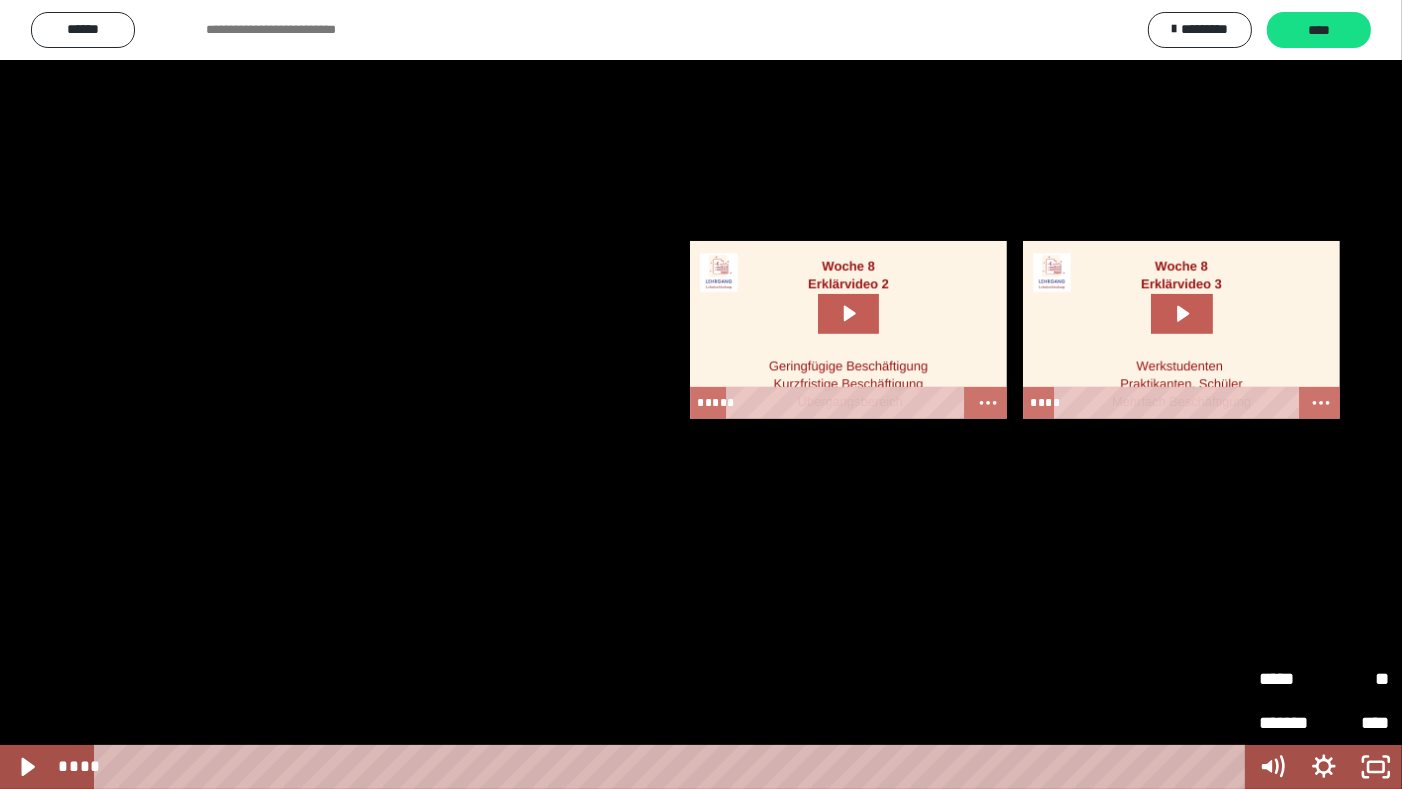 click on "*****" at bounding box center [1291, 679] 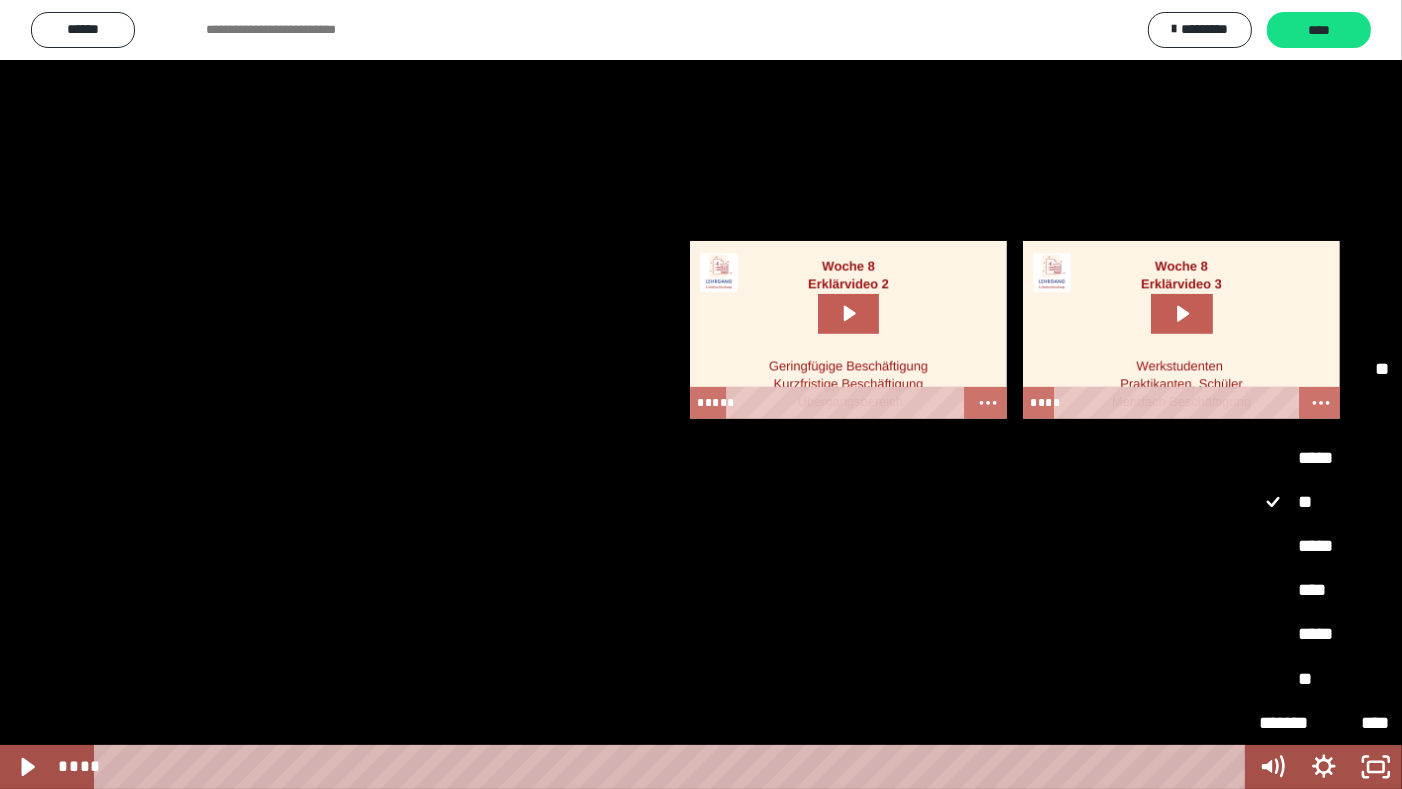 drag, startPoint x: 1307, startPoint y: 643, endPoint x: 1213, endPoint y: 604, distance: 101.76935 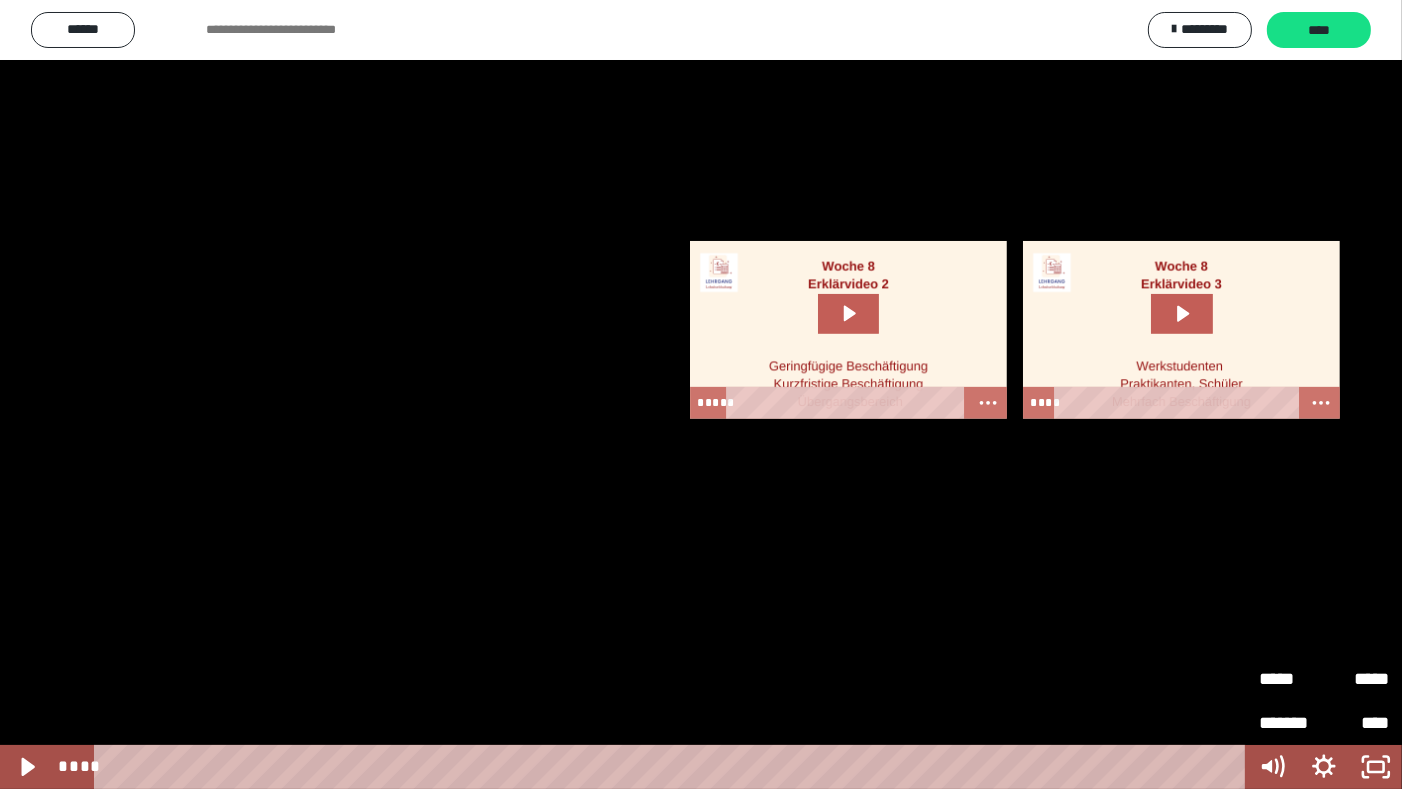 click at bounding box center (701, 394) 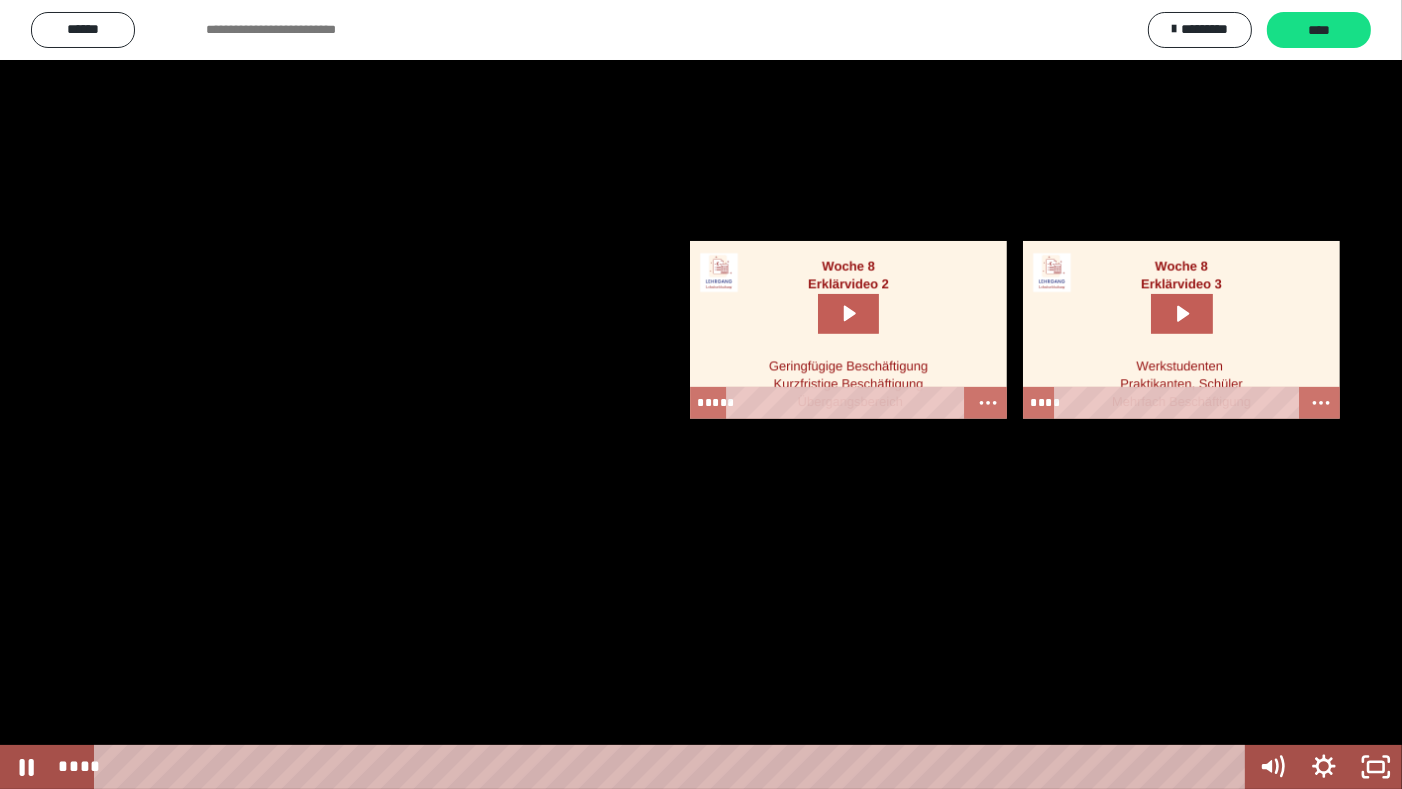 click at bounding box center (701, 394) 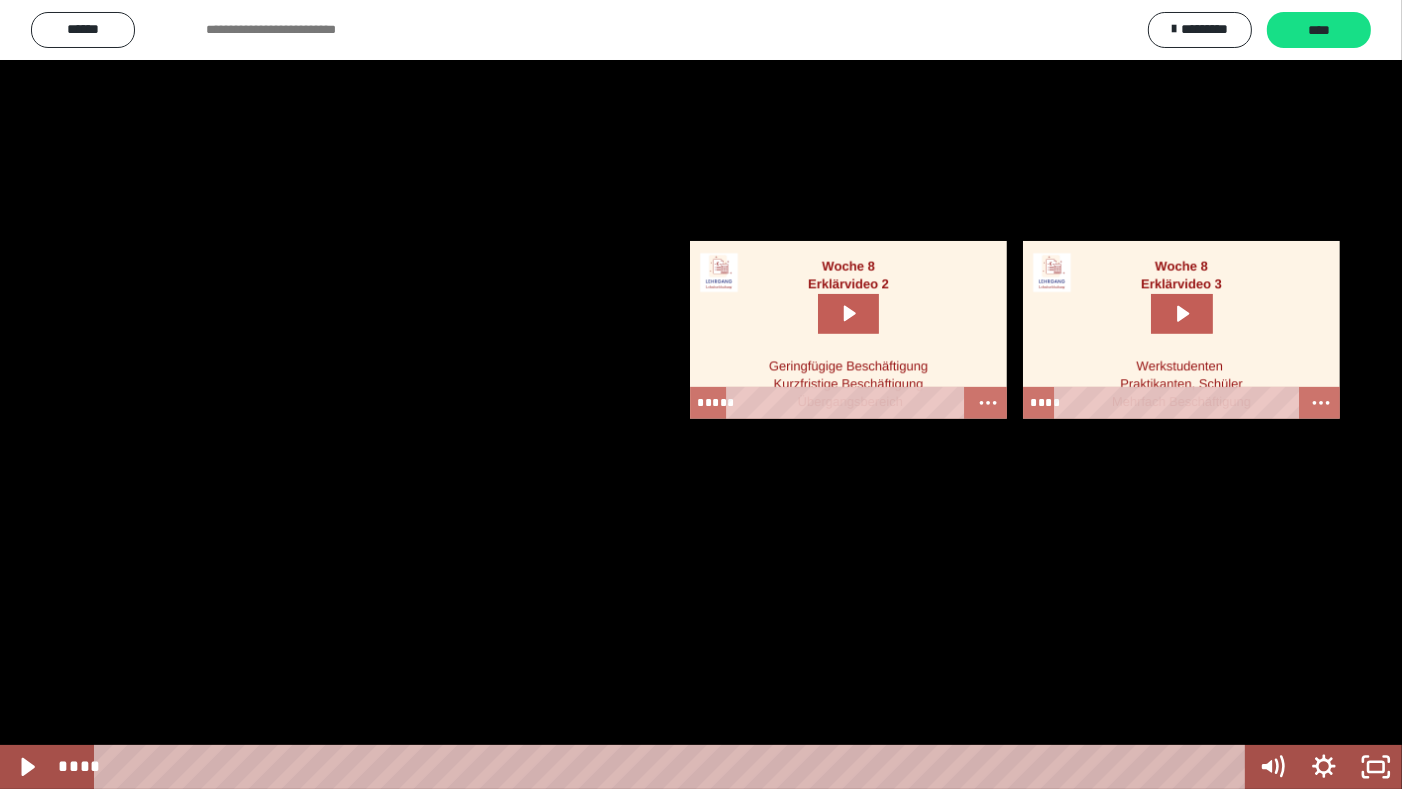 click at bounding box center (701, 394) 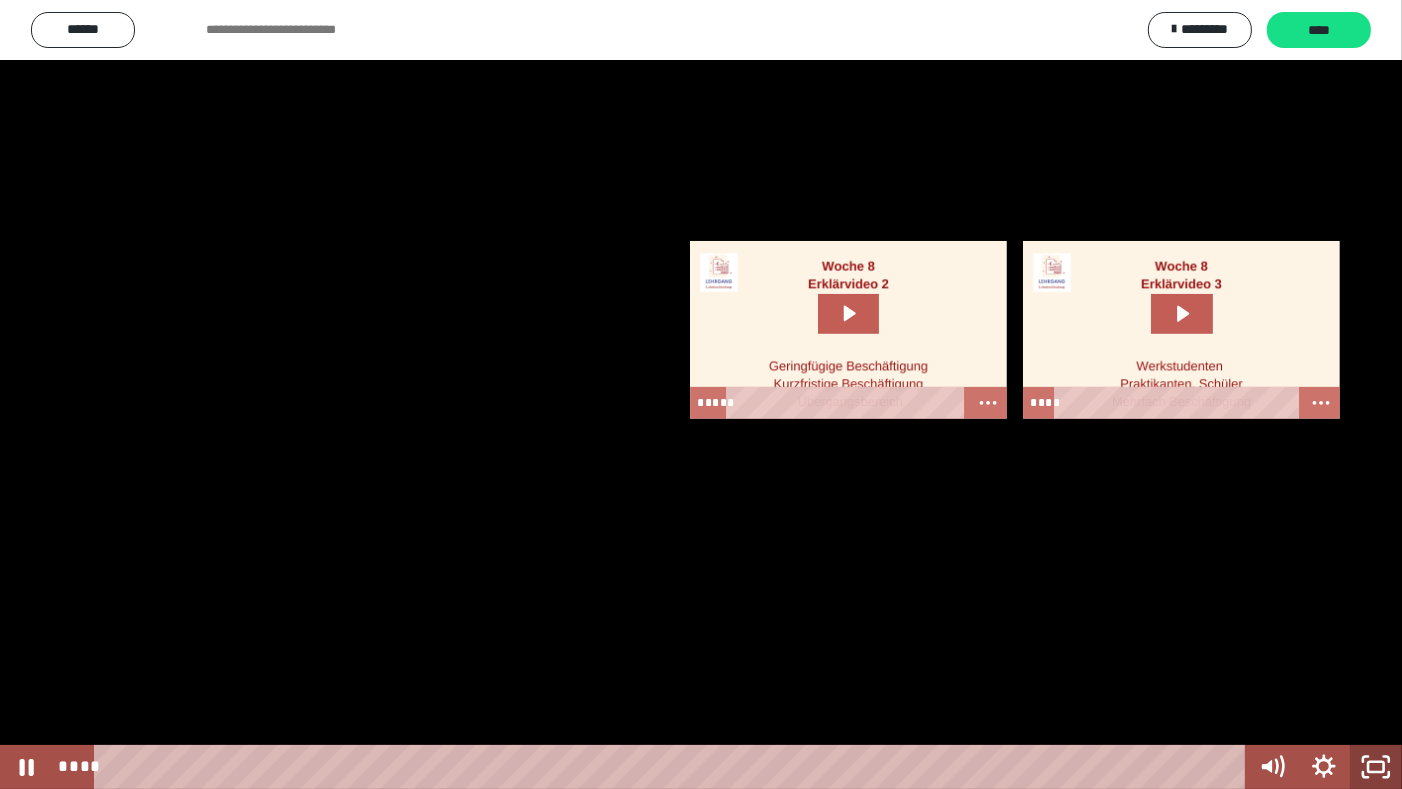 click 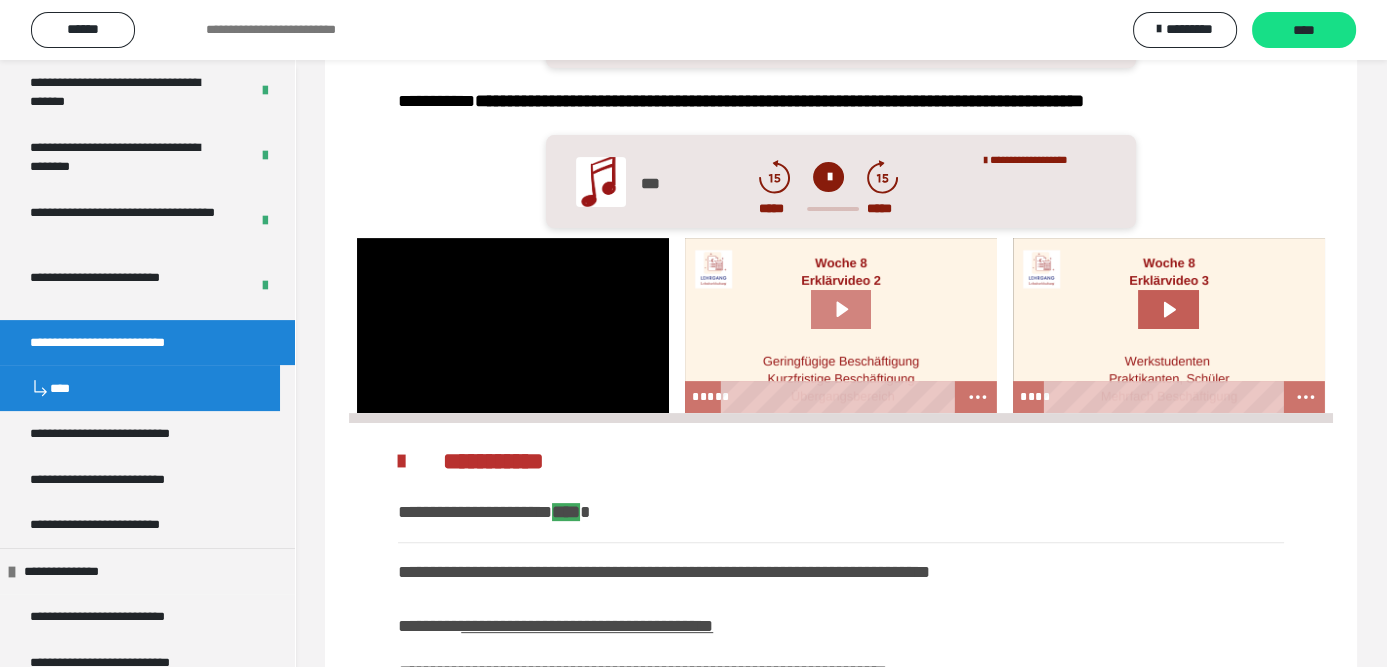 click 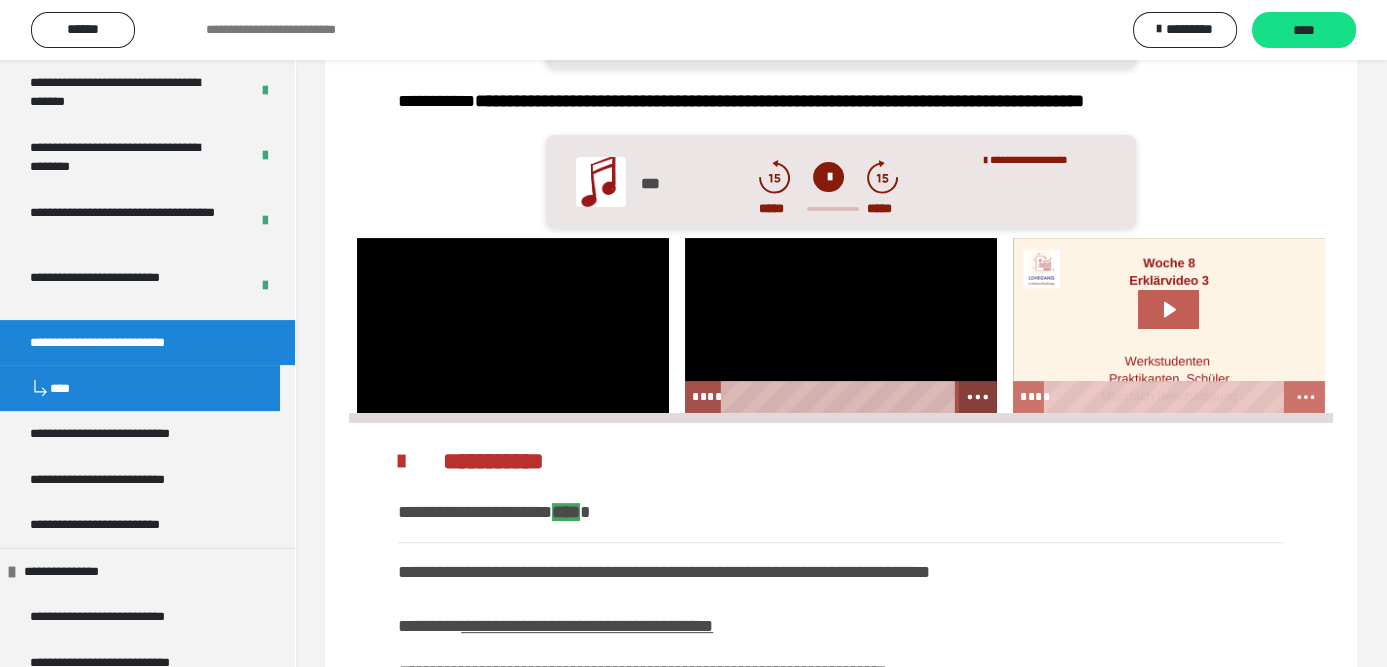 click 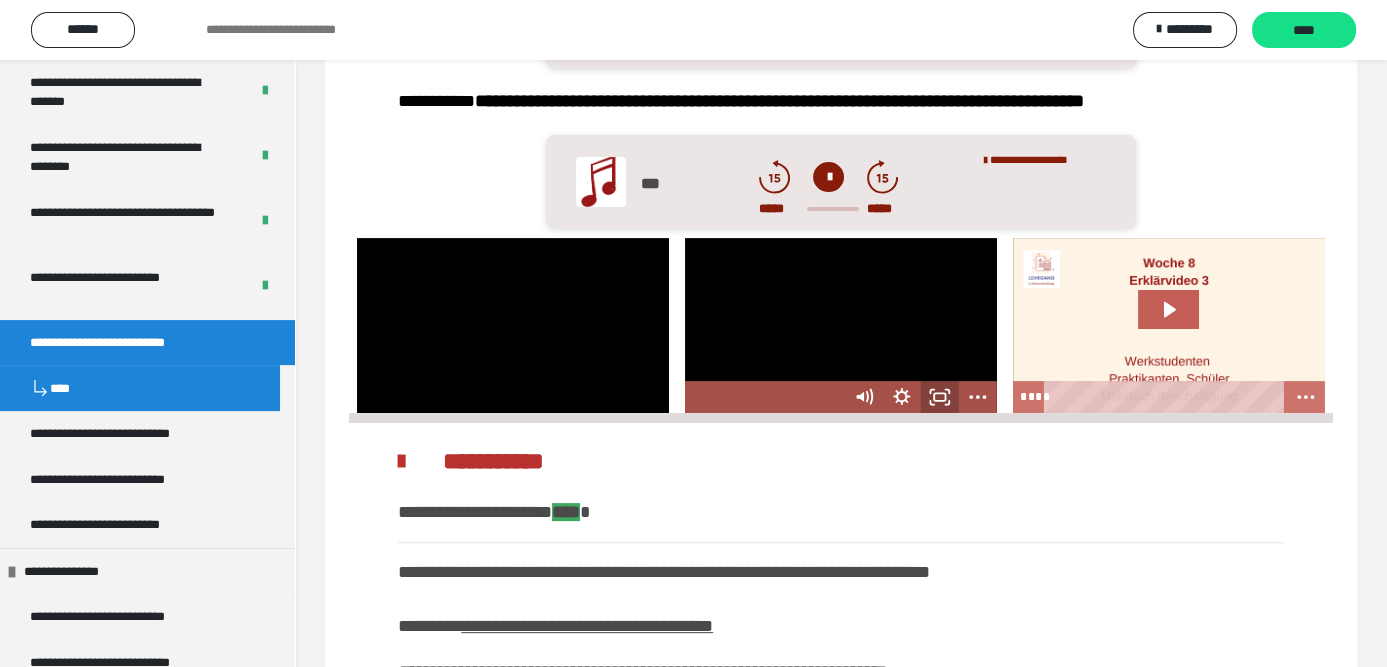 click 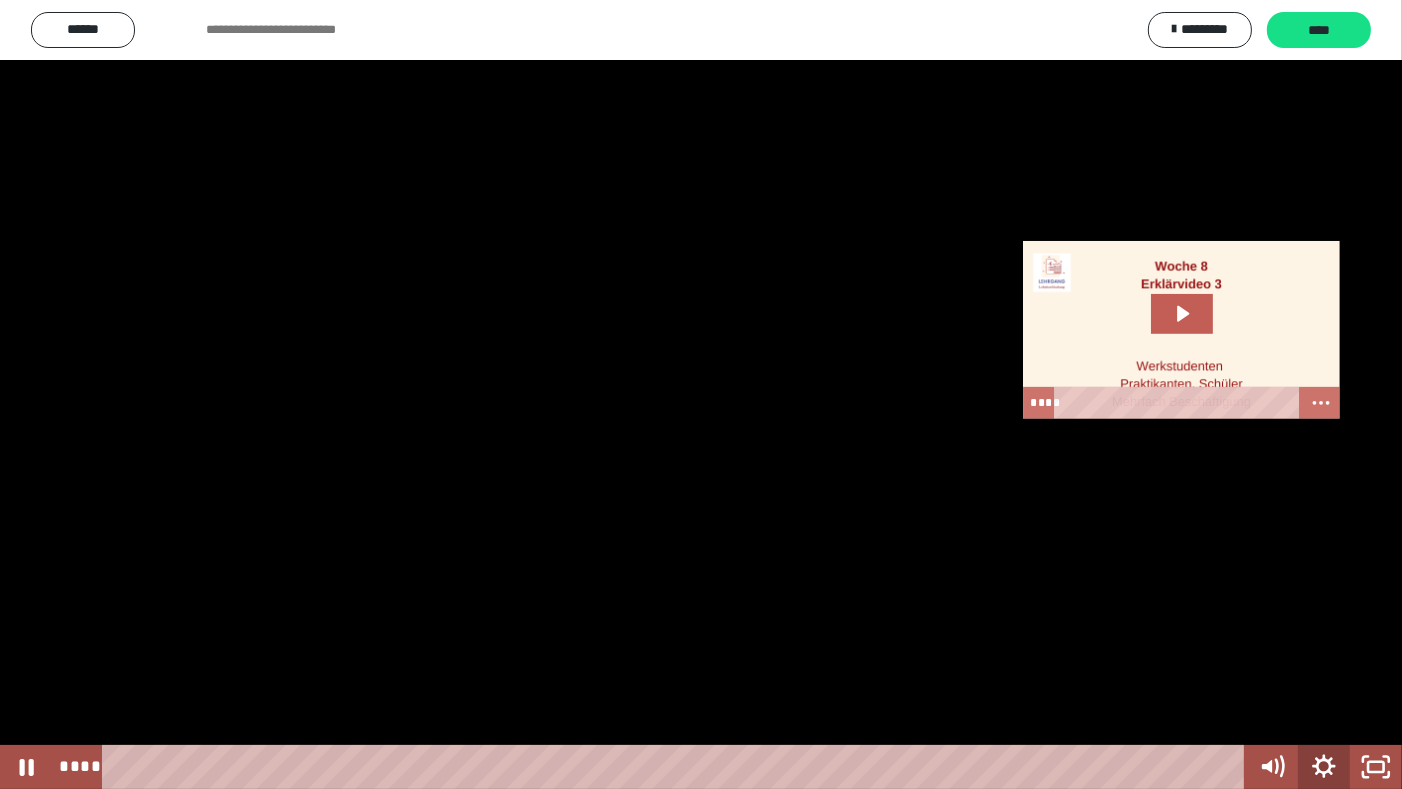 click 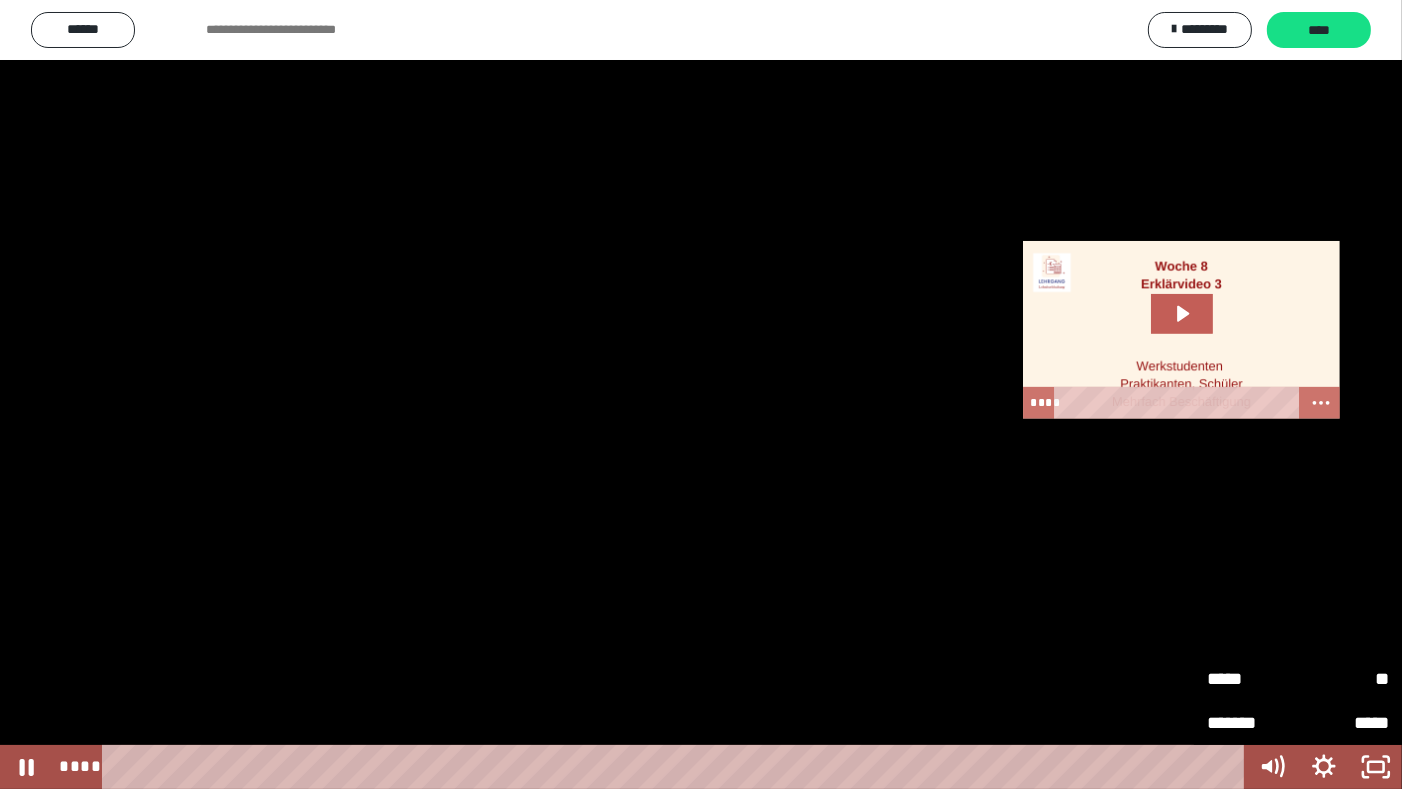 click on "**" at bounding box center (1343, 671) 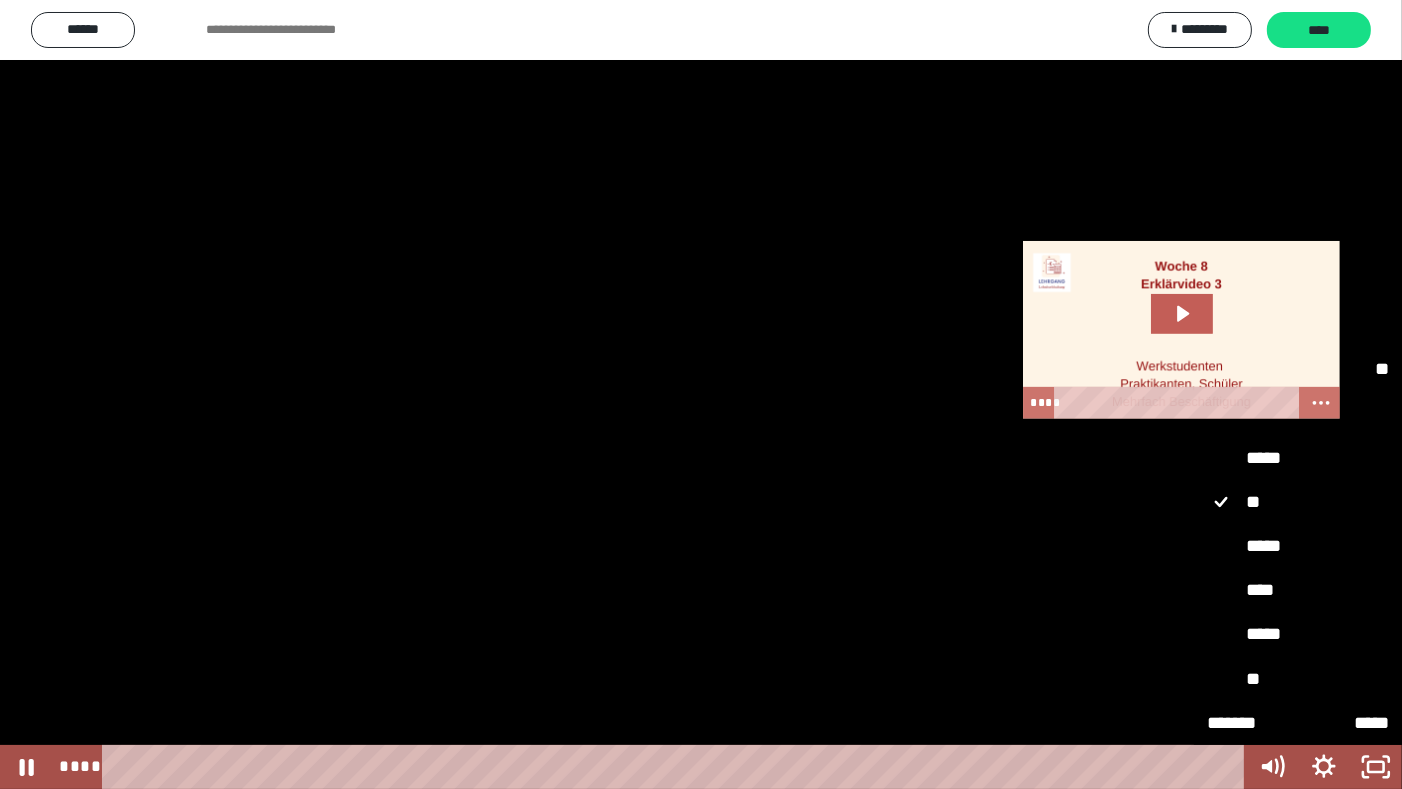 click on "*****" at bounding box center [1298, 635] 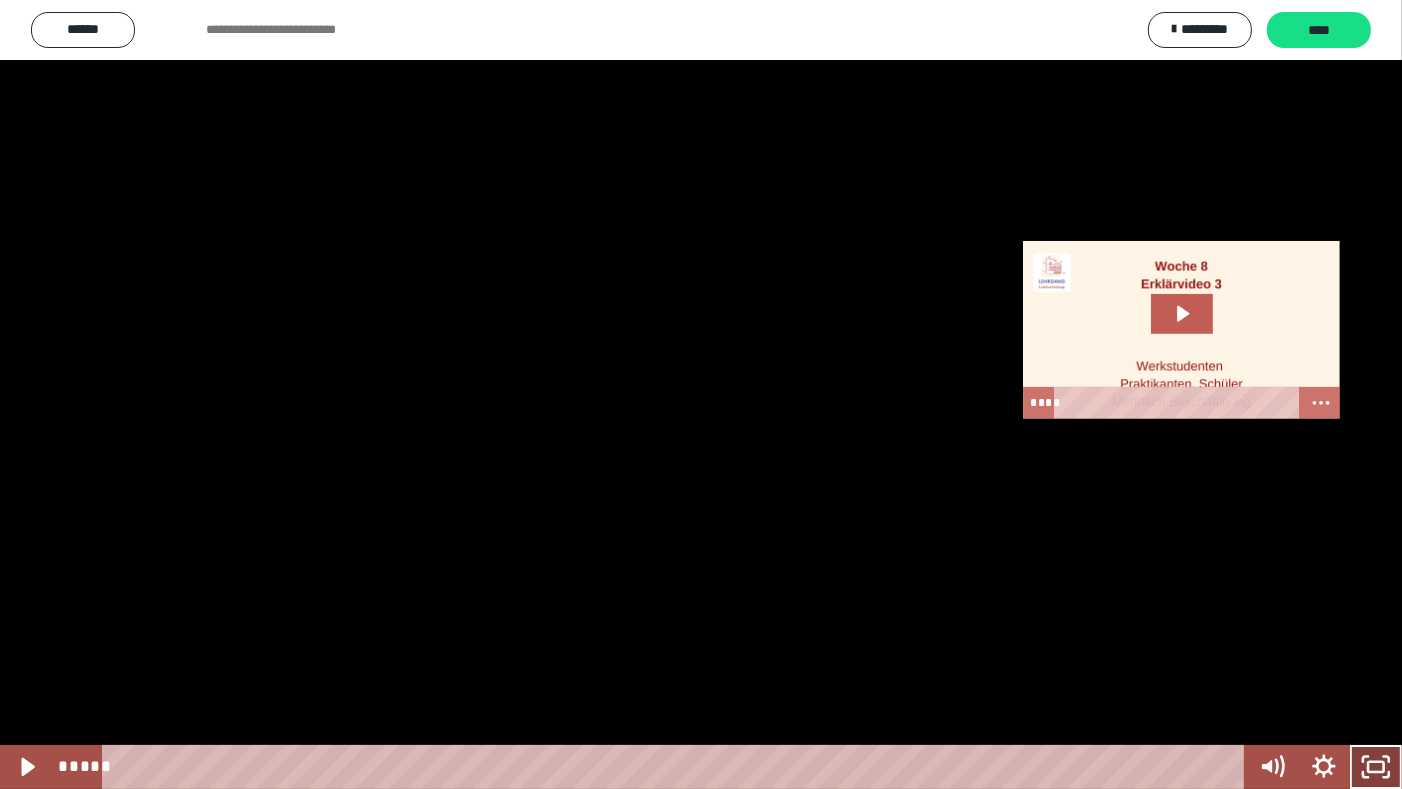 click 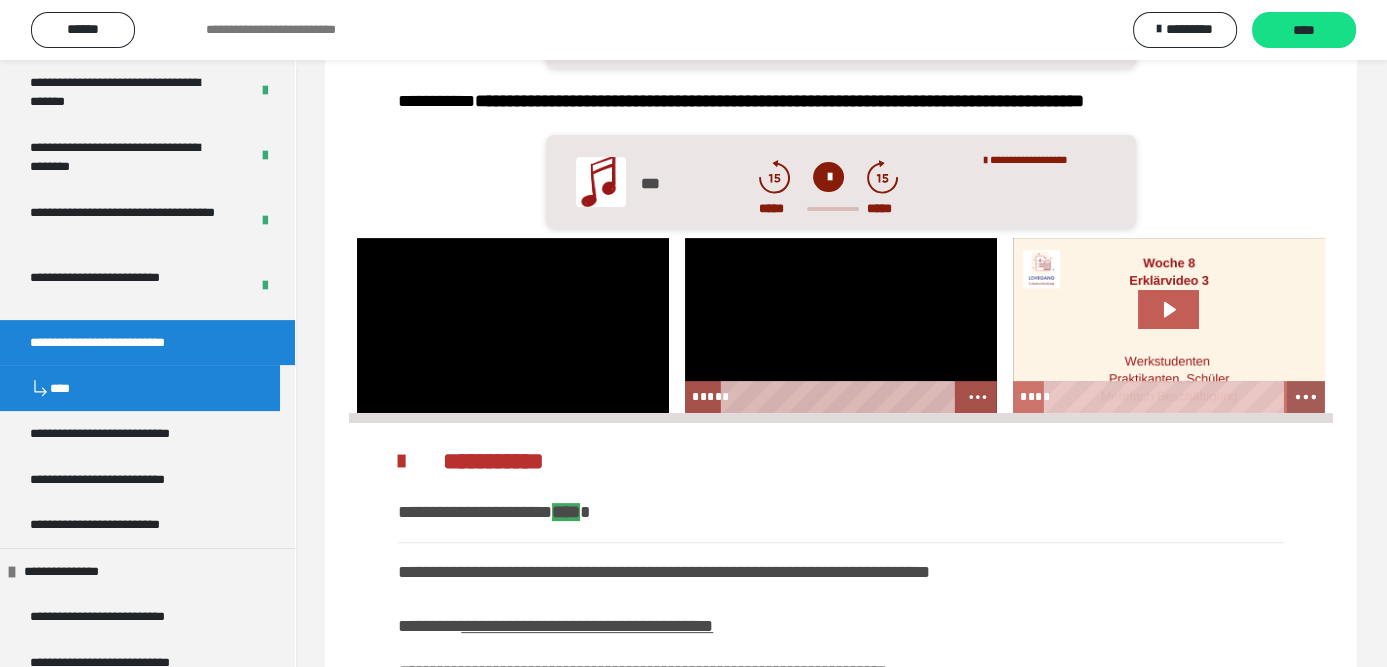 click 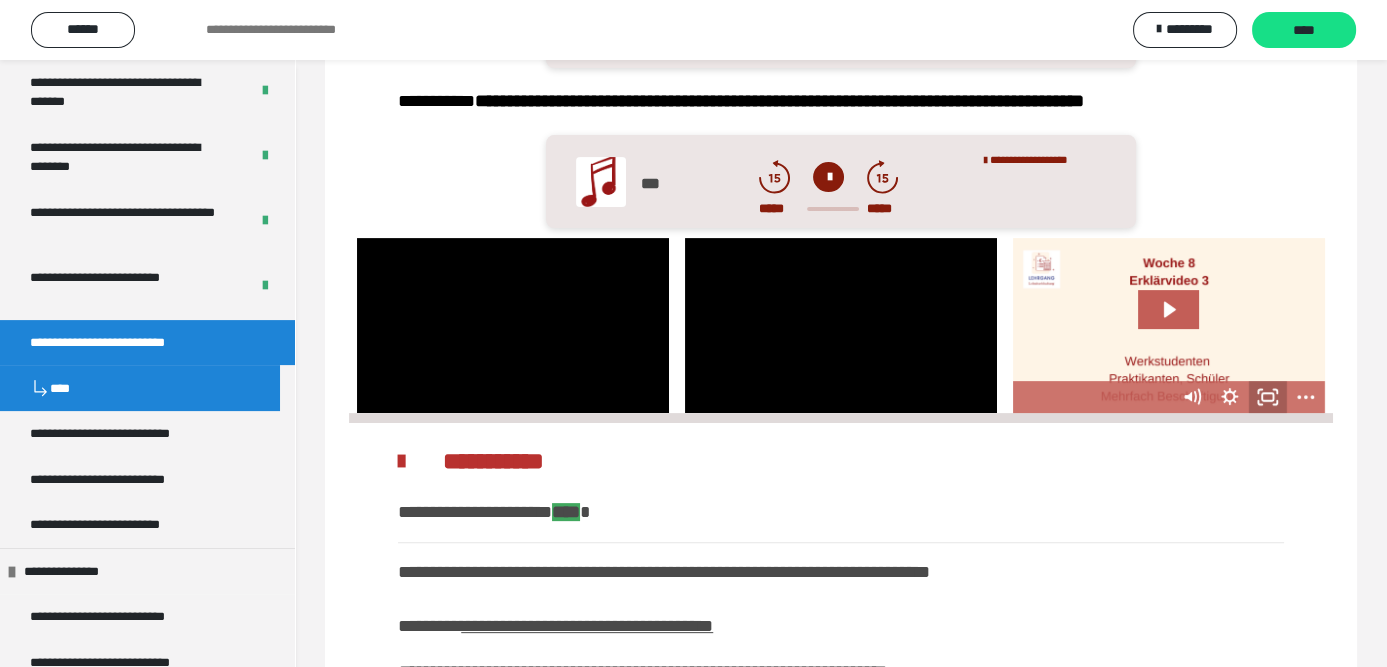 click 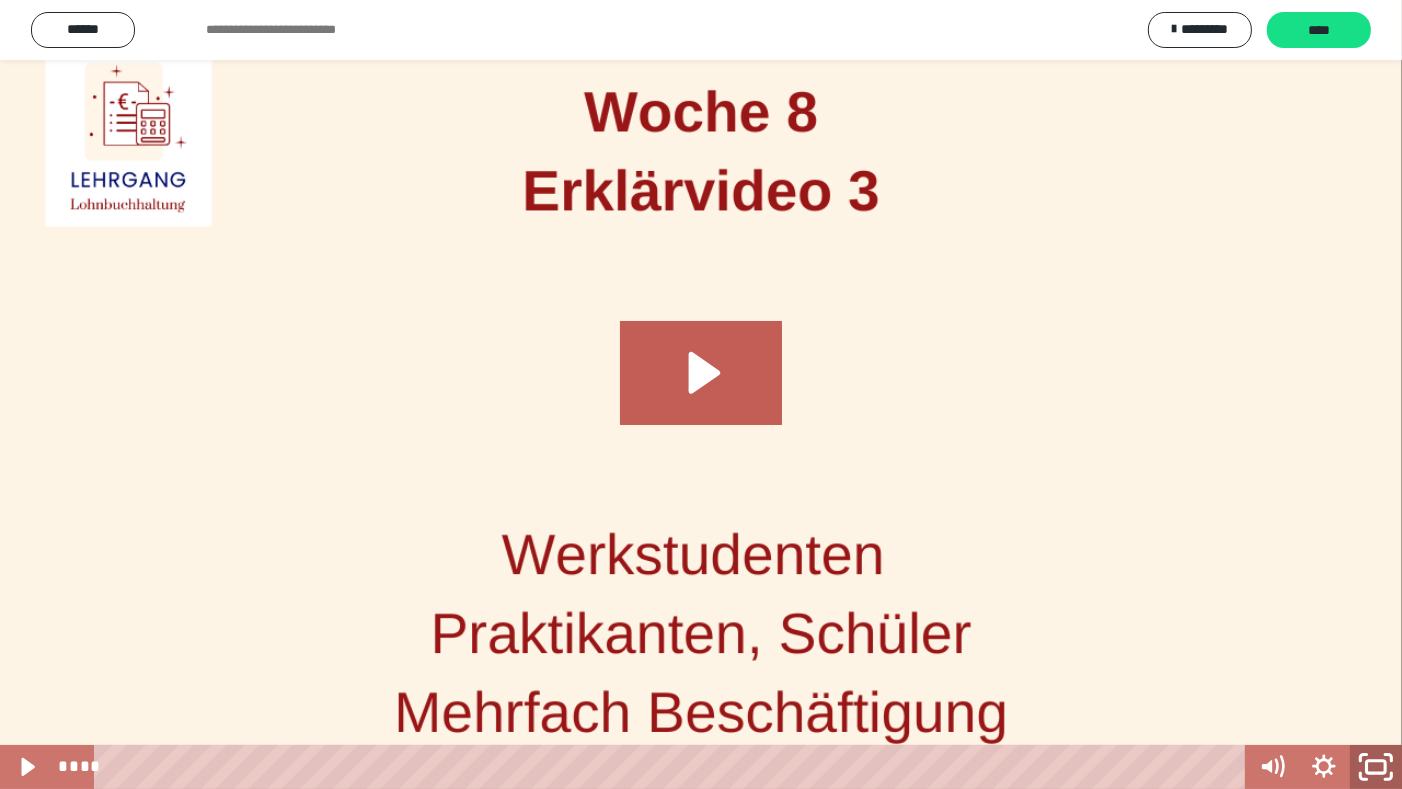 click 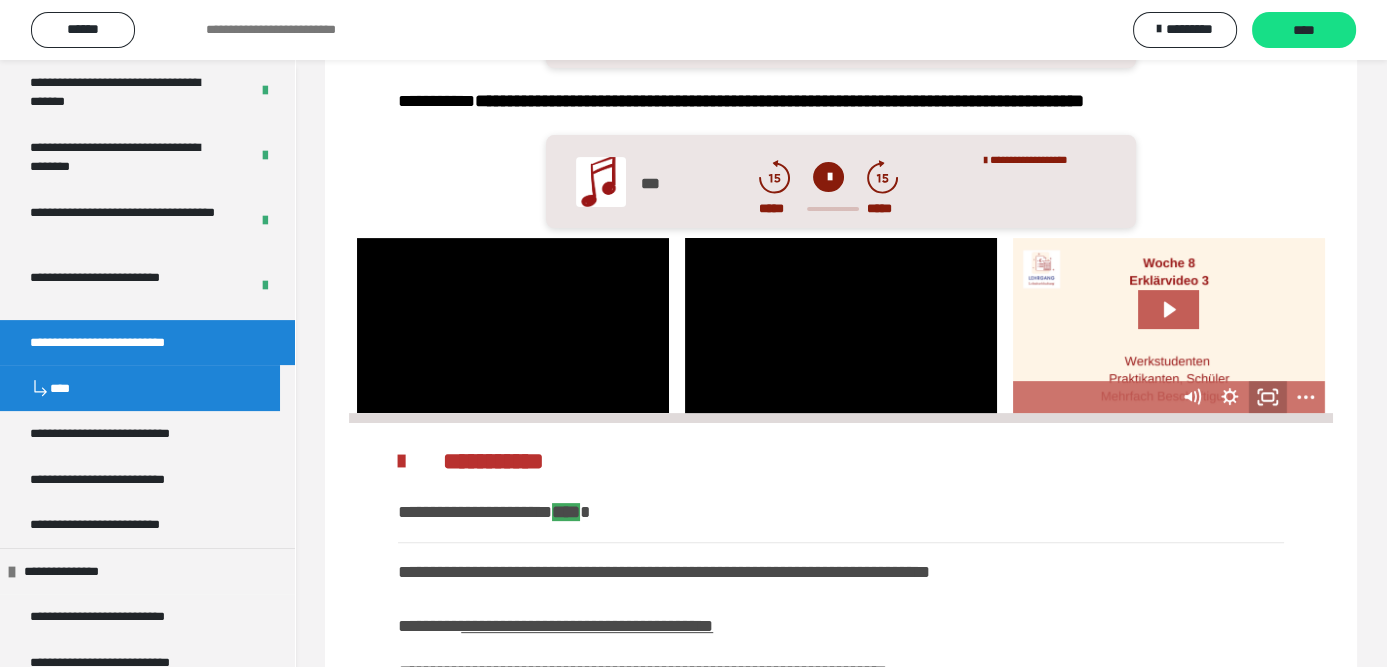 click 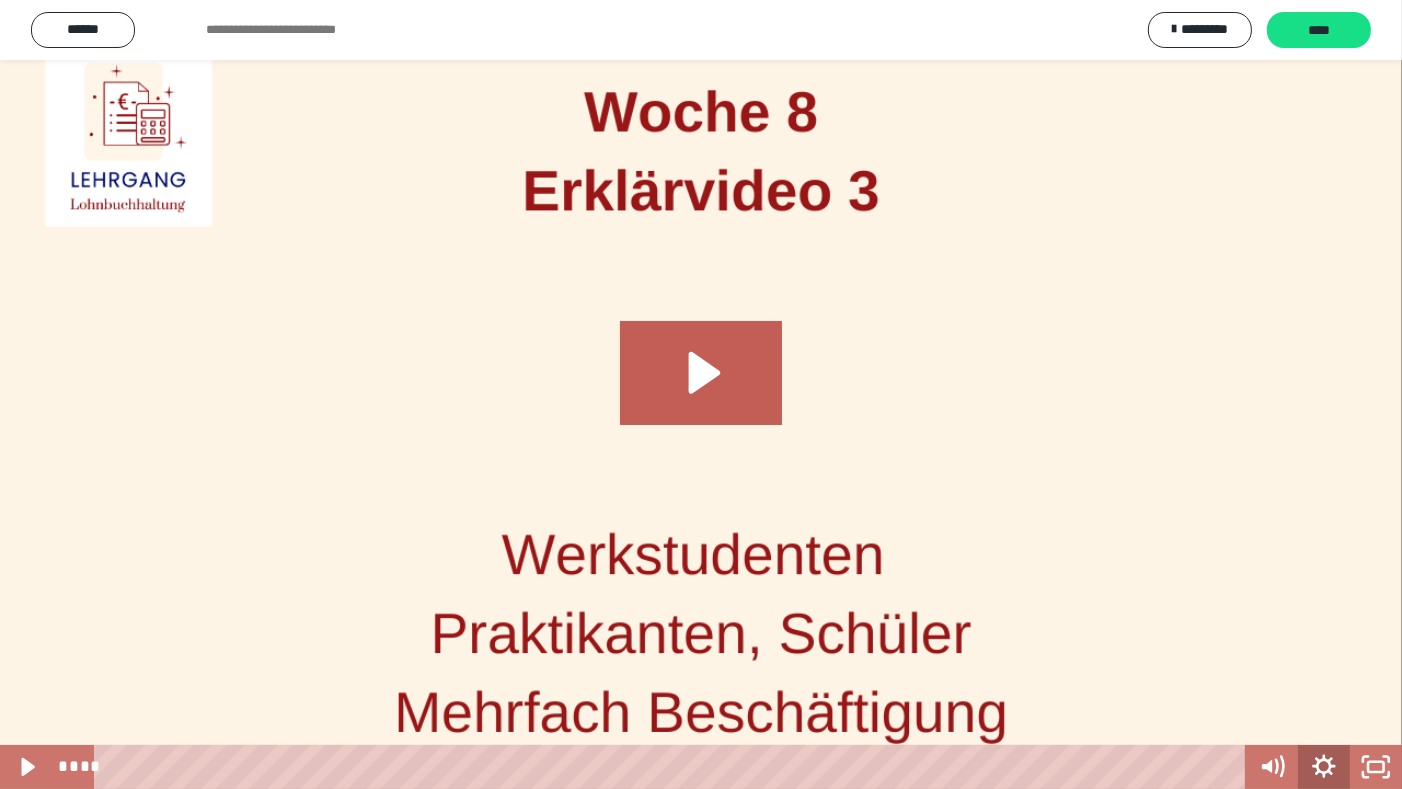 click 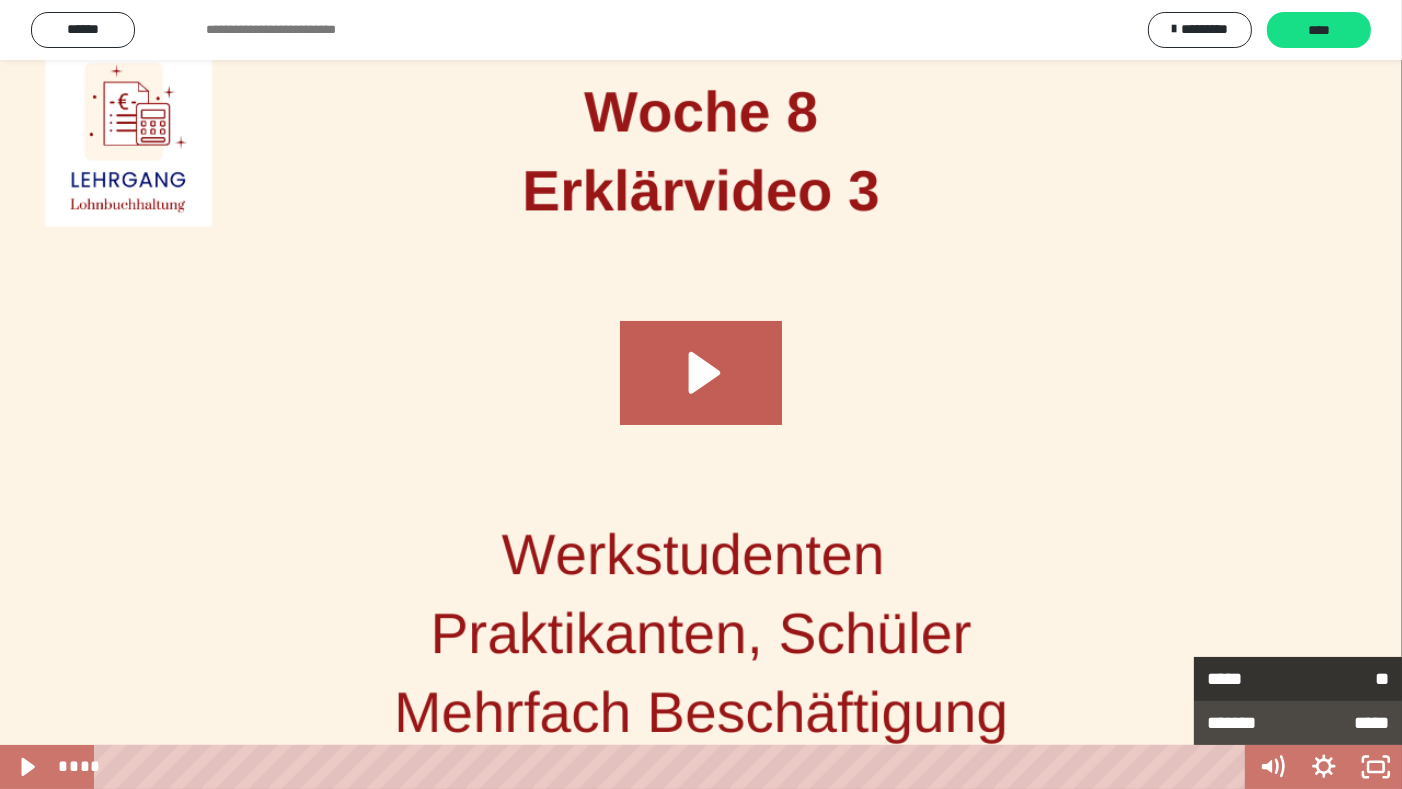 click on "**" at bounding box center (1343, 679) 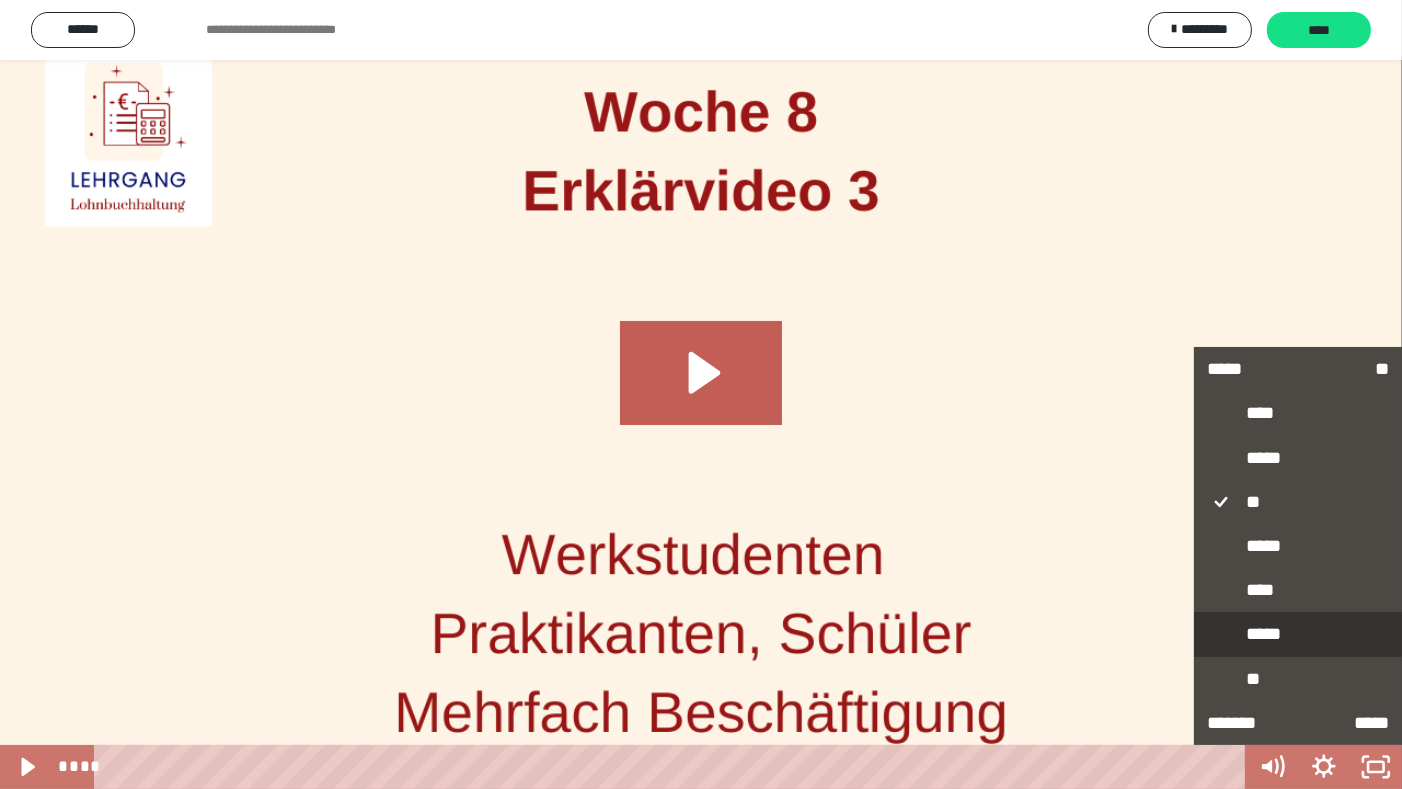 click on "*****" at bounding box center [1298, 635] 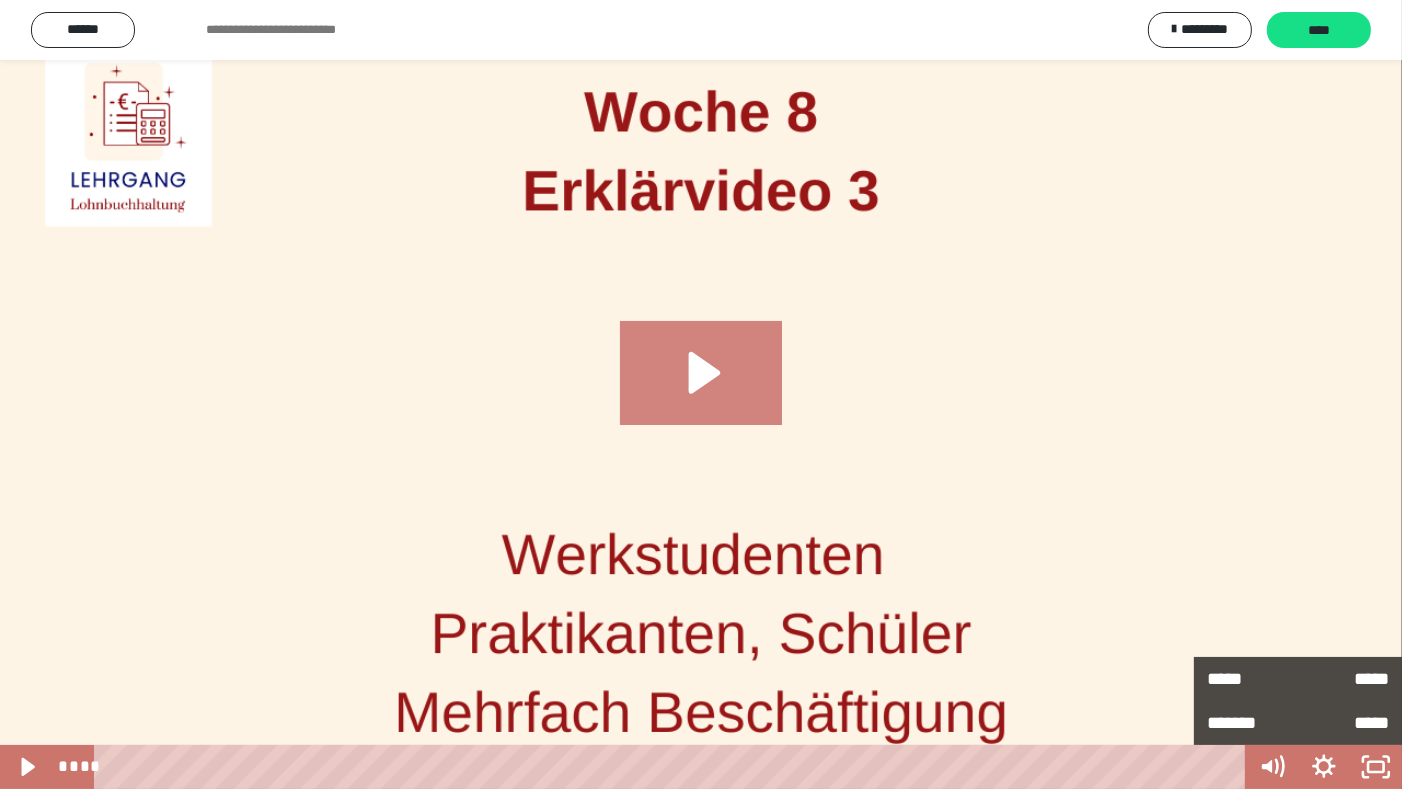 click 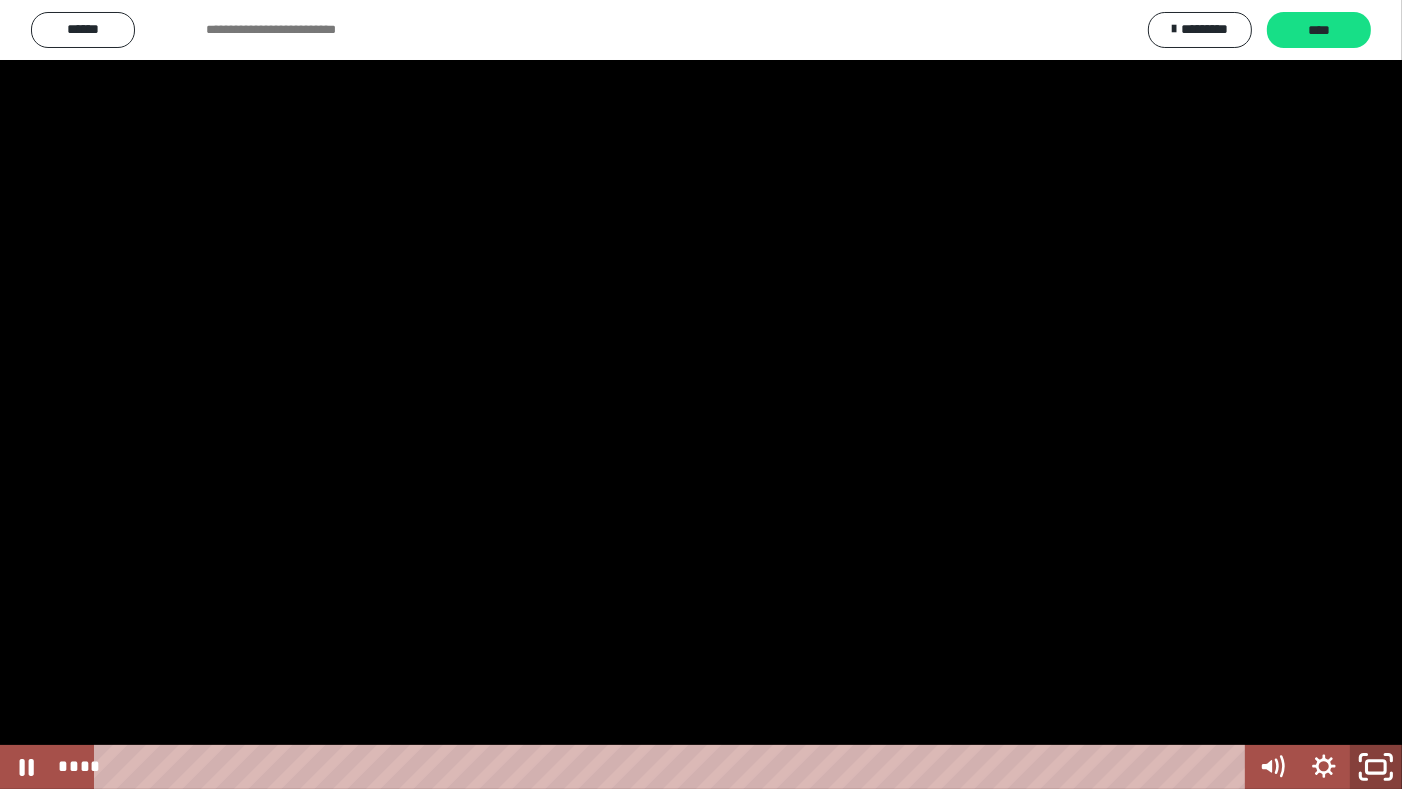 click 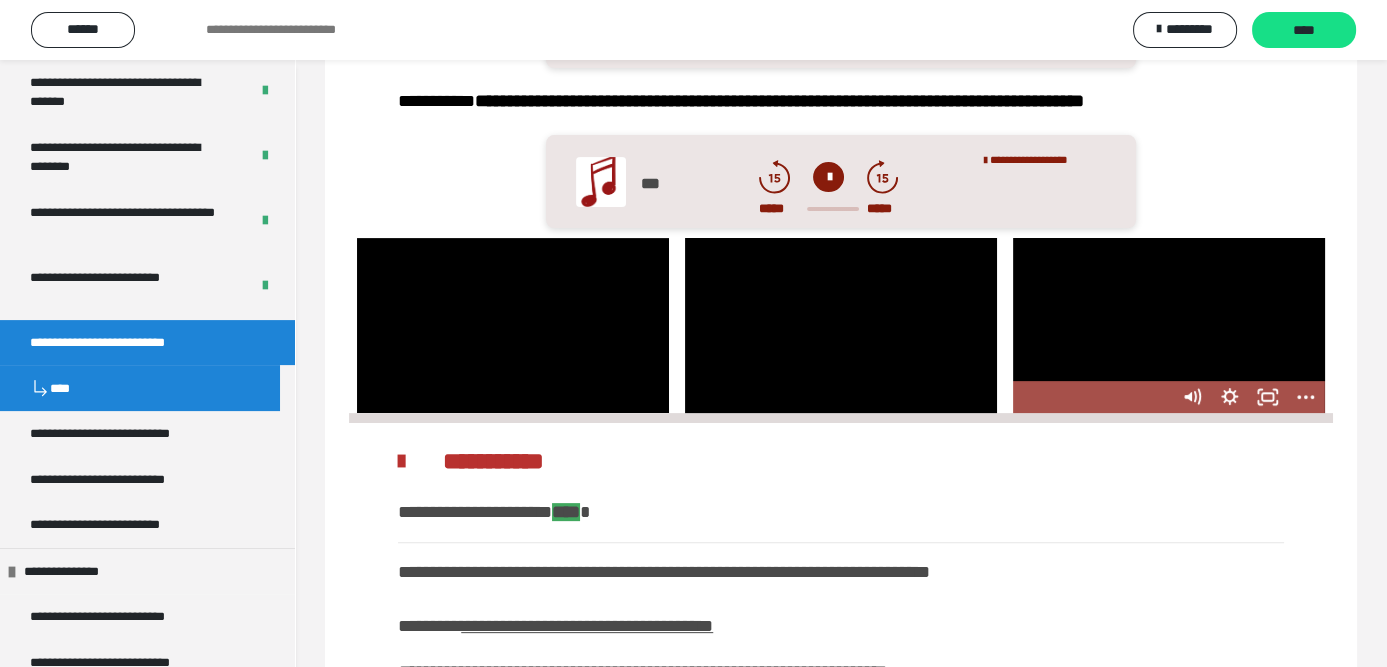click at bounding box center (1169, 325) 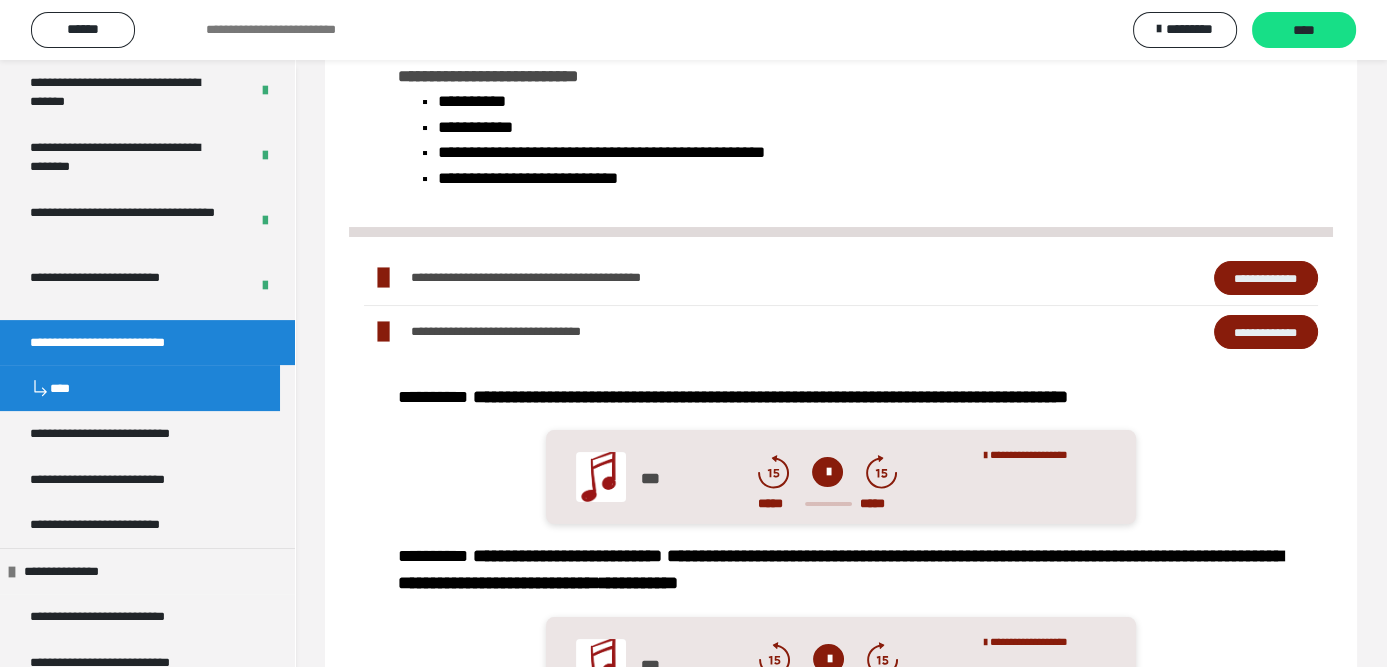 scroll, scrollTop: 19, scrollLeft: 0, axis: vertical 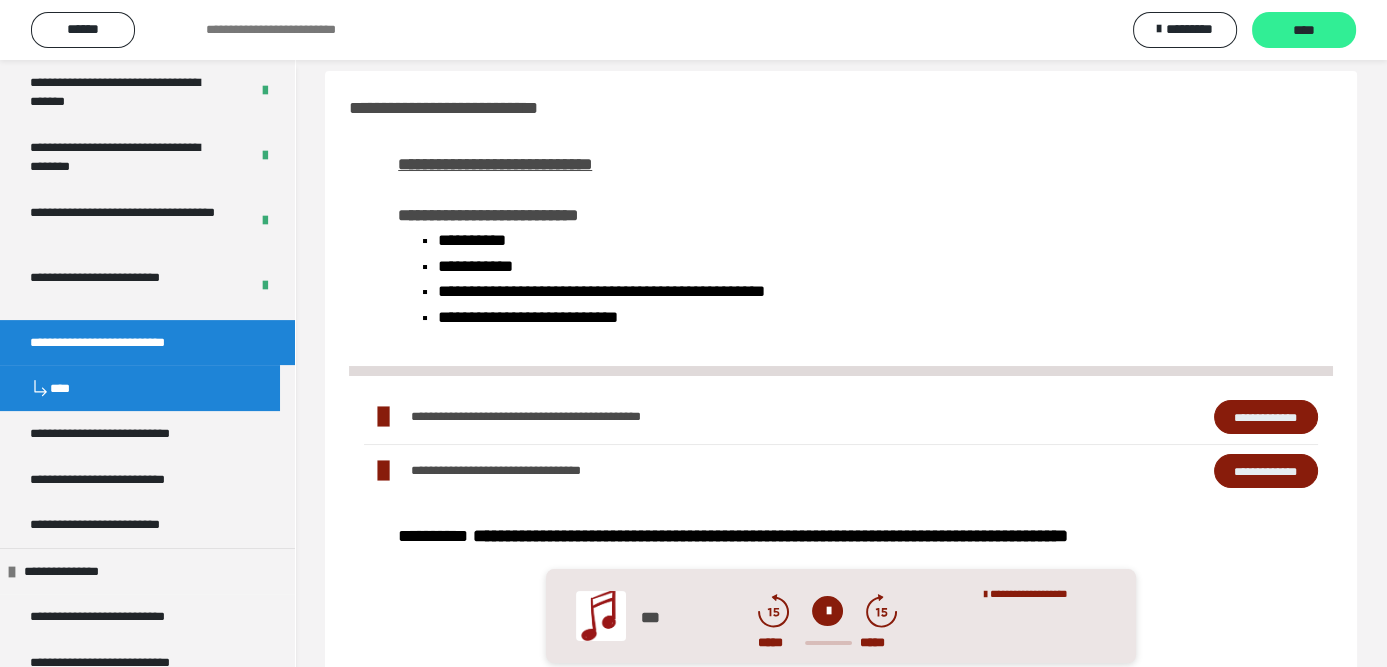 click on "****" at bounding box center [1304, 31] 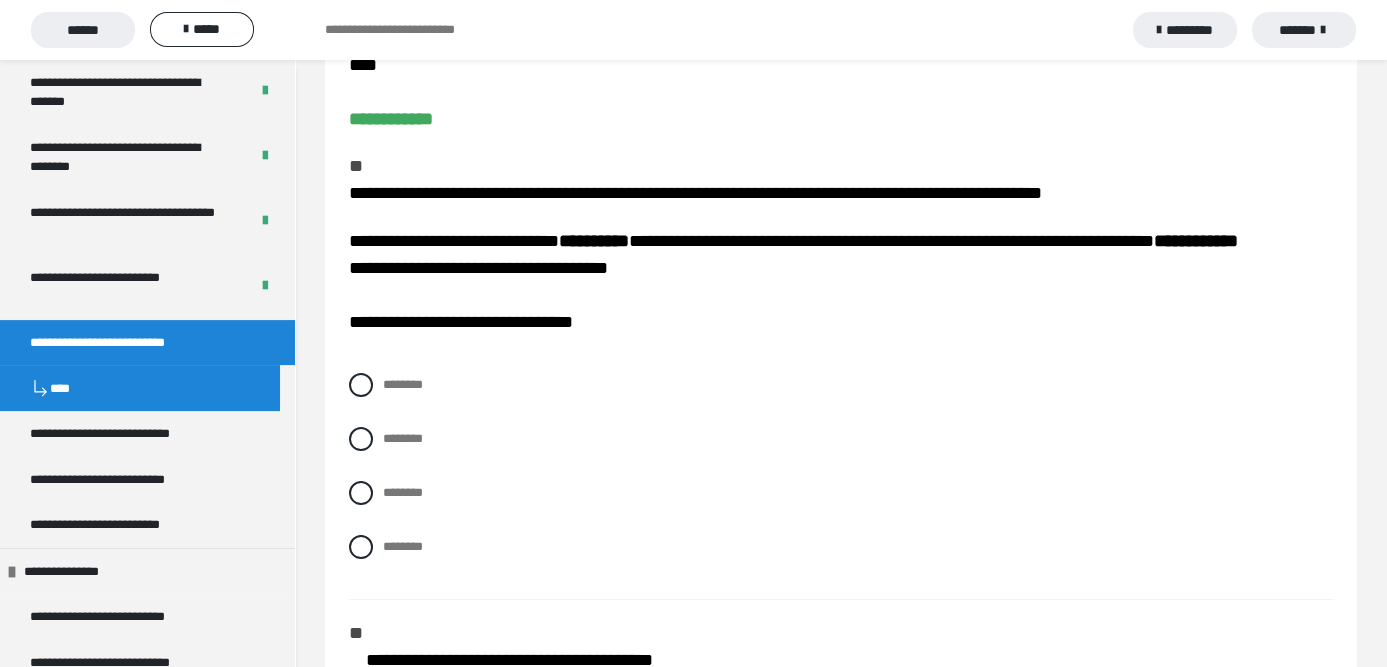 scroll, scrollTop: 200, scrollLeft: 0, axis: vertical 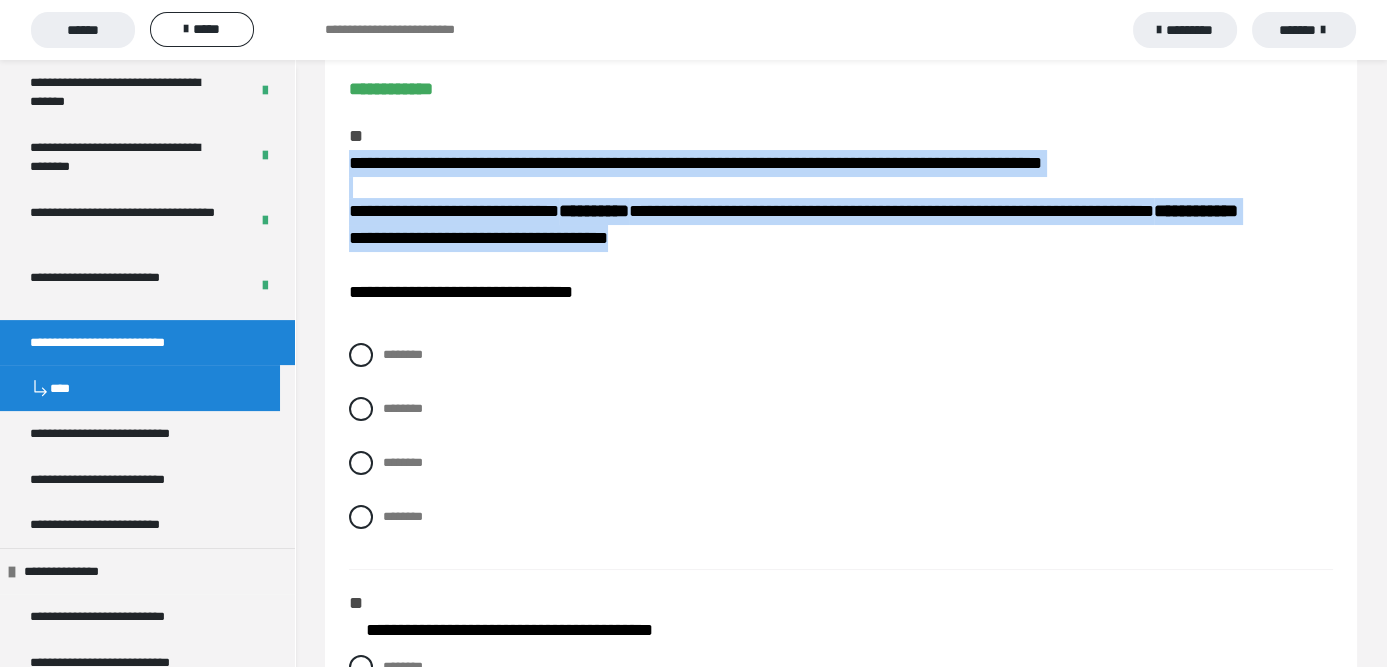 drag, startPoint x: 666, startPoint y: 275, endPoint x: 340, endPoint y: 166, distance: 343.73972 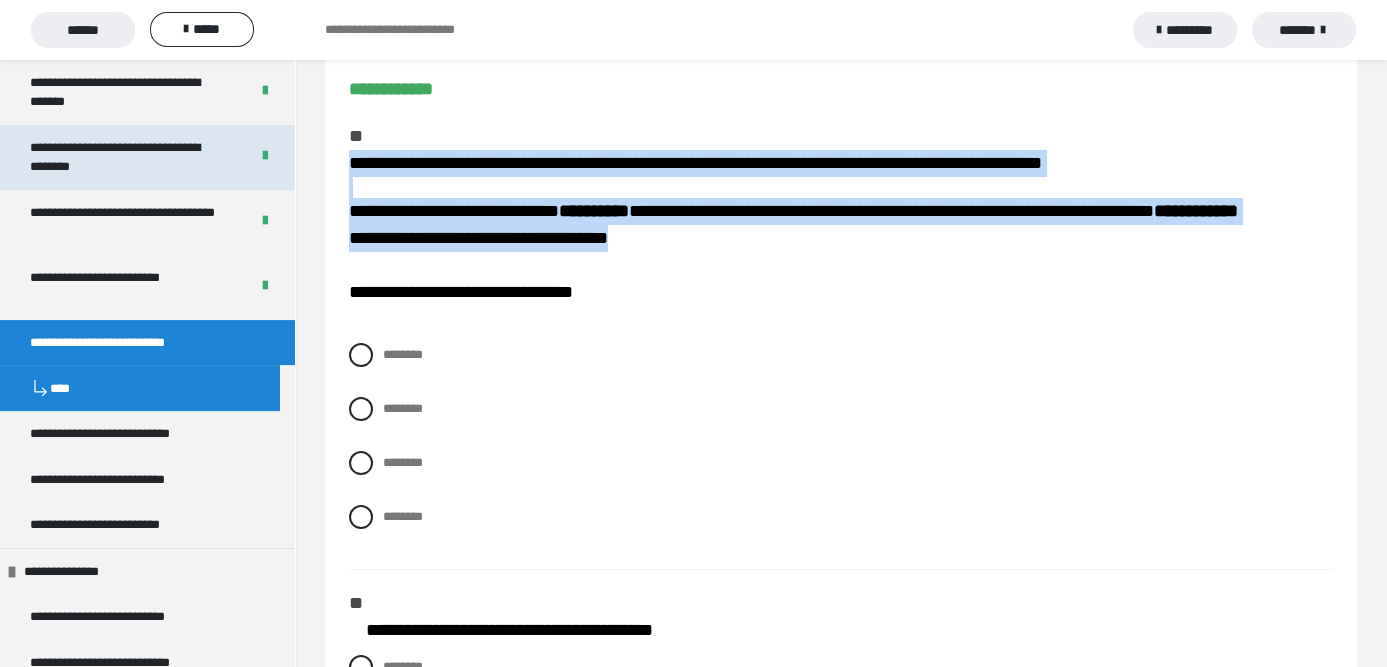 copy on "**********" 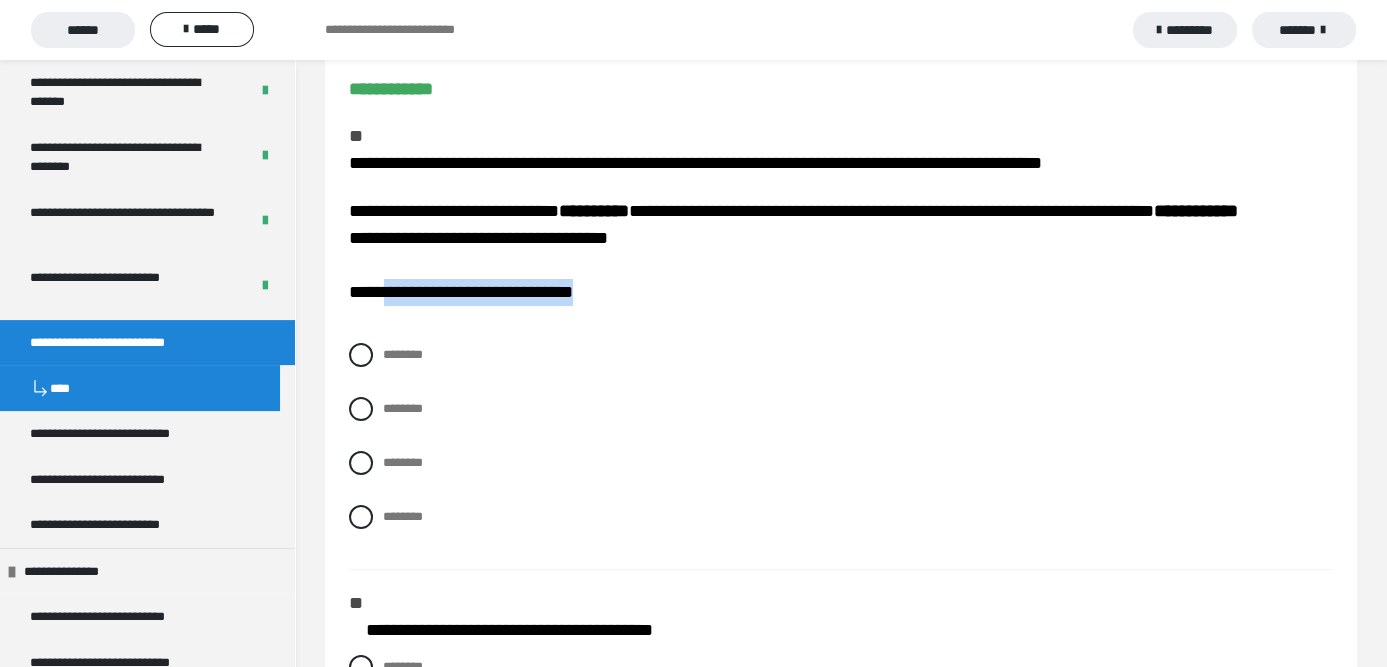 drag, startPoint x: 637, startPoint y: 329, endPoint x: 382, endPoint y: 323, distance: 255.07057 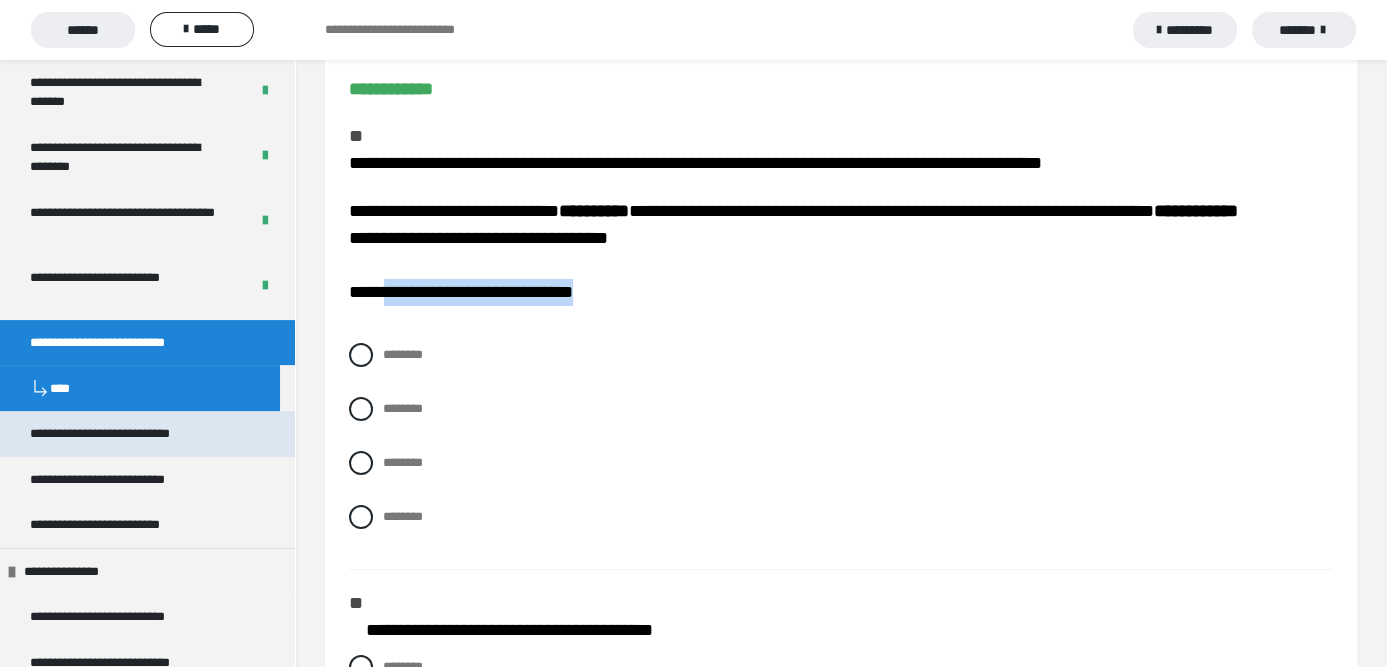 copy on "**********" 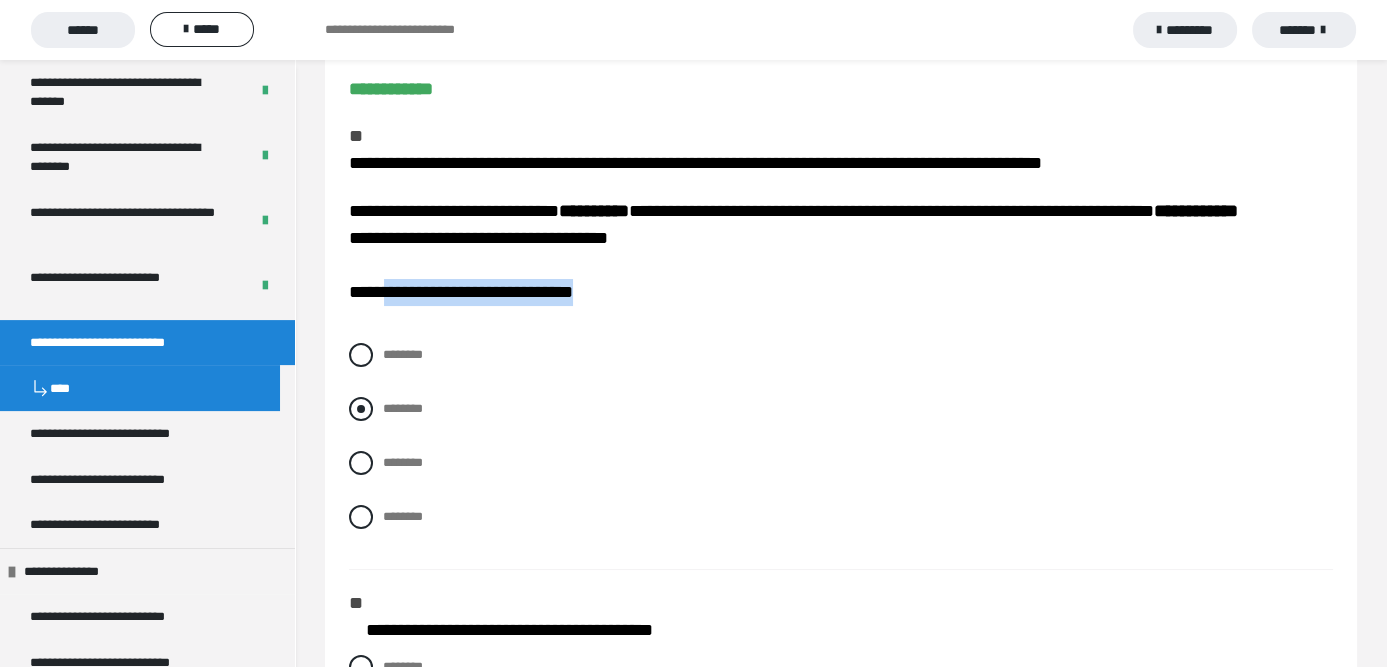 click at bounding box center (361, 409) 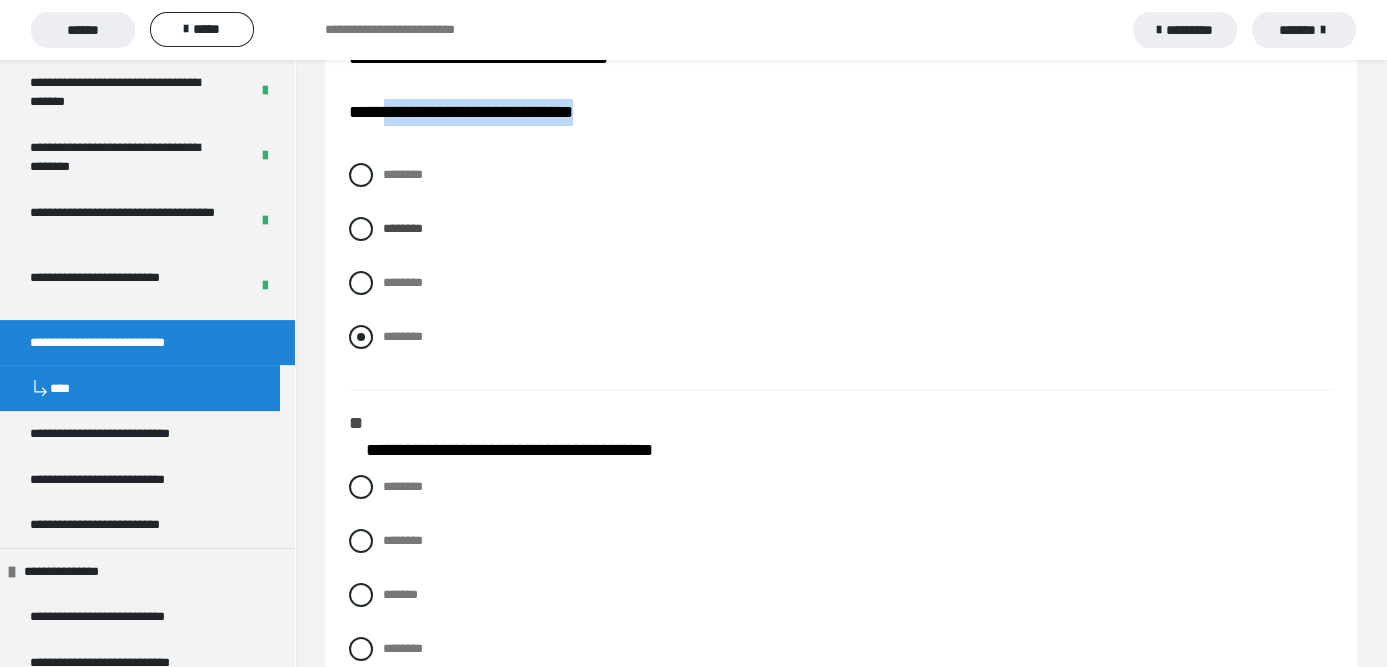 scroll, scrollTop: 400, scrollLeft: 0, axis: vertical 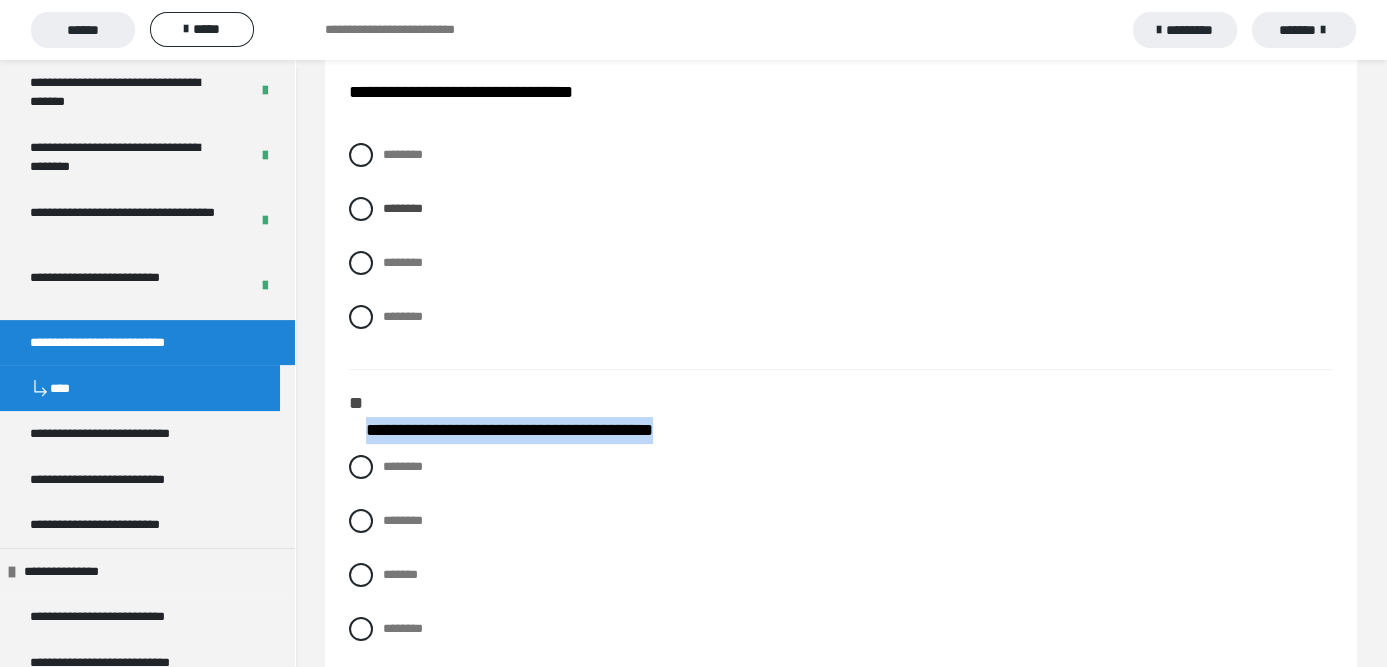 drag, startPoint x: 724, startPoint y: 437, endPoint x: 366, endPoint y: 435, distance: 358.00558 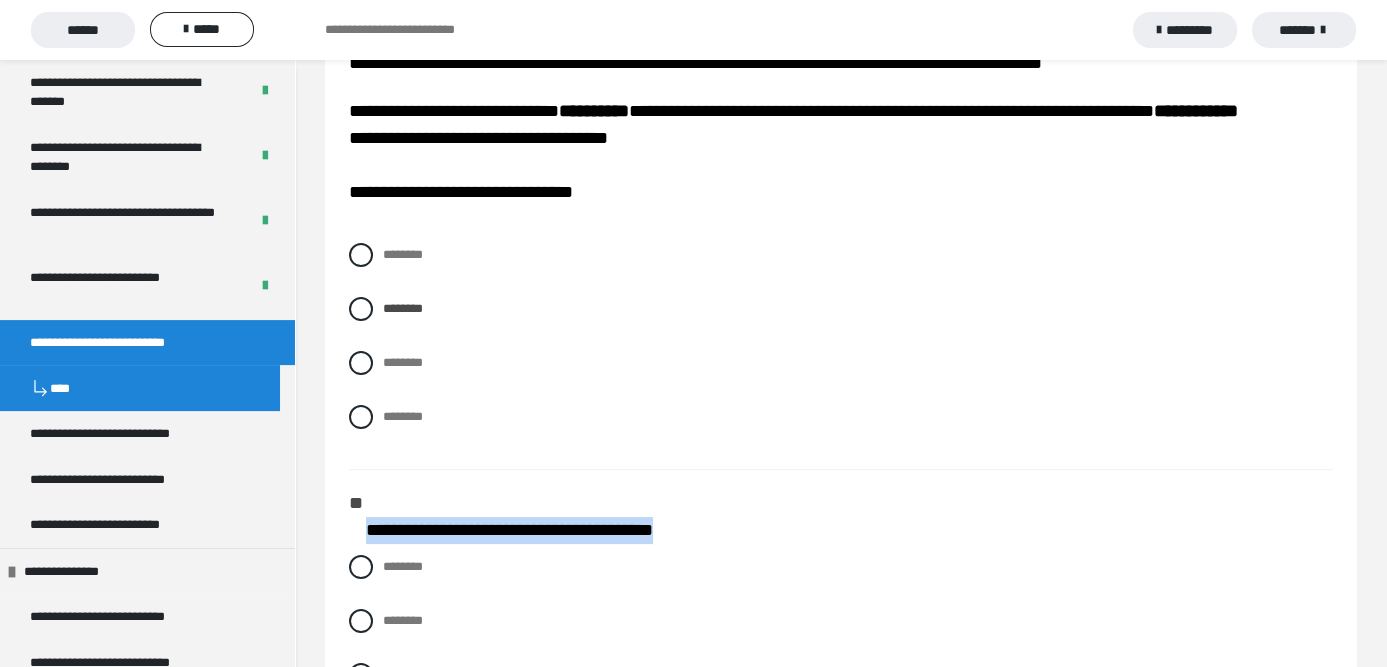 scroll, scrollTop: 400, scrollLeft: 0, axis: vertical 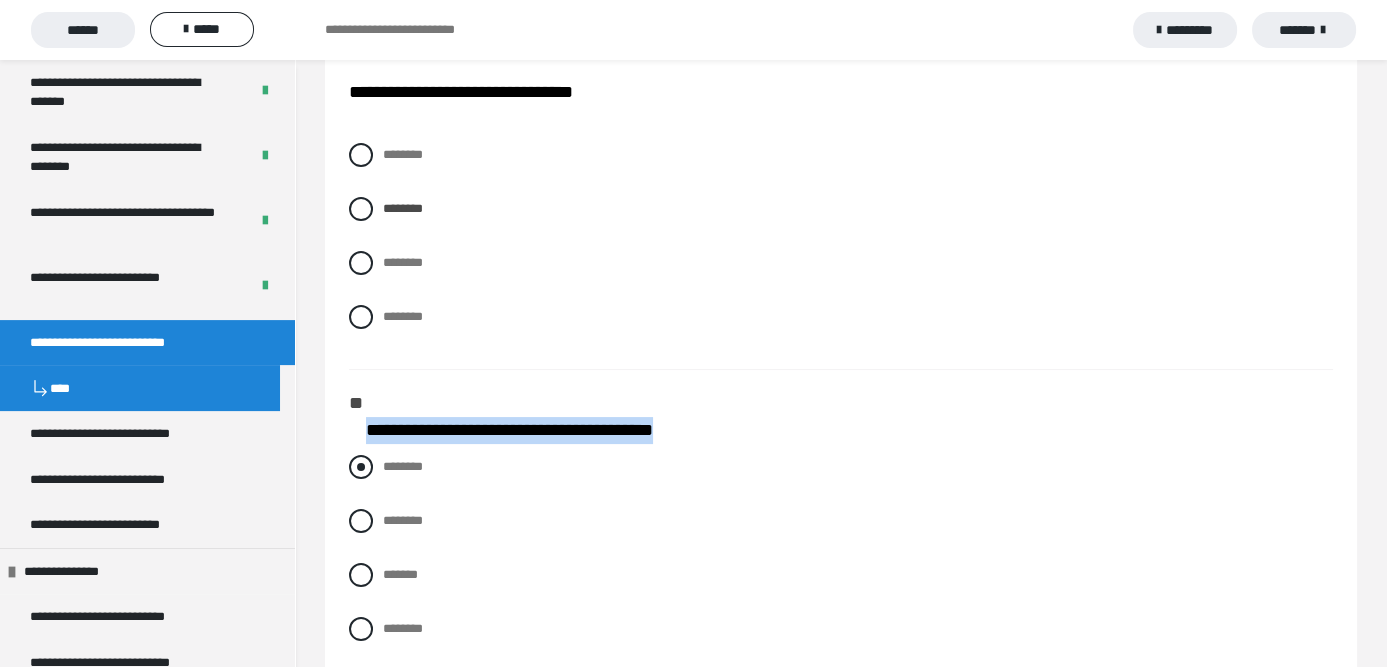 click at bounding box center (361, 467) 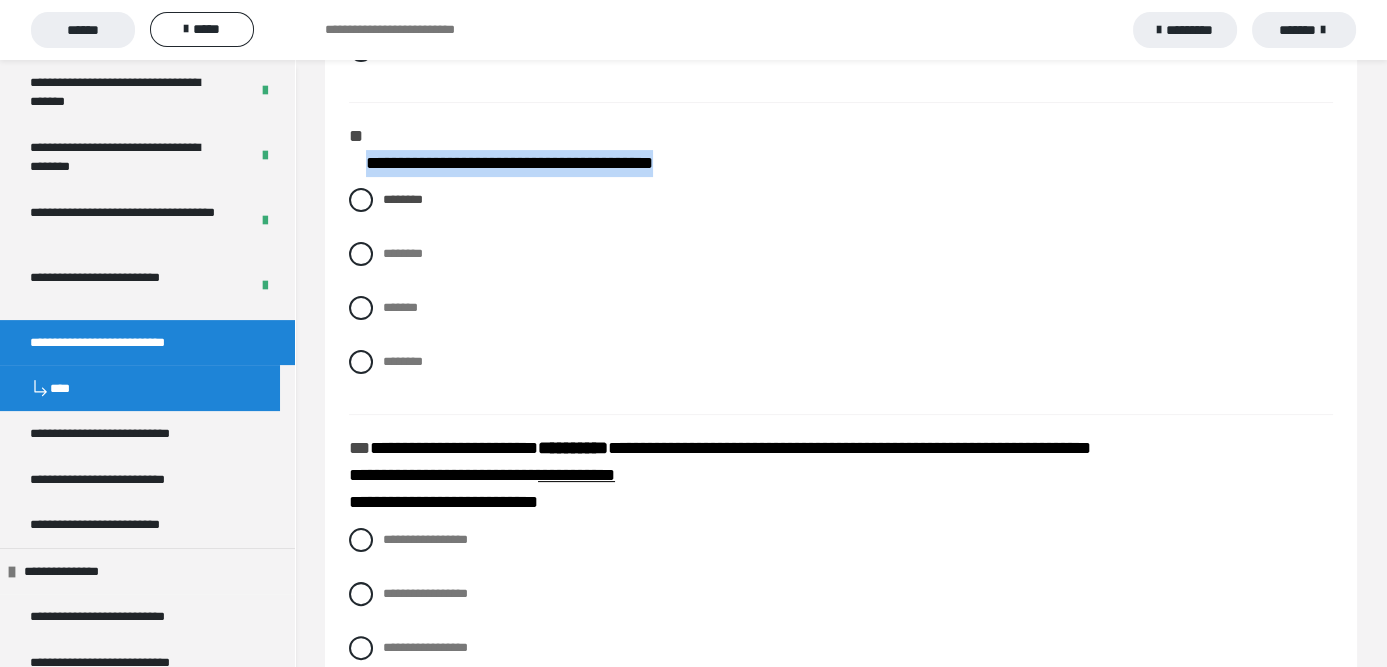 scroll, scrollTop: 700, scrollLeft: 0, axis: vertical 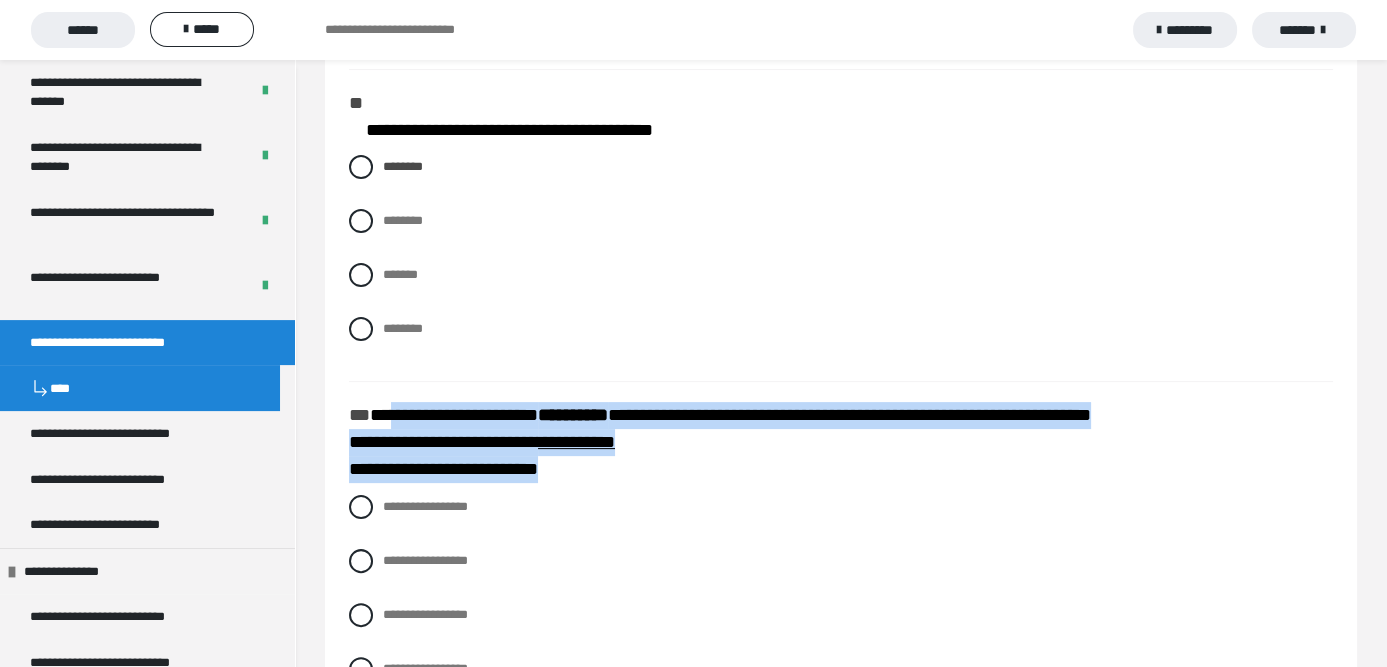 drag, startPoint x: 585, startPoint y: 477, endPoint x: 394, endPoint y: 428, distance: 197.1852 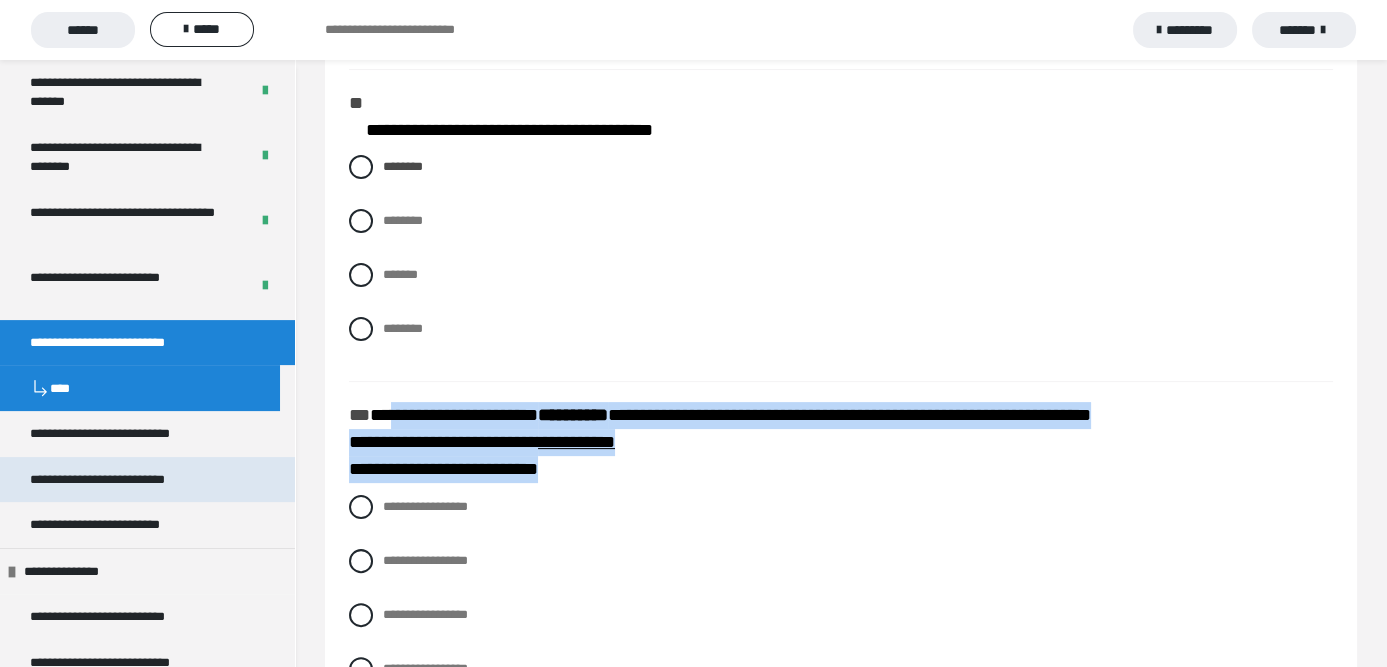 copy on "**********" 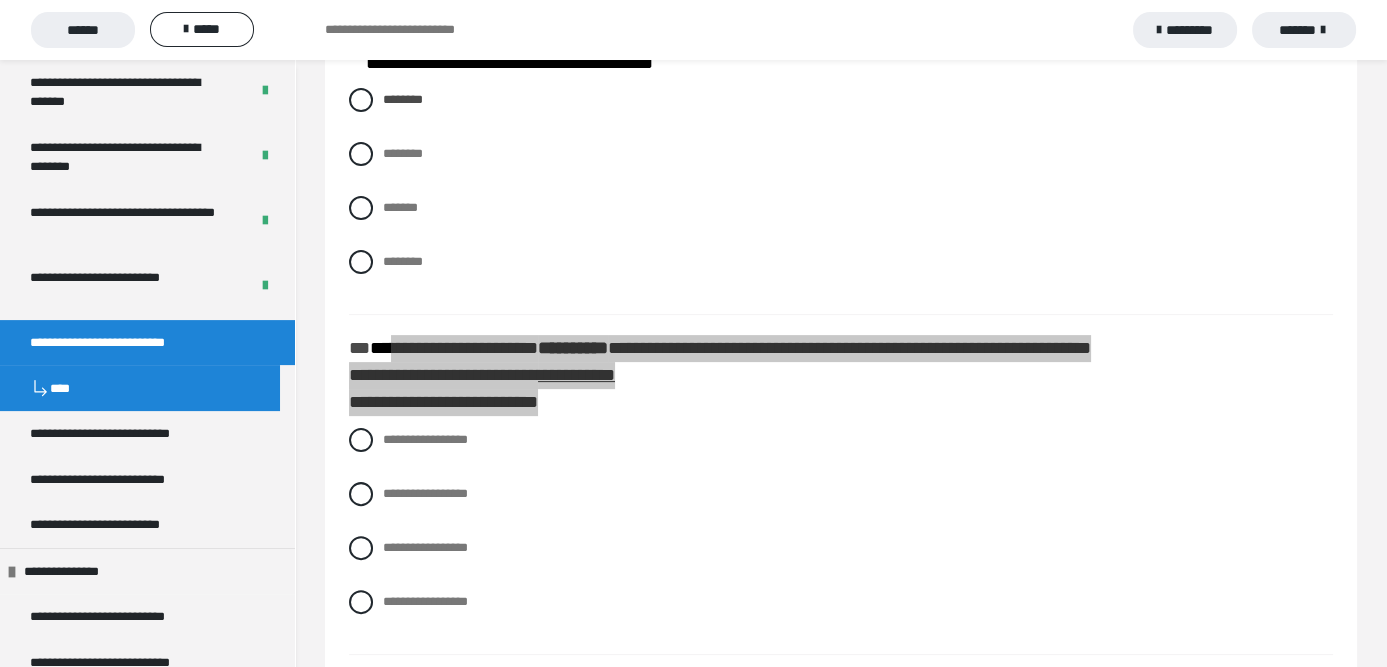 scroll, scrollTop: 800, scrollLeft: 0, axis: vertical 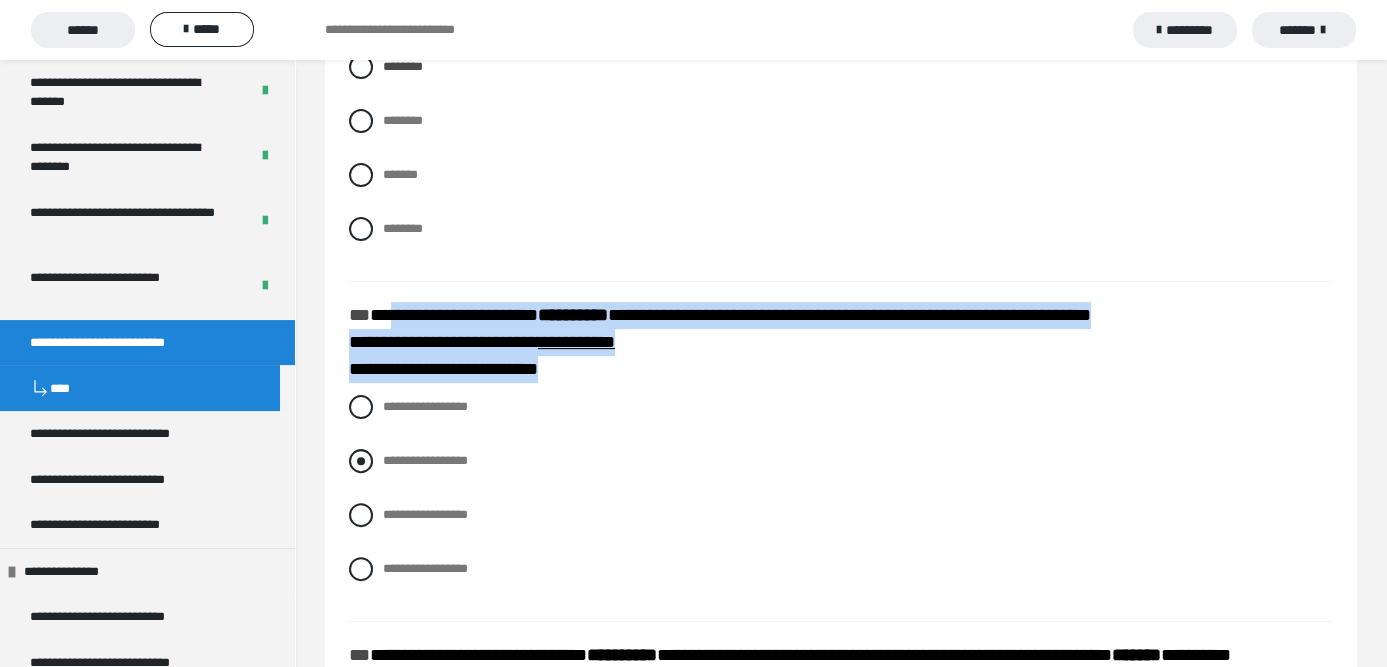 click at bounding box center (361, 461) 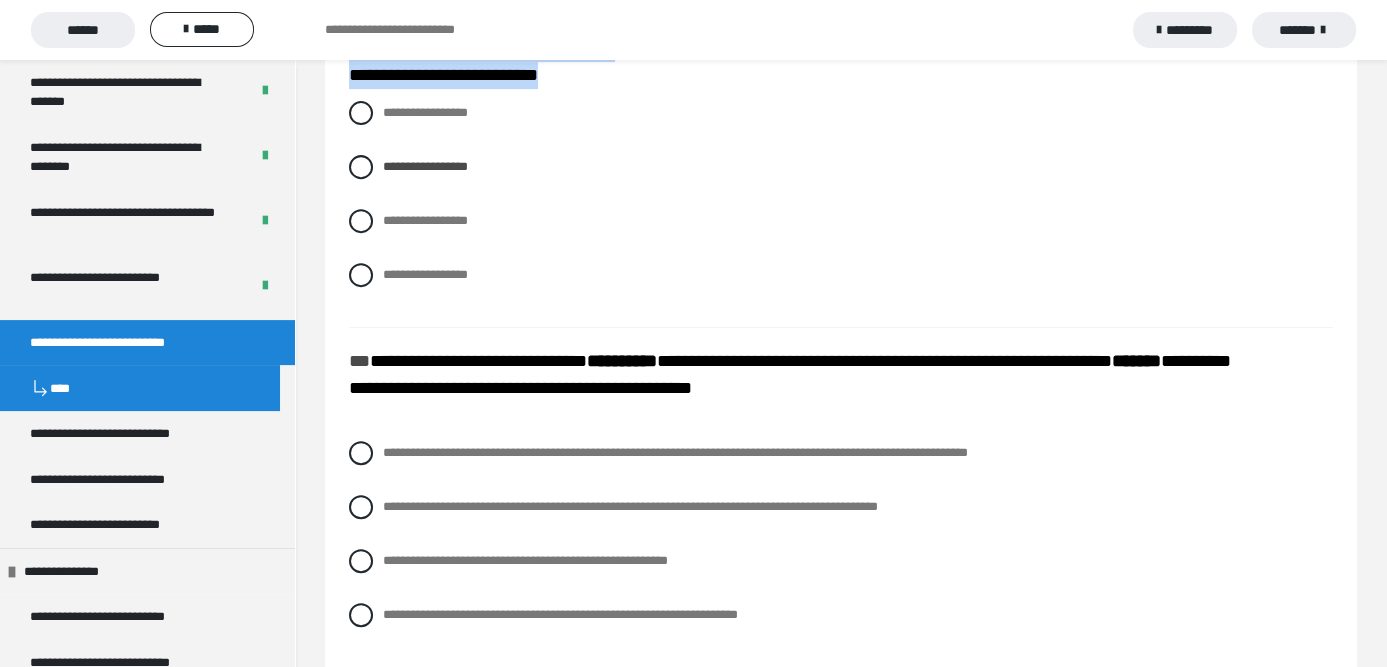 scroll, scrollTop: 1100, scrollLeft: 0, axis: vertical 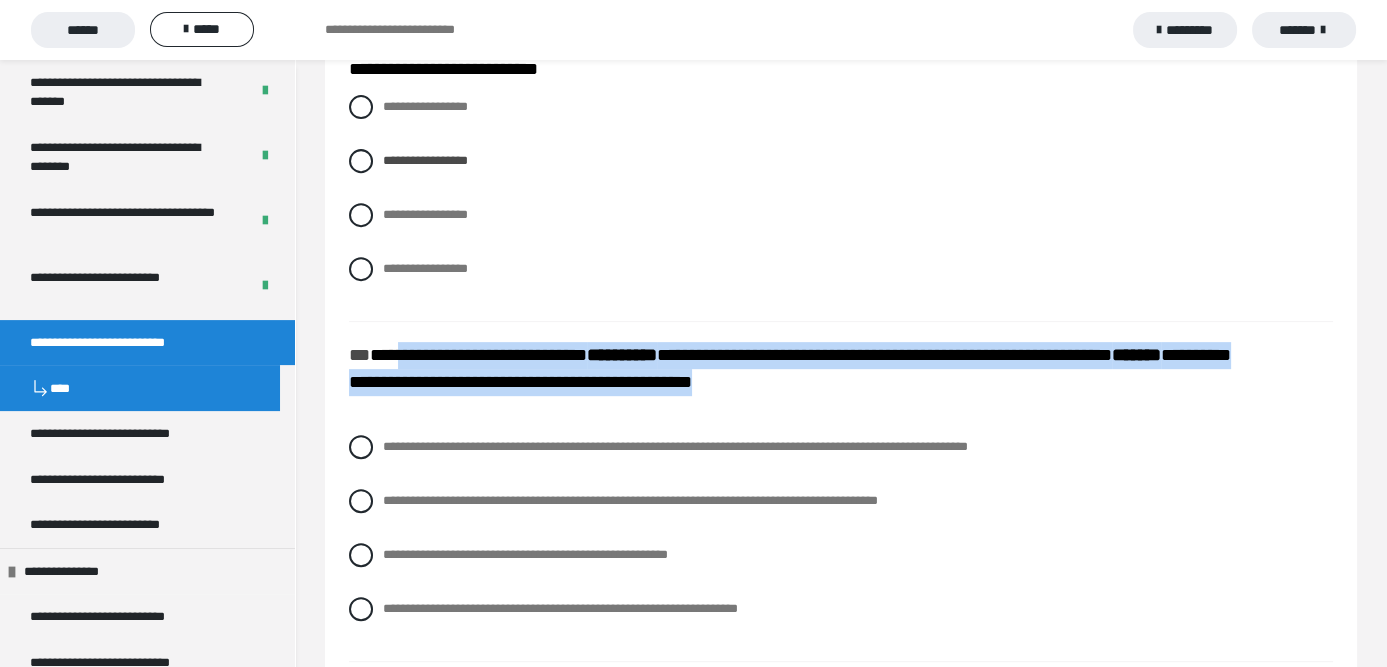 drag, startPoint x: 738, startPoint y: 422, endPoint x: 401, endPoint y: 348, distance: 345.029 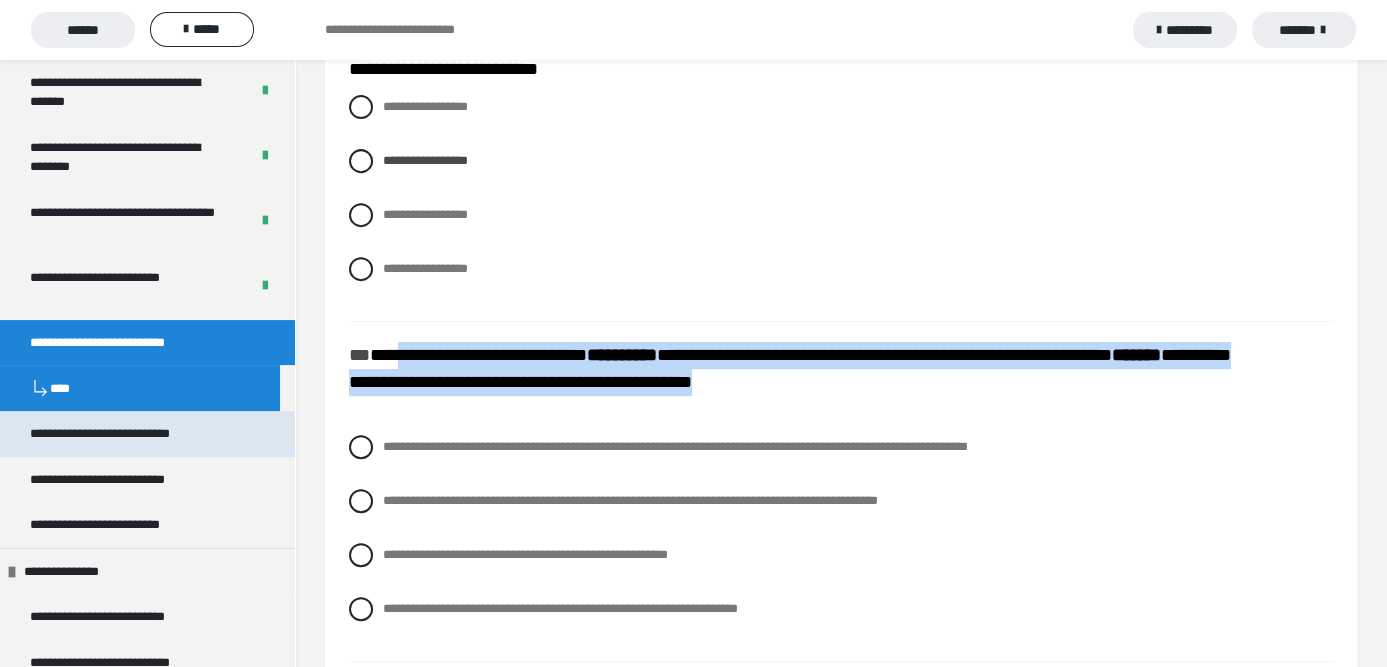 copy on "**********" 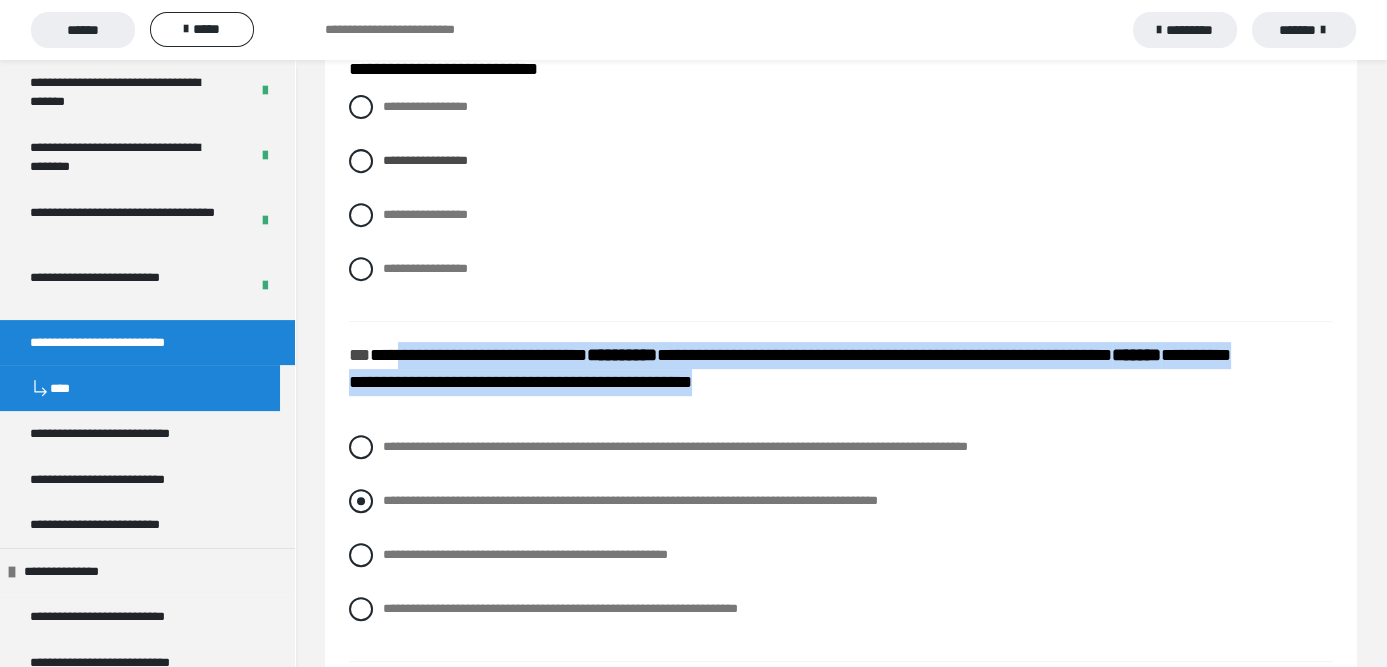 click at bounding box center (361, 501) 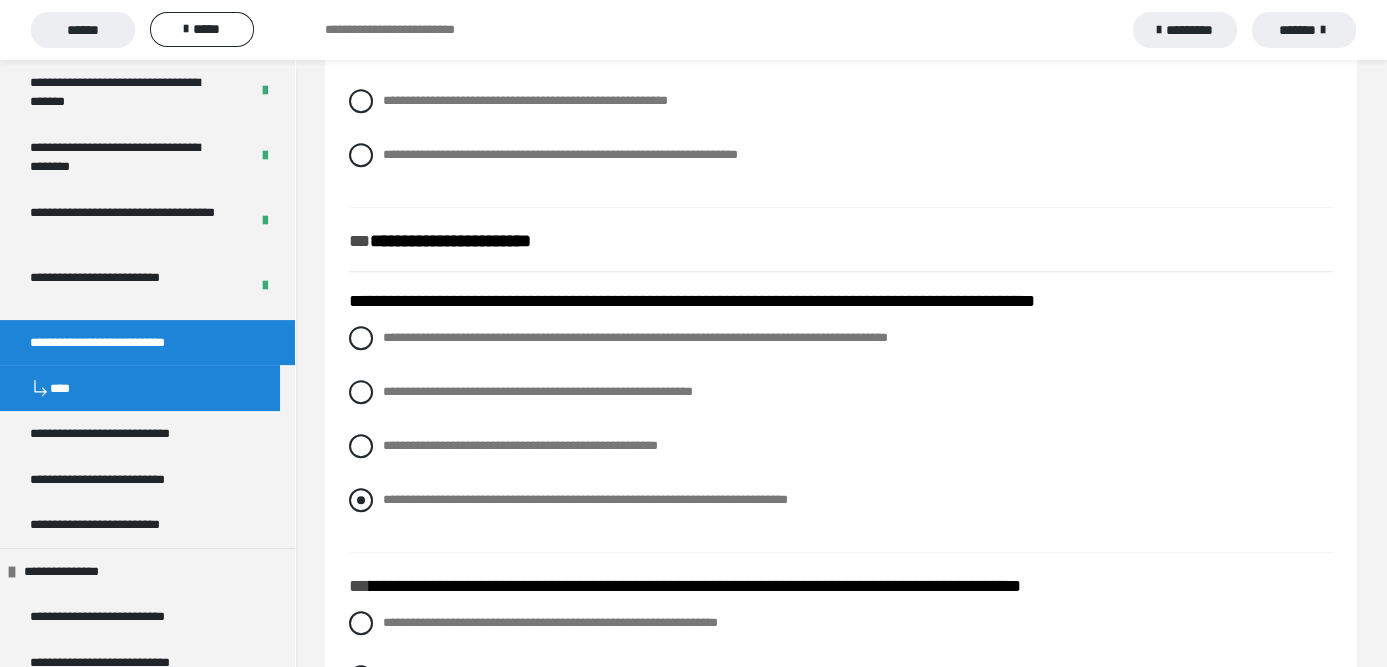 scroll, scrollTop: 1600, scrollLeft: 0, axis: vertical 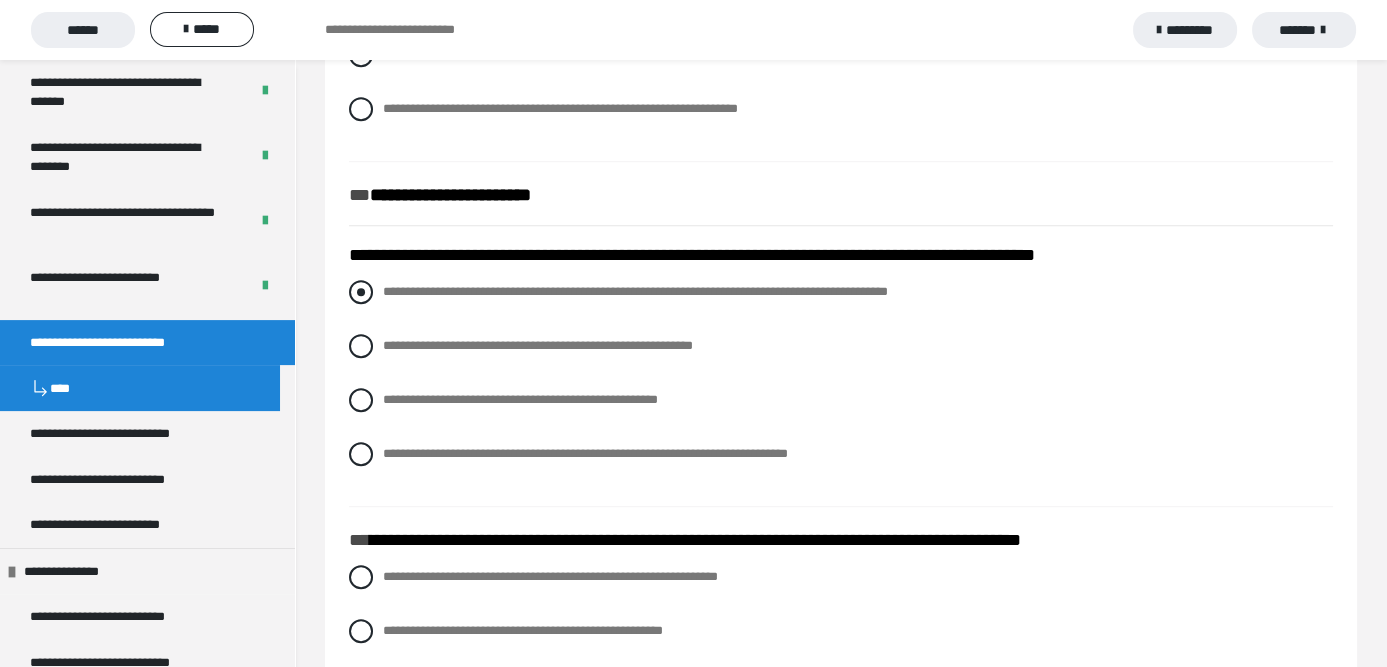 click at bounding box center (361, 292) 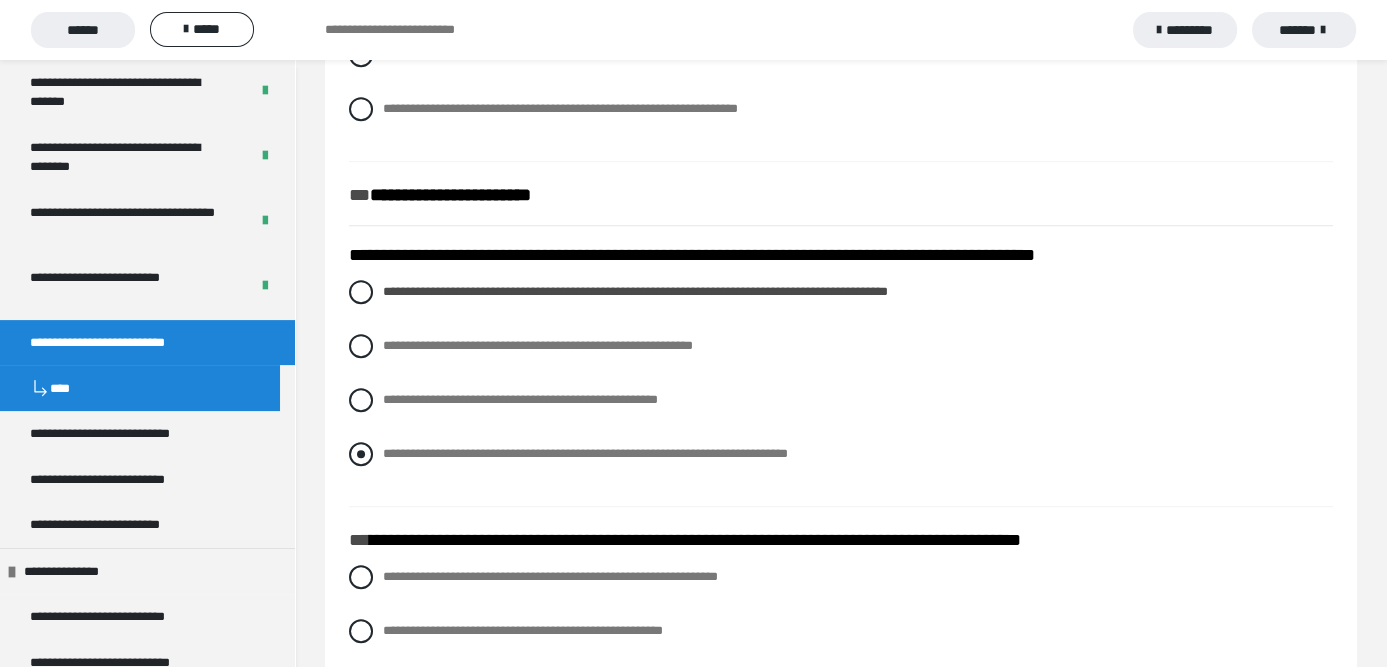 click at bounding box center (361, 454) 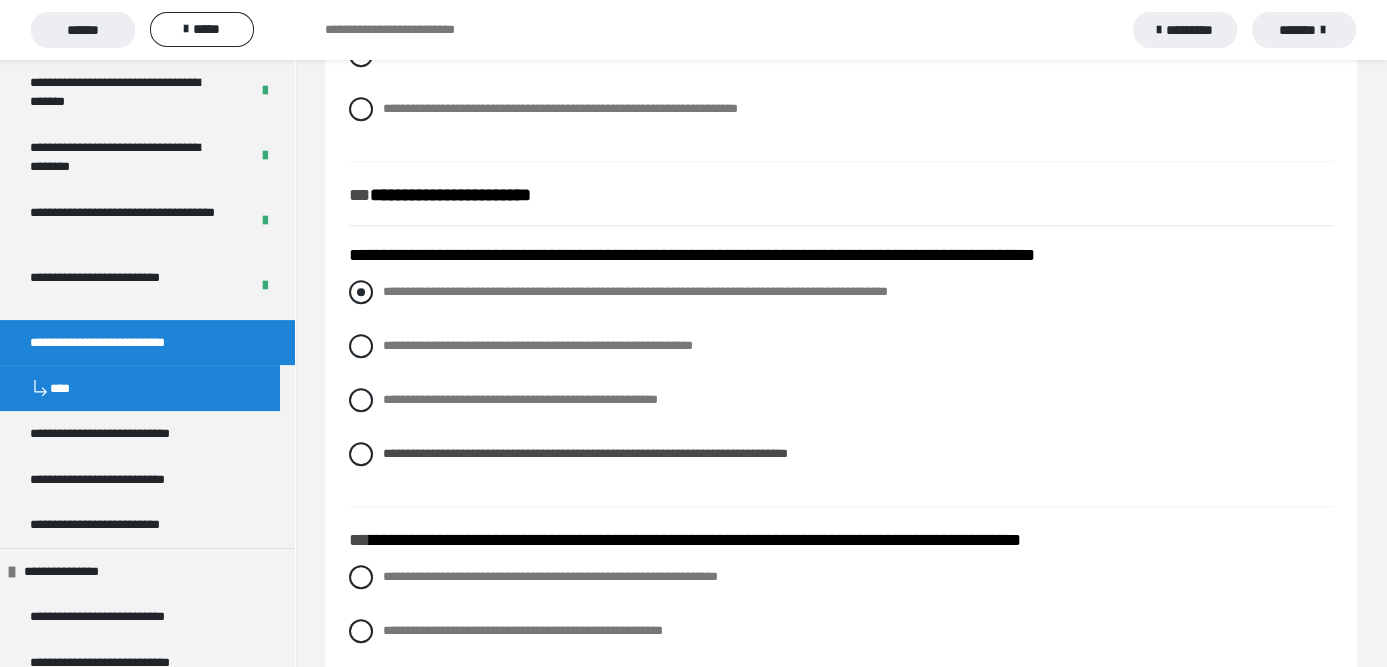 click at bounding box center (361, 292) 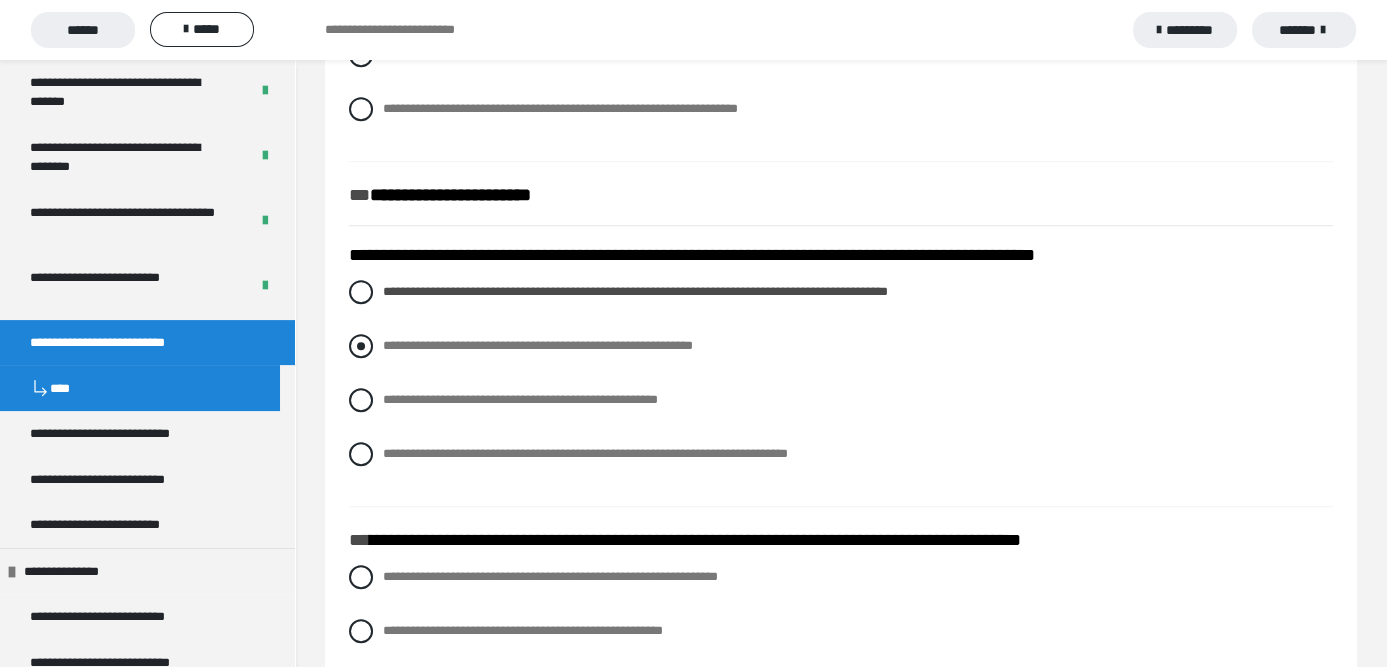 click on "**********" at bounding box center (841, 346) 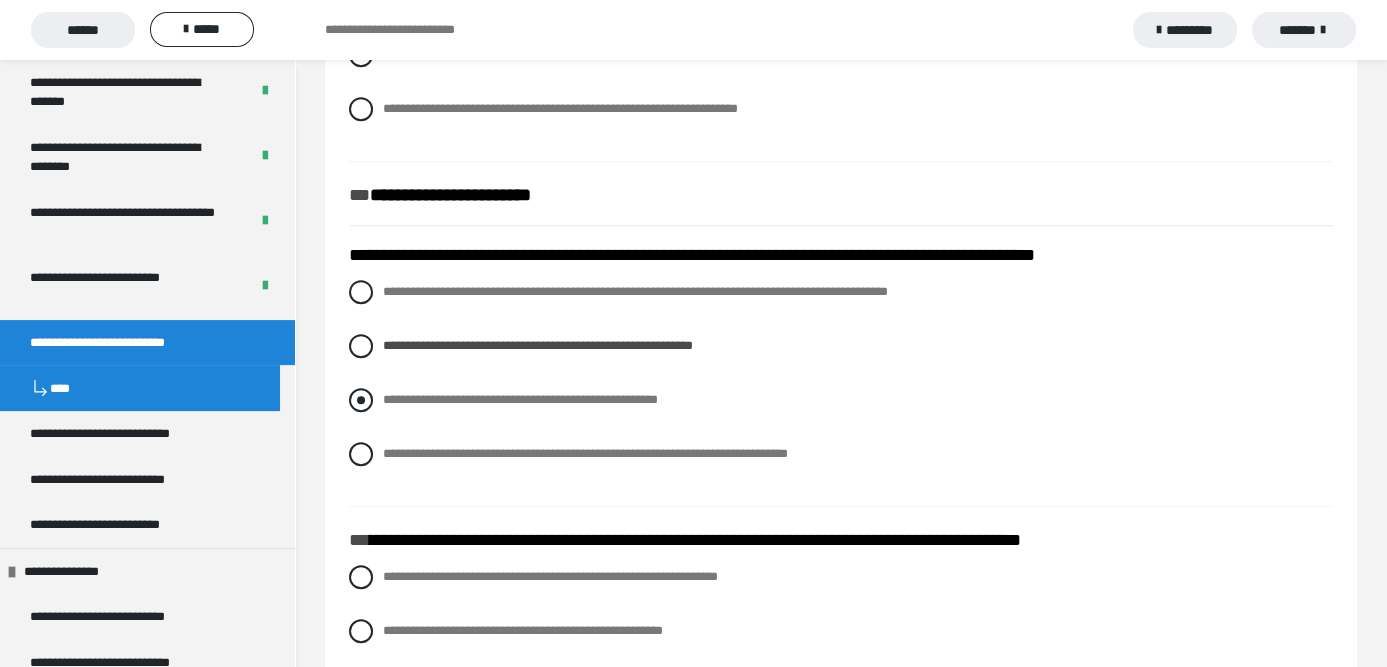 click on "**********" at bounding box center (841, 400) 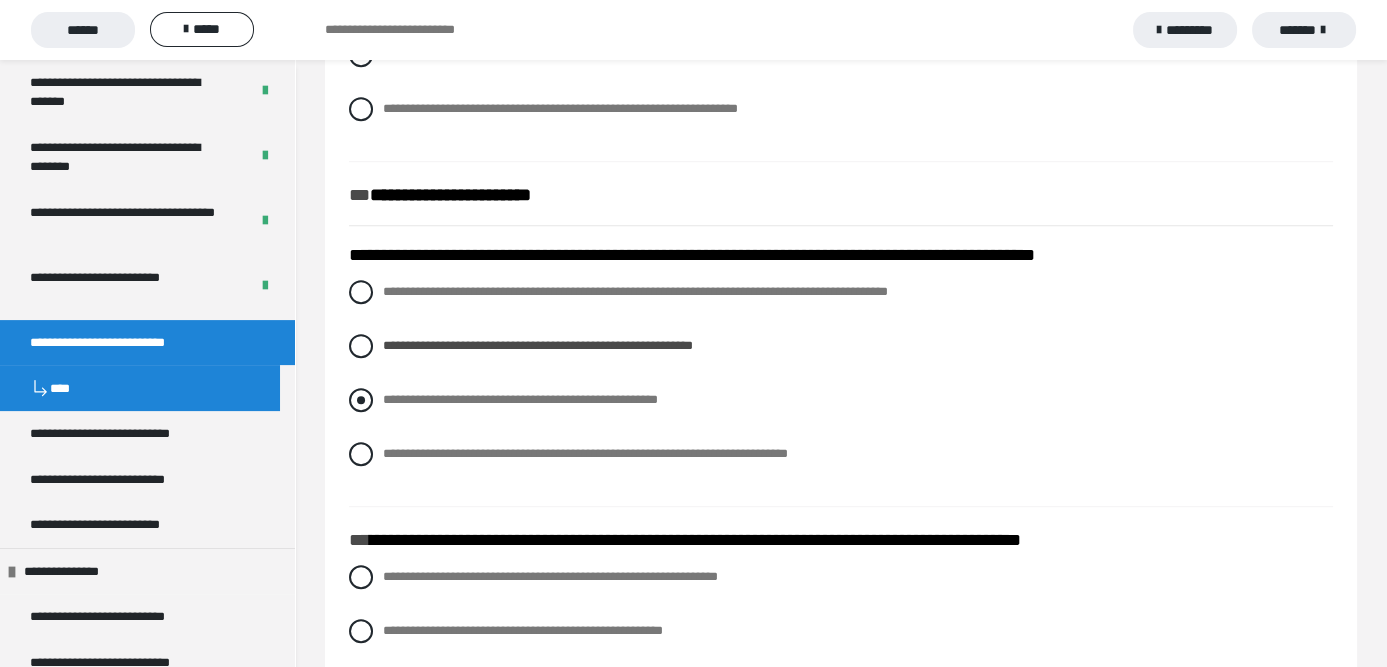 radio on "****" 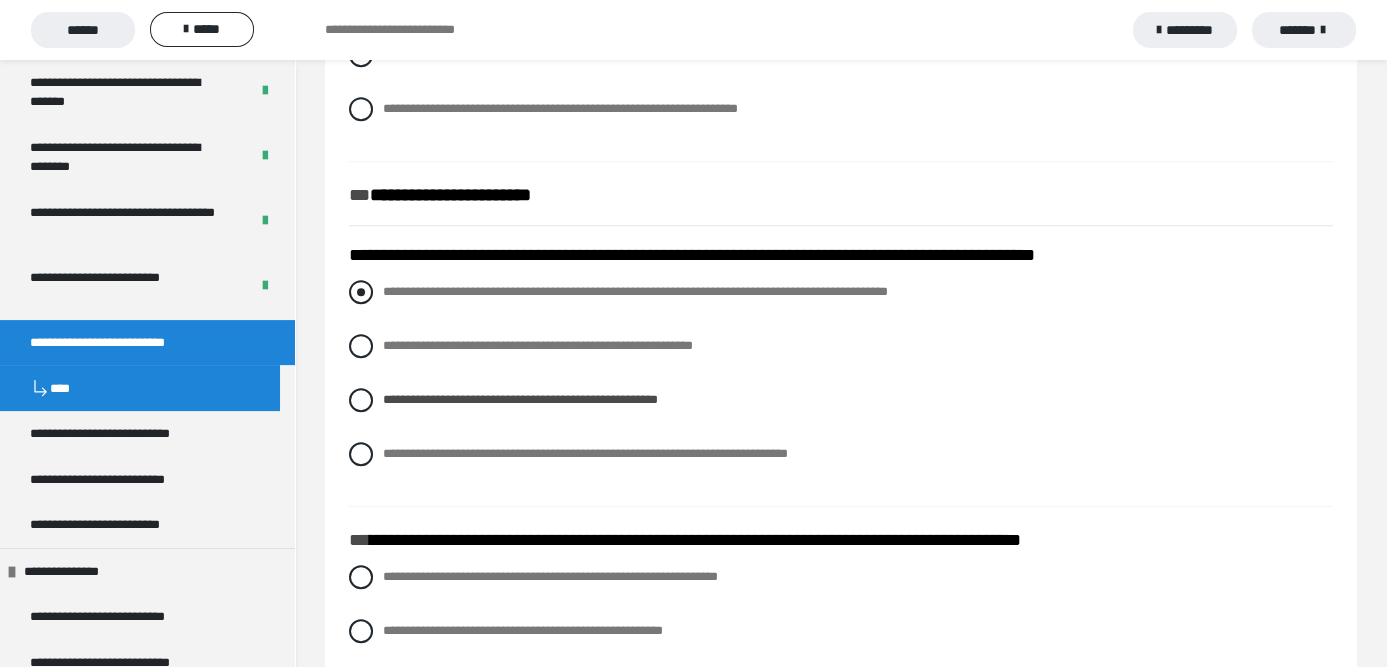 click at bounding box center [361, 292] 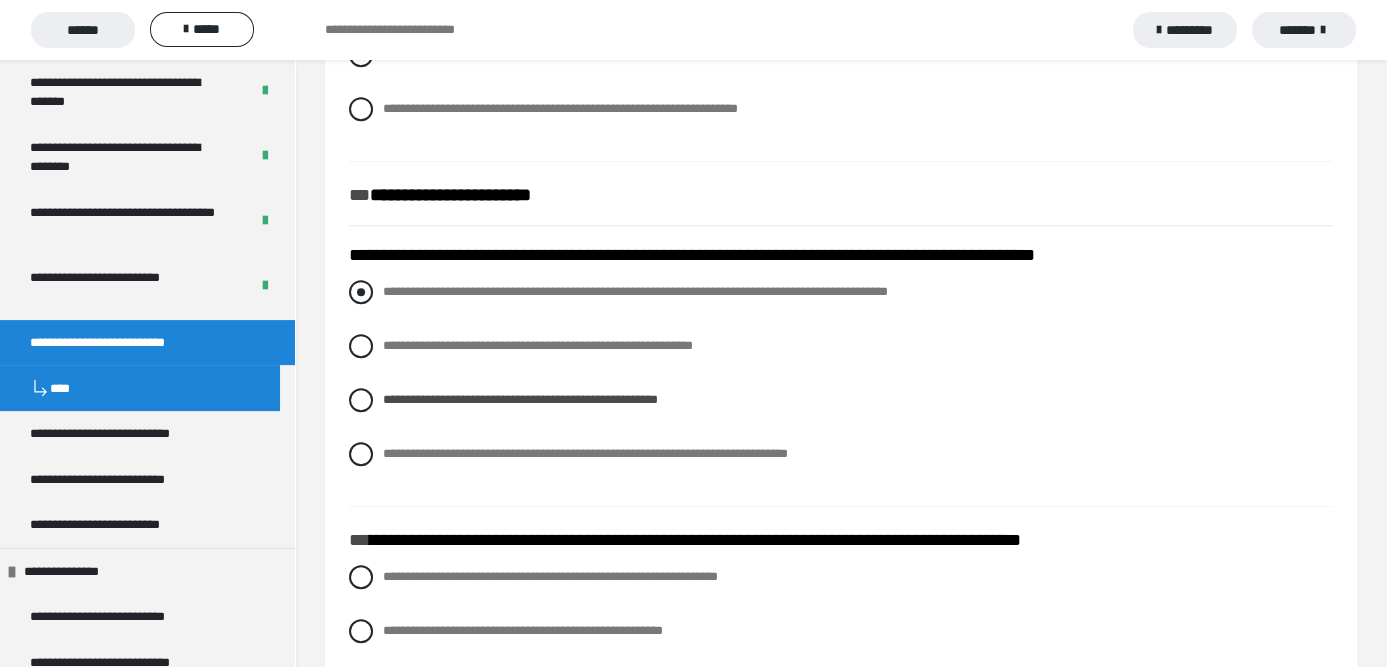 radio on "****" 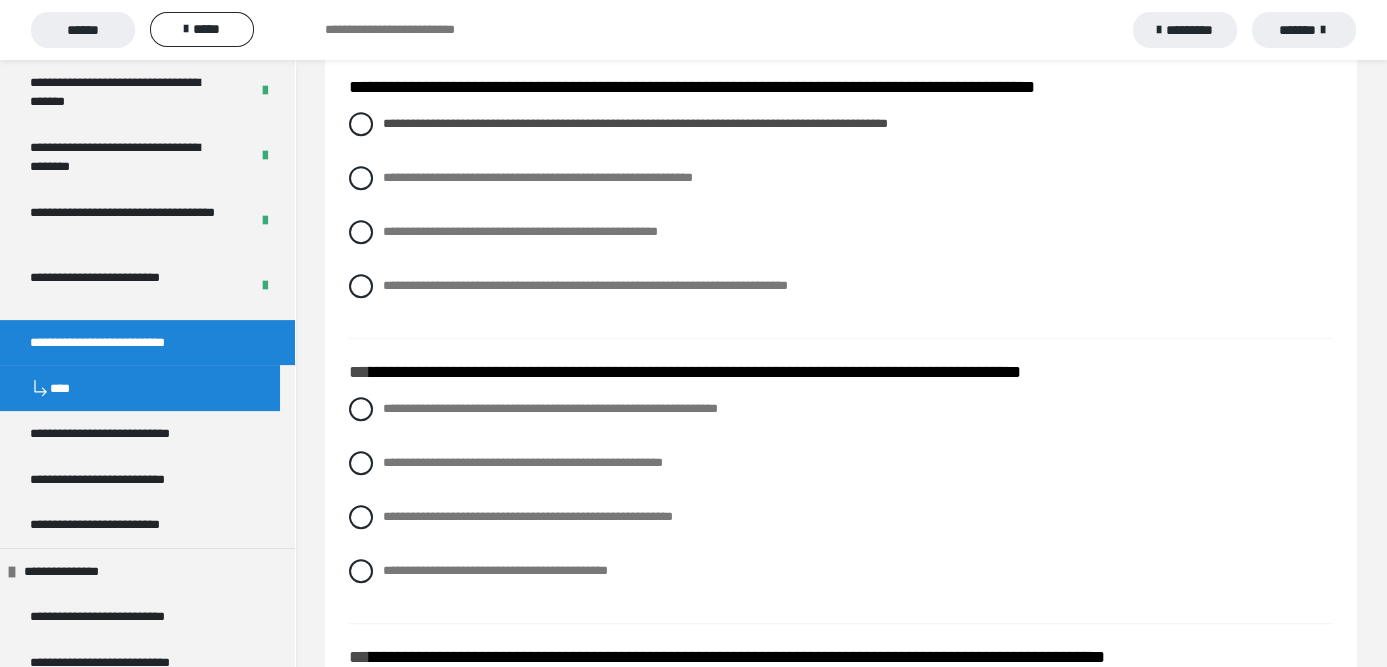 scroll, scrollTop: 1800, scrollLeft: 0, axis: vertical 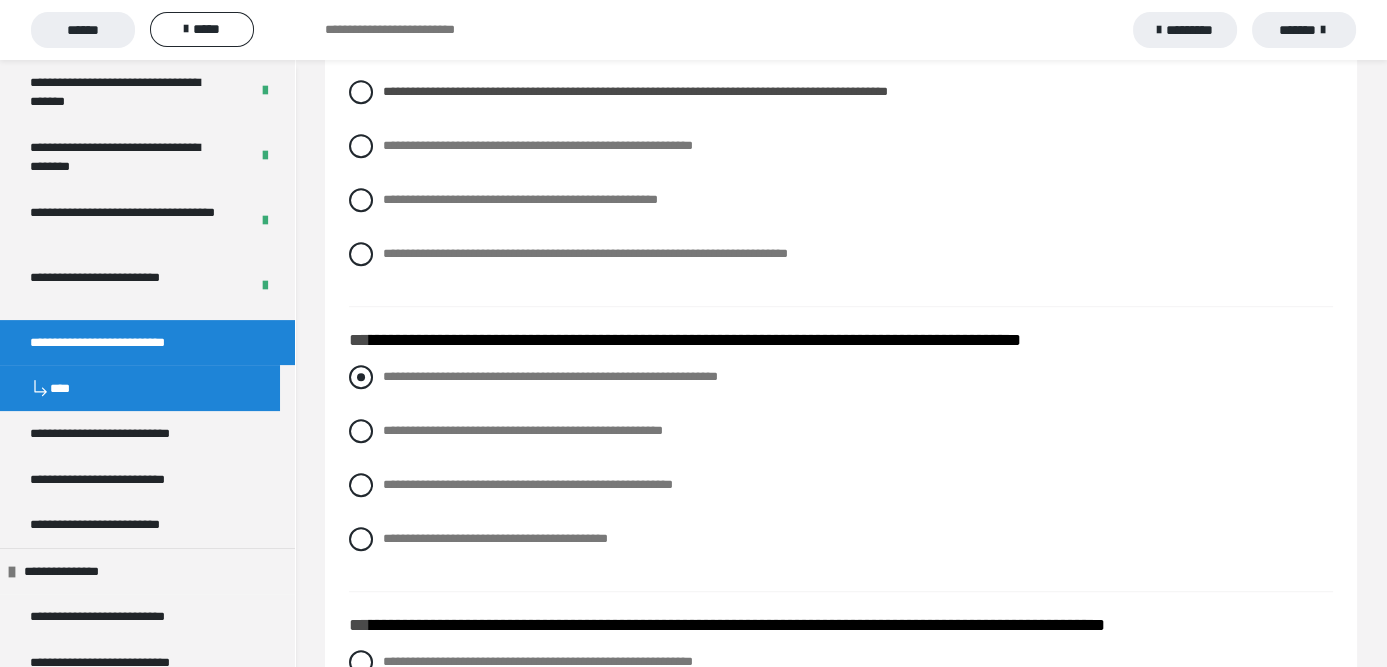 click at bounding box center [361, 377] 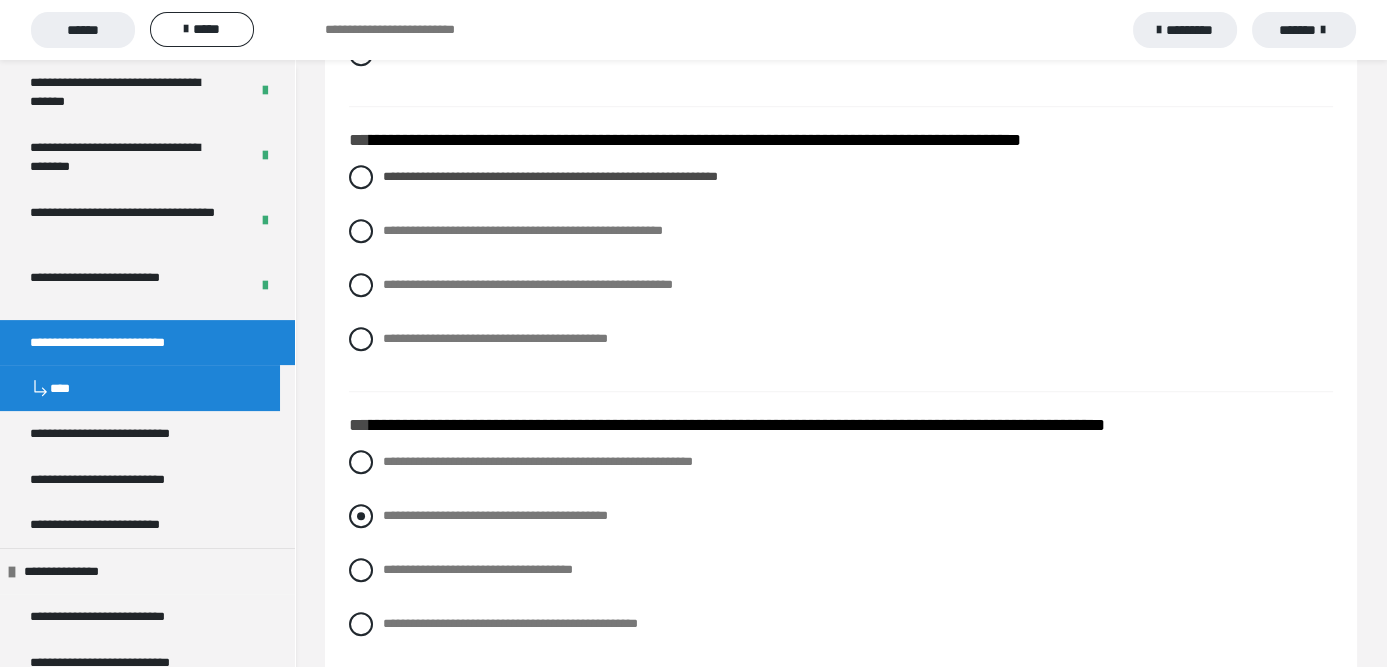 scroll, scrollTop: 2100, scrollLeft: 0, axis: vertical 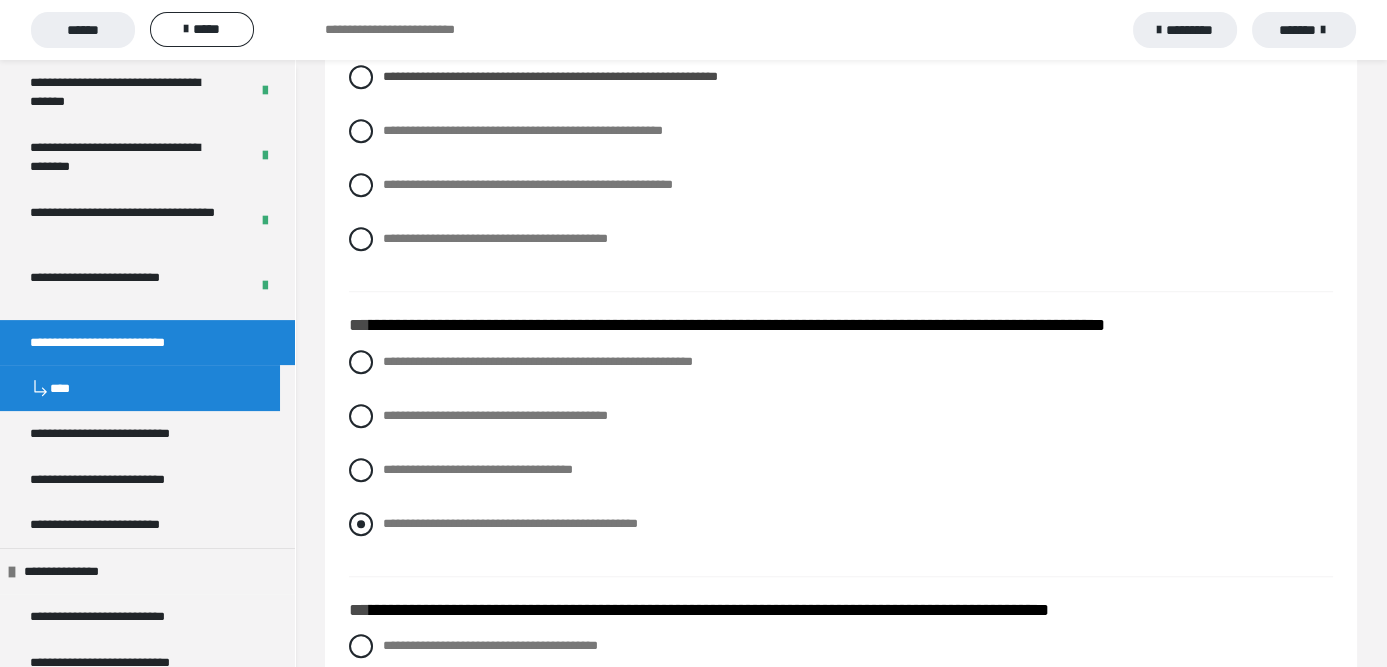 click at bounding box center [361, 524] 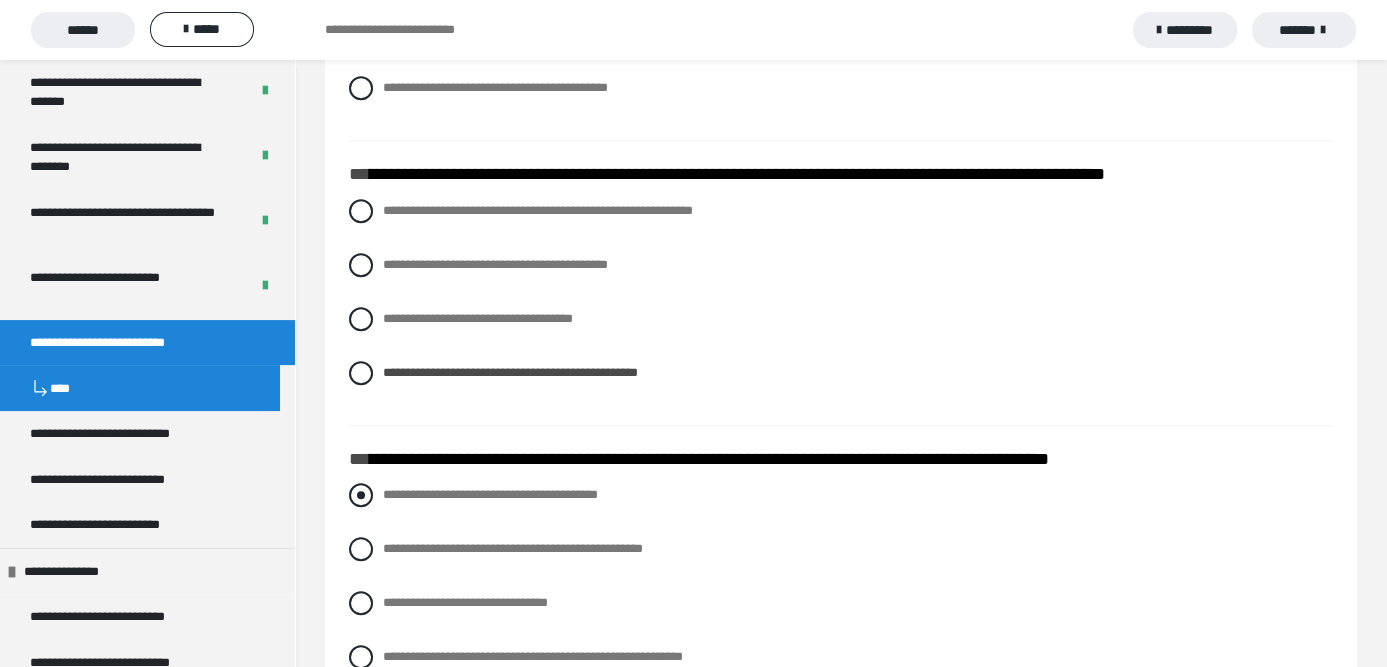 scroll, scrollTop: 2300, scrollLeft: 0, axis: vertical 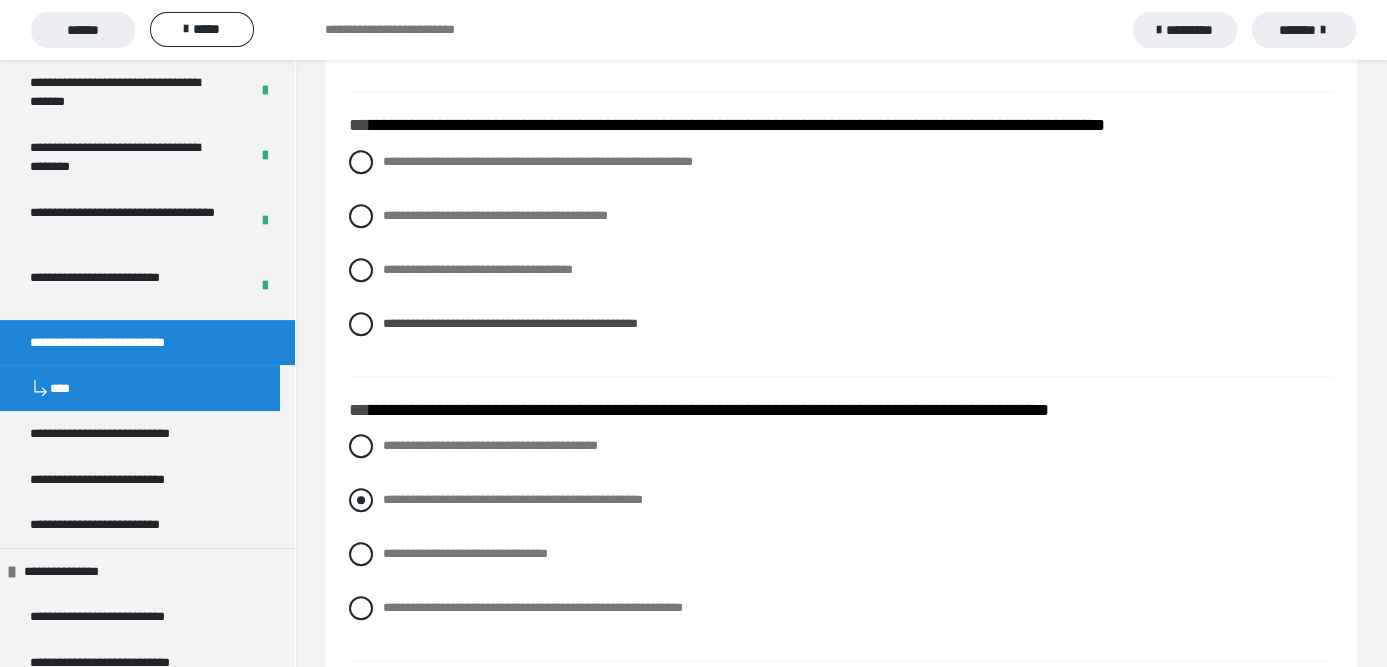 click at bounding box center (361, 500) 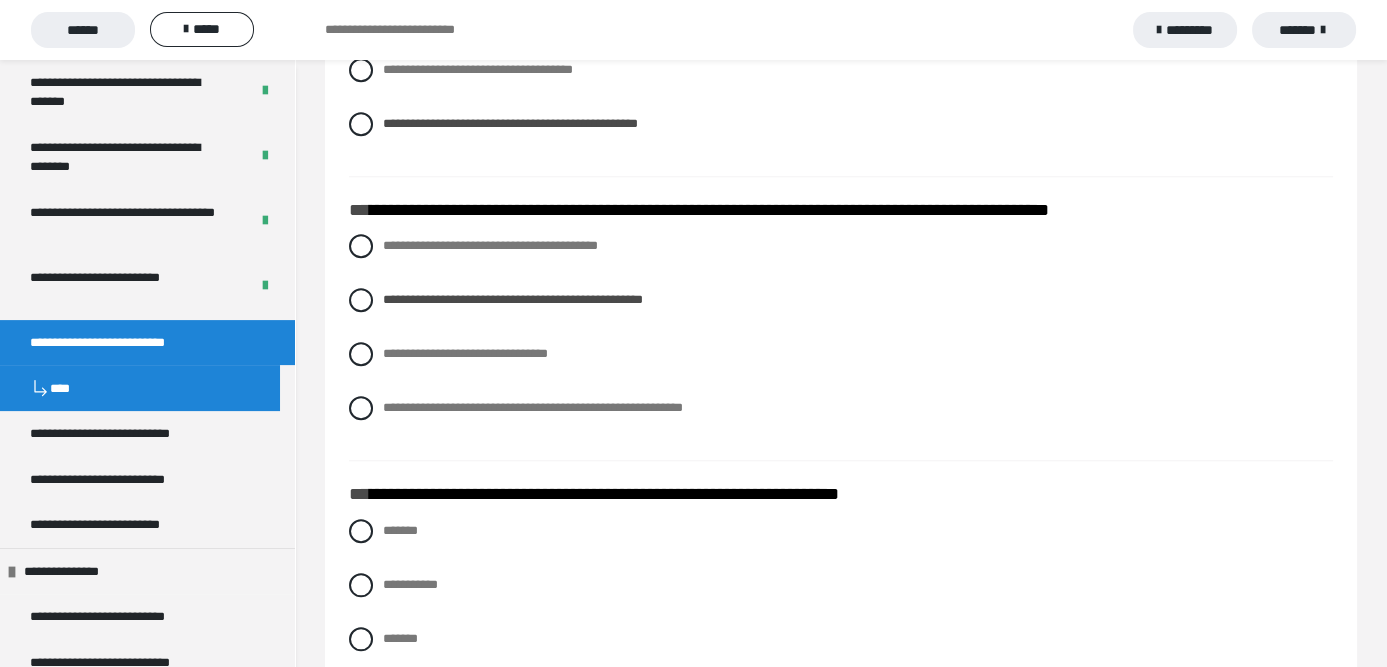 scroll, scrollTop: 2600, scrollLeft: 0, axis: vertical 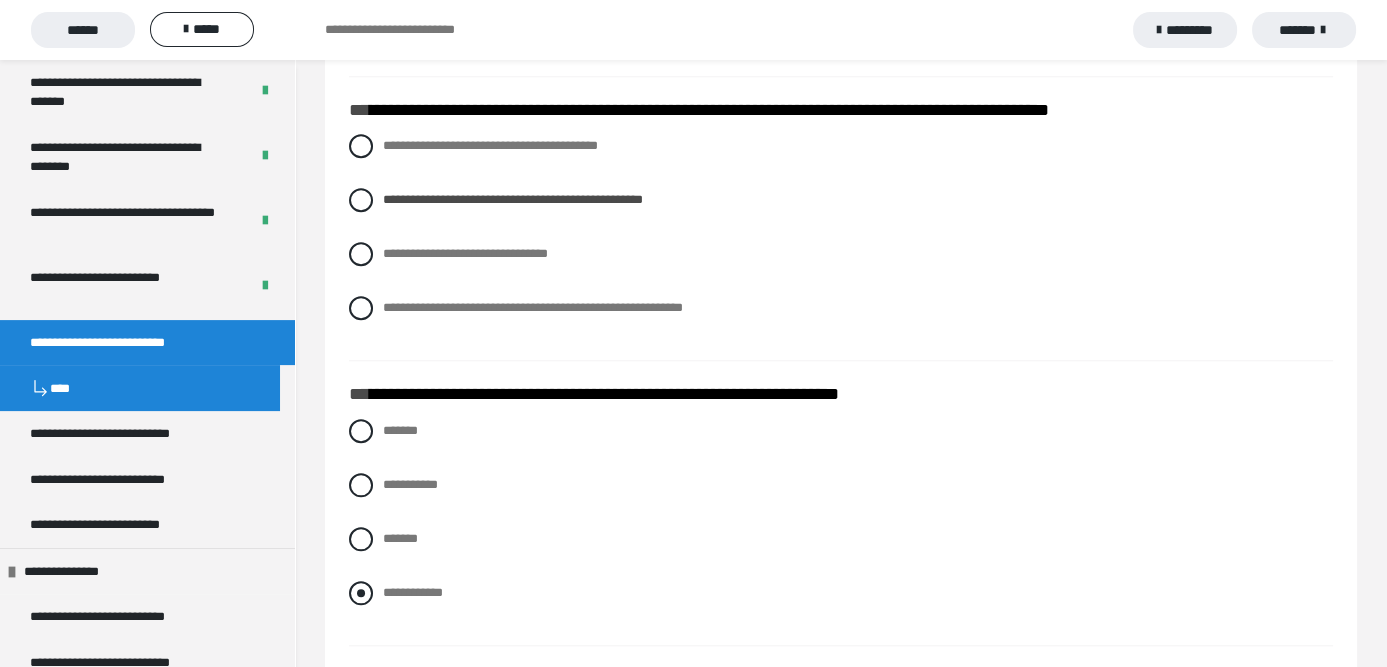 click at bounding box center (361, 593) 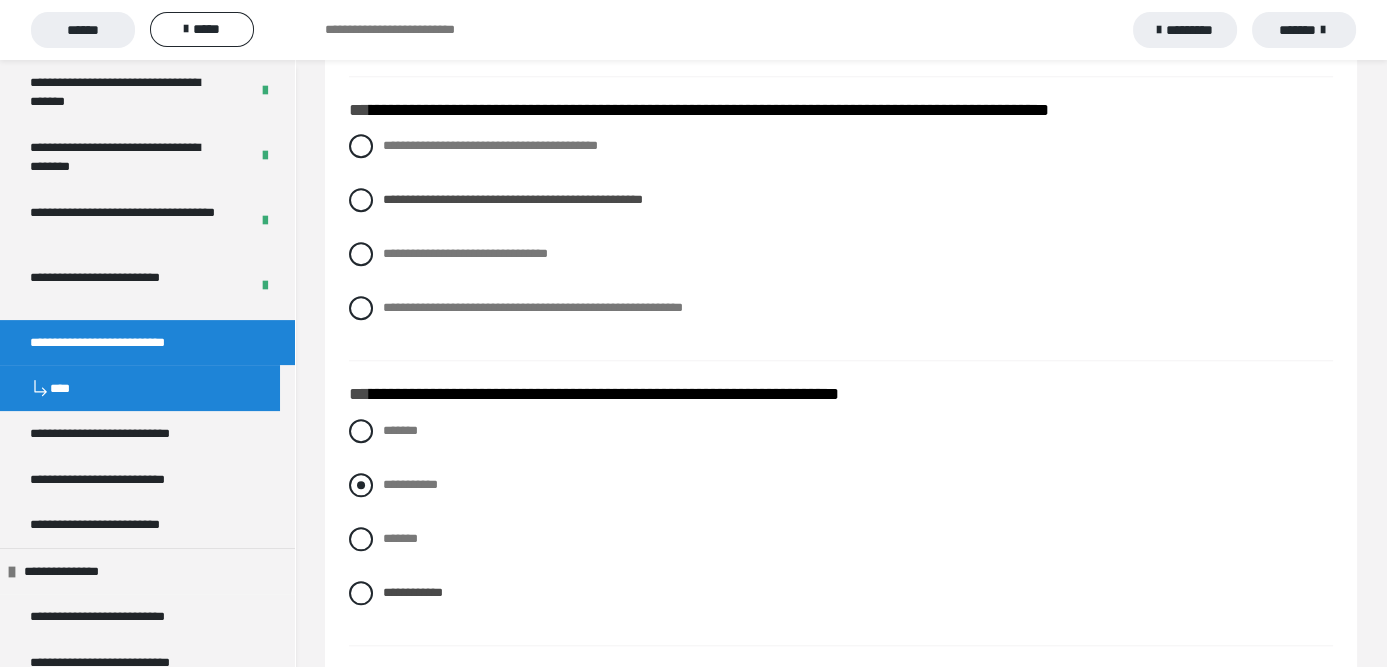 scroll, scrollTop: 2697, scrollLeft: 0, axis: vertical 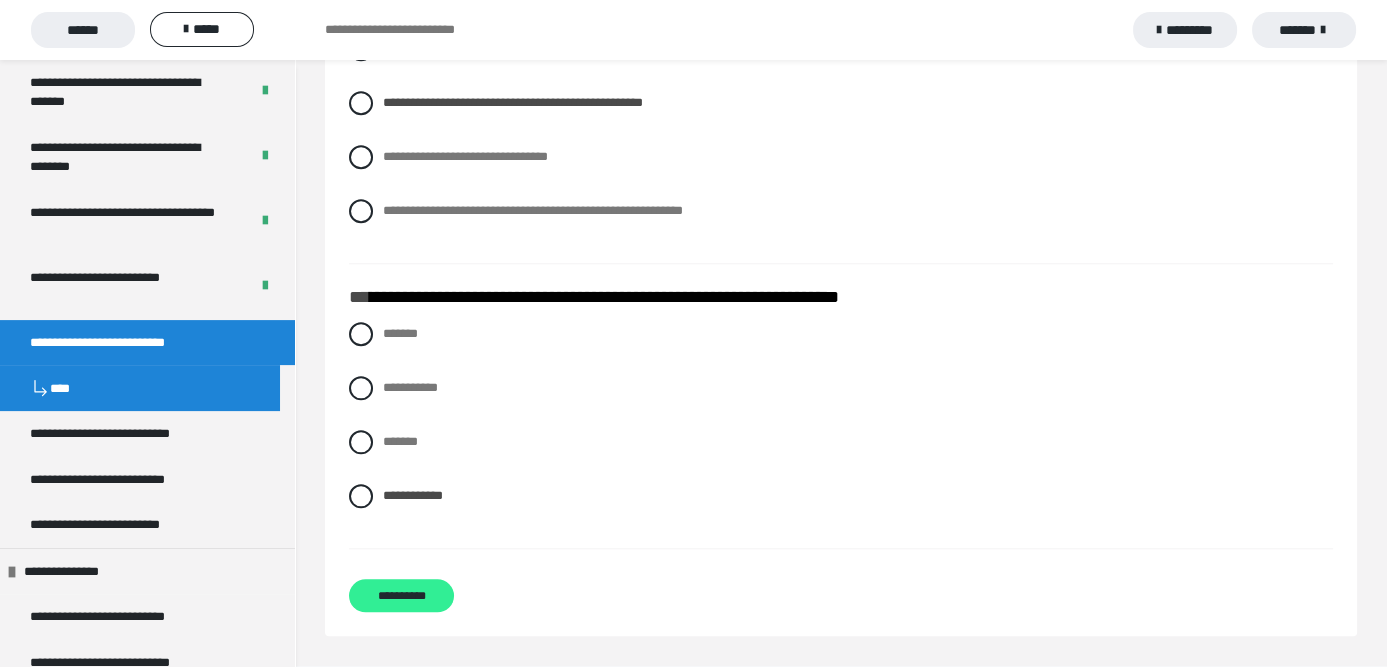 click on "**********" at bounding box center [401, 595] 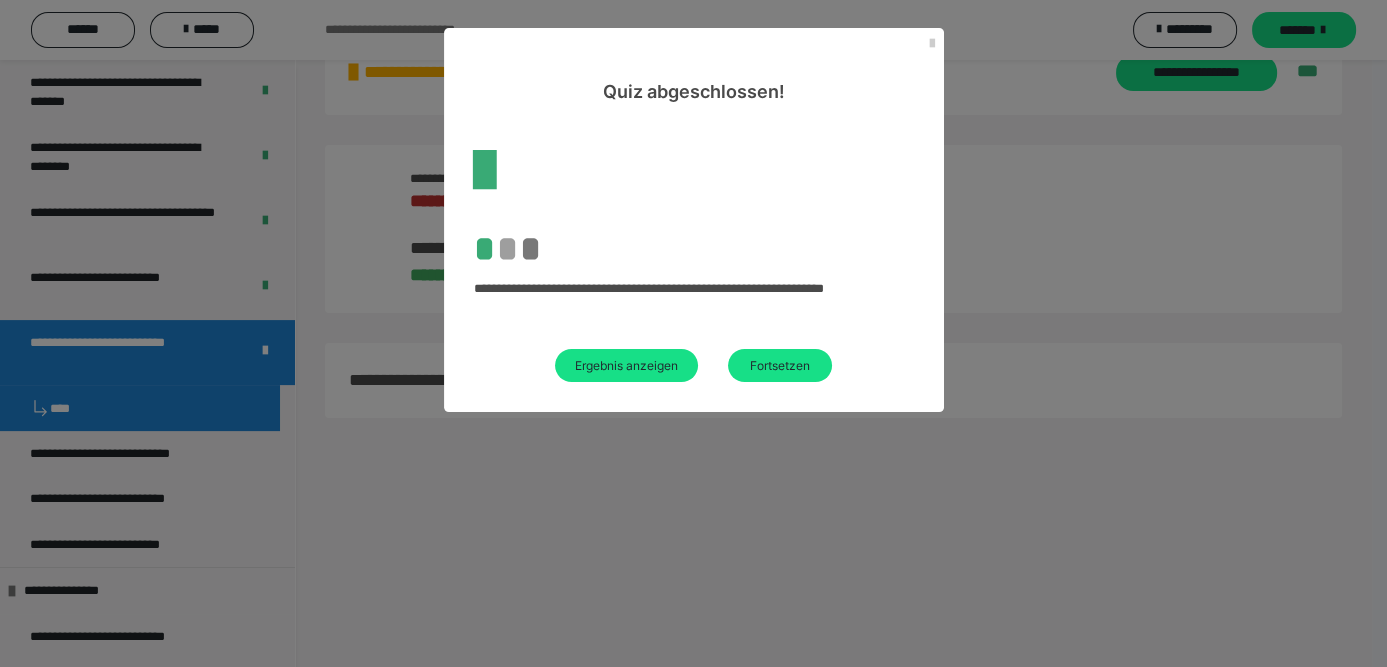 scroll, scrollTop: 1072, scrollLeft: 0, axis: vertical 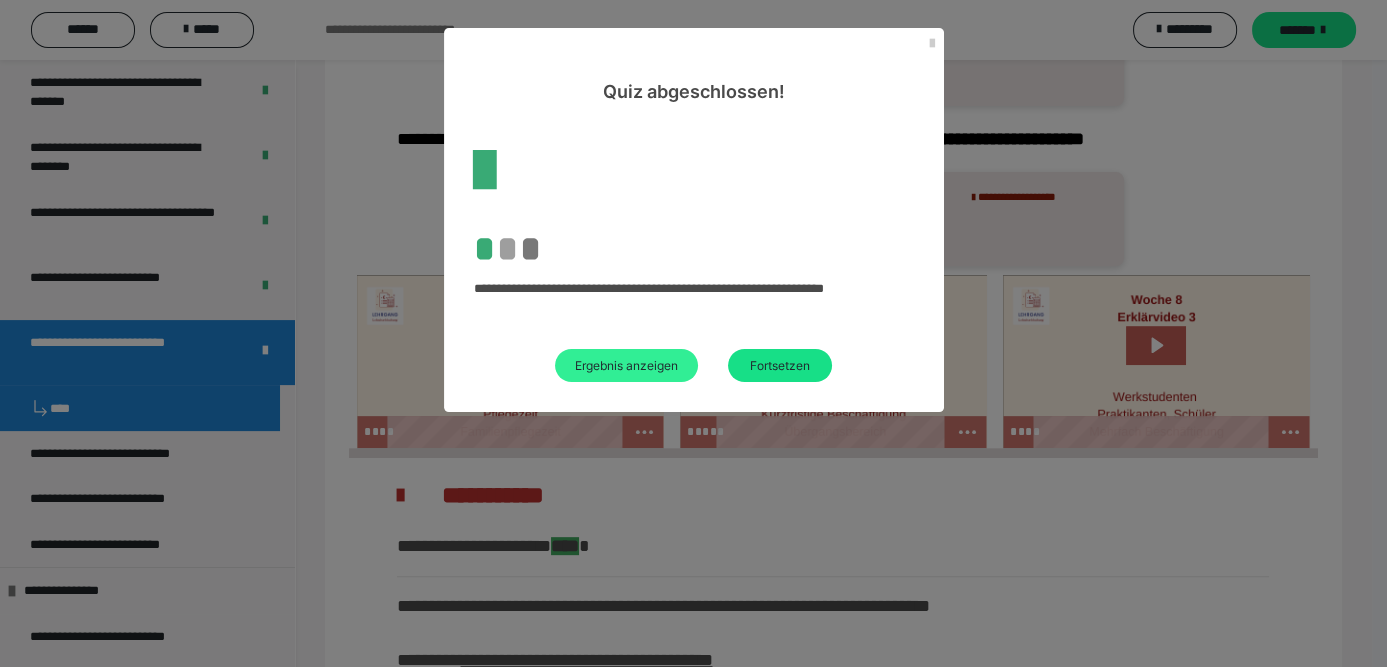 click on "Ergebnis anzeigen" at bounding box center (626, 365) 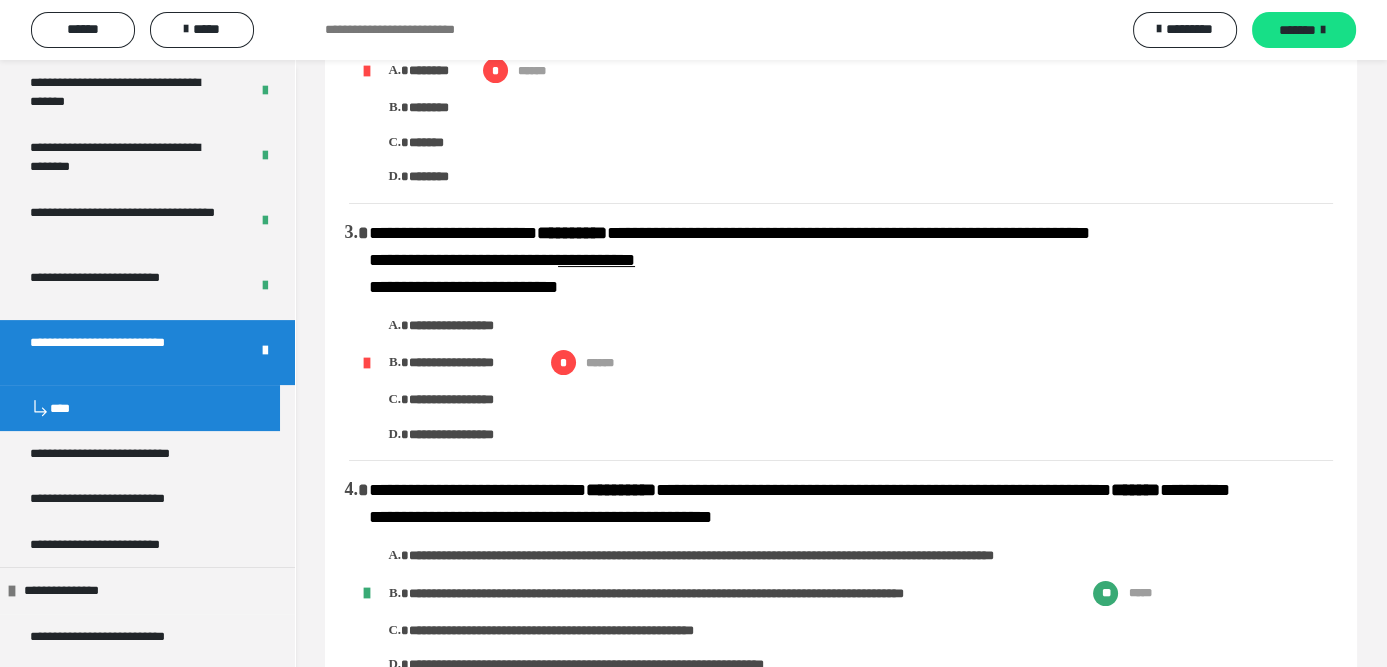 scroll, scrollTop: 0, scrollLeft: 0, axis: both 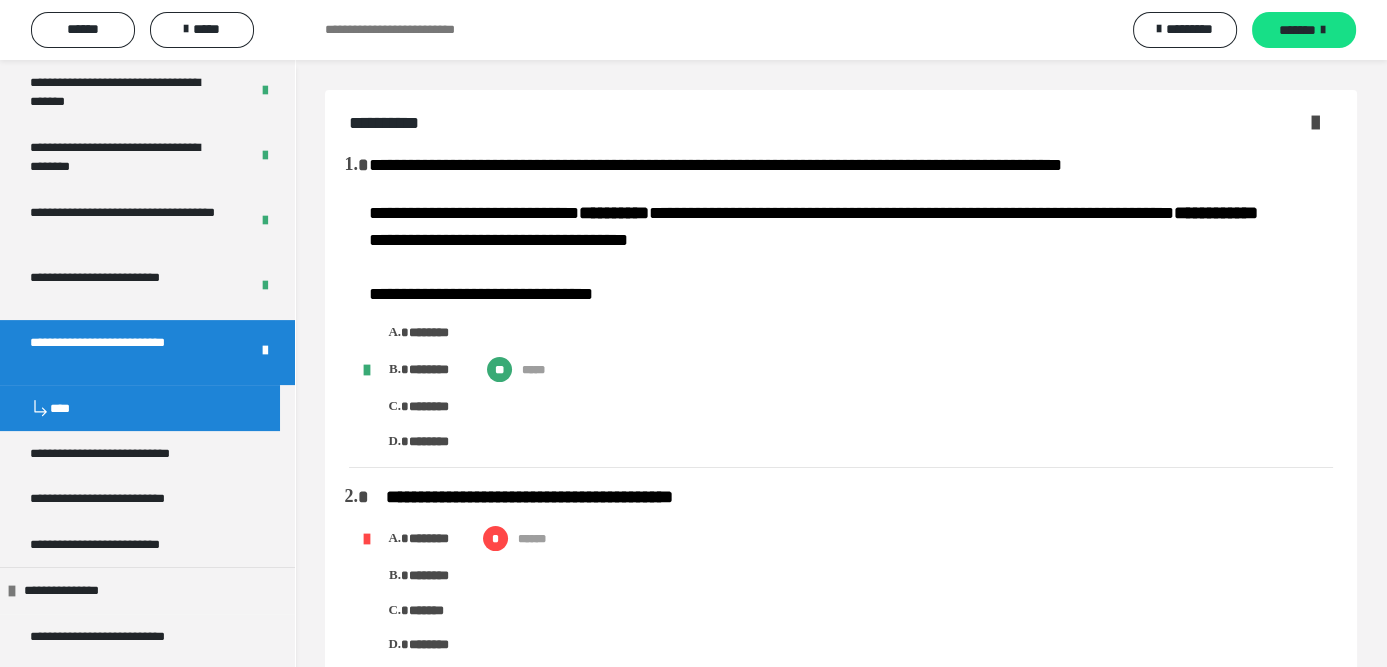 click at bounding box center [1315, 122] 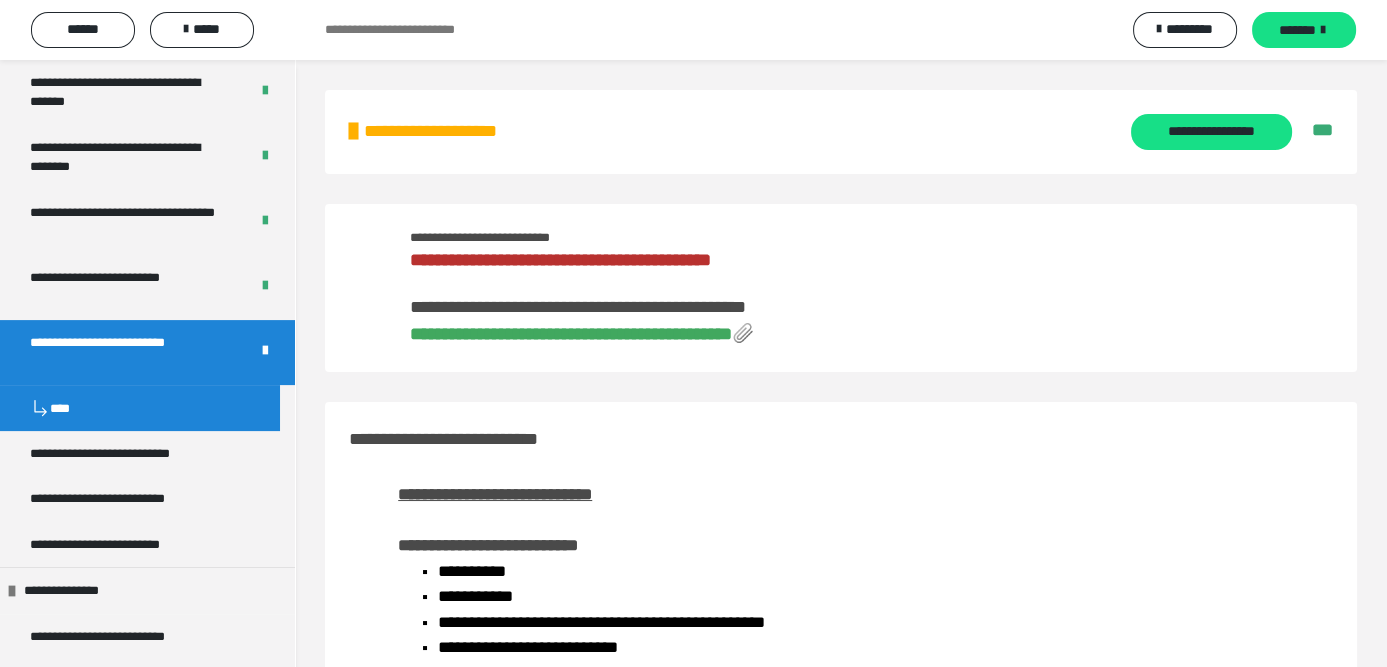 click on "**********" at bounding box center (571, 334) 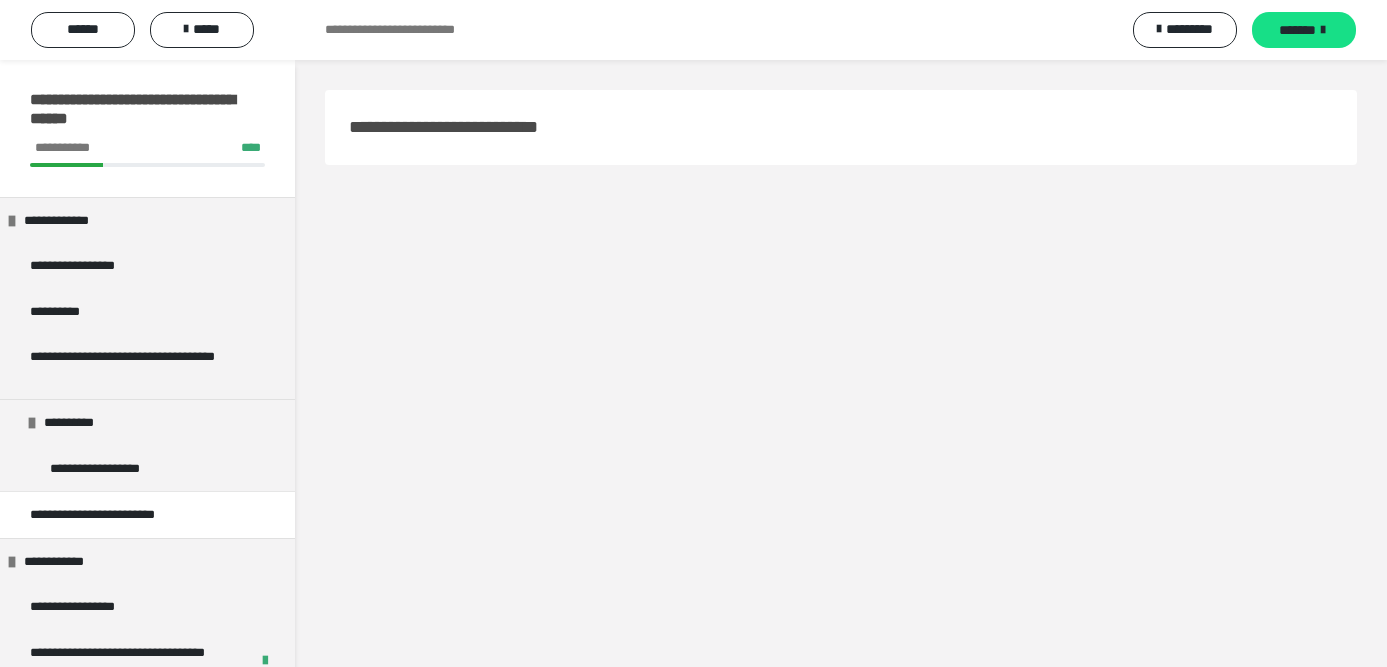 scroll, scrollTop: 0, scrollLeft: 0, axis: both 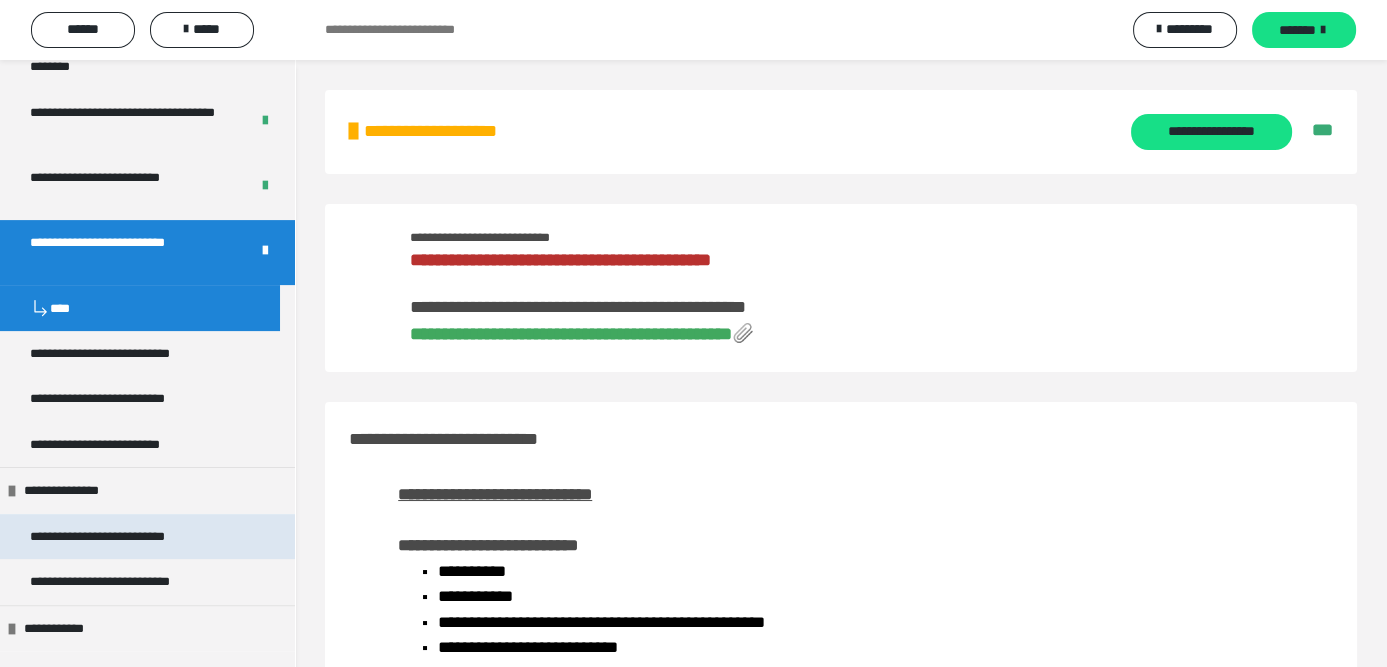 click on "**********" at bounding box center (122, 536) 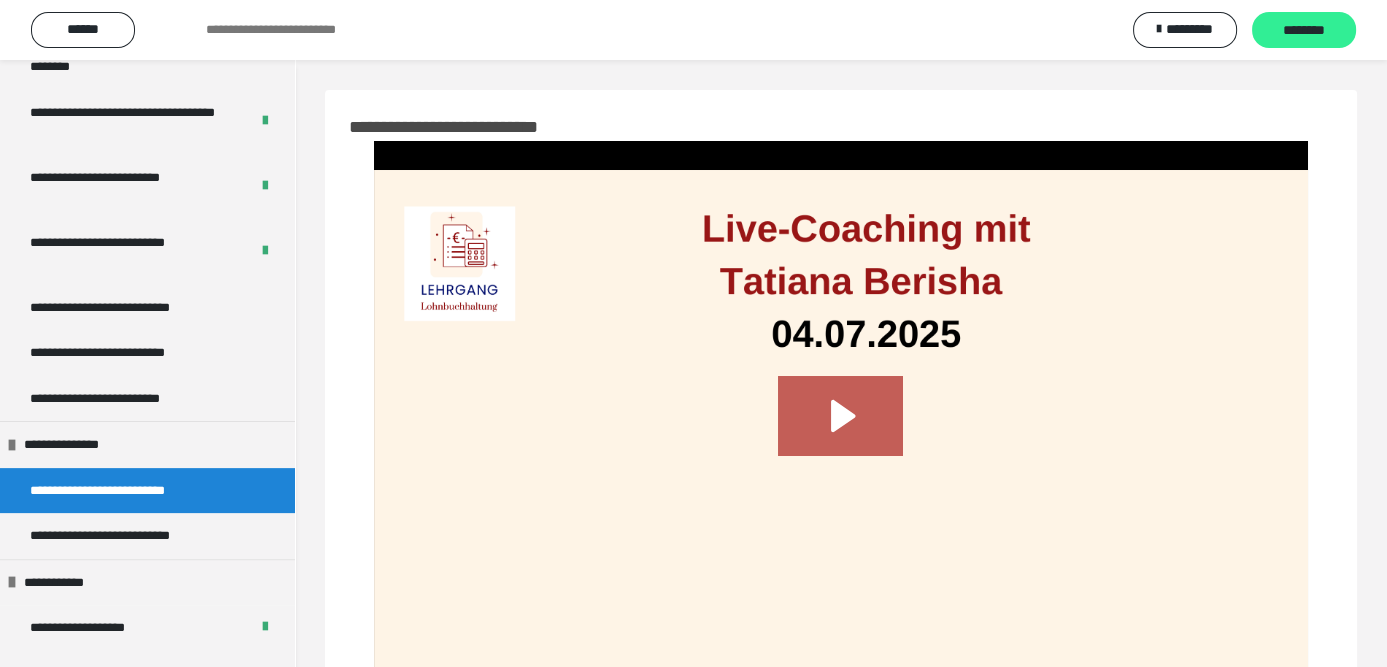 click on "********" at bounding box center [1304, 31] 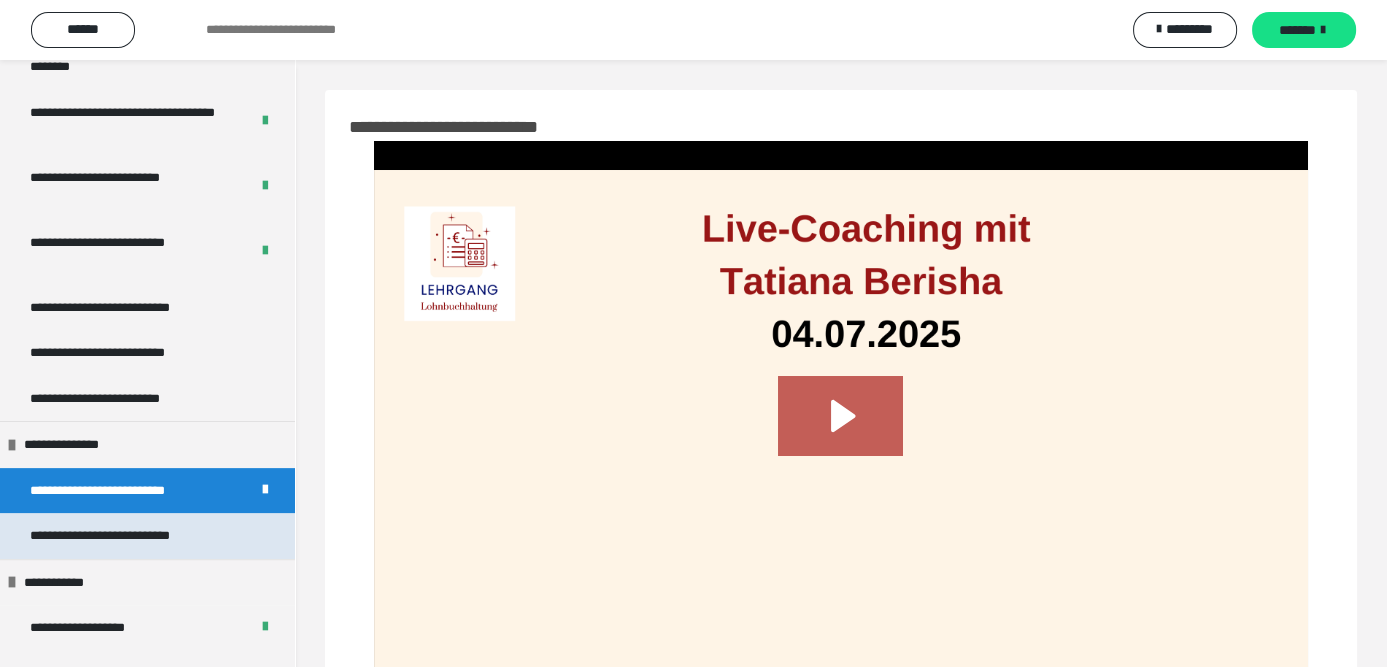 click on "**********" at bounding box center (130, 535) 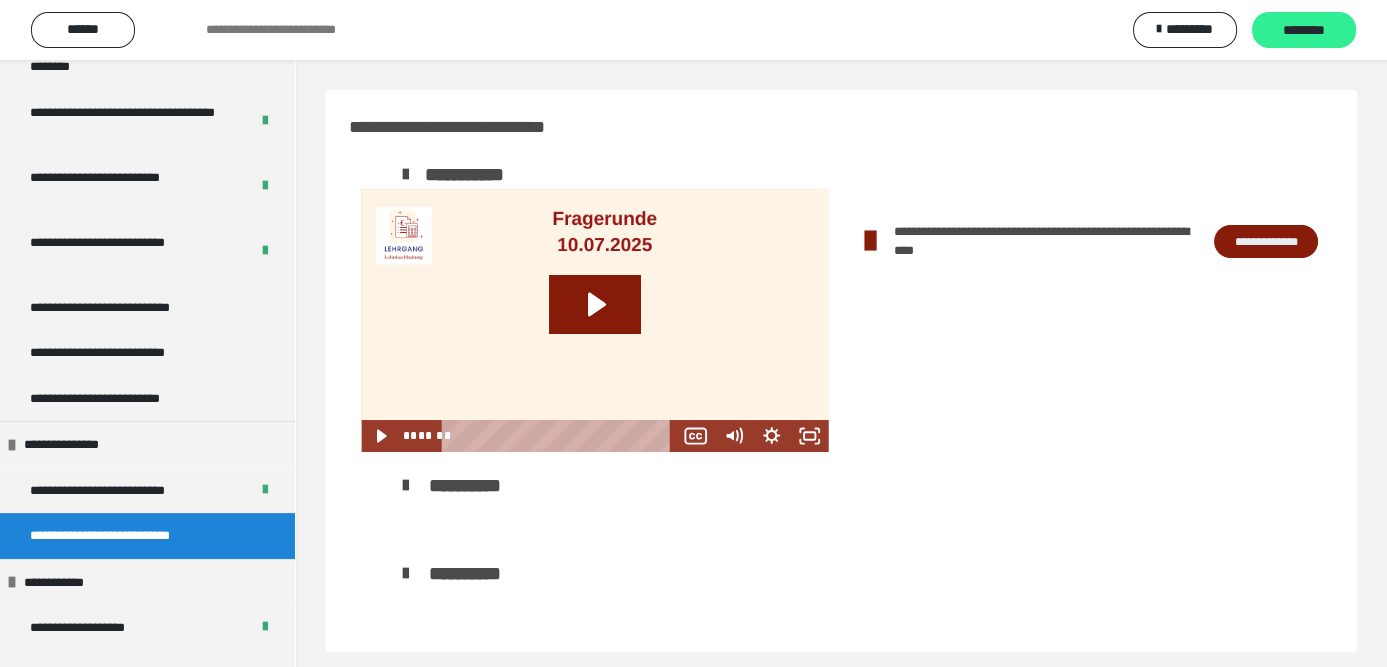 click on "********" at bounding box center (1304, 31) 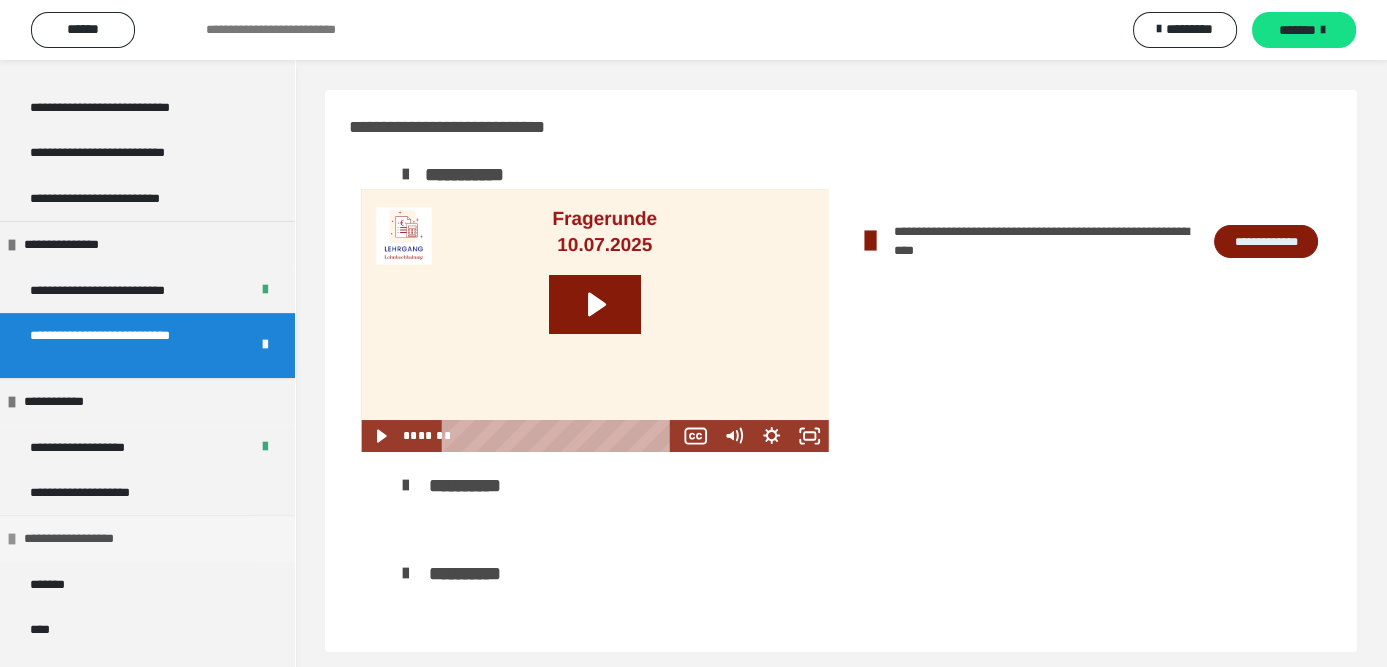 scroll, scrollTop: 1200, scrollLeft: 0, axis: vertical 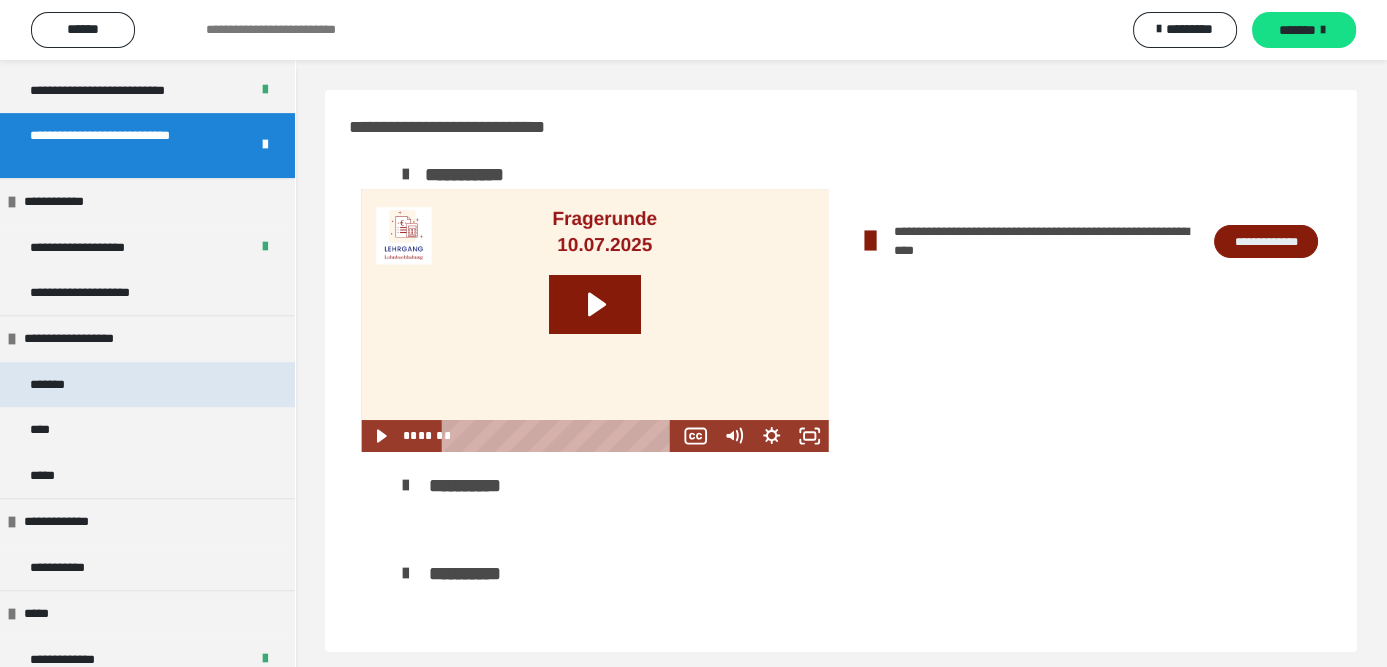 click on "*******" at bounding box center [147, 384] 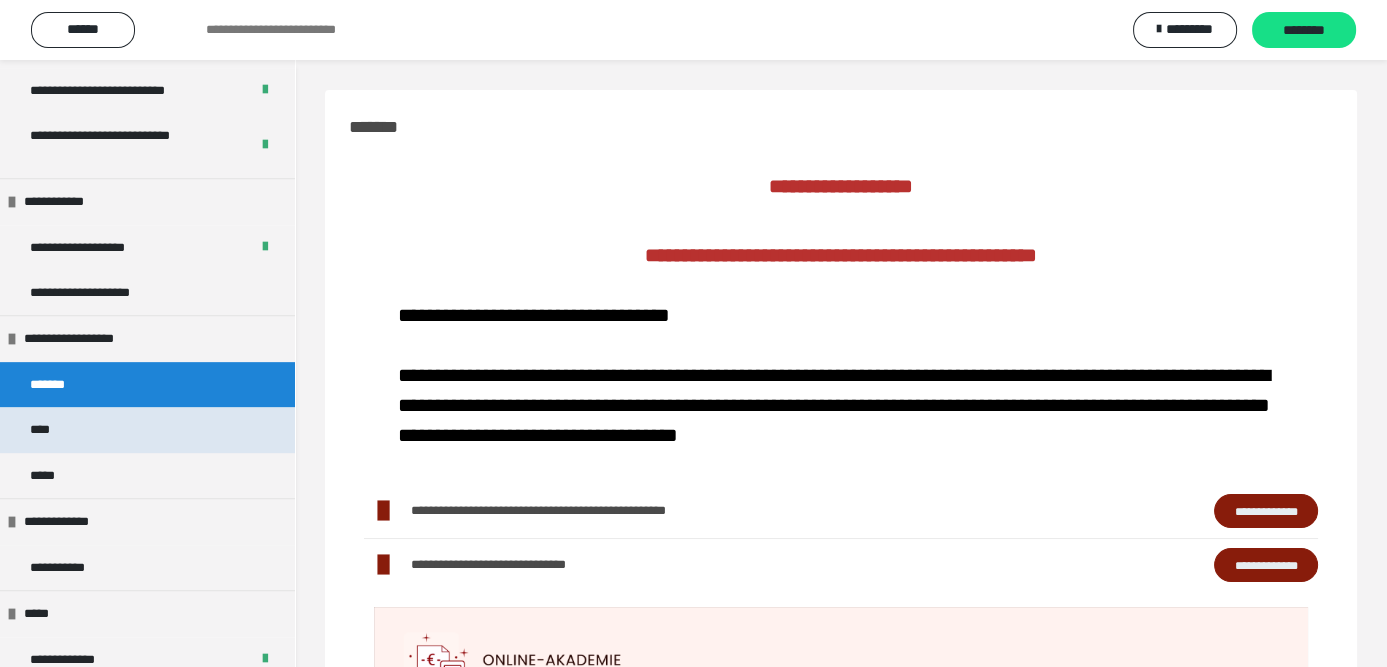 click on "****" at bounding box center [147, 429] 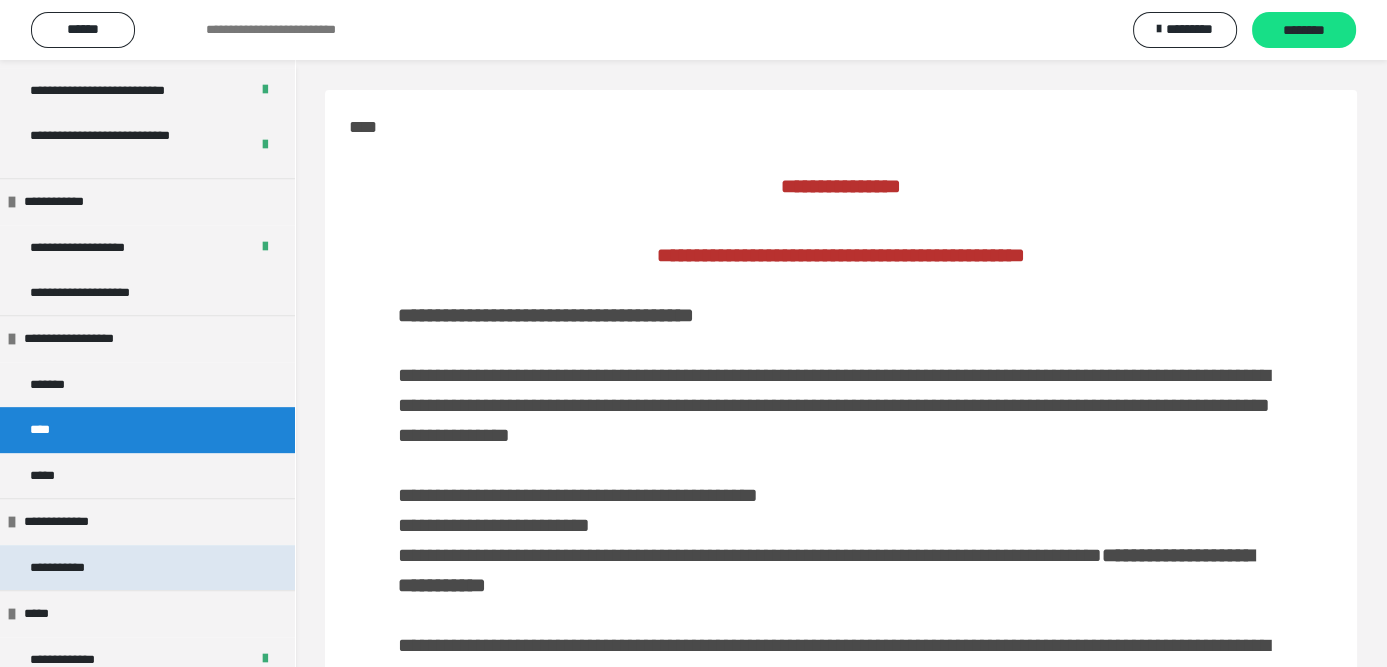 click on "**********" at bounding box center (147, 567) 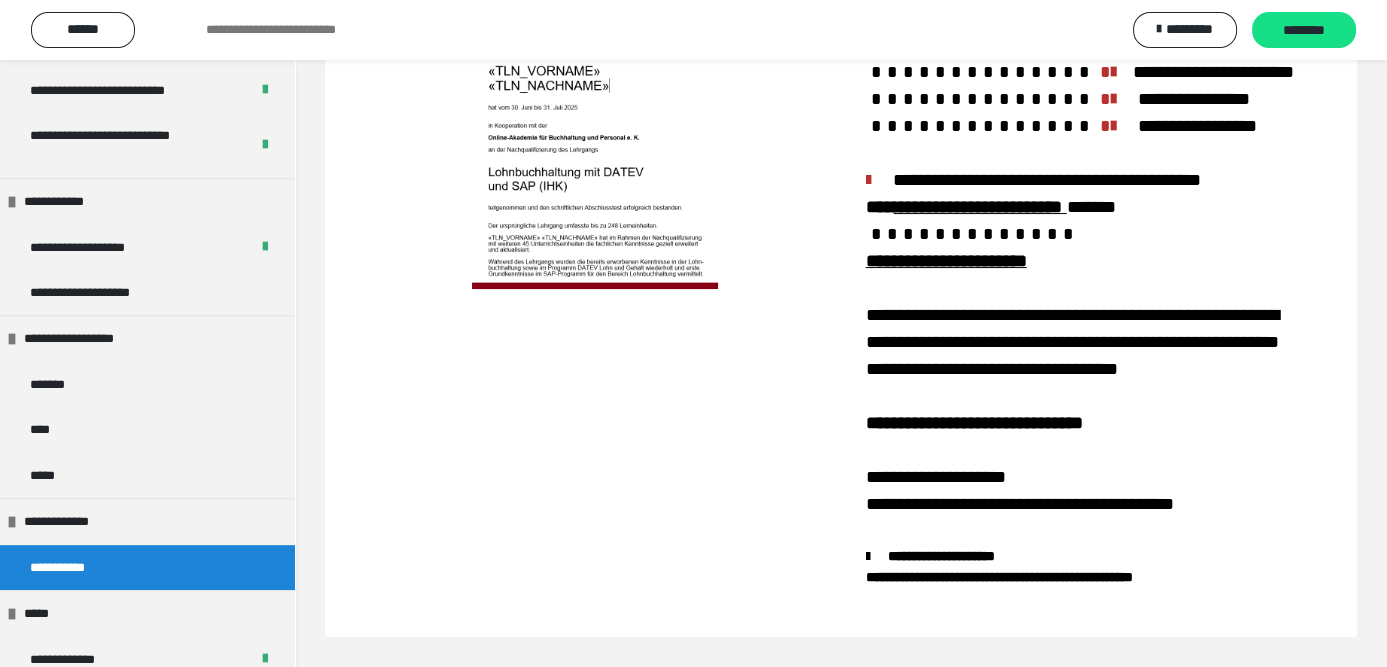 scroll, scrollTop: 515, scrollLeft: 0, axis: vertical 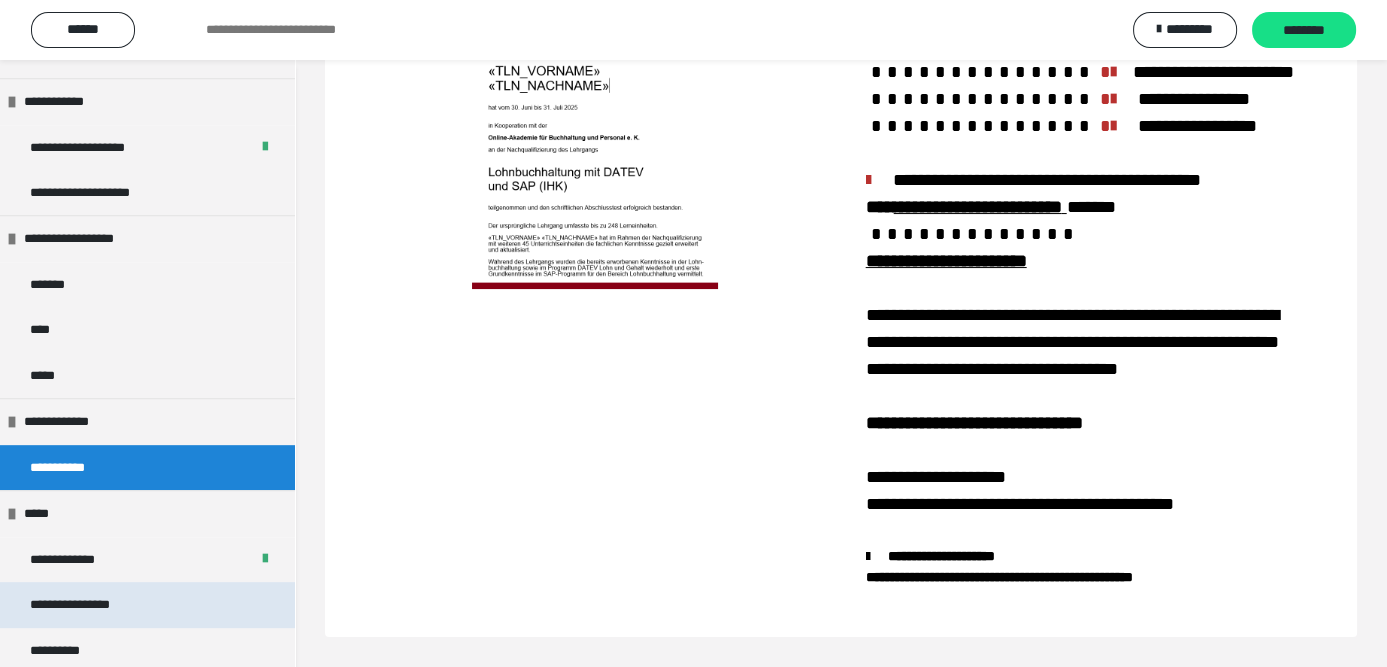 click on "**********" at bounding box center (147, 604) 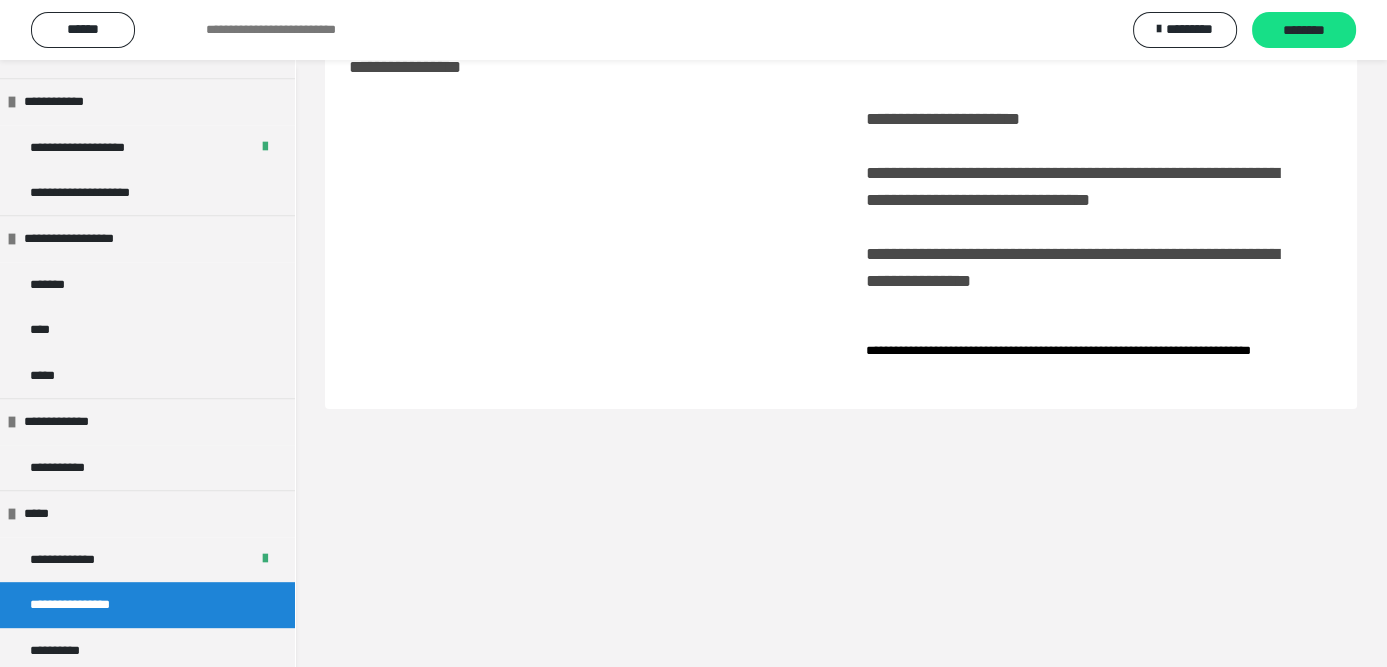 scroll, scrollTop: 59, scrollLeft: 0, axis: vertical 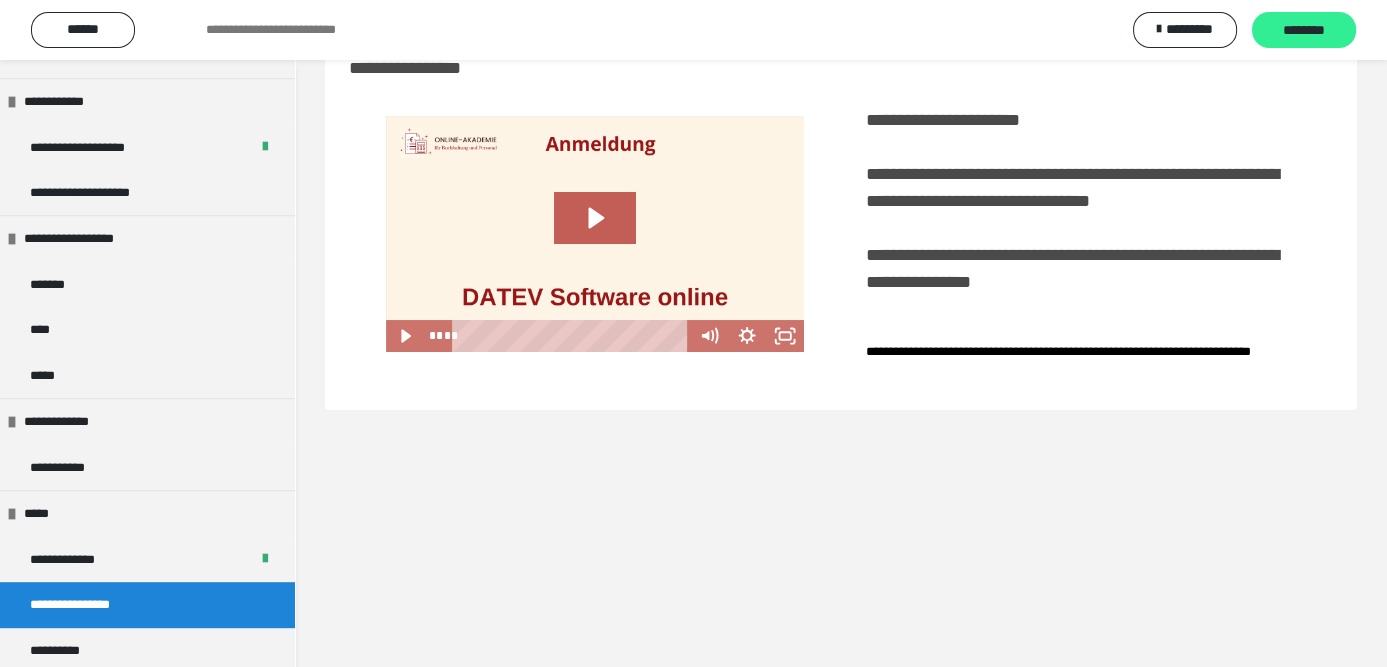 click on "********" at bounding box center [1304, 30] 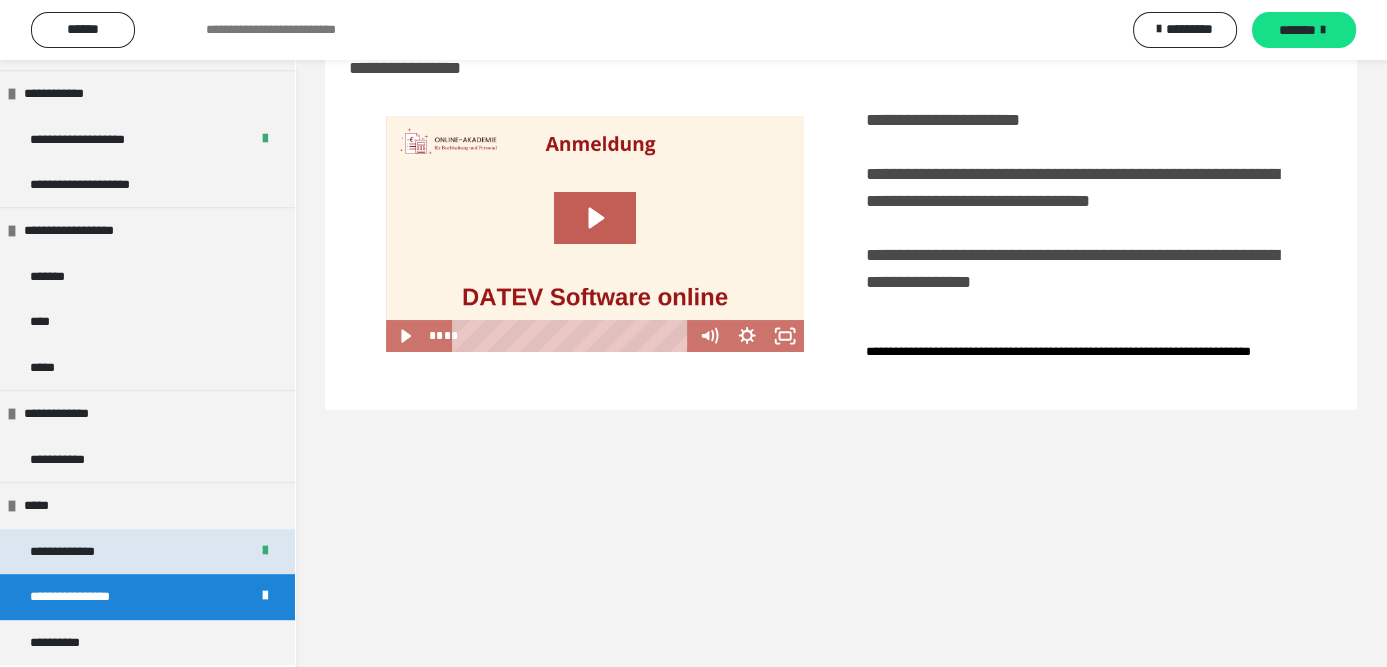 scroll, scrollTop: 1309, scrollLeft: 0, axis: vertical 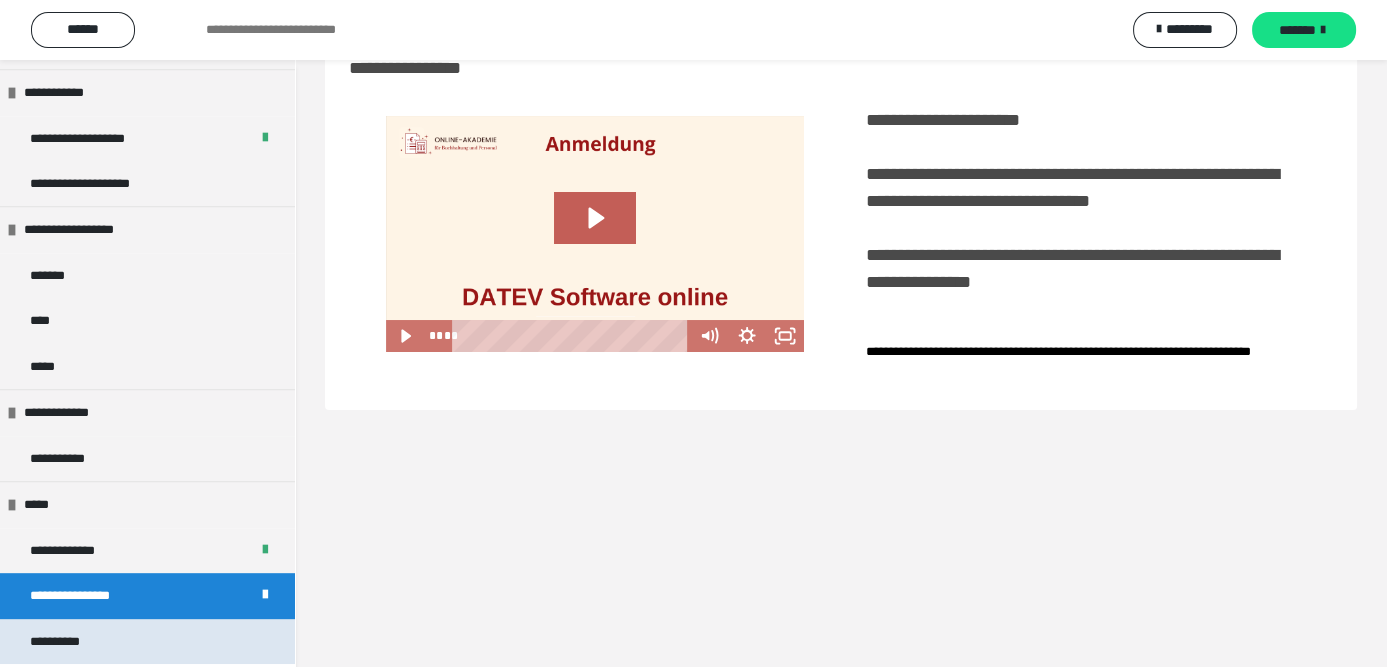 click on "**********" at bounding box center [147, 641] 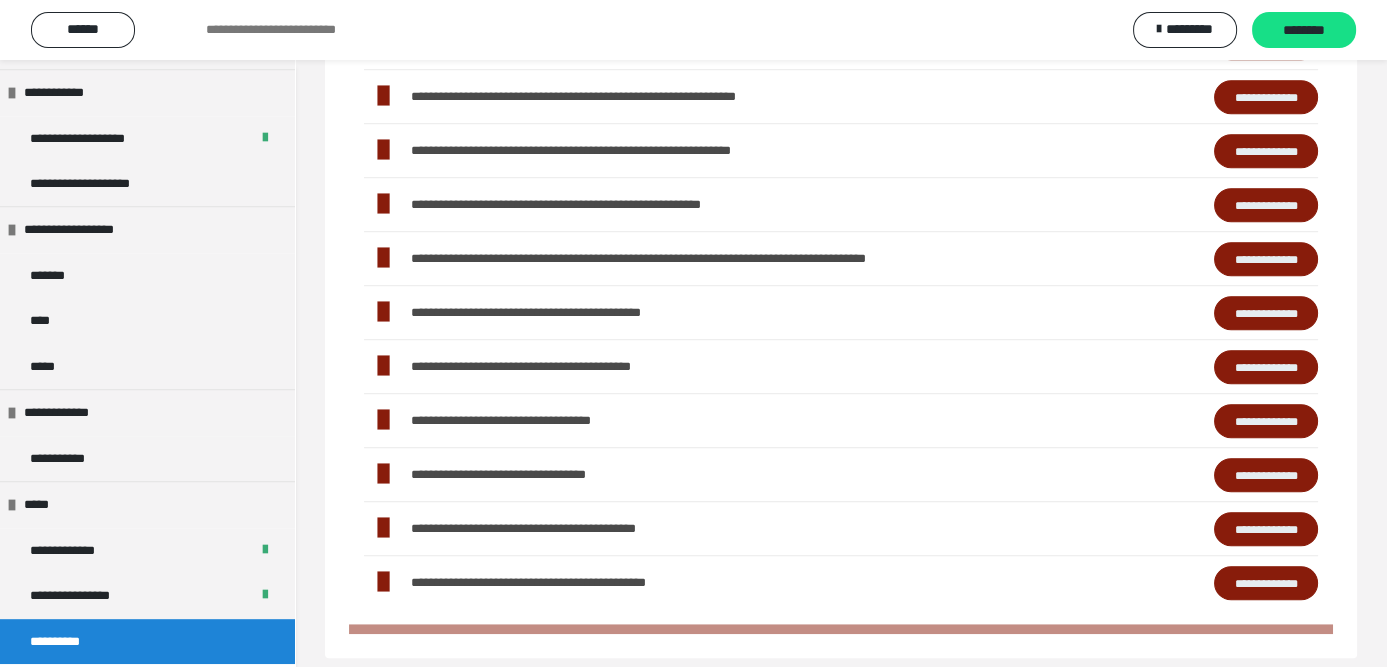scroll, scrollTop: 1811, scrollLeft: 0, axis: vertical 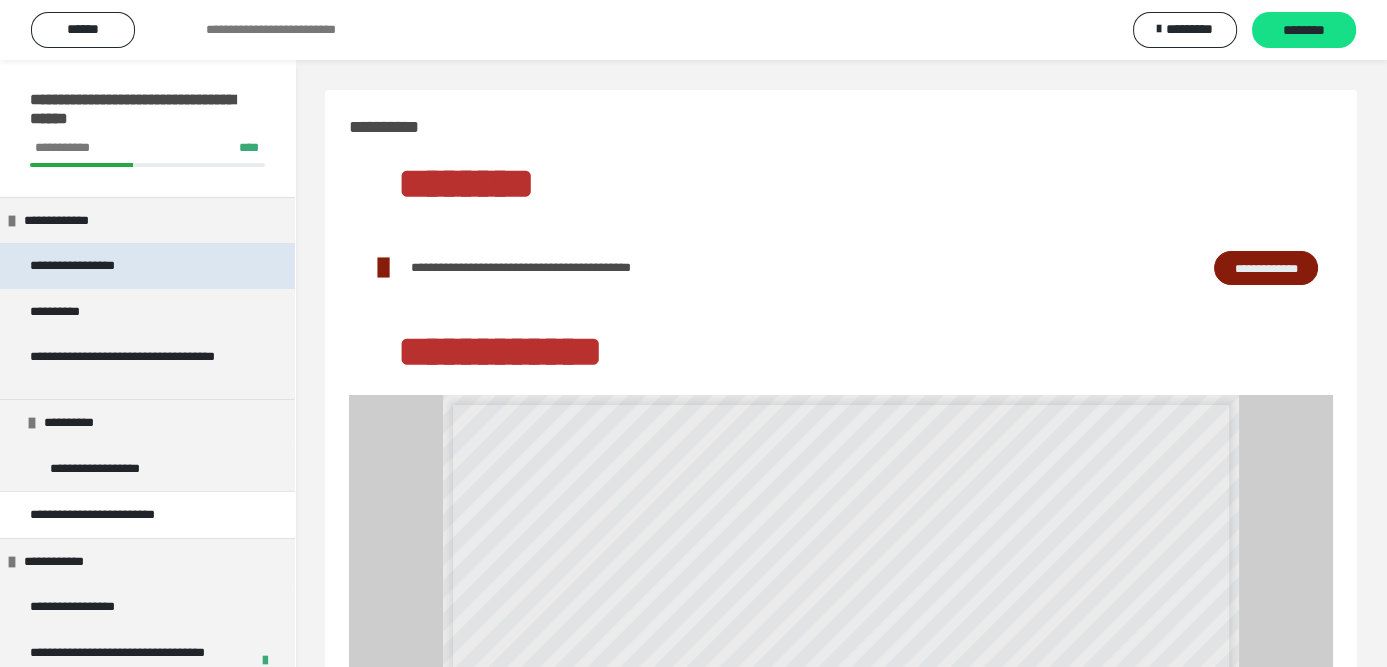 click on "**********" at bounding box center [147, 265] 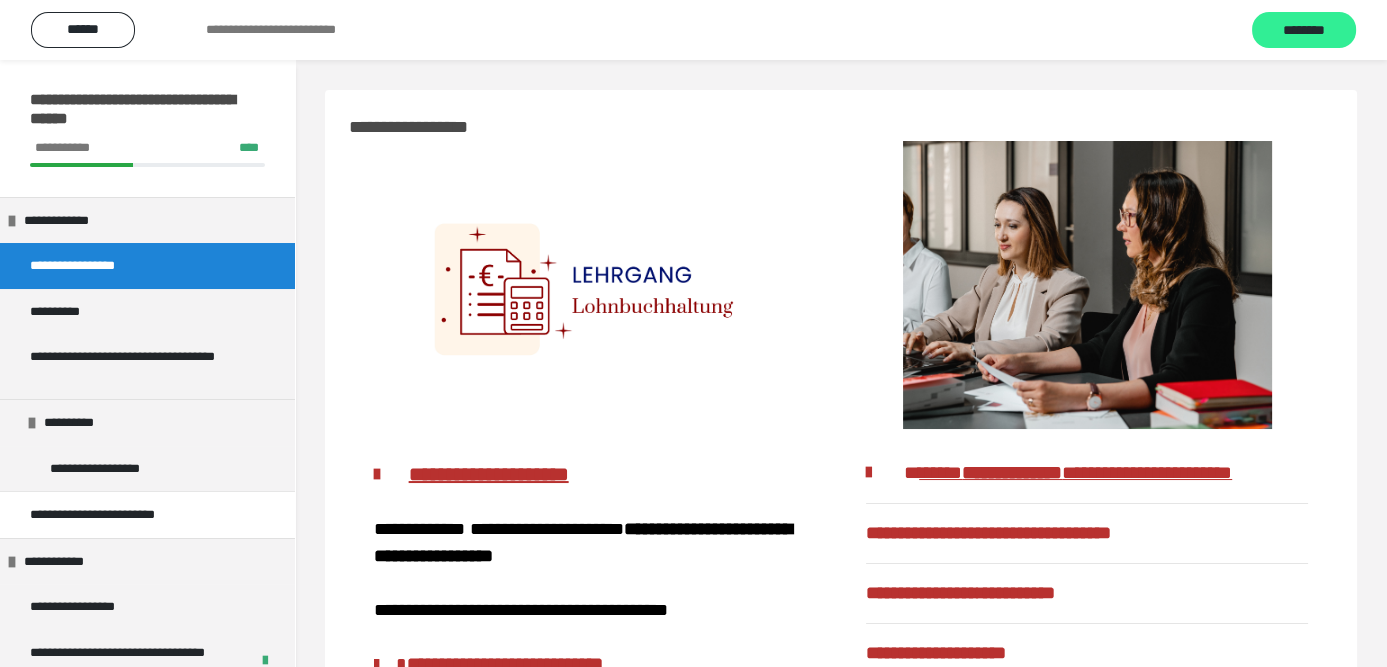 click on "********" at bounding box center (1304, 31) 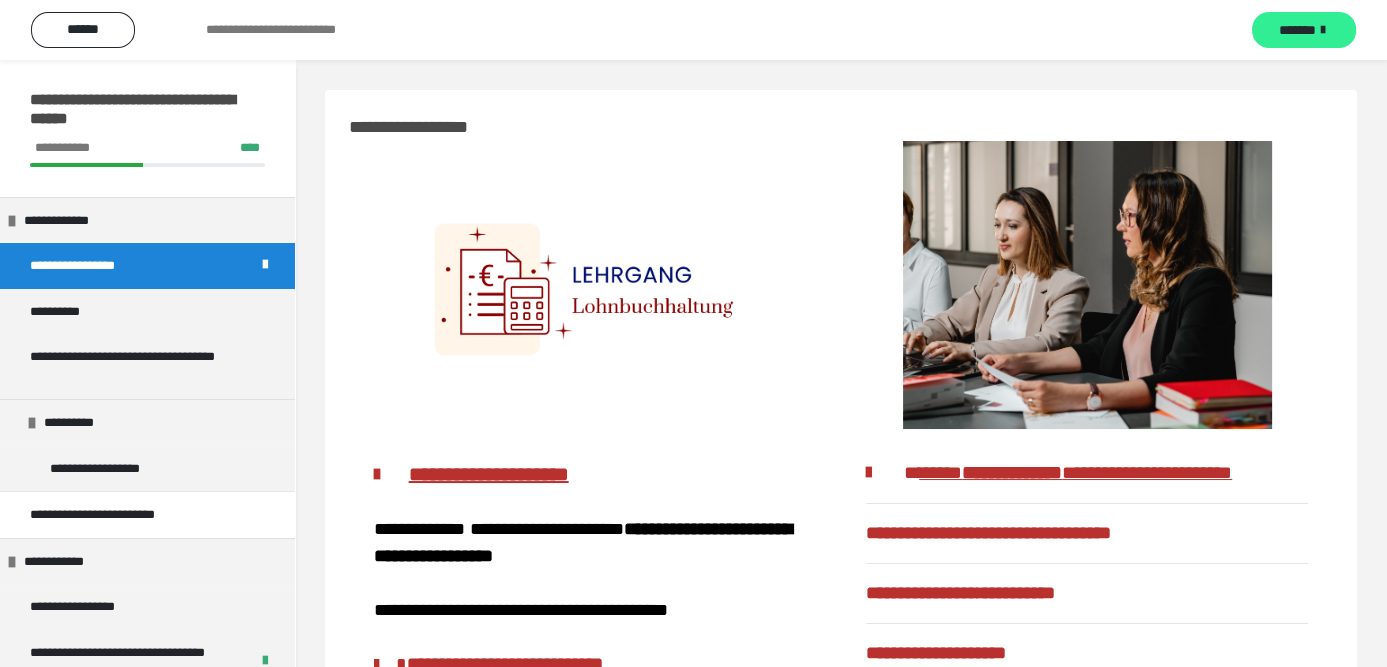 click on "*******" at bounding box center (1297, 30) 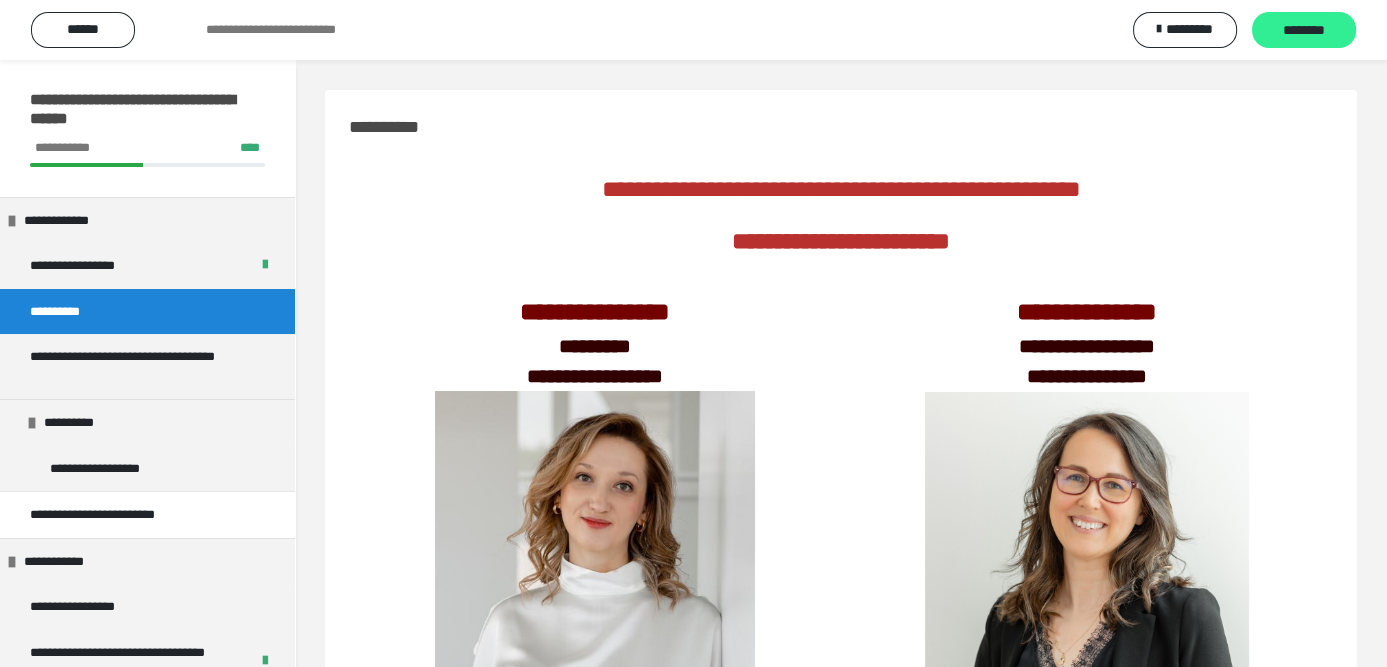 click on "********" at bounding box center [1304, 31] 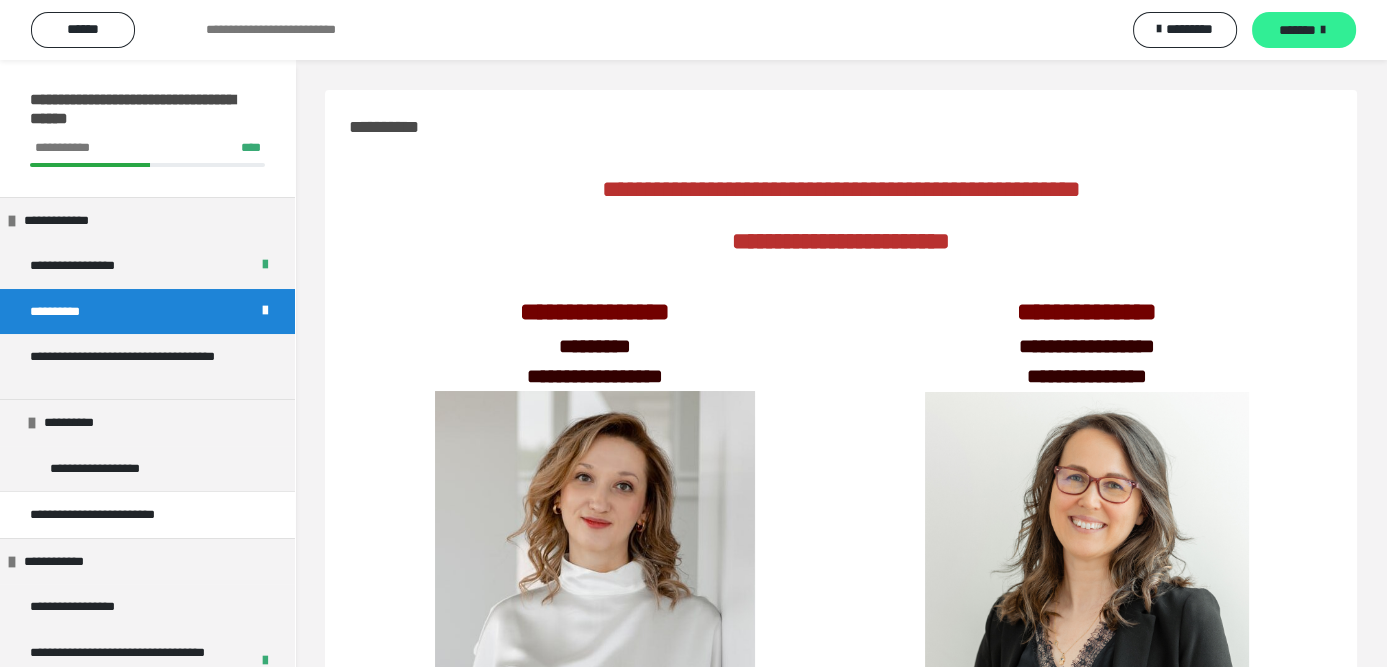 click on "*******" at bounding box center (1297, 30) 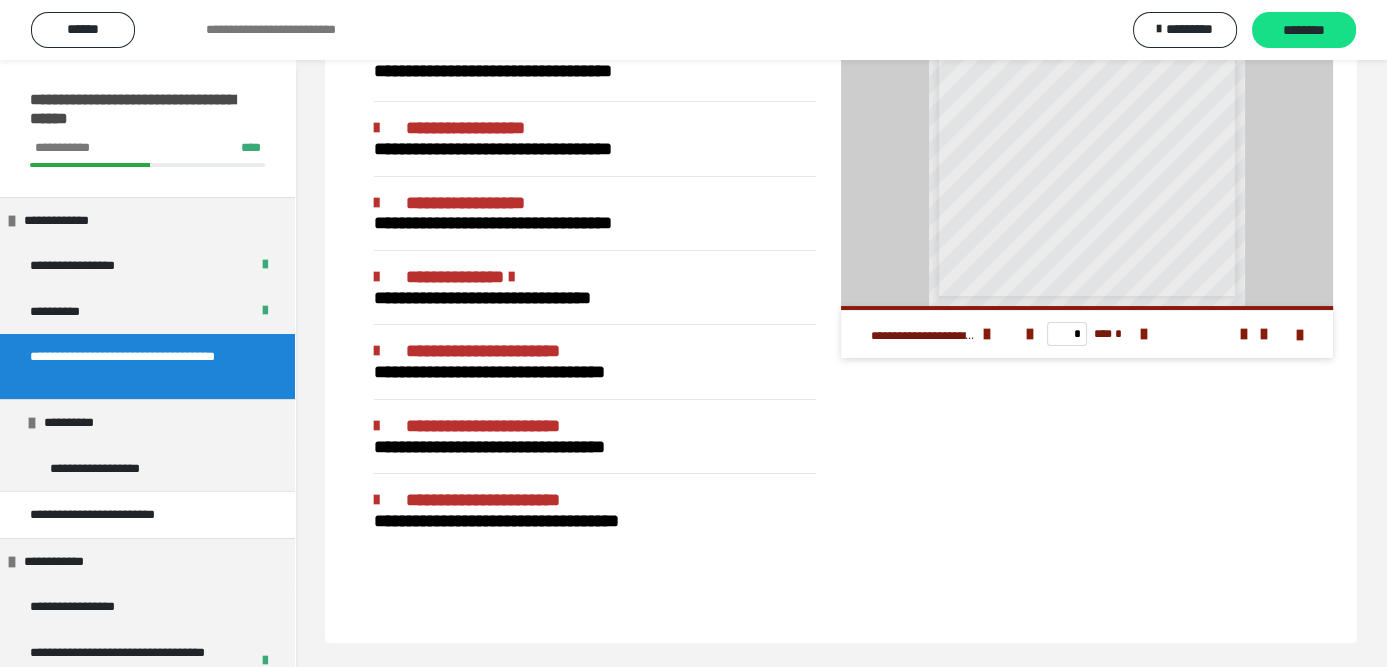 scroll, scrollTop: 286, scrollLeft: 0, axis: vertical 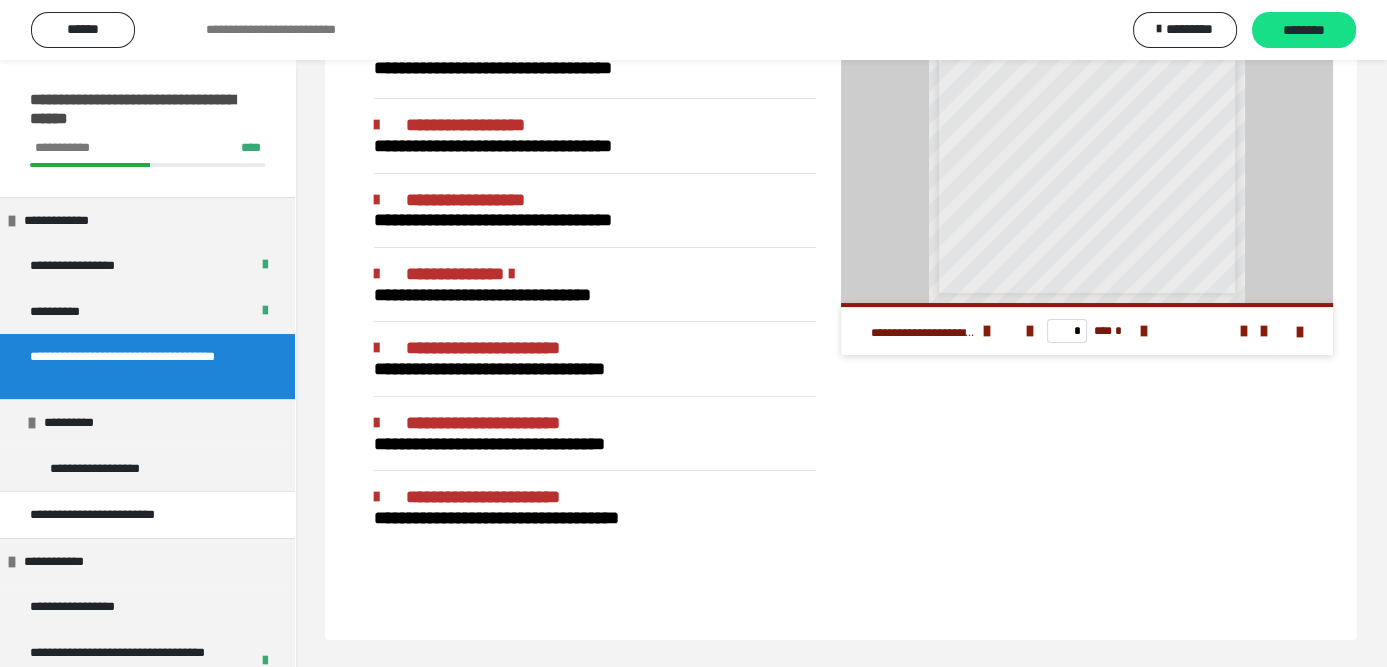 click on "**********" at bounding box center [1087, 204] 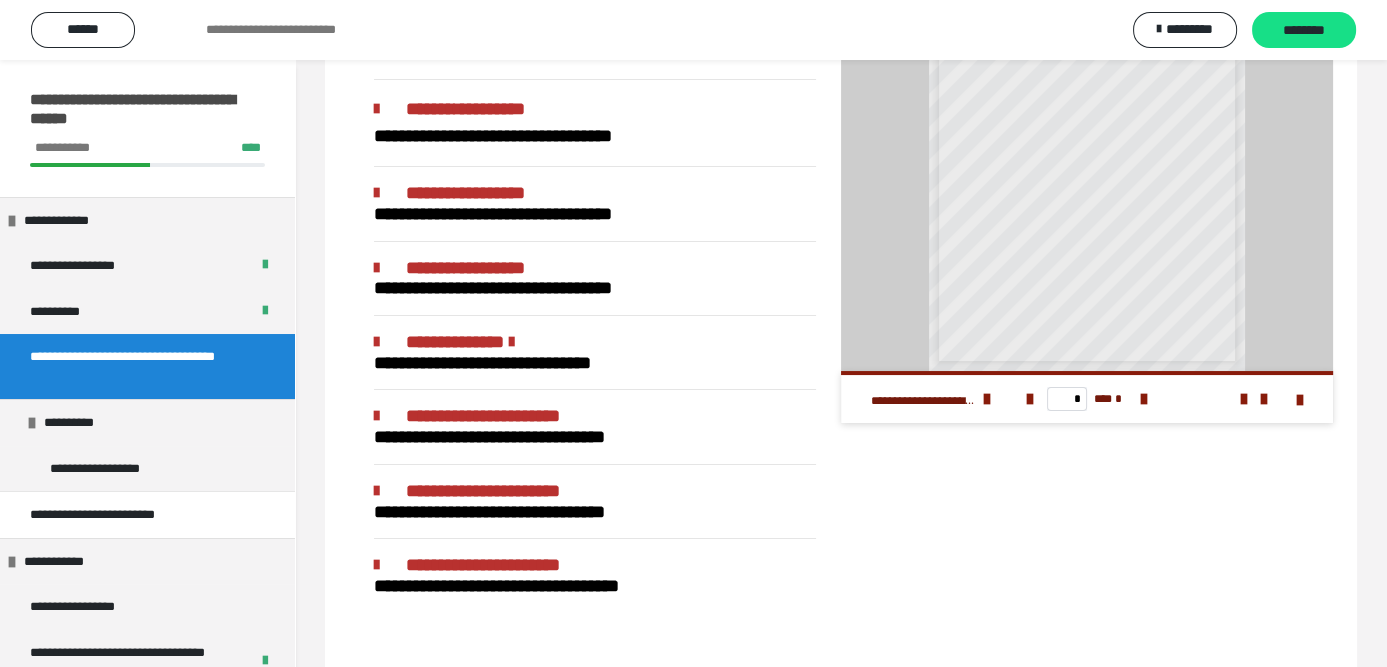 scroll, scrollTop: 186, scrollLeft: 0, axis: vertical 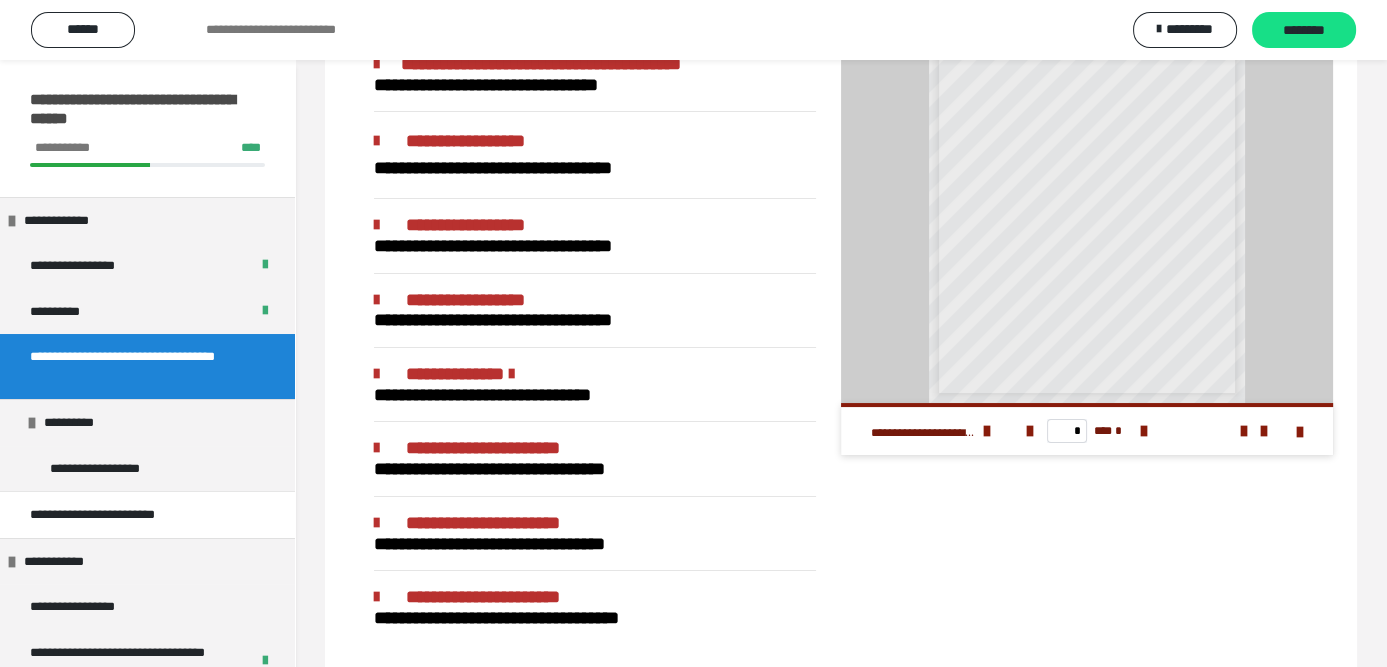 click on "**********" at bounding box center (1087, 304) 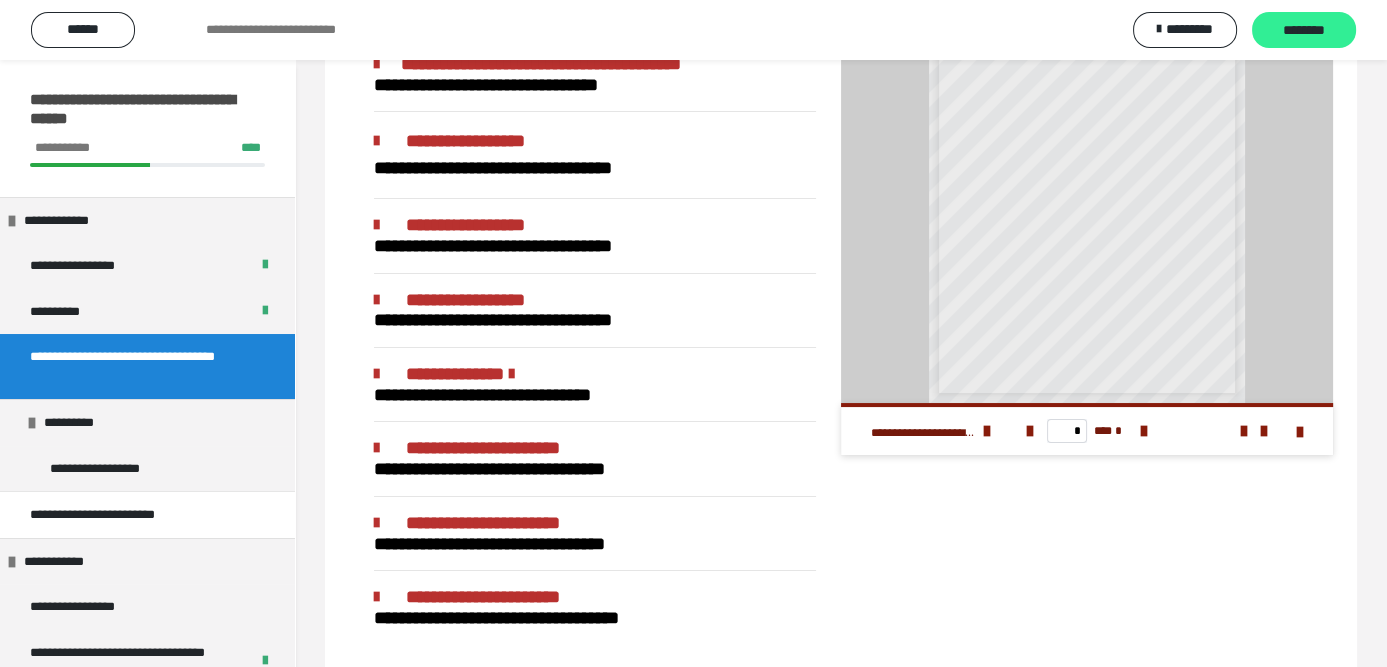 click on "********" at bounding box center (1304, 31) 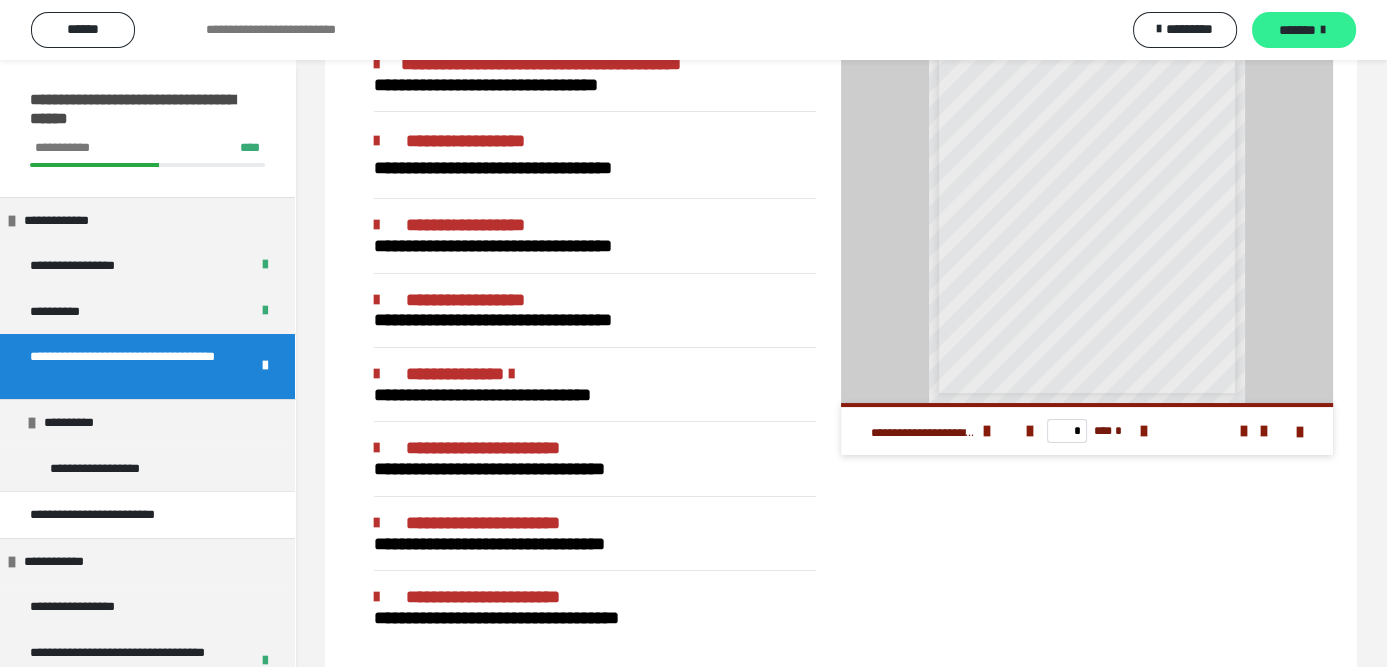 click on "*******" at bounding box center [1304, 30] 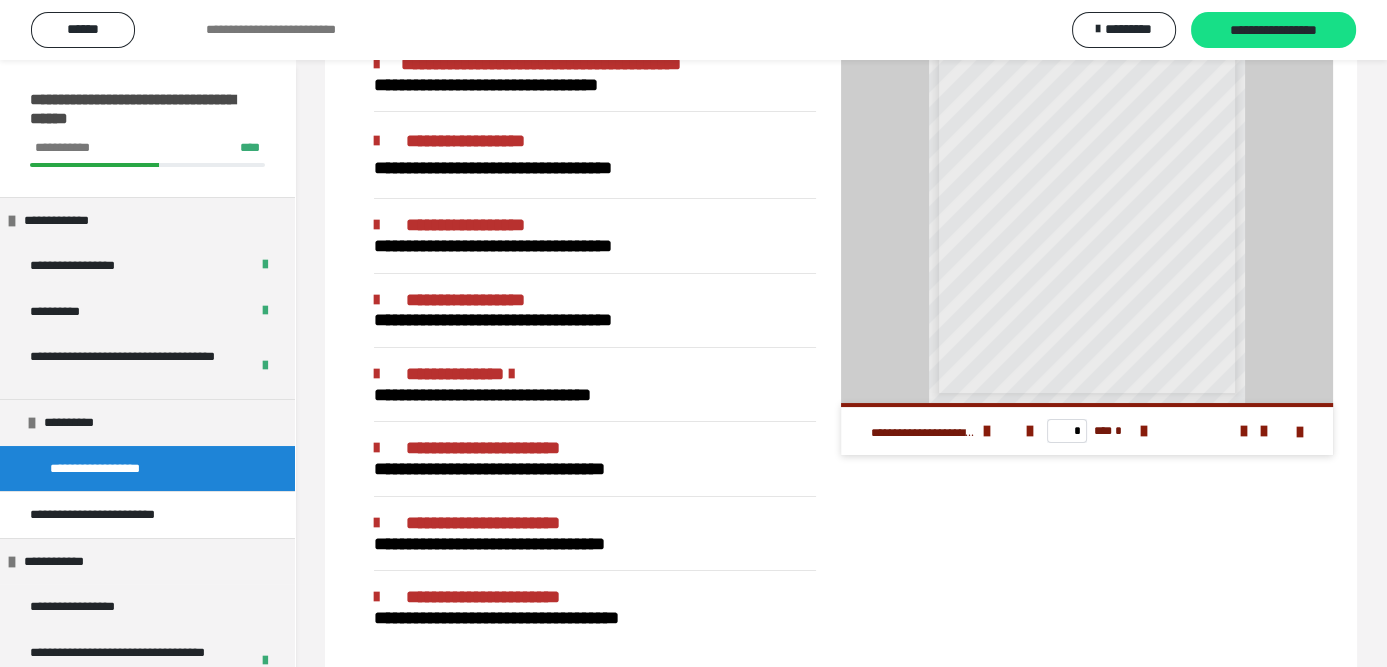scroll, scrollTop: 59, scrollLeft: 0, axis: vertical 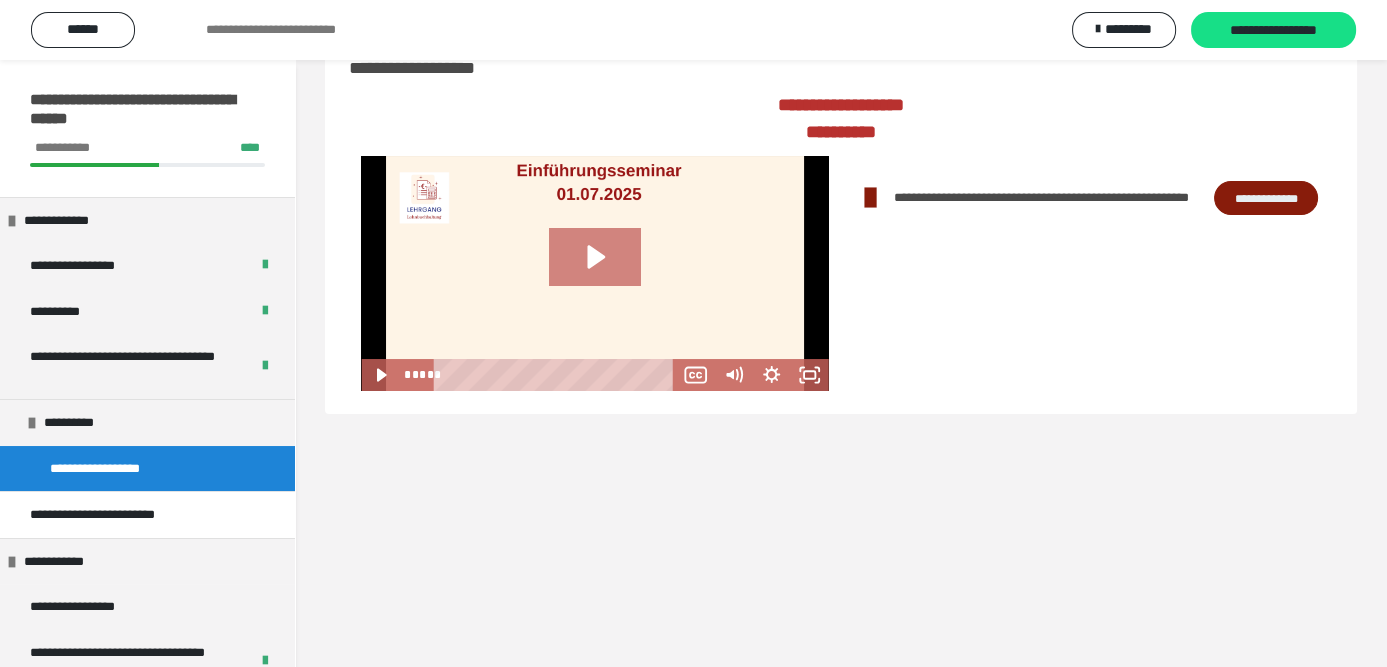 click 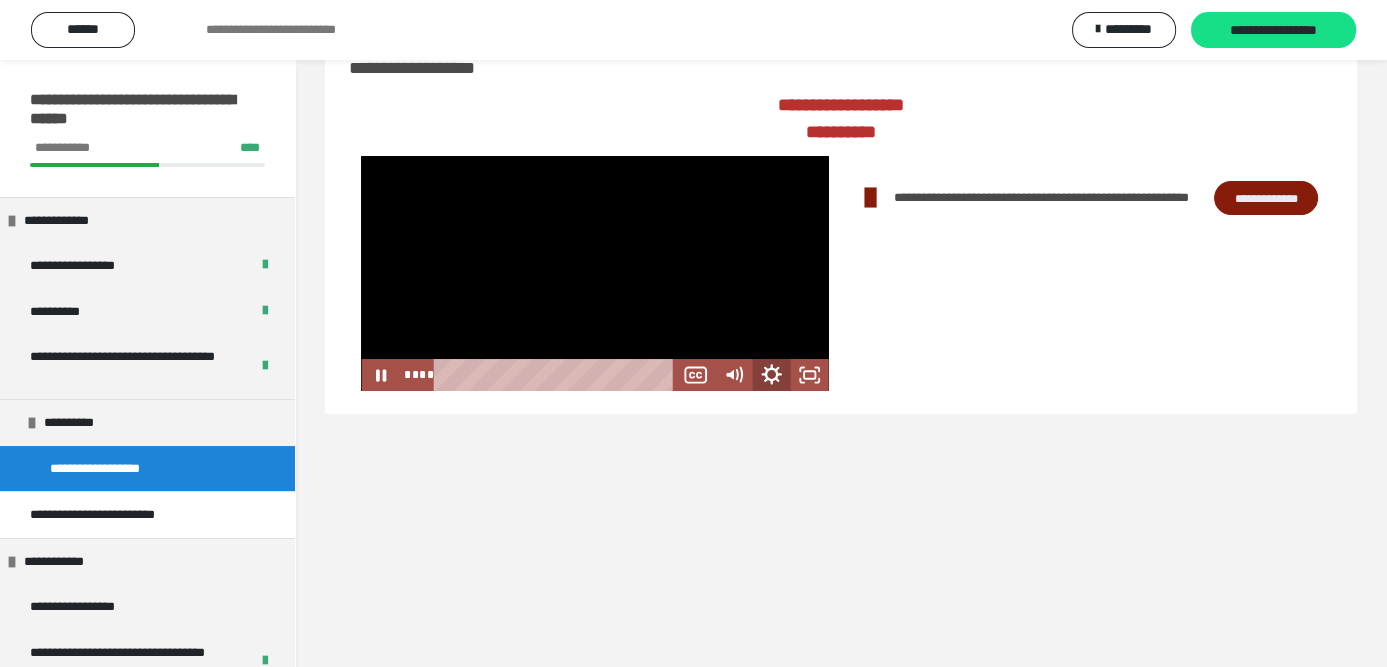 click 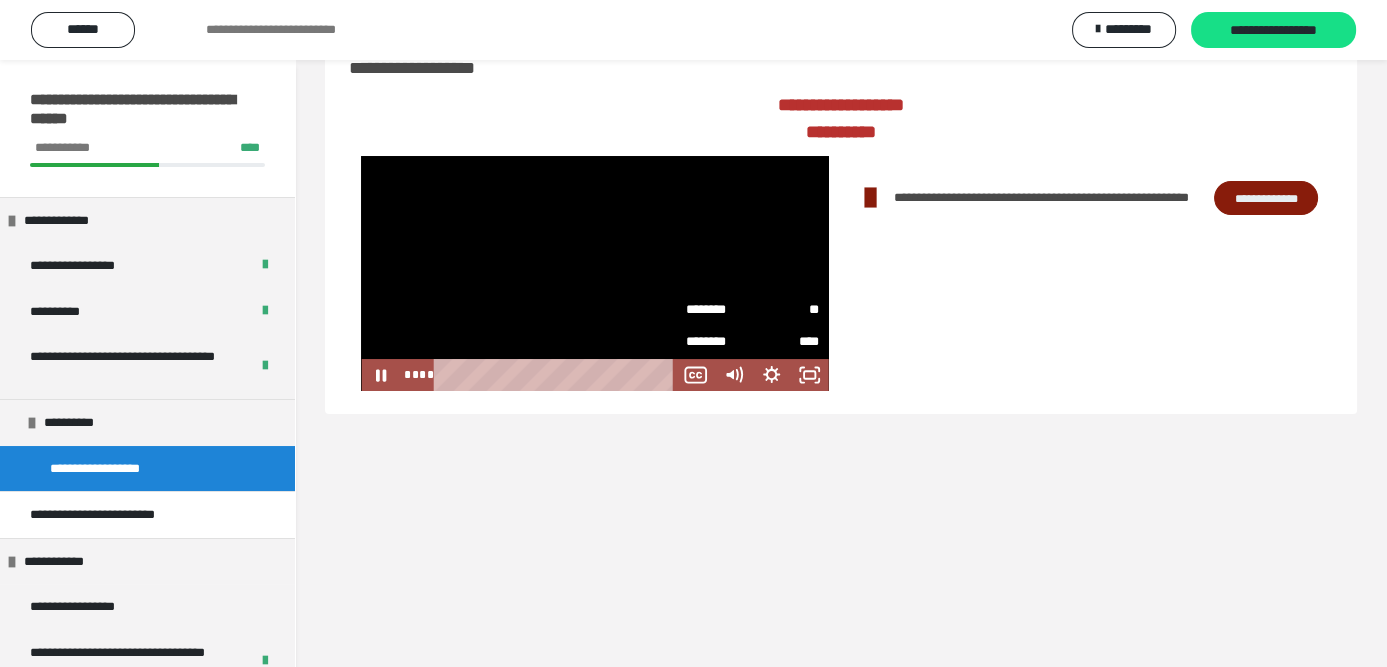 click on "********" at bounding box center (719, 310) 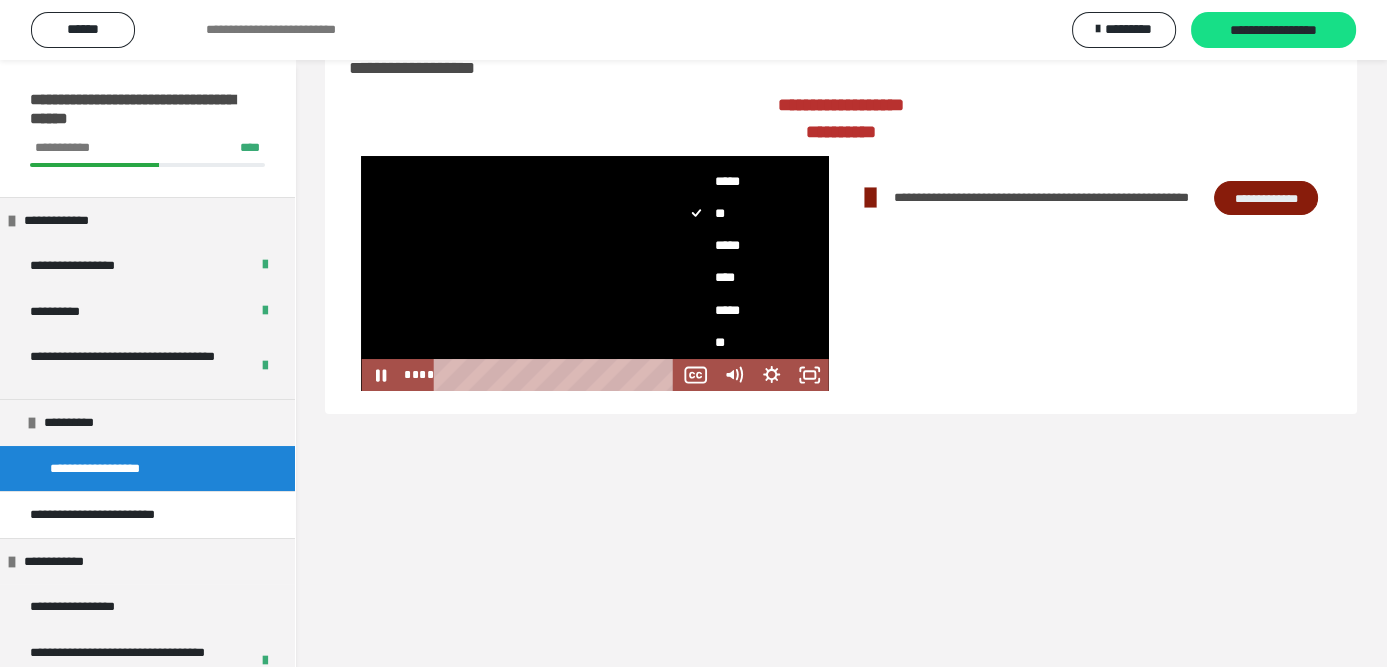 scroll, scrollTop: 97, scrollLeft: 0, axis: vertical 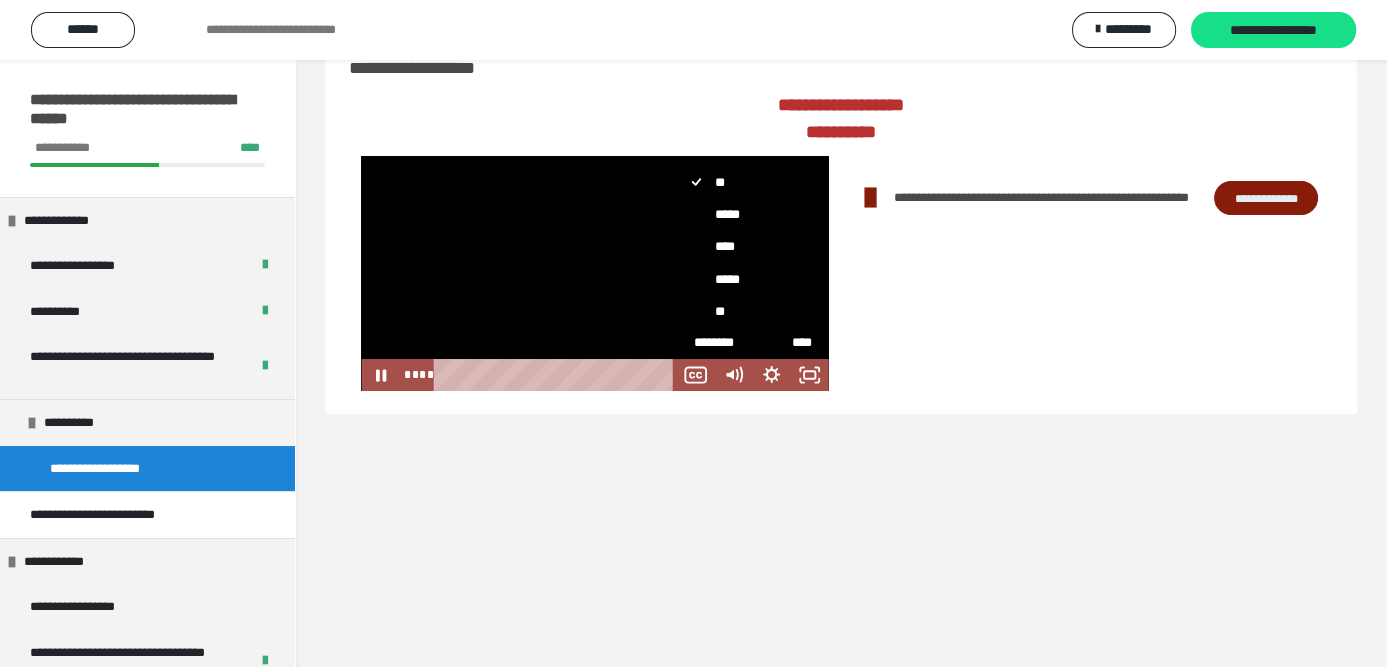 click on "*****" at bounding box center [745, 280] 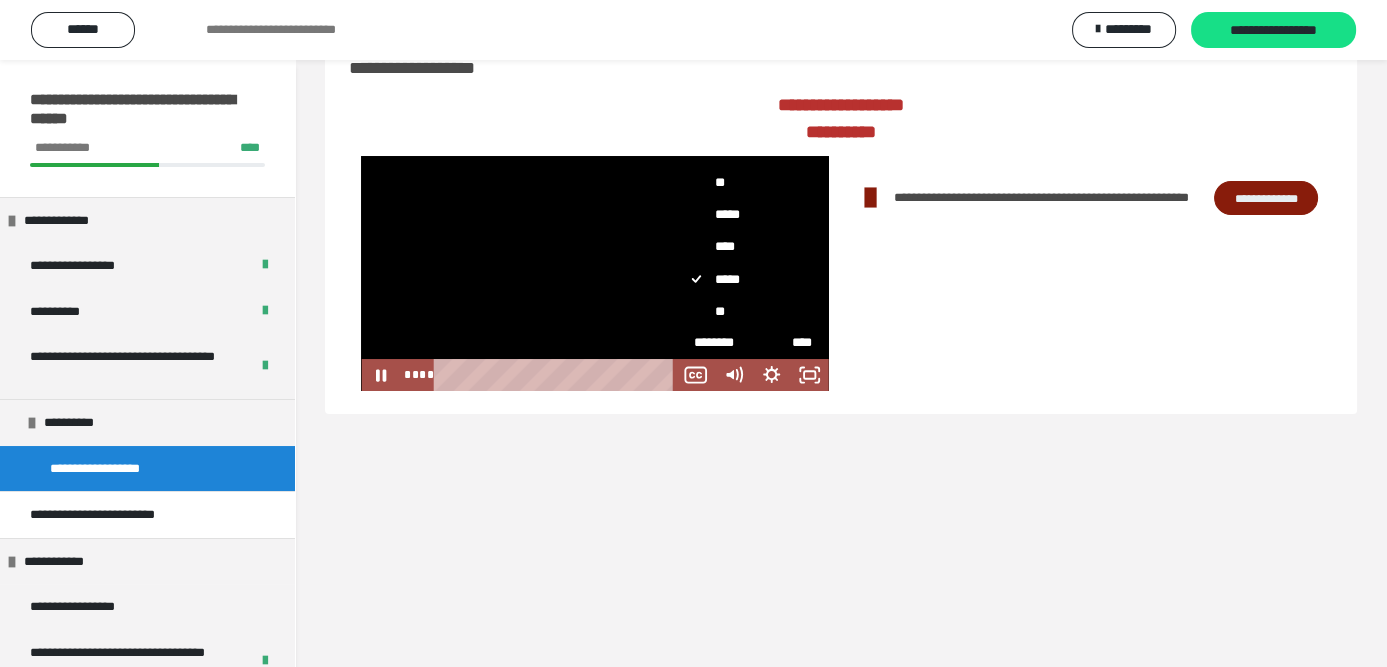 scroll, scrollTop: 0, scrollLeft: 0, axis: both 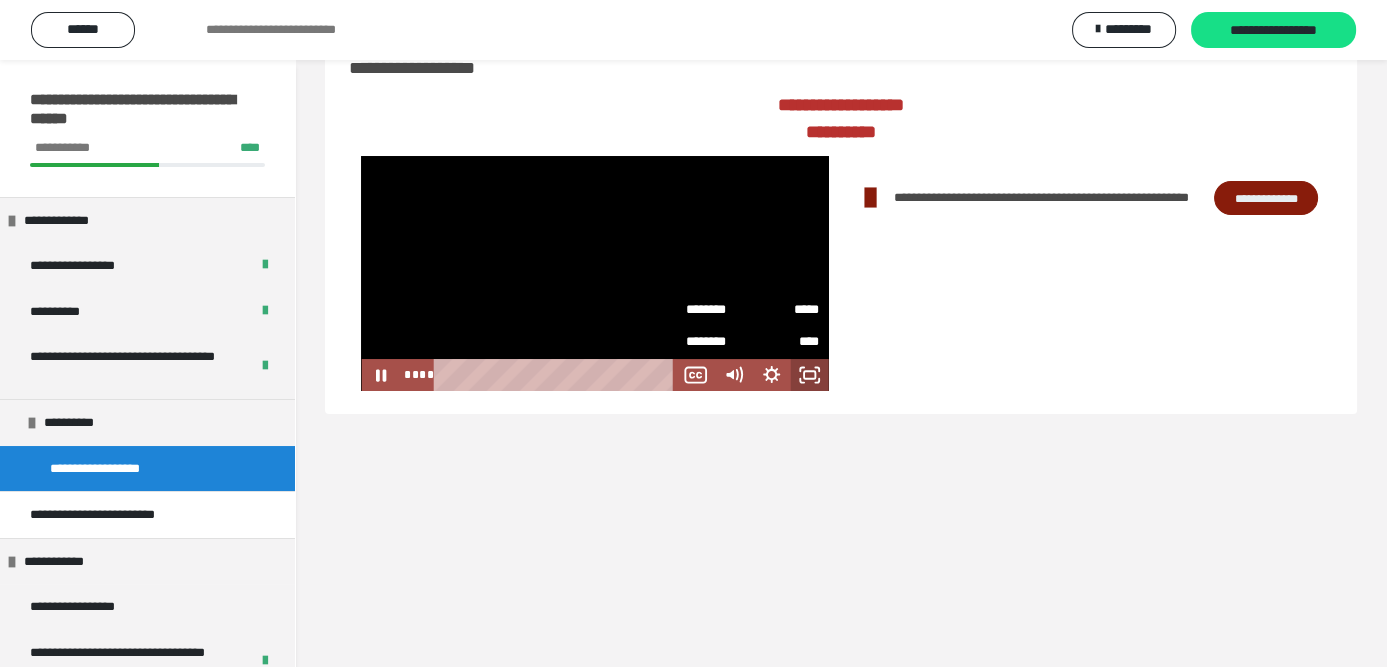 click 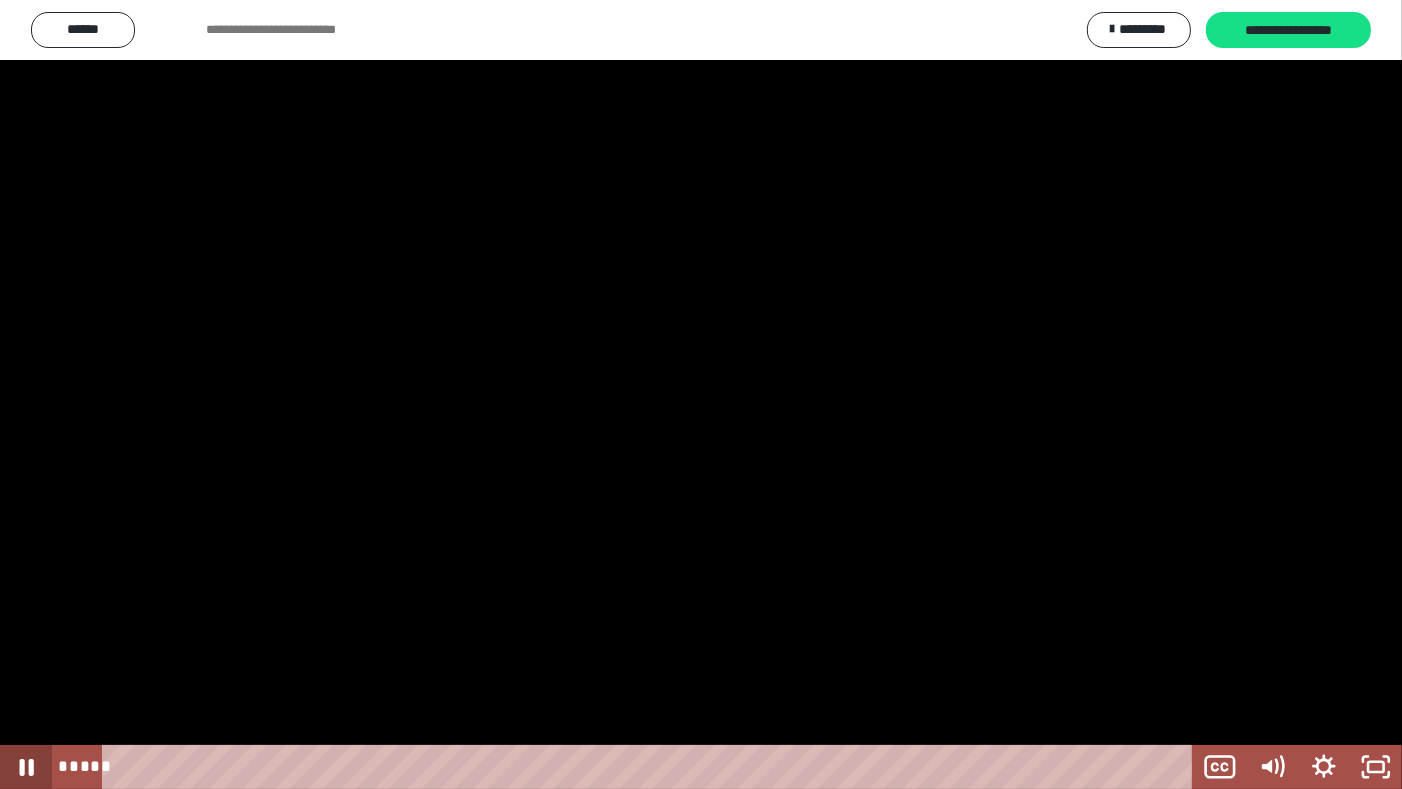 click 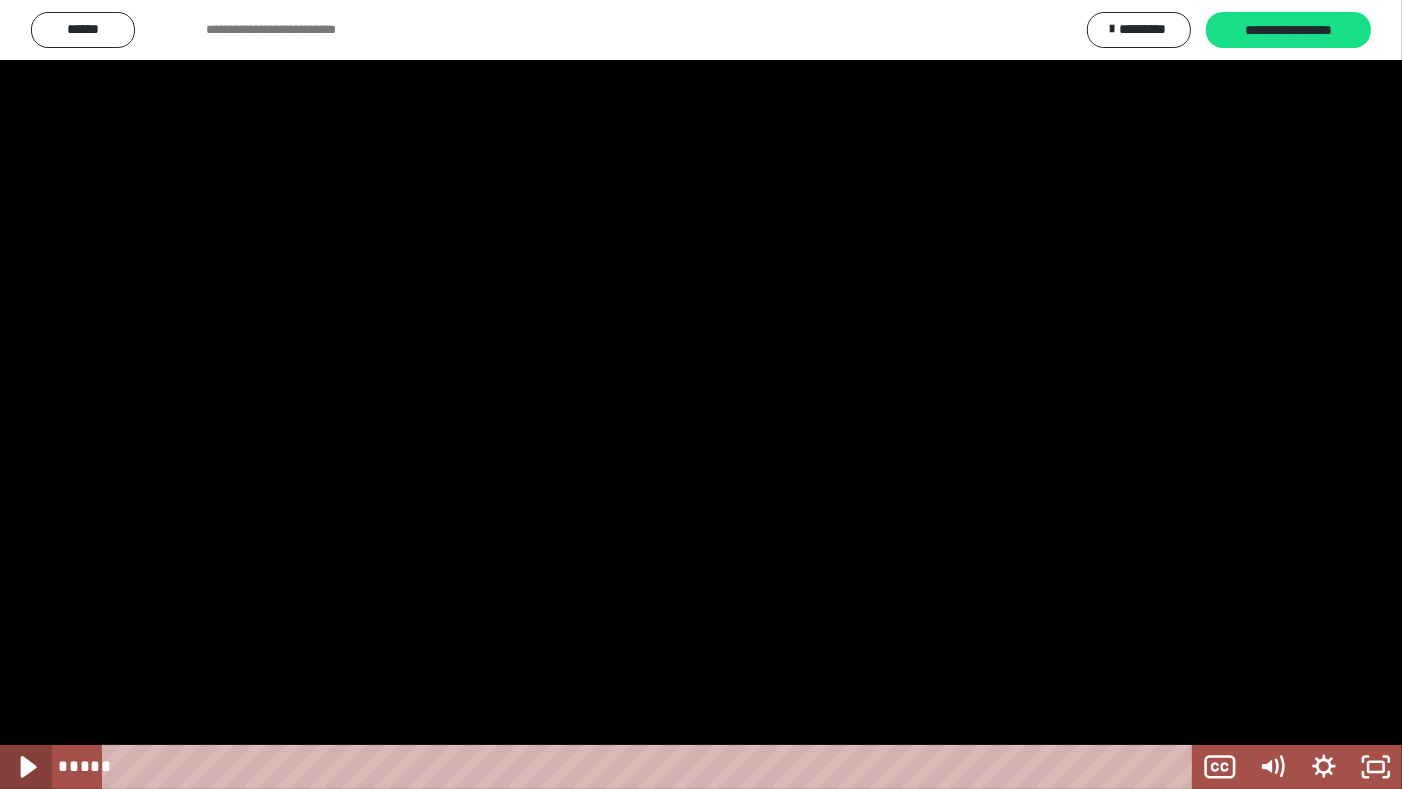 click 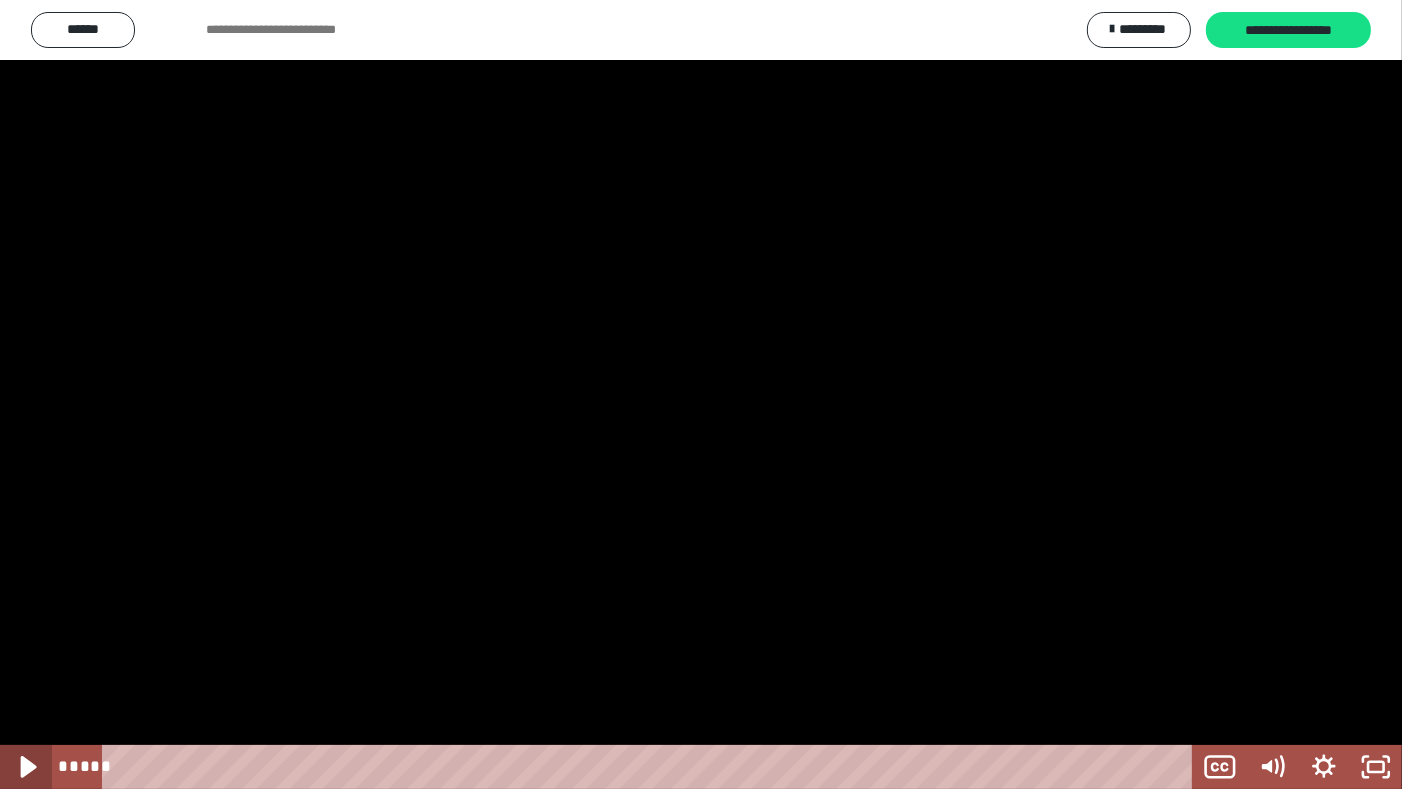 click 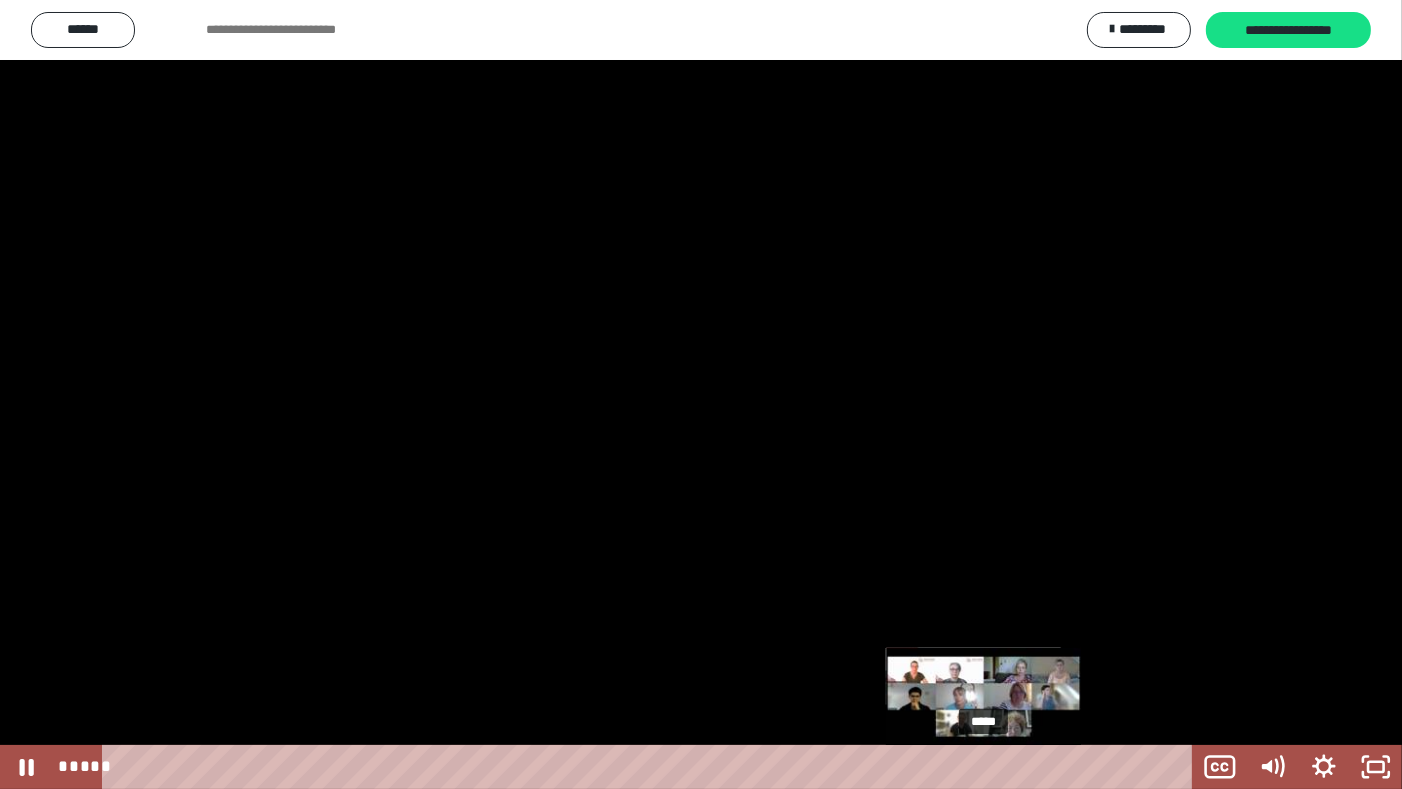 click on "*****" at bounding box center [651, 767] 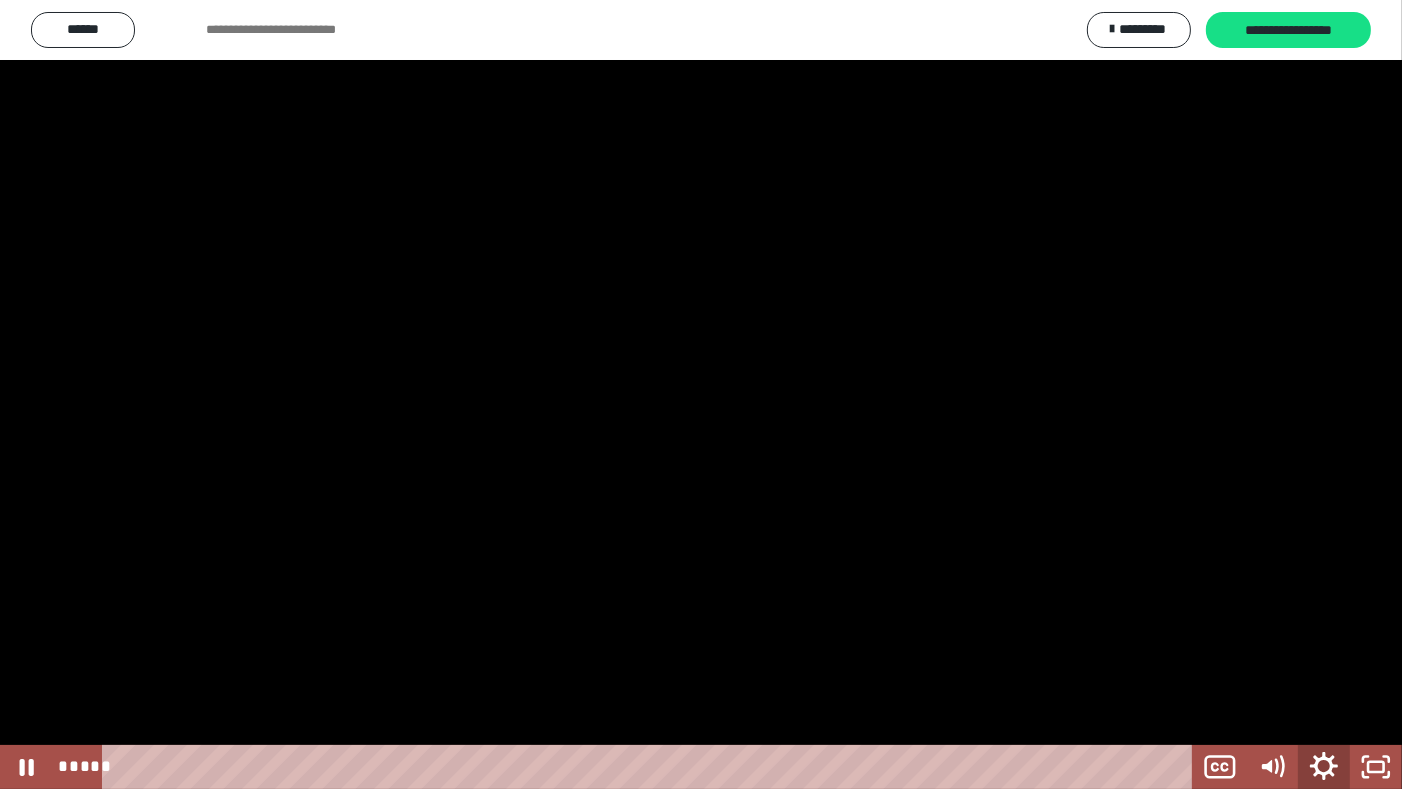 click 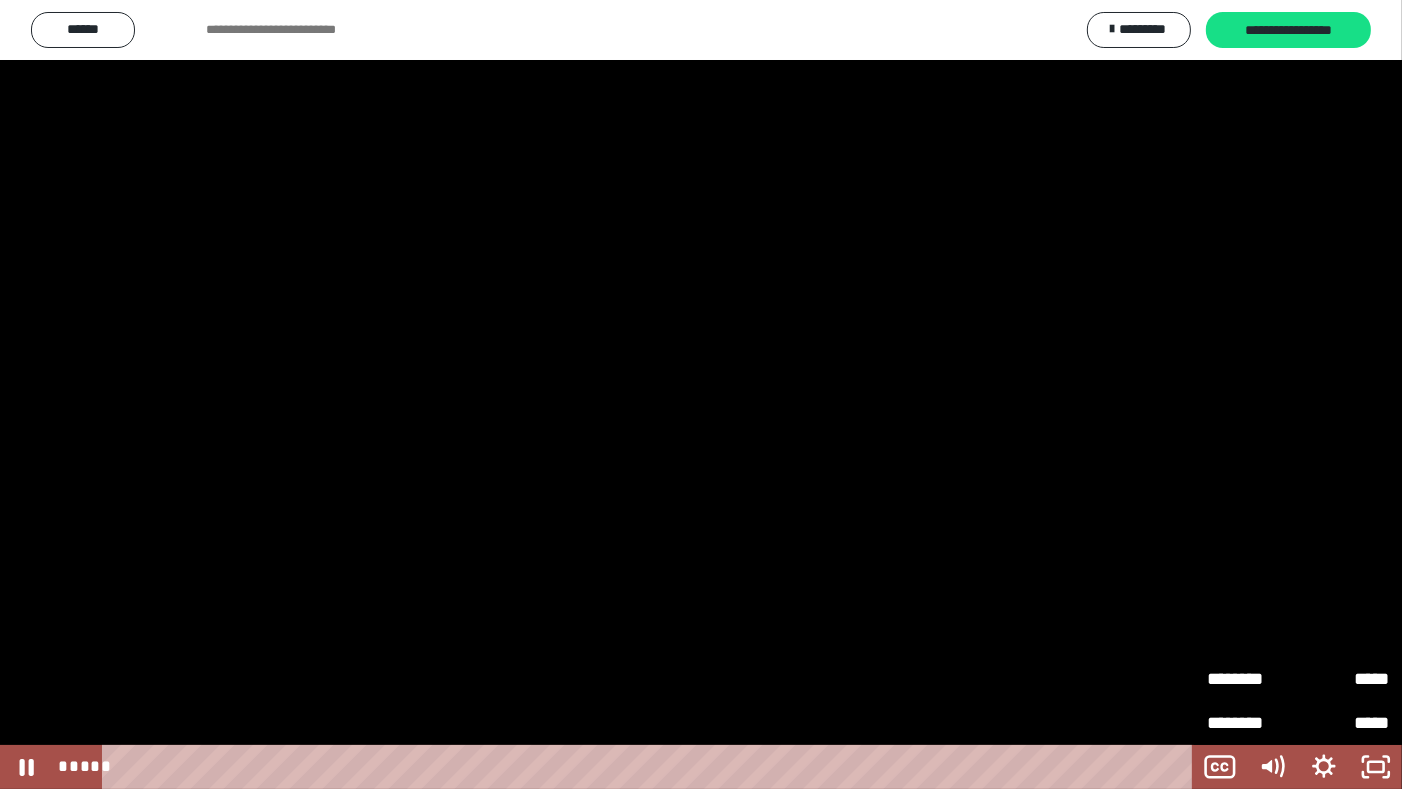 click on "*****" at bounding box center (1343, 670) 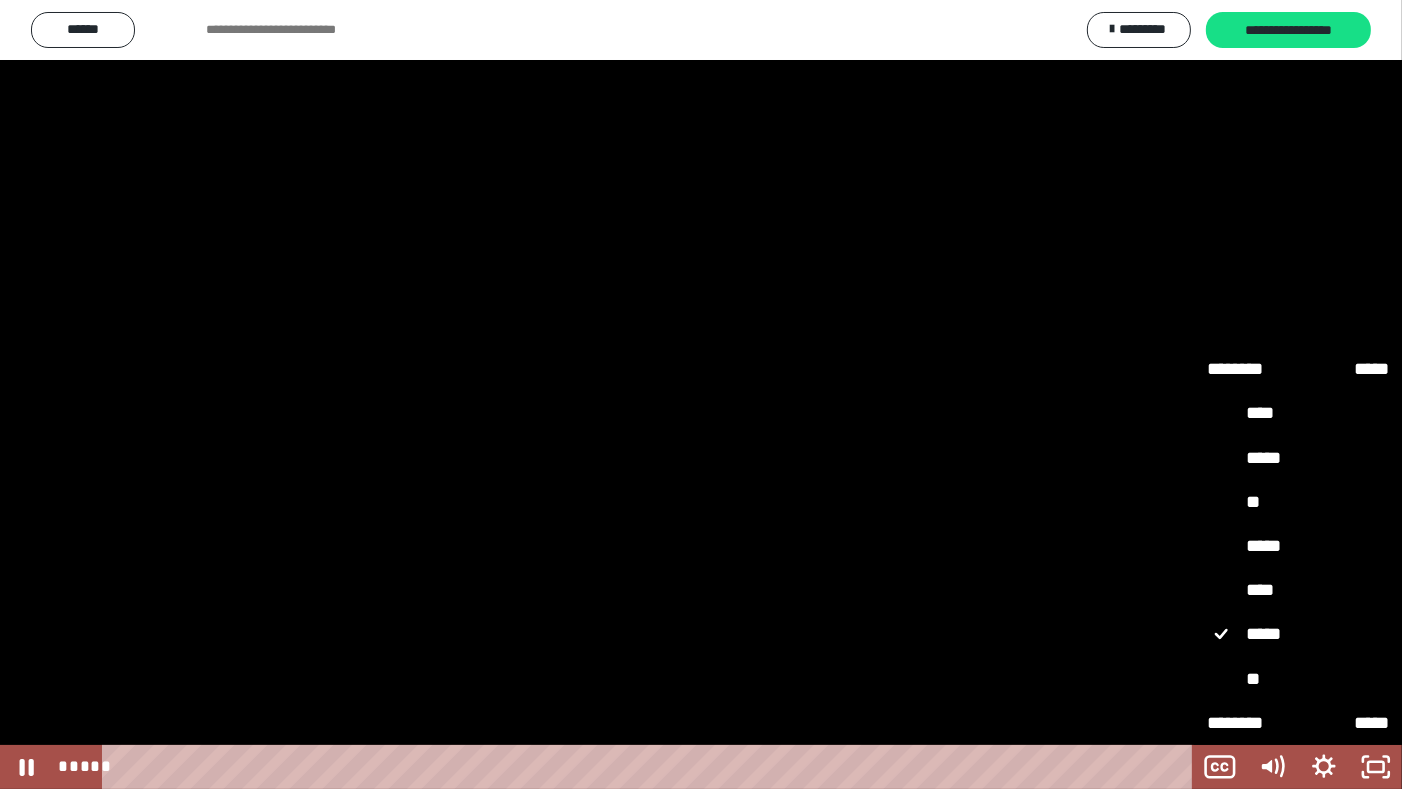 click on "*****" at bounding box center (1298, 547) 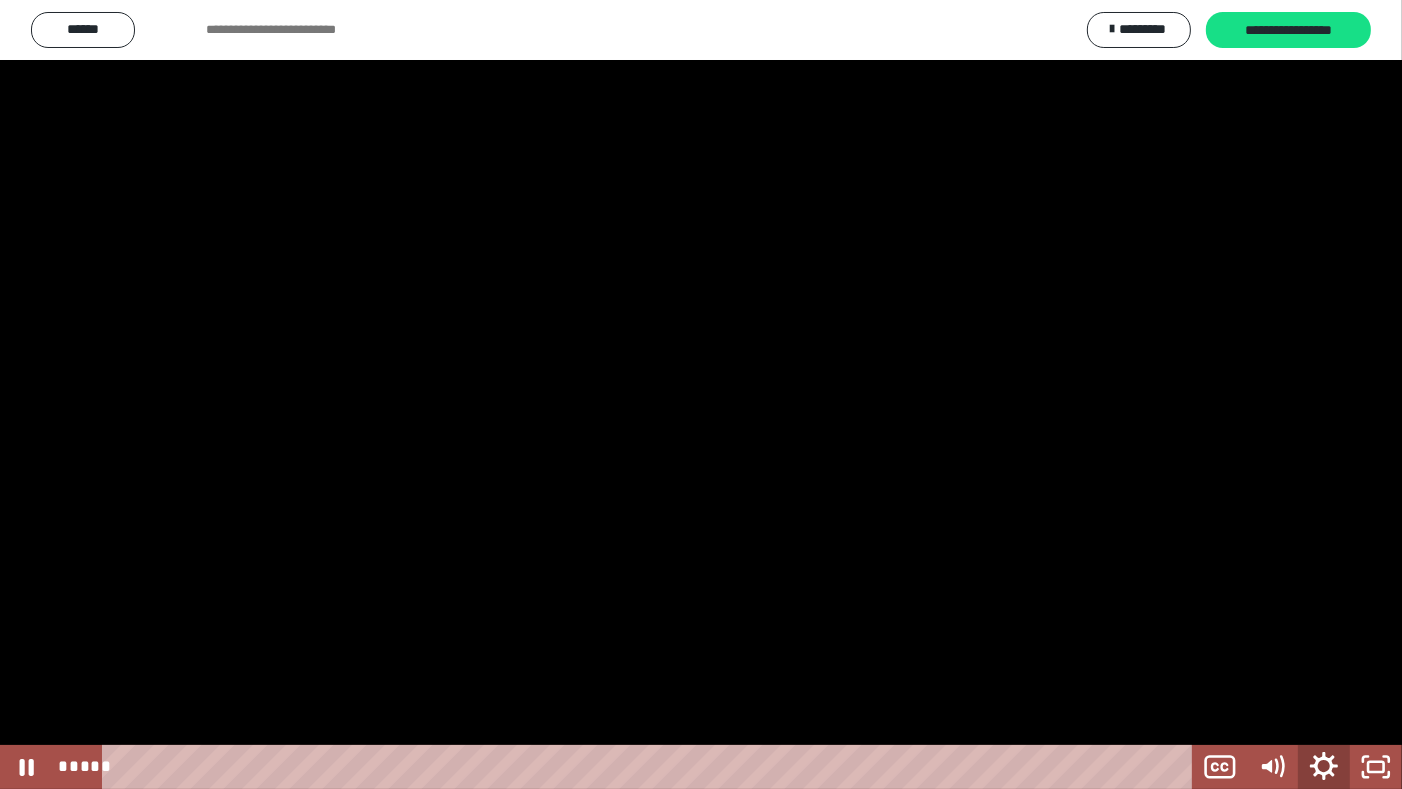 click 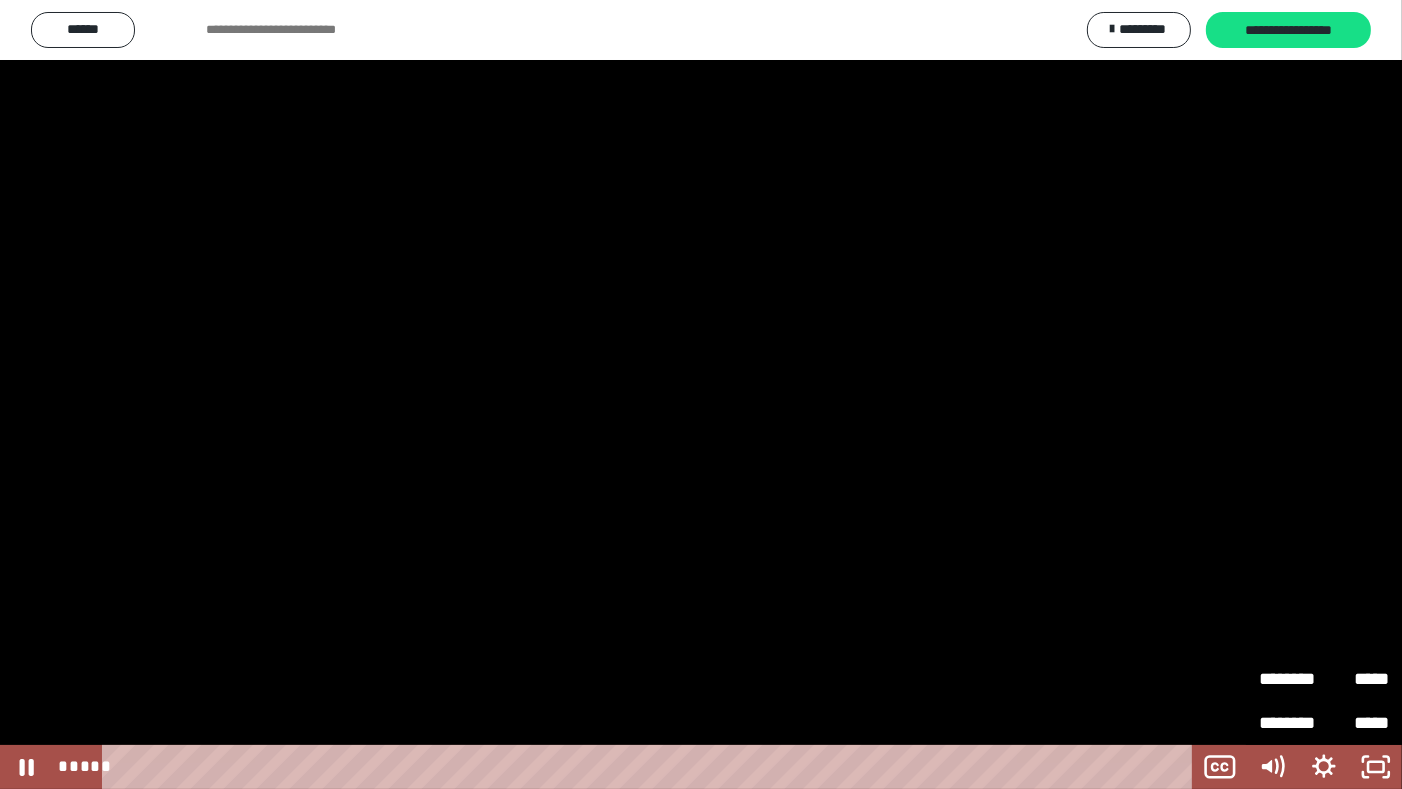 click on "********" at bounding box center [1291, 670] 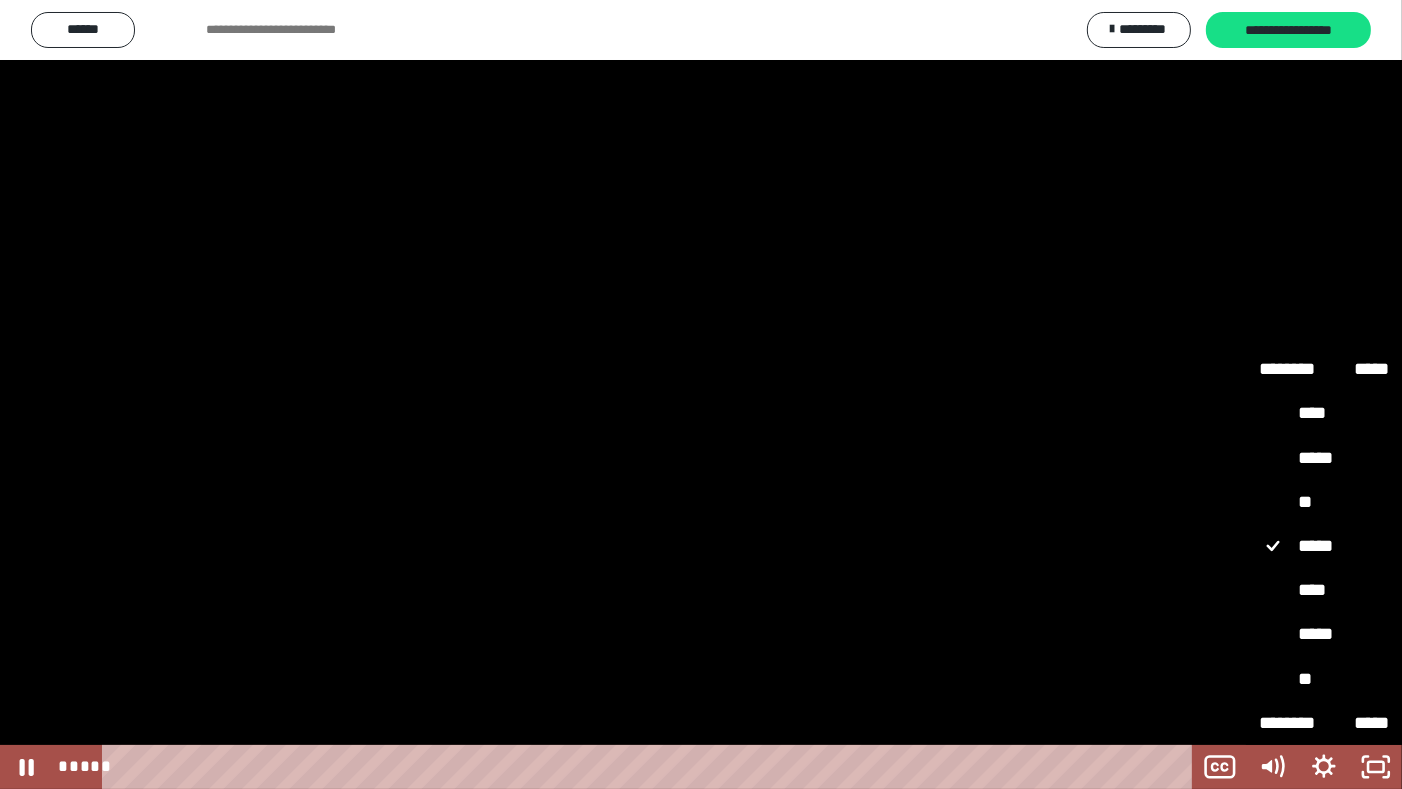 click on "****" at bounding box center [1324, 591] 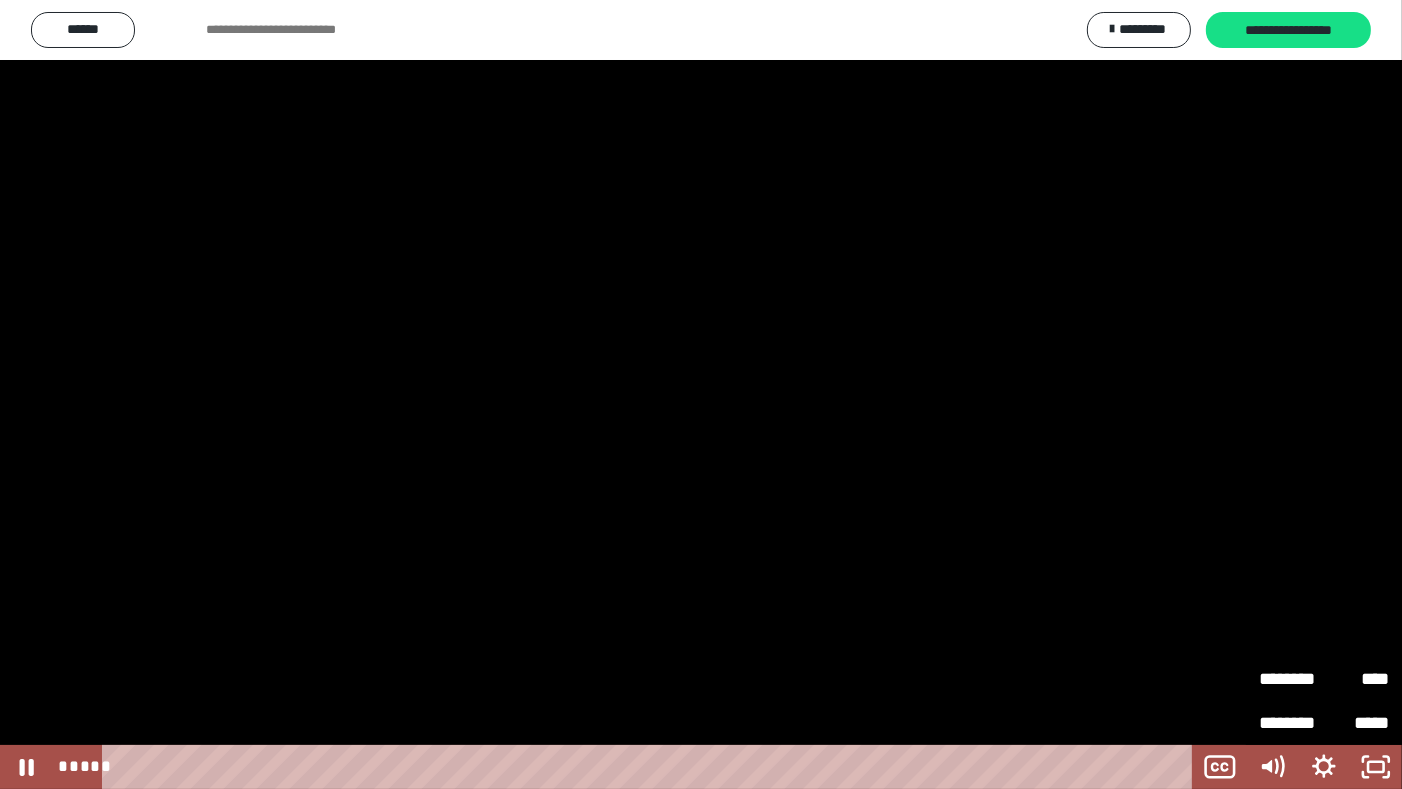 click on "********" at bounding box center [1291, 679] 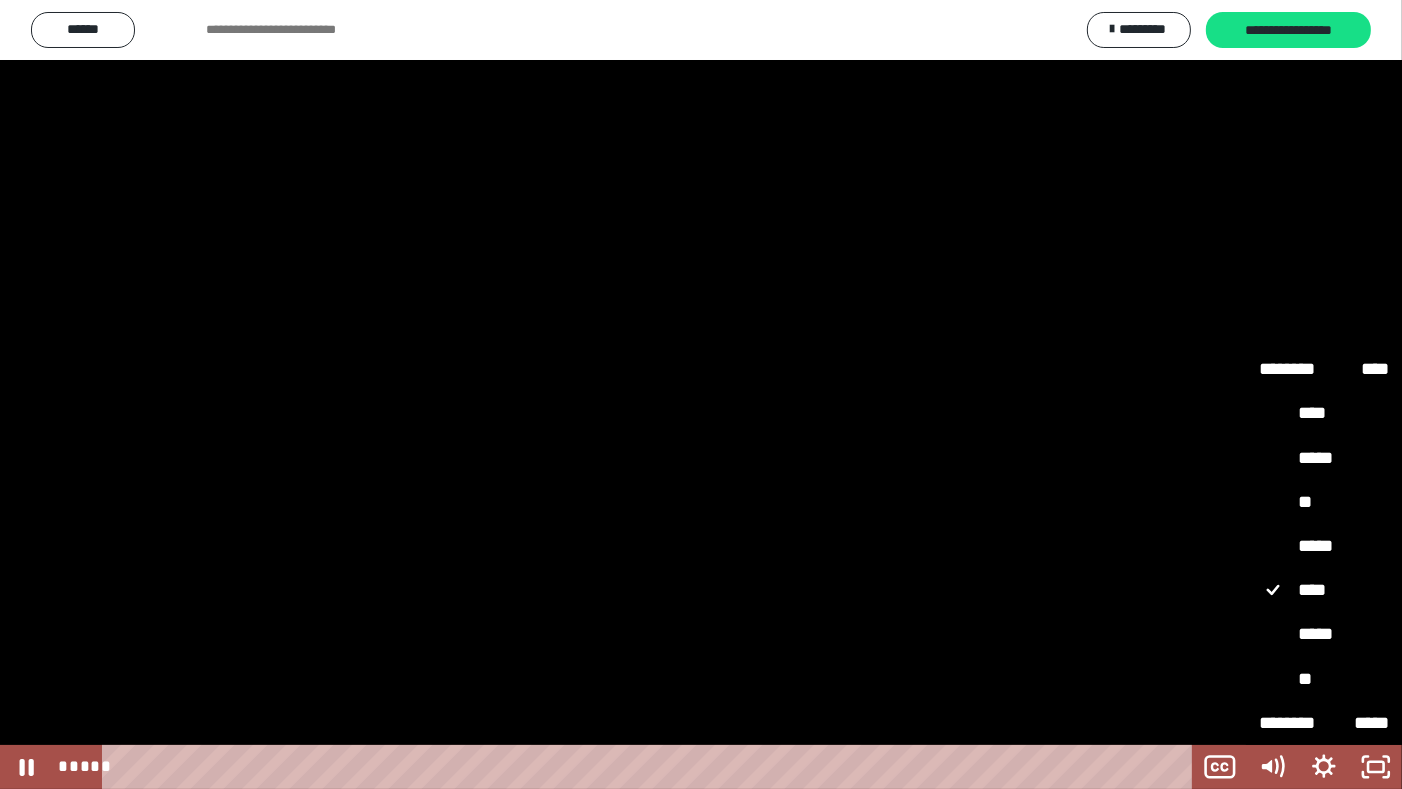 click on "*****" at bounding box center (1324, 635) 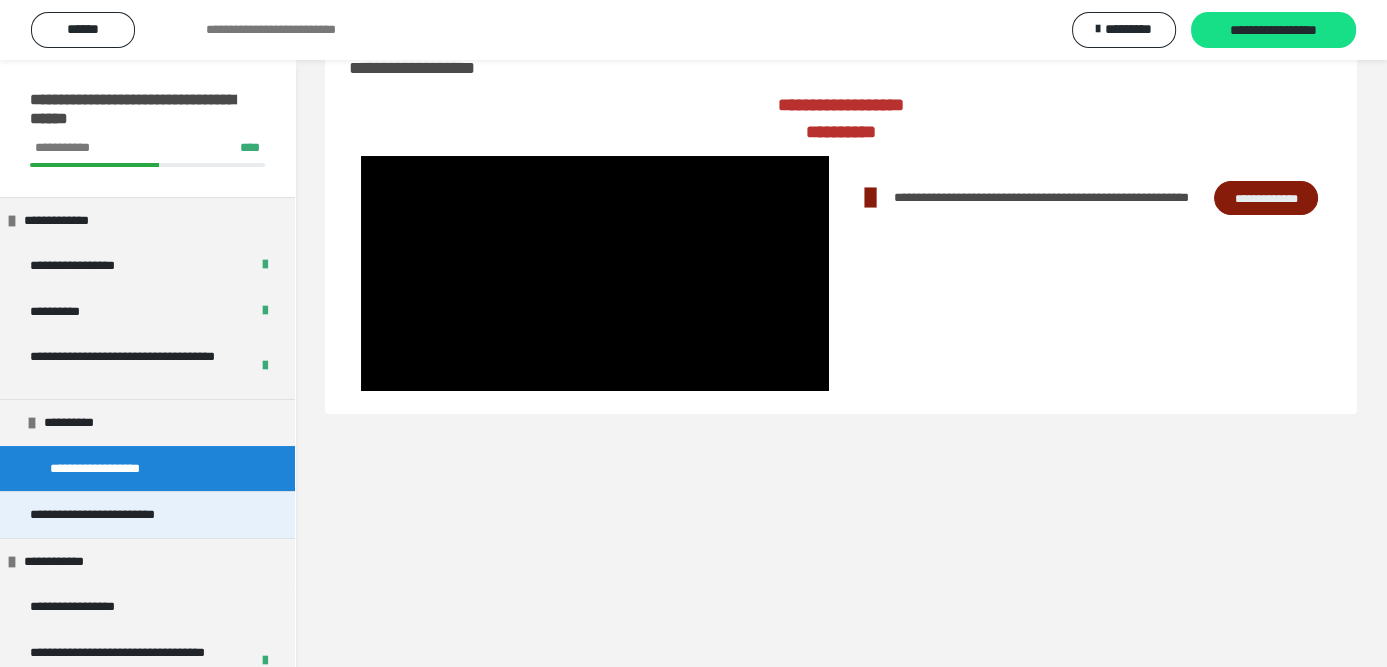 click on "**********" at bounding box center (124, 514) 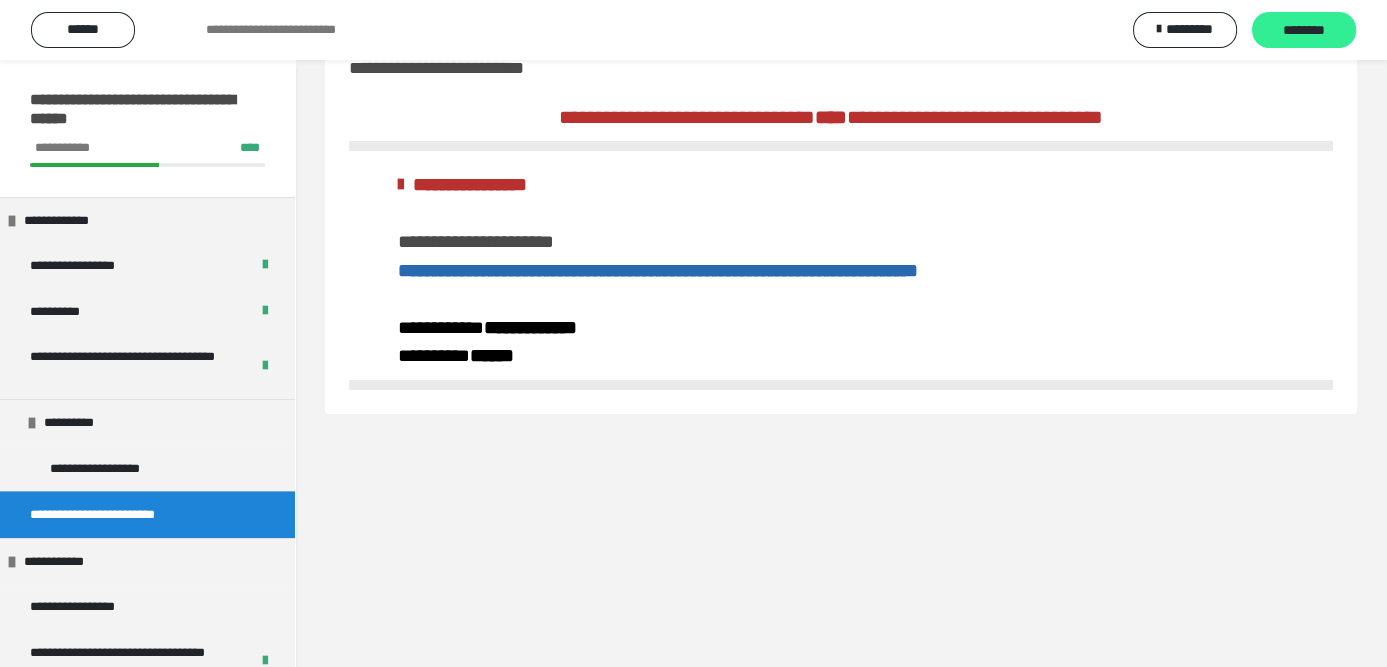 click on "********" at bounding box center [1304, 31] 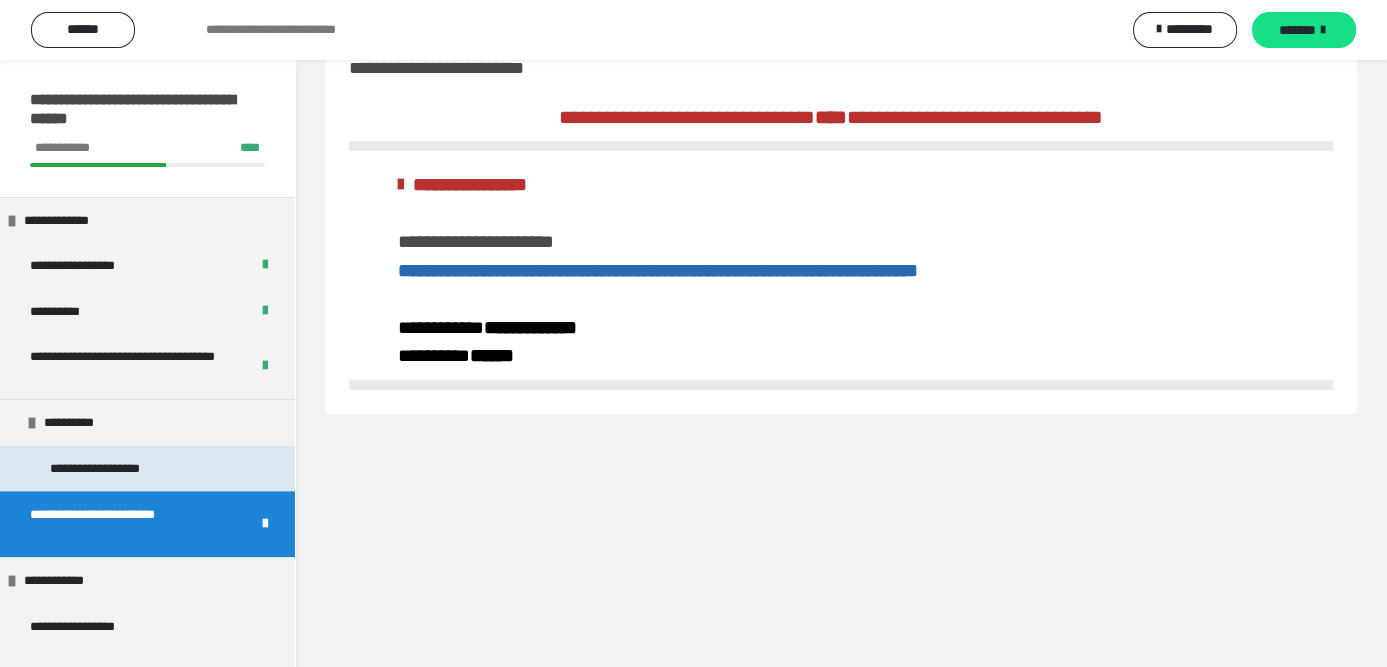 click on "**********" at bounding box center (147, 468) 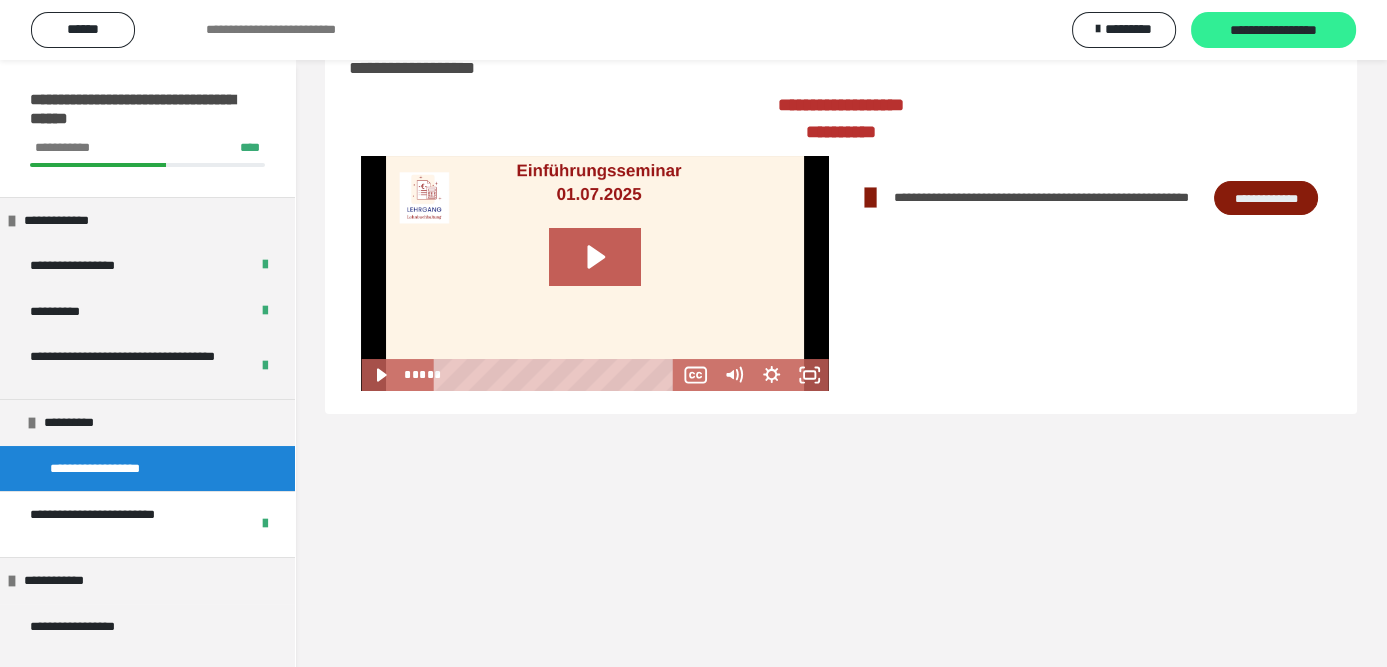 click on "**********" at bounding box center (1273, 31) 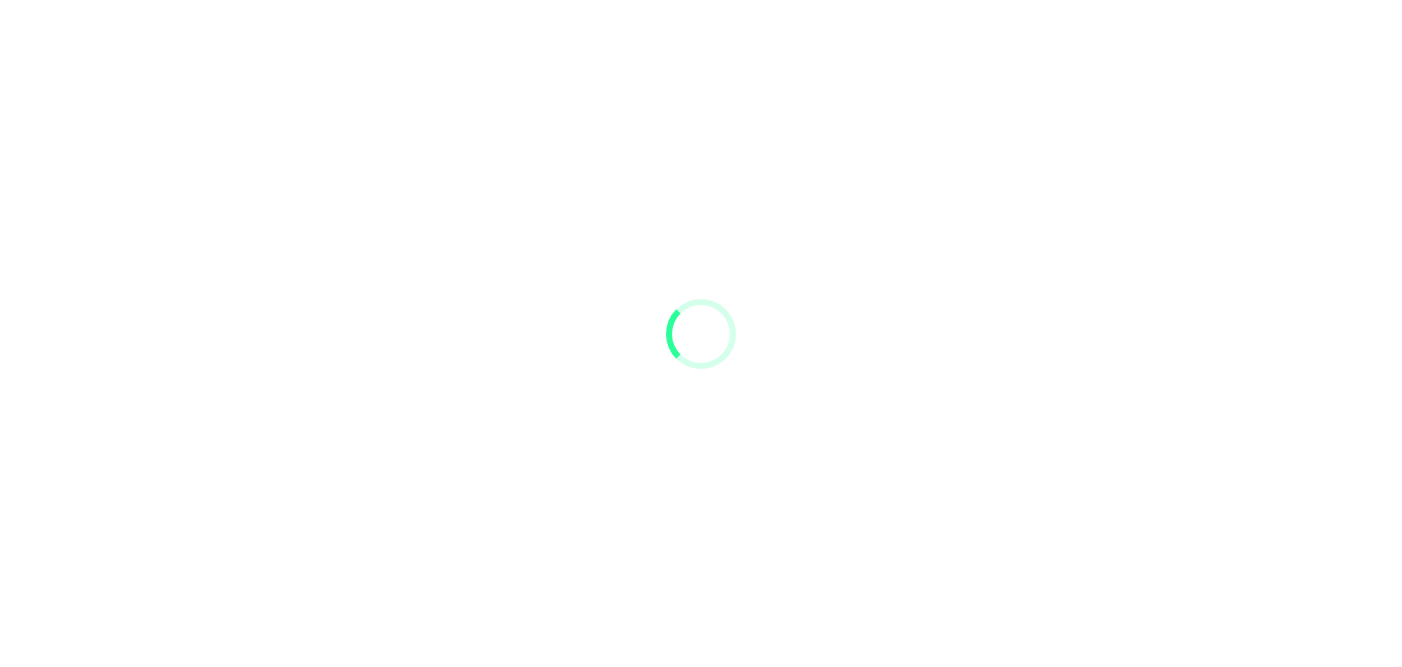 scroll, scrollTop: 0, scrollLeft: 0, axis: both 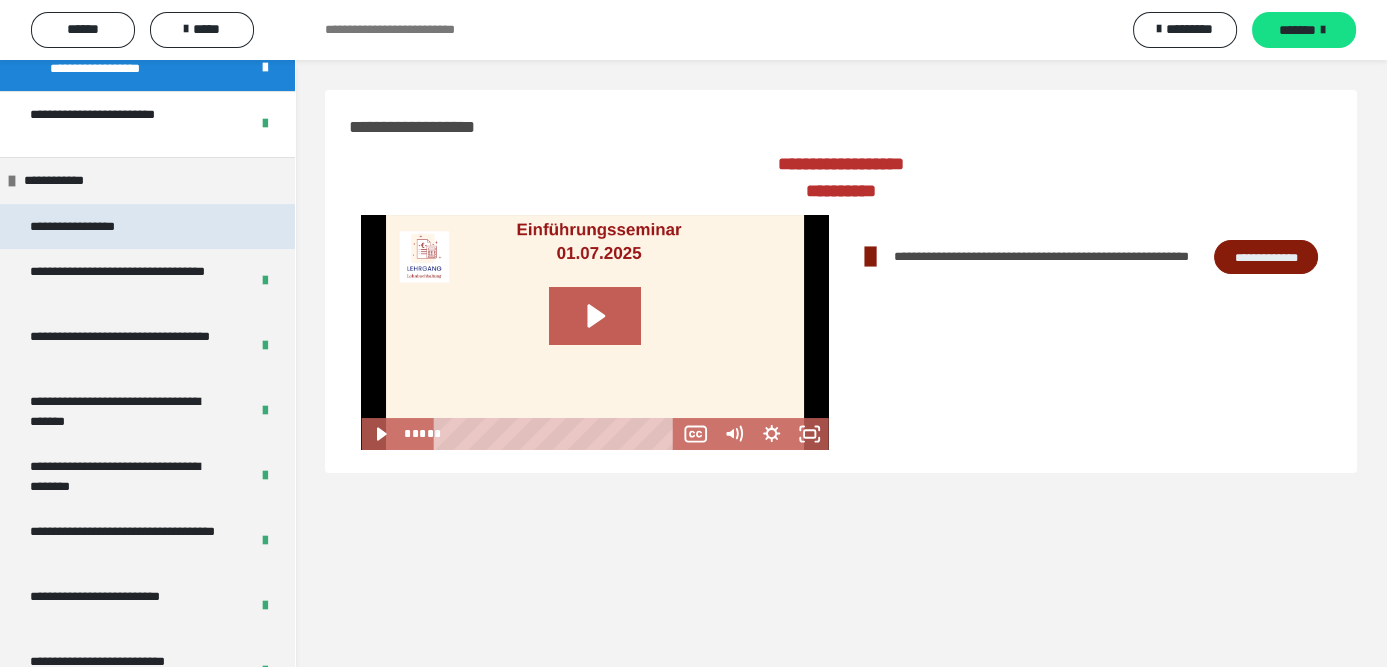 click on "**********" at bounding box center (147, 226) 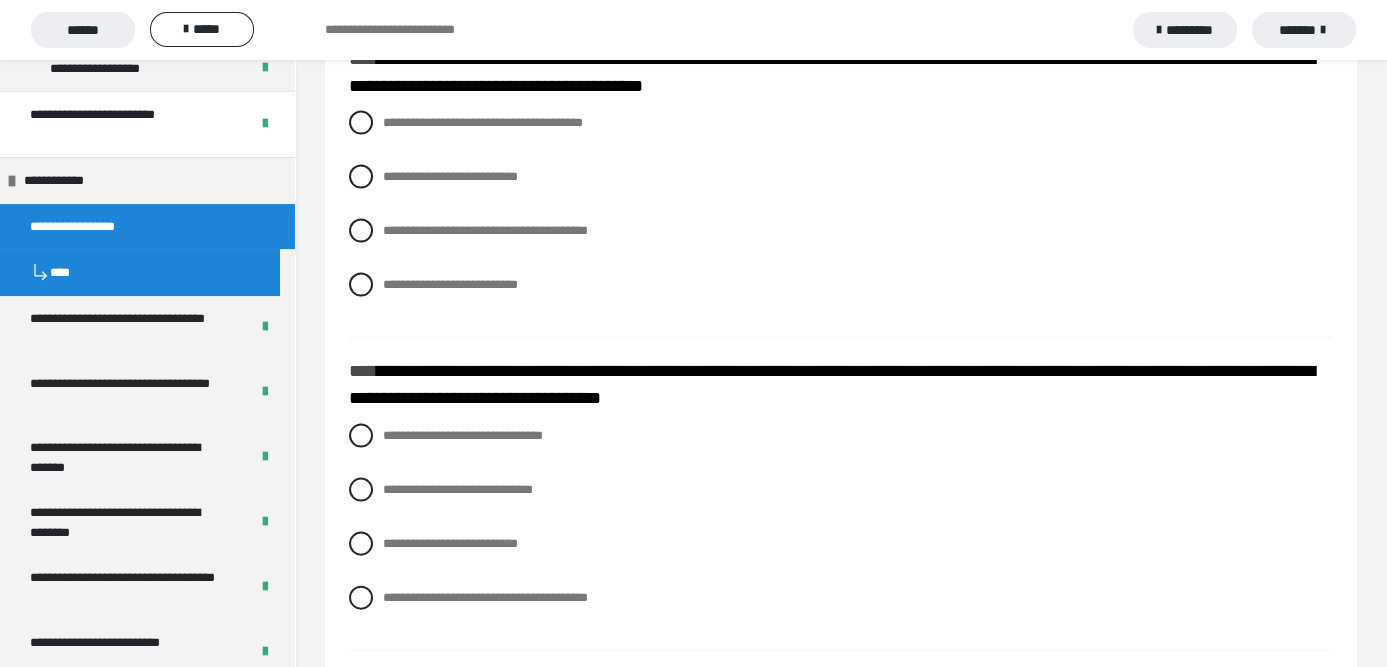 scroll, scrollTop: 5825, scrollLeft: 0, axis: vertical 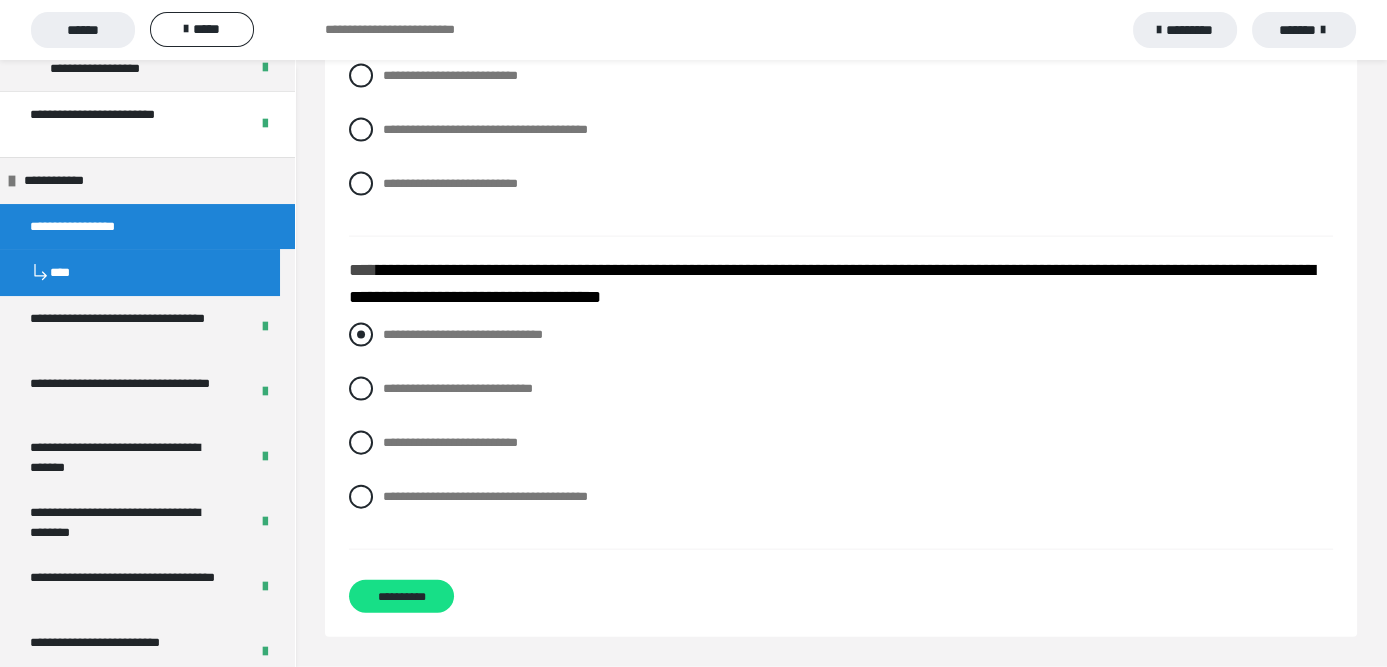 drag, startPoint x: 705, startPoint y: 351, endPoint x: 717, endPoint y: 344, distance: 13.892444 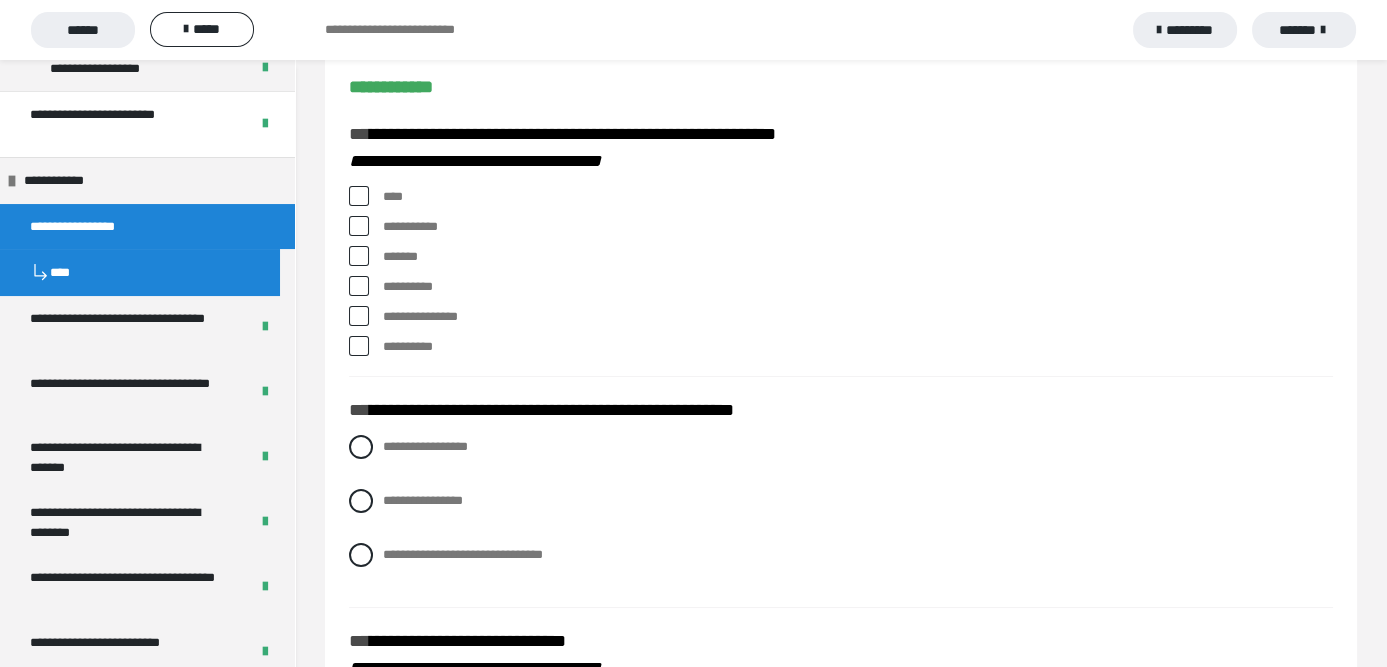 scroll, scrollTop: 0, scrollLeft: 0, axis: both 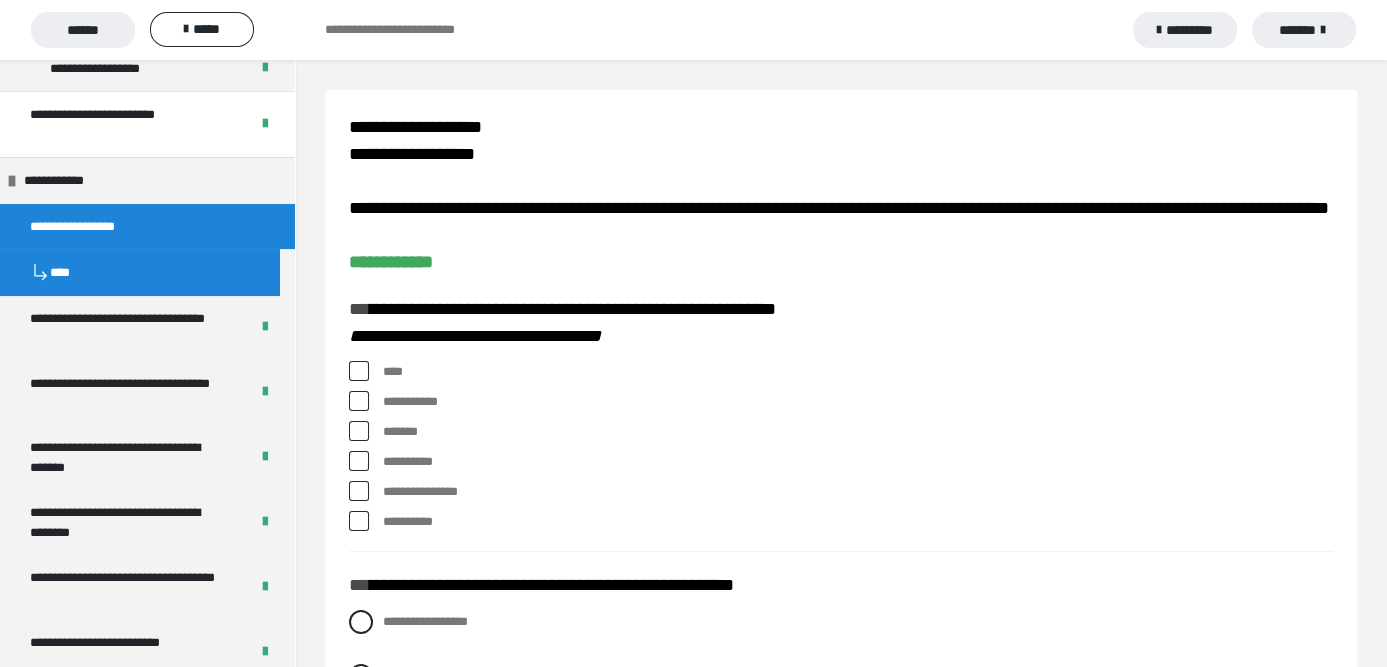 click at bounding box center [359, 371] 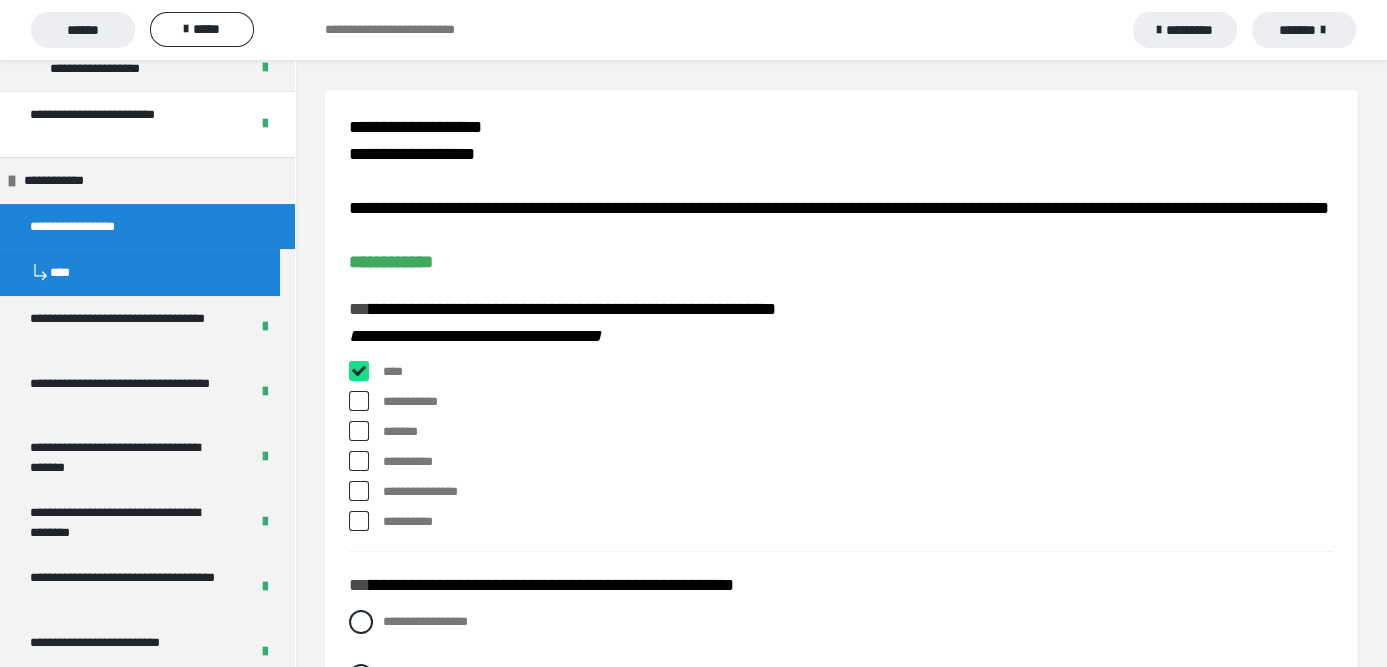 checkbox on "****" 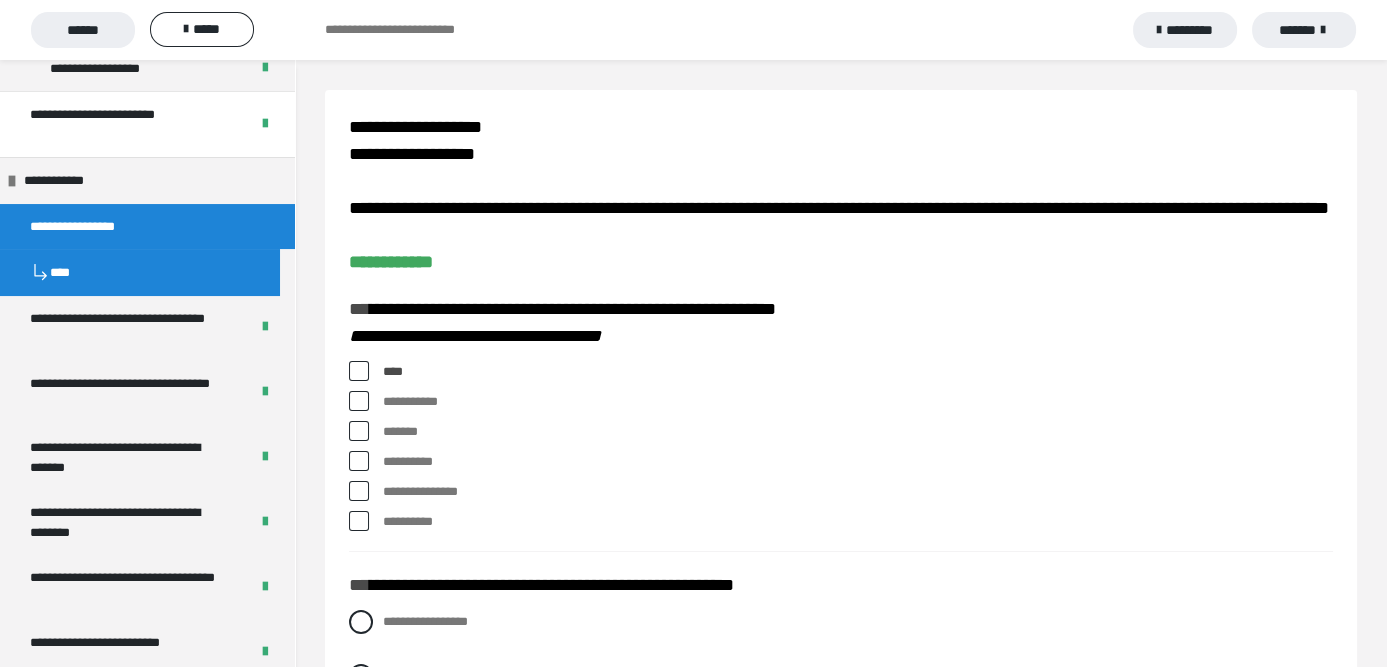 click on "**********" at bounding box center [841, 402] 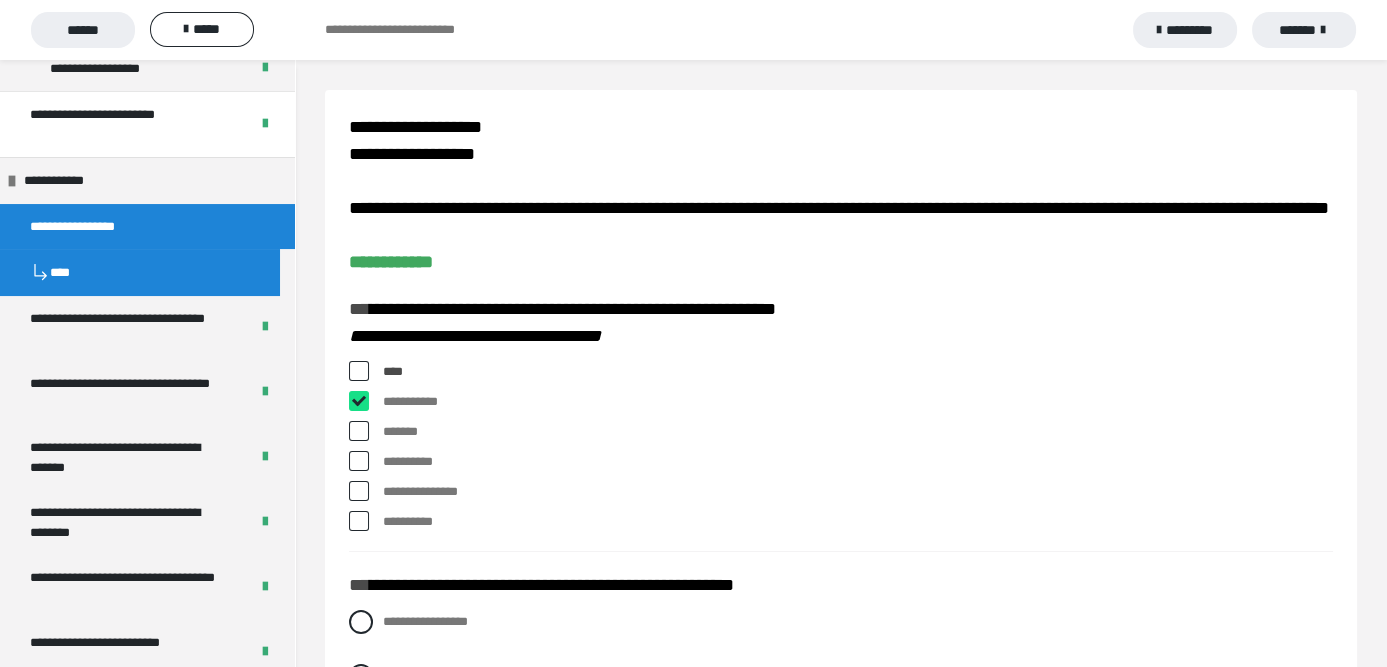 checkbox on "****" 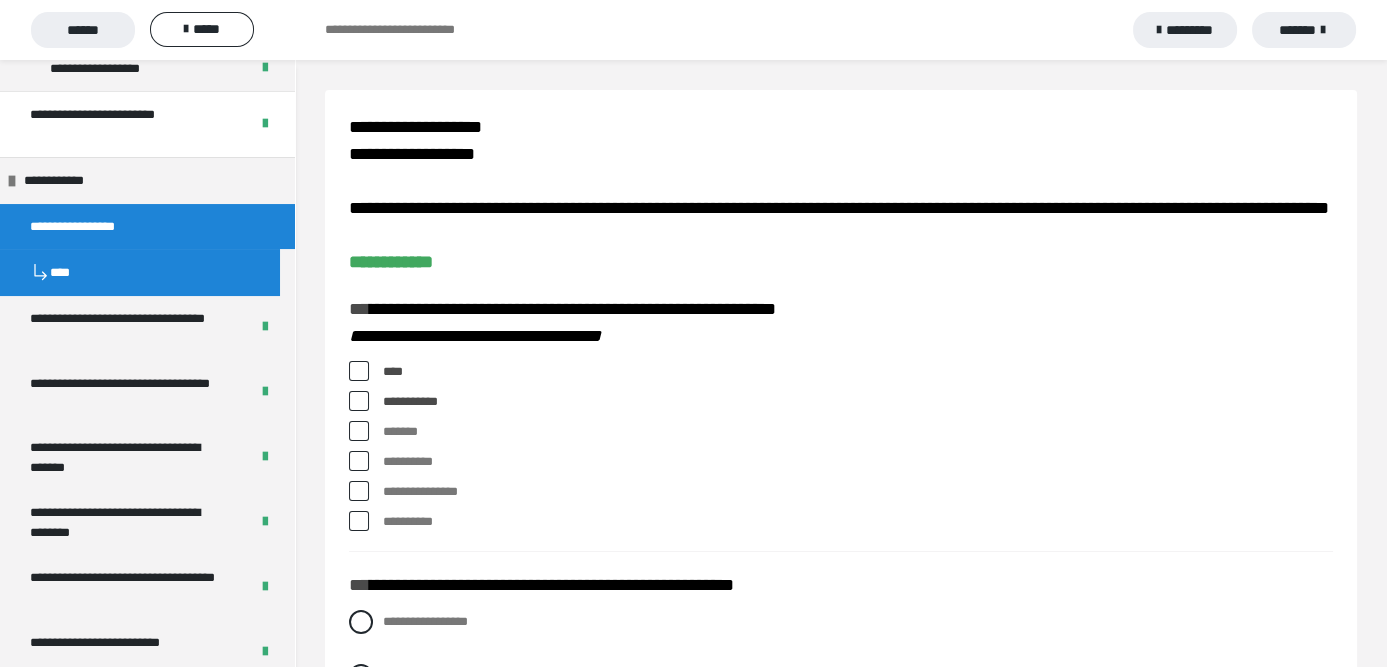 click on "**********" at bounding box center (841, 492) 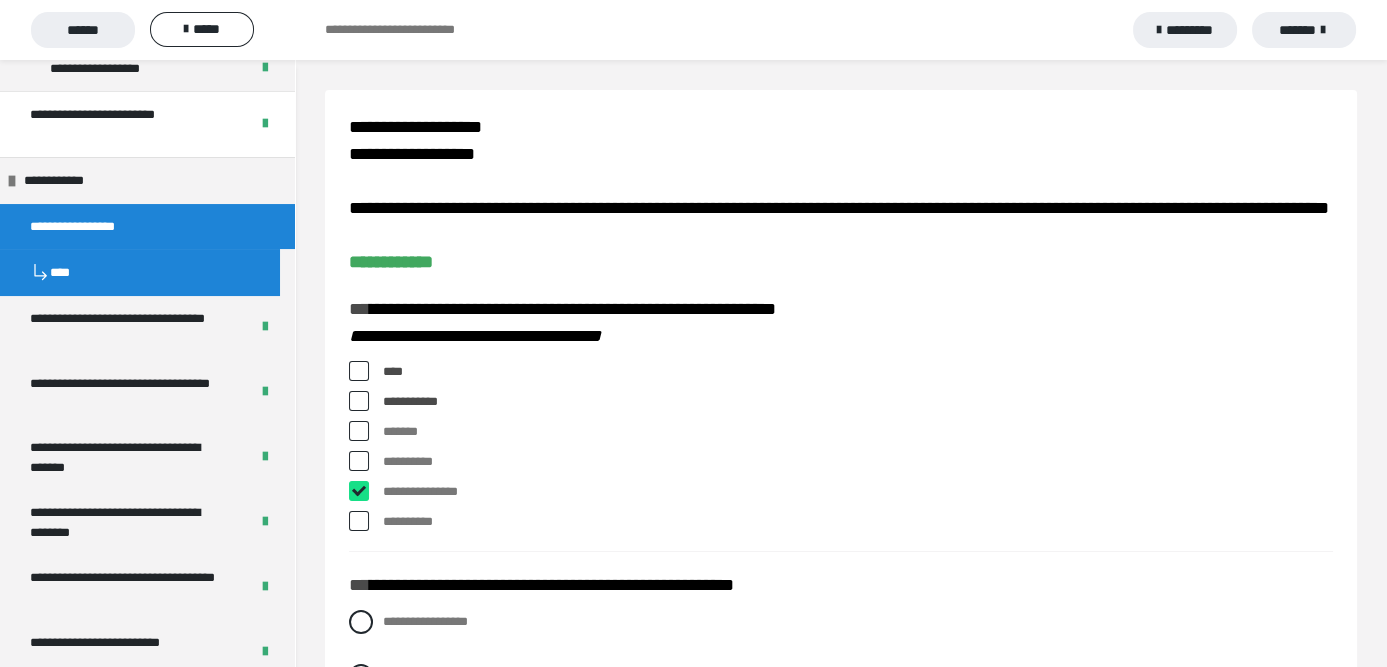 checkbox on "****" 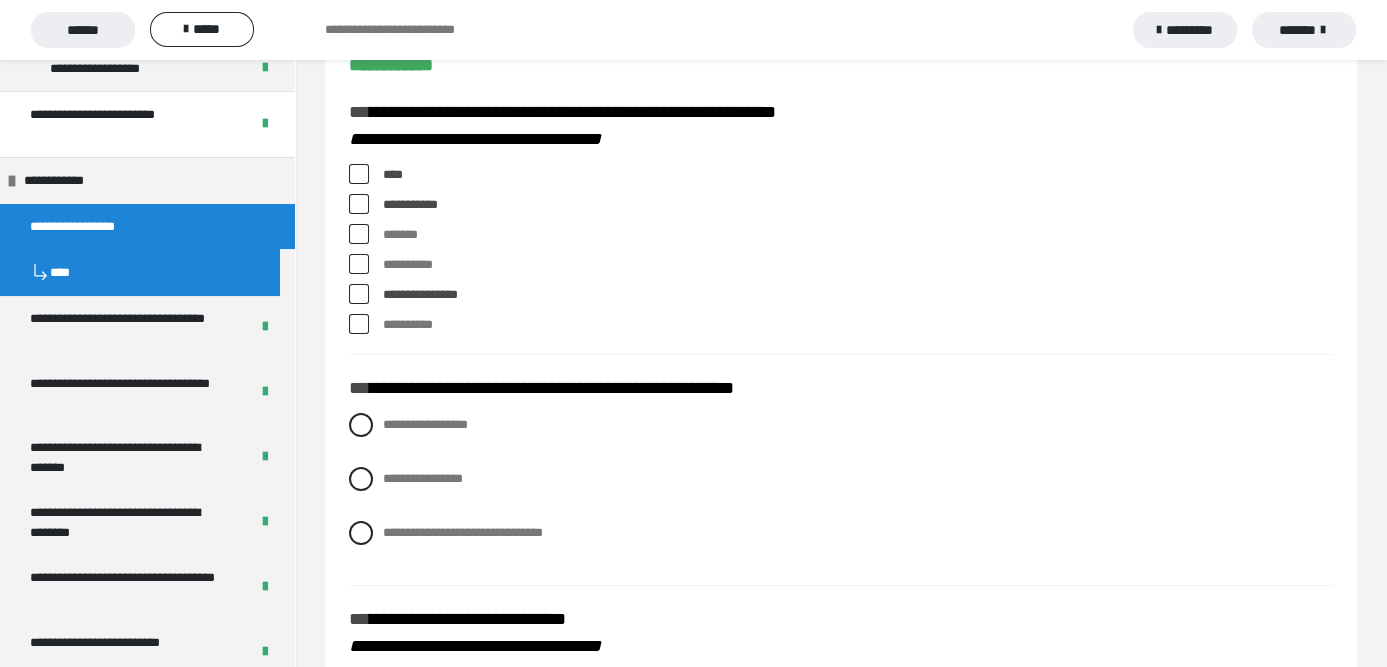 scroll, scrollTop: 200, scrollLeft: 0, axis: vertical 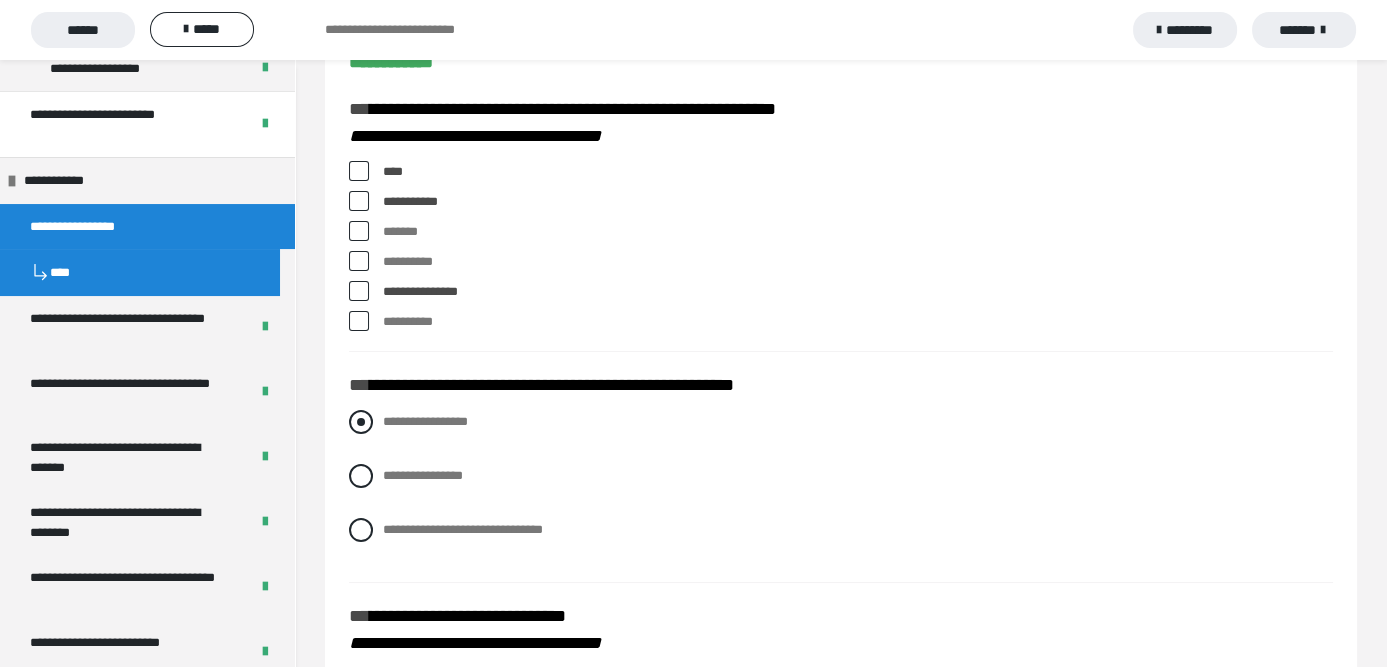 click at bounding box center (361, 422) 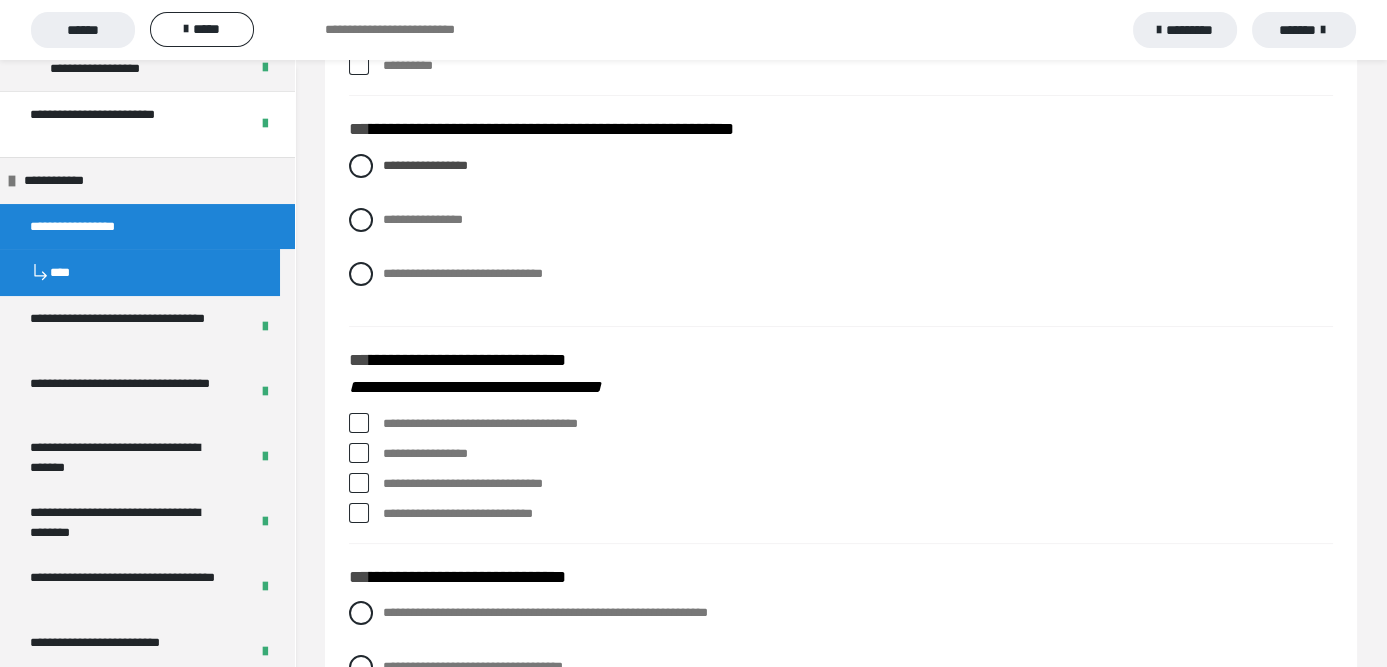 scroll, scrollTop: 500, scrollLeft: 0, axis: vertical 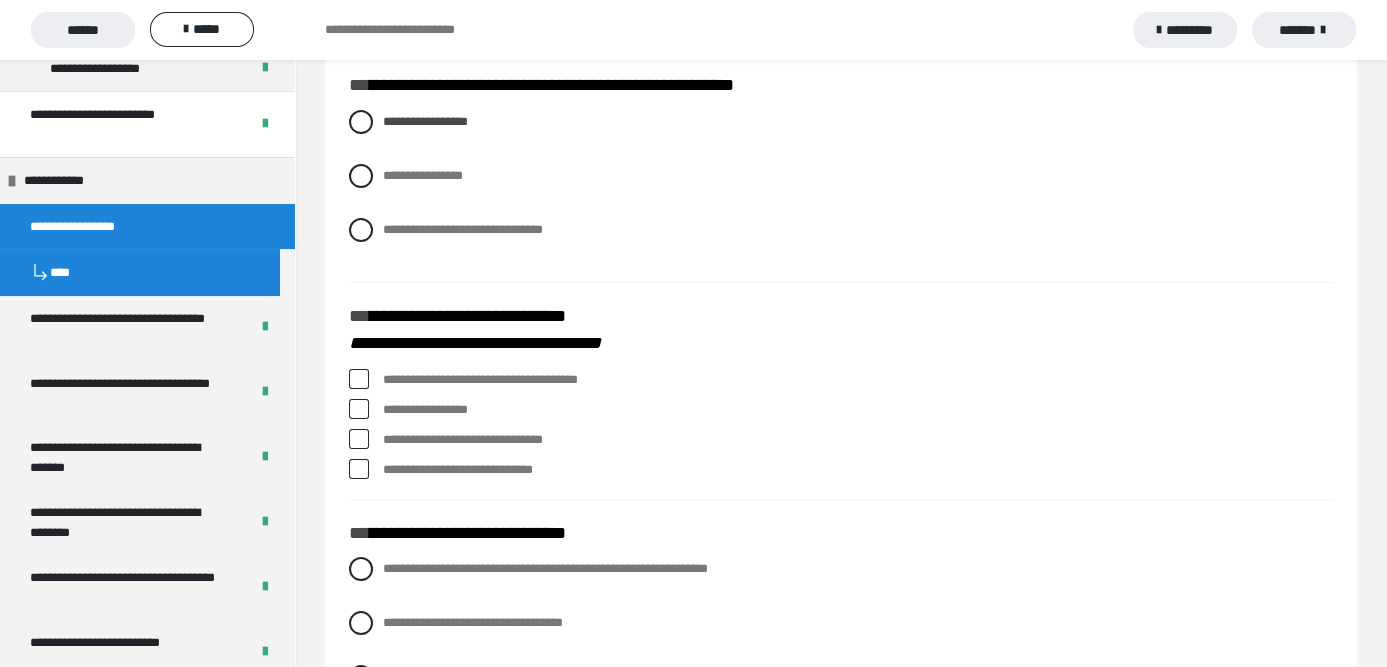 click at bounding box center (359, 379) 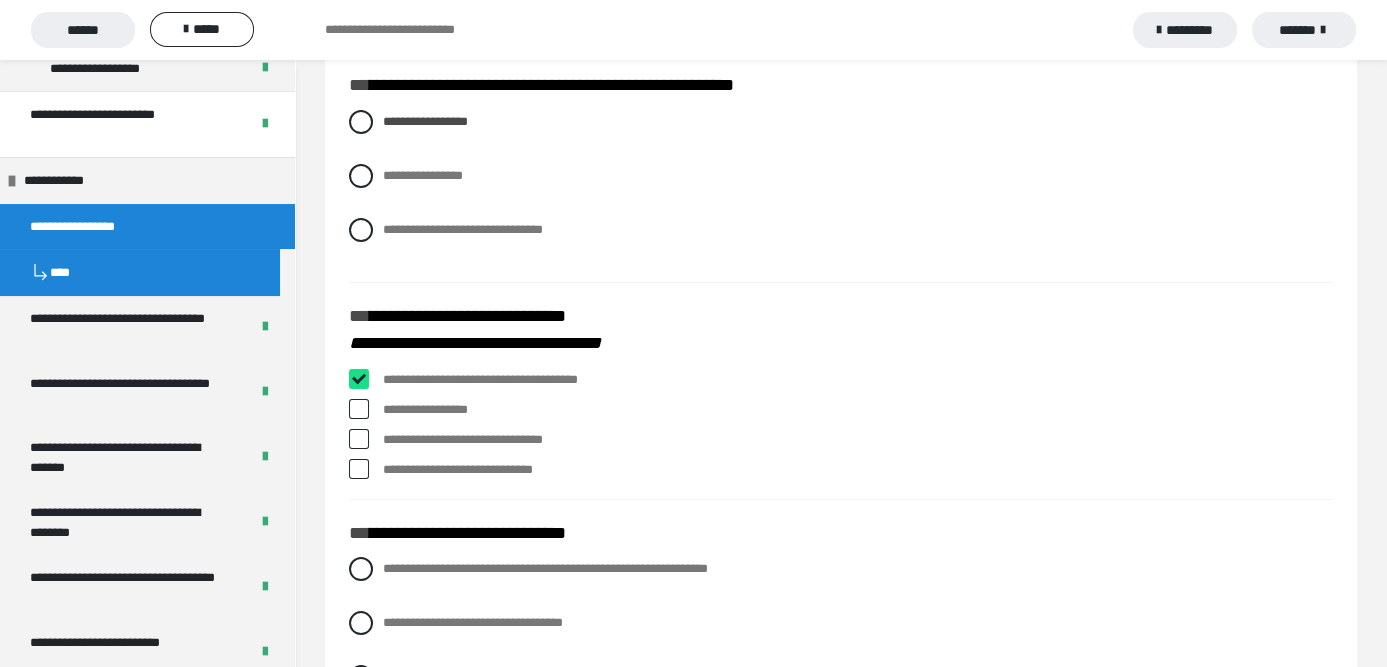 checkbox on "****" 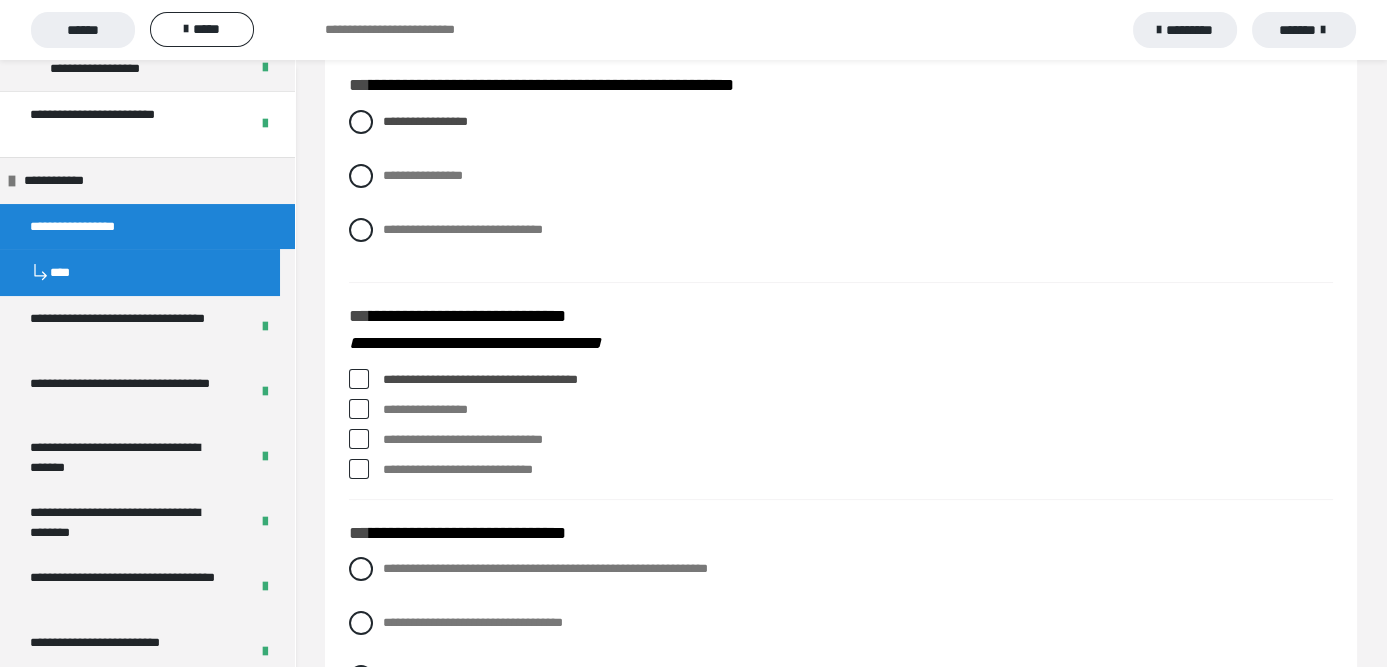 click at bounding box center [359, 409] 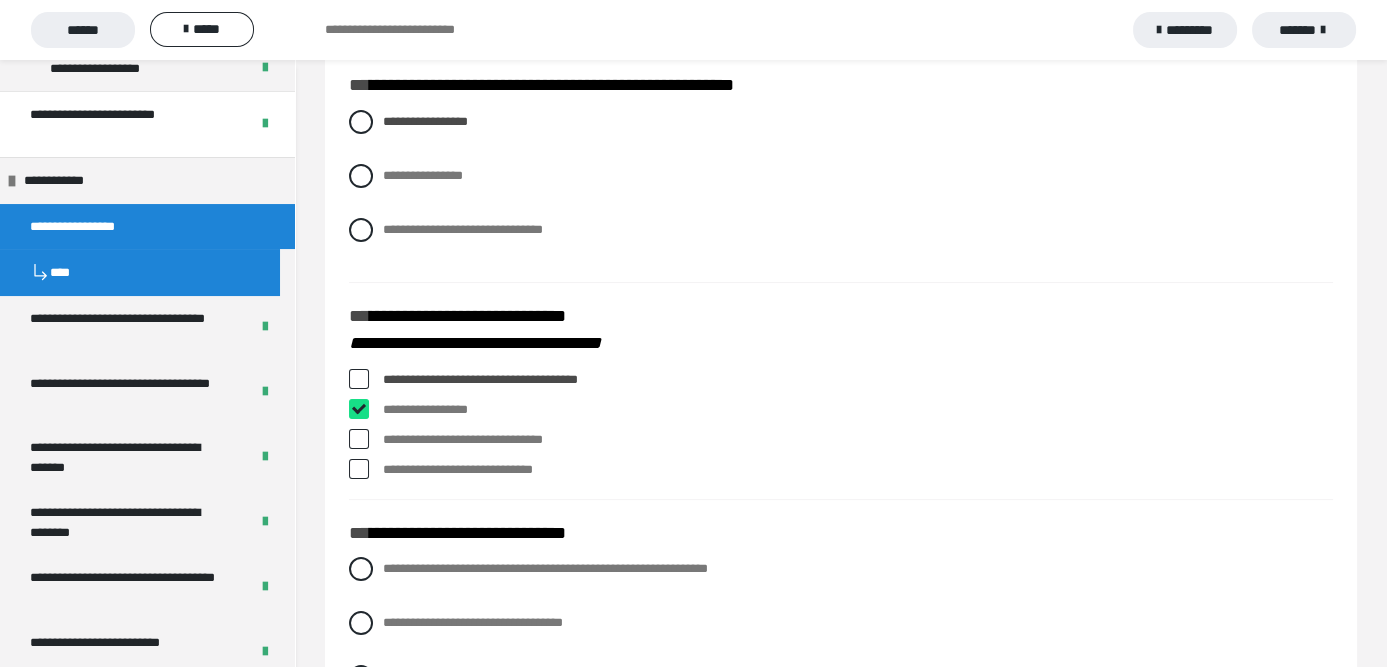 checkbox on "****" 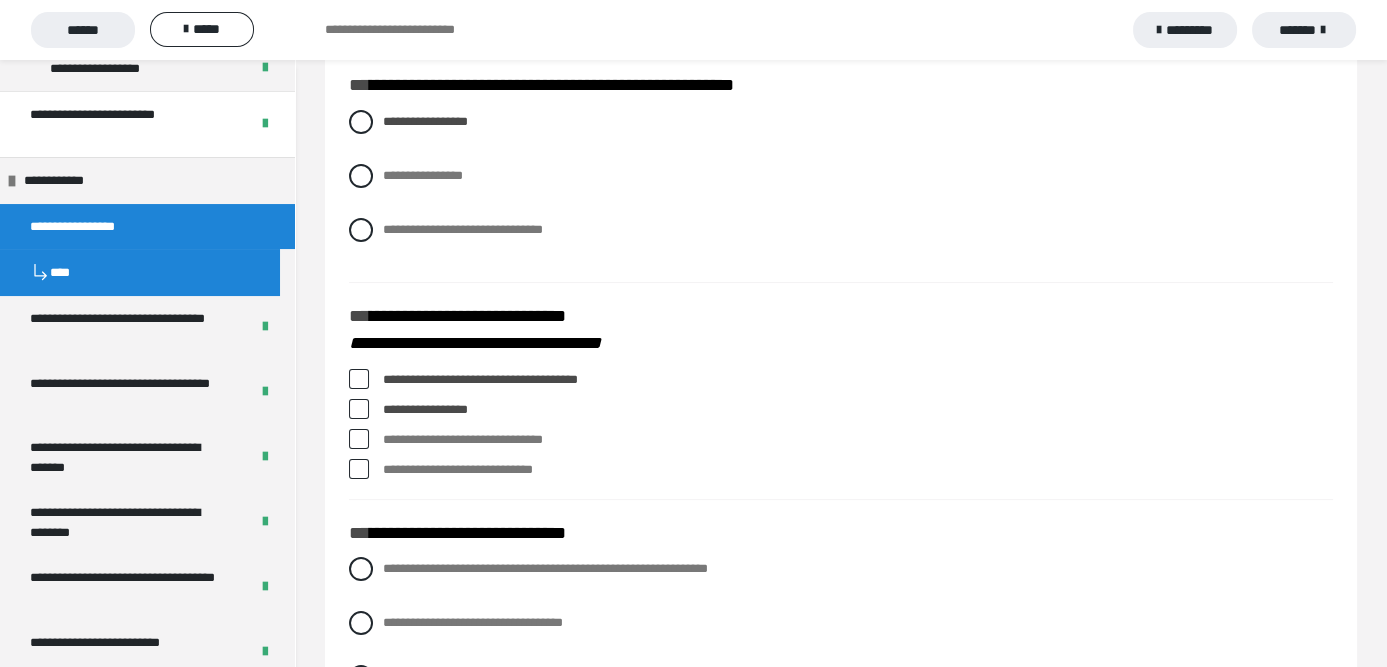 click on "**********" at bounding box center [841, 429] 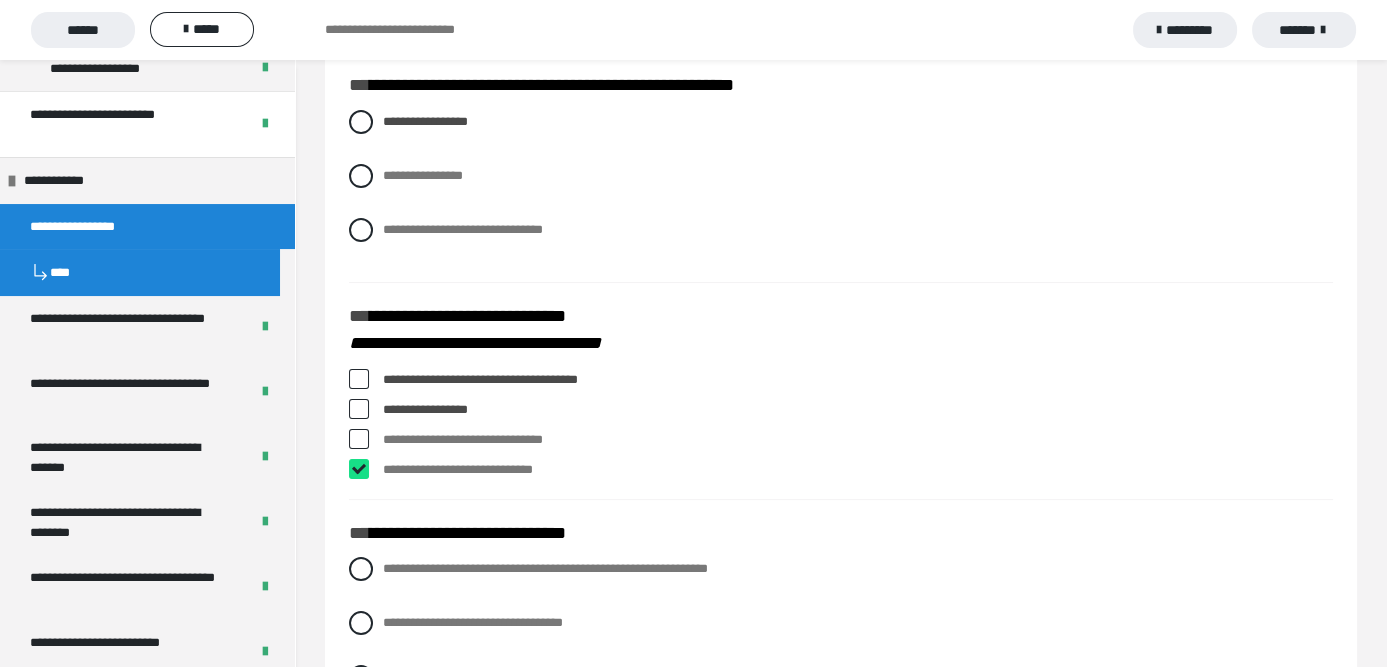 checkbox on "****" 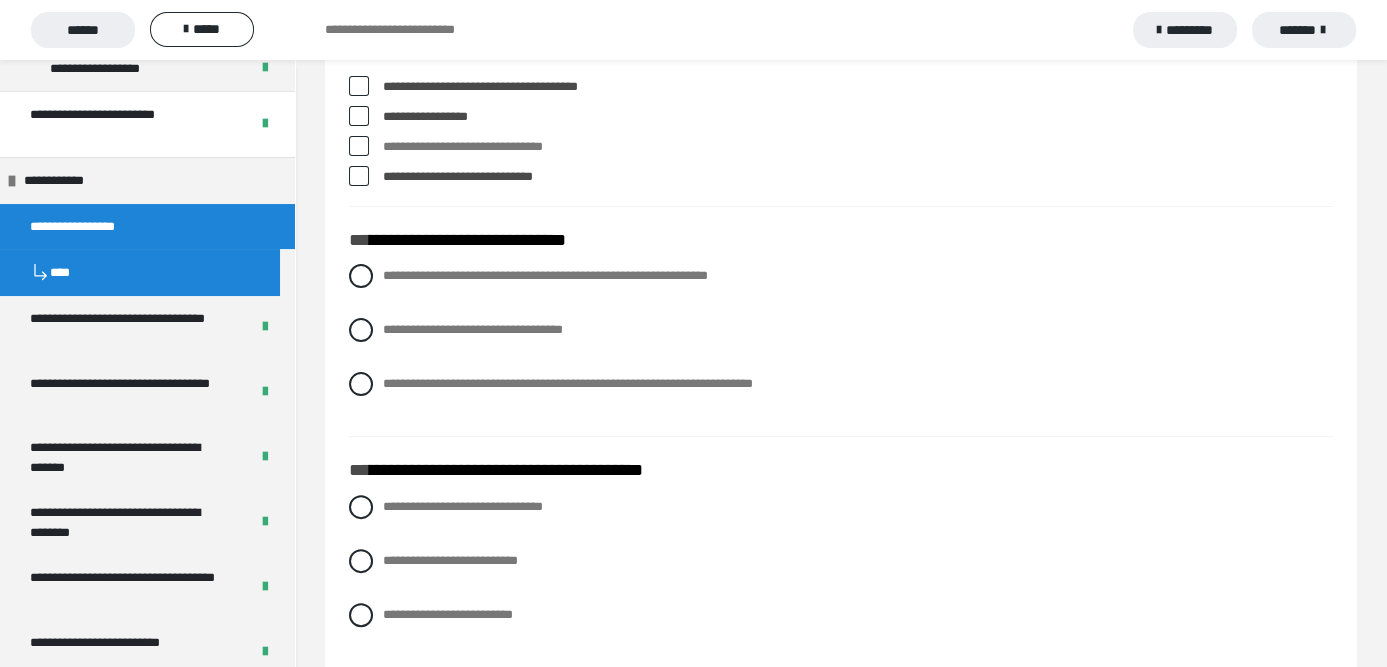 scroll, scrollTop: 800, scrollLeft: 0, axis: vertical 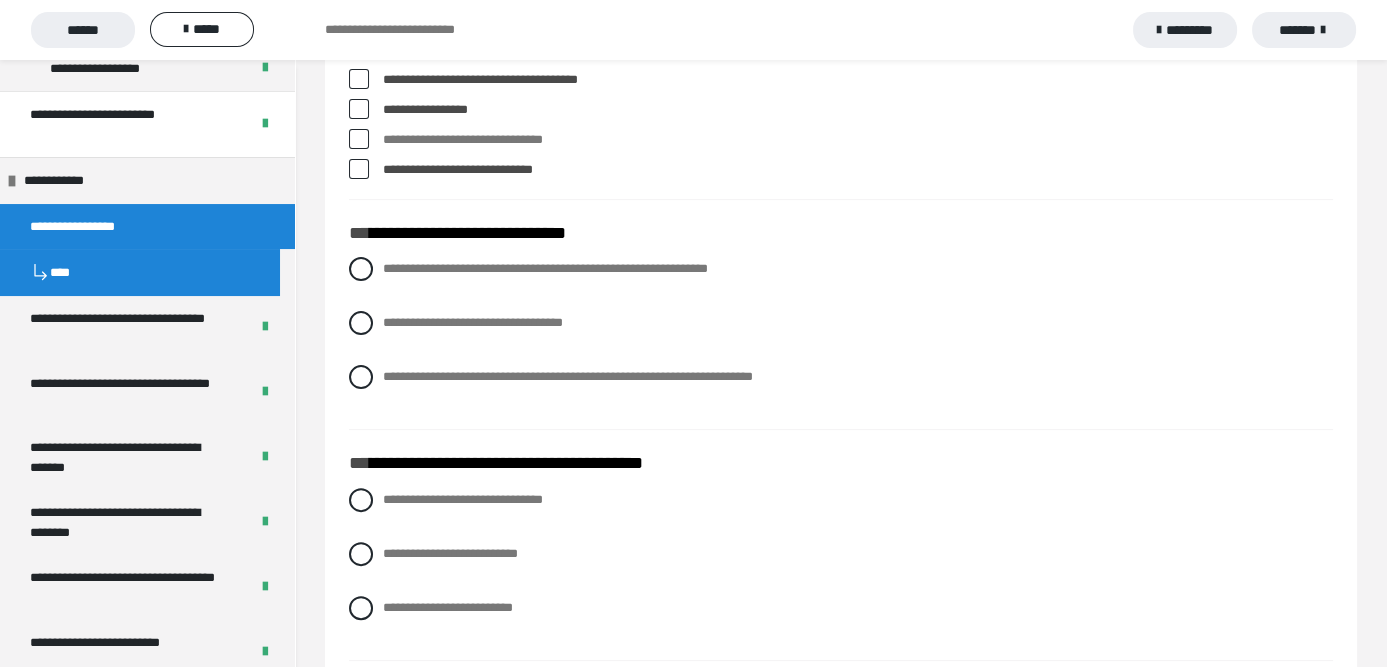 click on "**********" at bounding box center [573, -491] 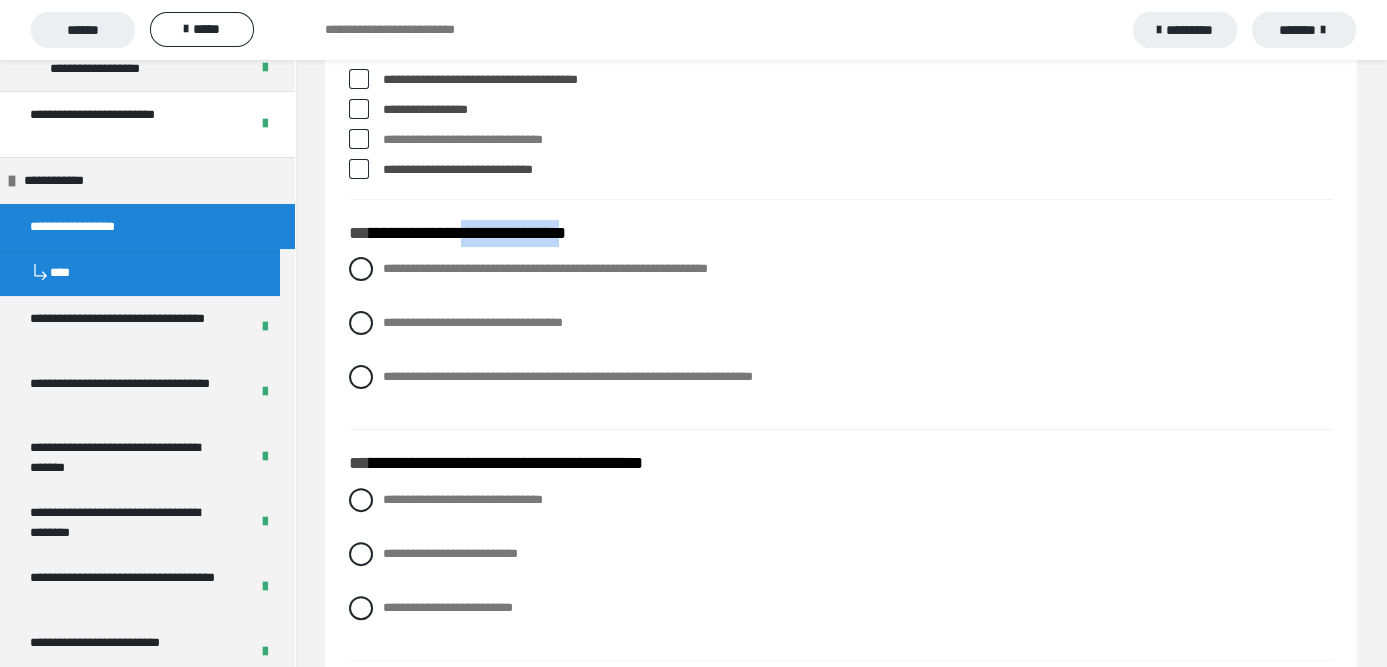 click on "**********" at bounding box center [573, -491] 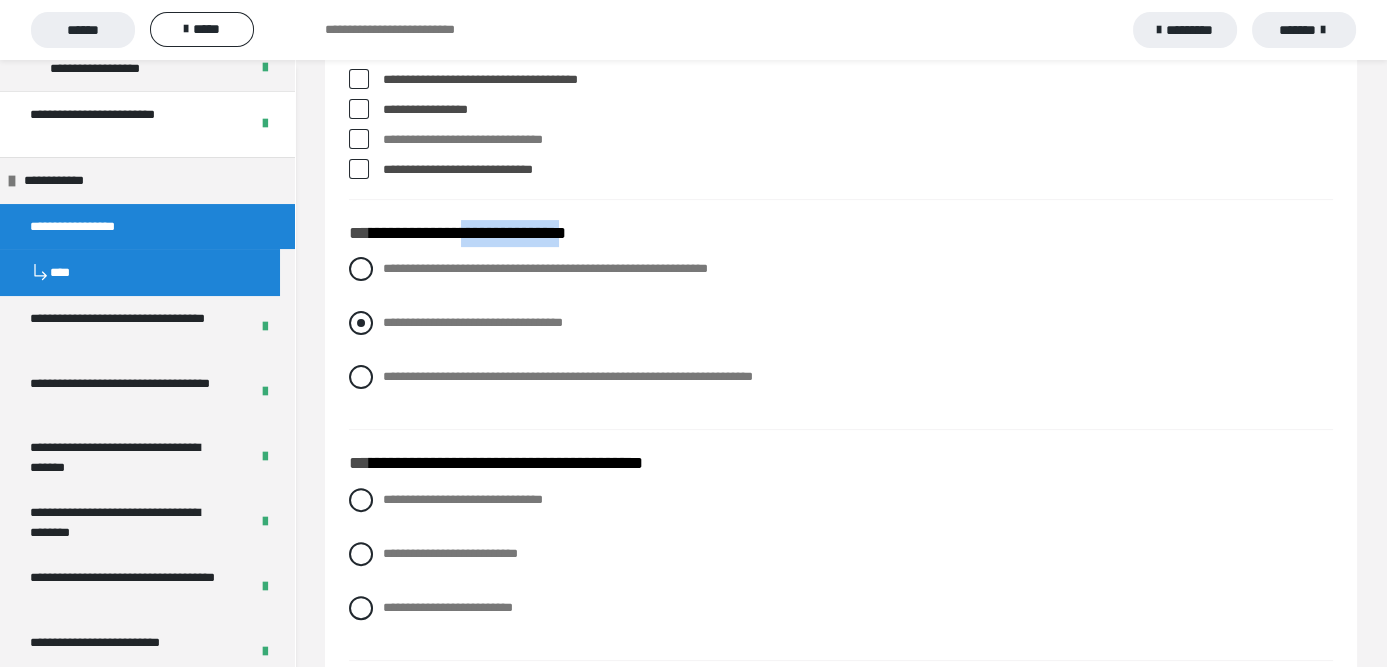 click at bounding box center [361, 323] 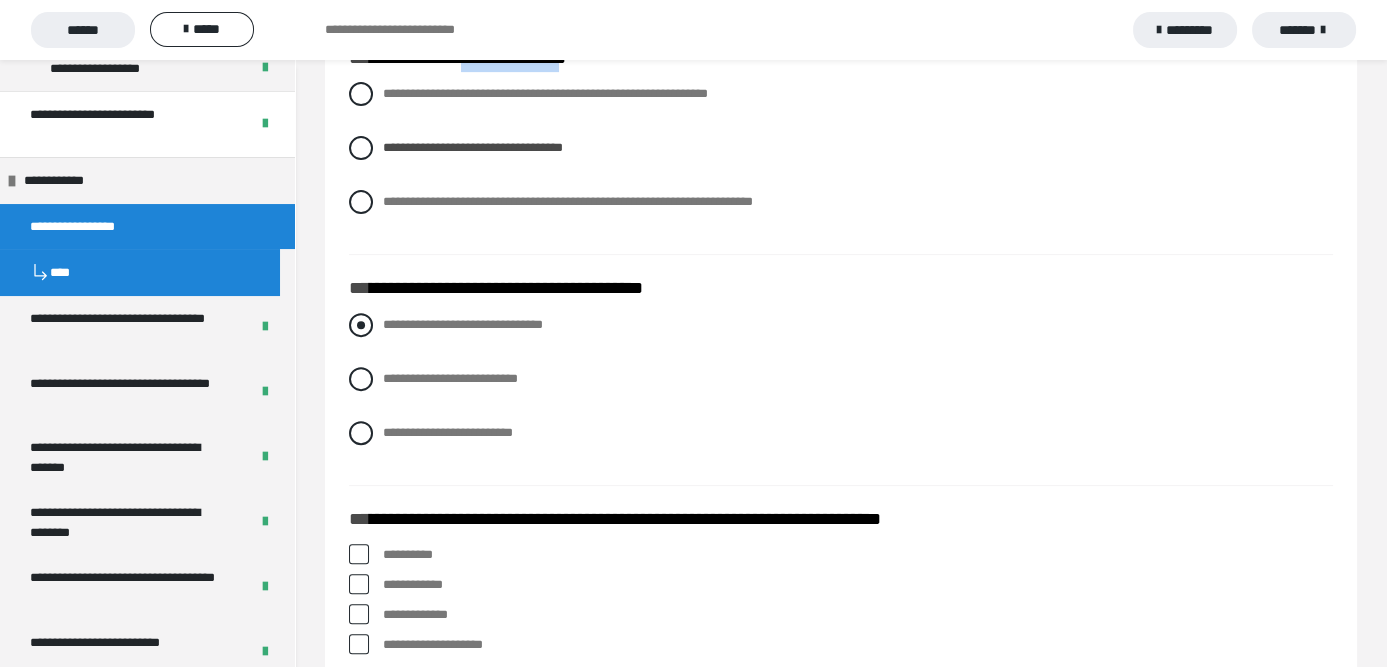scroll, scrollTop: 1000, scrollLeft: 0, axis: vertical 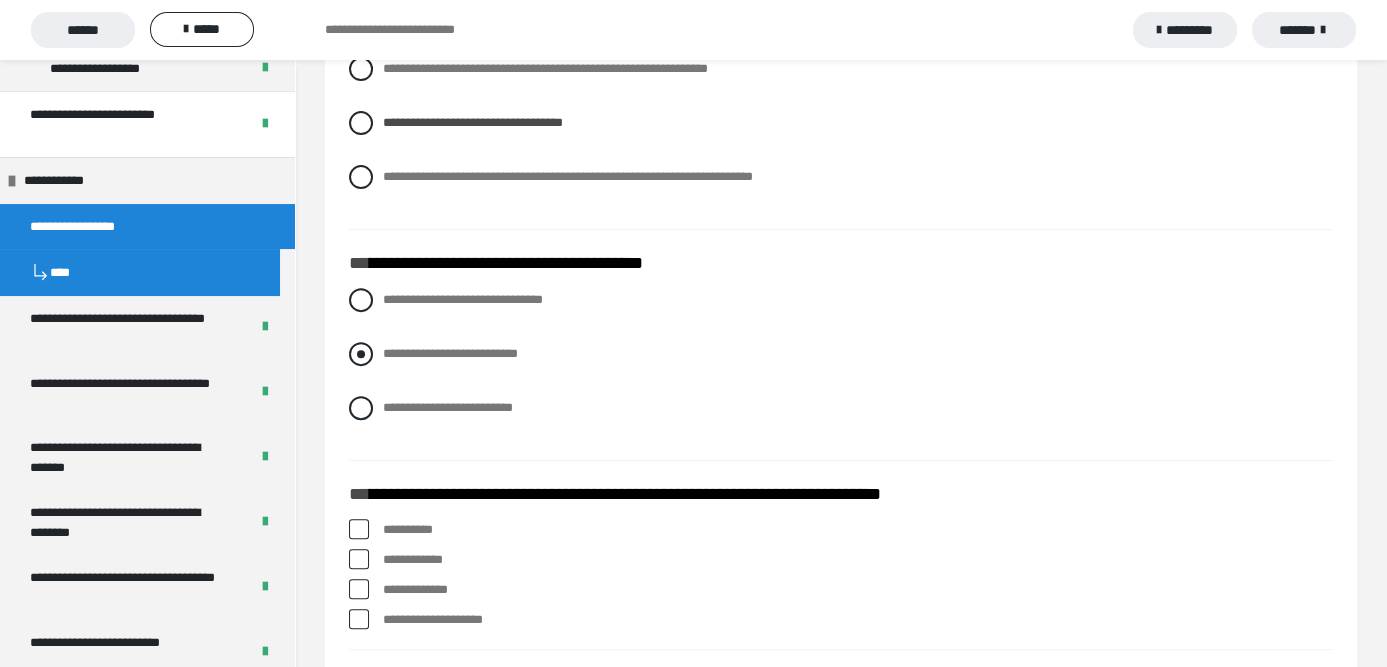 click at bounding box center (361, 354) 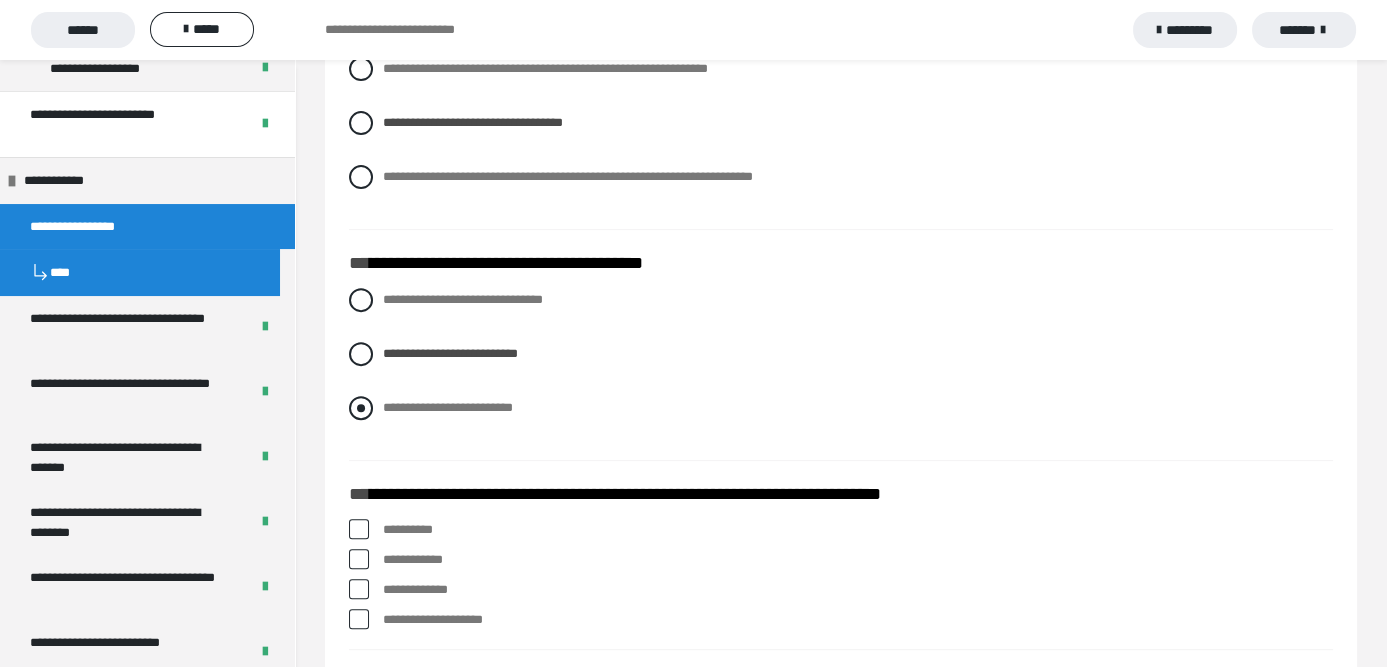 drag, startPoint x: 363, startPoint y: 455, endPoint x: 362, endPoint y: 436, distance: 19.026299 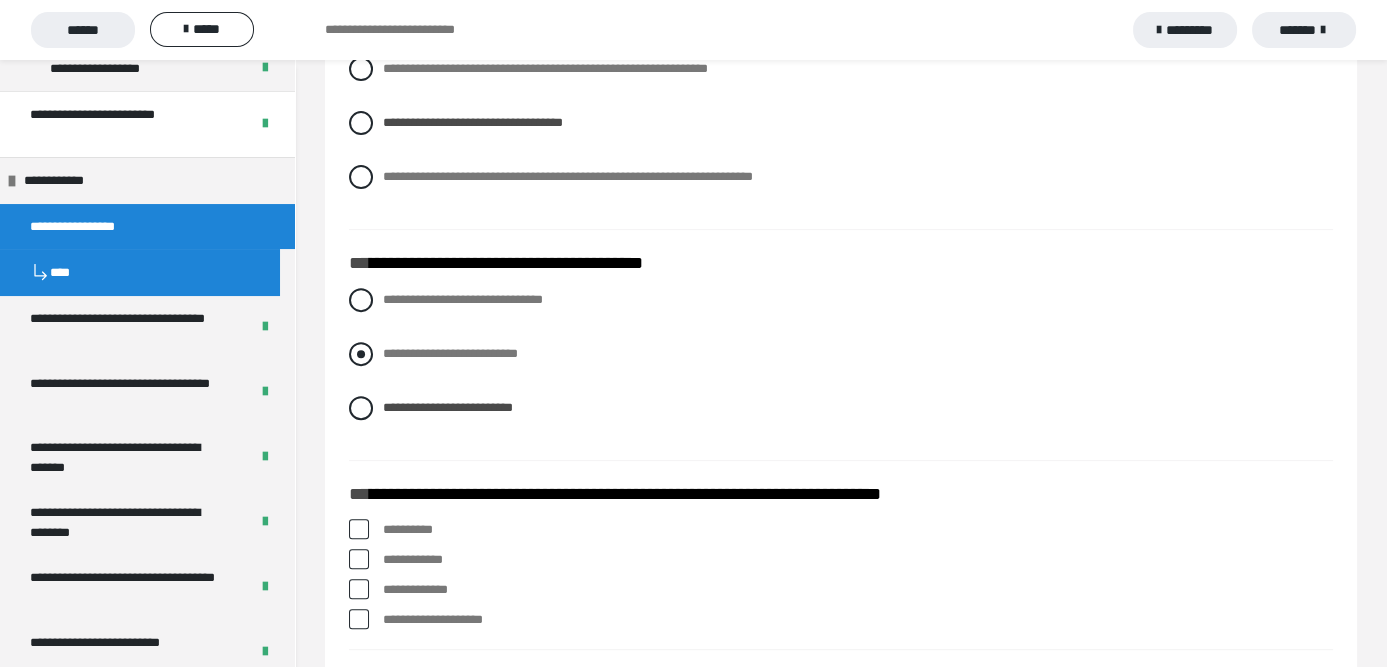 click at bounding box center [361, 354] 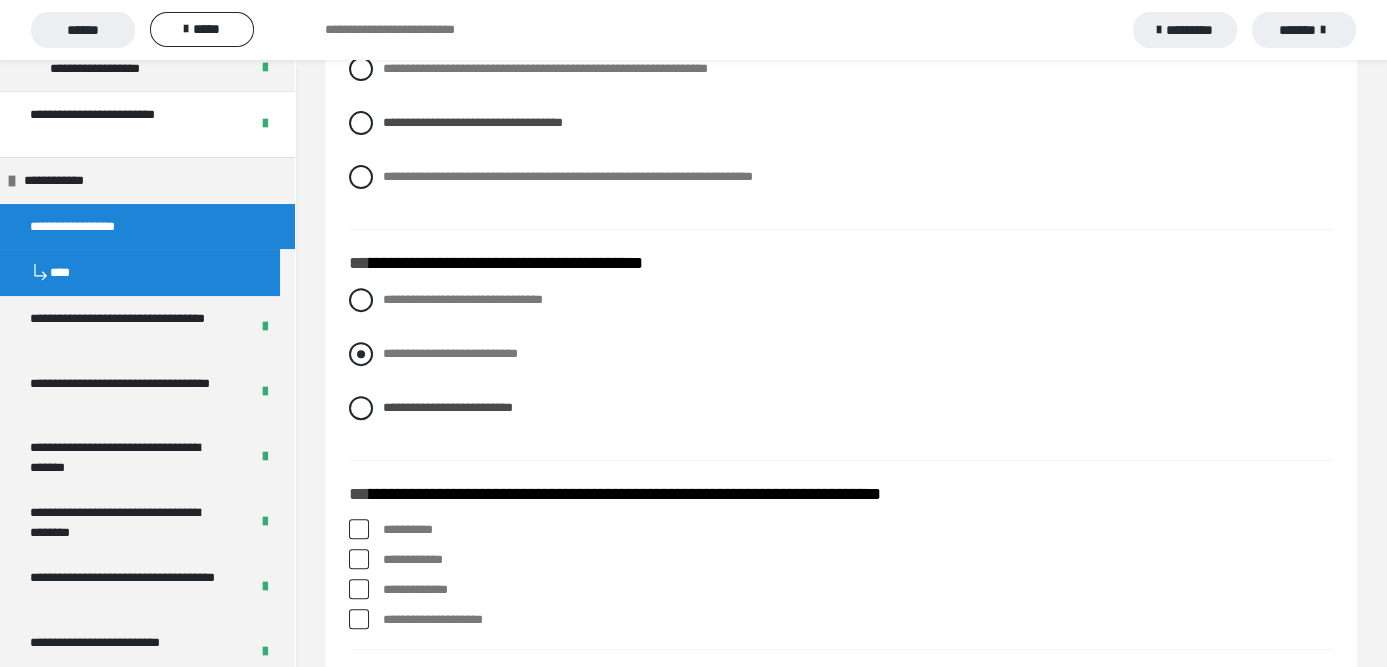 radio on "****" 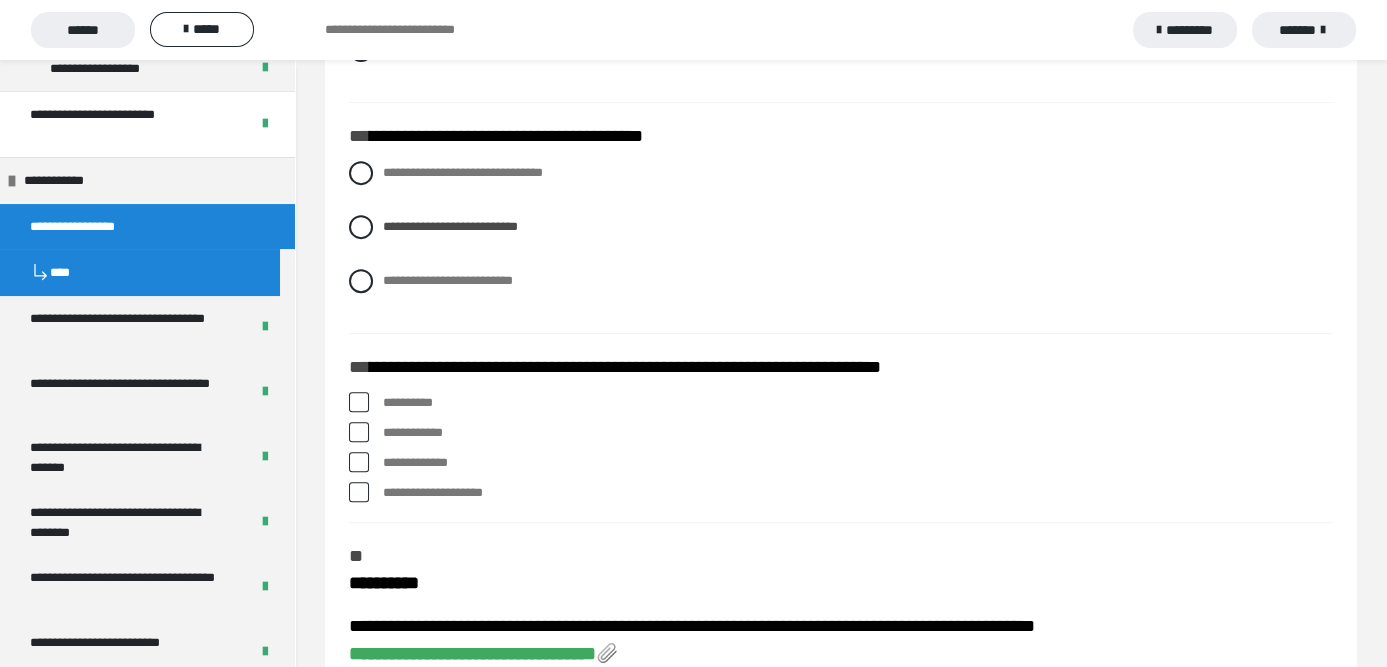 scroll, scrollTop: 1200, scrollLeft: 0, axis: vertical 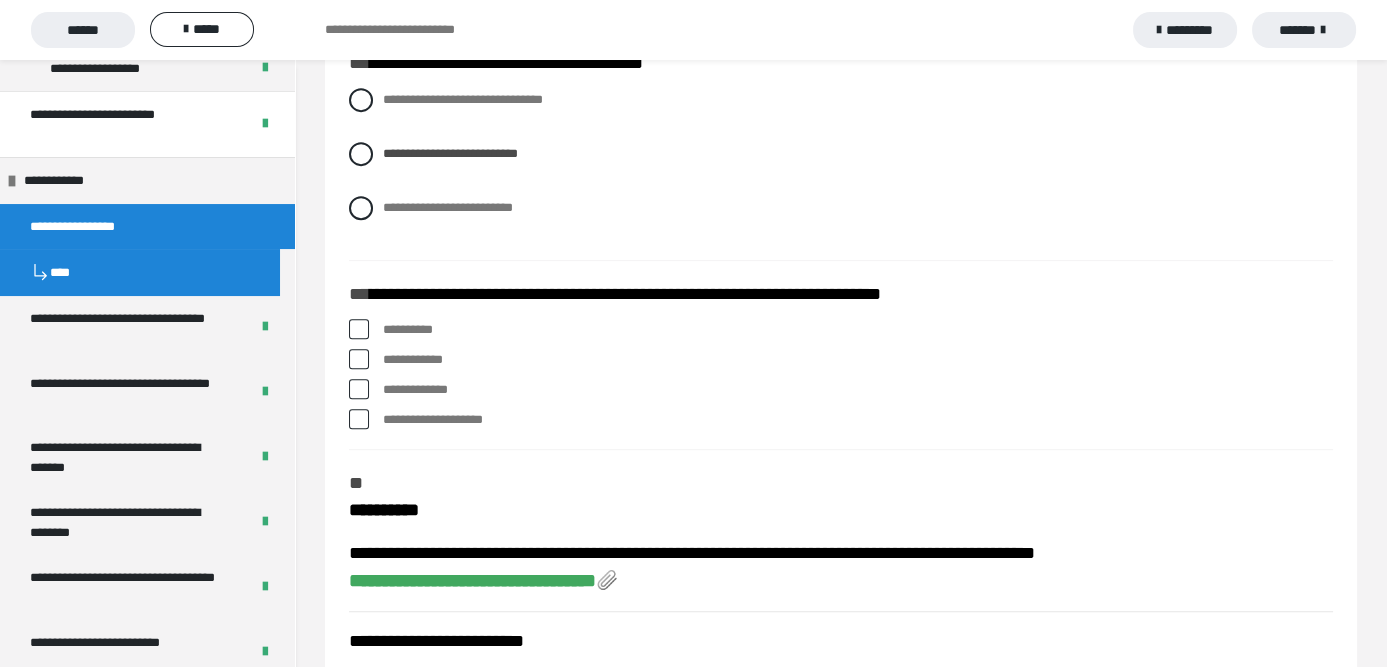 click at bounding box center [359, 329] 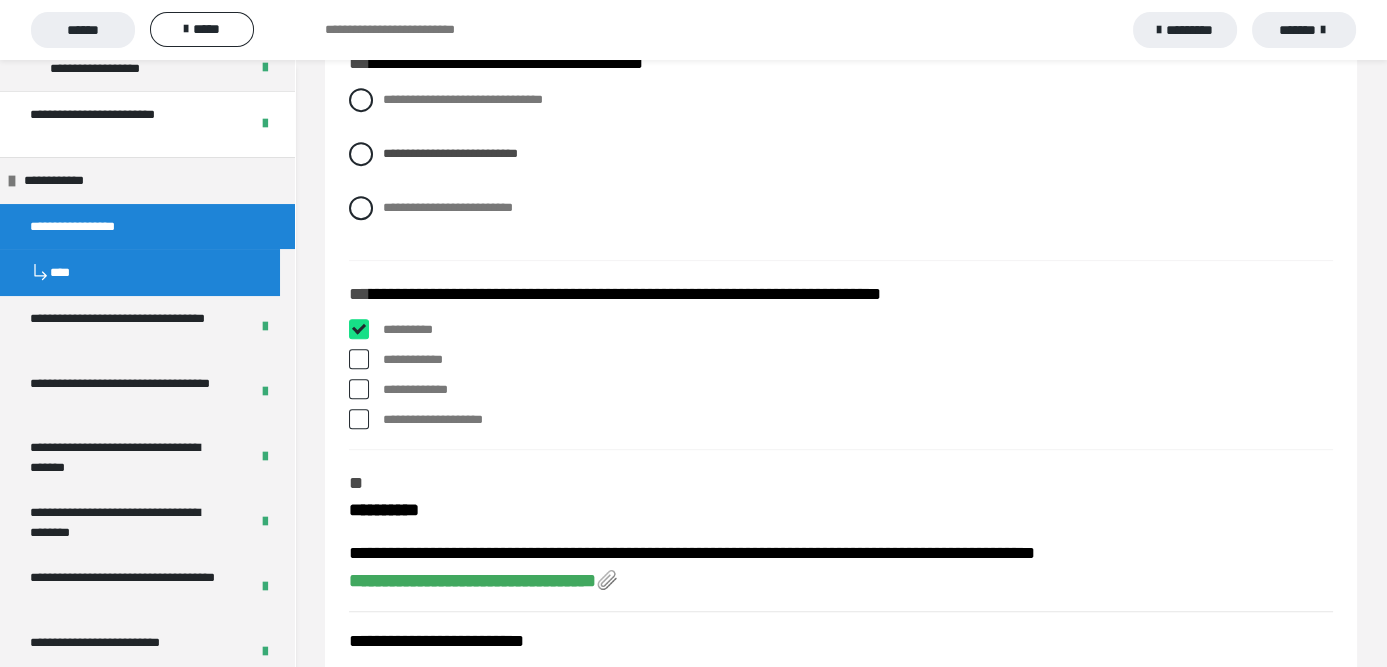 checkbox on "****" 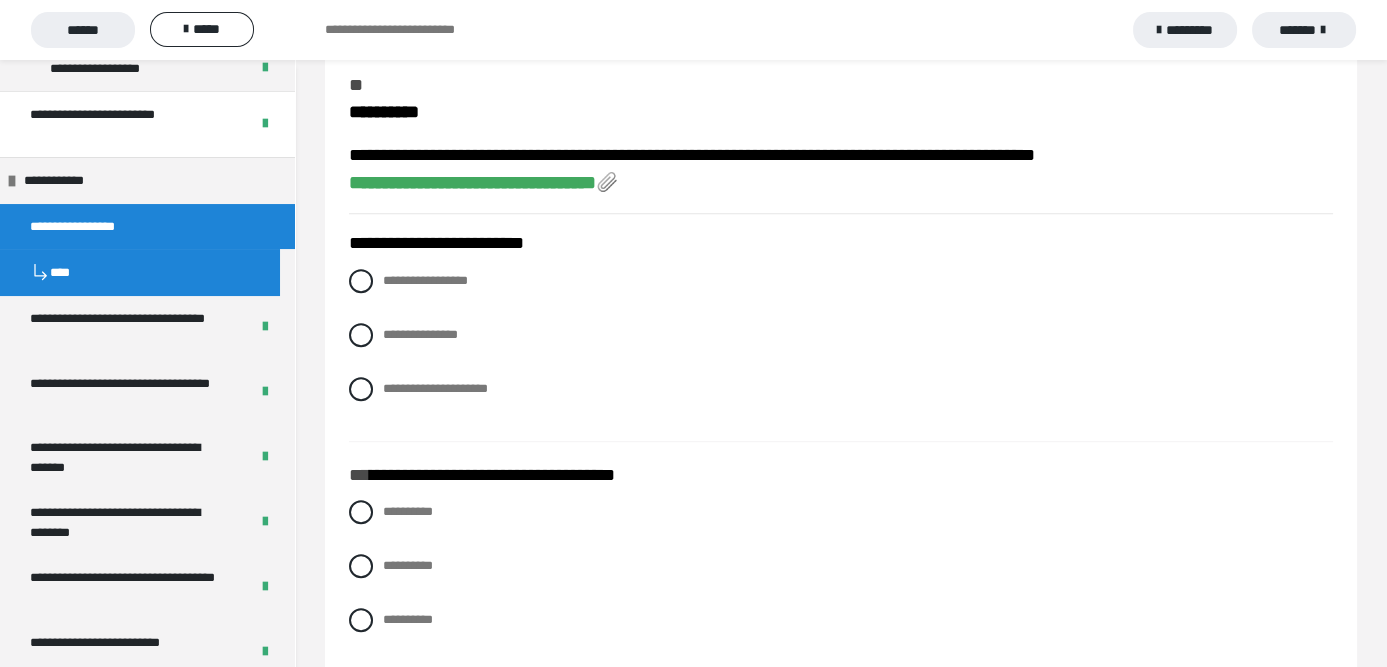 scroll, scrollTop: 1600, scrollLeft: 0, axis: vertical 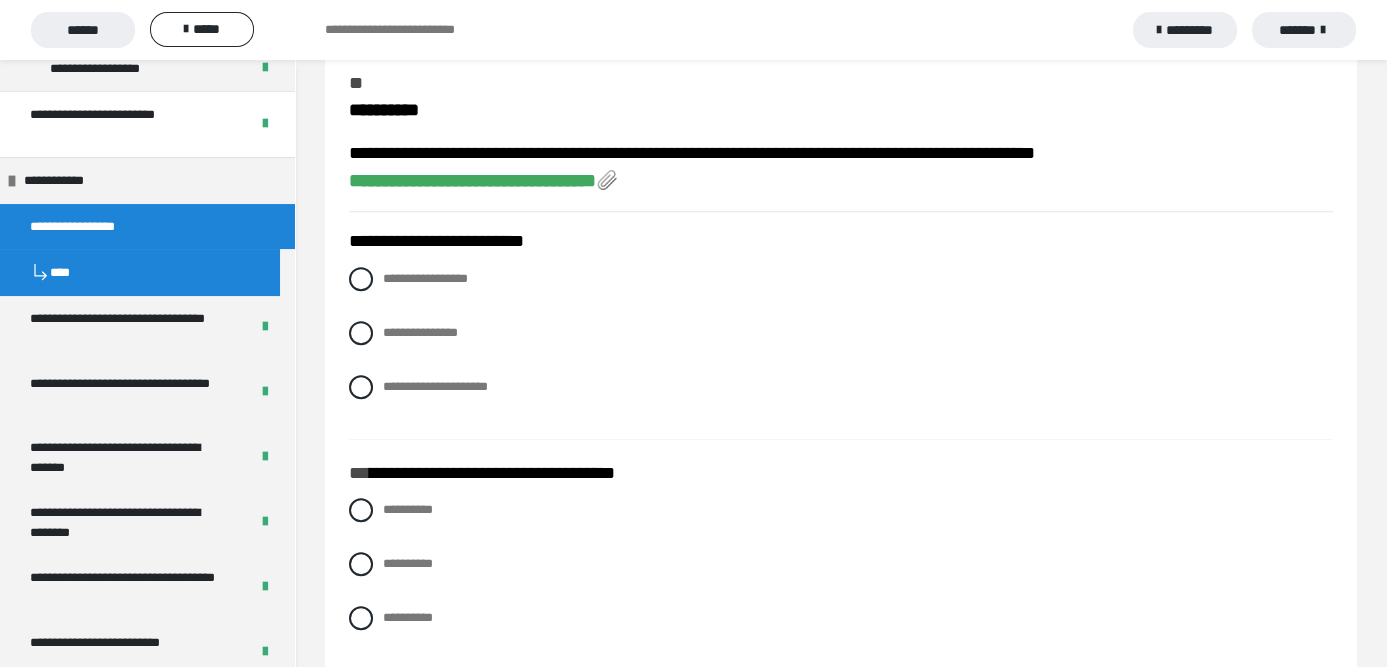 click on "**********" at bounding box center (472, 180) 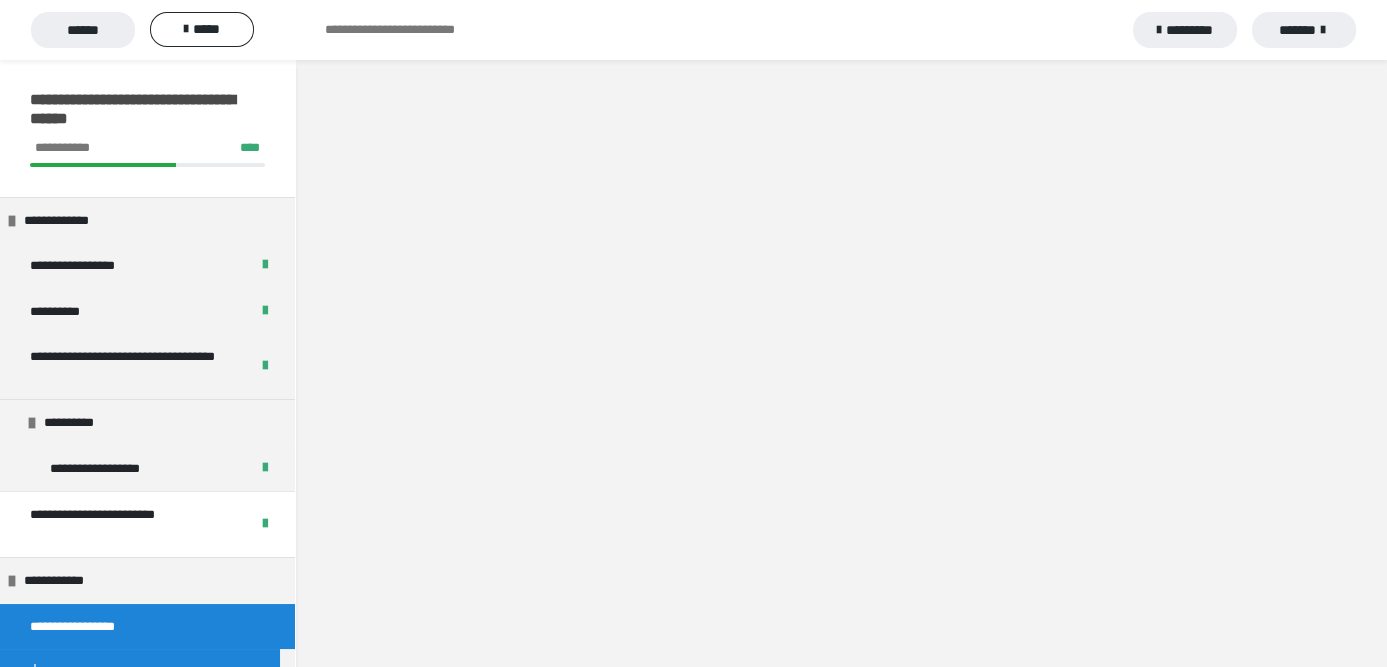 scroll, scrollTop: 0, scrollLeft: 0, axis: both 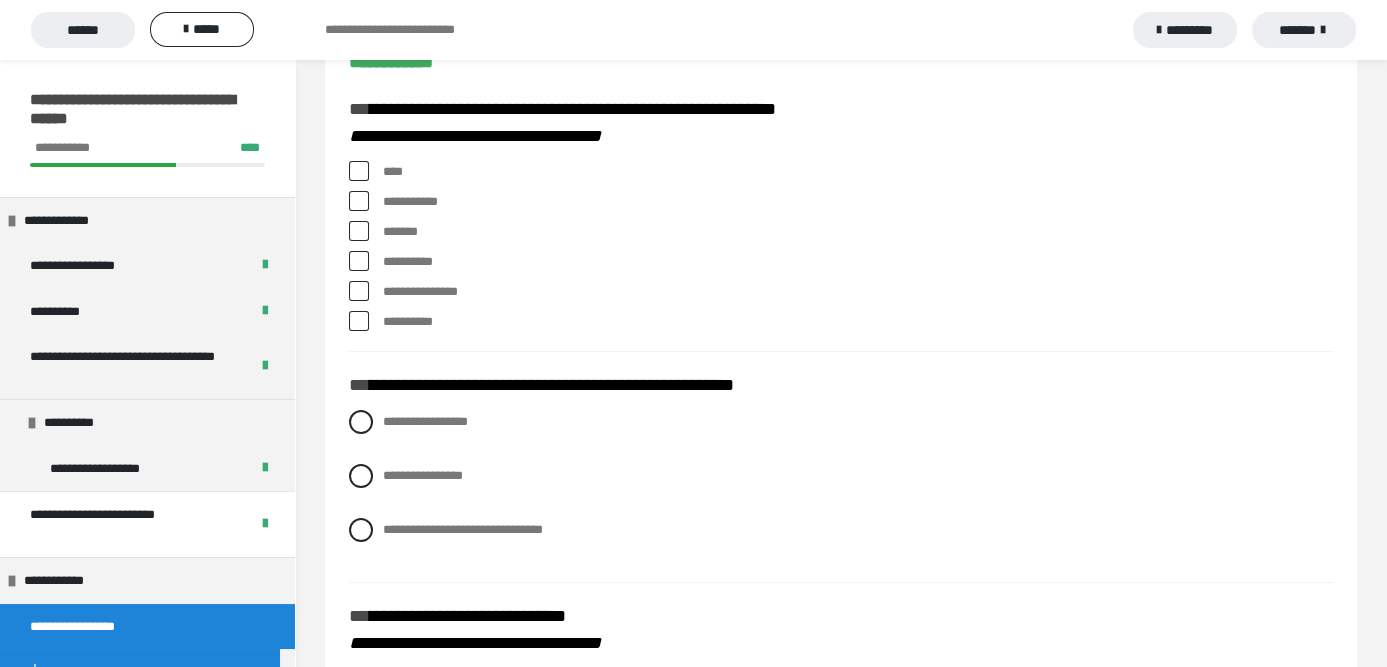 click at bounding box center [359, 171] 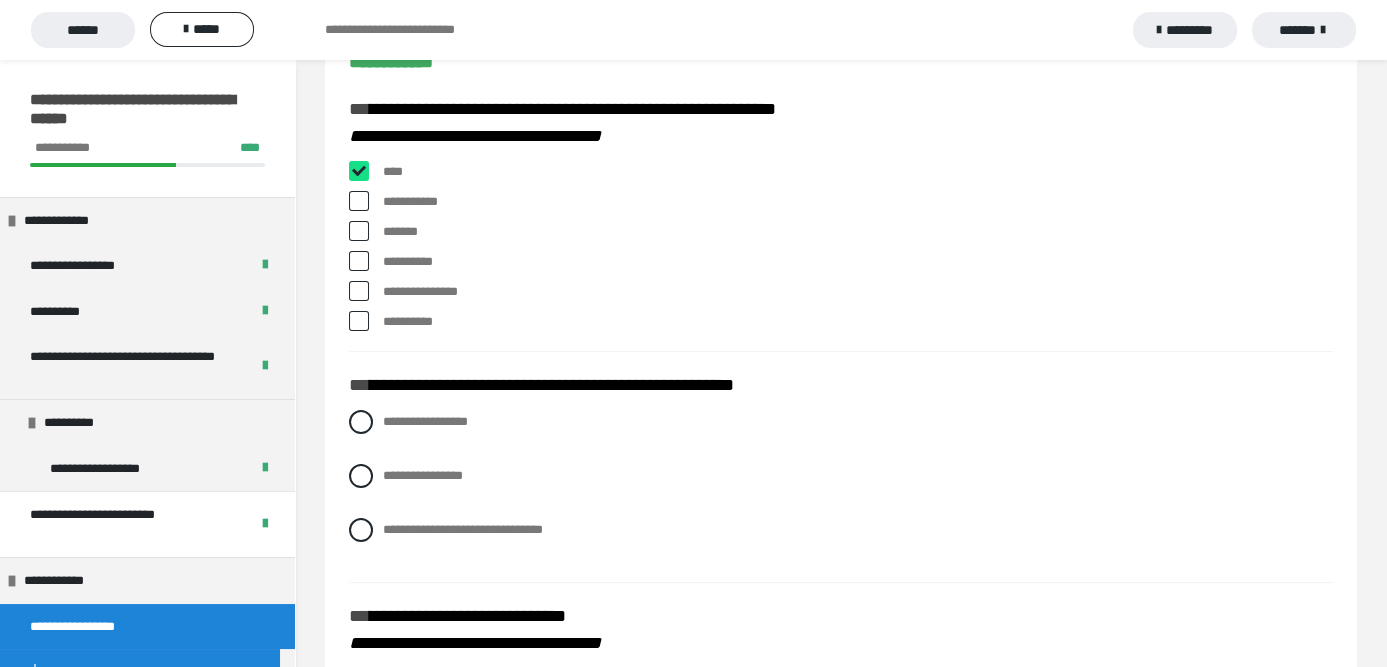 checkbox on "****" 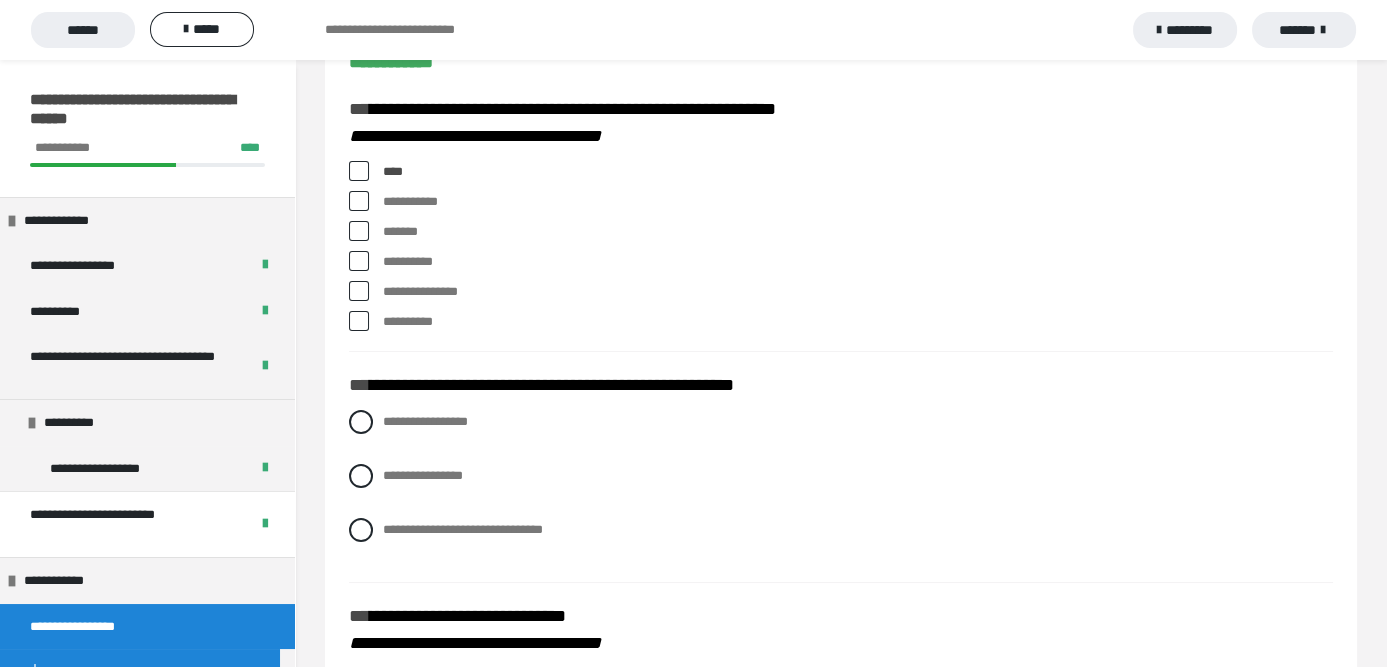 click at bounding box center [359, 201] 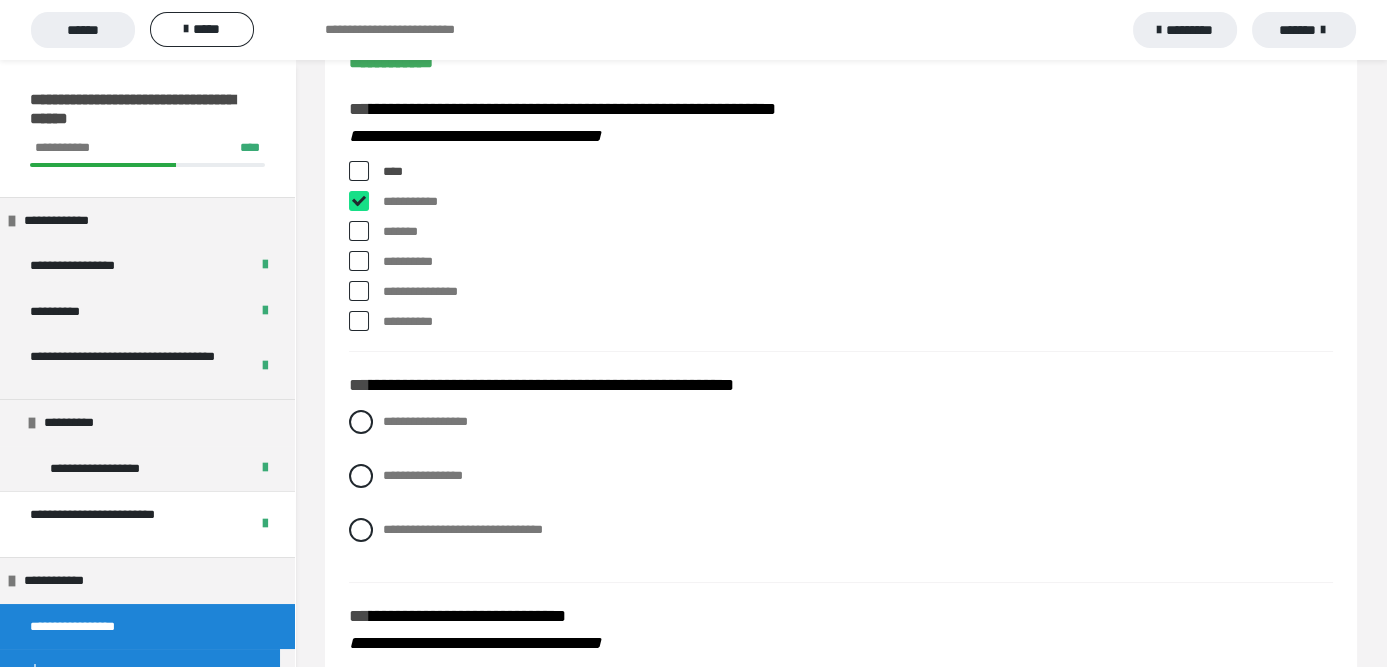 checkbox on "****" 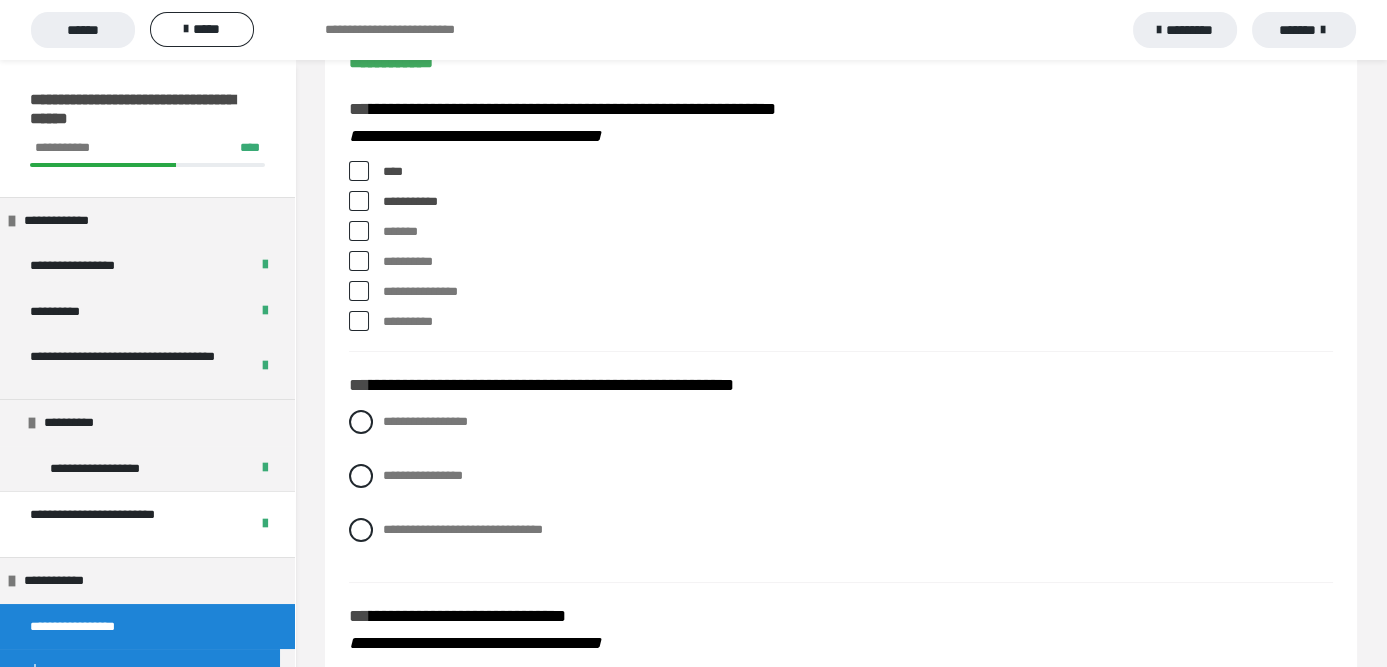 click at bounding box center [359, 291] 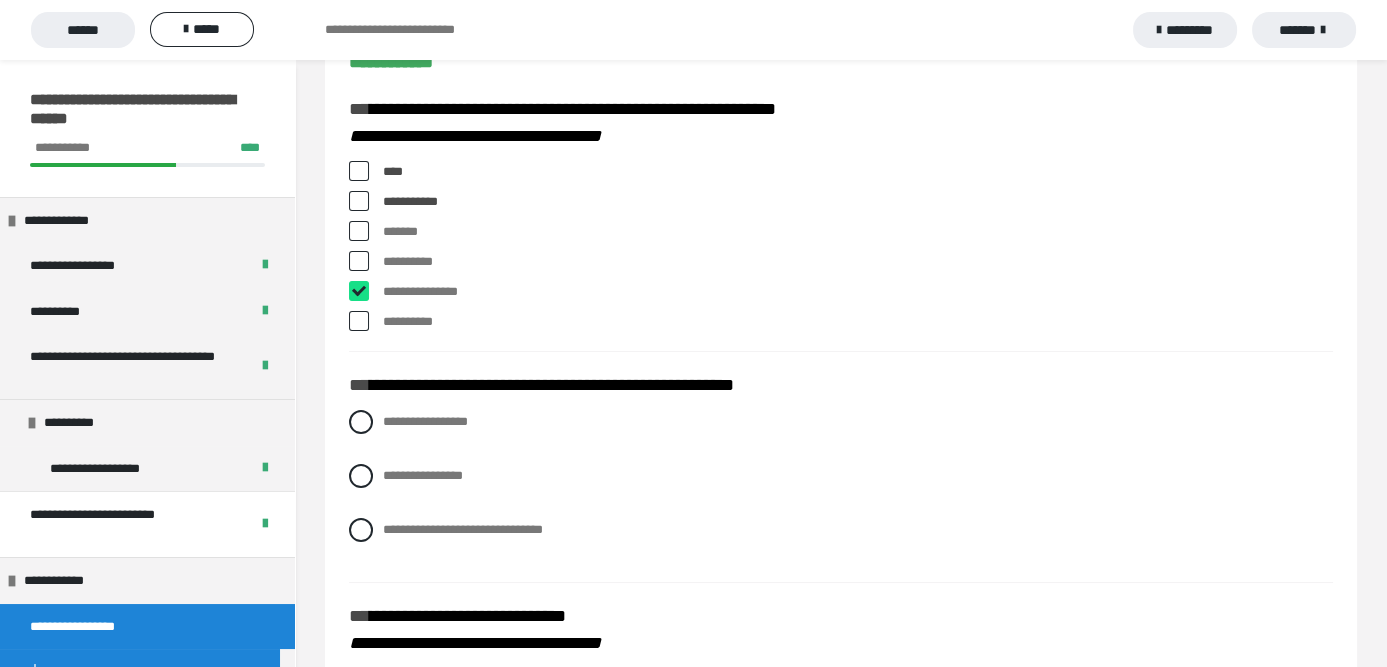 checkbox on "****" 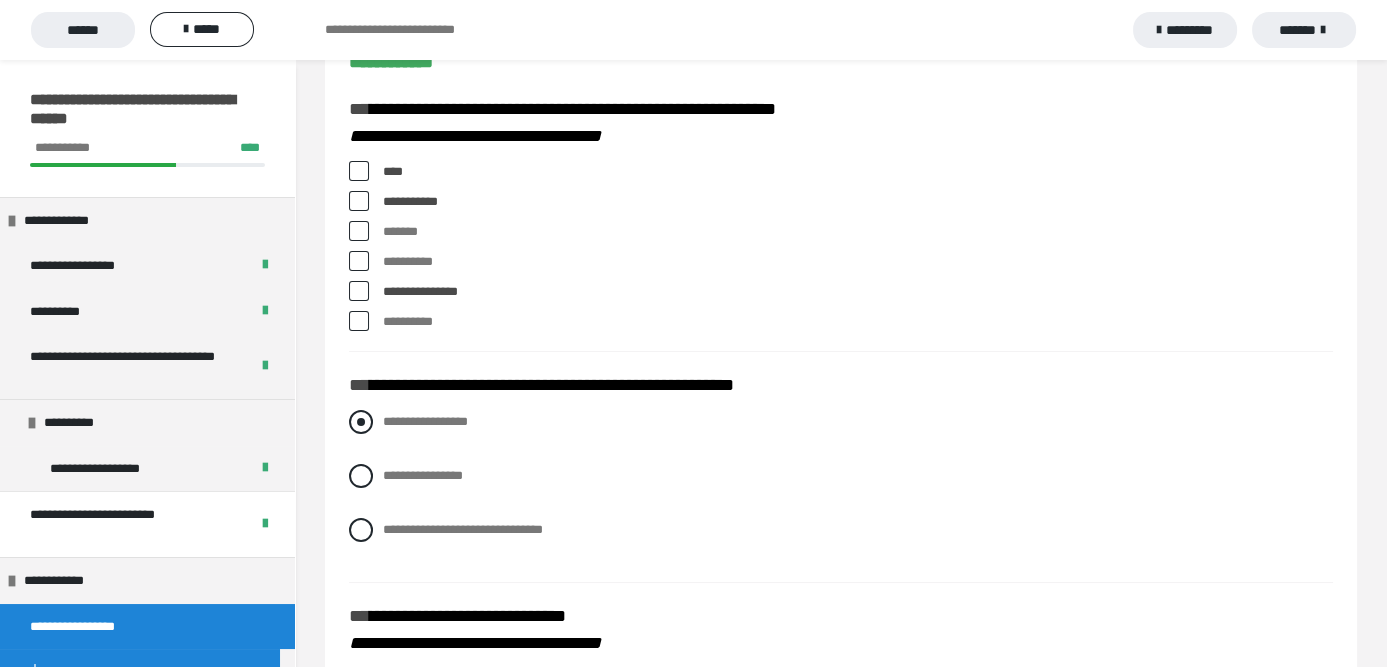 click at bounding box center (361, 422) 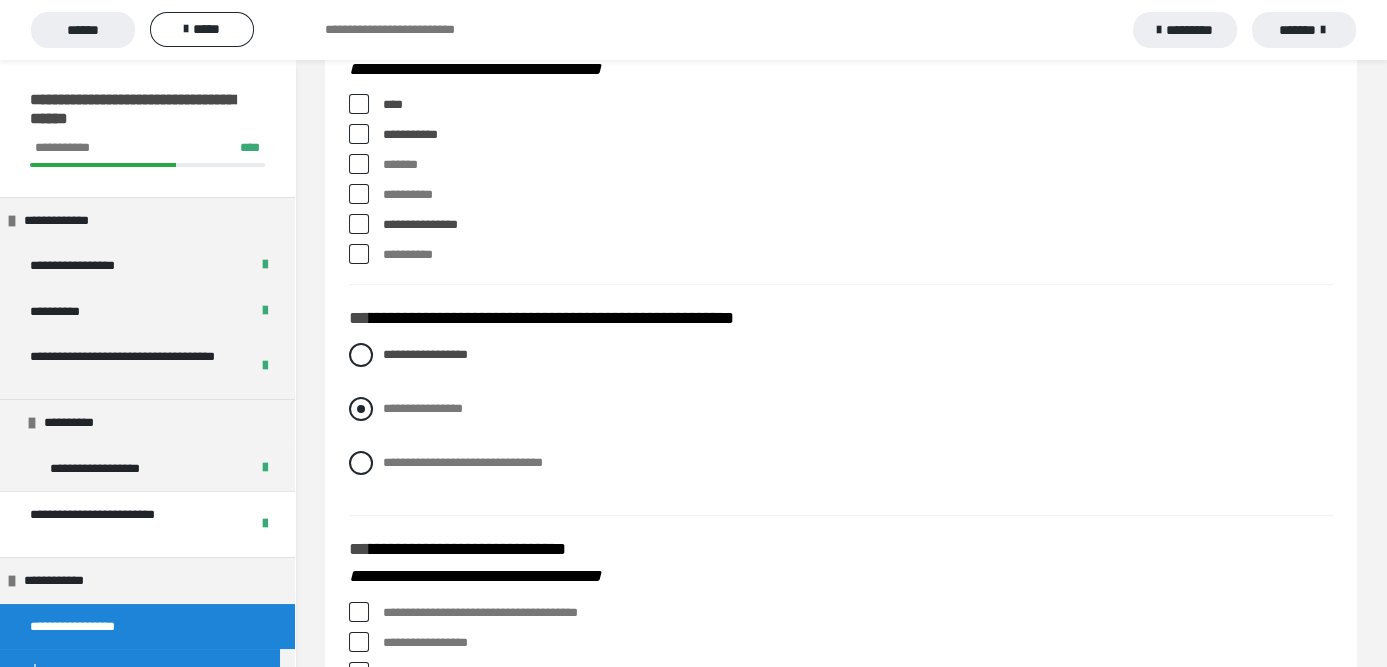 scroll, scrollTop: 300, scrollLeft: 0, axis: vertical 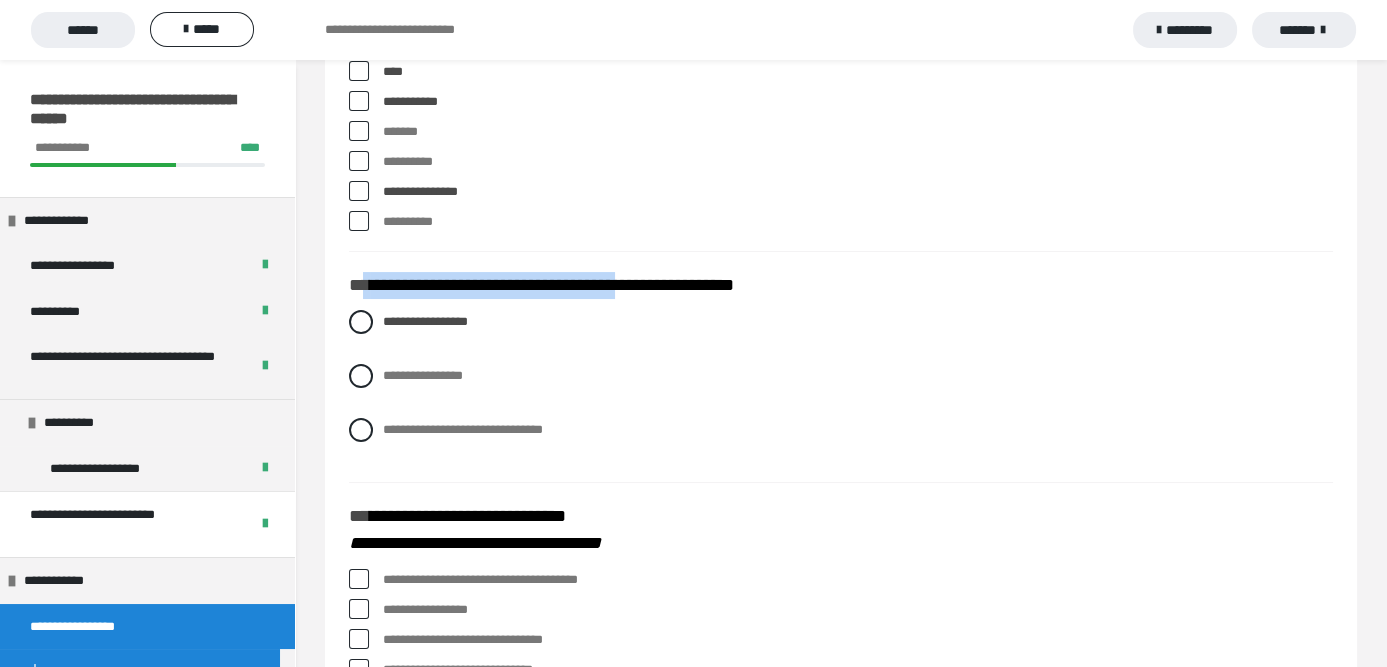 drag, startPoint x: 627, startPoint y: 318, endPoint x: 364, endPoint y: 313, distance: 263.04752 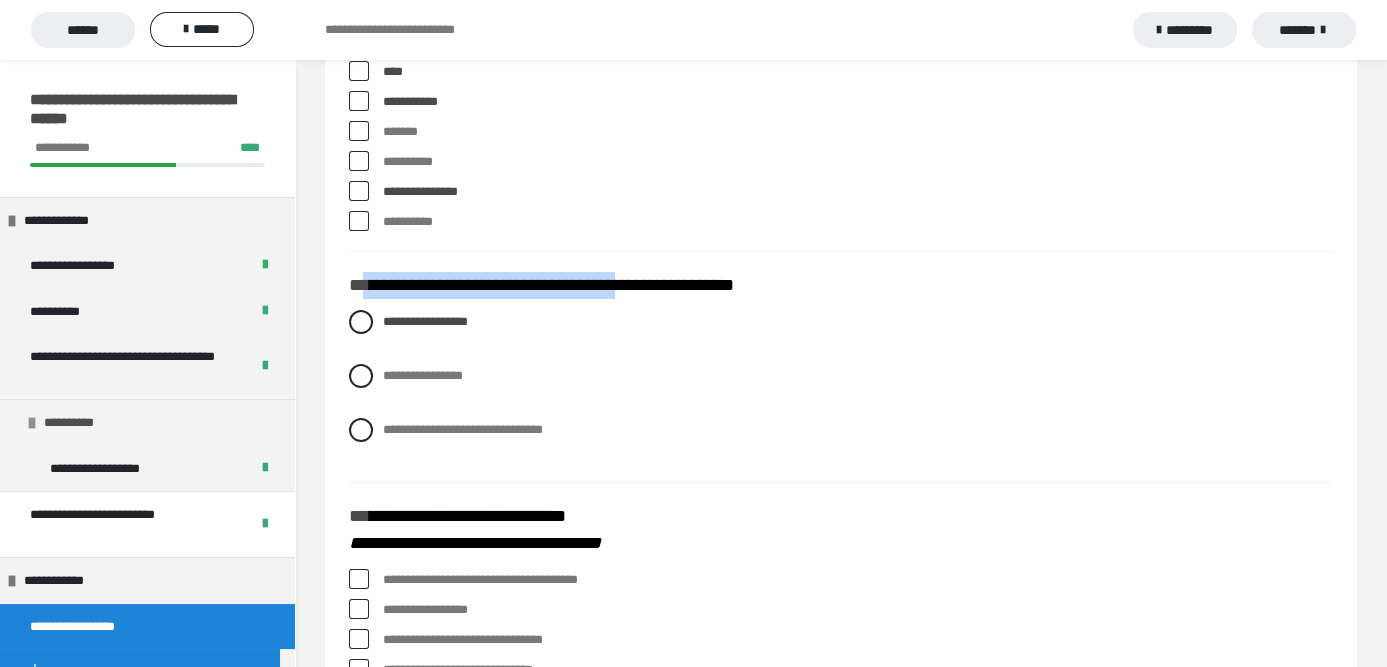 copy on "**********" 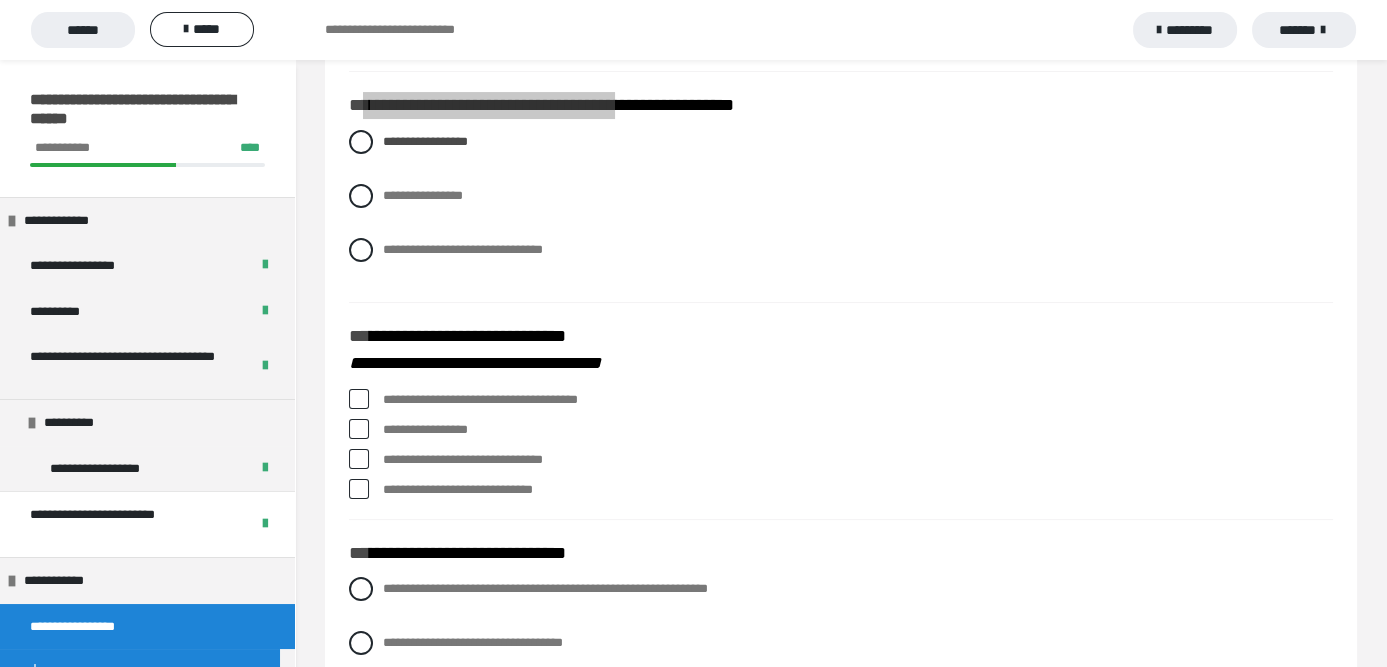 scroll, scrollTop: 600, scrollLeft: 0, axis: vertical 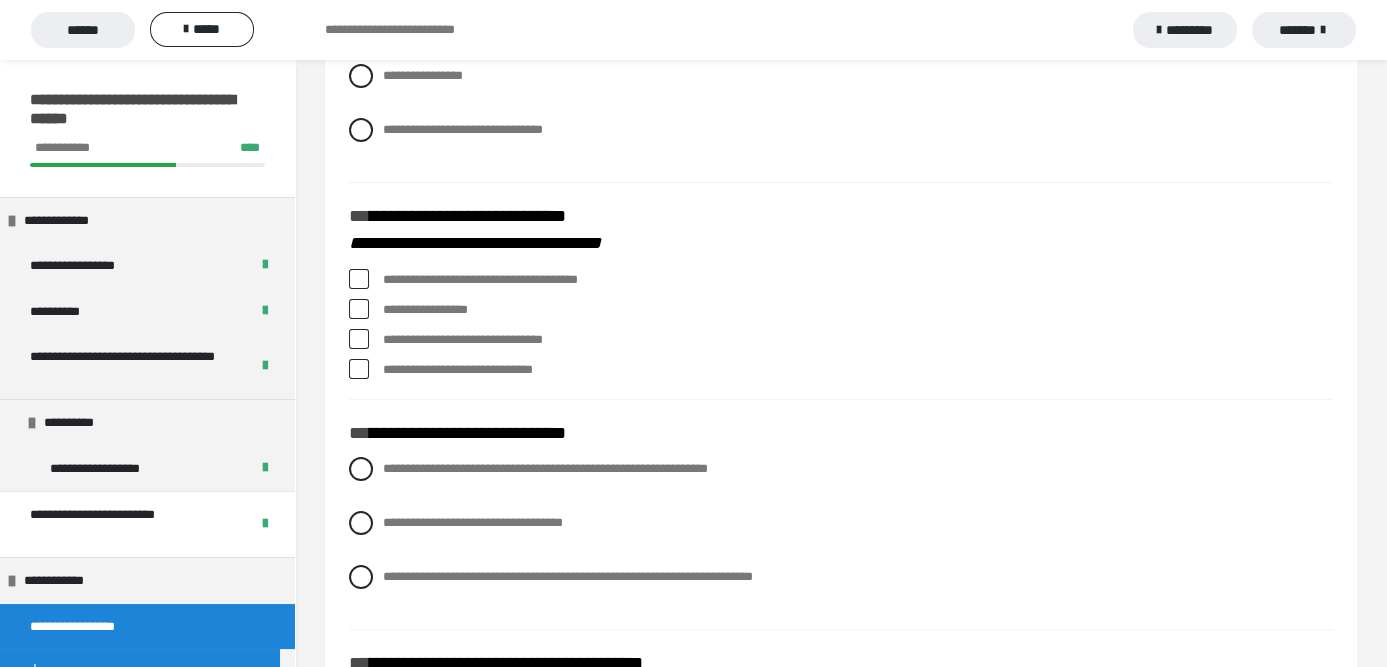 click at bounding box center [359, 309] 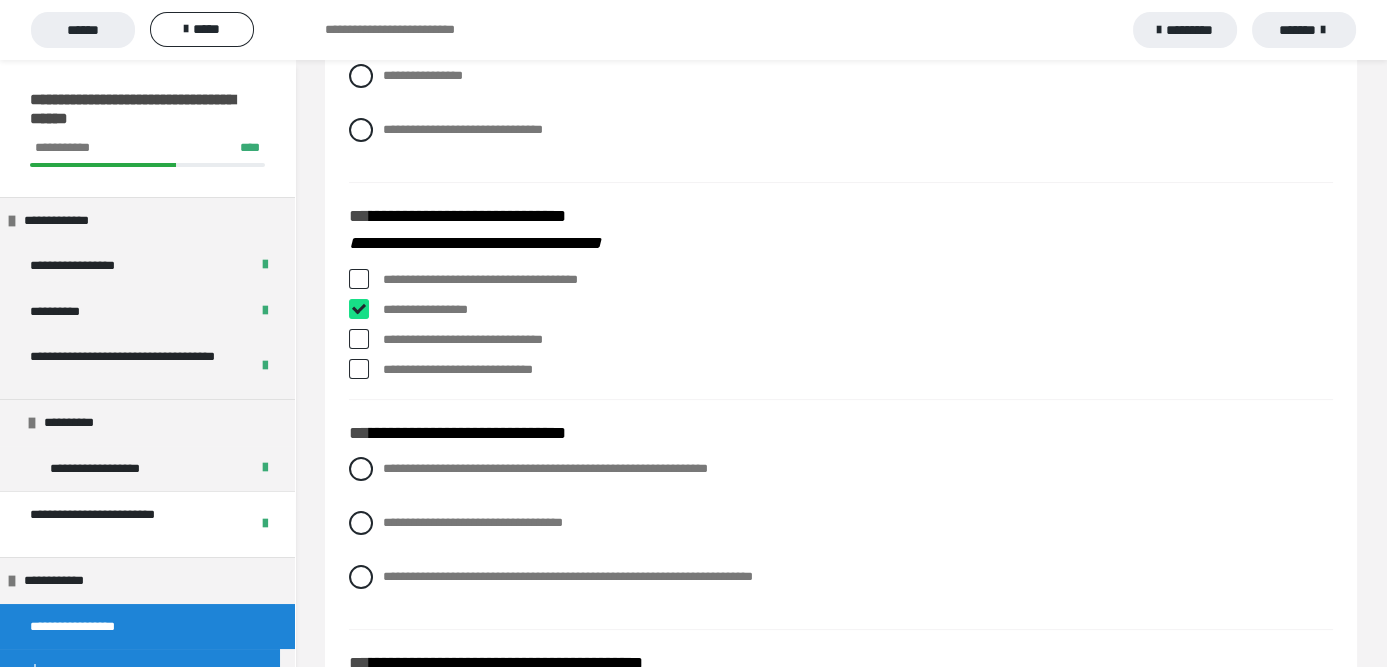 checkbox on "****" 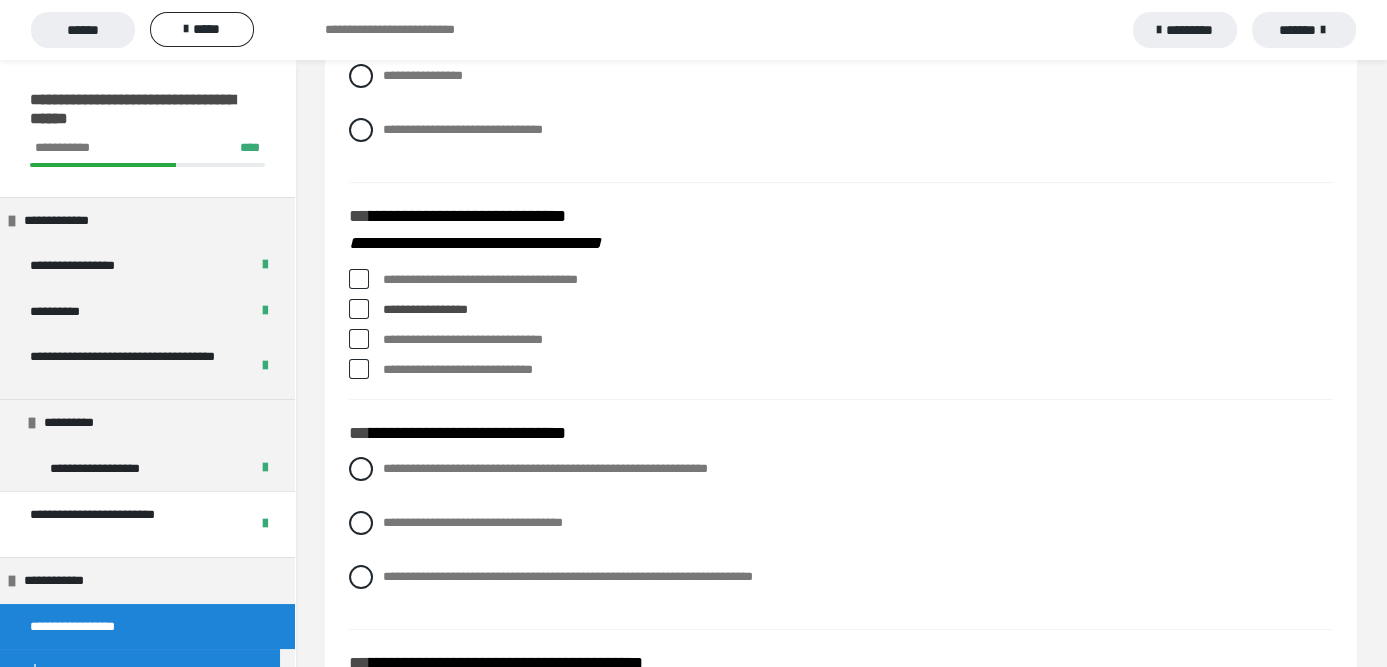 click at bounding box center (359, 279) 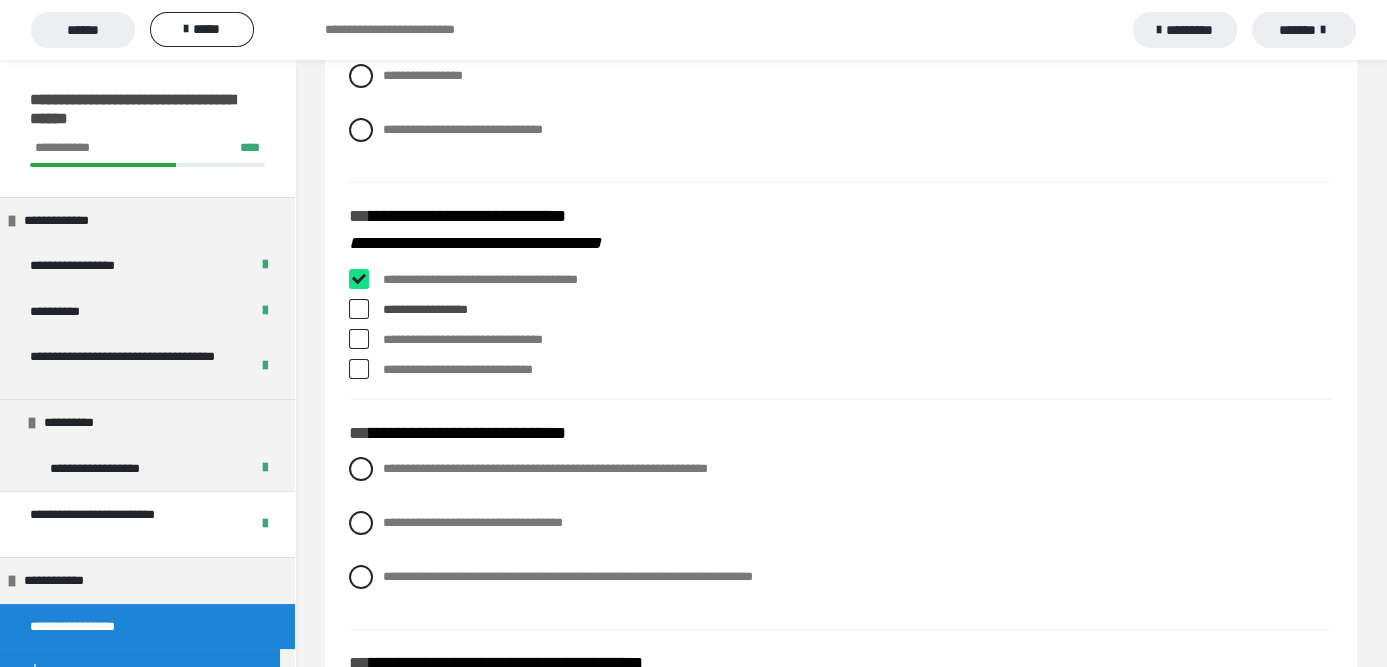 checkbox on "****" 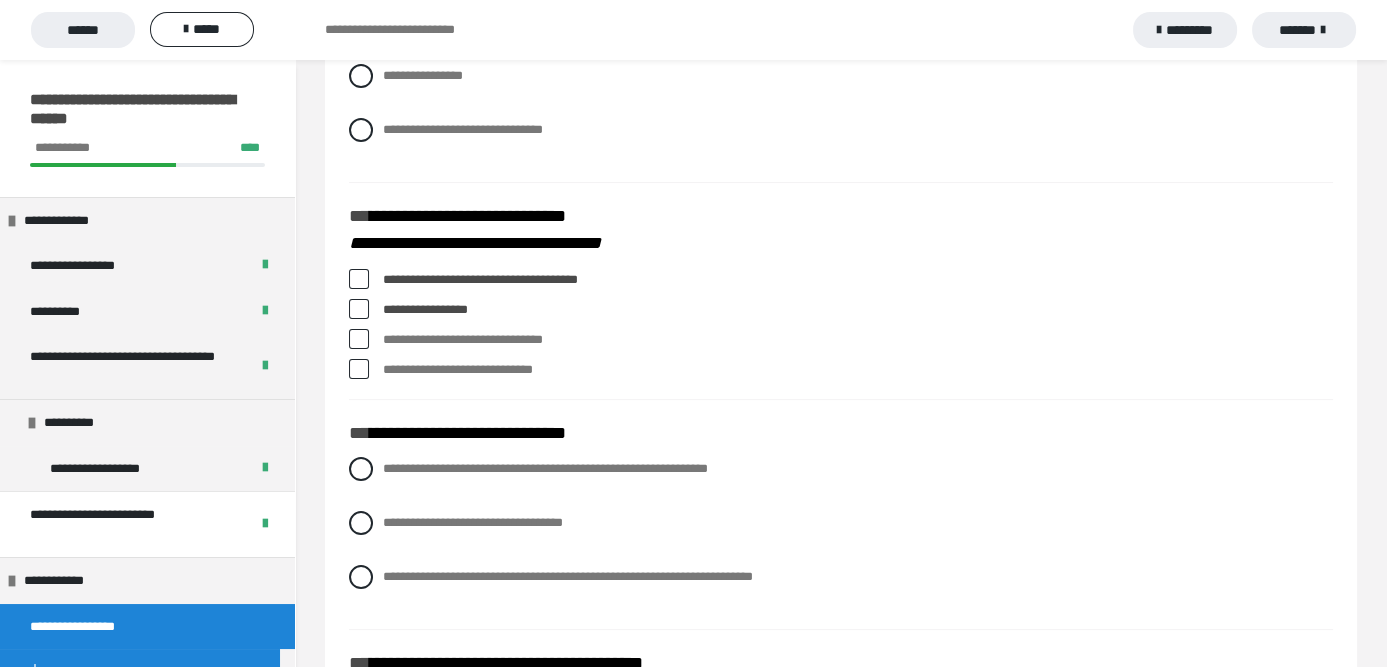 click at bounding box center (359, 369) 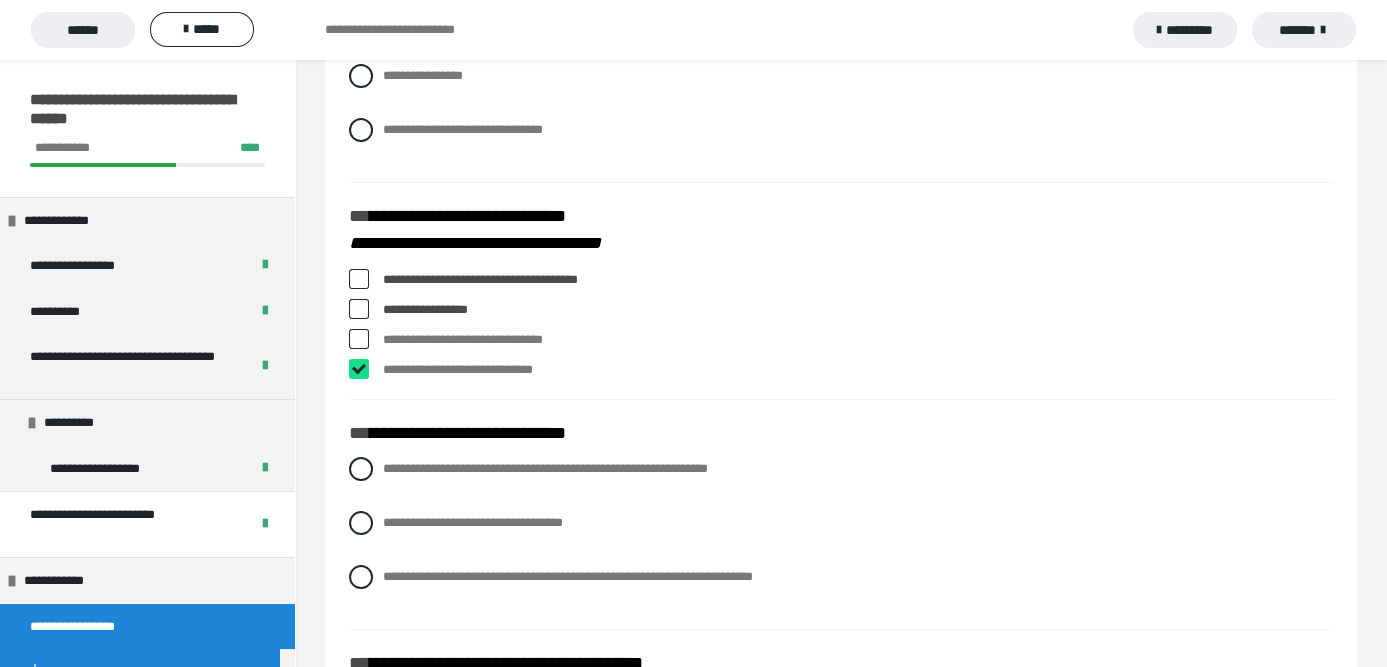 checkbox on "****" 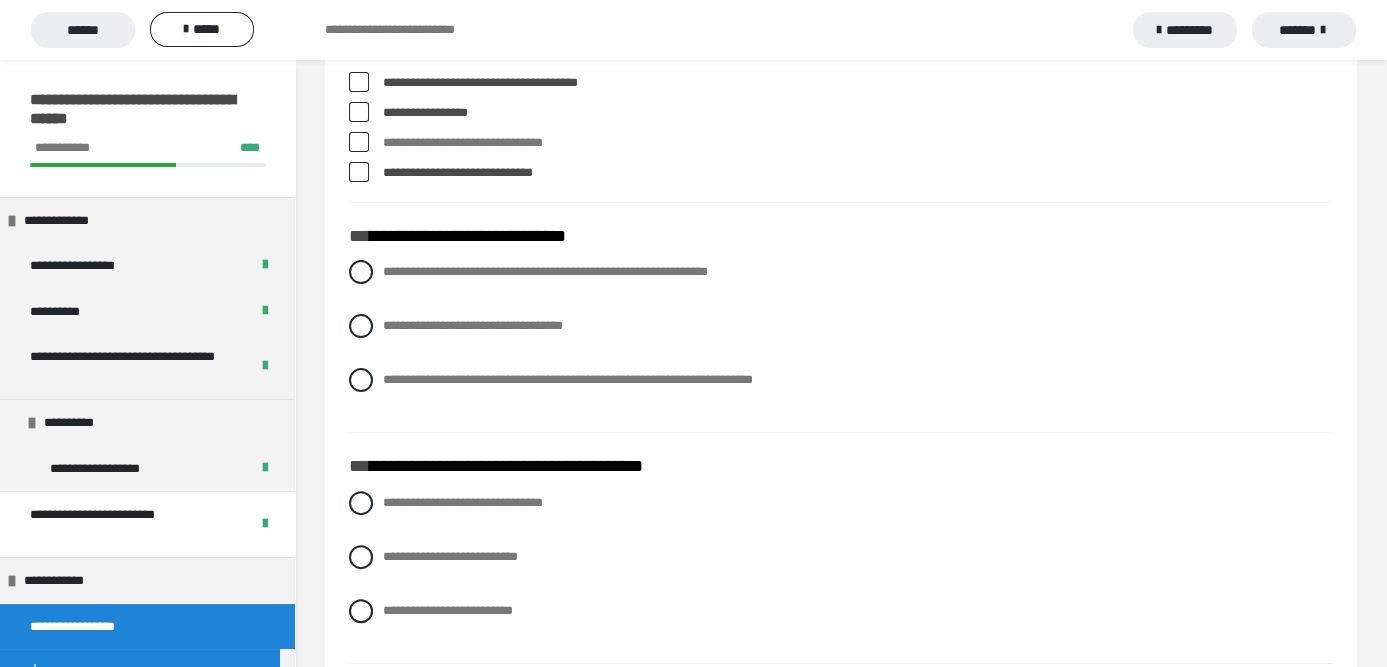 scroll, scrollTop: 800, scrollLeft: 0, axis: vertical 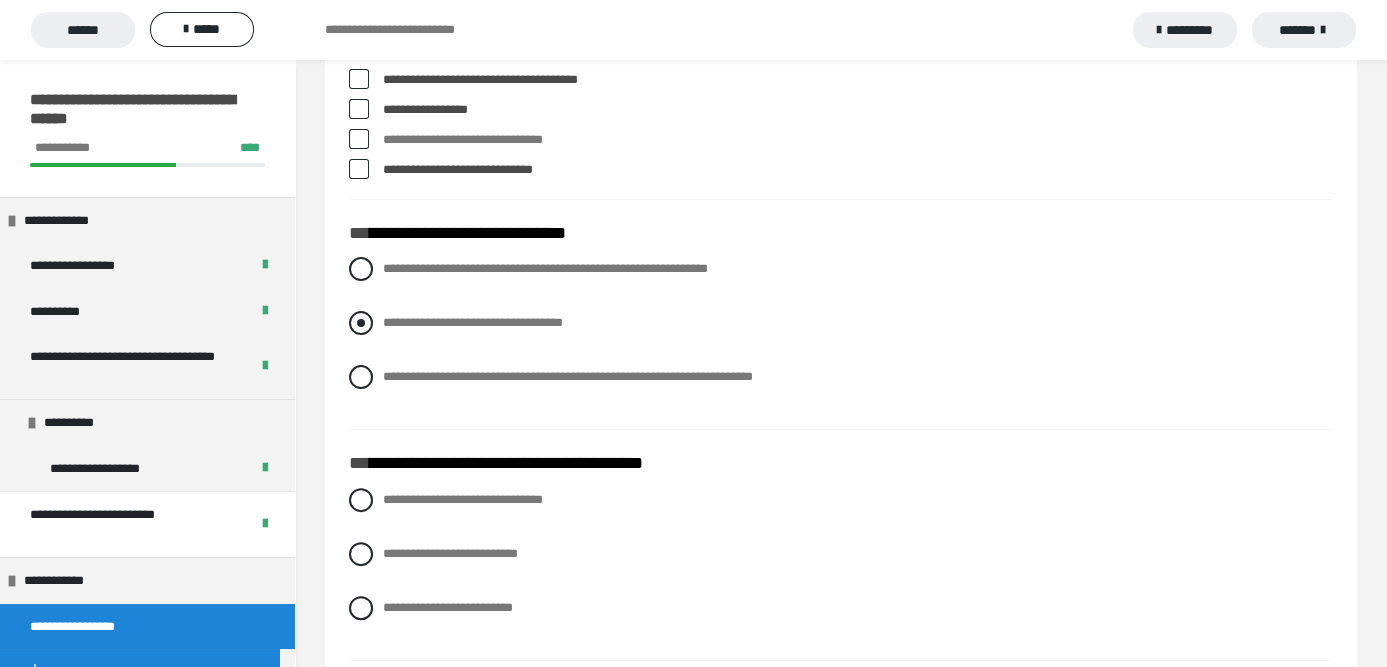 click at bounding box center [361, 323] 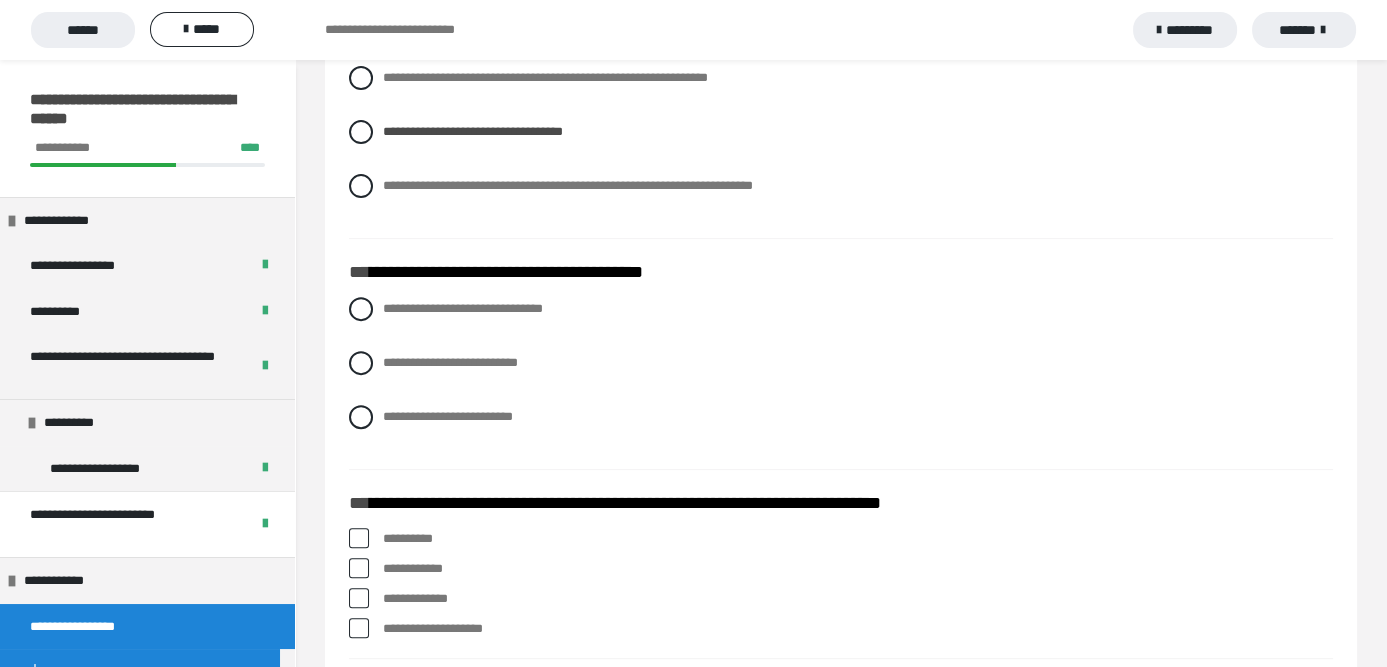 scroll, scrollTop: 1000, scrollLeft: 0, axis: vertical 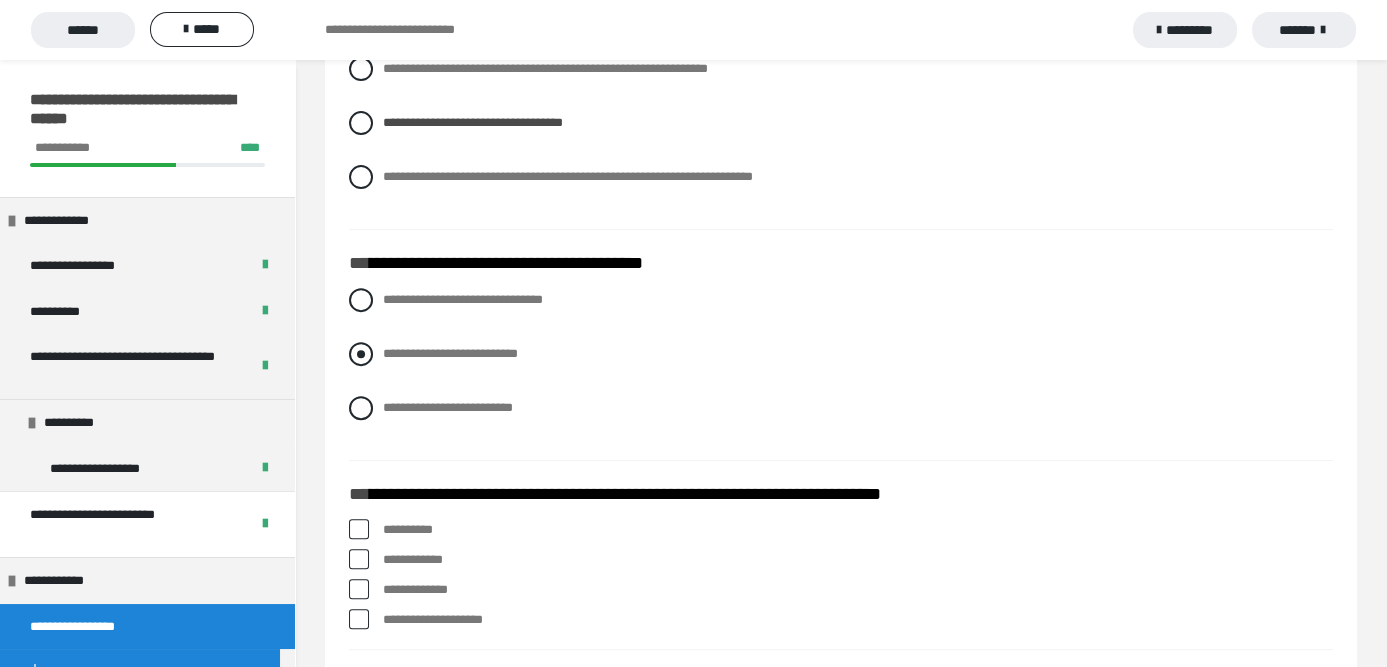 click at bounding box center [361, 354] 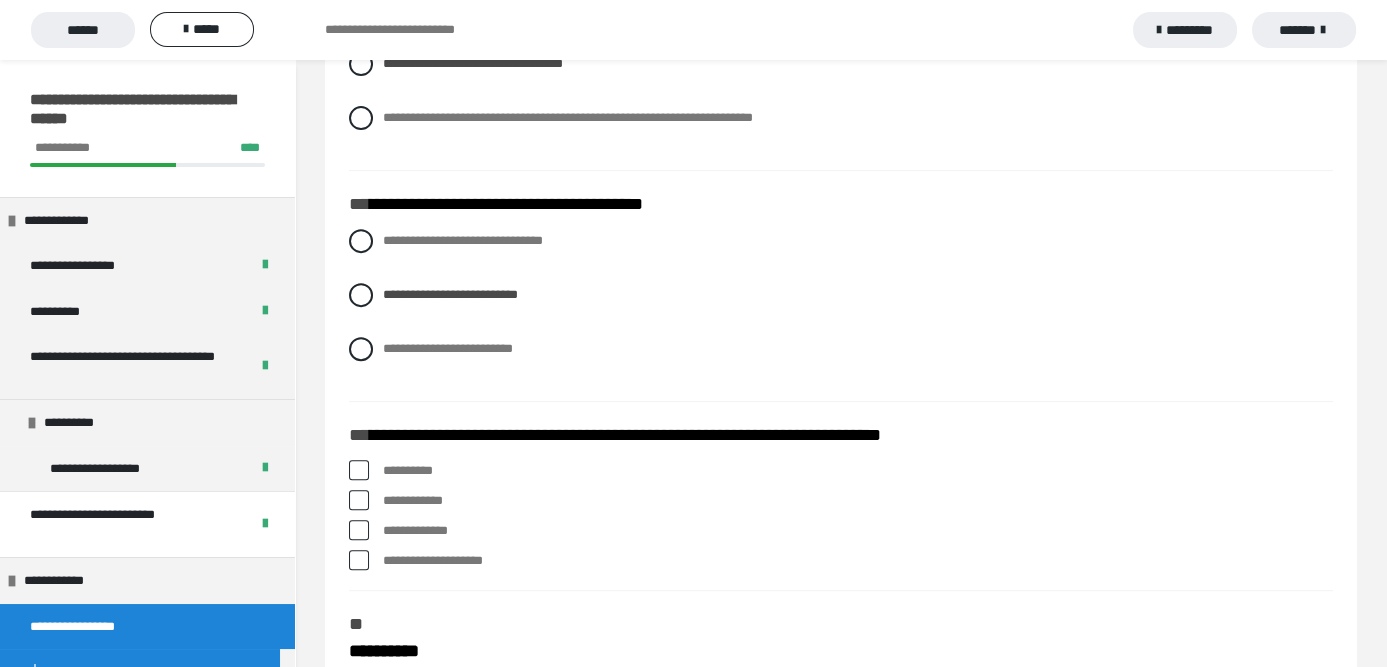 scroll, scrollTop: 1200, scrollLeft: 0, axis: vertical 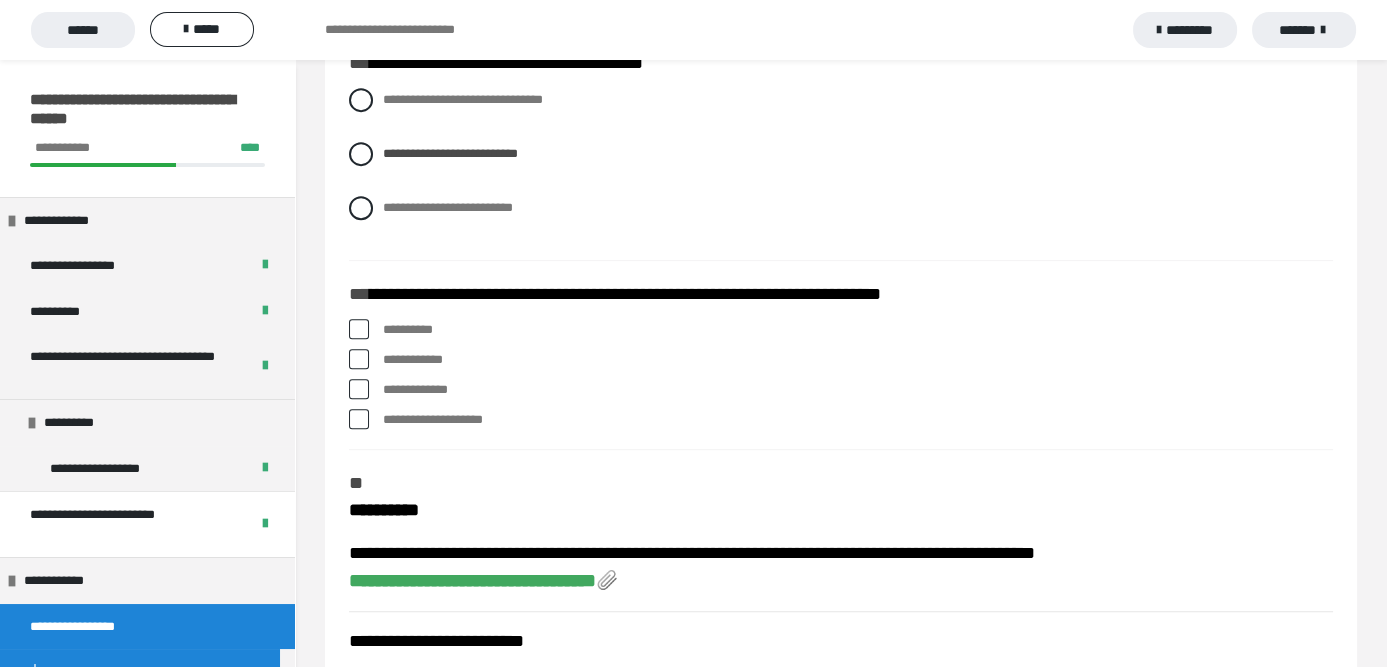 click at bounding box center [359, 329] 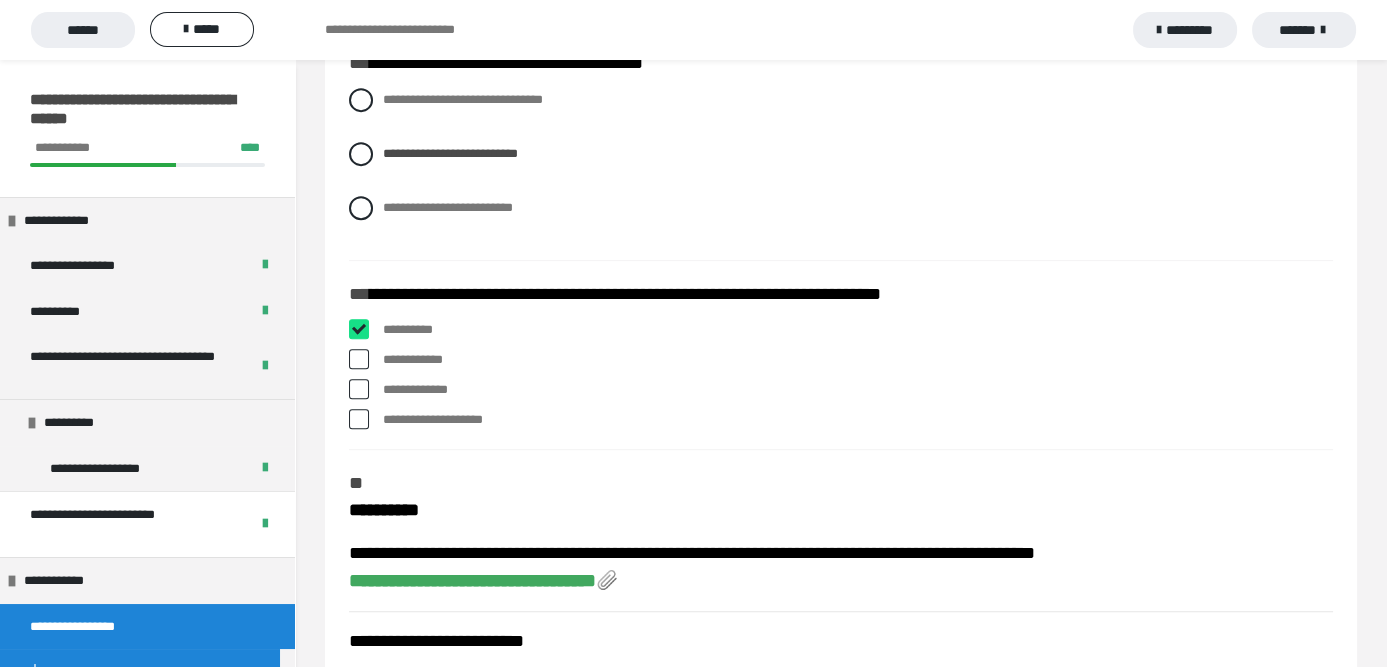 checkbox on "****" 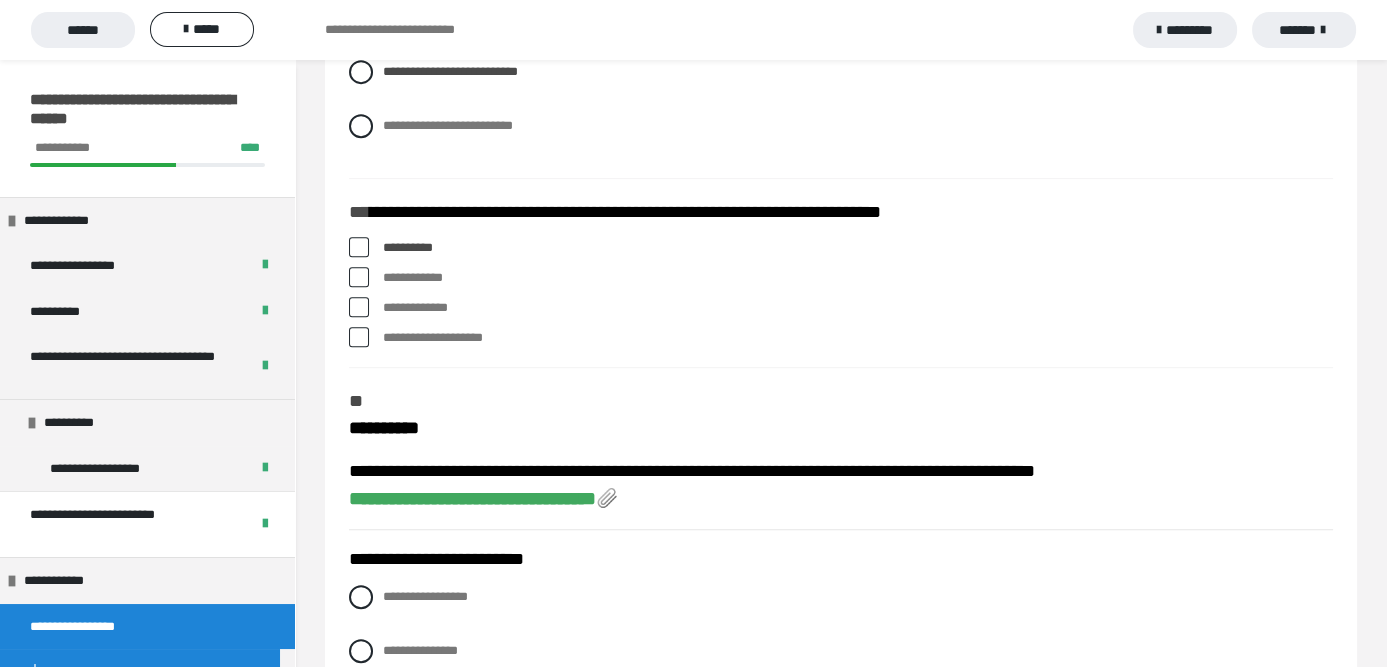scroll, scrollTop: 1400, scrollLeft: 0, axis: vertical 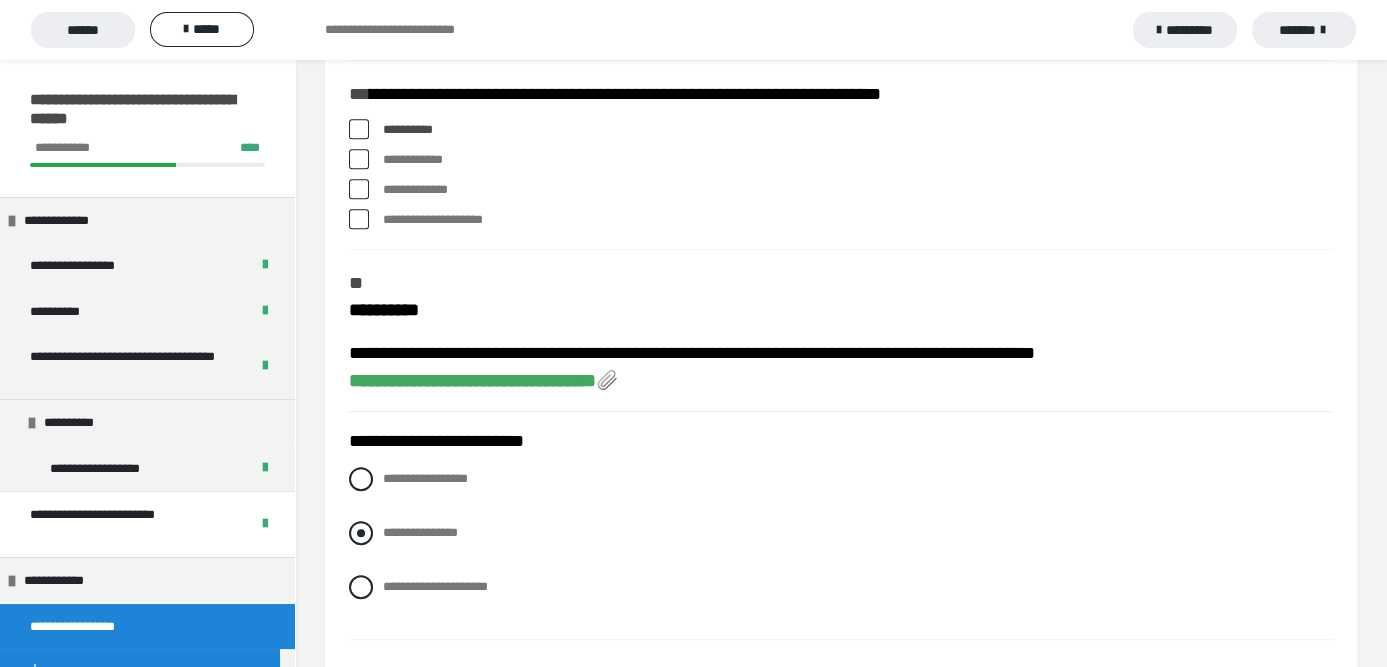 click at bounding box center [361, 533] 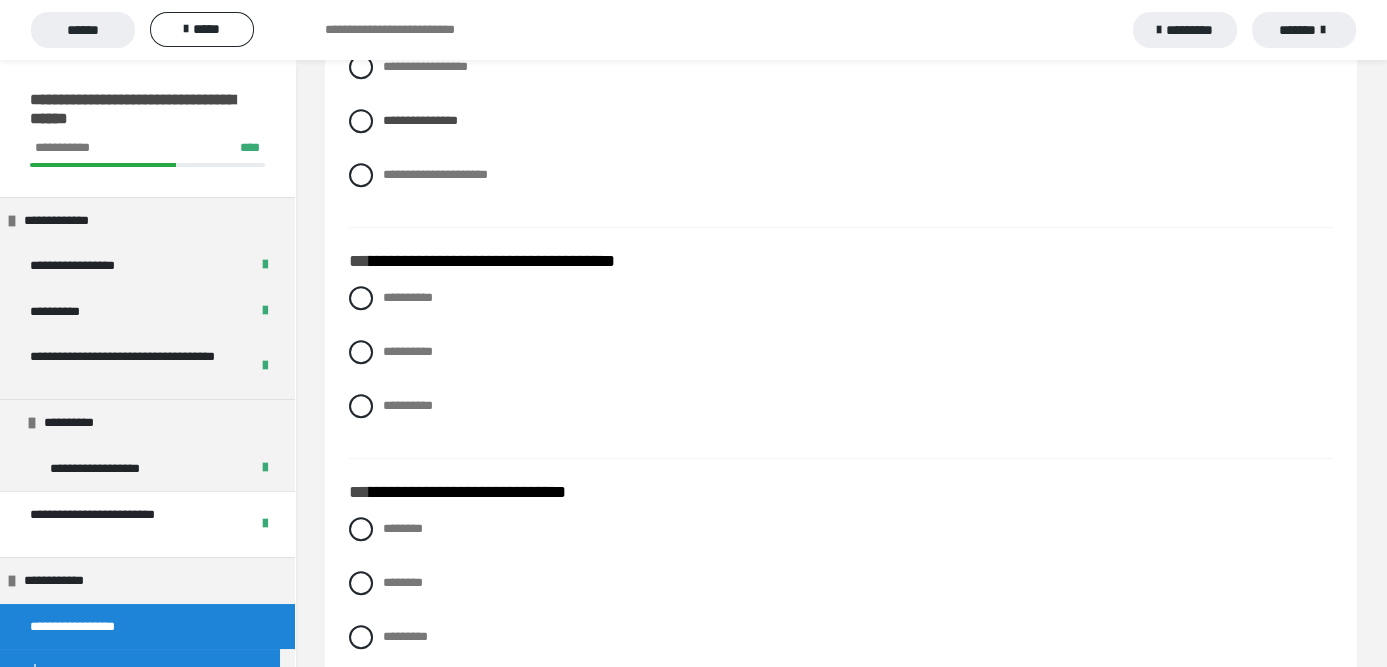 scroll, scrollTop: 1900, scrollLeft: 0, axis: vertical 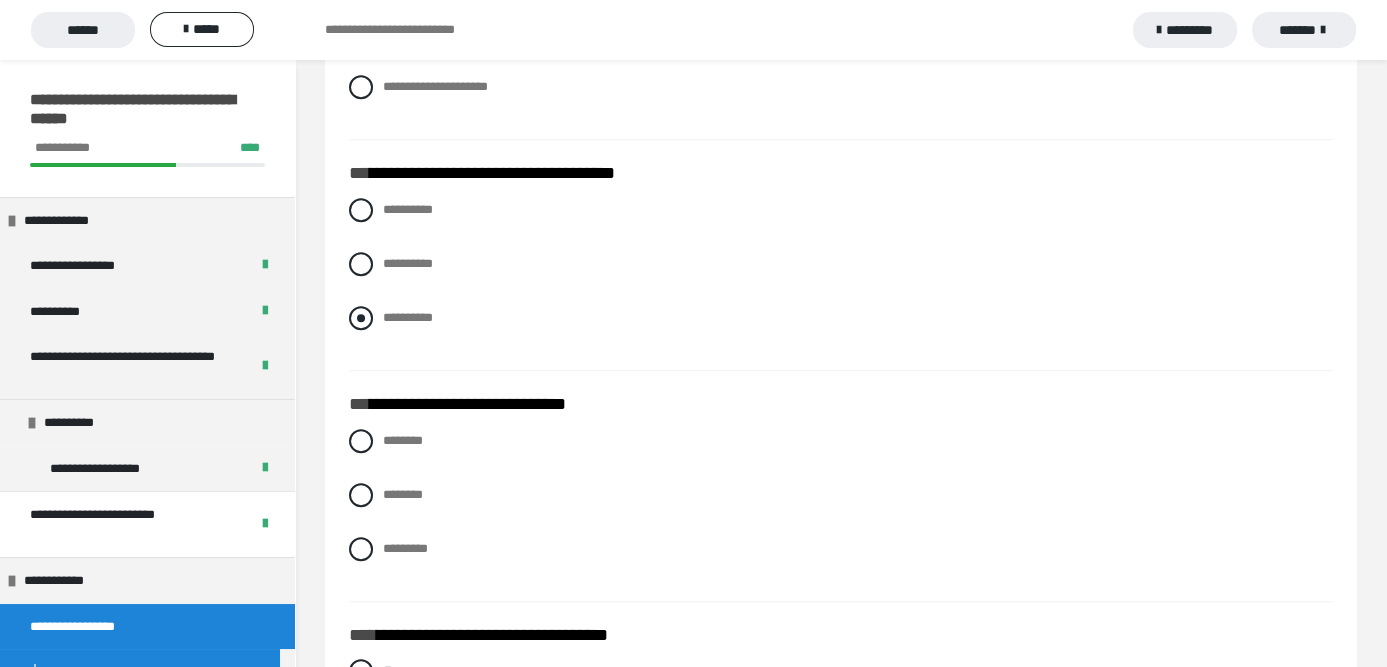 click at bounding box center [361, 318] 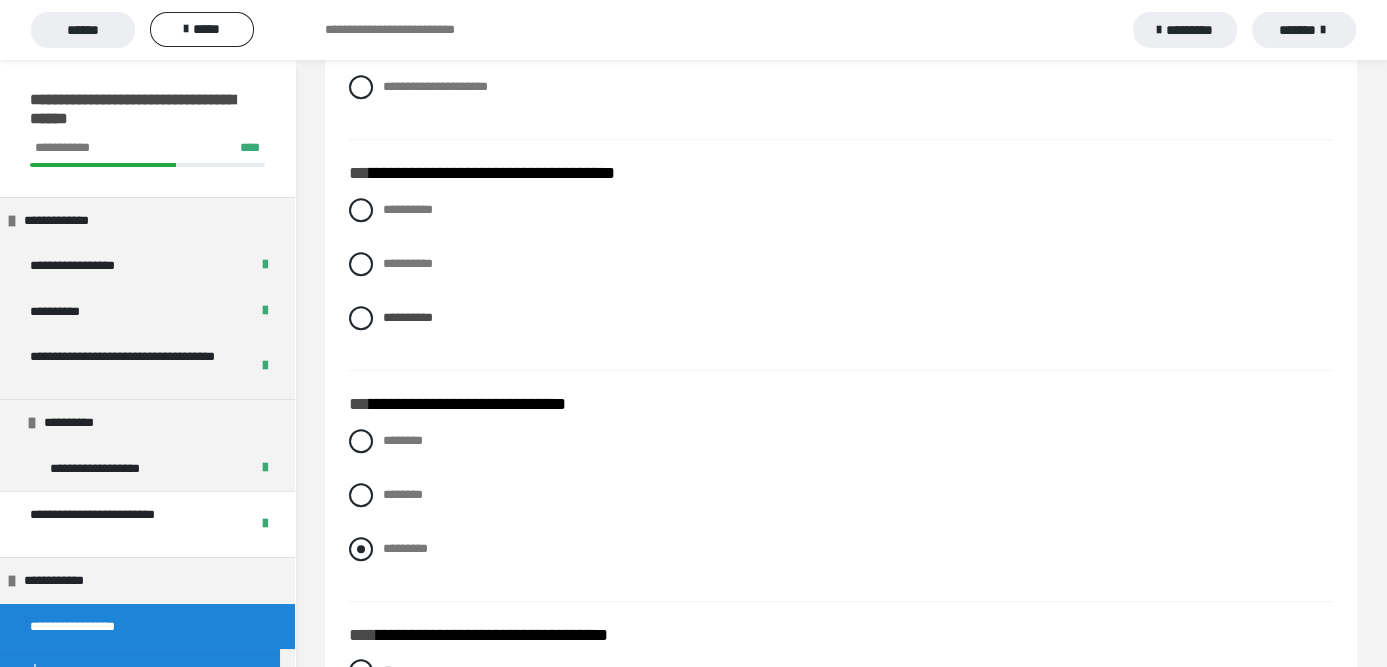 click at bounding box center (361, 549) 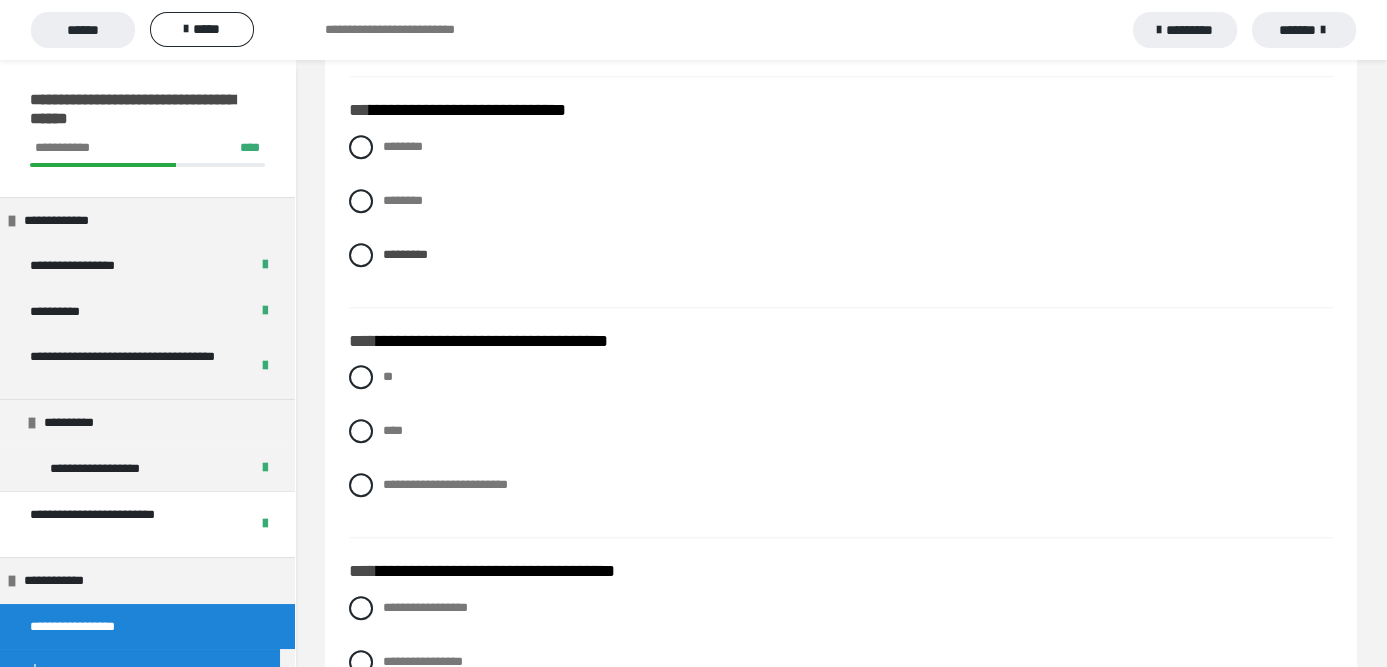 scroll, scrollTop: 2200, scrollLeft: 0, axis: vertical 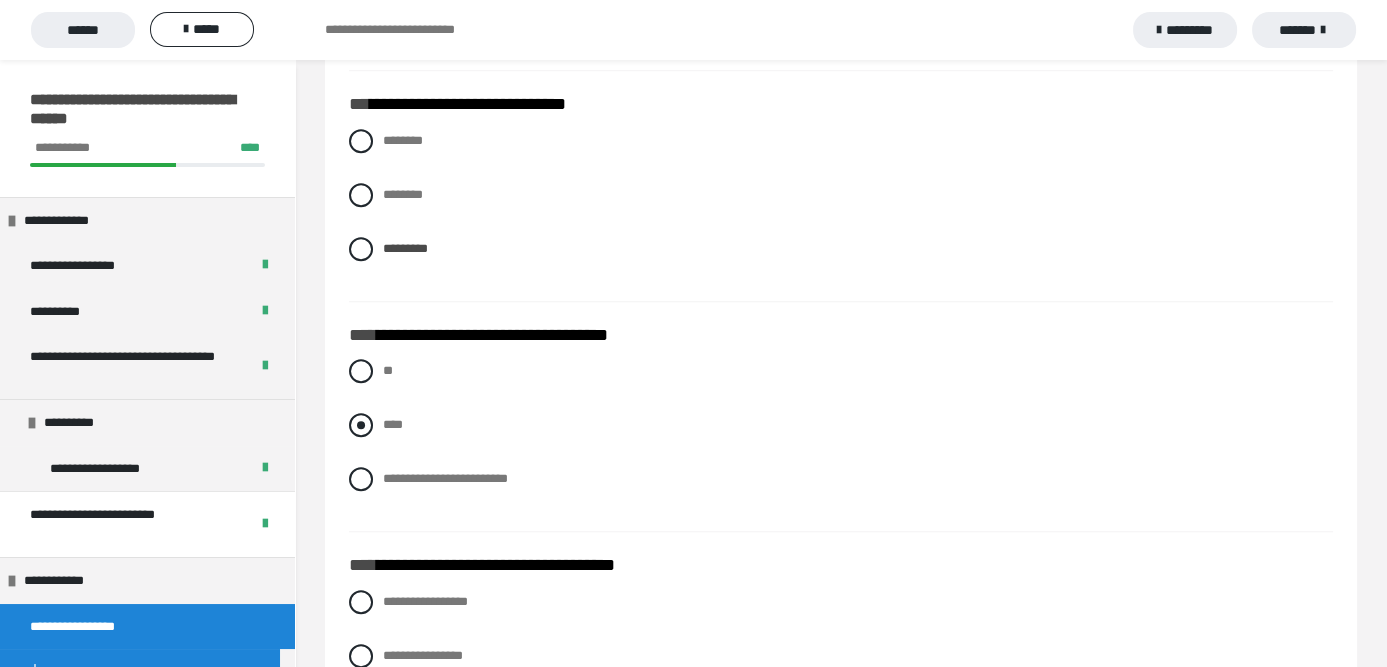 click at bounding box center [361, 425] 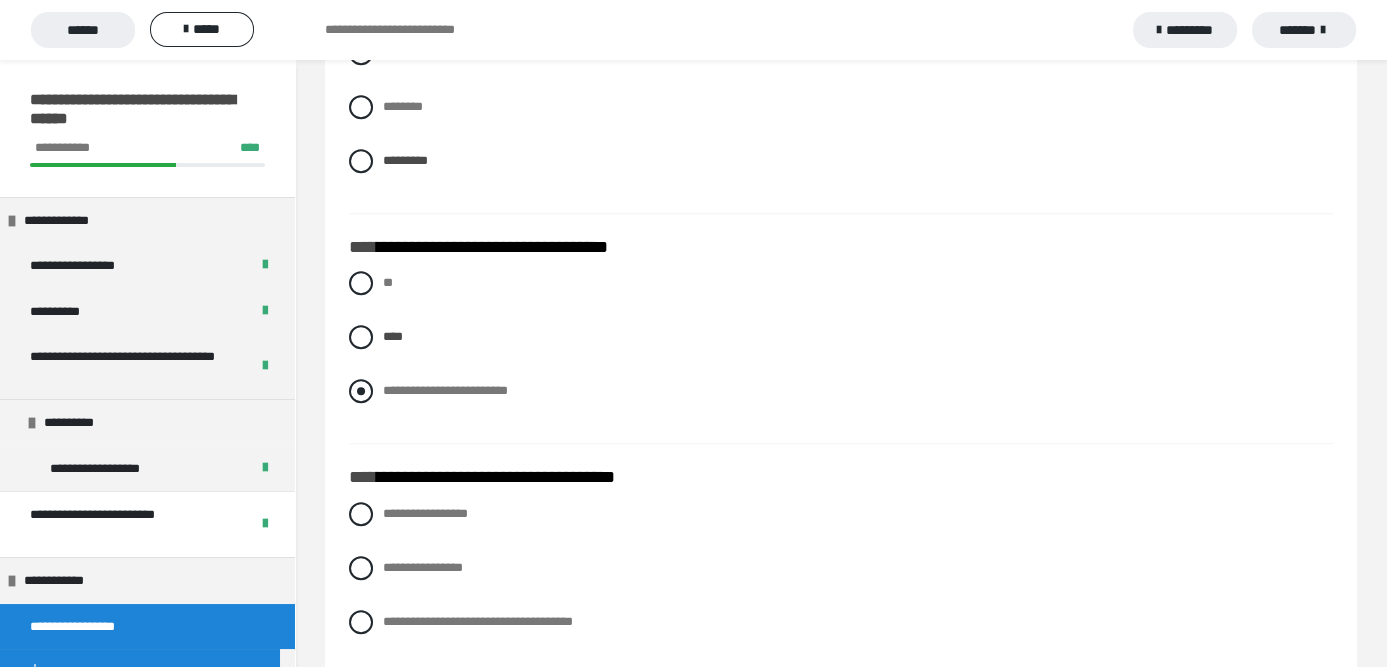 scroll, scrollTop: 2400, scrollLeft: 0, axis: vertical 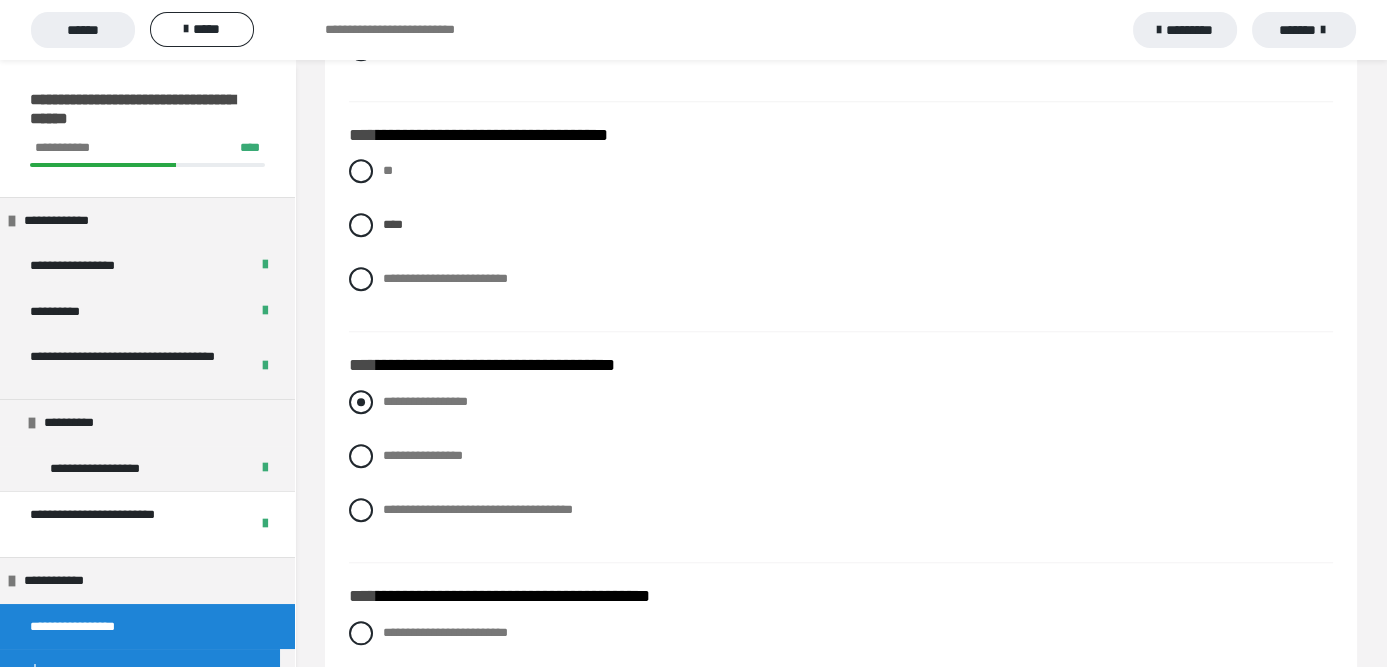 click at bounding box center [361, 402] 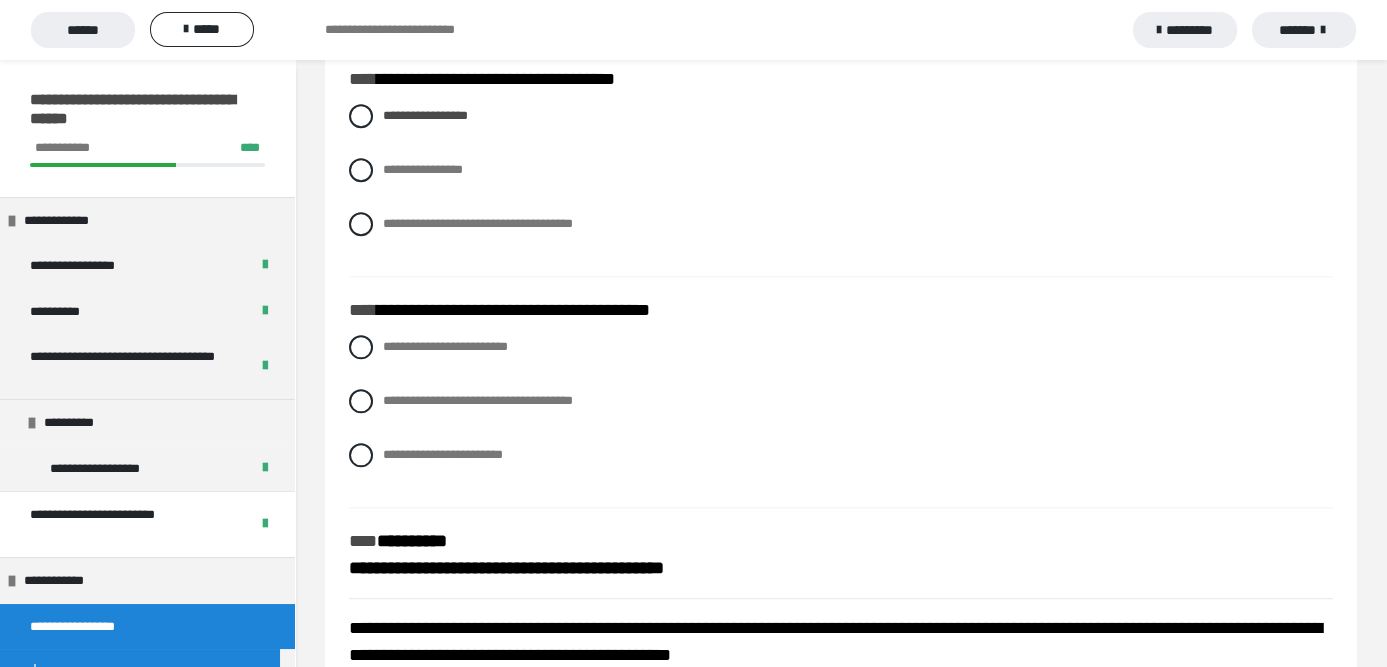 scroll, scrollTop: 2700, scrollLeft: 0, axis: vertical 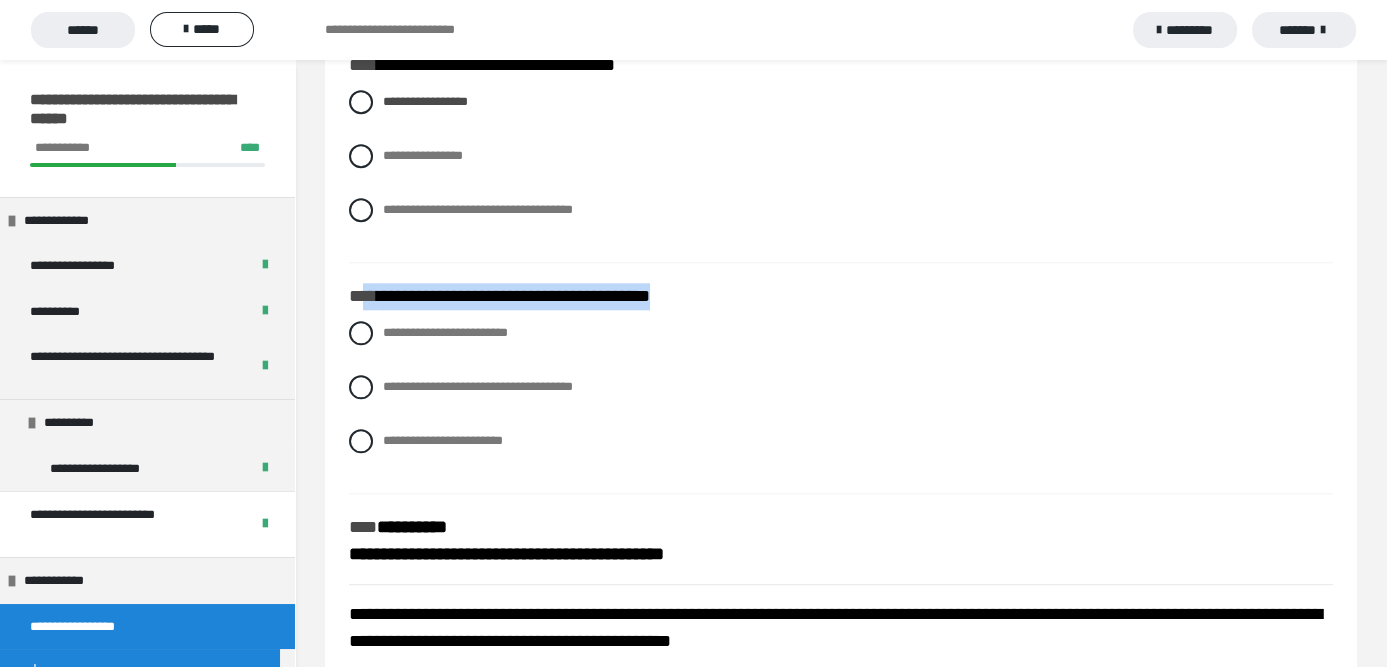 drag, startPoint x: 713, startPoint y: 324, endPoint x: 372, endPoint y: 323, distance: 341.00146 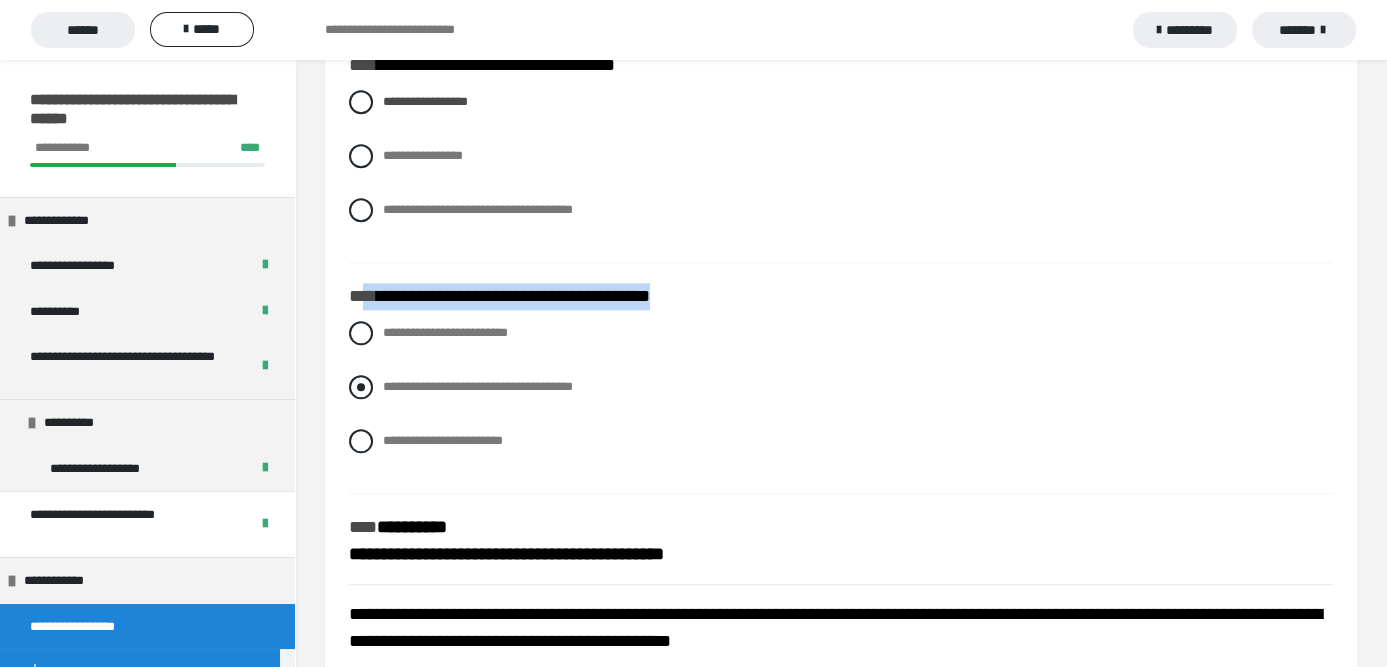 click at bounding box center (361, 387) 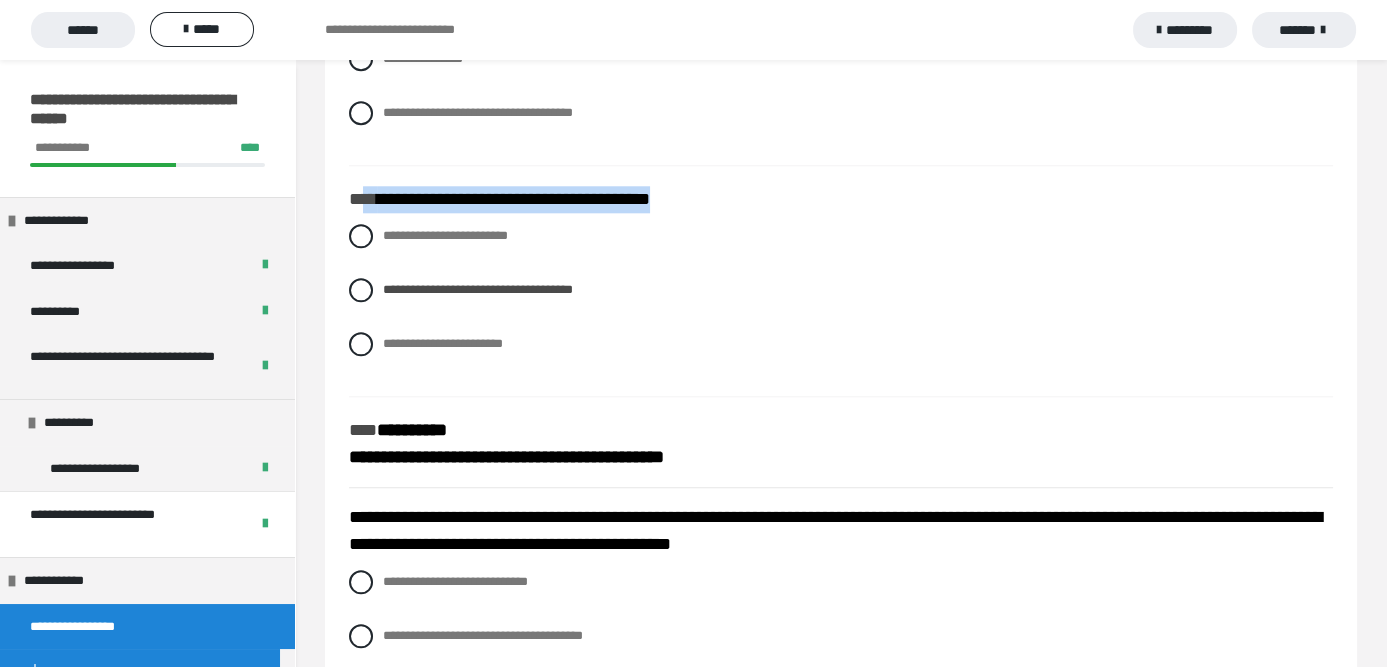 scroll, scrollTop: 3000, scrollLeft: 0, axis: vertical 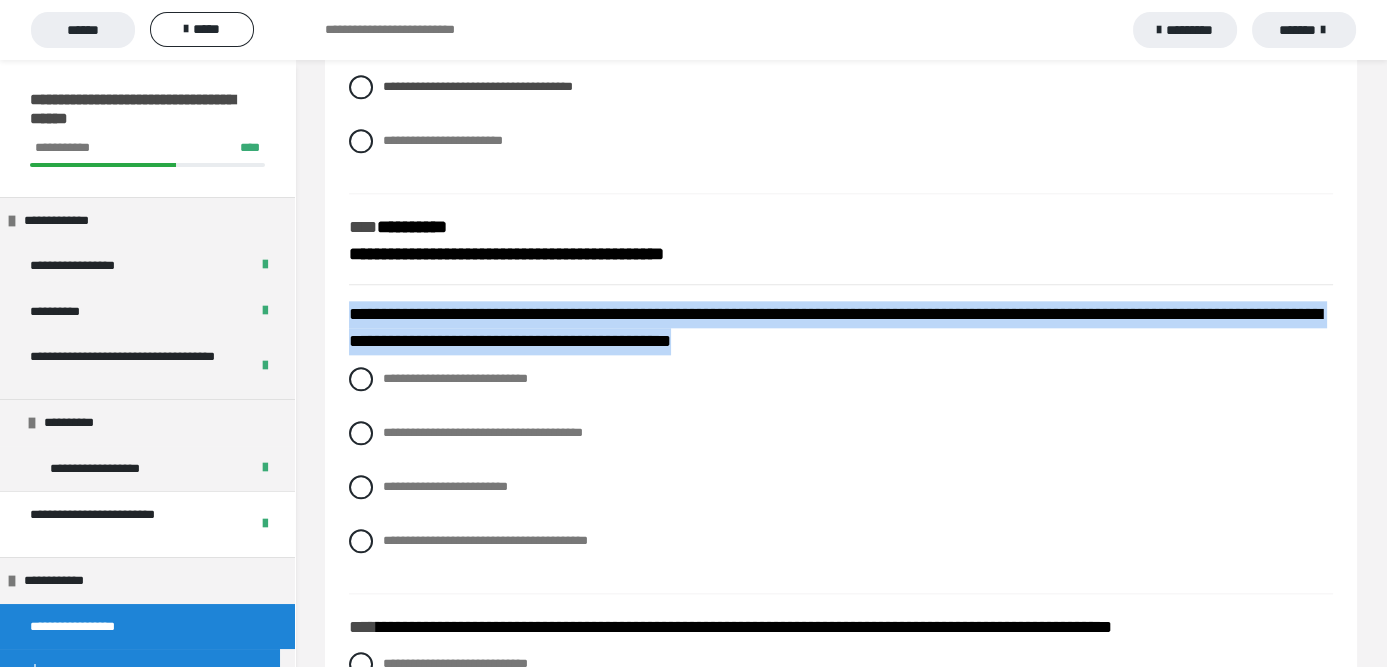 drag, startPoint x: 916, startPoint y: 380, endPoint x: 351, endPoint y: 333, distance: 566.9515 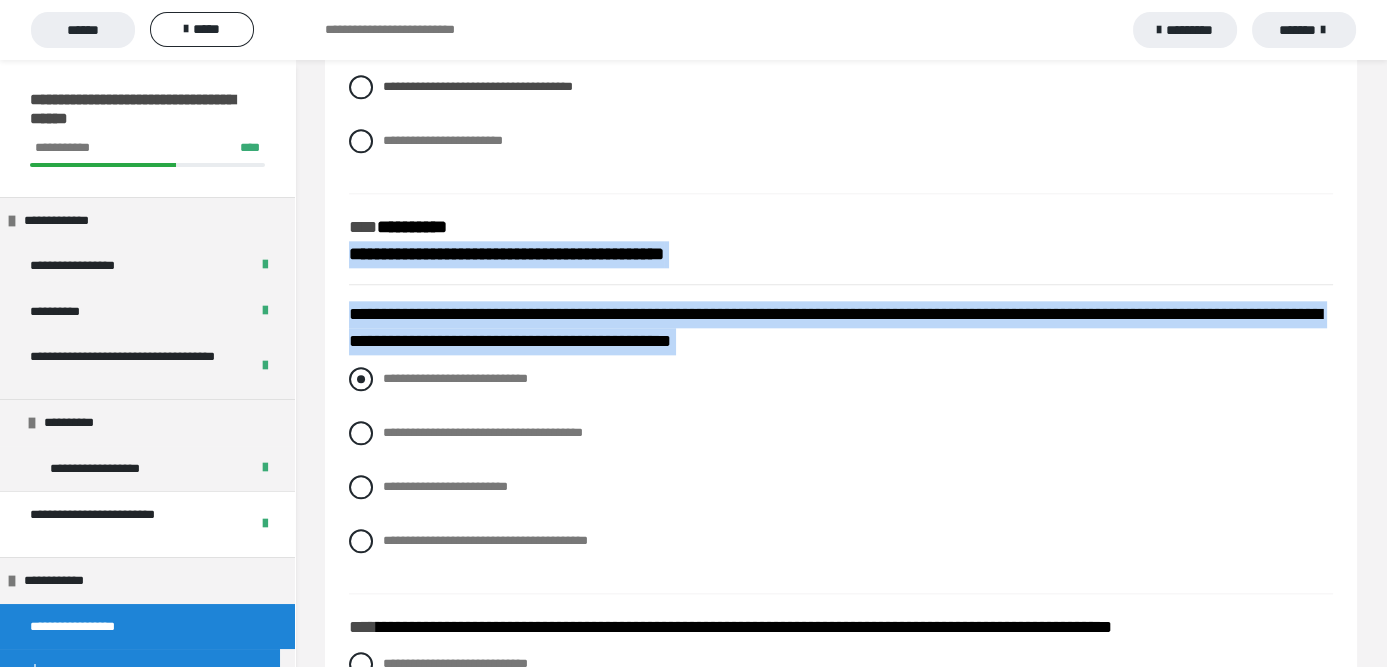 drag, startPoint x: 349, startPoint y: 281, endPoint x: 924, endPoint y: 397, distance: 586.58417 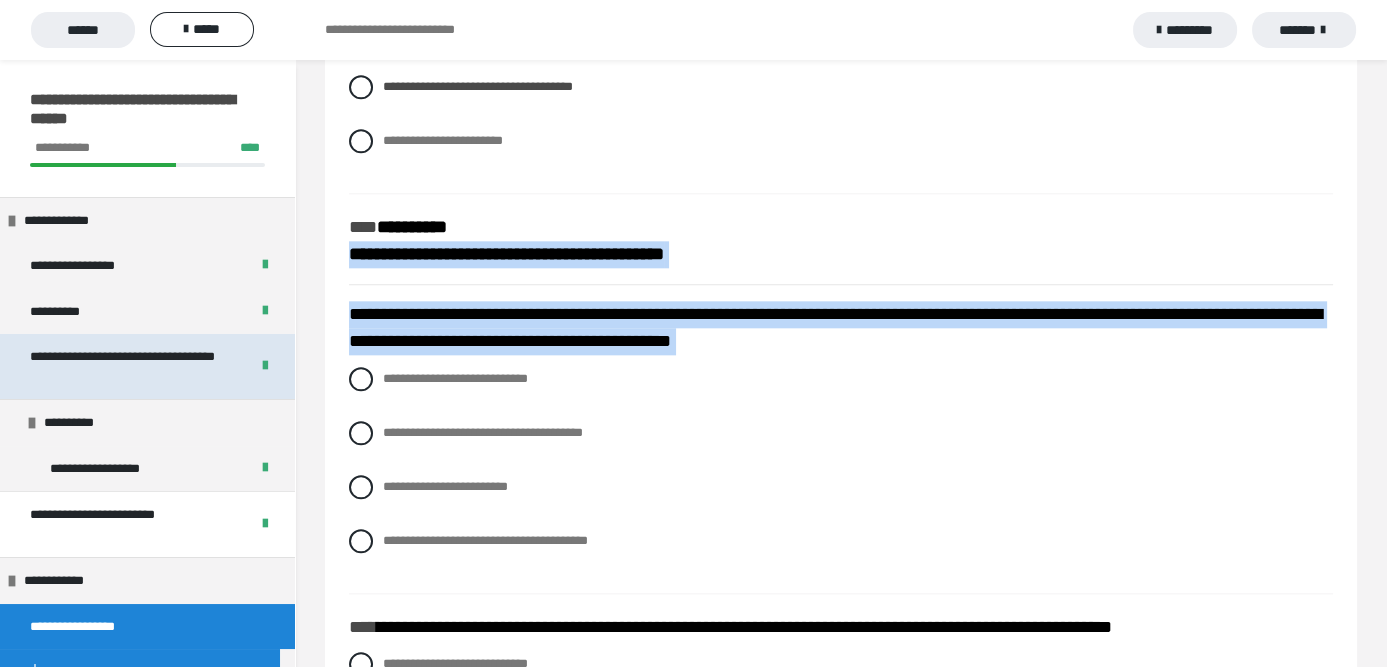 copy on "**********" 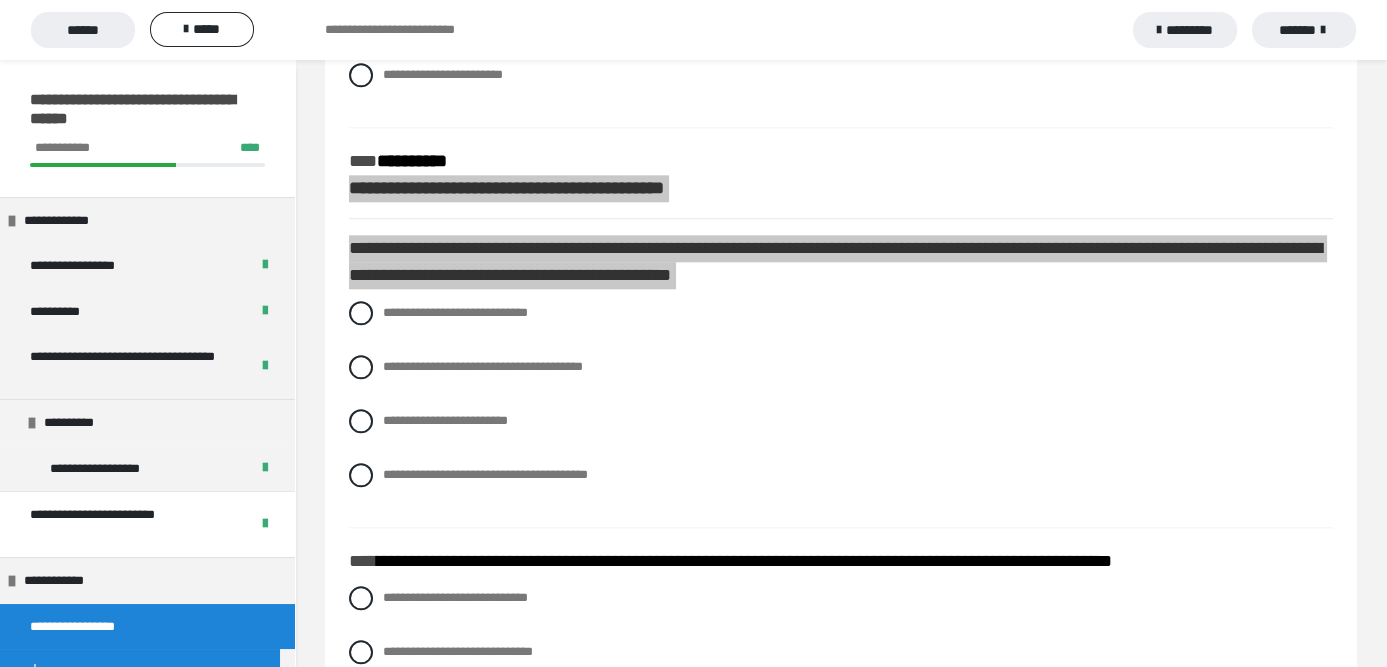 scroll, scrollTop: 3100, scrollLeft: 0, axis: vertical 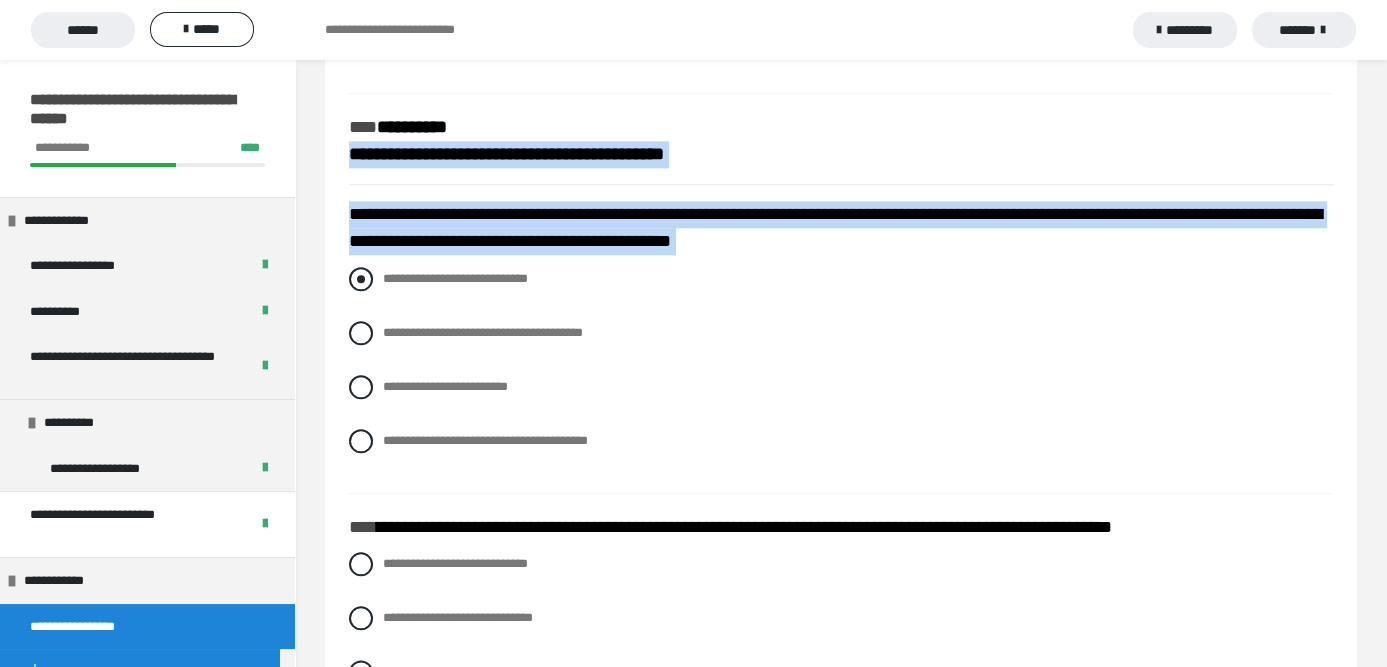 click at bounding box center (361, 279) 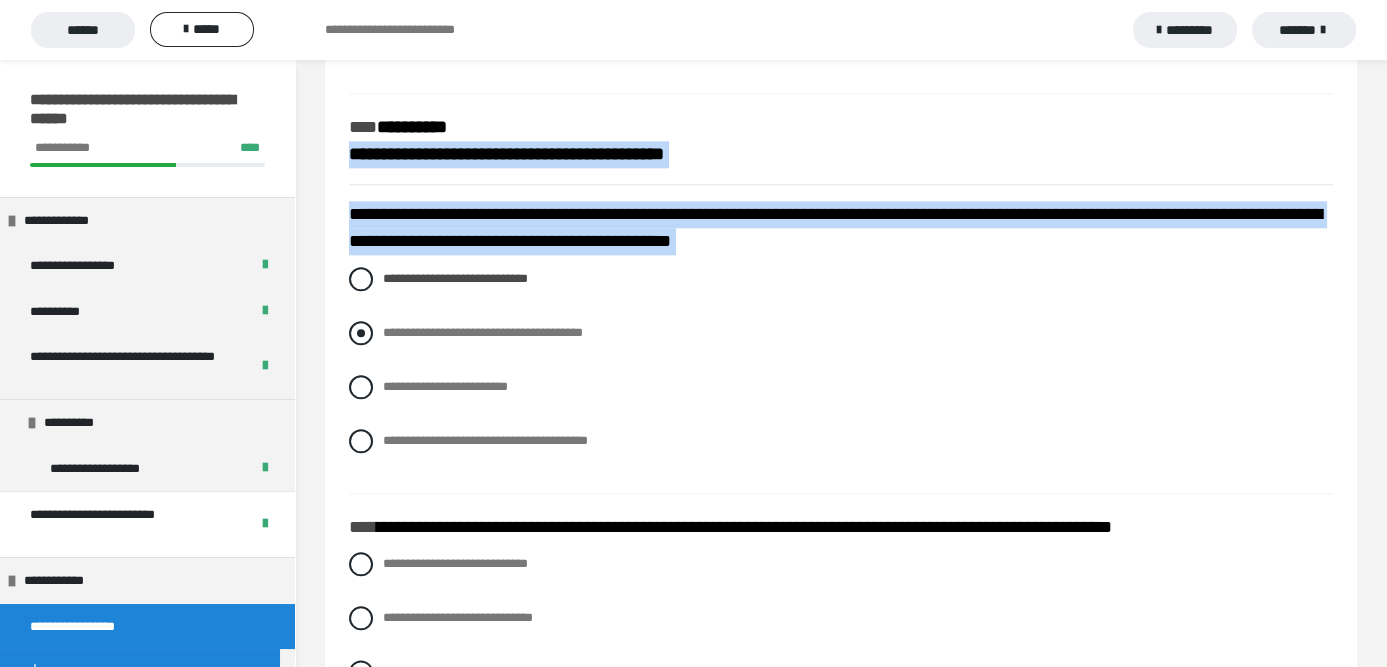 click at bounding box center (361, 333) 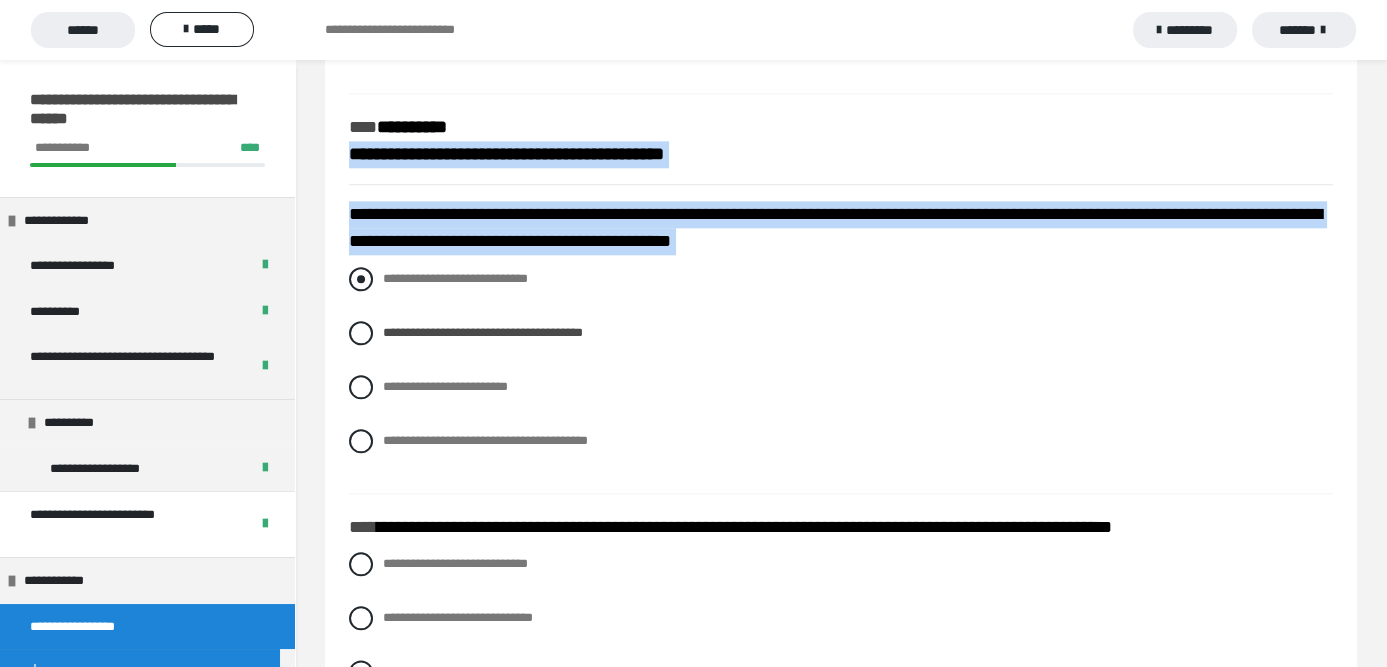 click at bounding box center [361, 279] 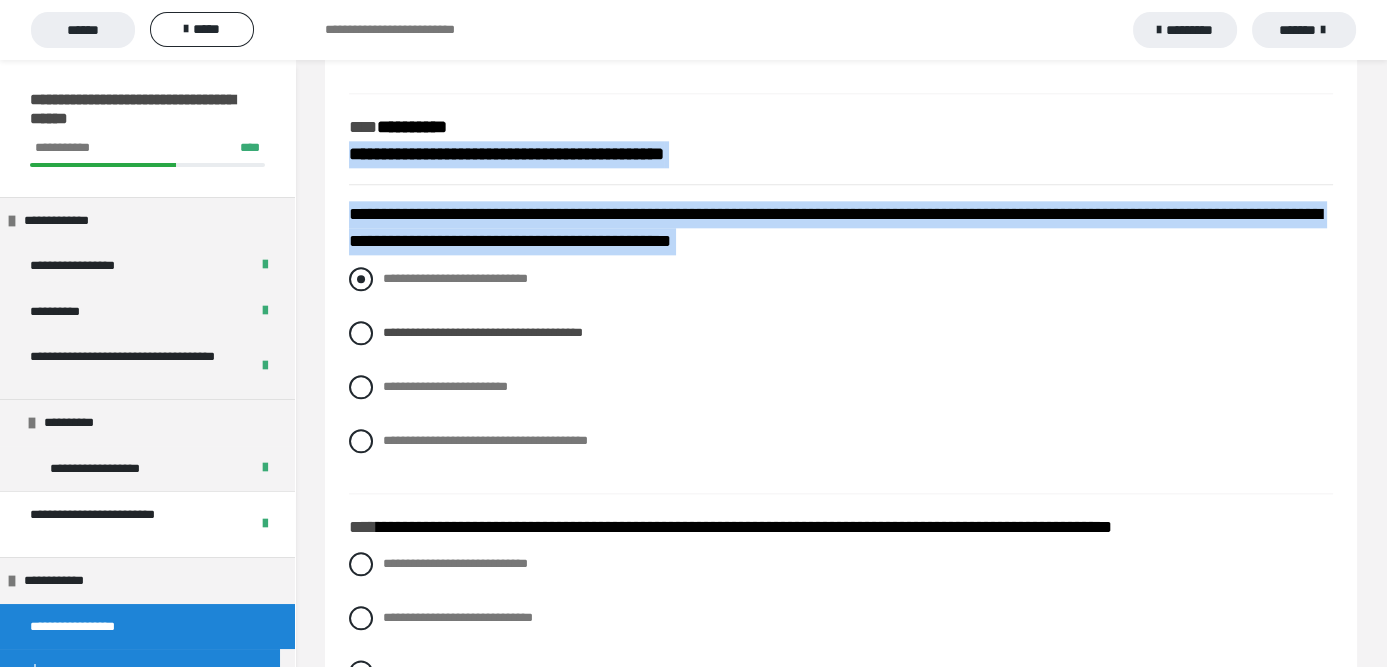 click on "**********" at bounding box center [389, 273] 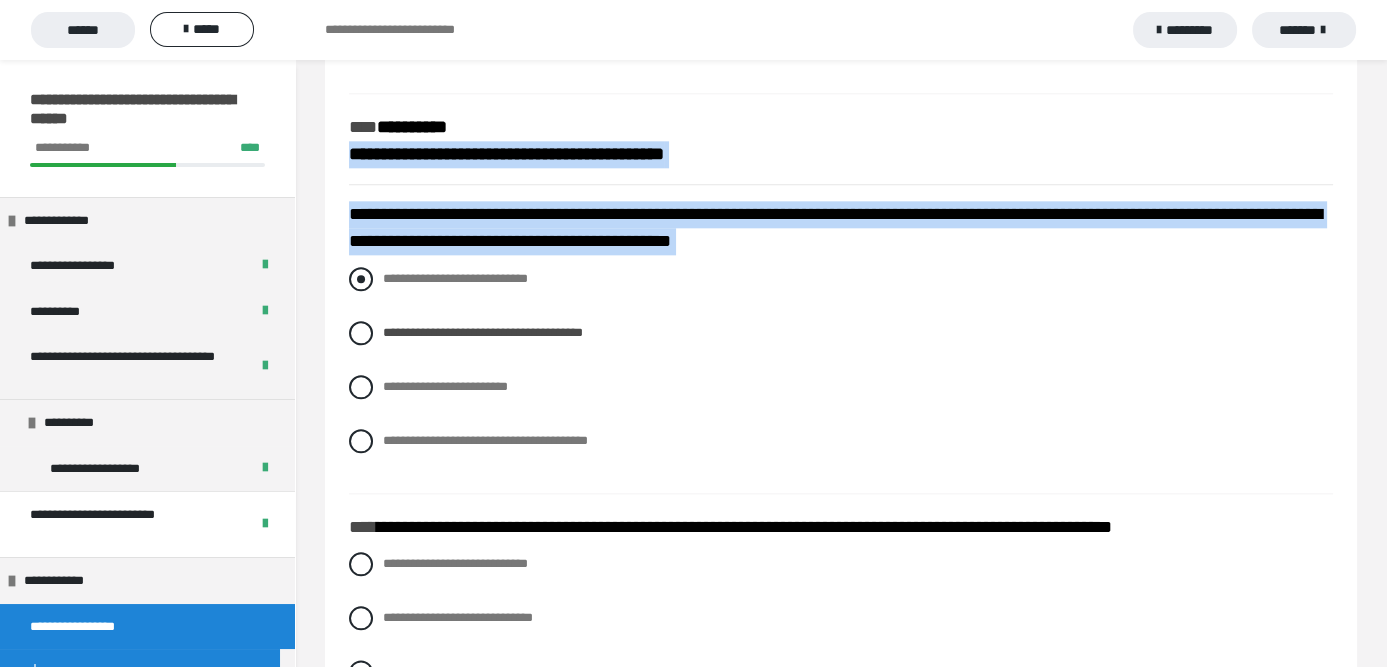 radio on "****" 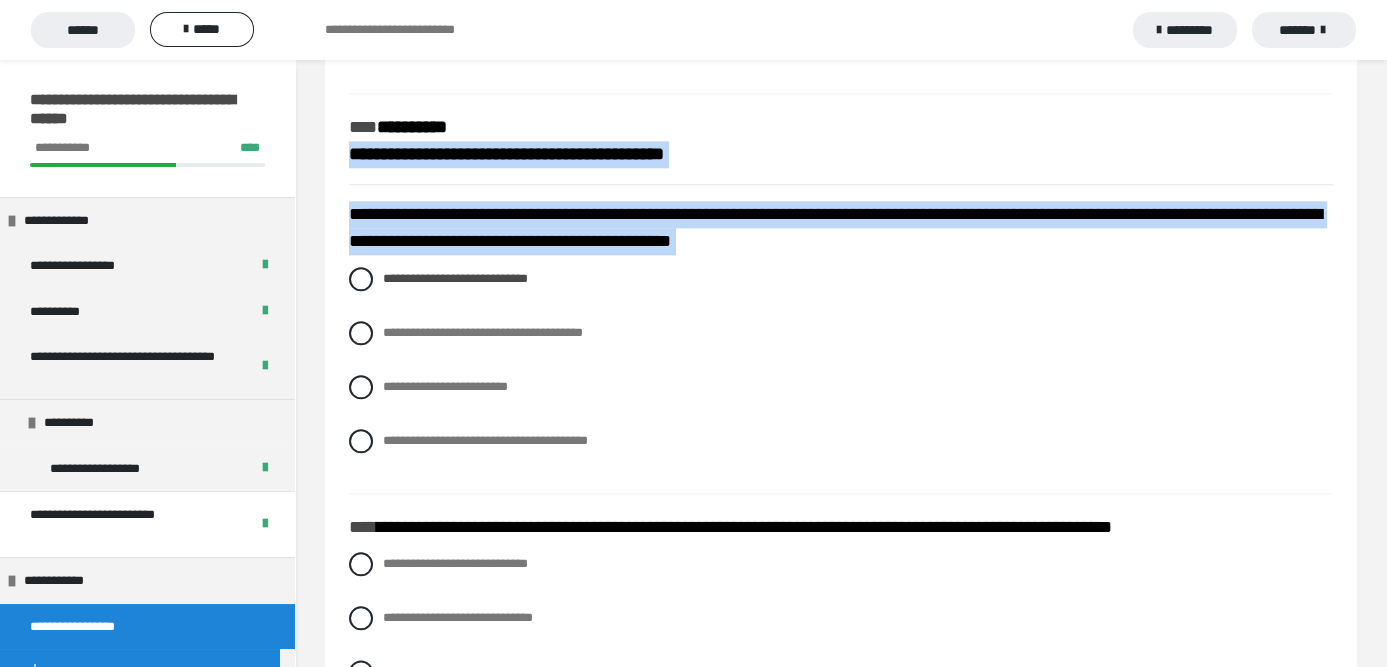 click on "**********" at bounding box center (835, 227) 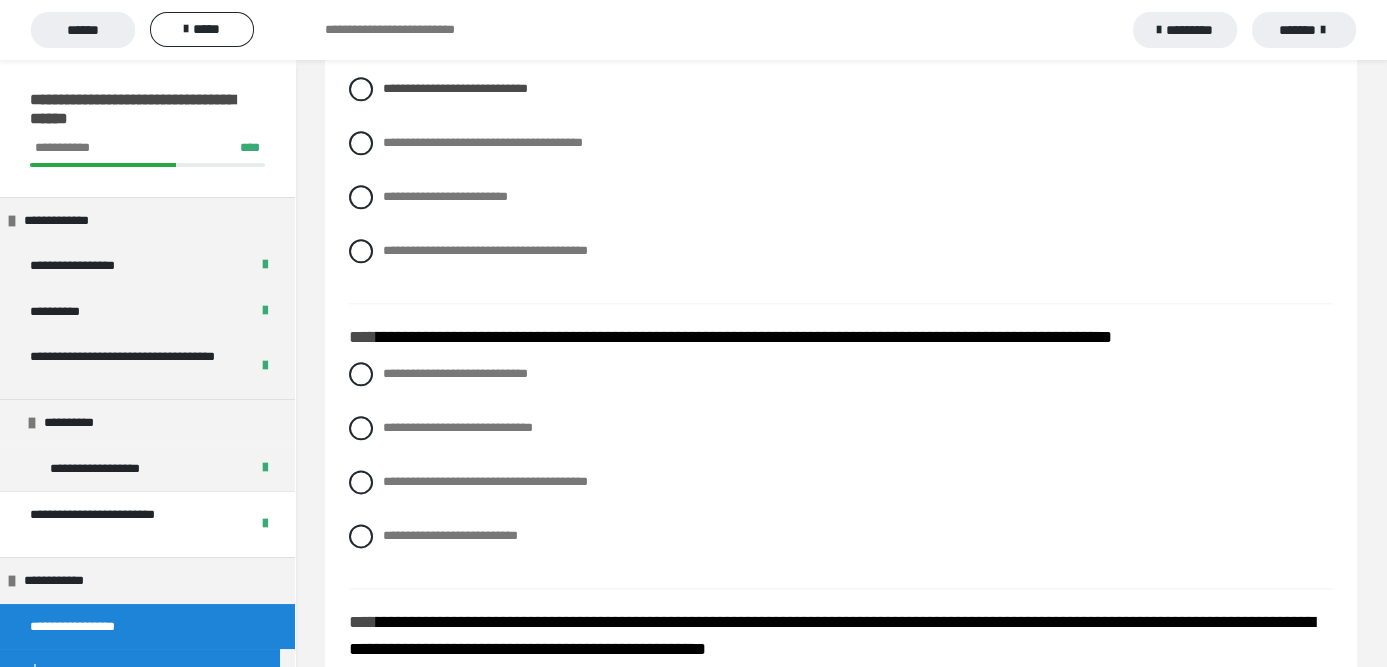 scroll, scrollTop: 3300, scrollLeft: 0, axis: vertical 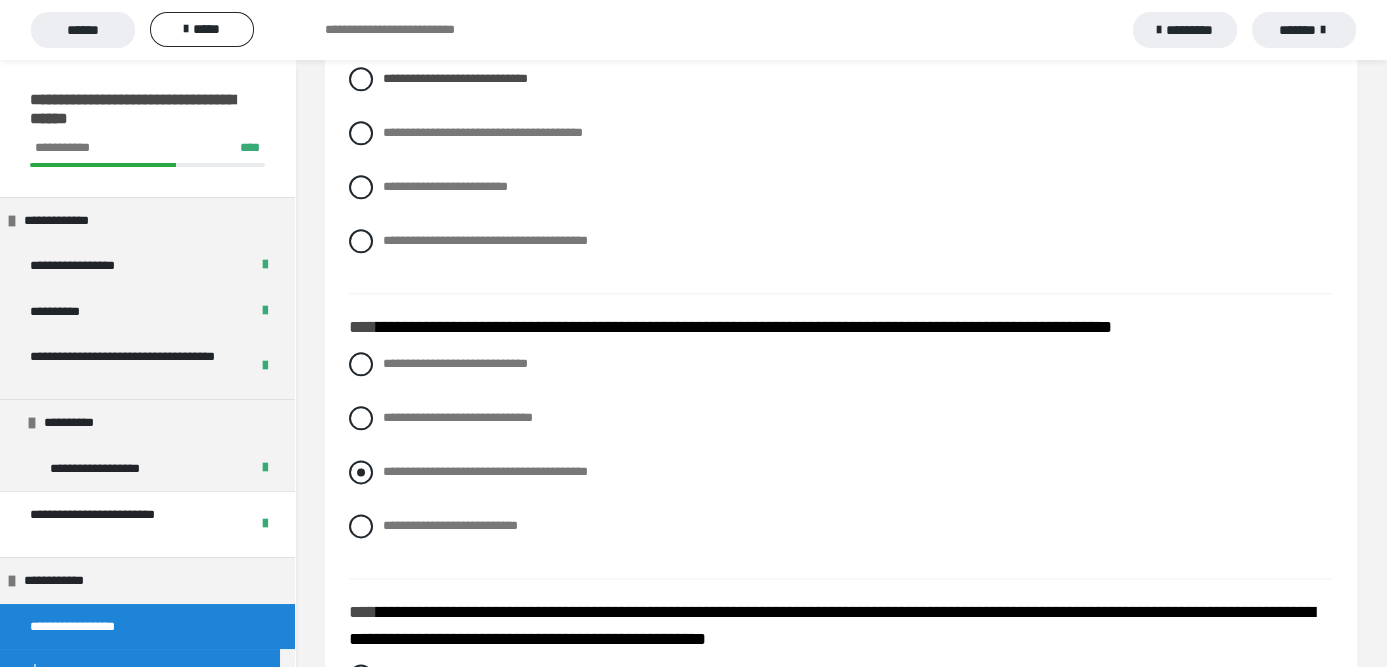 click at bounding box center [361, 472] 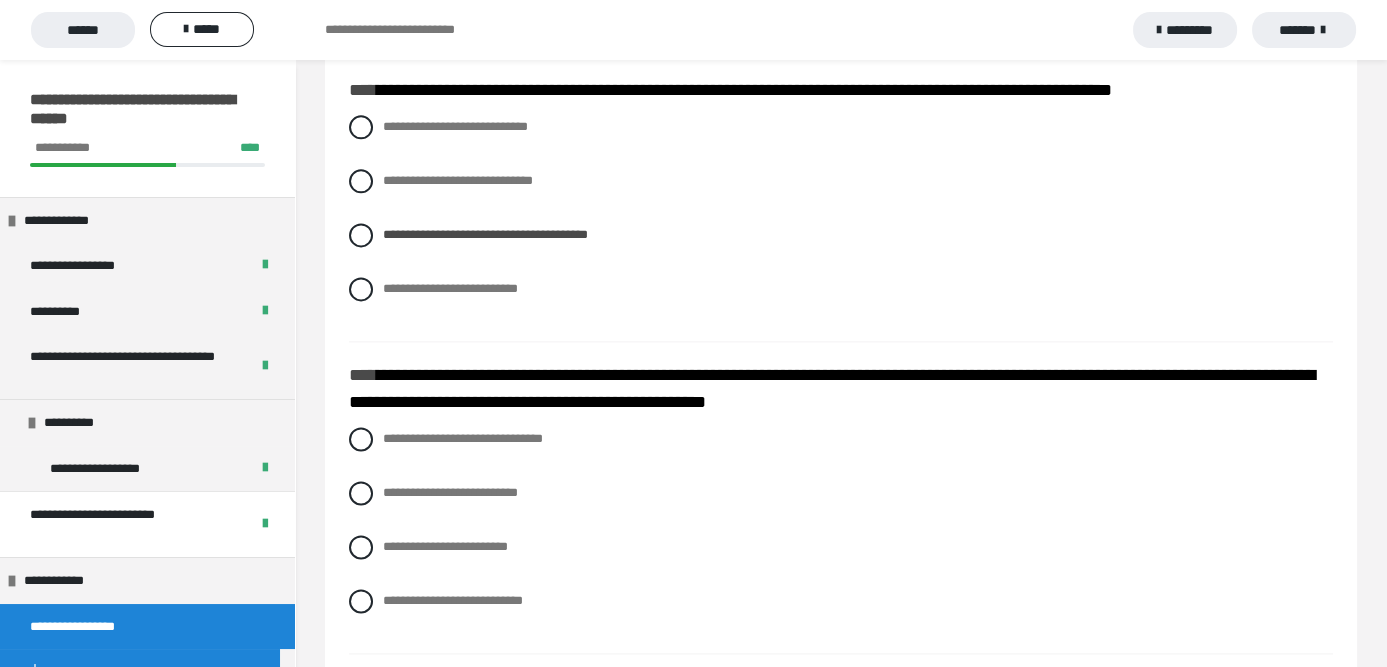scroll, scrollTop: 3600, scrollLeft: 0, axis: vertical 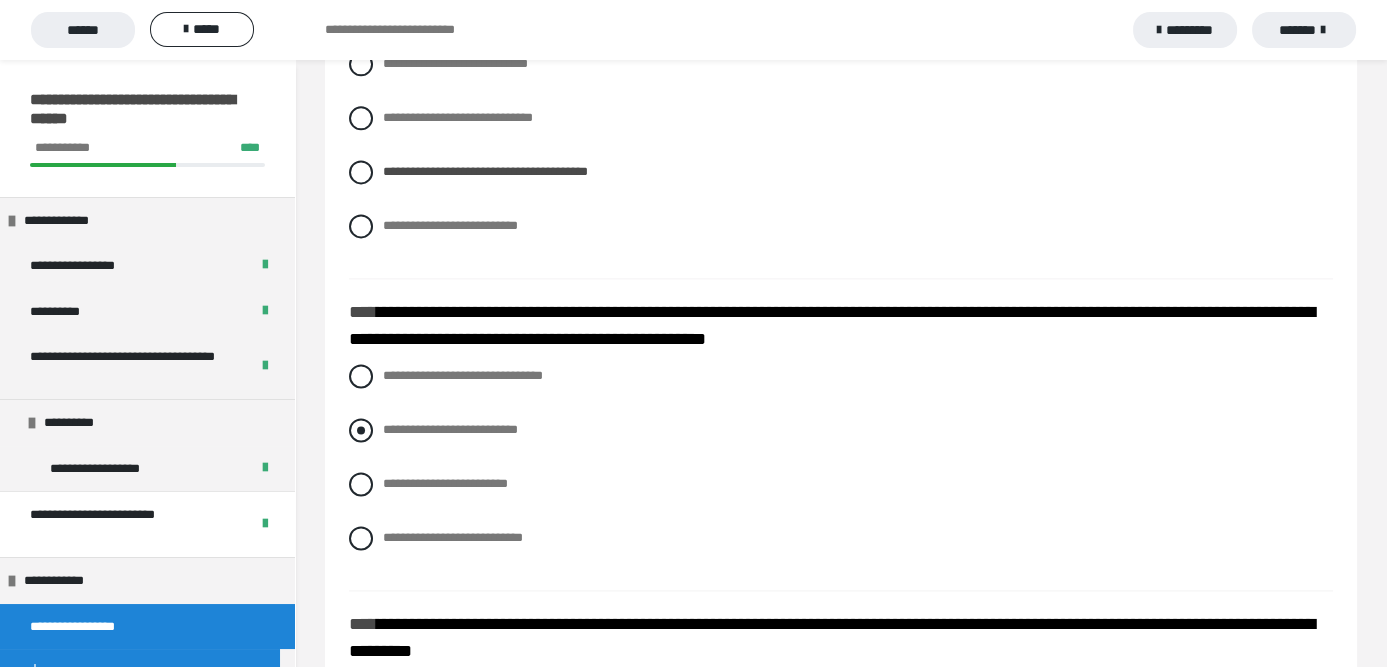 click at bounding box center [361, 430] 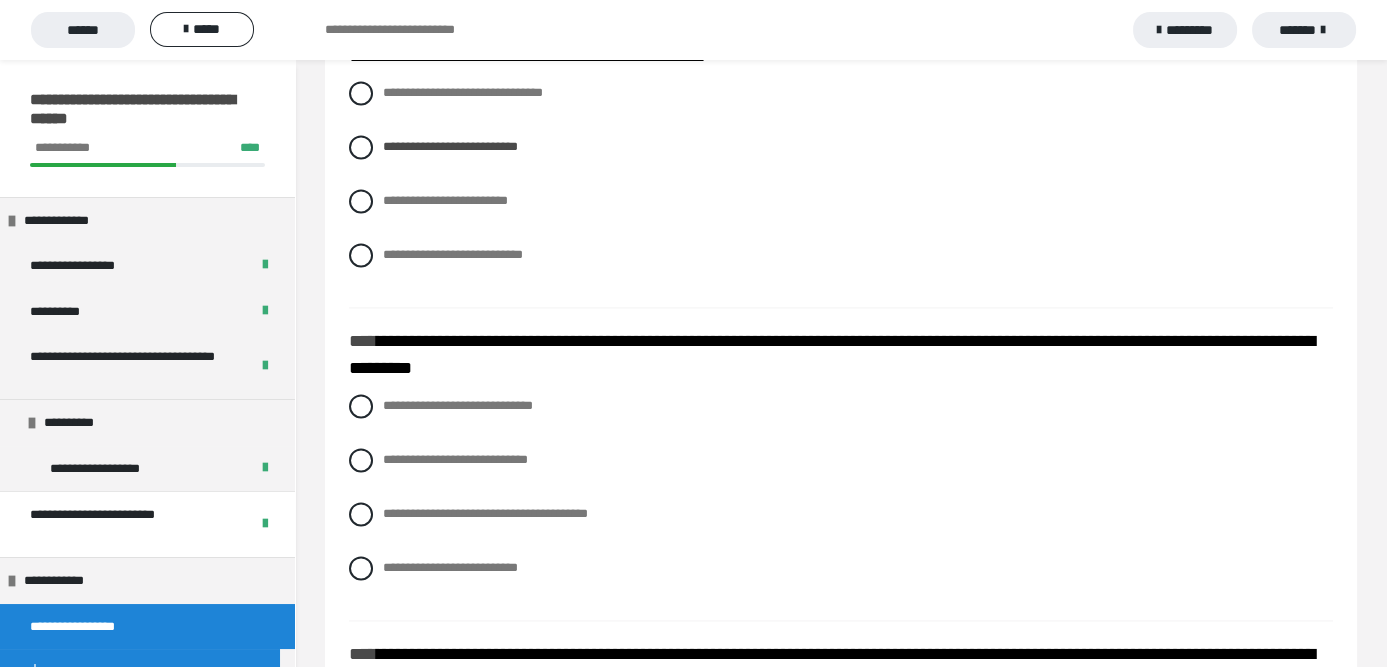 scroll, scrollTop: 3900, scrollLeft: 0, axis: vertical 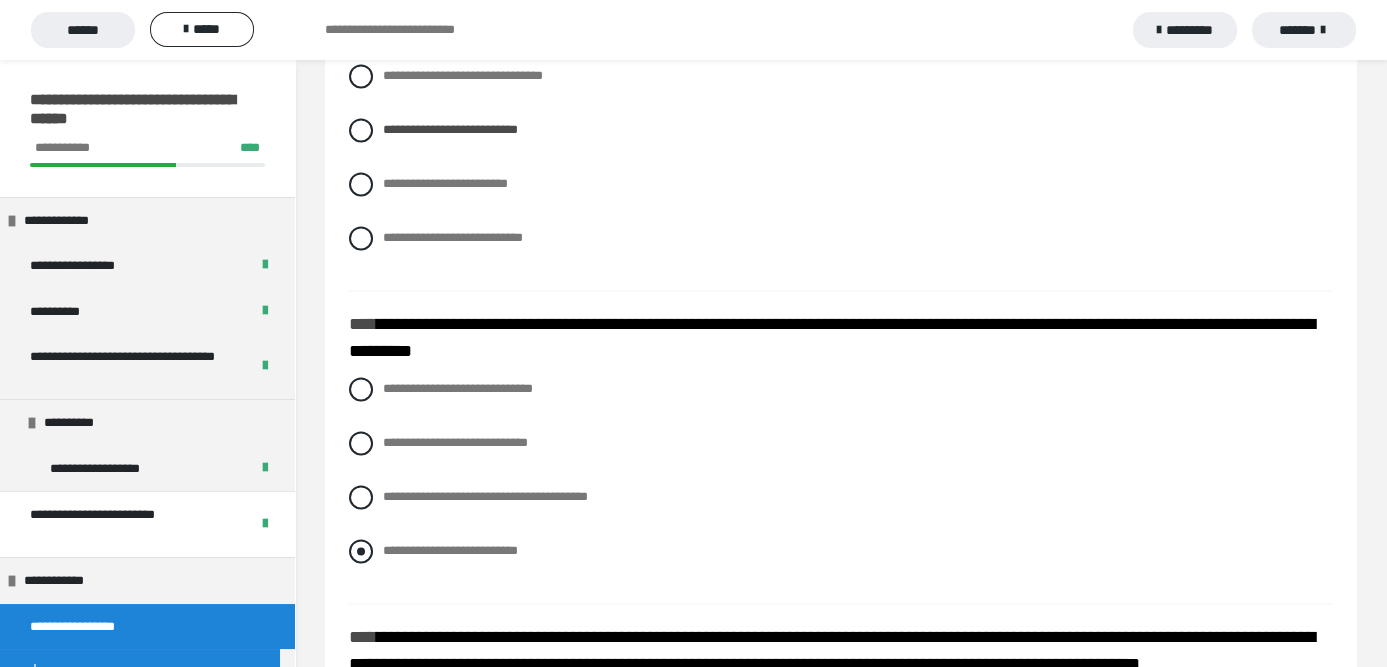 click at bounding box center [361, 551] 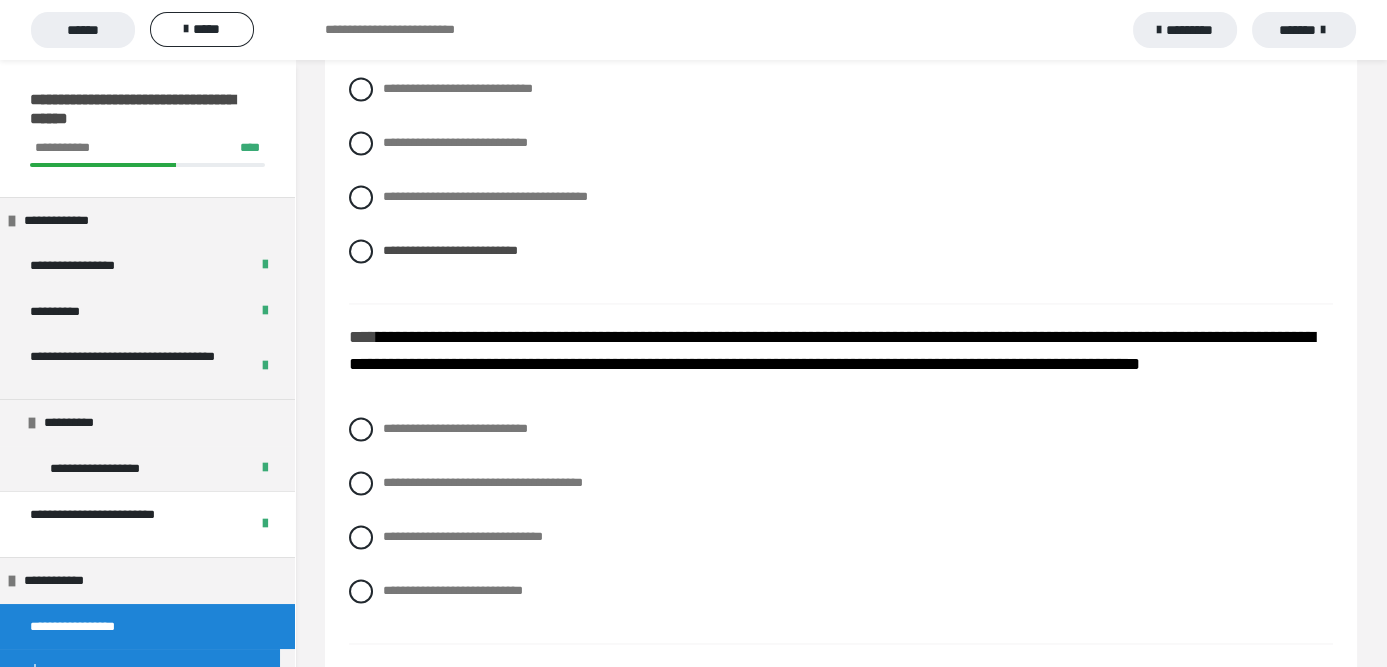 scroll, scrollTop: 4300, scrollLeft: 0, axis: vertical 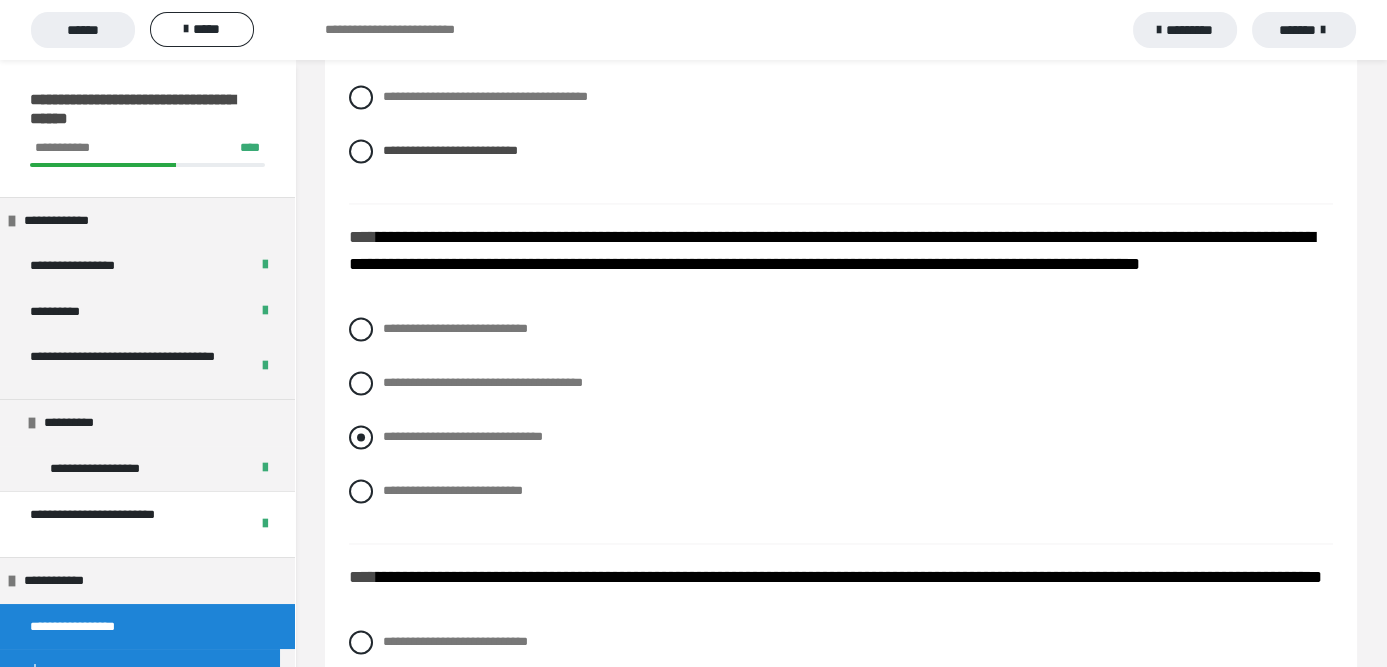 click on "**********" at bounding box center [841, 437] 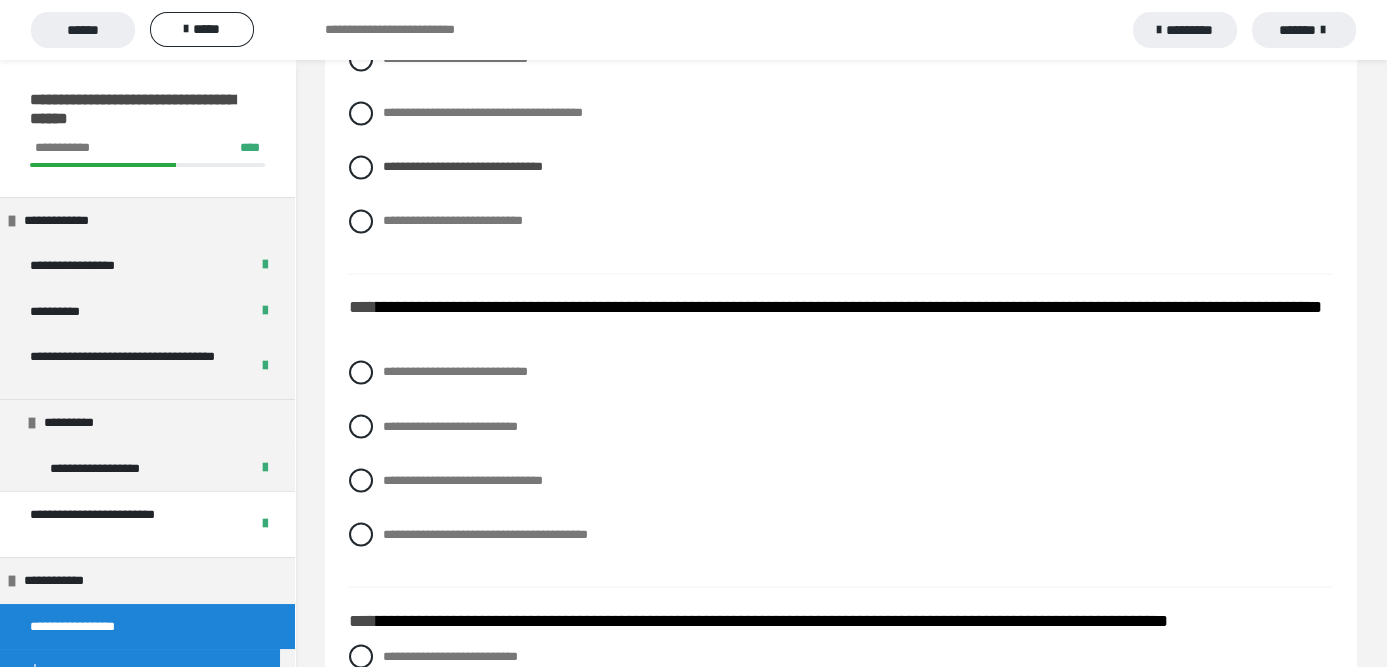 scroll, scrollTop: 4600, scrollLeft: 0, axis: vertical 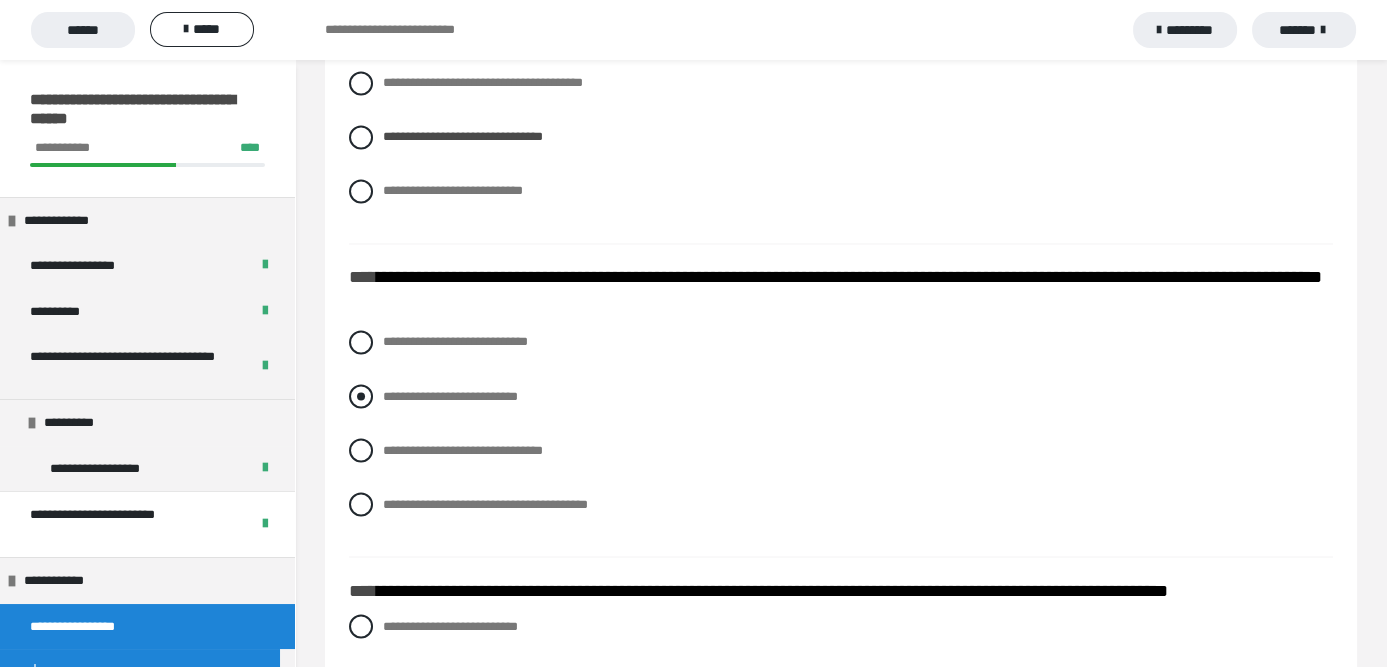 click at bounding box center (361, 396) 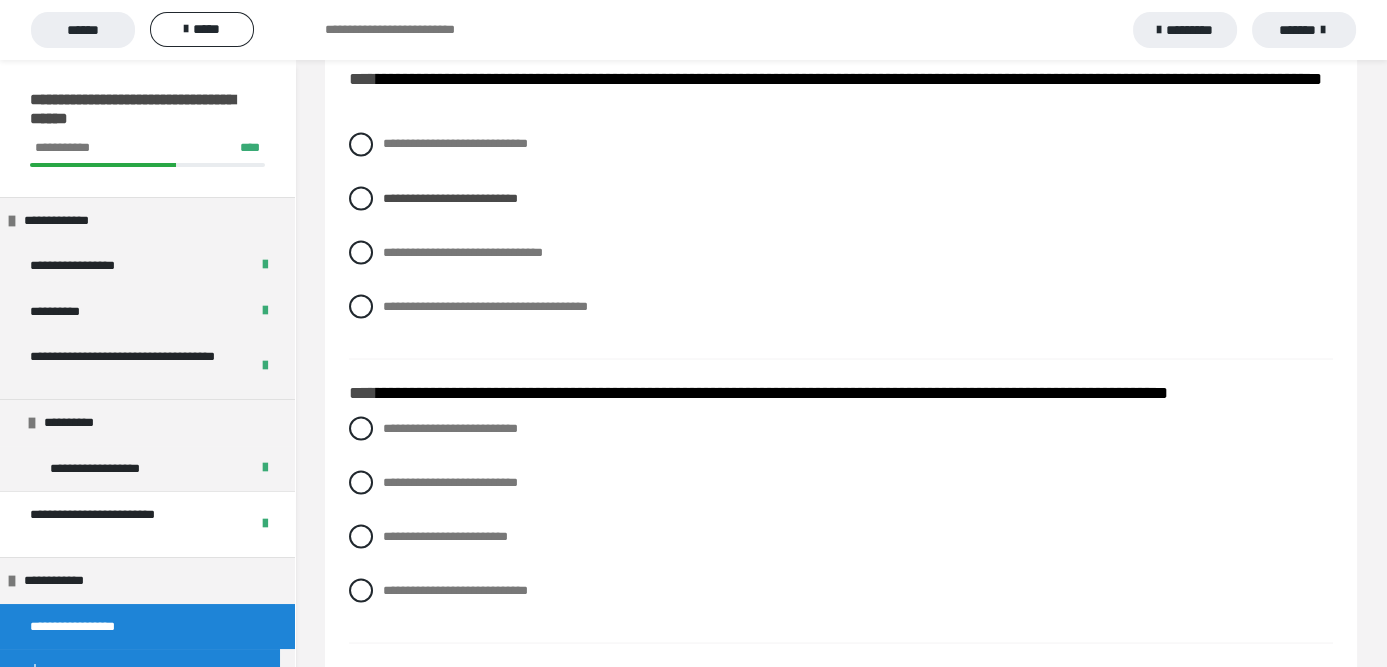 scroll, scrollTop: 4800, scrollLeft: 0, axis: vertical 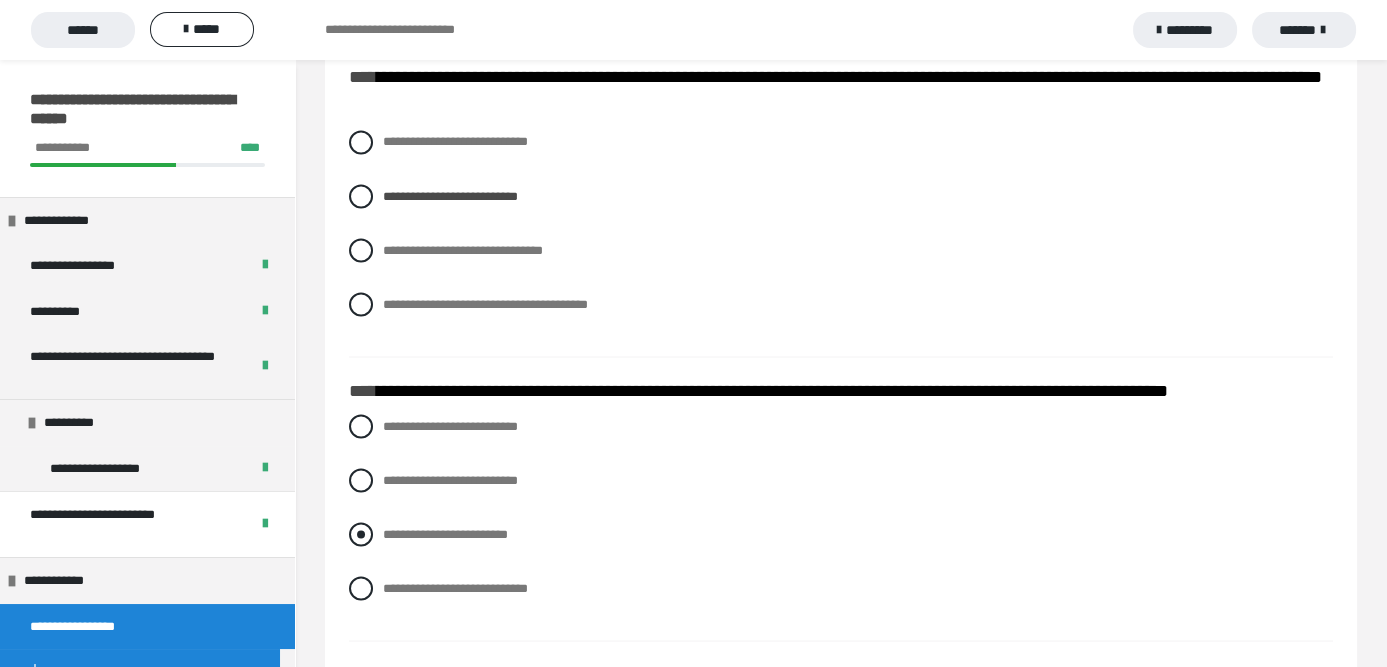 drag, startPoint x: 369, startPoint y: 561, endPoint x: 402, endPoint y: 539, distance: 39.661064 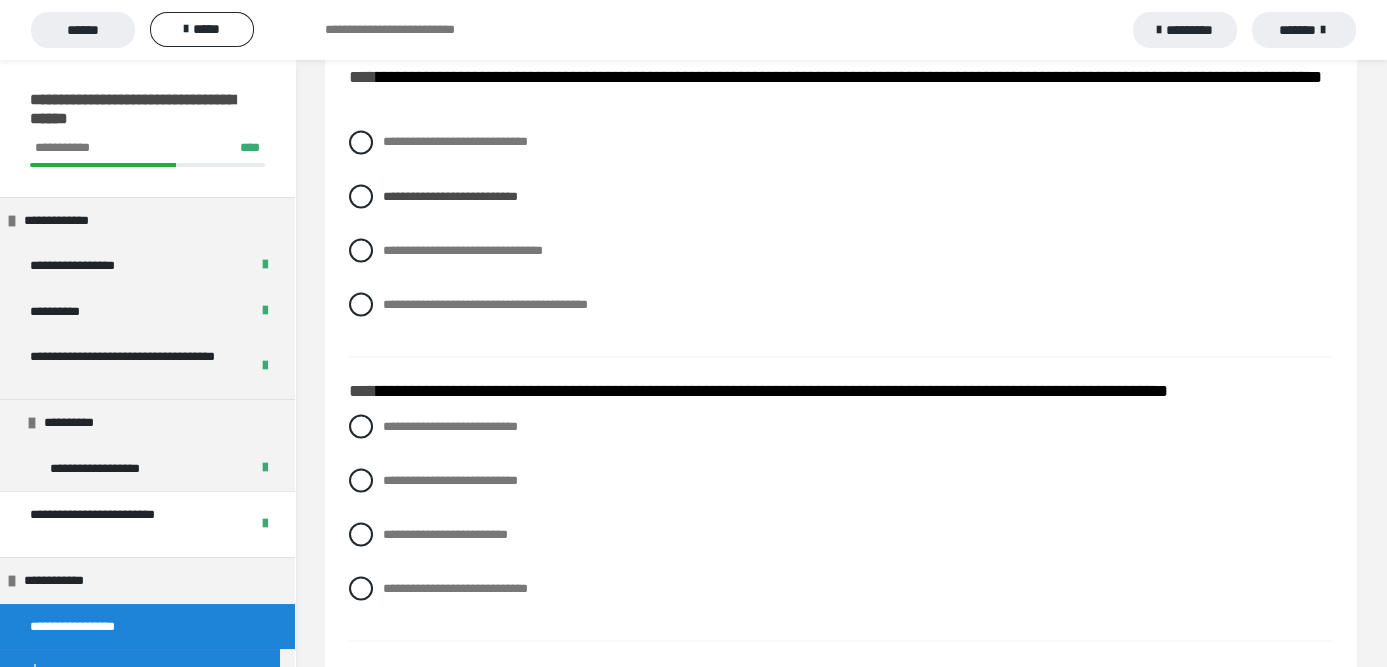 click at bounding box center (361, 534) 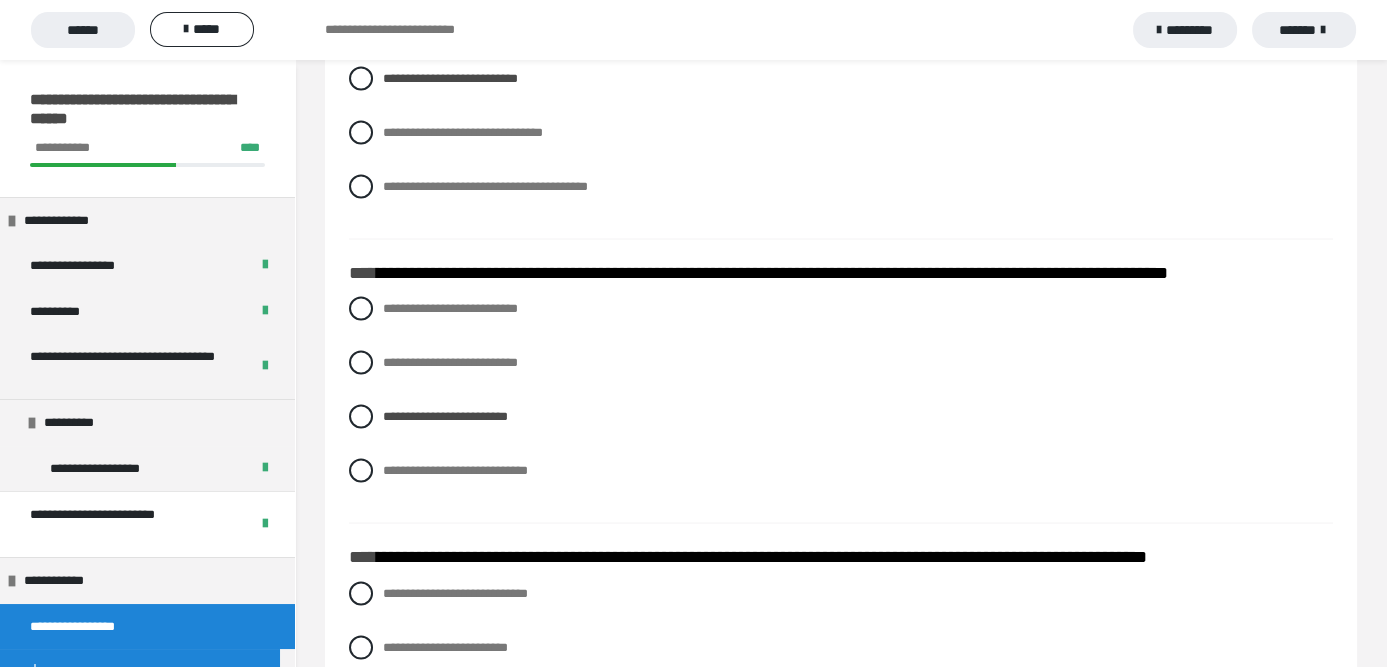 scroll, scrollTop: 5100, scrollLeft: 0, axis: vertical 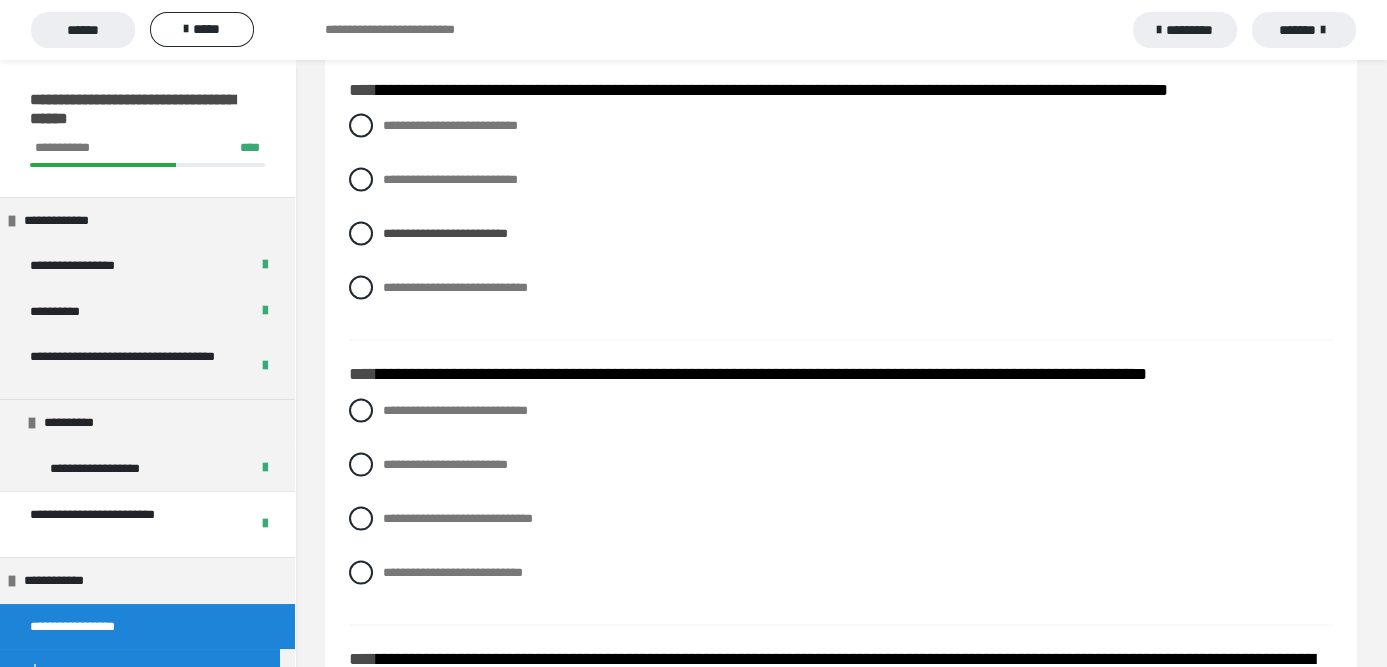 drag, startPoint x: 354, startPoint y: 594, endPoint x: 356, endPoint y: 581, distance: 13.152946 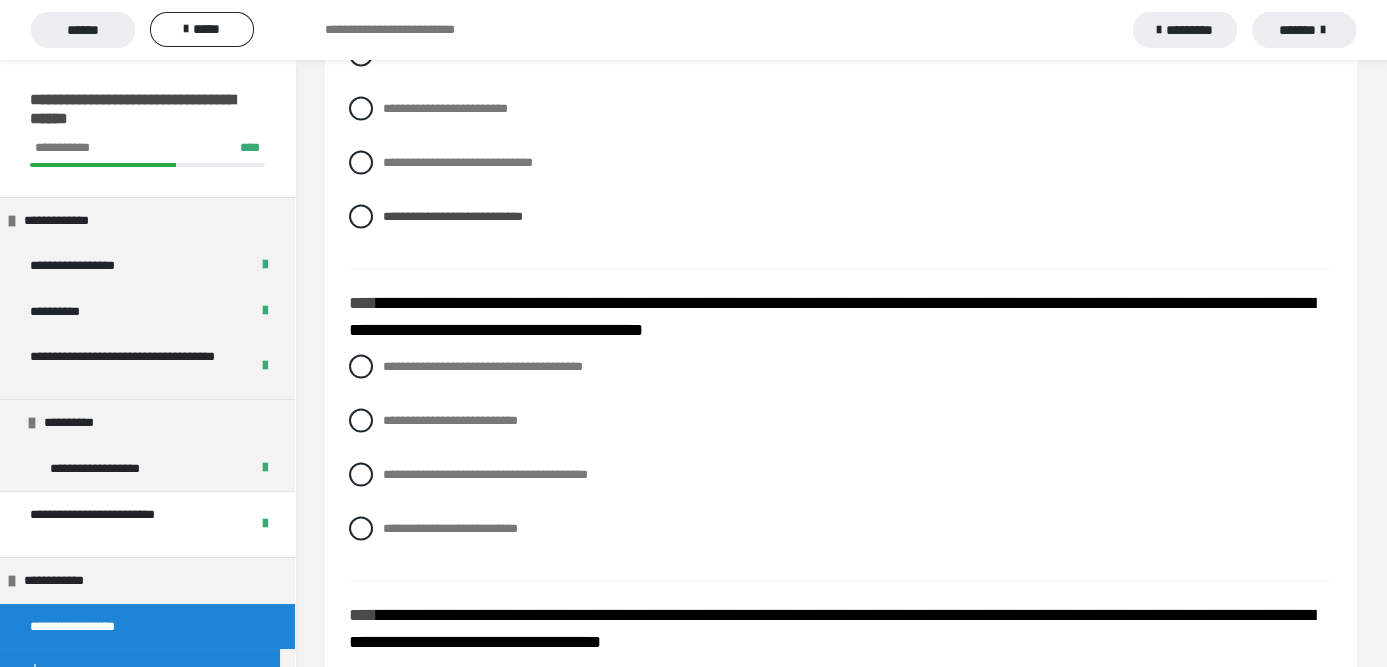scroll, scrollTop: 5500, scrollLeft: 0, axis: vertical 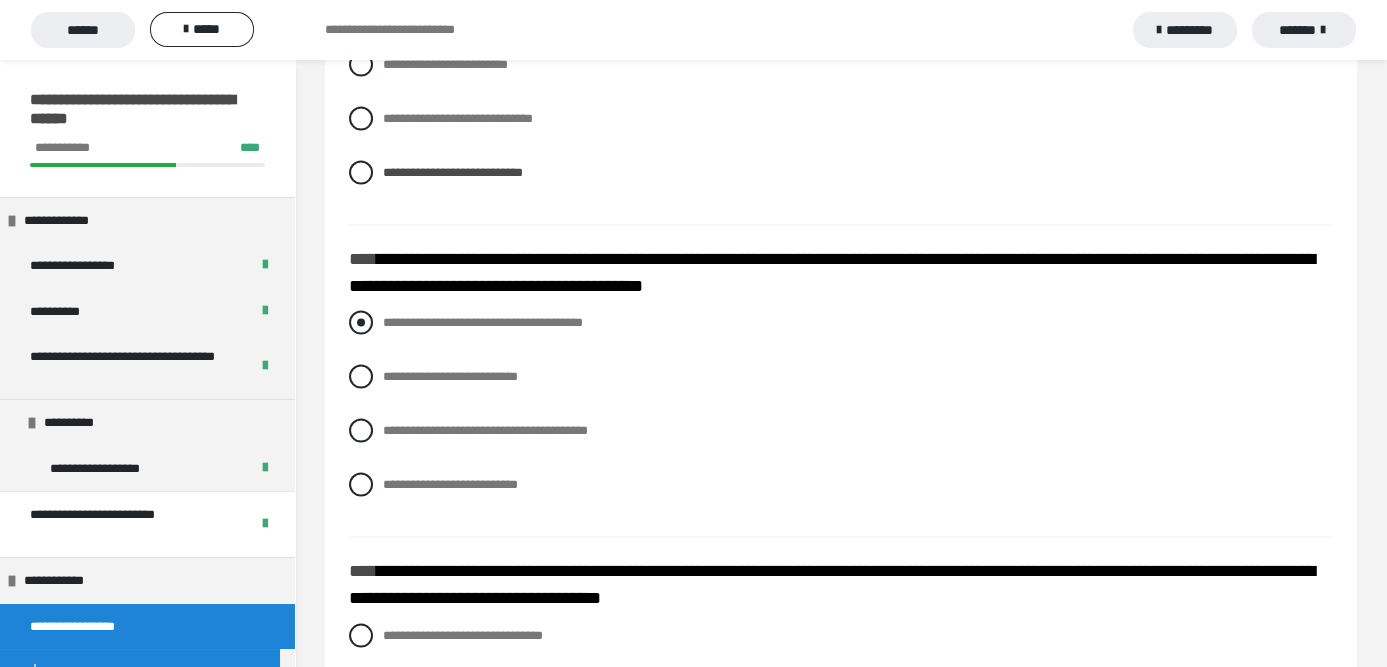 click at bounding box center (361, 323) 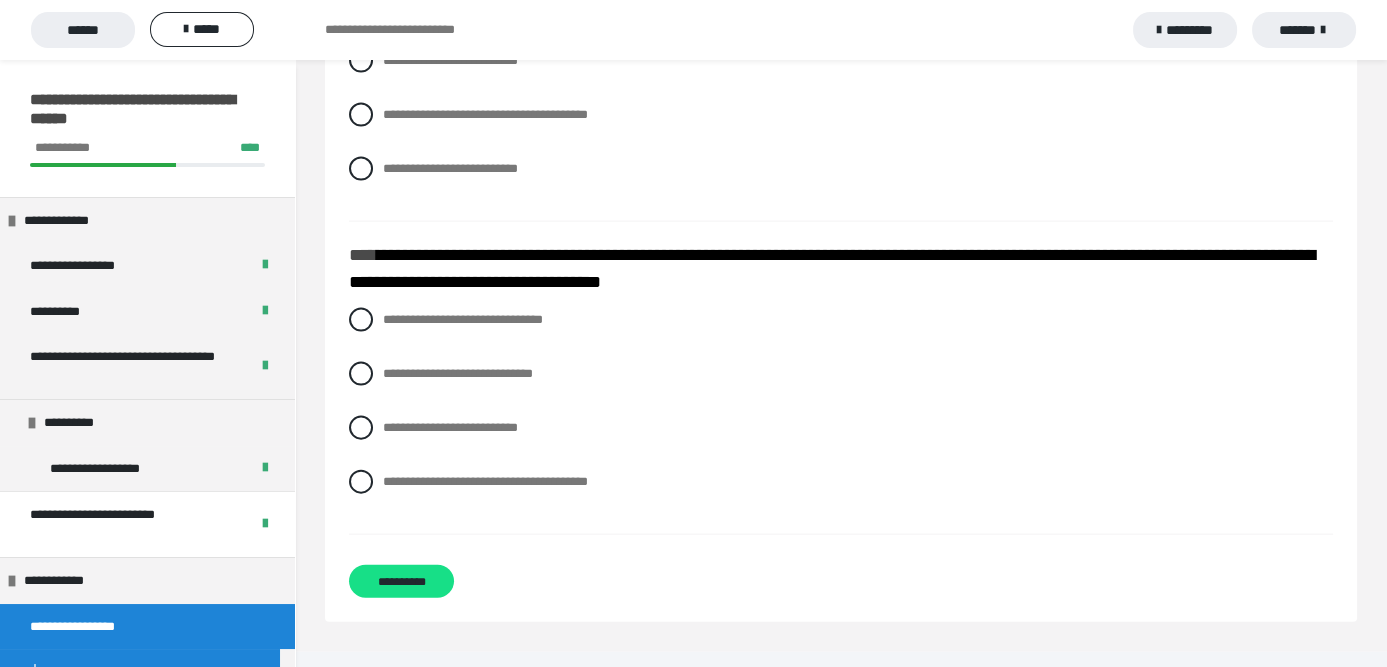 scroll, scrollTop: 5825, scrollLeft: 0, axis: vertical 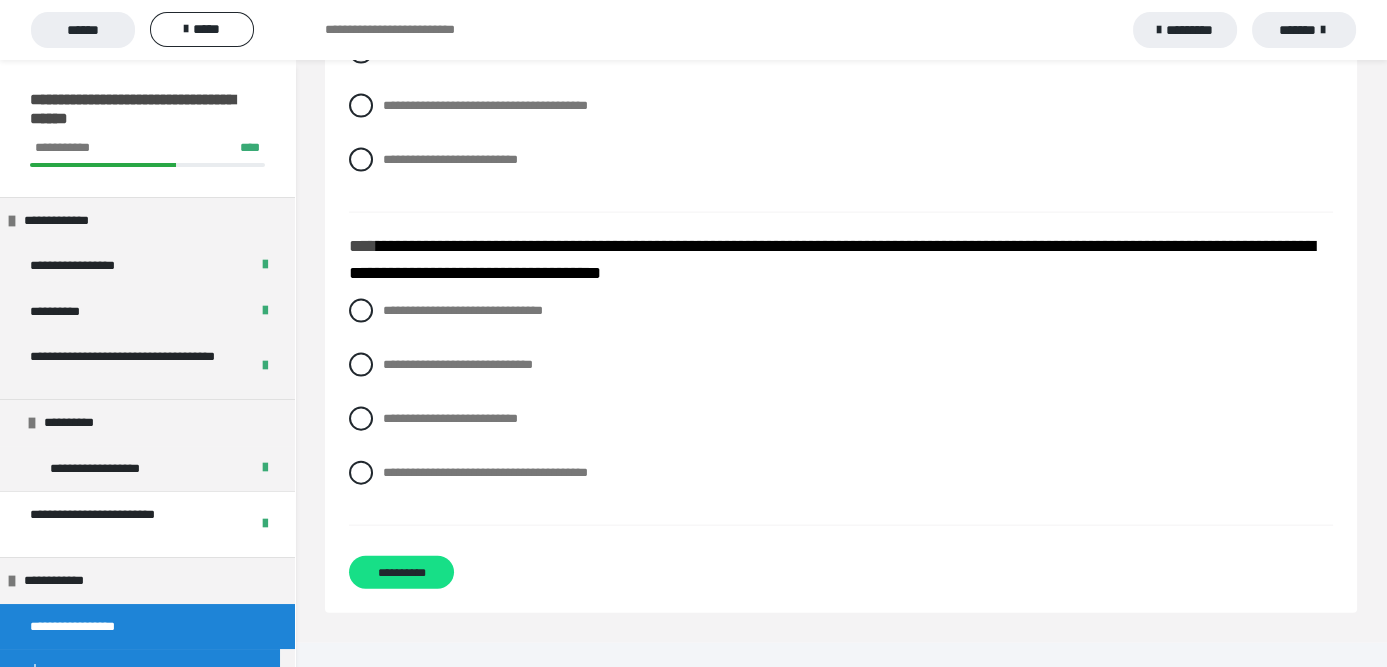click on "**********" at bounding box center (841, 407) 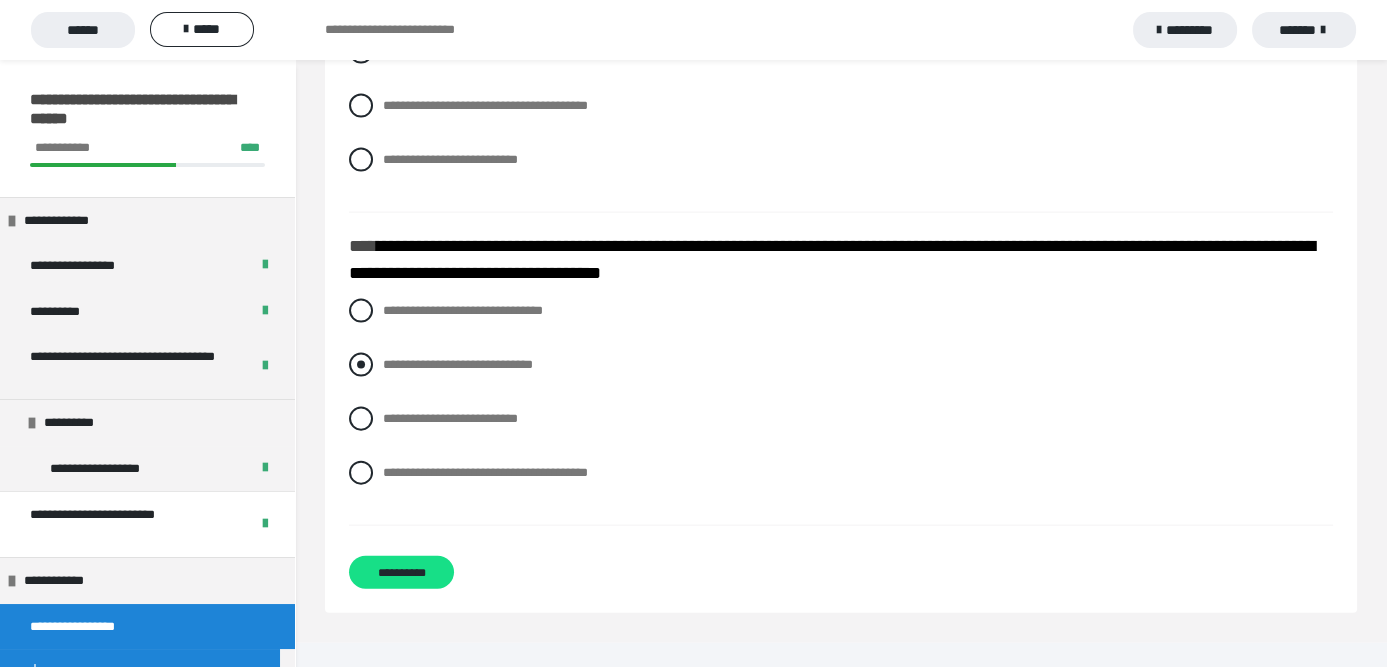 click at bounding box center [361, 365] 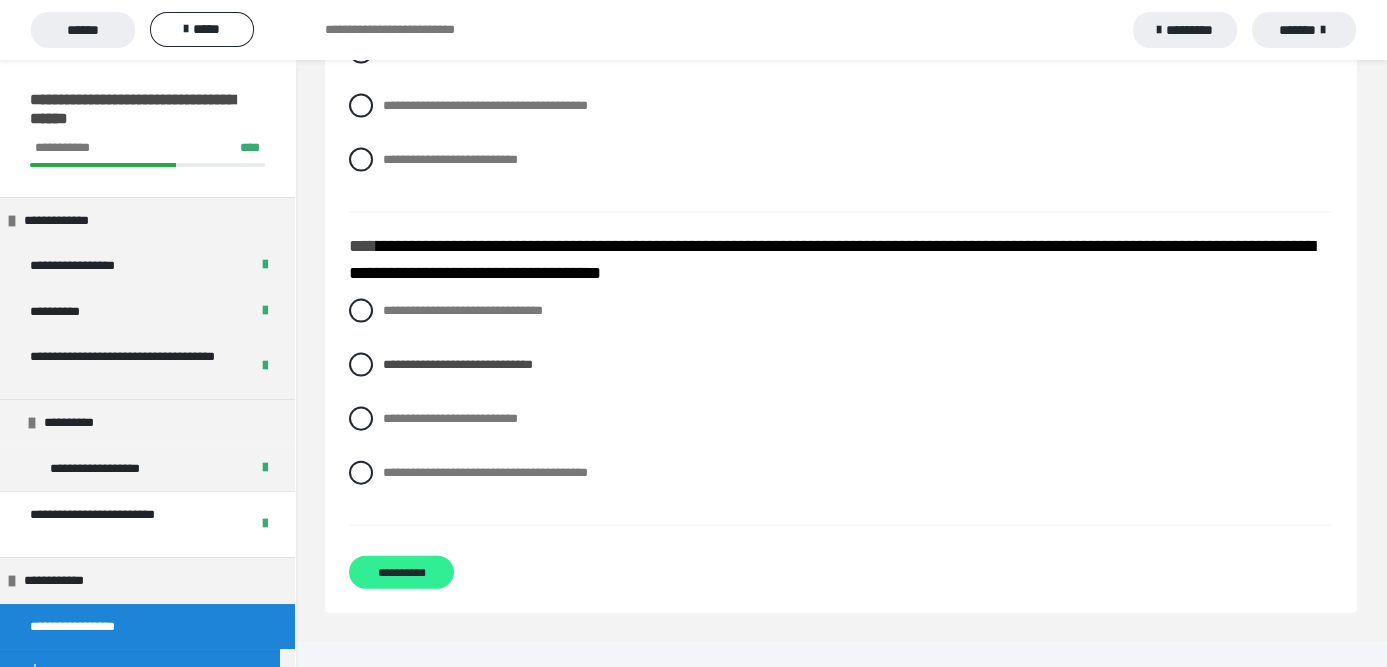 drag, startPoint x: 399, startPoint y: 601, endPoint x: 401, endPoint y: 591, distance: 10.198039 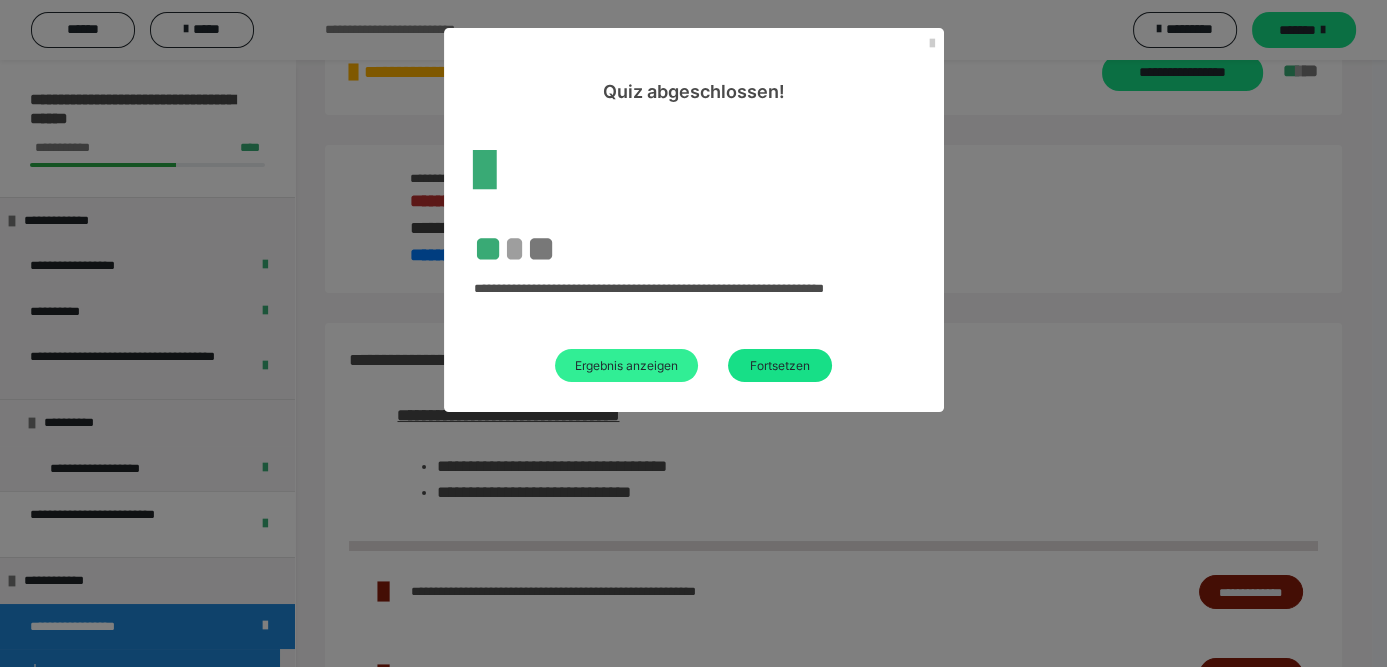 scroll, scrollTop: 1046, scrollLeft: 0, axis: vertical 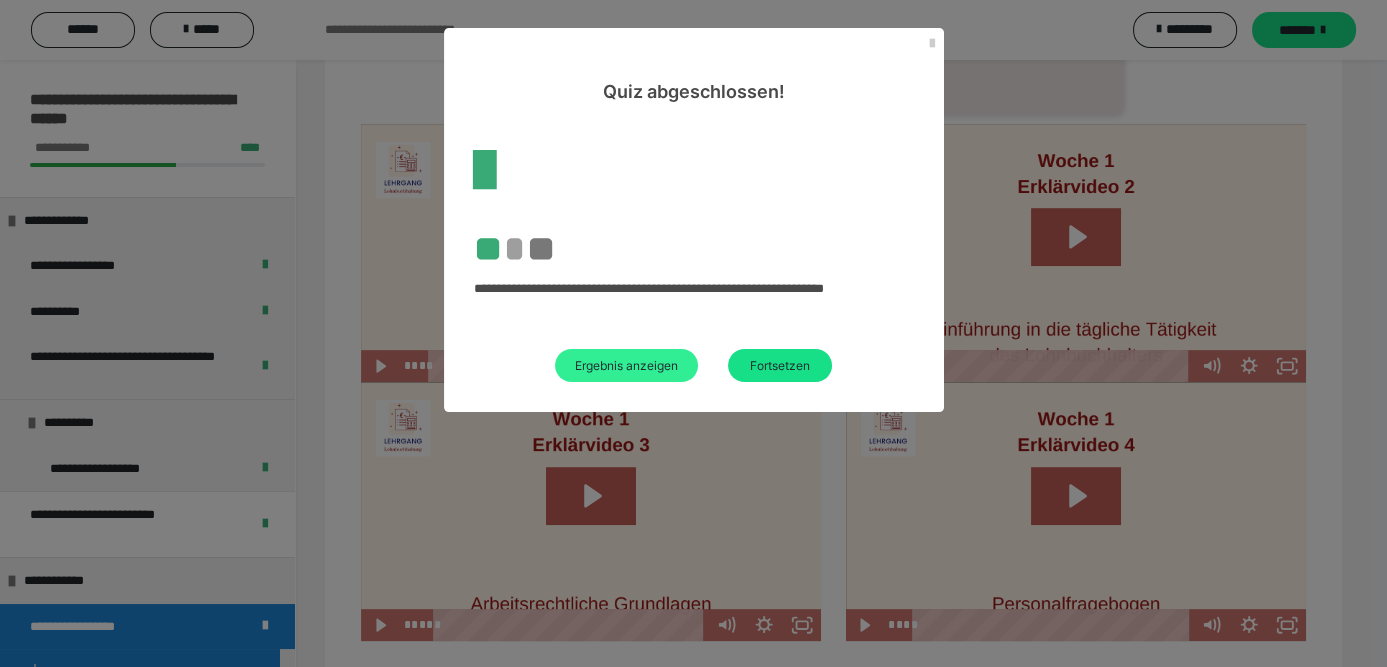 click on "Ergebnis anzeigen" at bounding box center (626, 365) 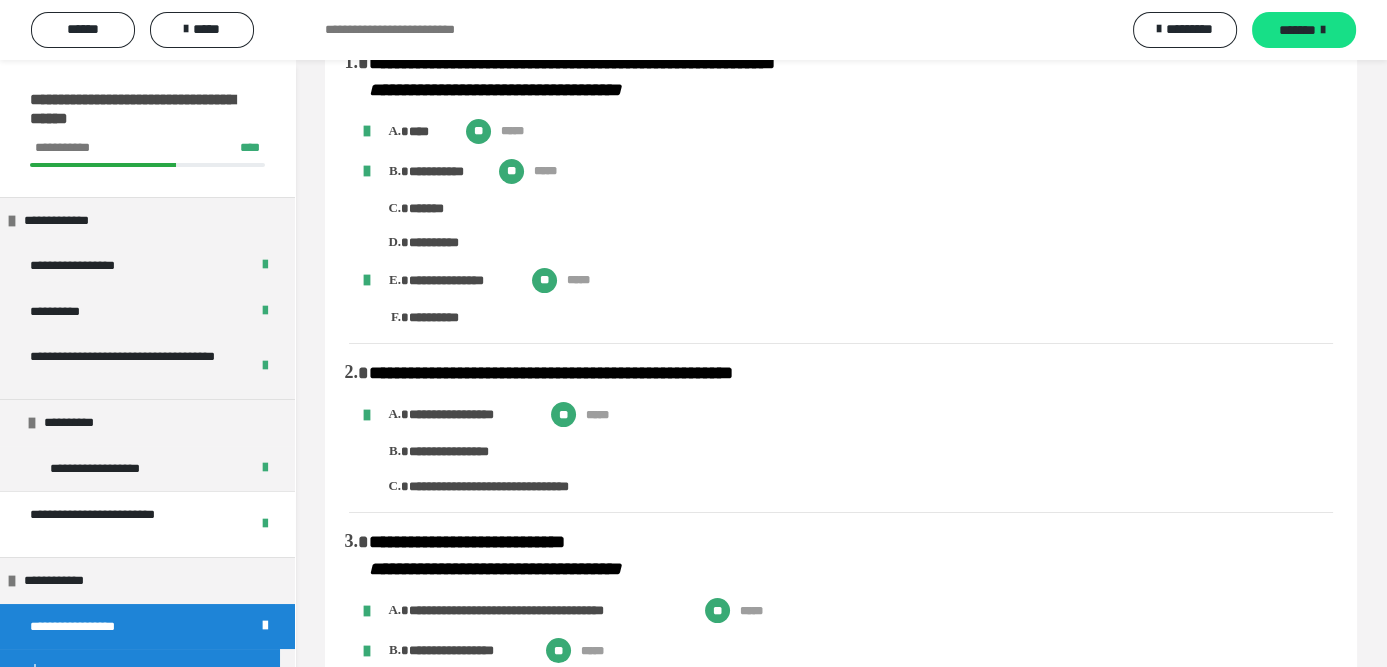 scroll, scrollTop: 0, scrollLeft: 0, axis: both 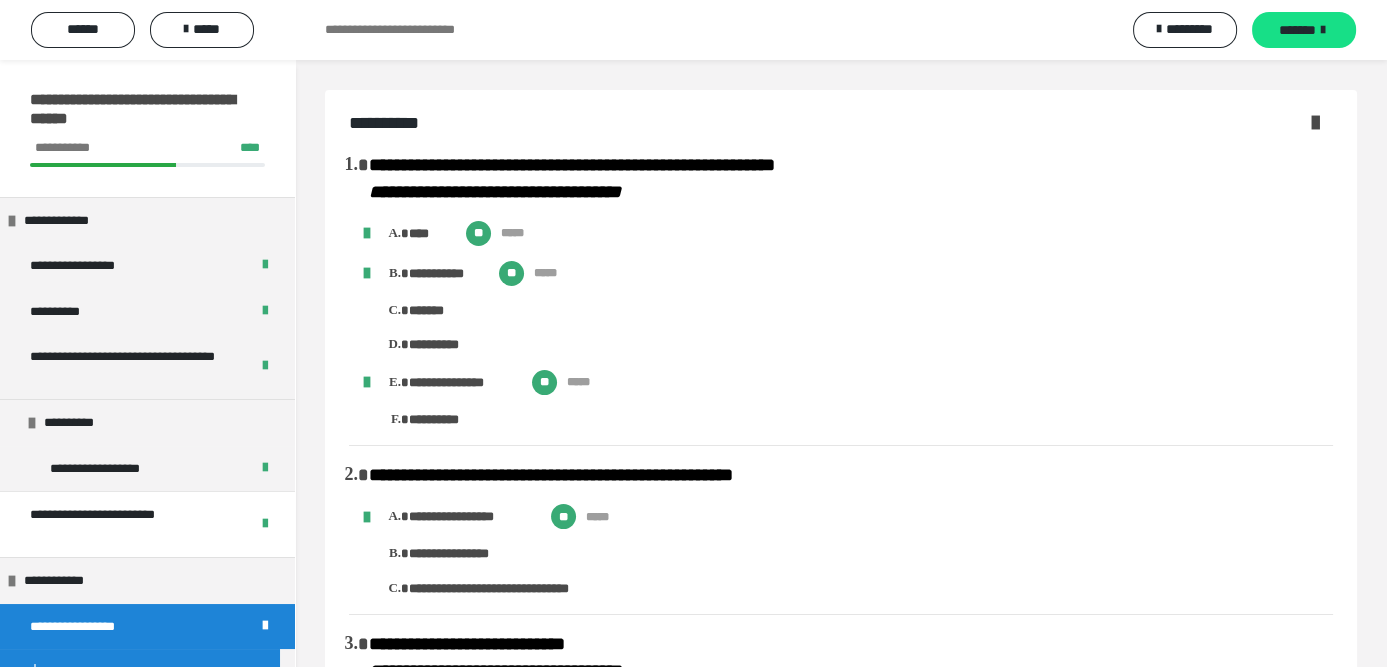 click at bounding box center (1315, 122) 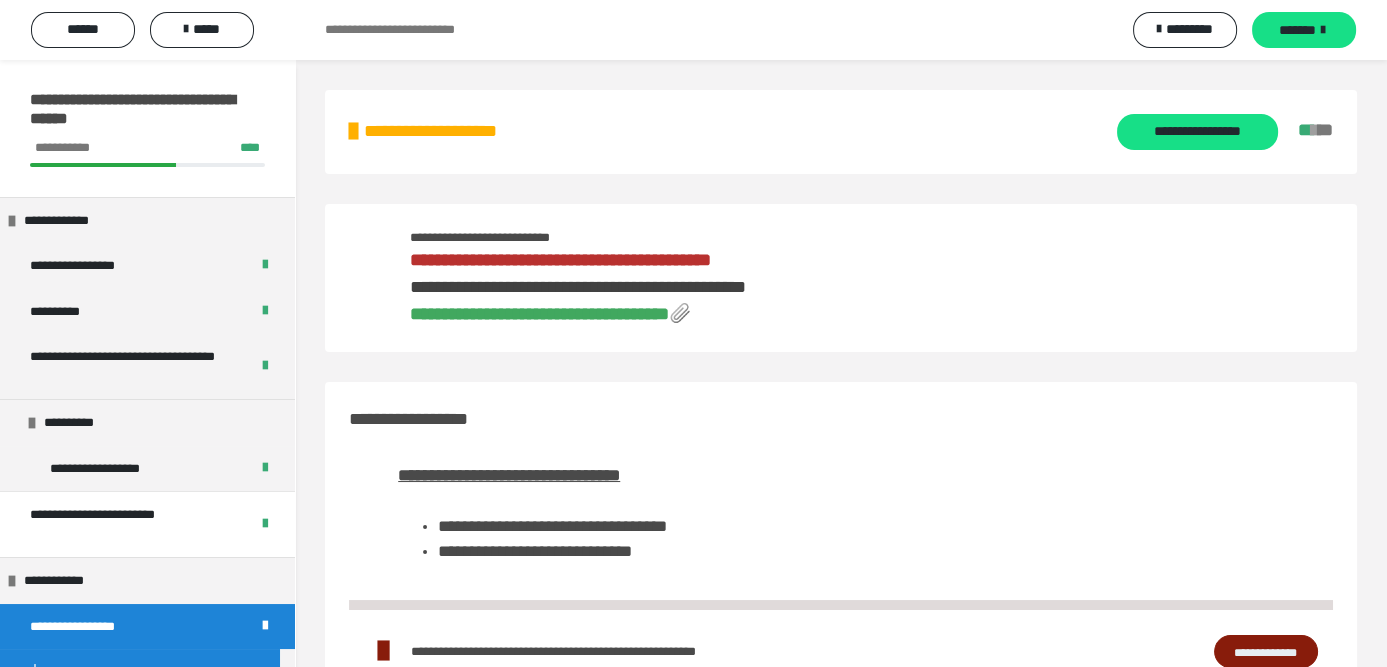 click on "**********" at bounding box center (539, 314) 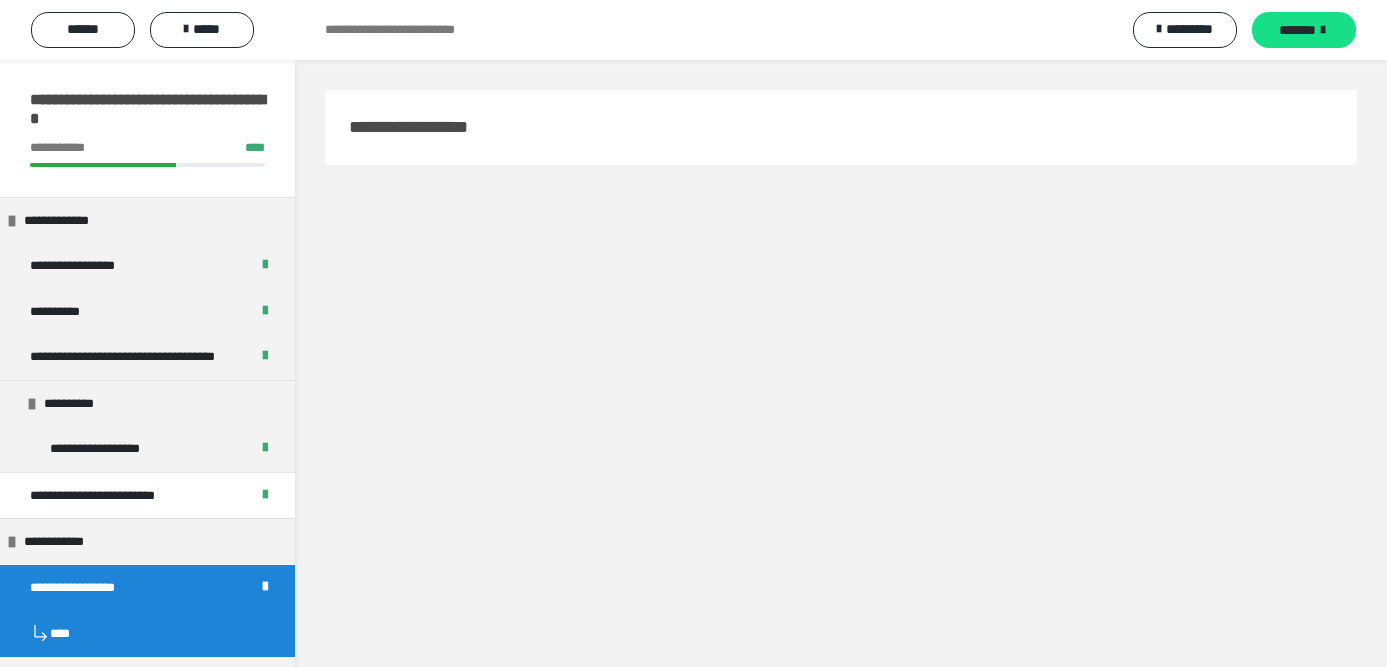 scroll, scrollTop: 0, scrollLeft: 0, axis: both 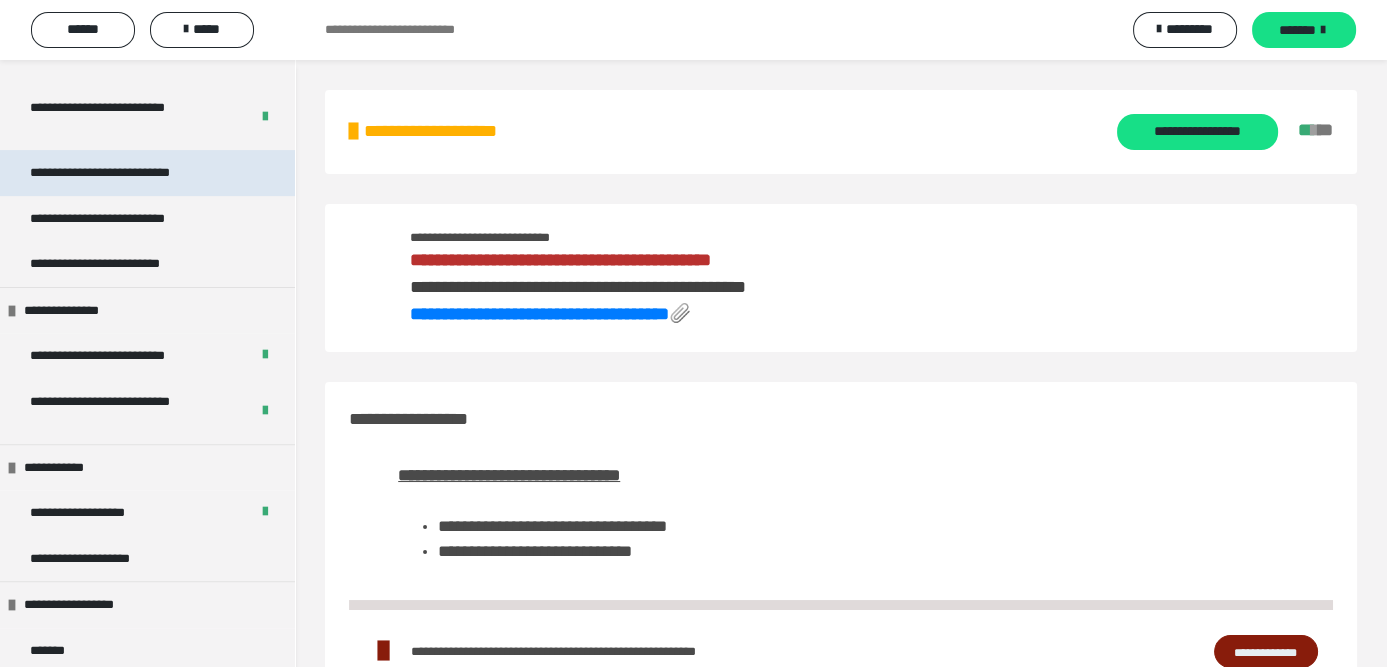 click on "**********" at bounding box center (128, 172) 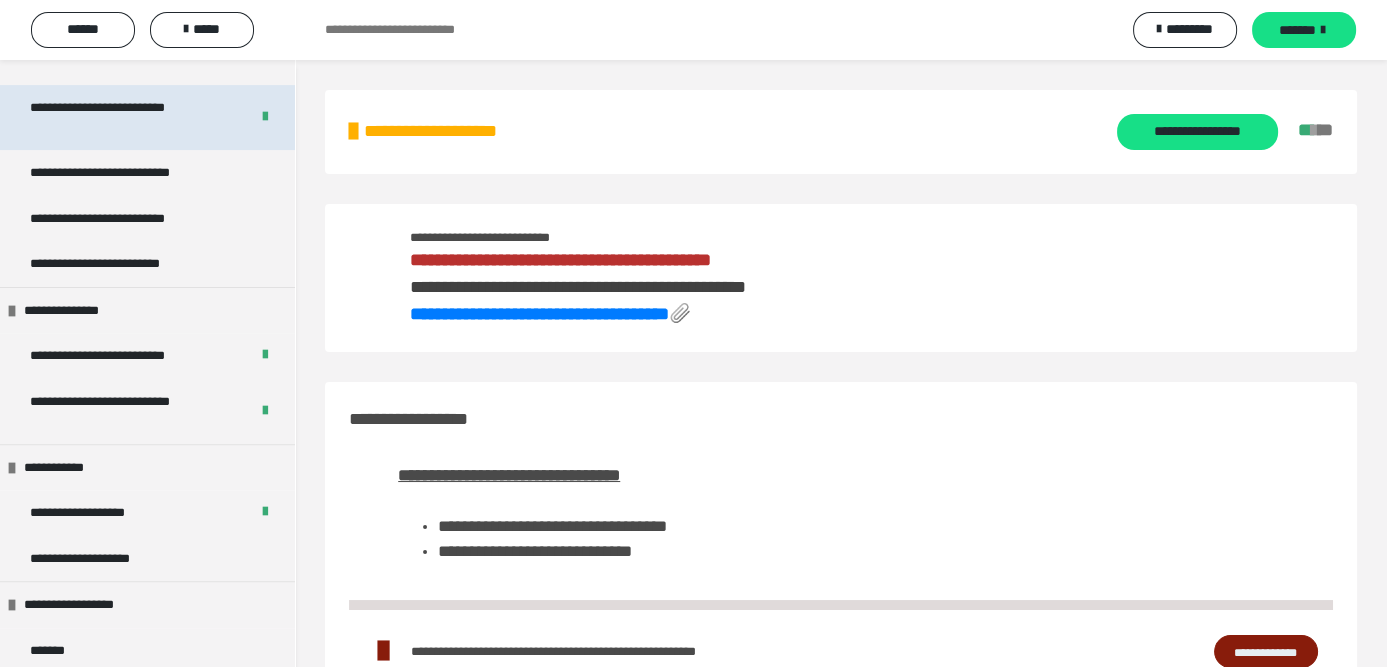 scroll, scrollTop: 954, scrollLeft: 0, axis: vertical 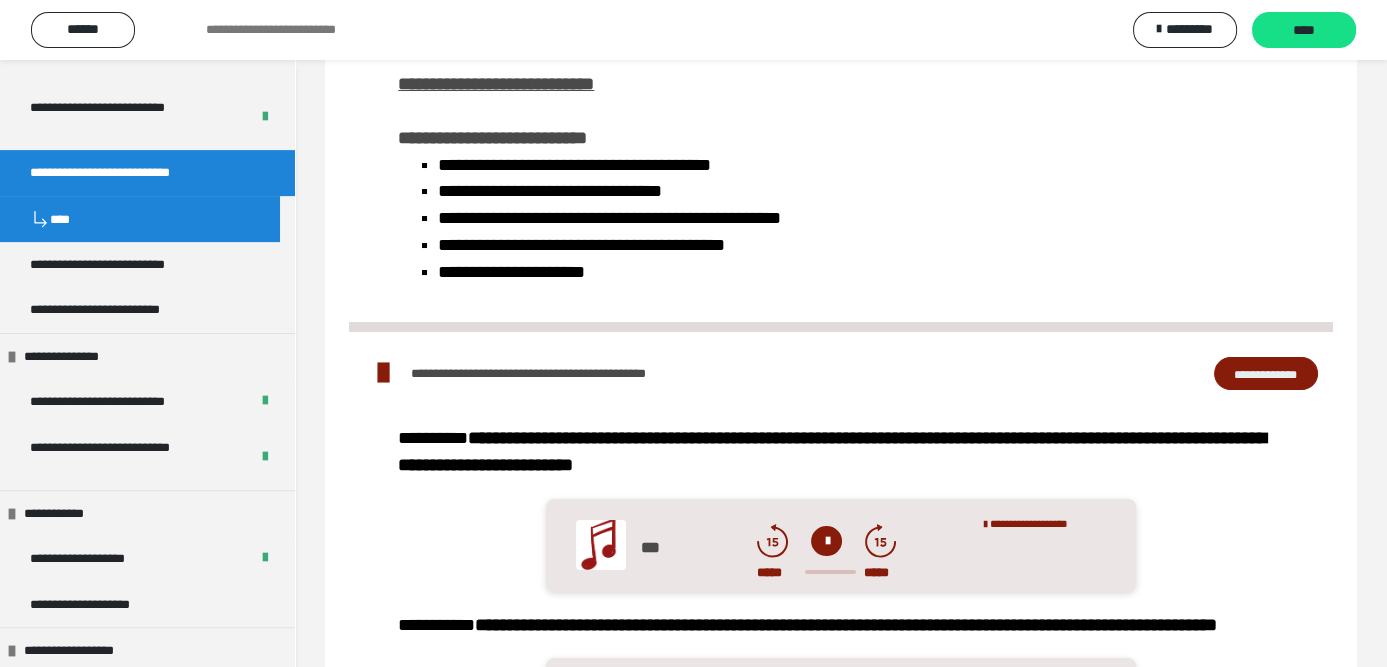 drag, startPoint x: 907, startPoint y: 268, endPoint x: 879, endPoint y: 133, distance: 137.87312 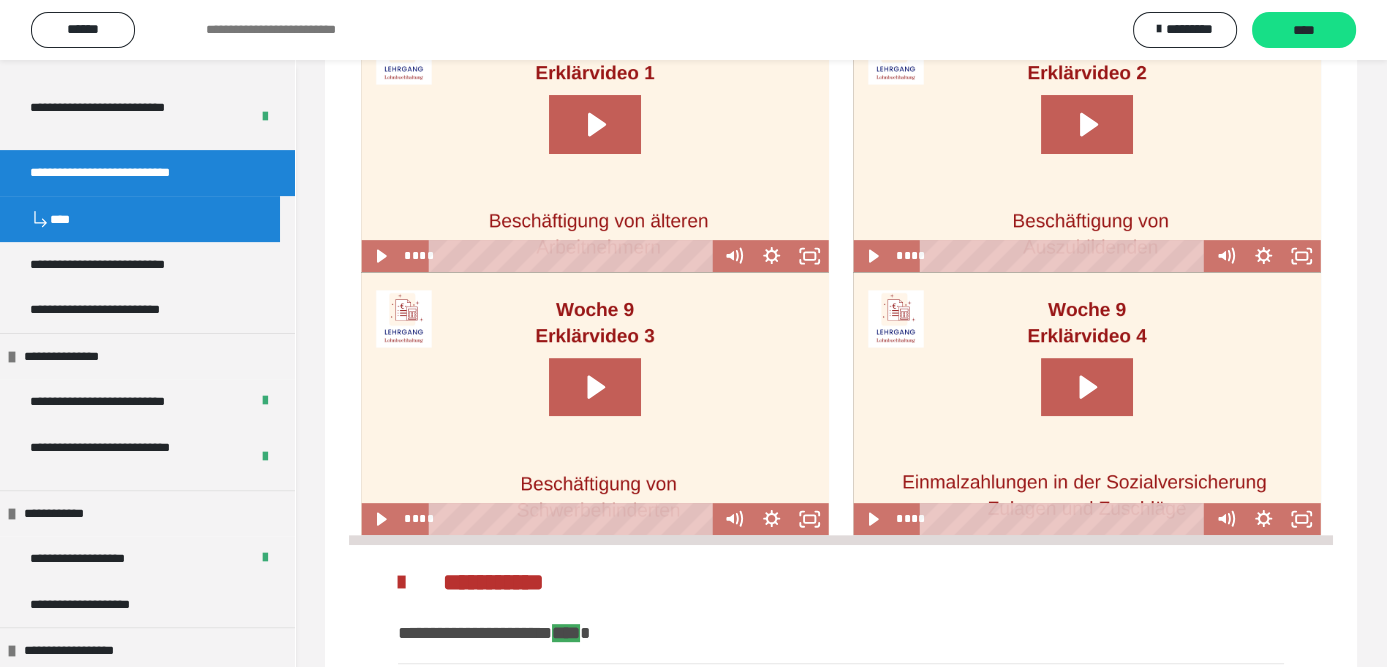scroll, scrollTop: 1067, scrollLeft: 0, axis: vertical 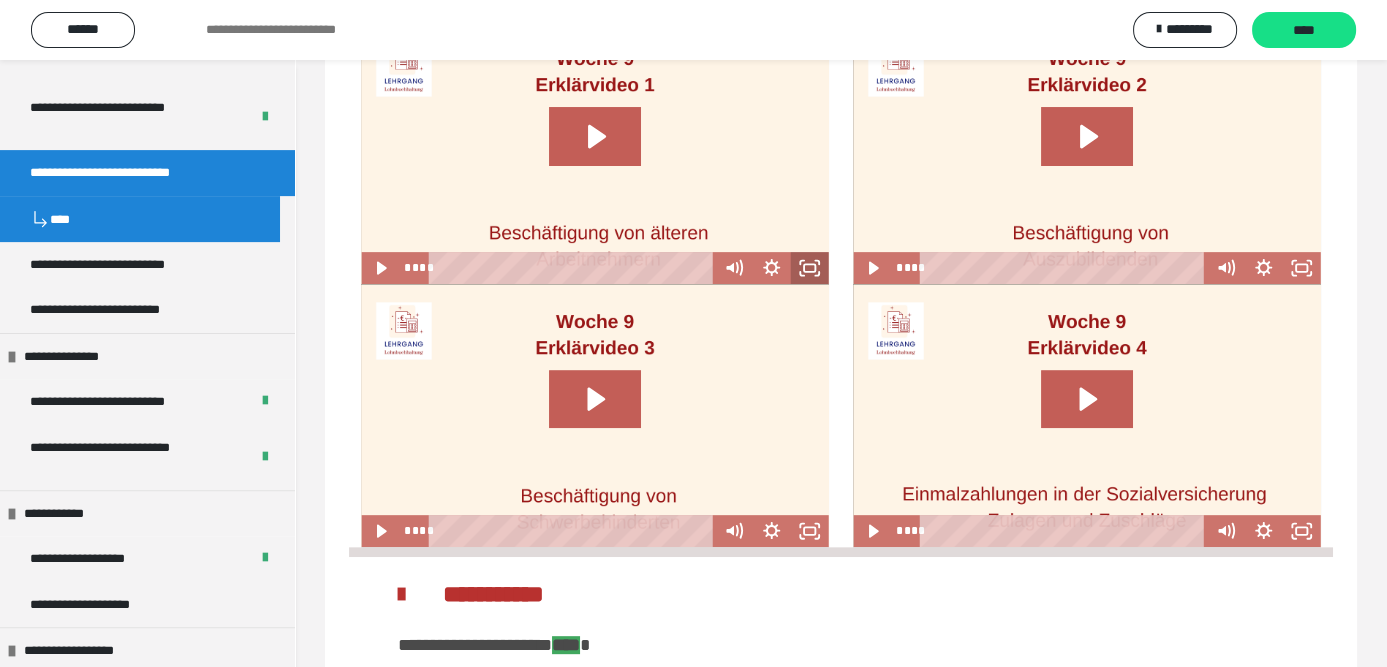drag, startPoint x: 806, startPoint y: 296, endPoint x: 806, endPoint y: 386, distance: 90 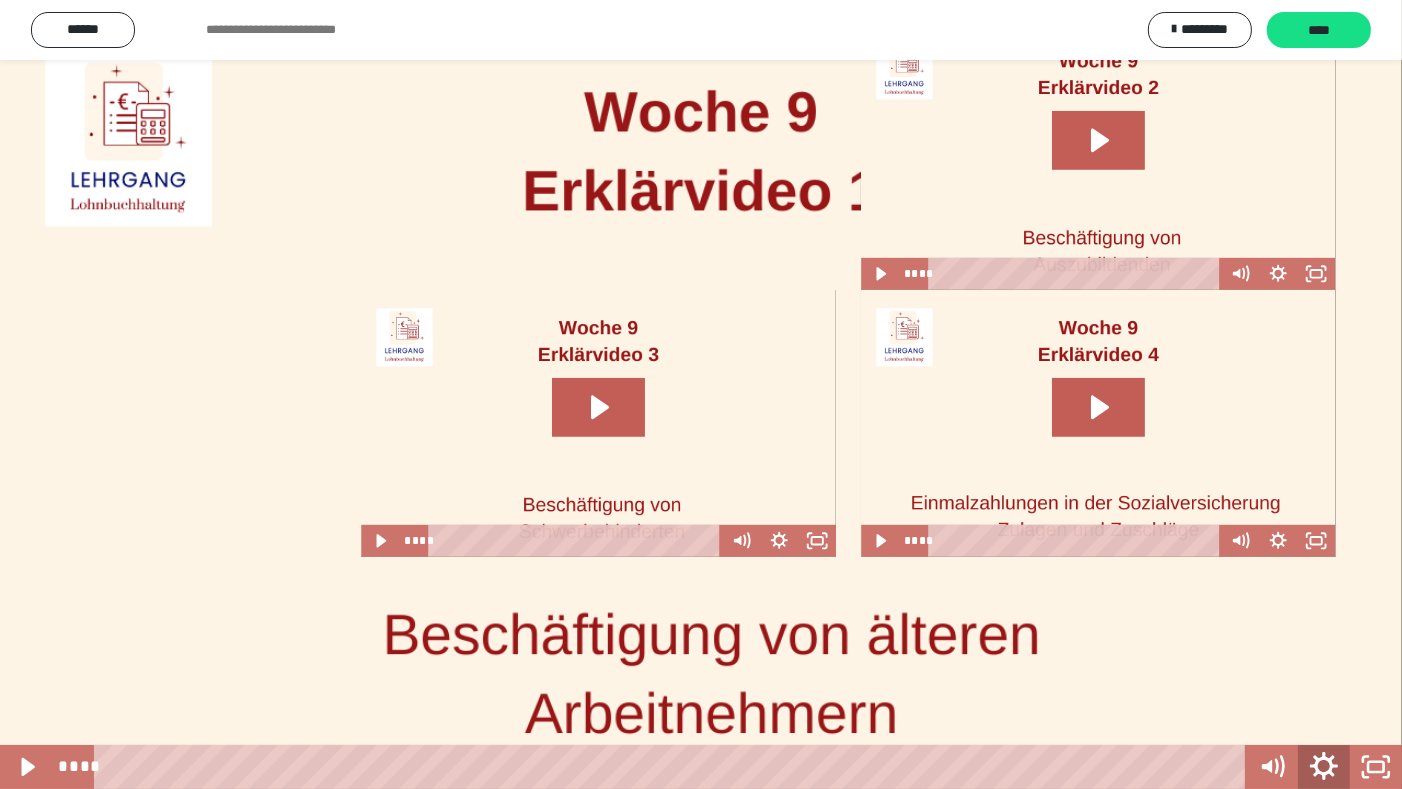 click 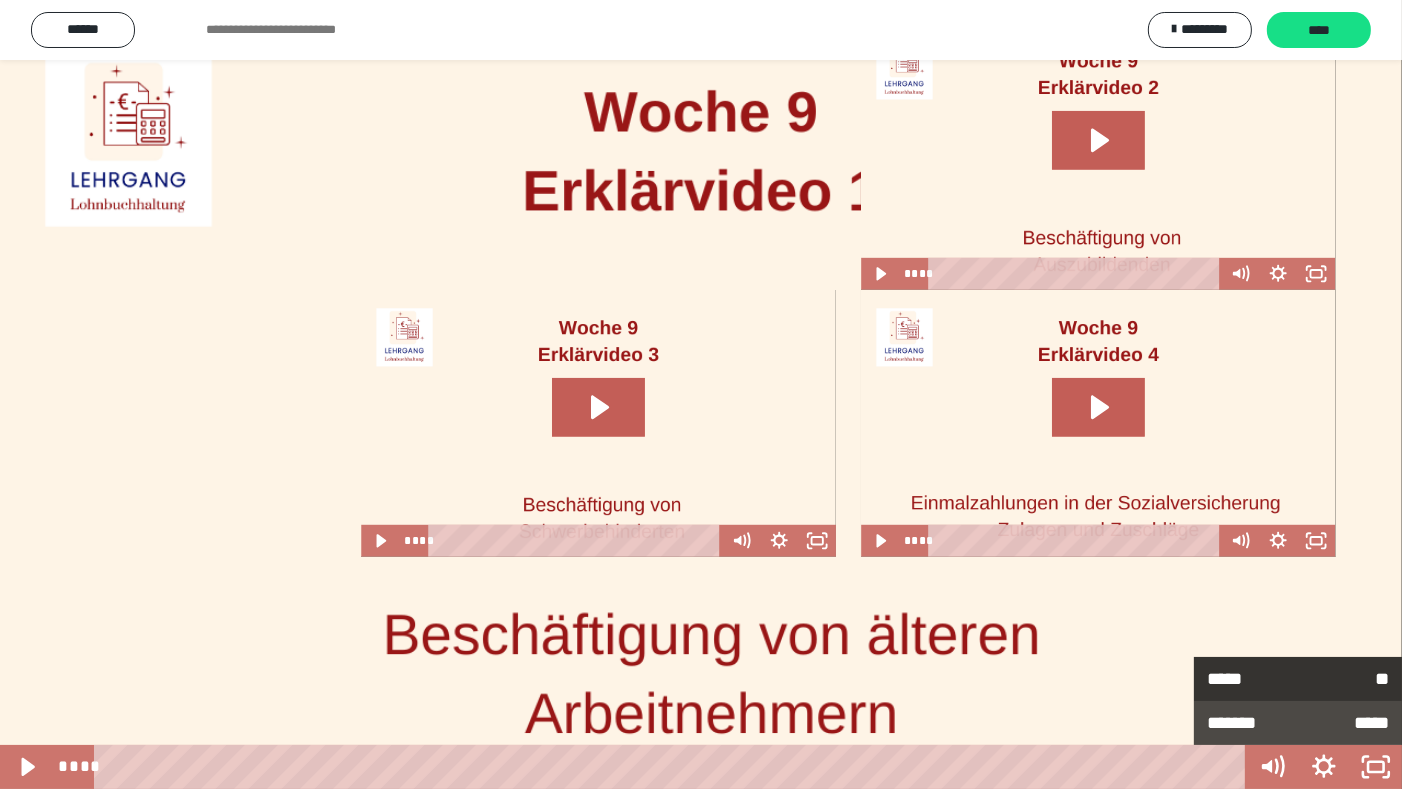 click on "**" at bounding box center [1343, 679] 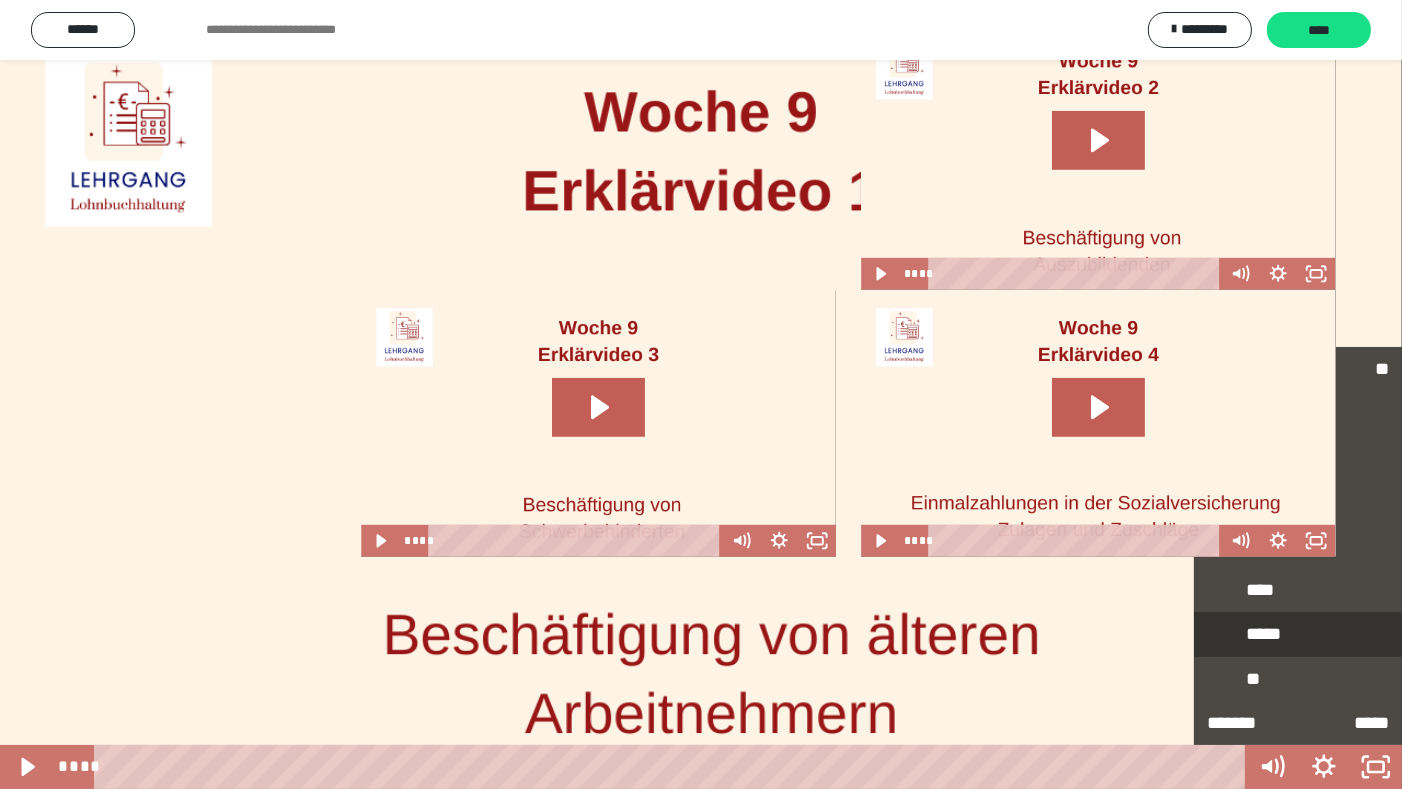 click on "*****" at bounding box center (1298, 635) 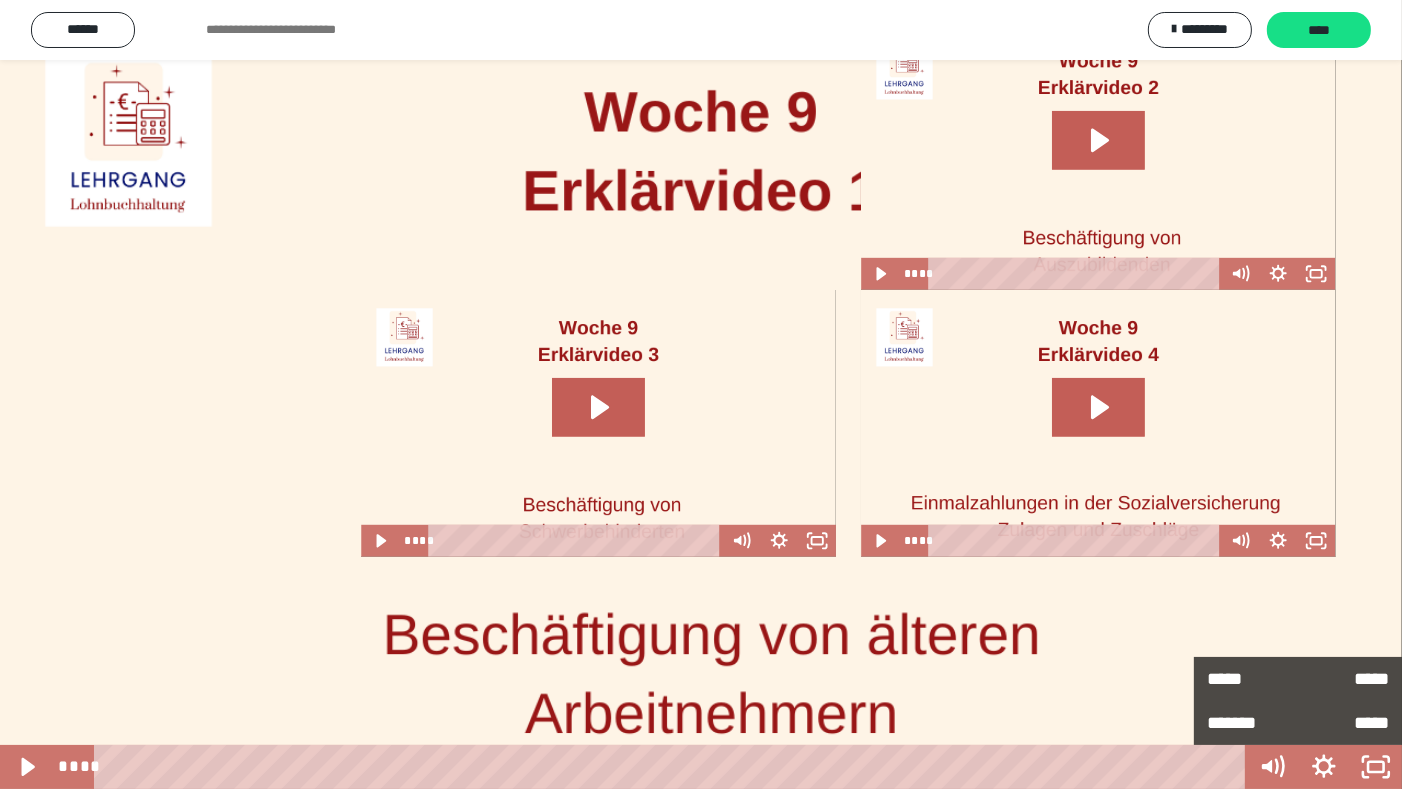 click 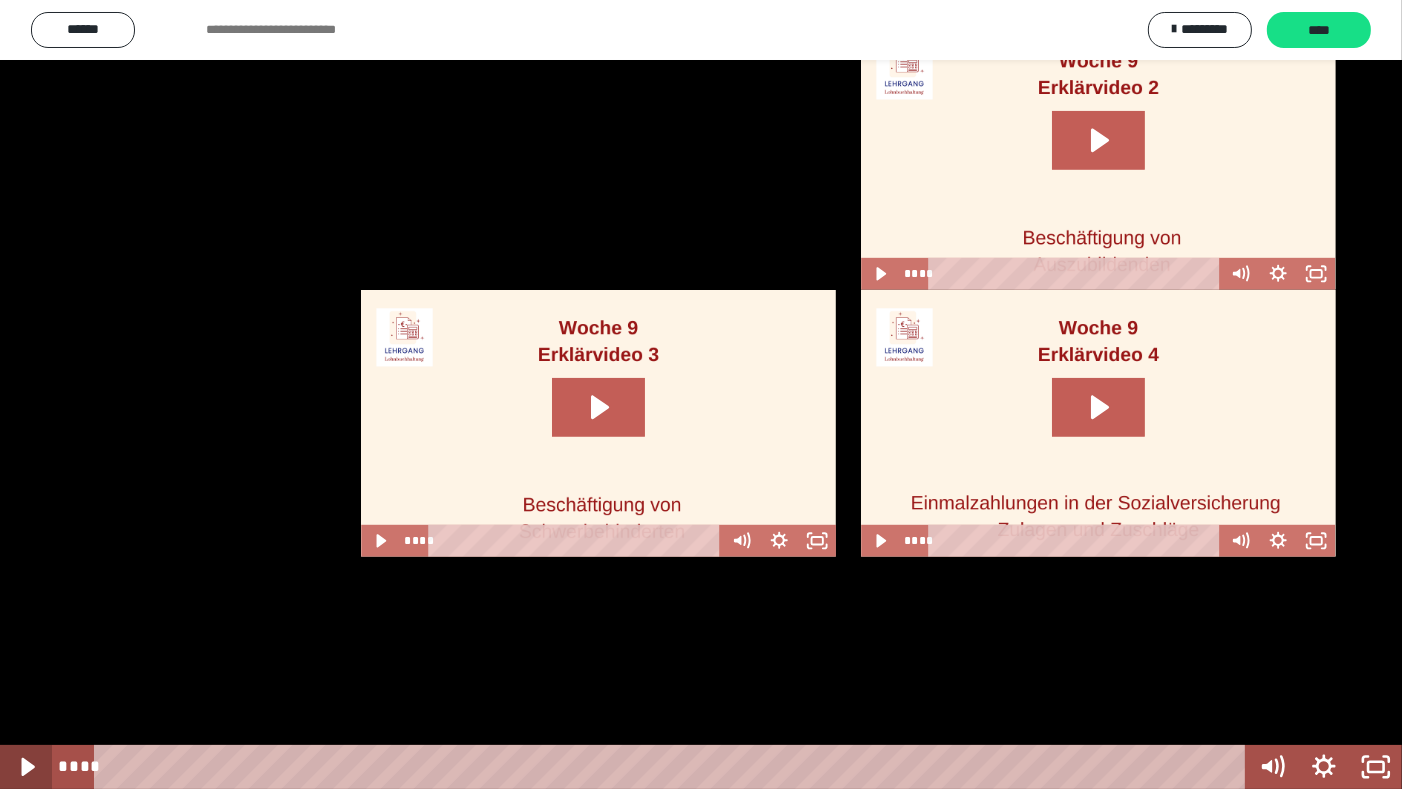 click 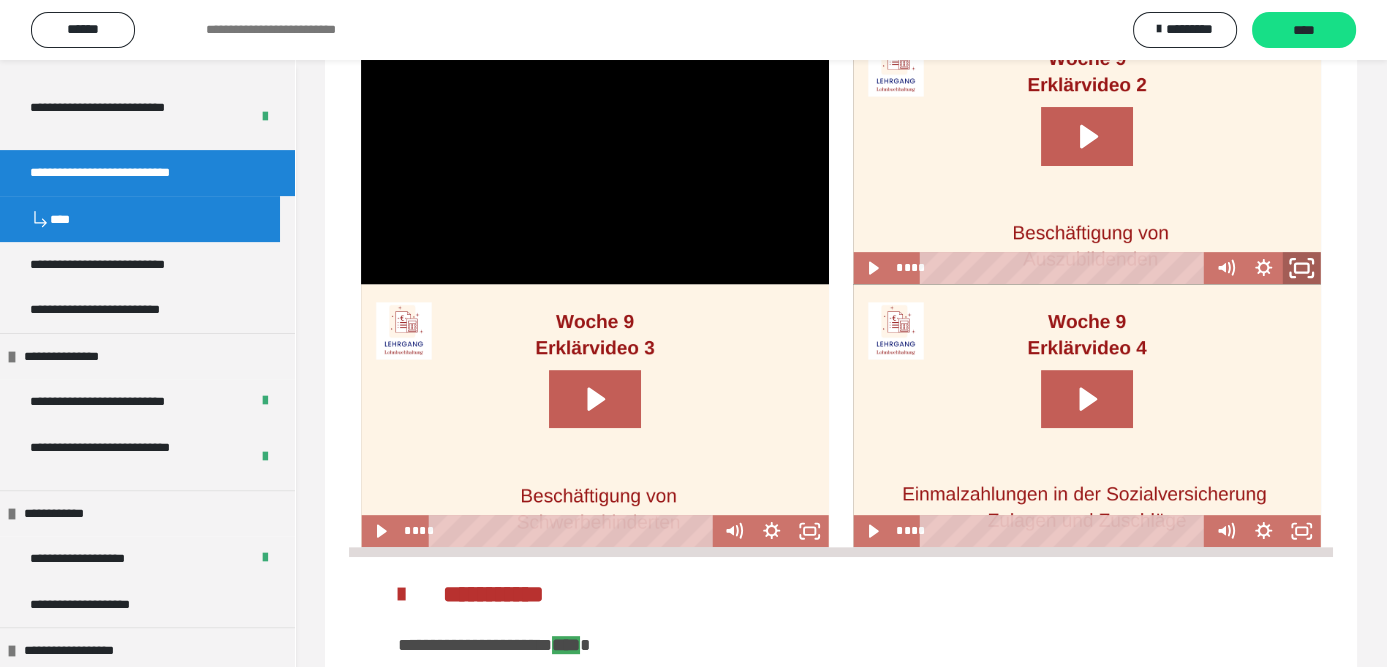 click 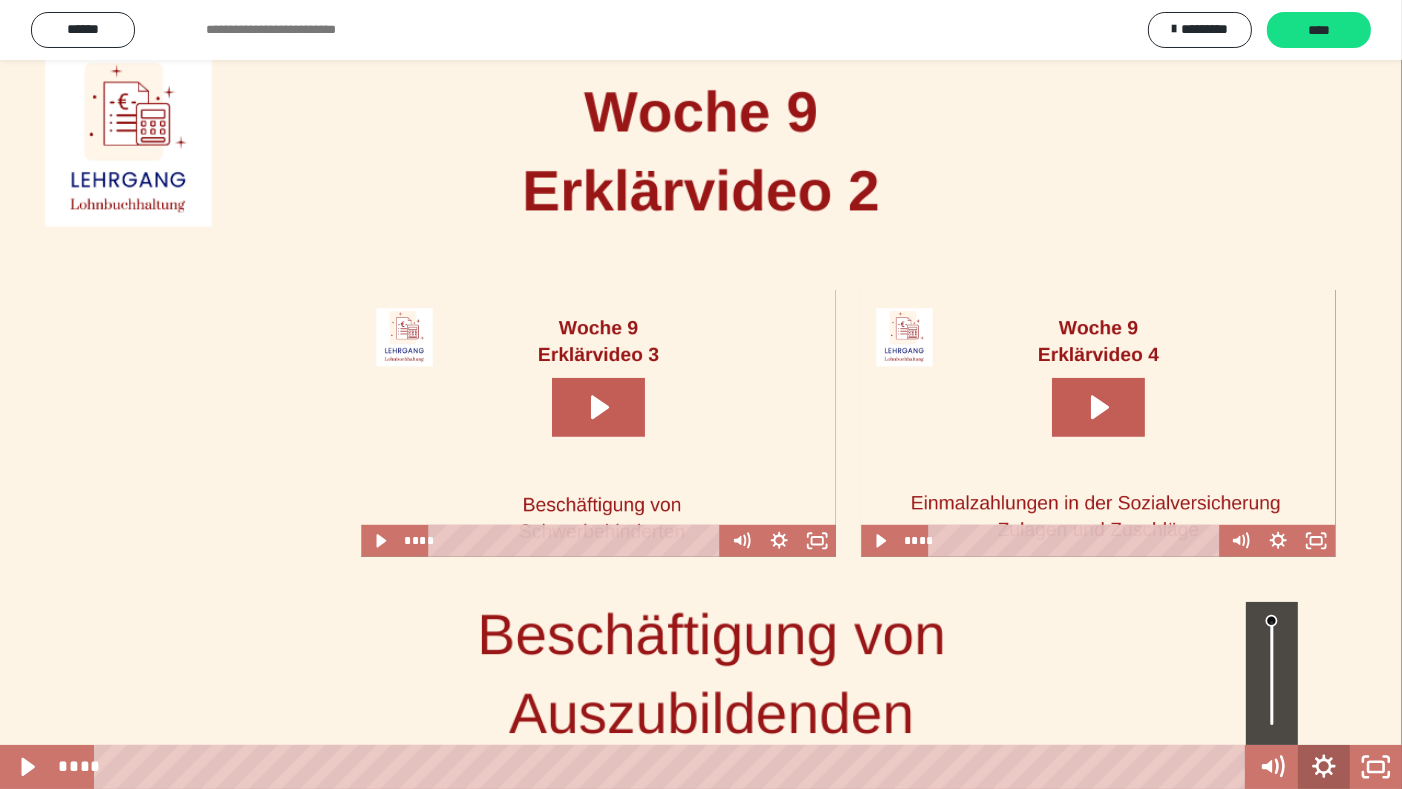 drag, startPoint x: 1318, startPoint y: 767, endPoint x: 1316, endPoint y: 751, distance: 16.124516 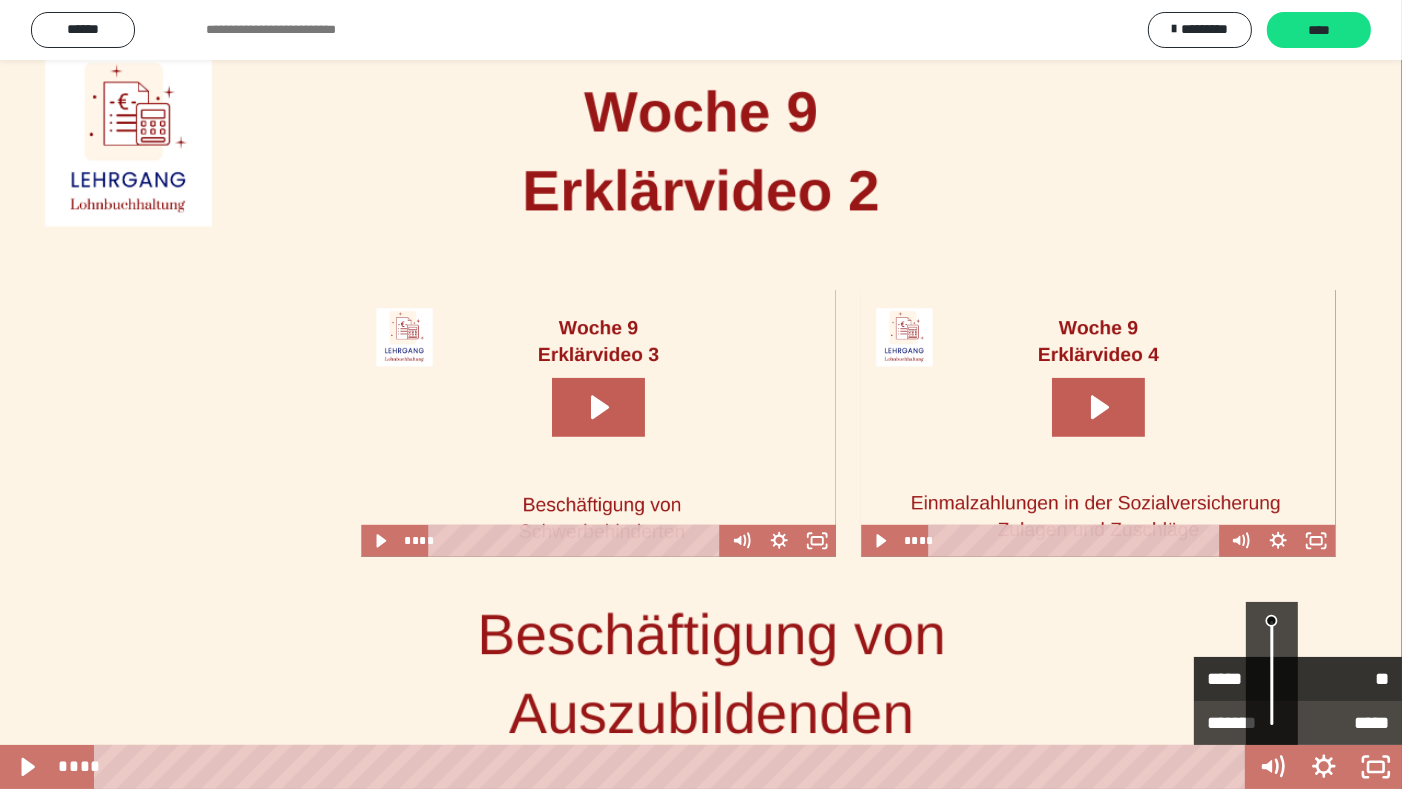 click on "**" at bounding box center [1343, 679] 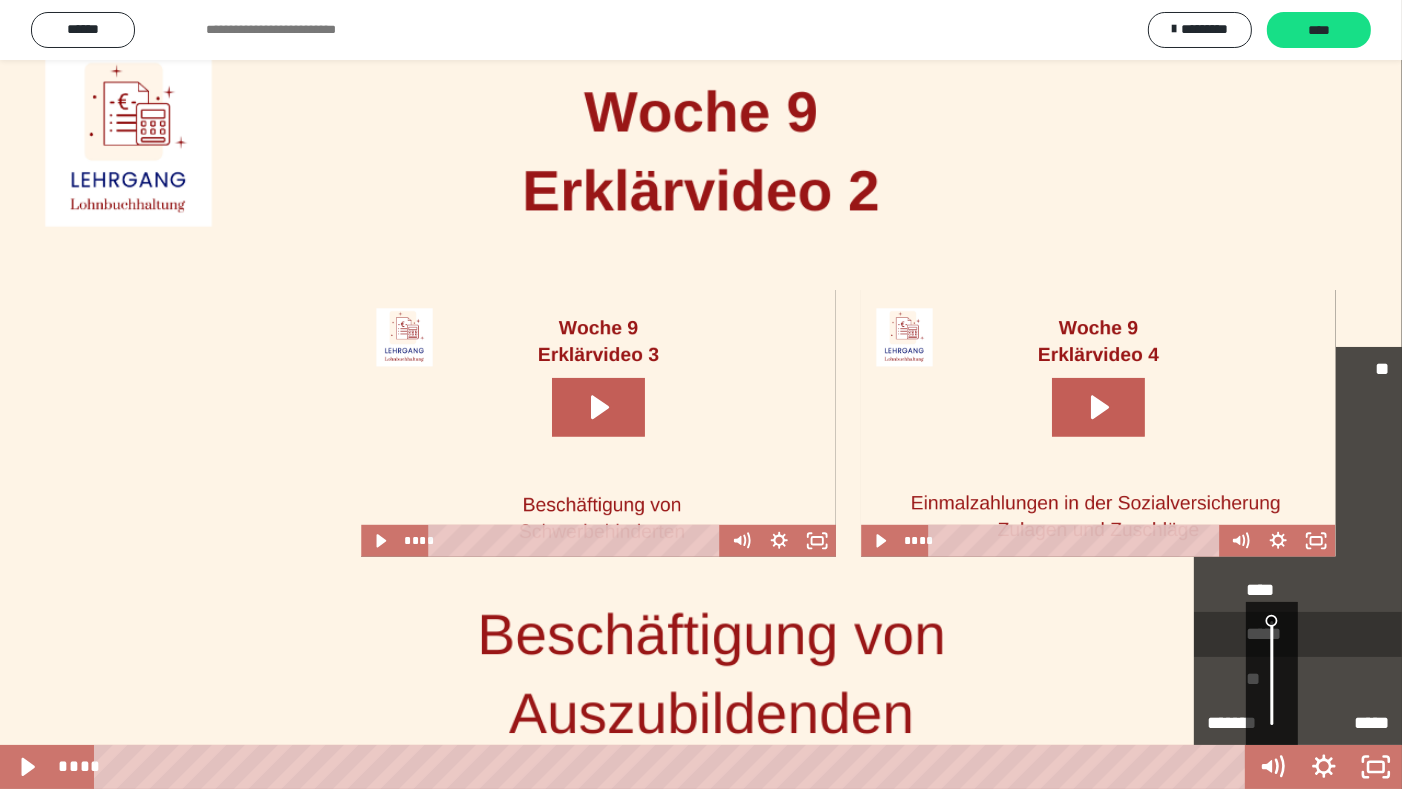 click on "*****" at bounding box center (1298, 635) 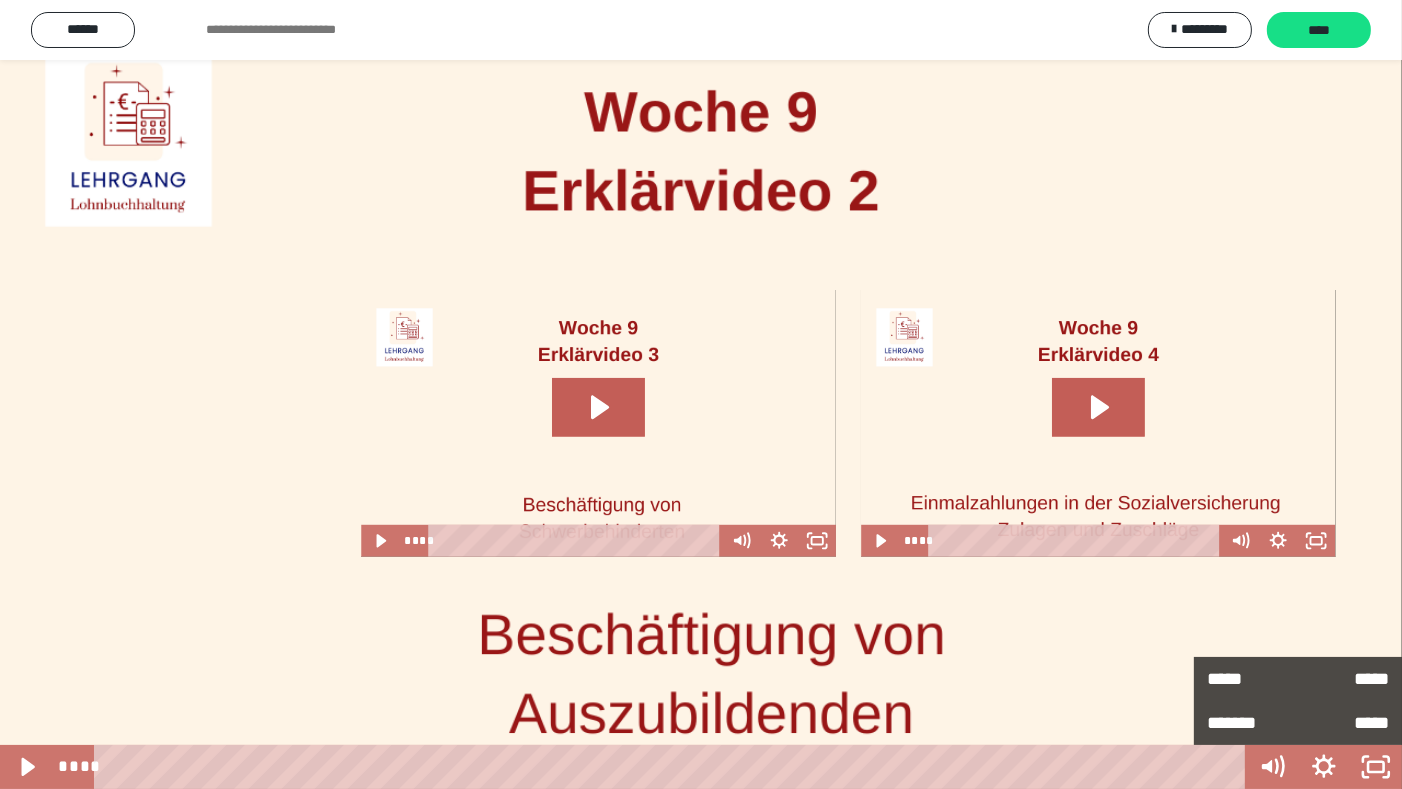 click 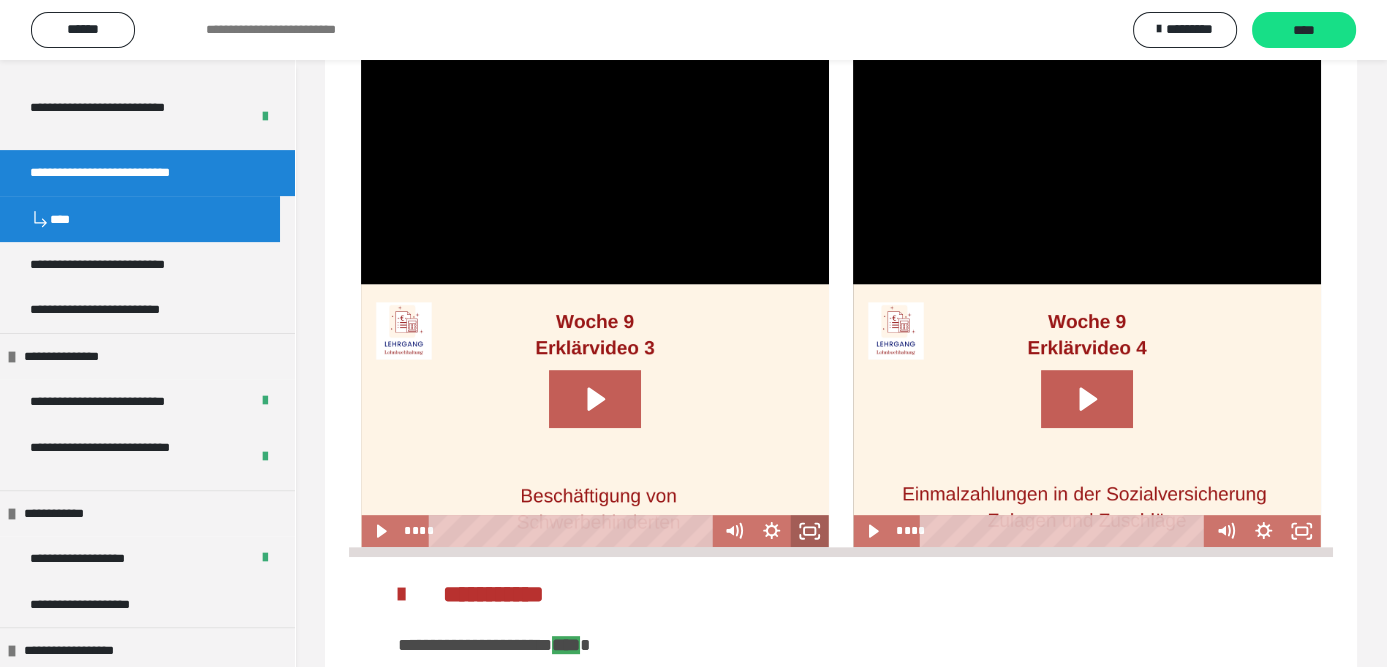 click 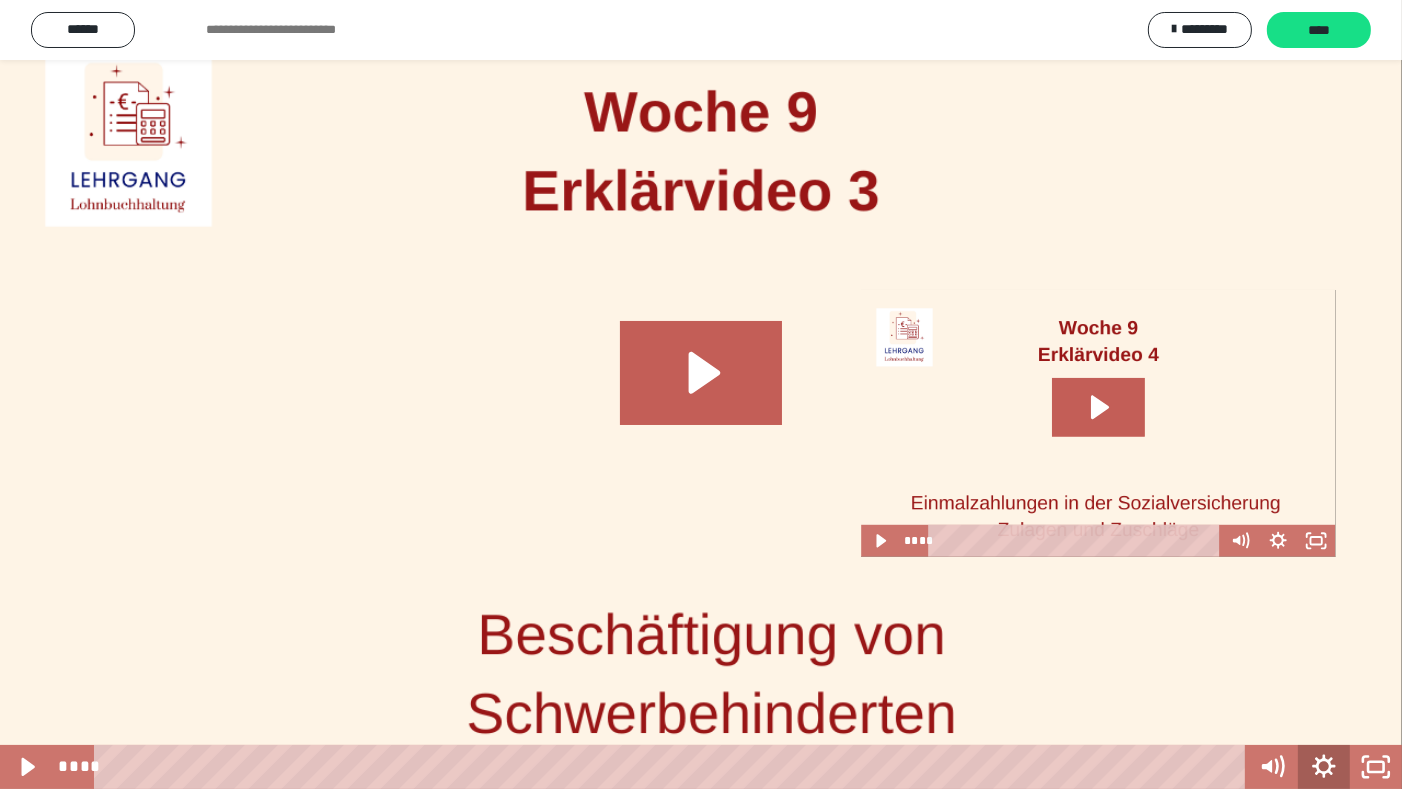 click 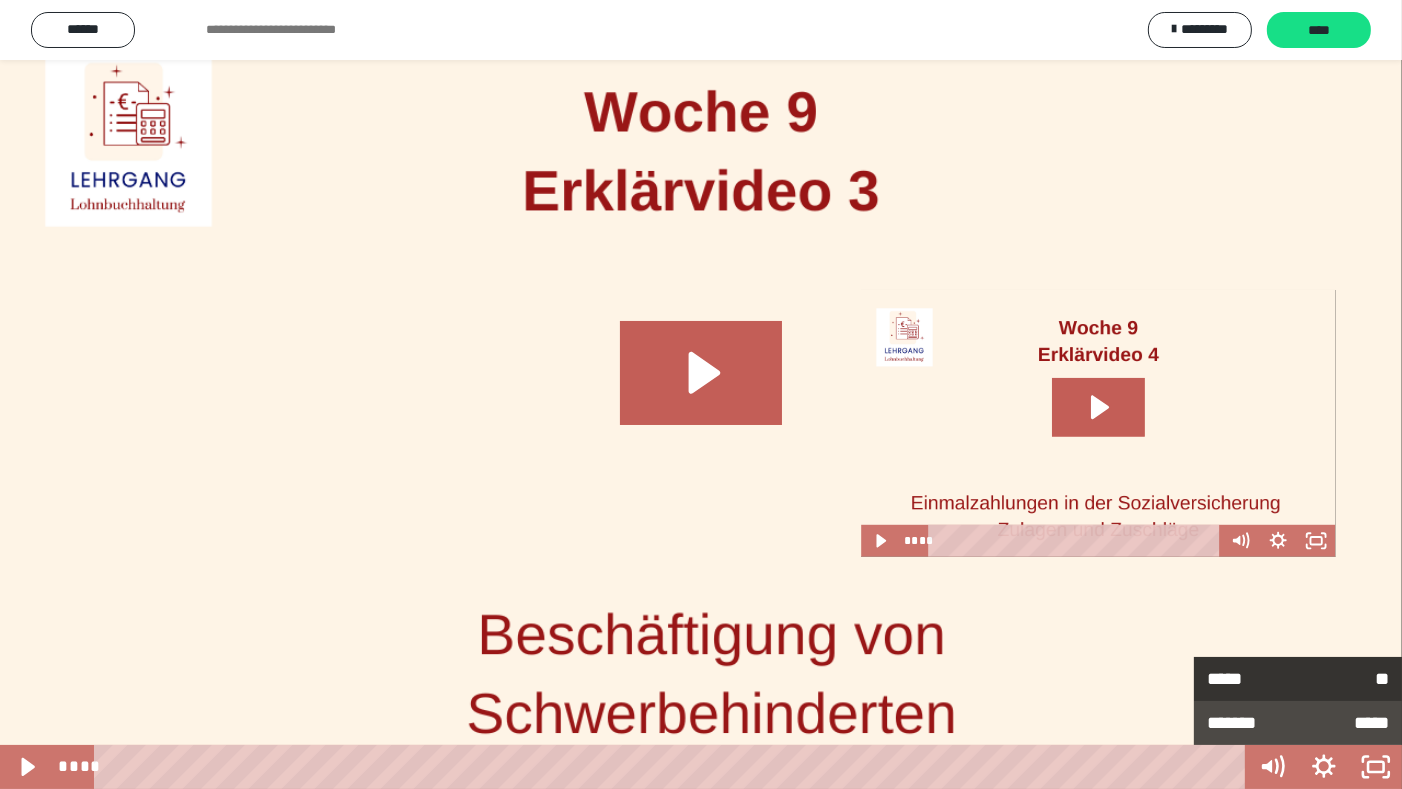 click on "***** **" at bounding box center (1298, 679) 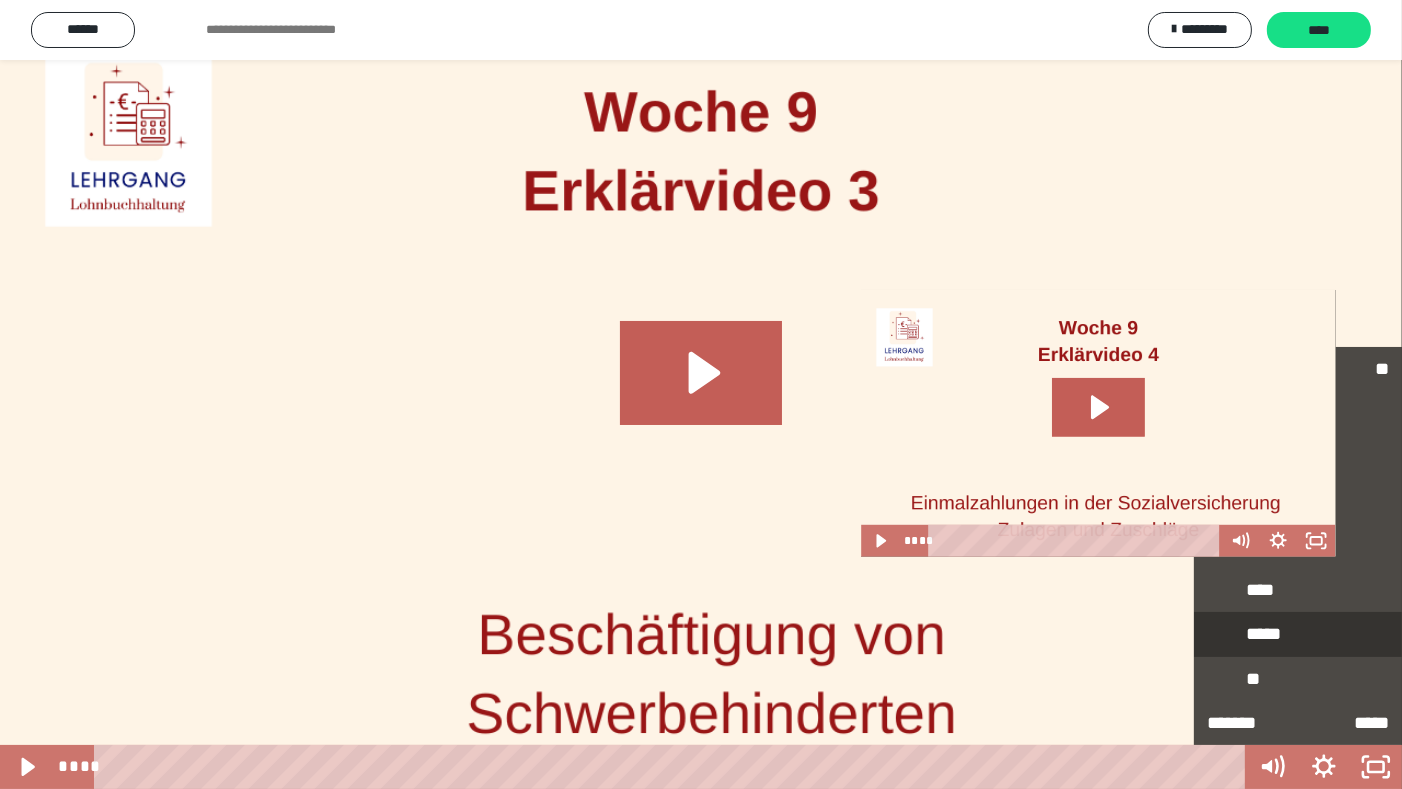 click on "*****" at bounding box center [1298, 635] 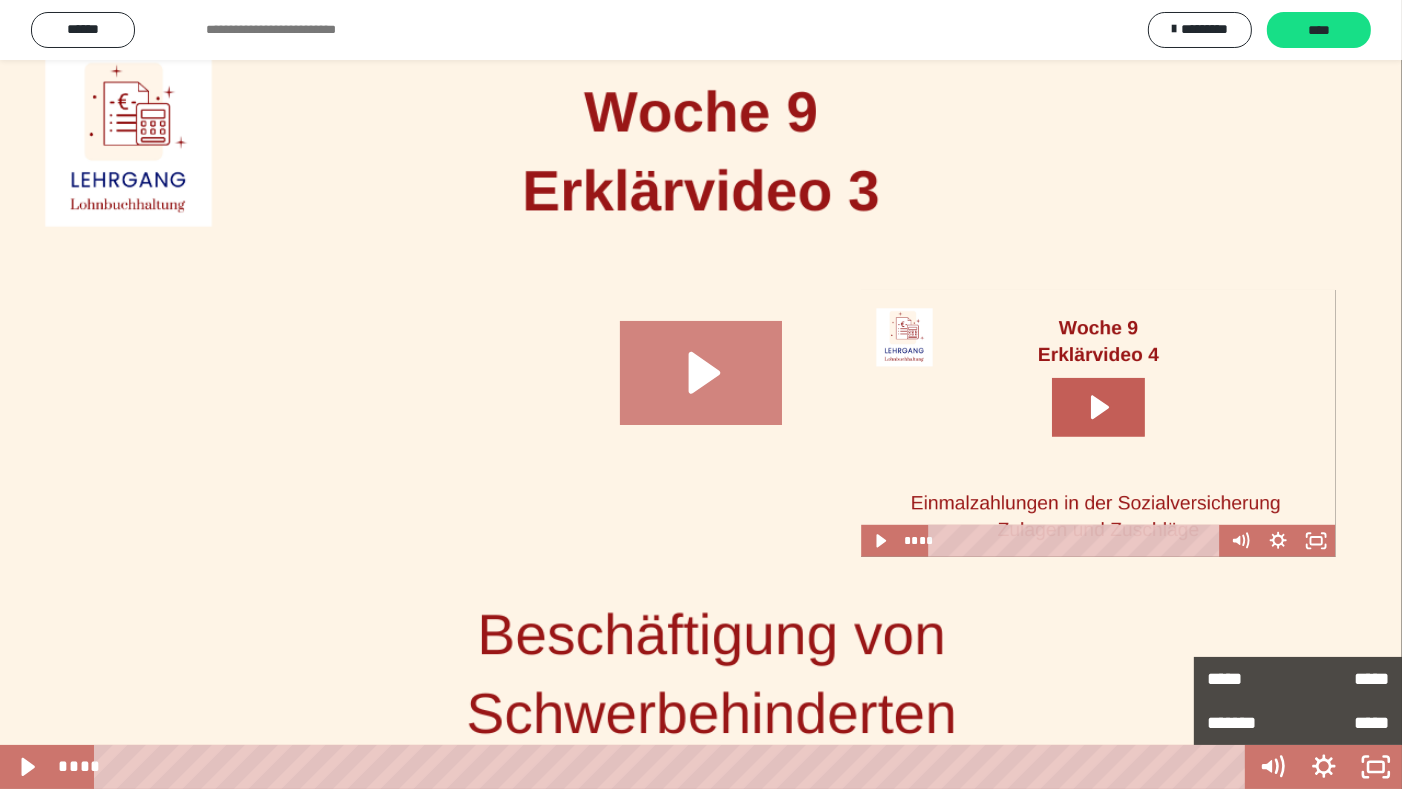 click 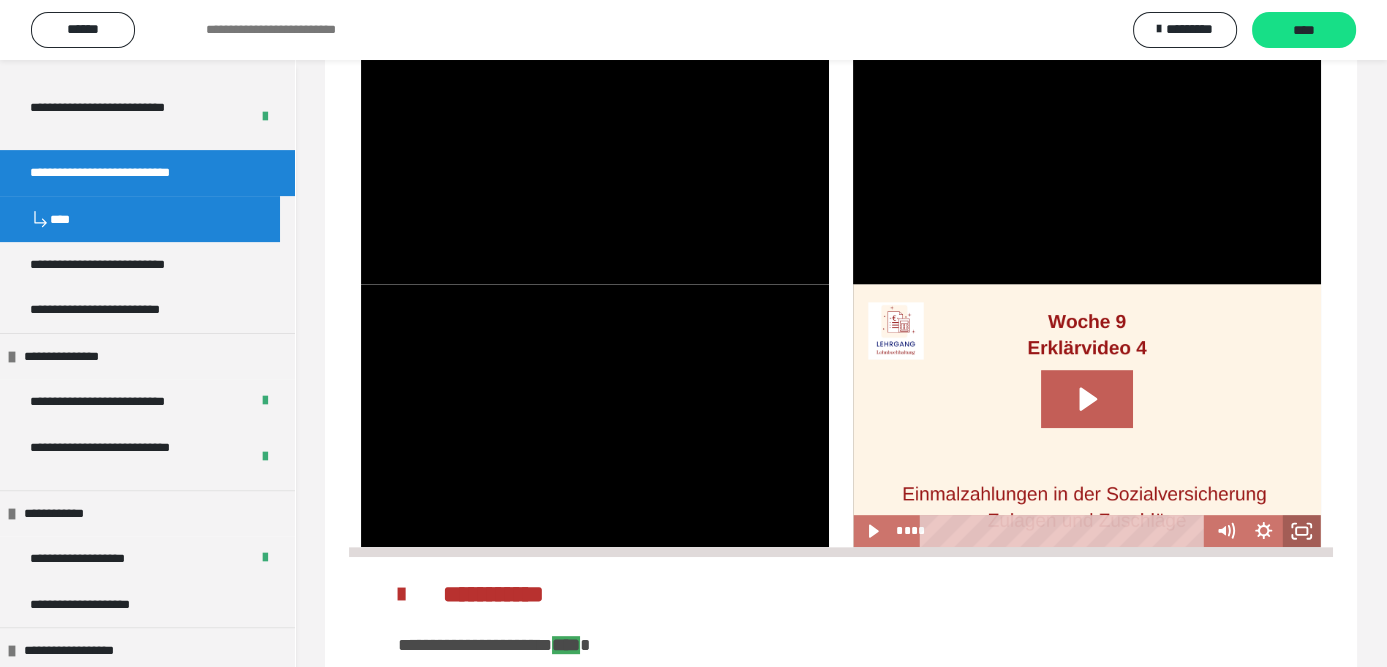 click 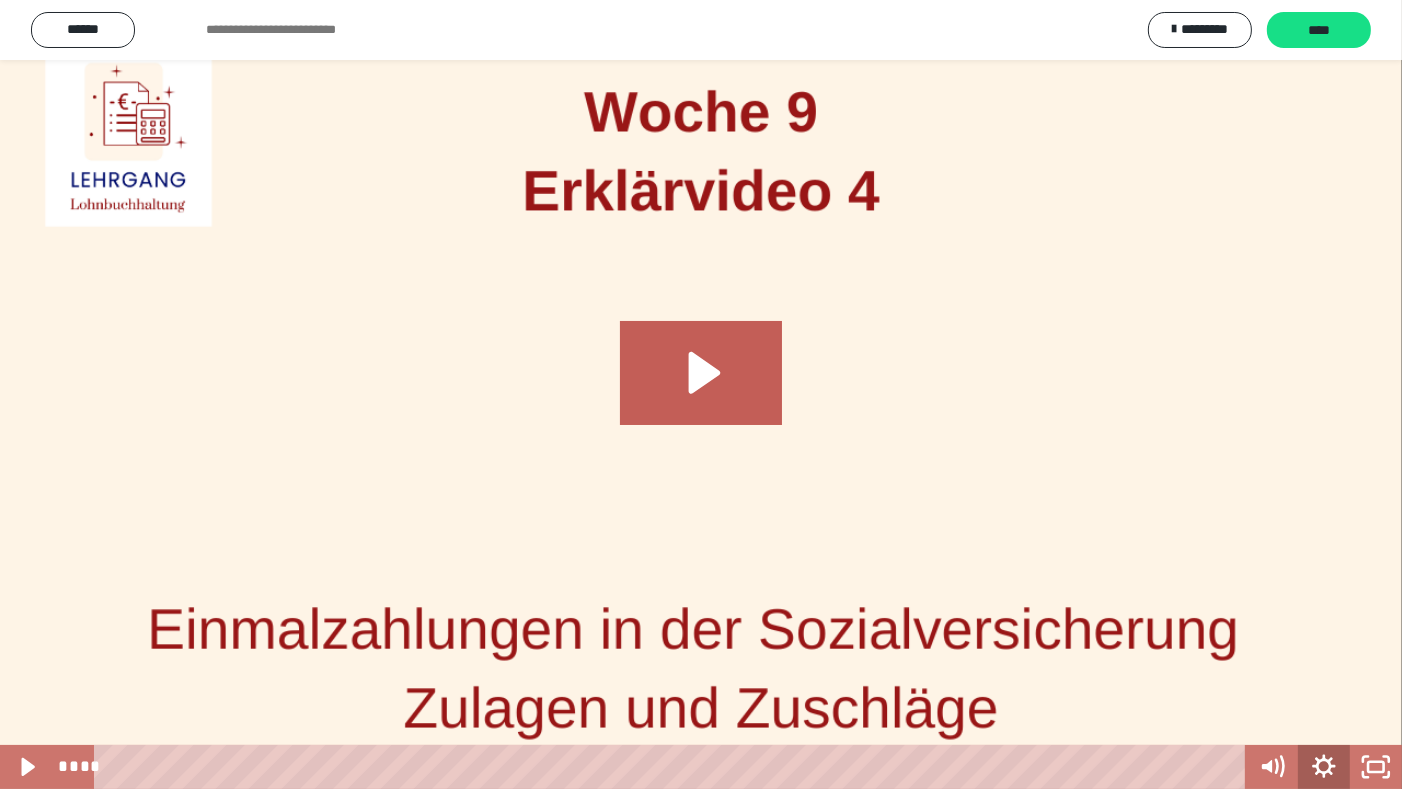 click 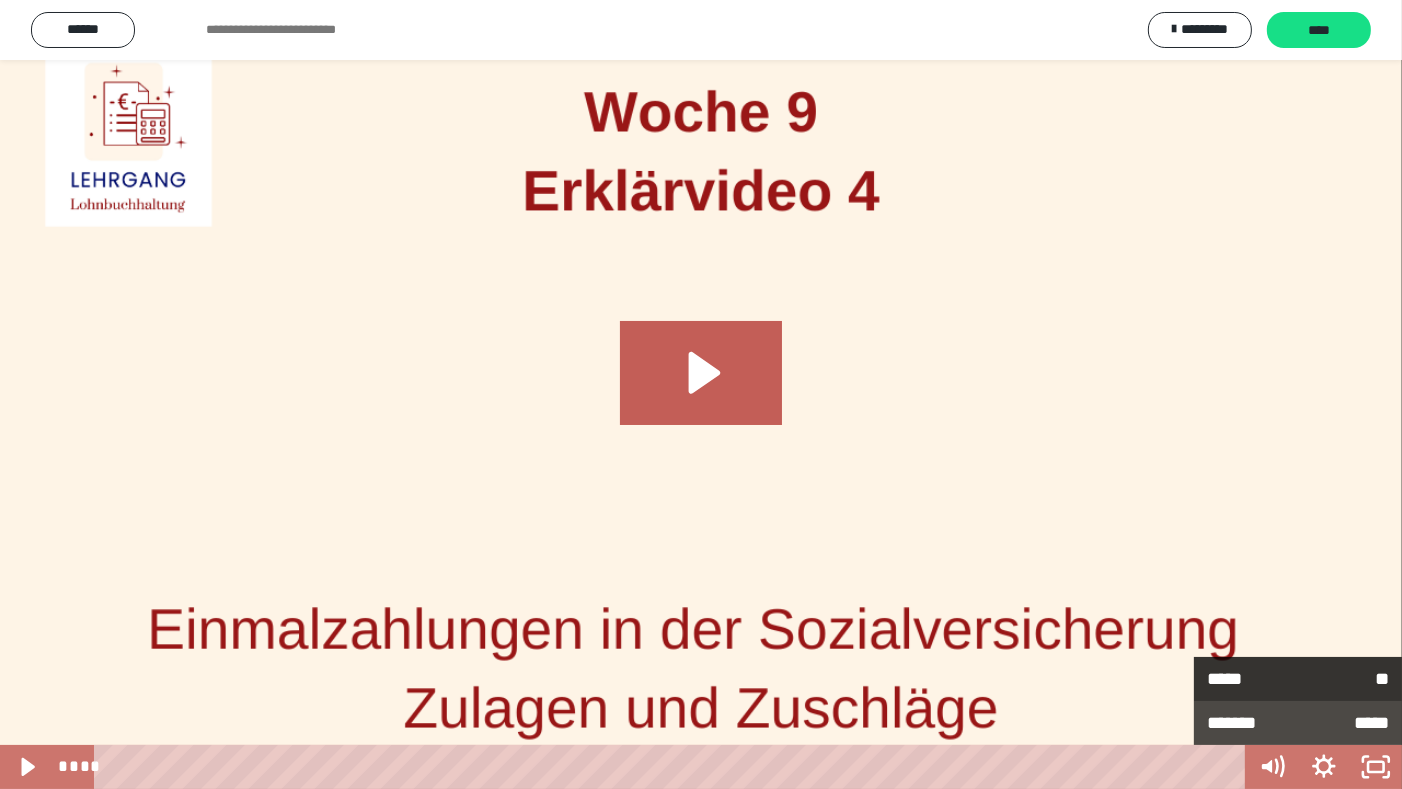 click on "**" at bounding box center (1343, 679) 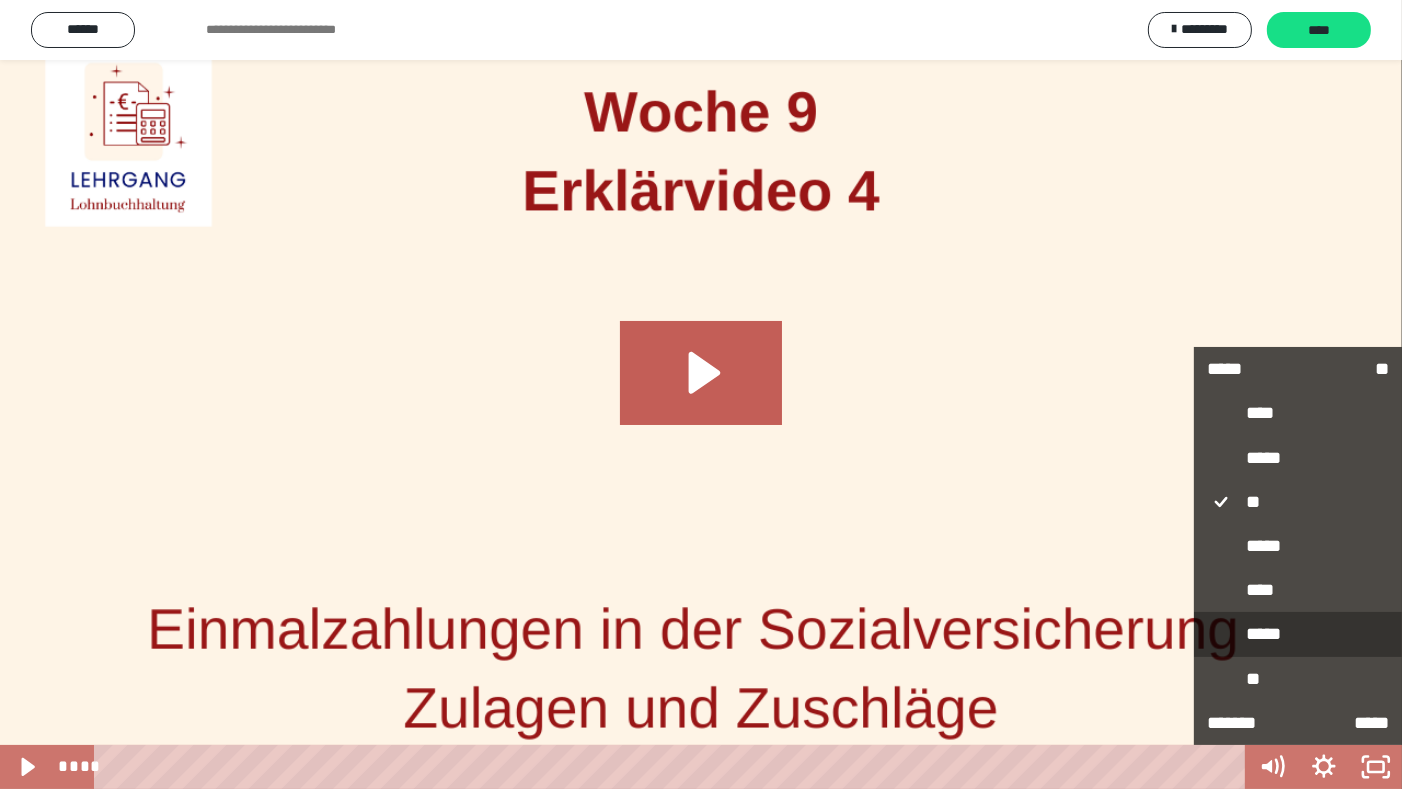 click on "*****" at bounding box center (1298, 635) 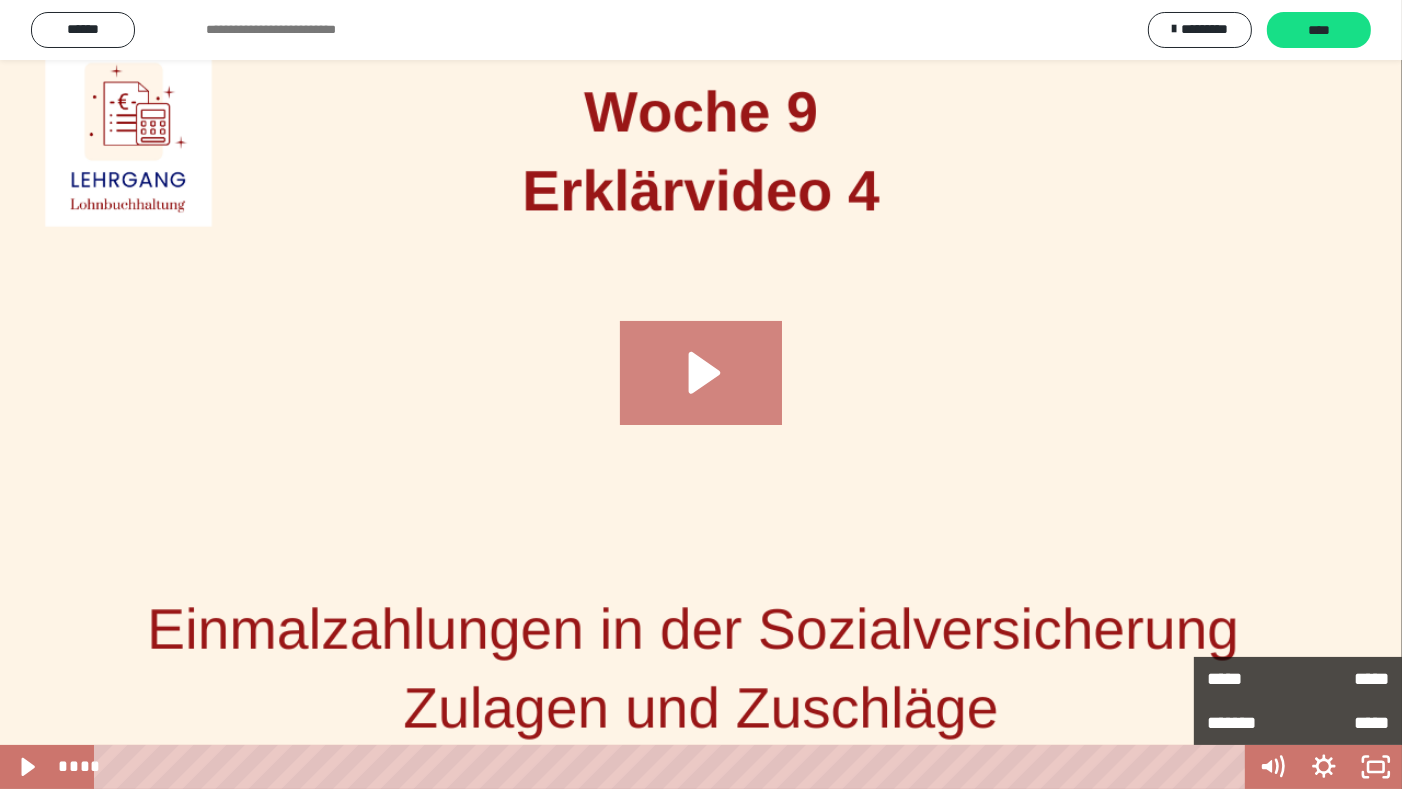 click 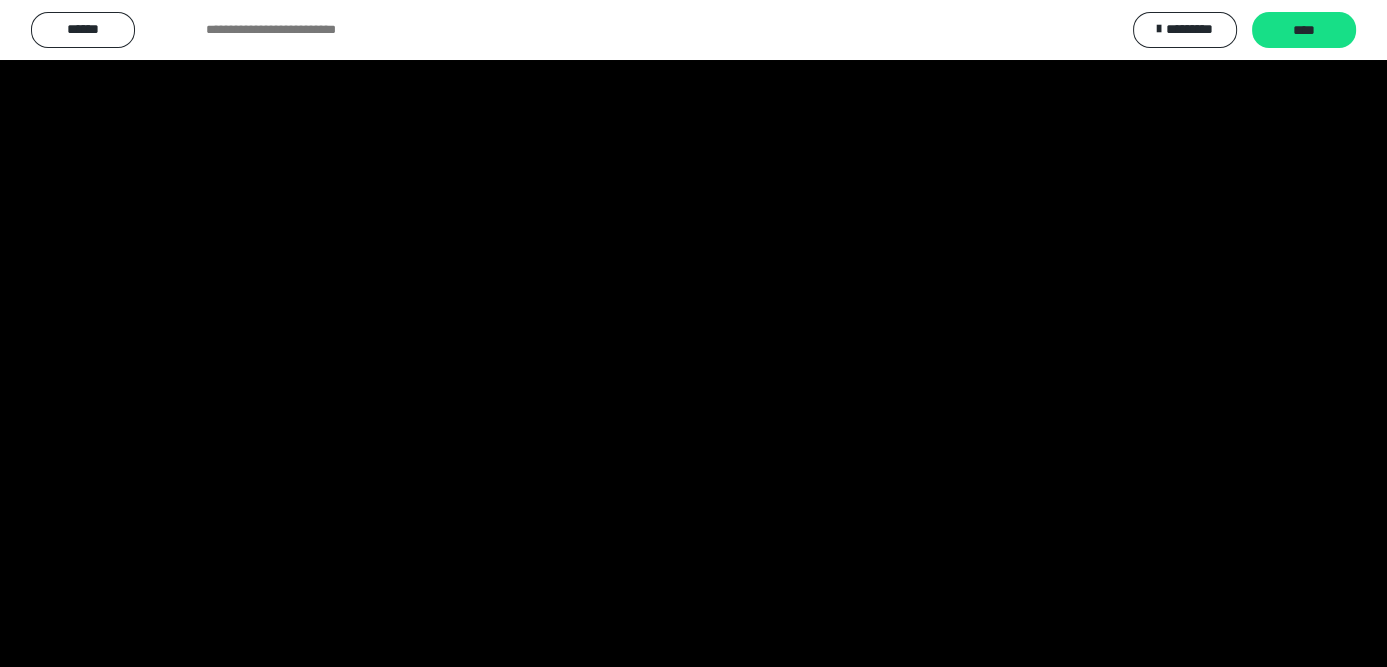 scroll, scrollTop: 0, scrollLeft: 0, axis: both 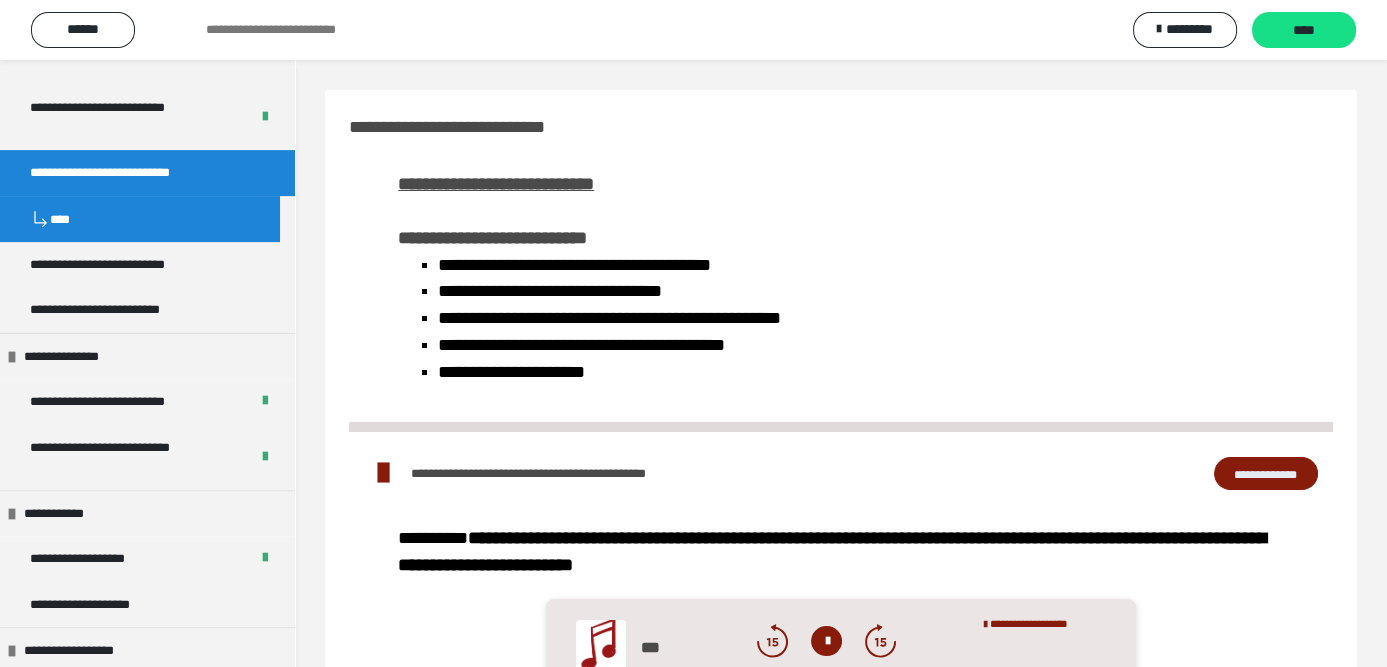 click on "**********" at bounding box center [1266, 473] 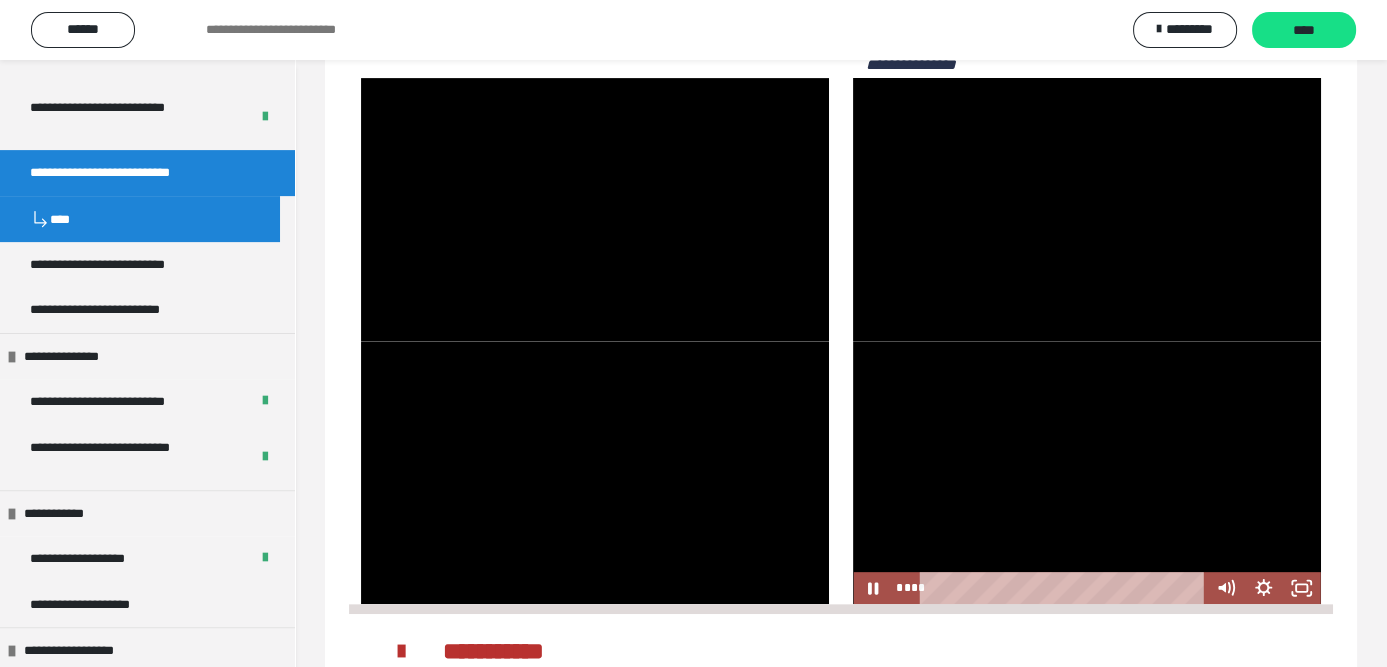 scroll, scrollTop: 1100, scrollLeft: 0, axis: vertical 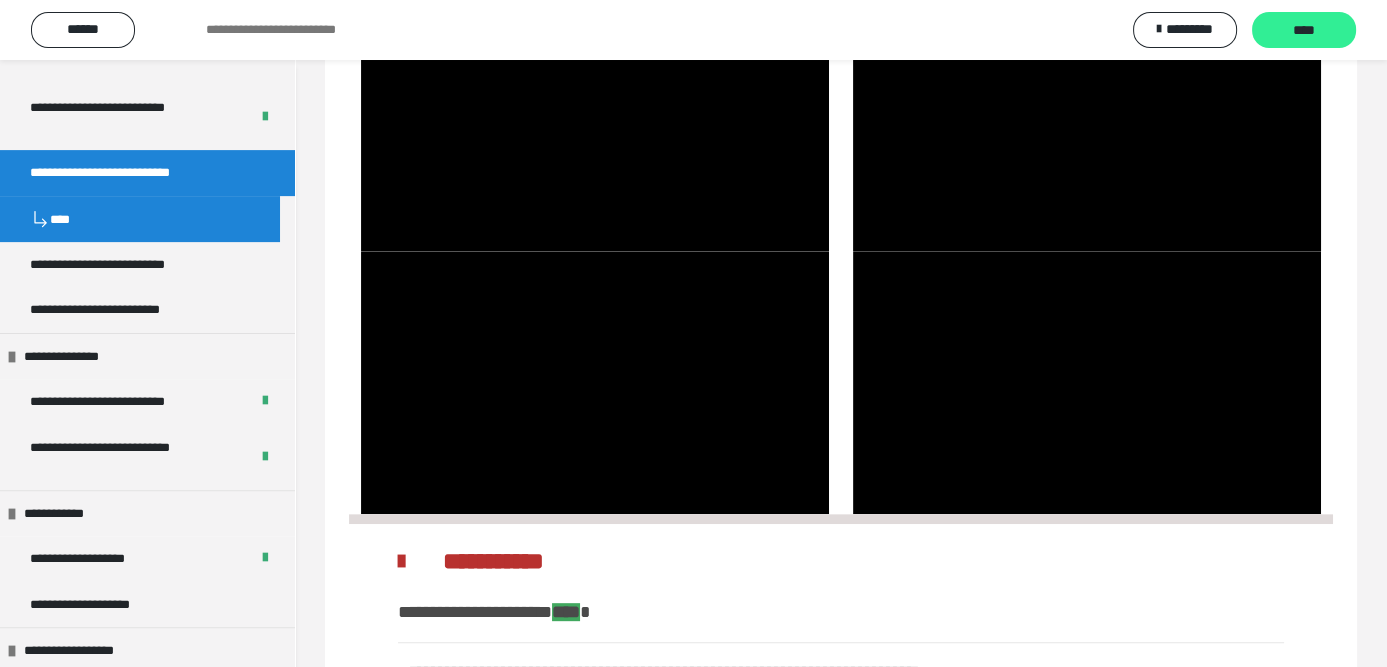 click on "****" at bounding box center [1304, 31] 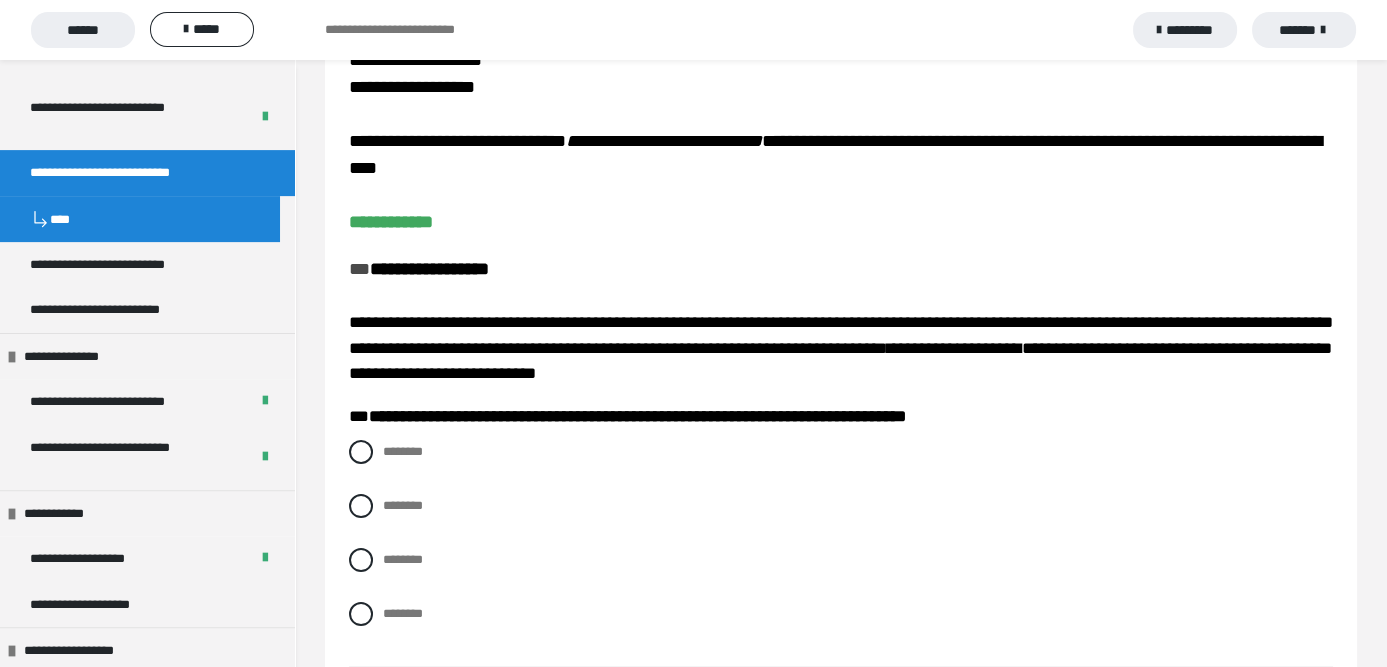 scroll, scrollTop: 100, scrollLeft: 0, axis: vertical 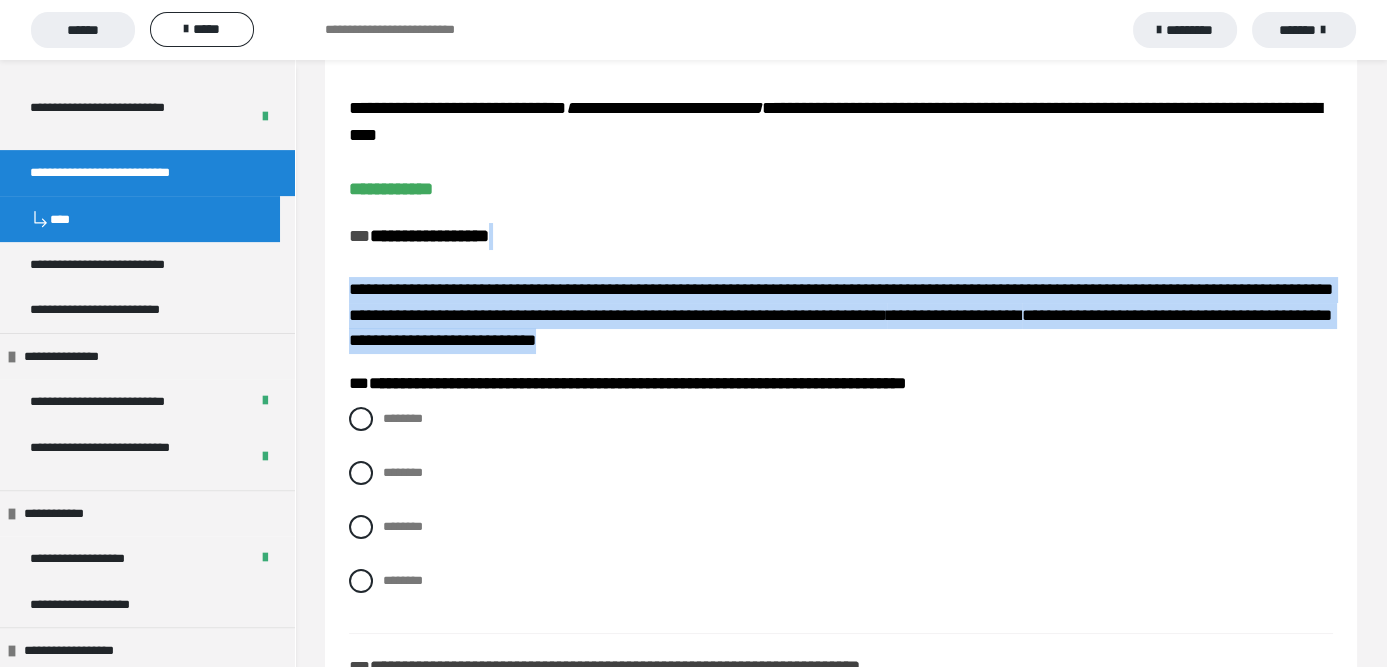 drag, startPoint x: 762, startPoint y: 341, endPoint x: 437, endPoint y: 300, distance: 327.57596 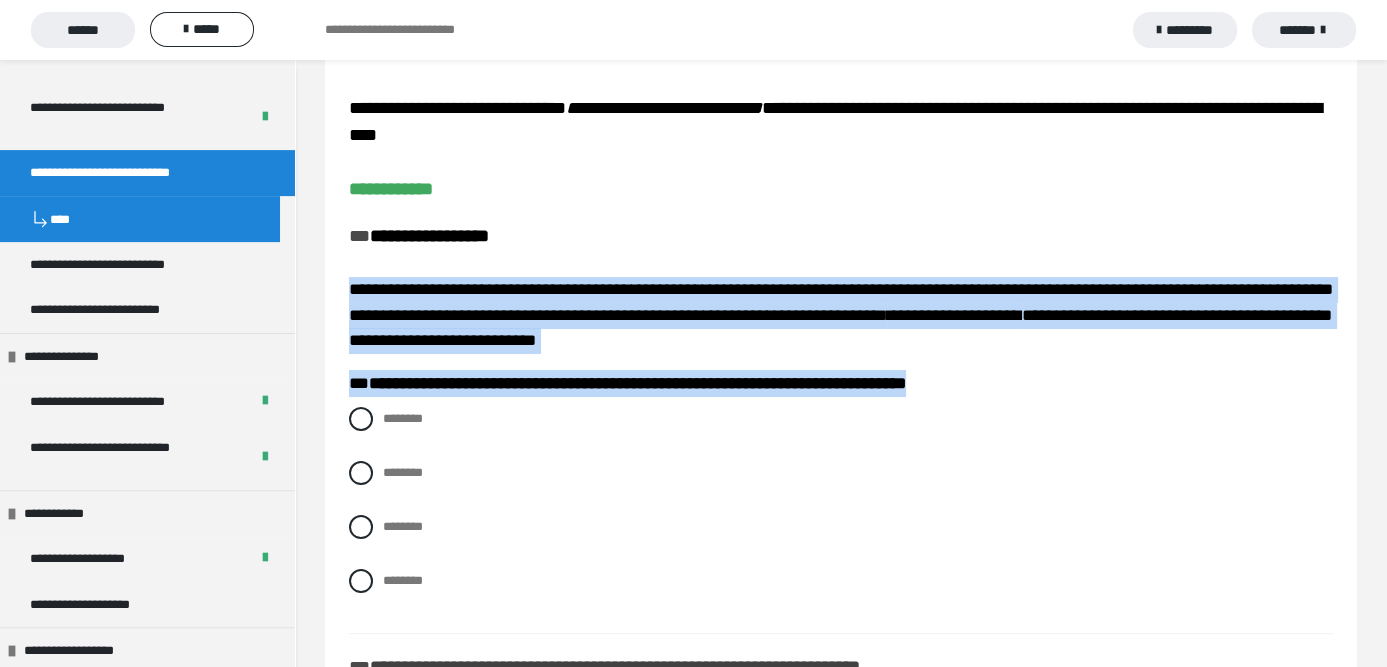 drag, startPoint x: 1026, startPoint y: 394, endPoint x: 345, endPoint y: 288, distance: 689.20026 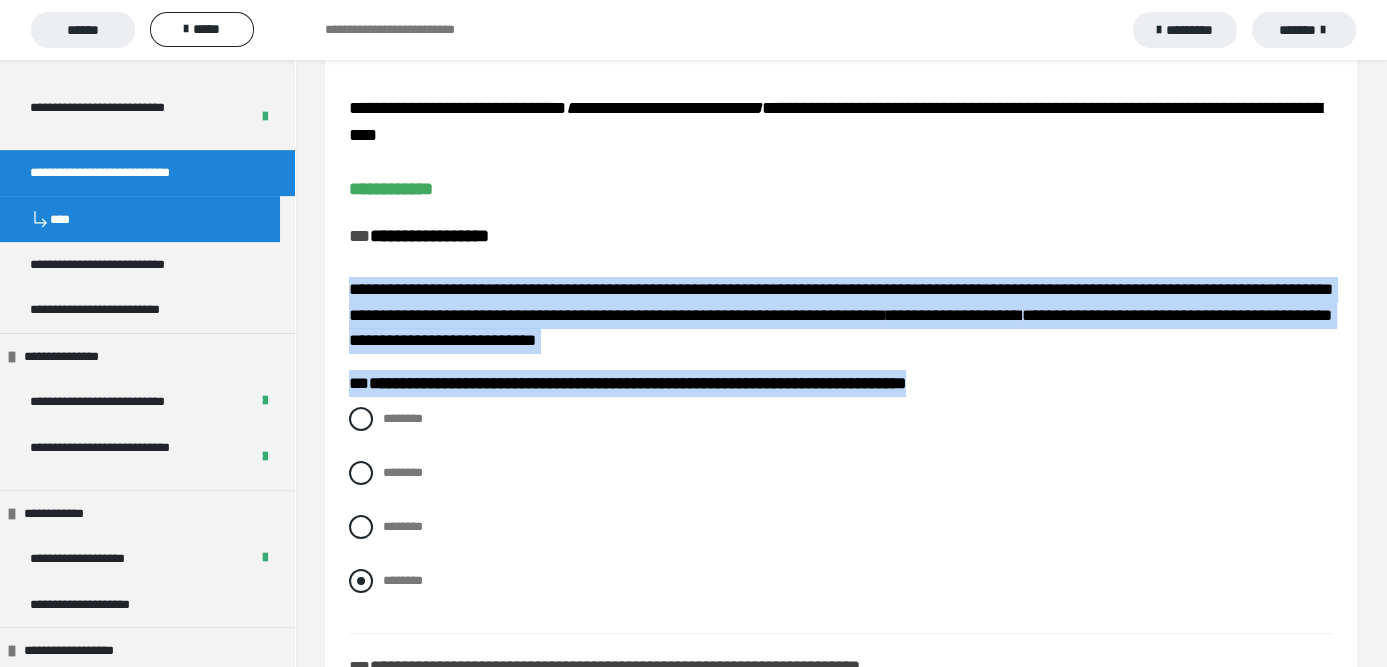 click at bounding box center [361, 581] 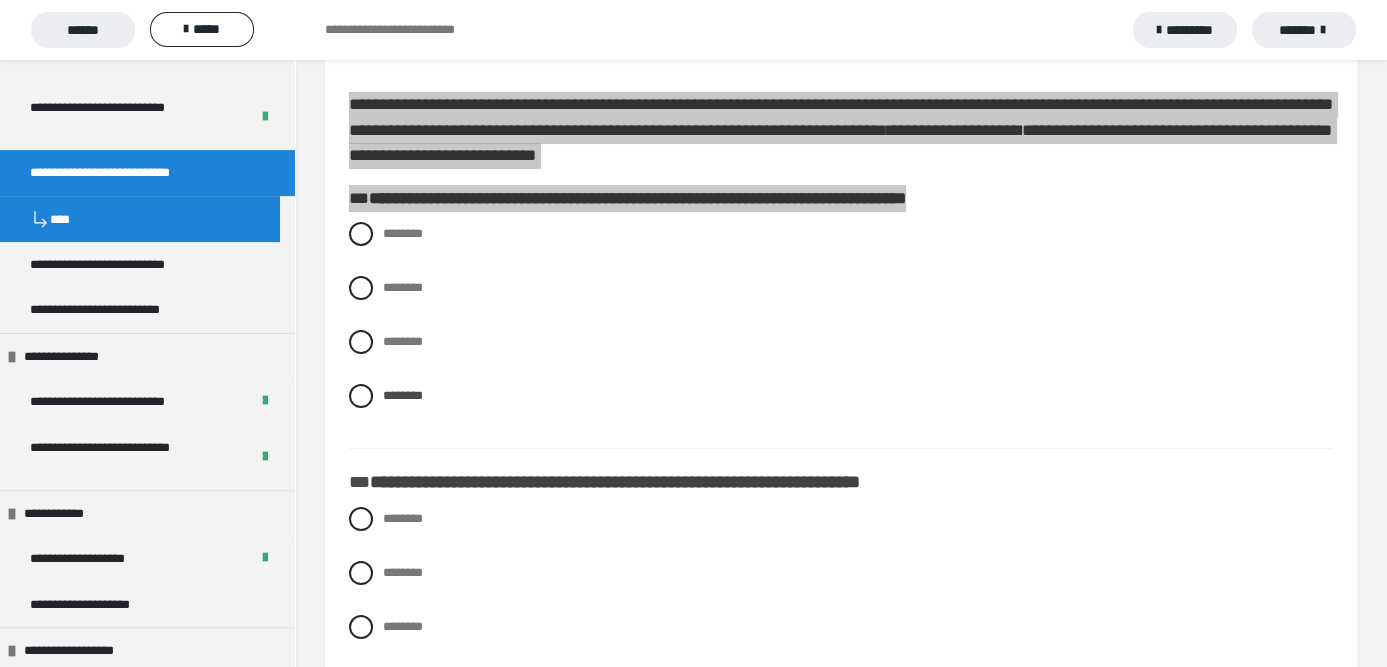 scroll, scrollTop: 296, scrollLeft: 0, axis: vertical 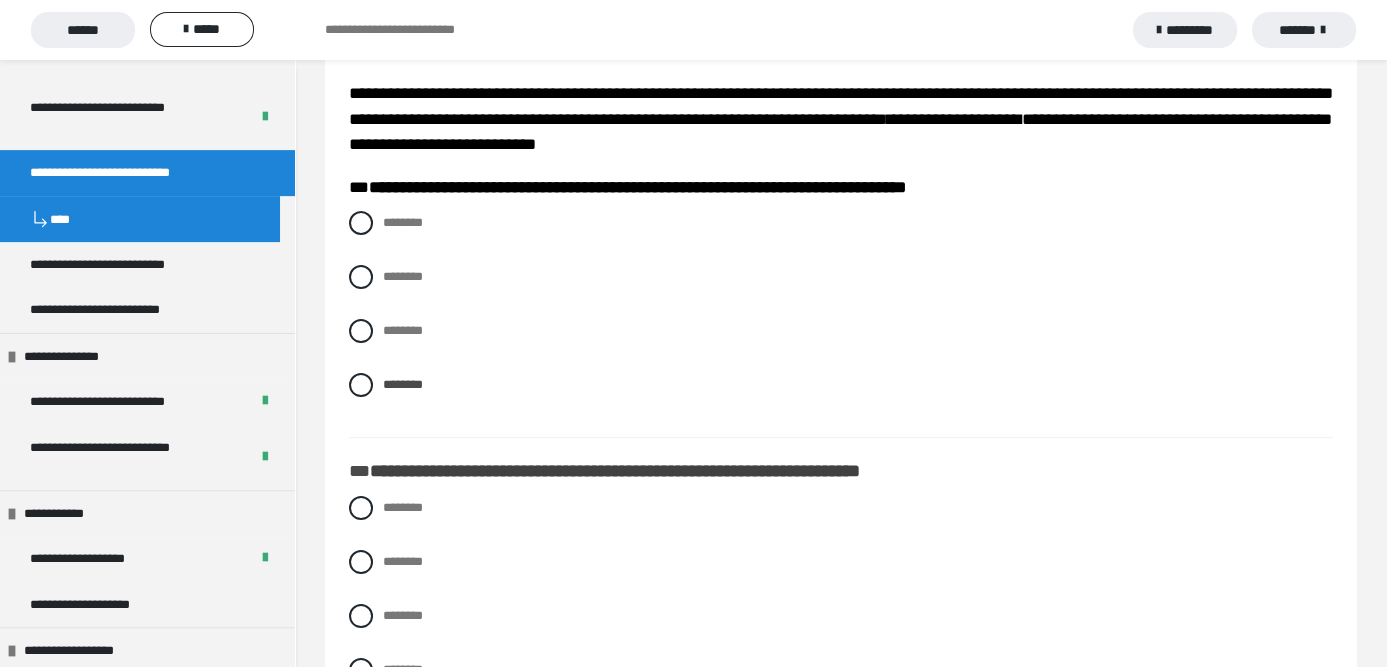 click on "******** ******** ******** ********" at bounding box center [841, 319] 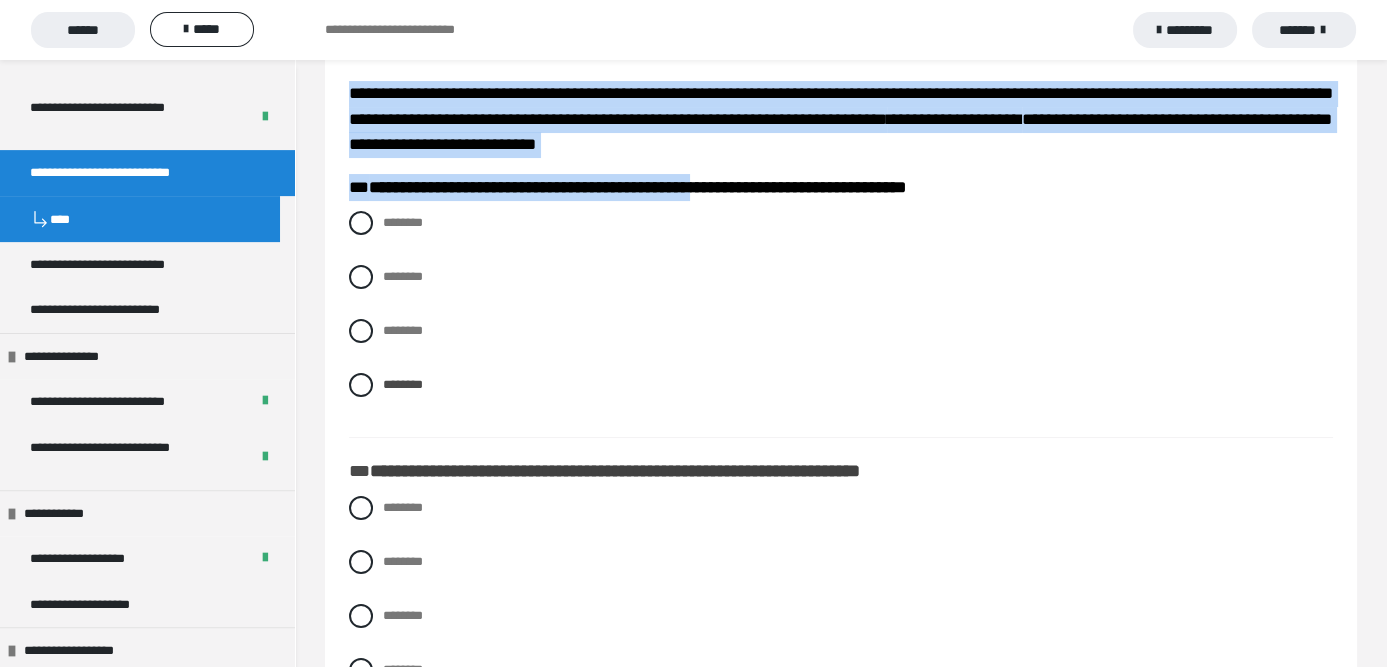 drag, startPoint x: 657, startPoint y: 139, endPoint x: 340, endPoint y: 99, distance: 319.5137 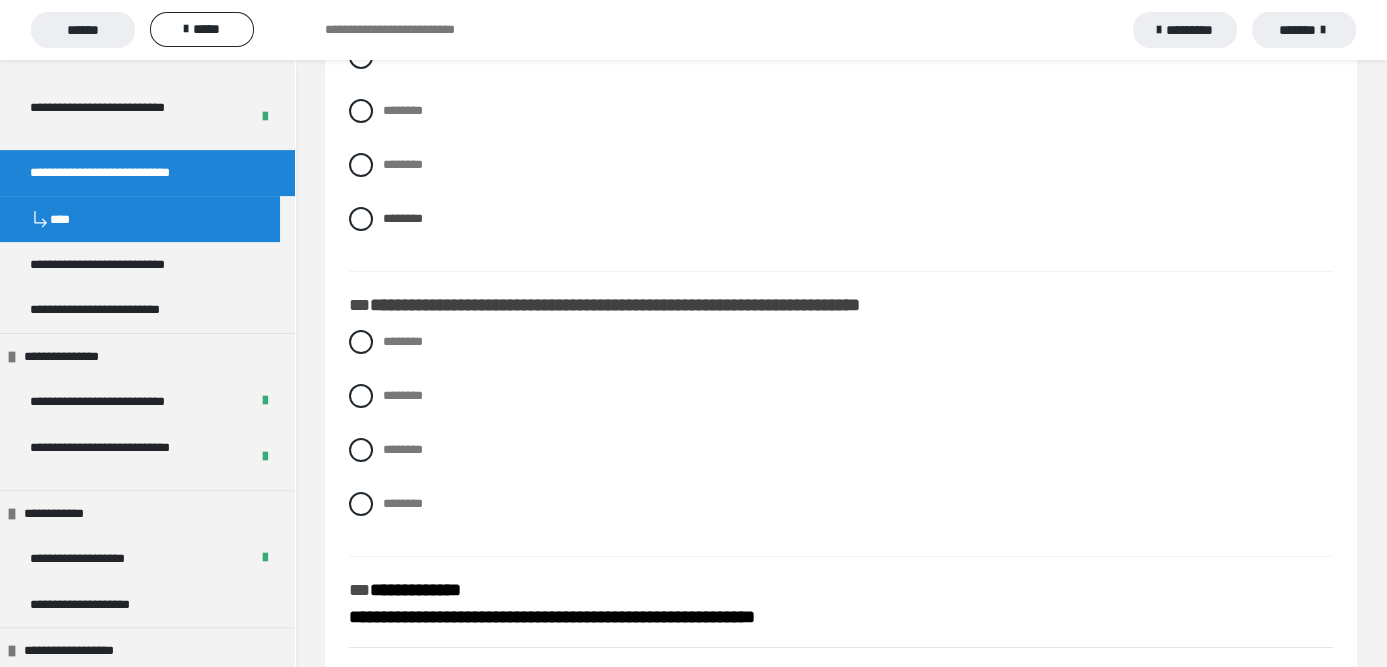 scroll, scrollTop: 496, scrollLeft: 0, axis: vertical 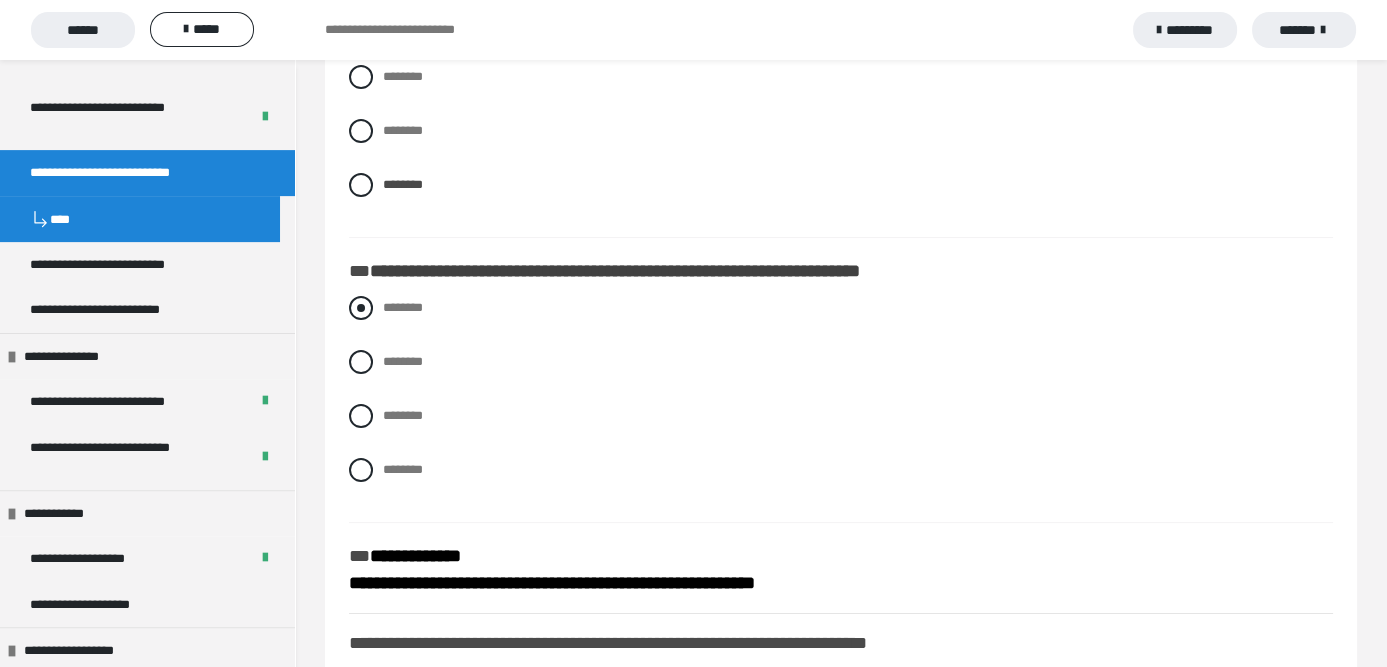 click at bounding box center (361, 308) 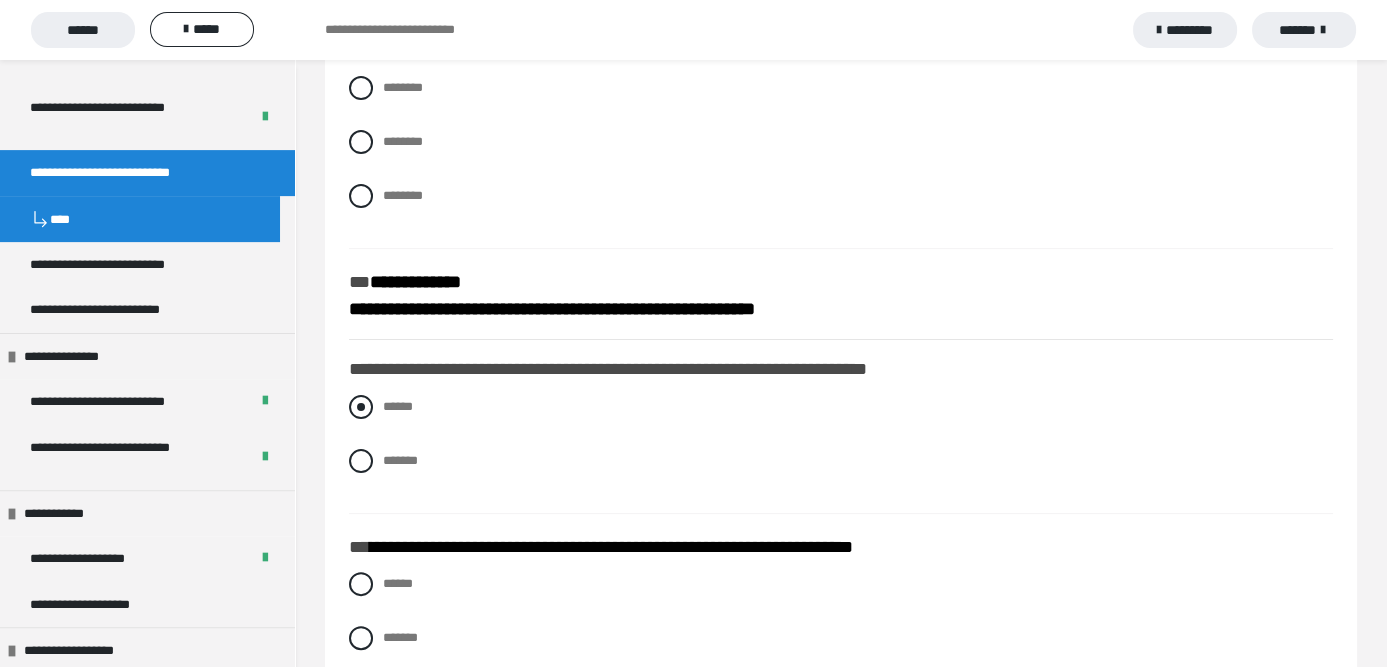 scroll, scrollTop: 796, scrollLeft: 0, axis: vertical 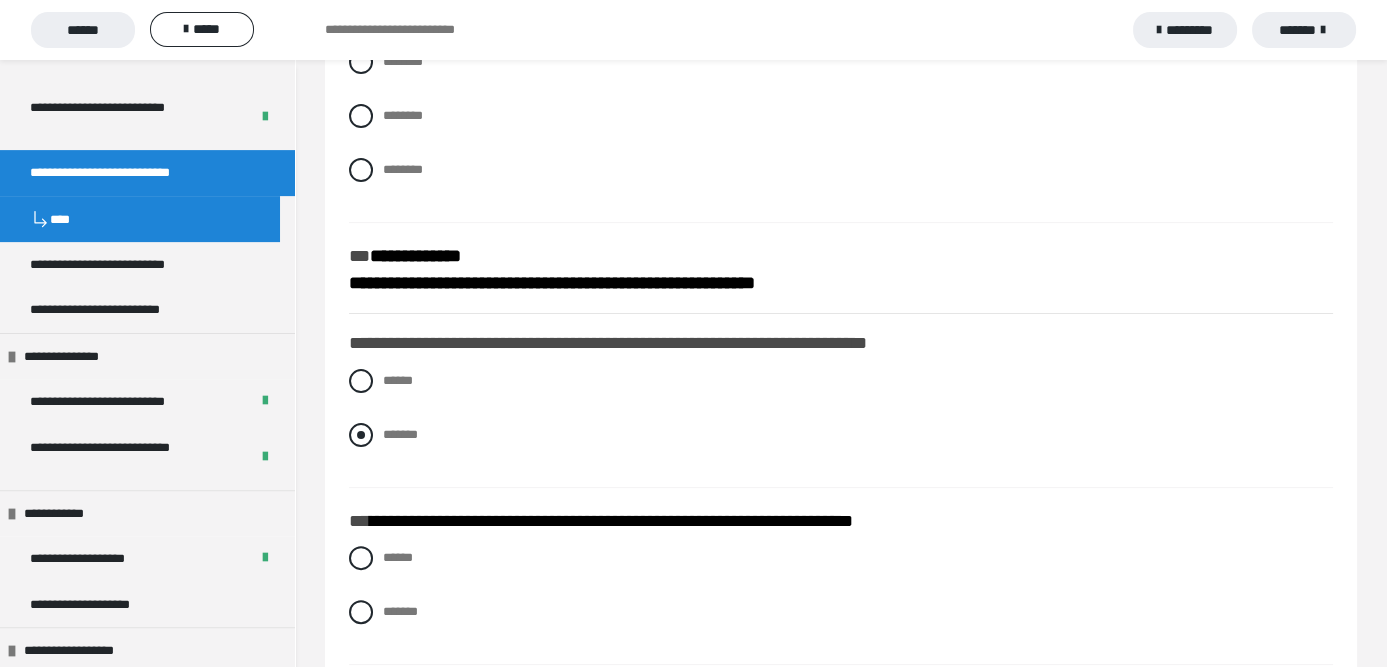 click at bounding box center [361, 435] 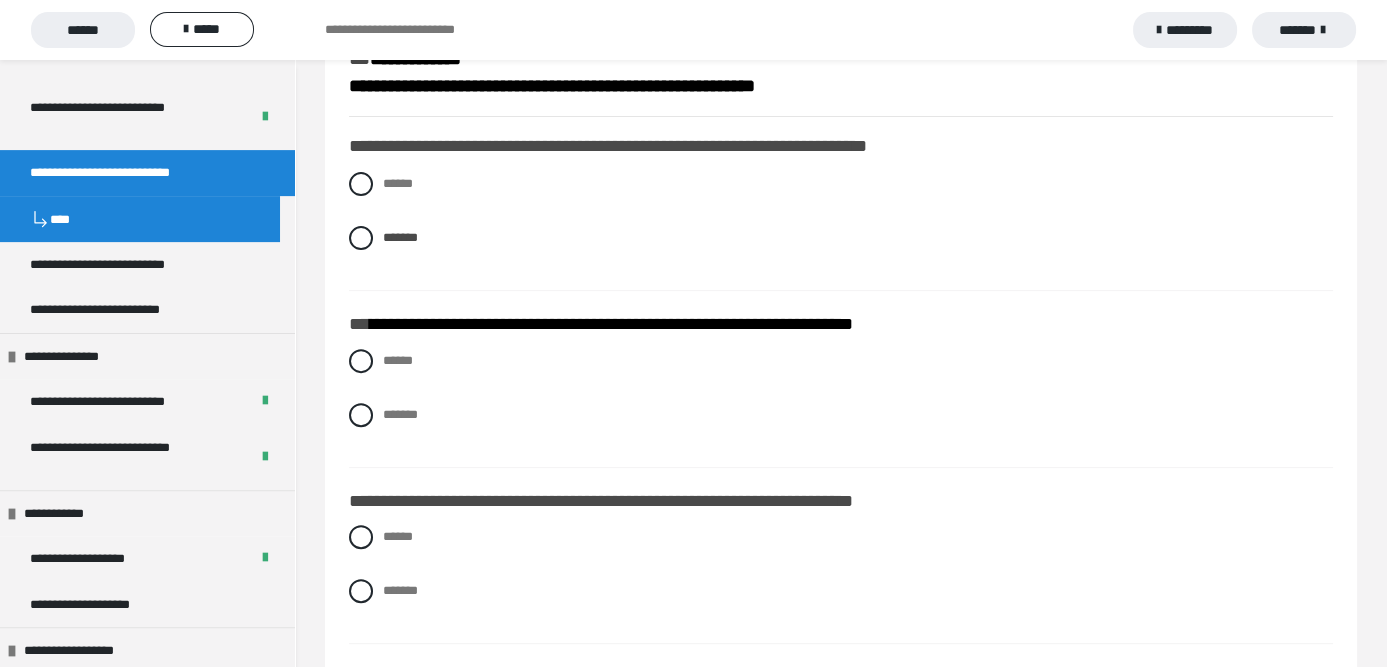 scroll, scrollTop: 996, scrollLeft: 0, axis: vertical 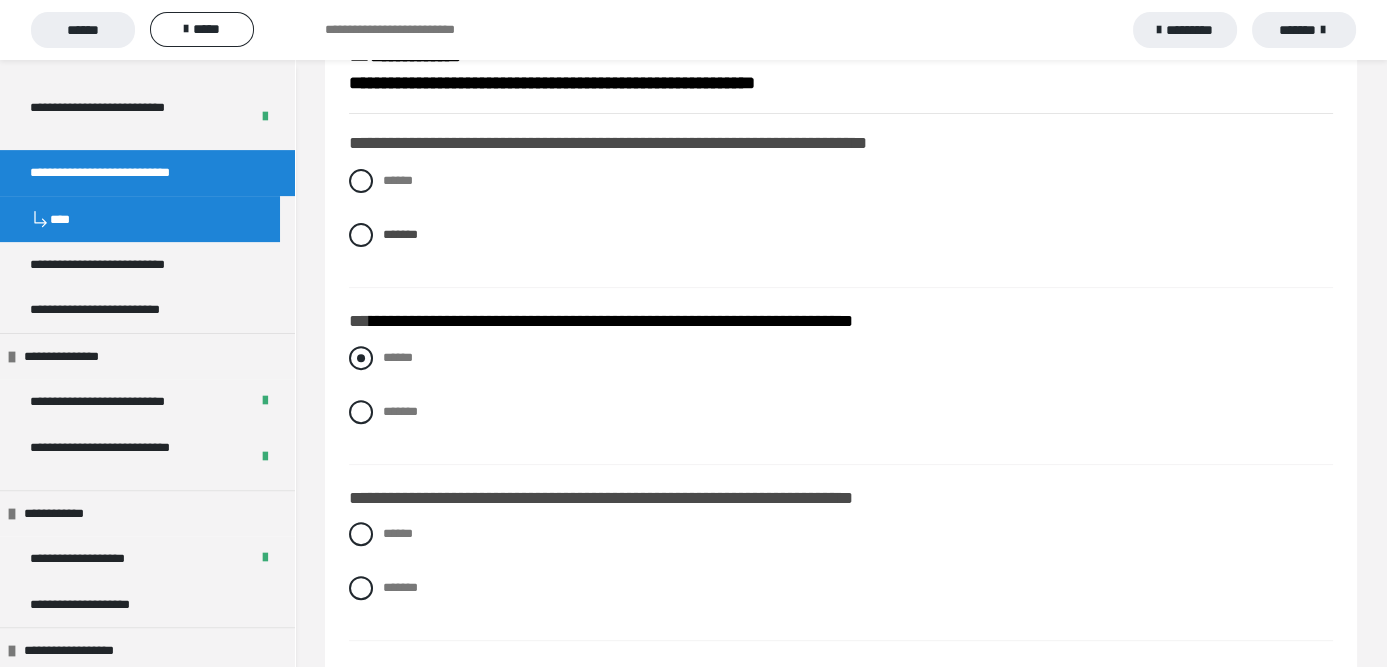 click at bounding box center (361, 358) 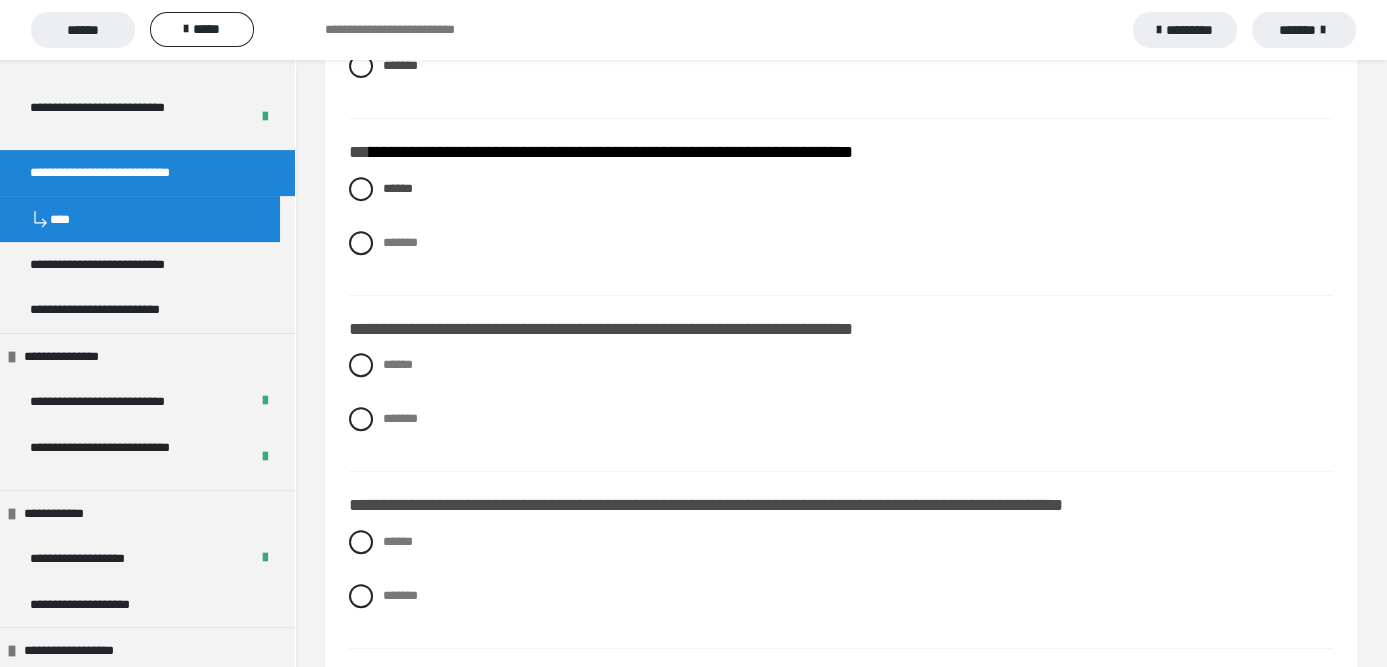 scroll, scrollTop: 1196, scrollLeft: 0, axis: vertical 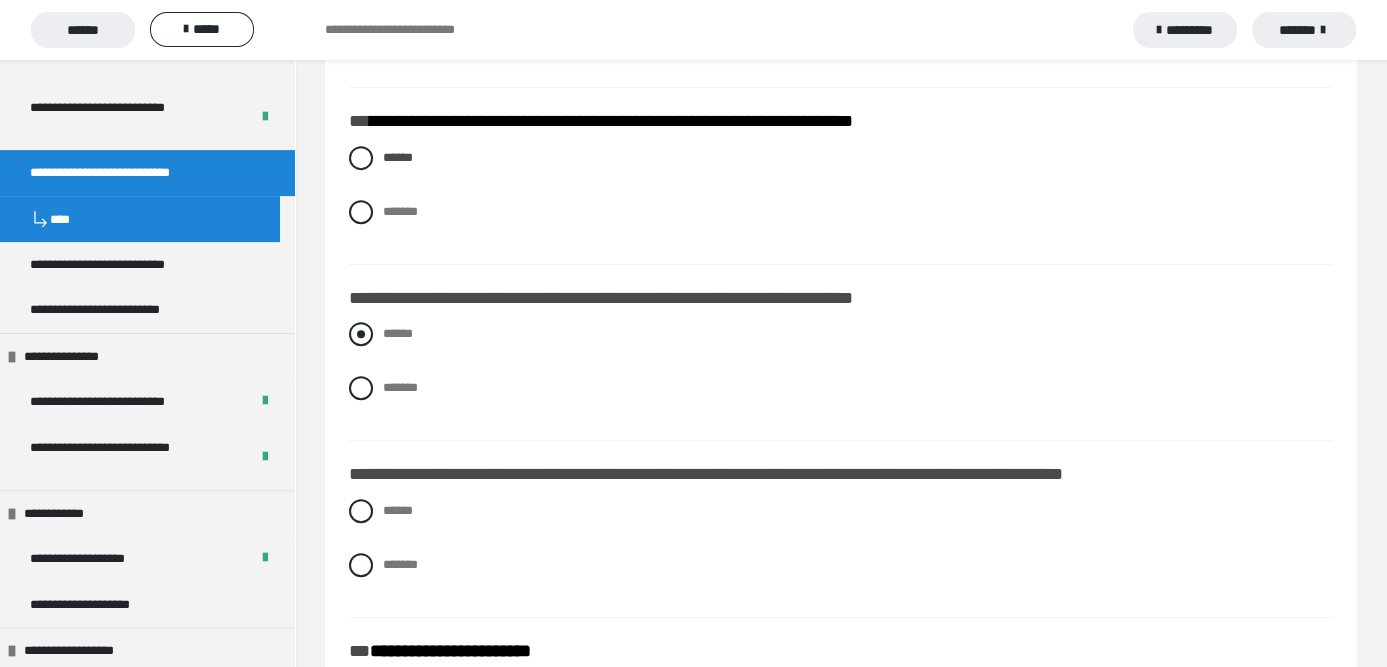 click at bounding box center [361, 334] 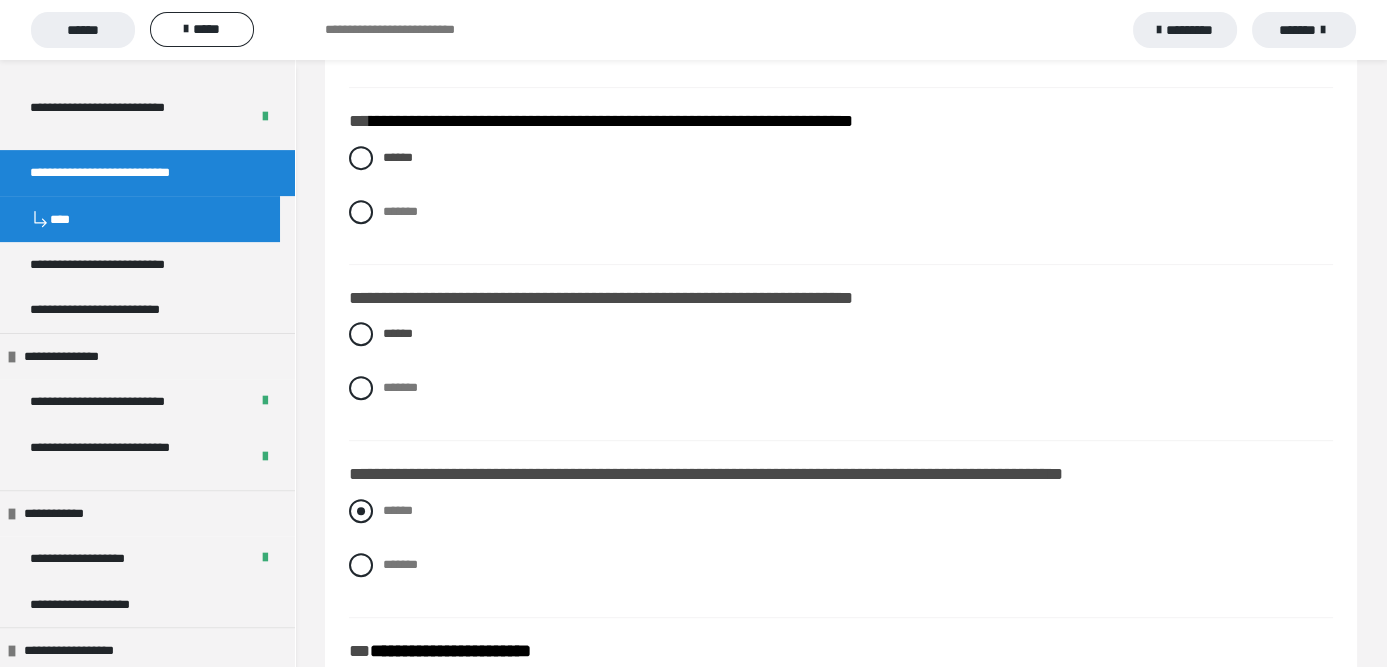click at bounding box center [361, 511] 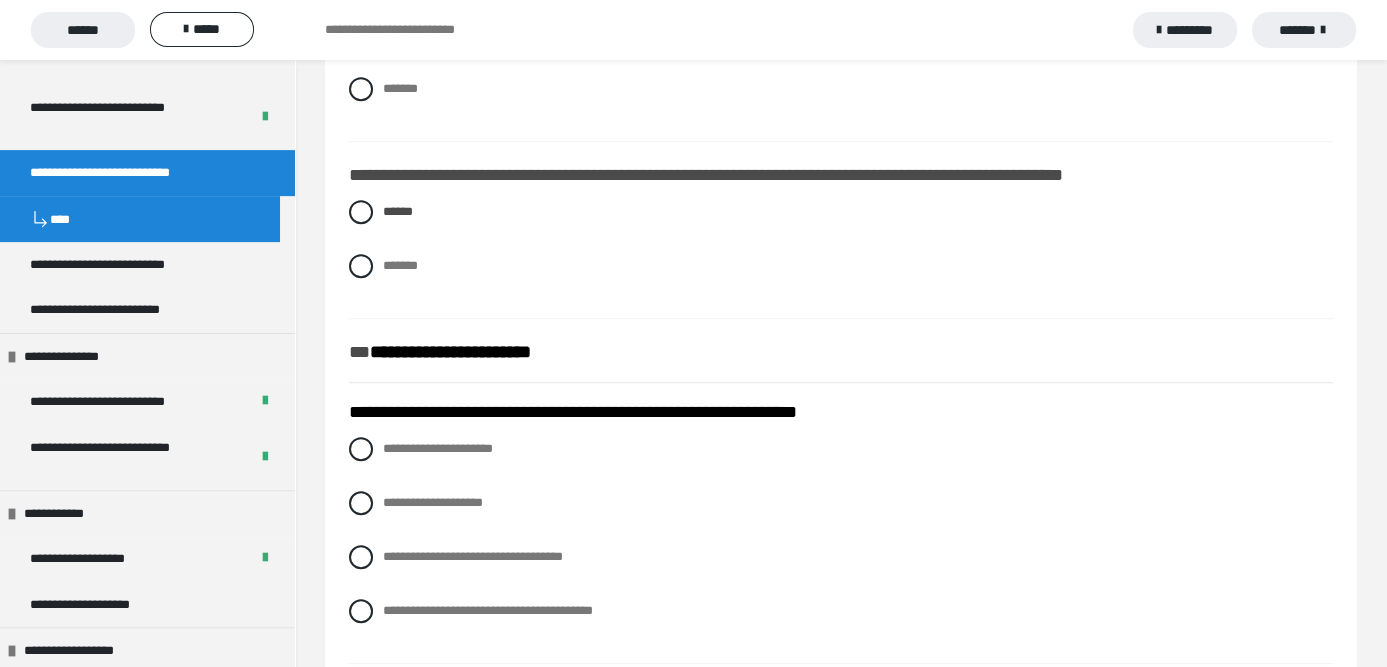 scroll, scrollTop: 1496, scrollLeft: 0, axis: vertical 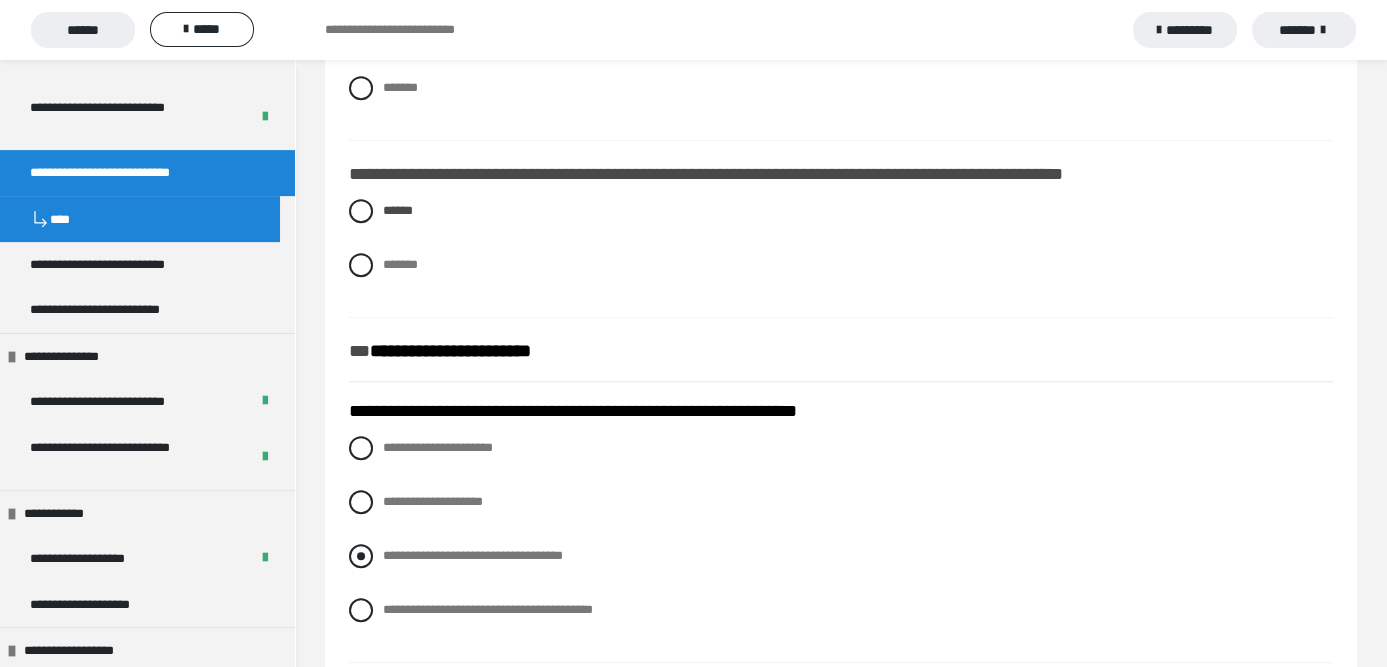 drag, startPoint x: 371, startPoint y: 553, endPoint x: 400, endPoint y: 546, distance: 29.832869 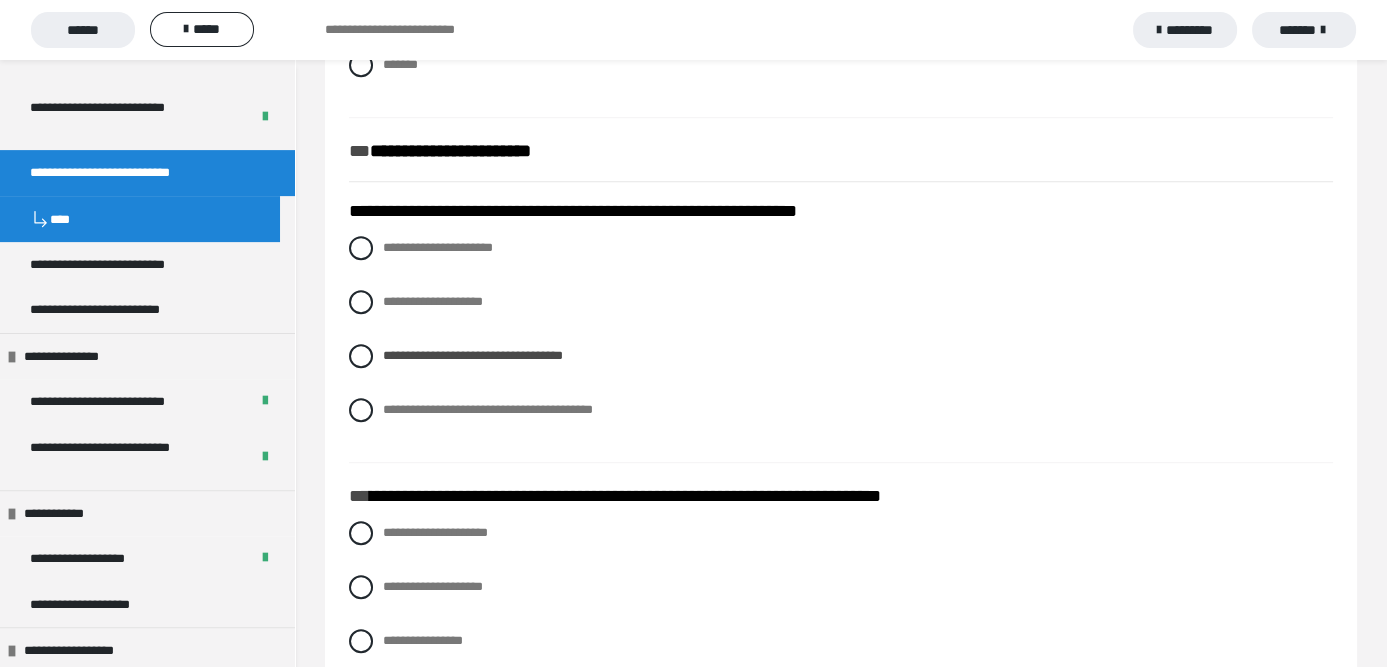 scroll, scrollTop: 1796, scrollLeft: 0, axis: vertical 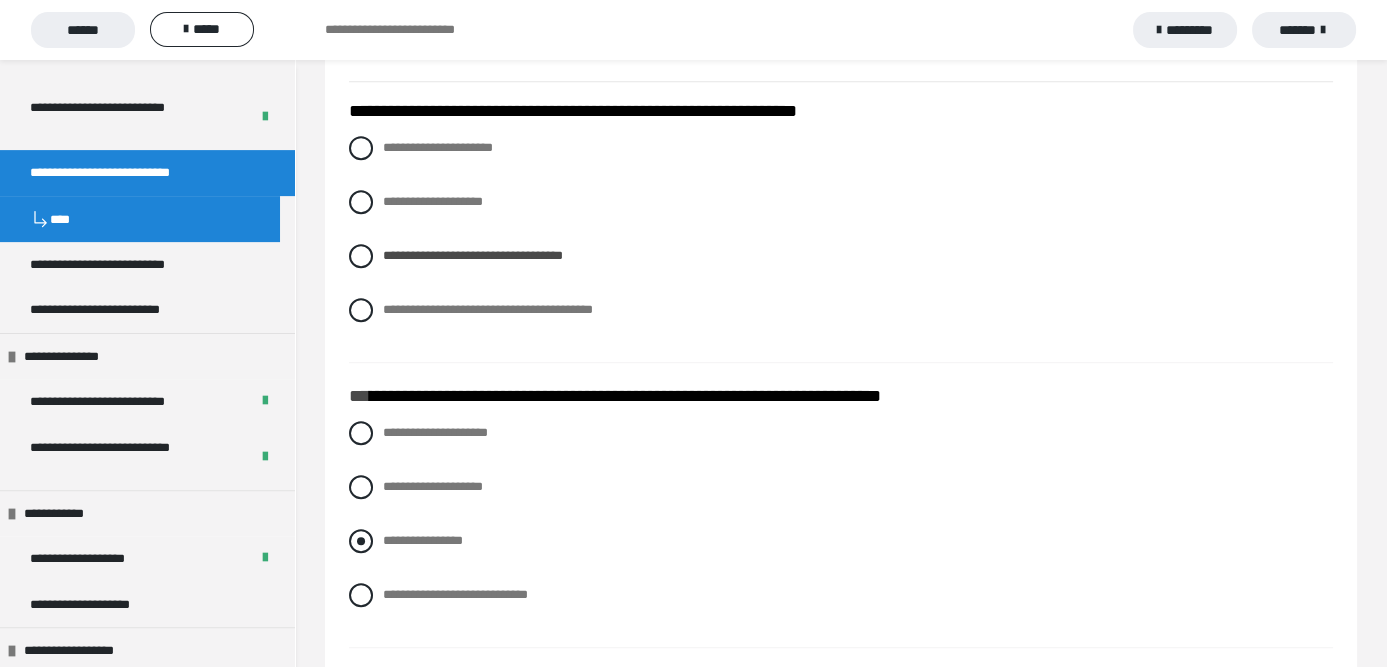 click at bounding box center [361, 541] 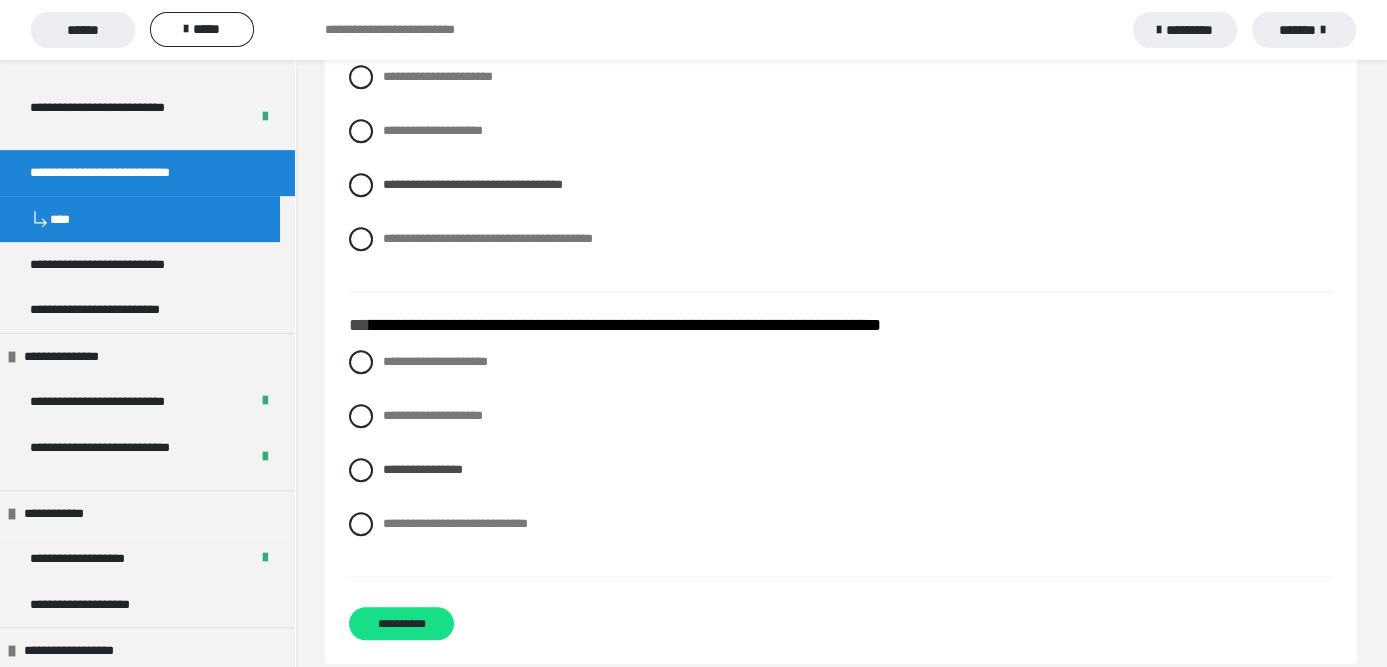 scroll, scrollTop: 1896, scrollLeft: 0, axis: vertical 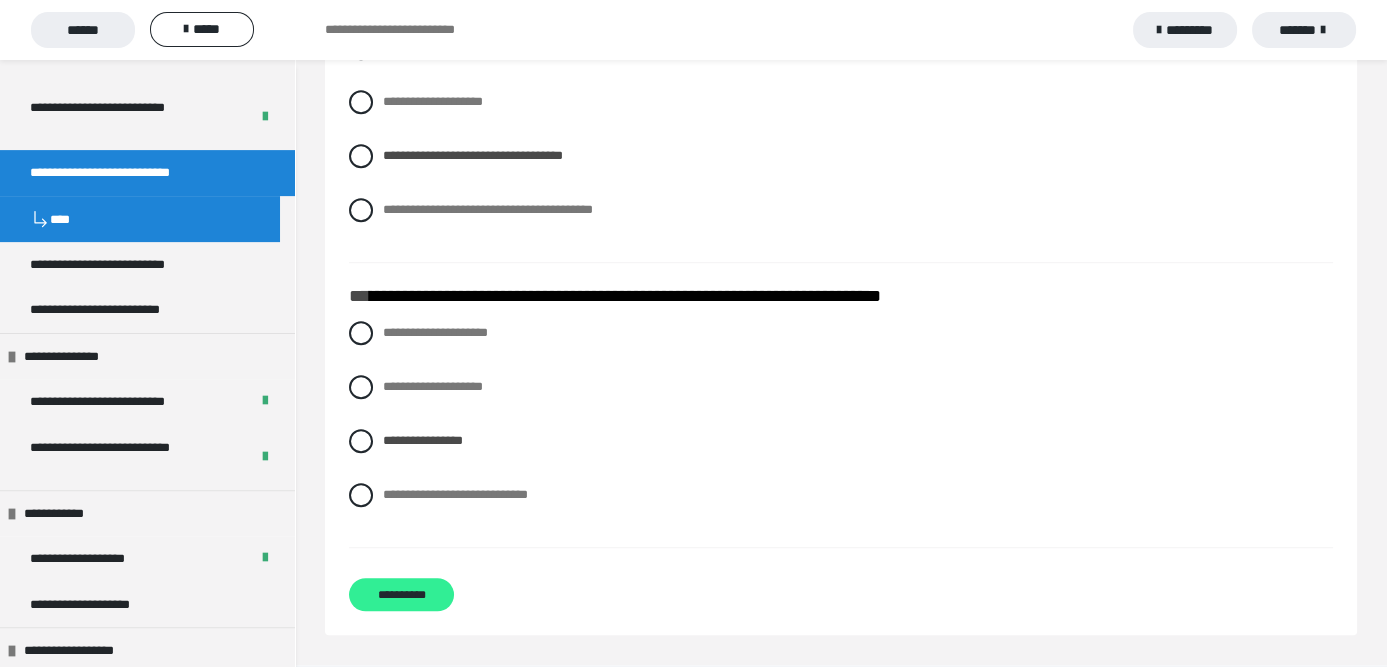 click on "**********" at bounding box center [401, 594] 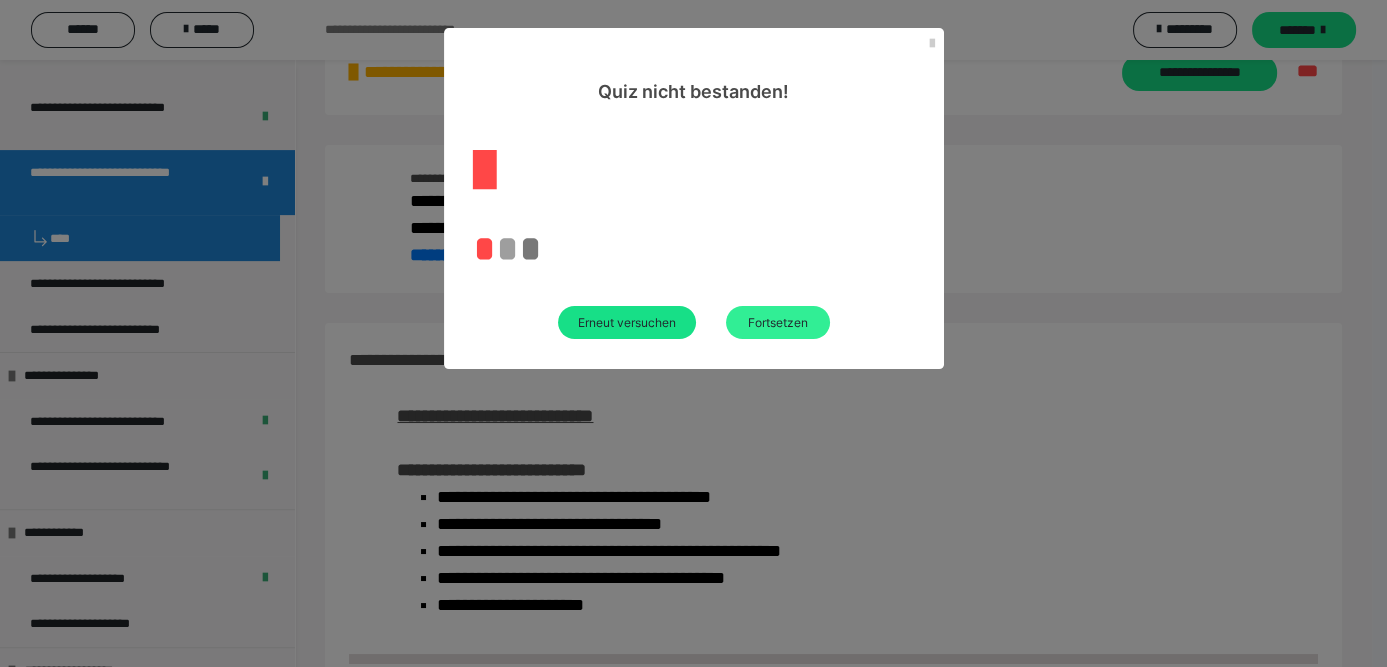 scroll, scrollTop: 1170, scrollLeft: 0, axis: vertical 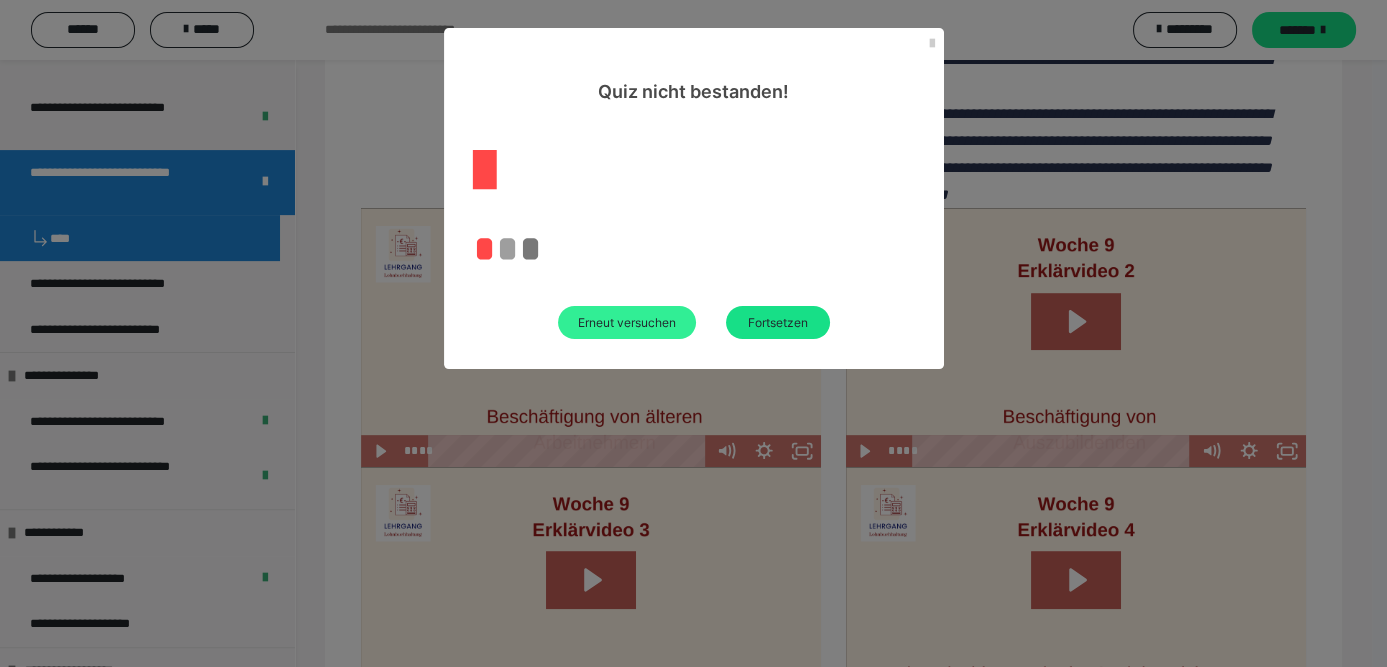 click on "Erneut versuchen" at bounding box center (627, 322) 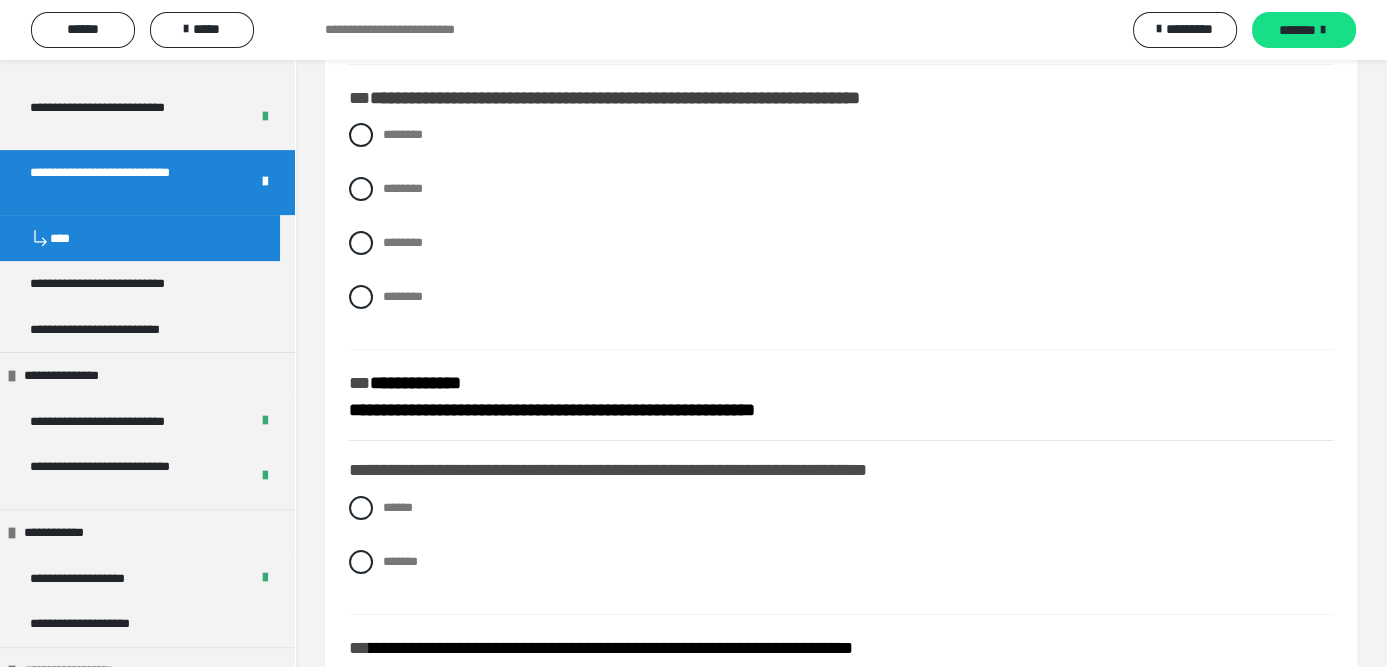scroll, scrollTop: 759, scrollLeft: 0, axis: vertical 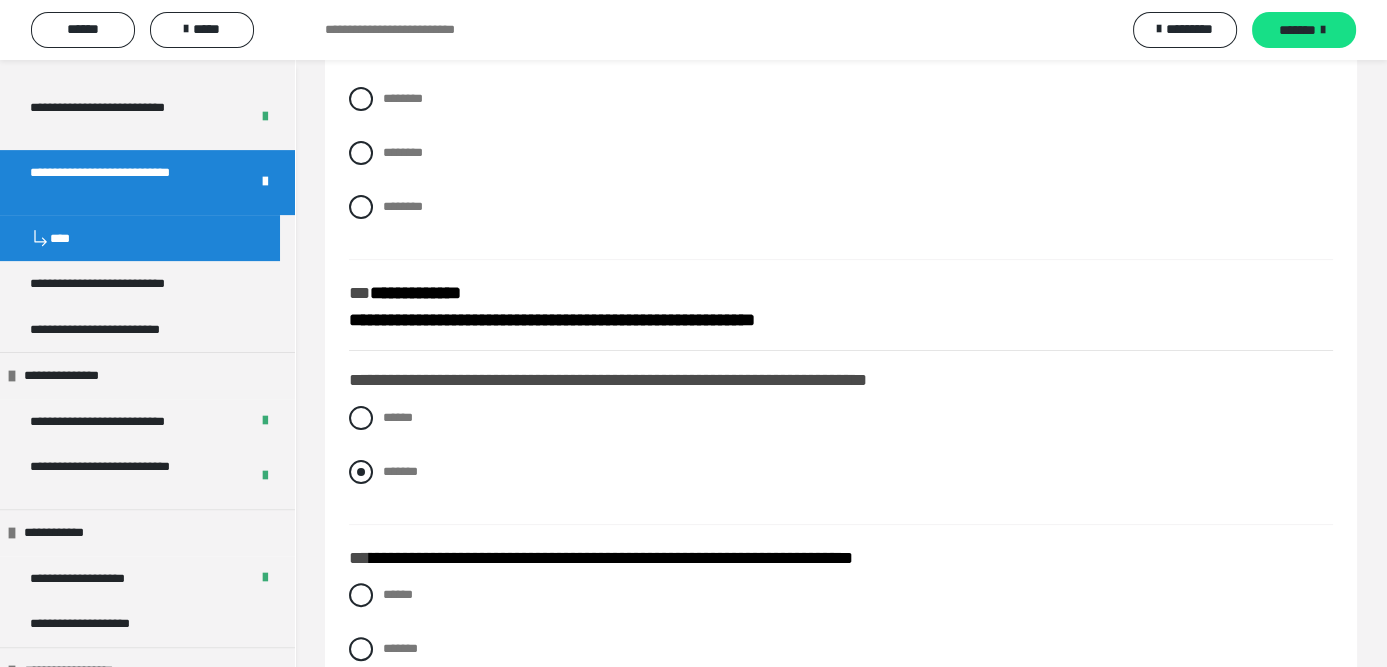 click at bounding box center (361, 472) 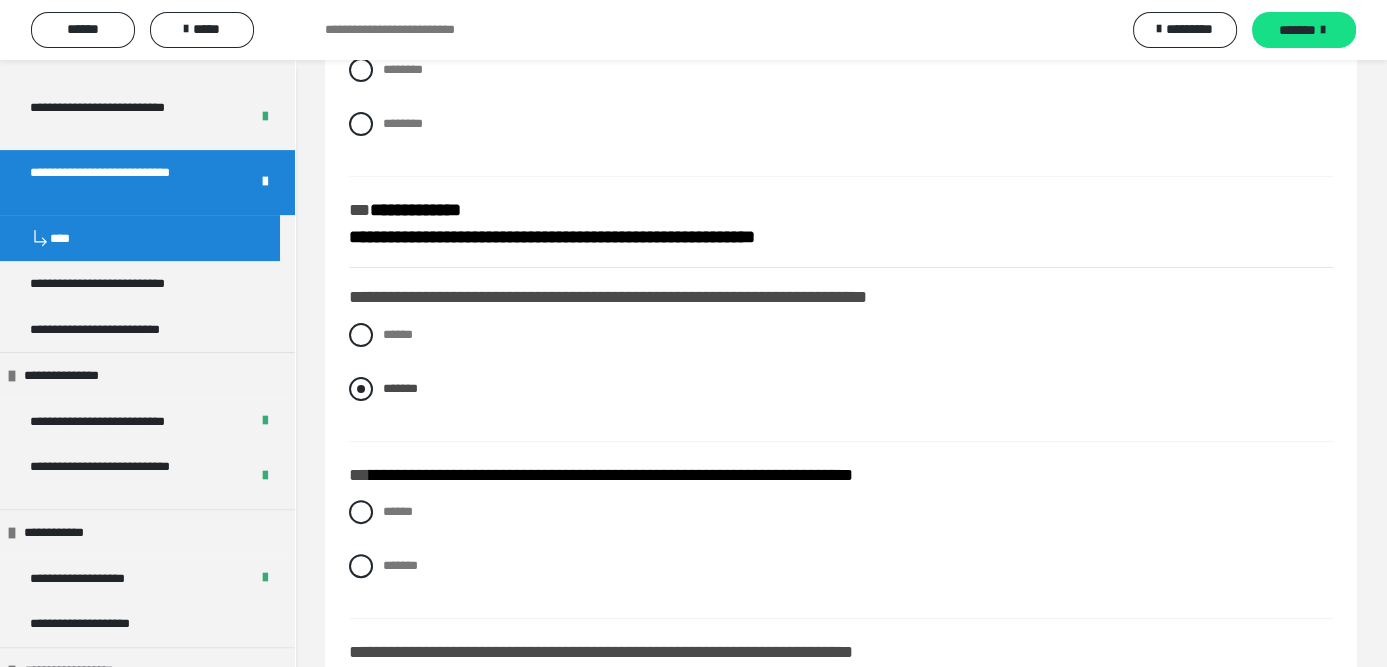scroll, scrollTop: 959, scrollLeft: 0, axis: vertical 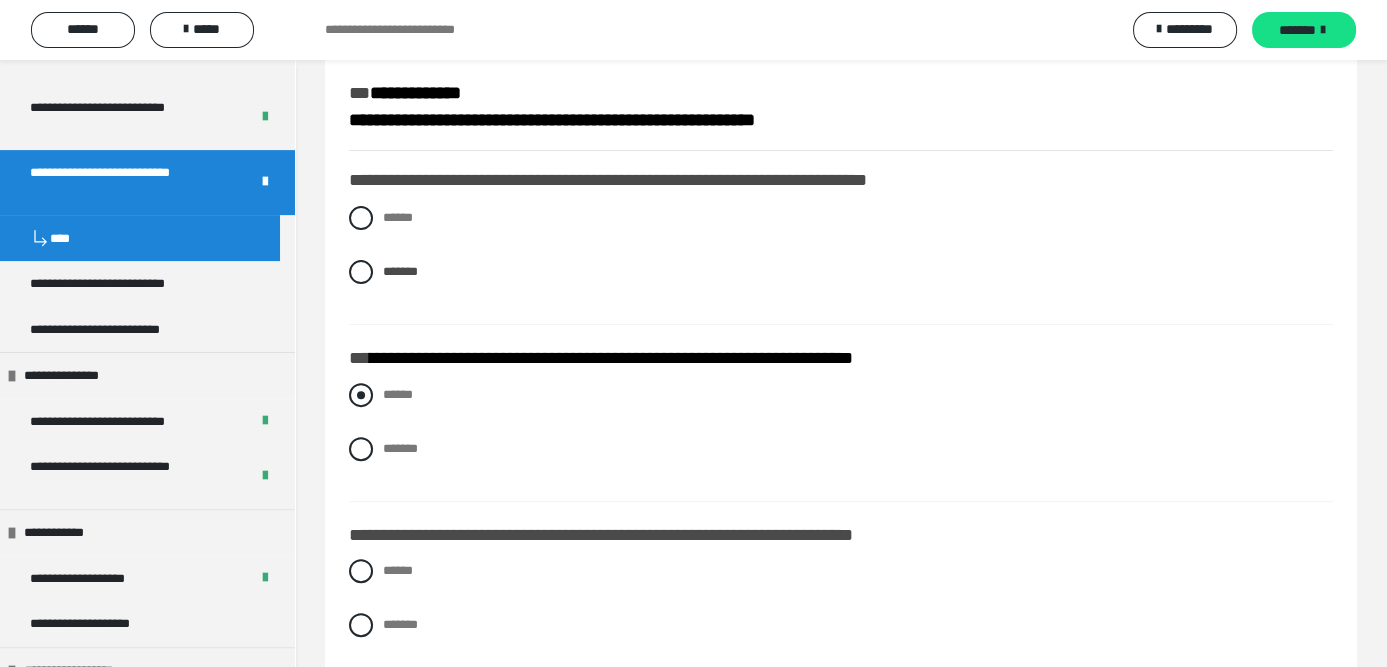 click at bounding box center (361, 395) 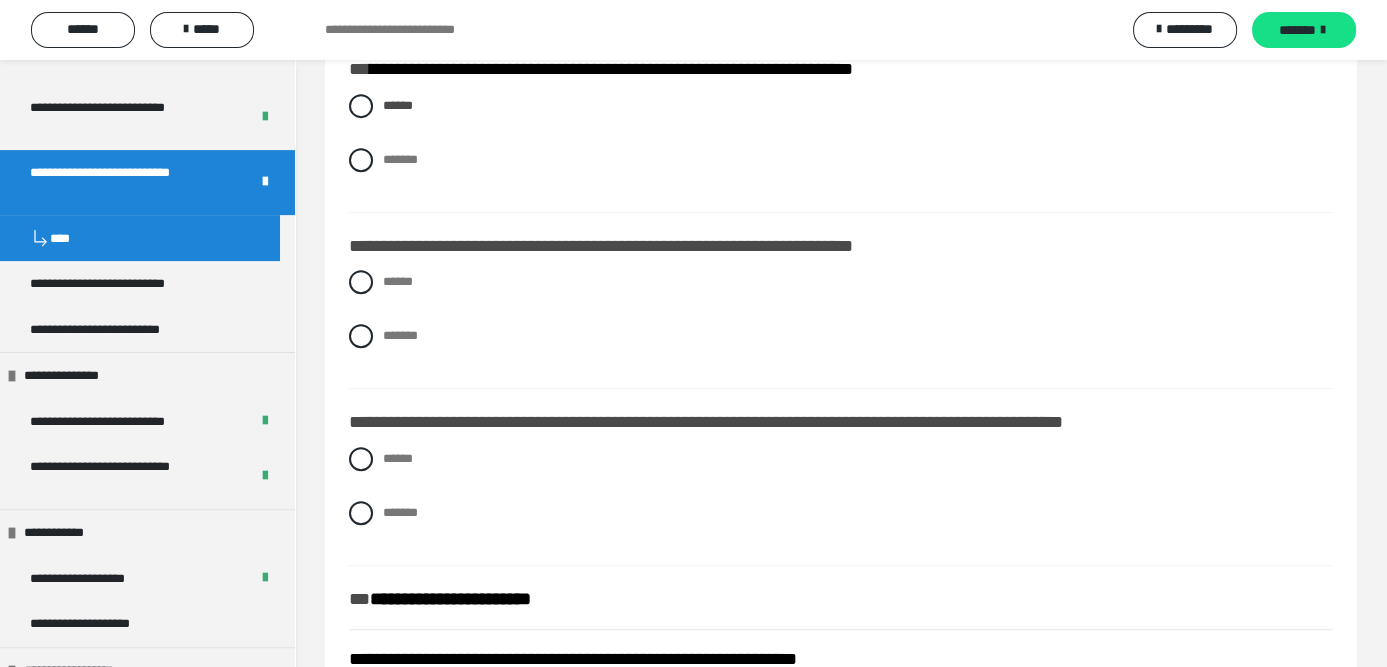 scroll, scrollTop: 1259, scrollLeft: 0, axis: vertical 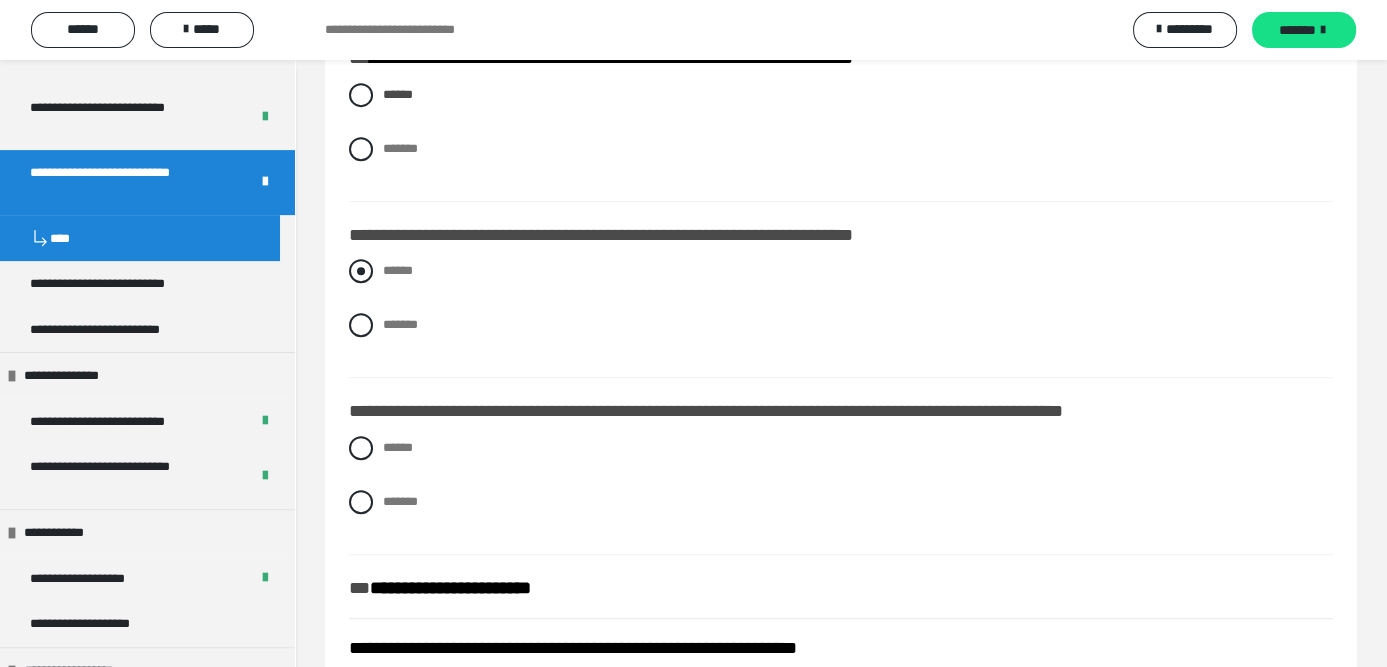 click at bounding box center (361, 271) 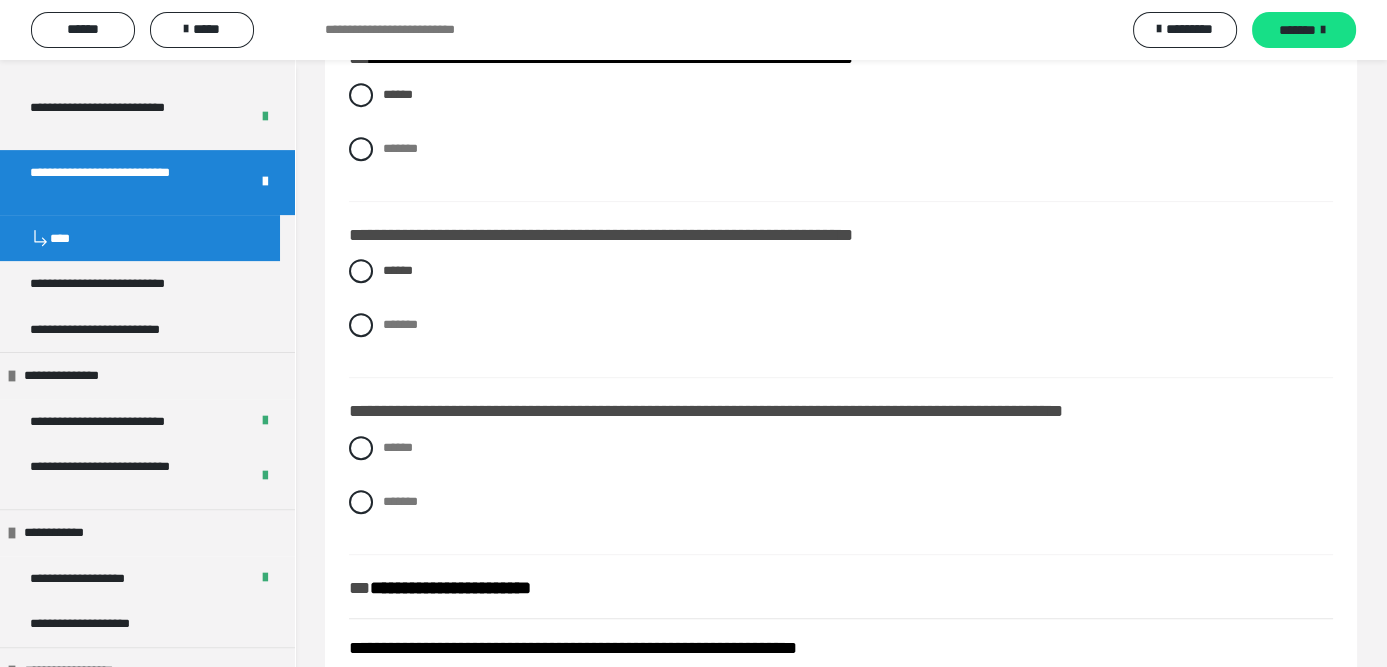 drag, startPoint x: 537, startPoint y: 423, endPoint x: 415, endPoint y: 416, distance: 122.20065 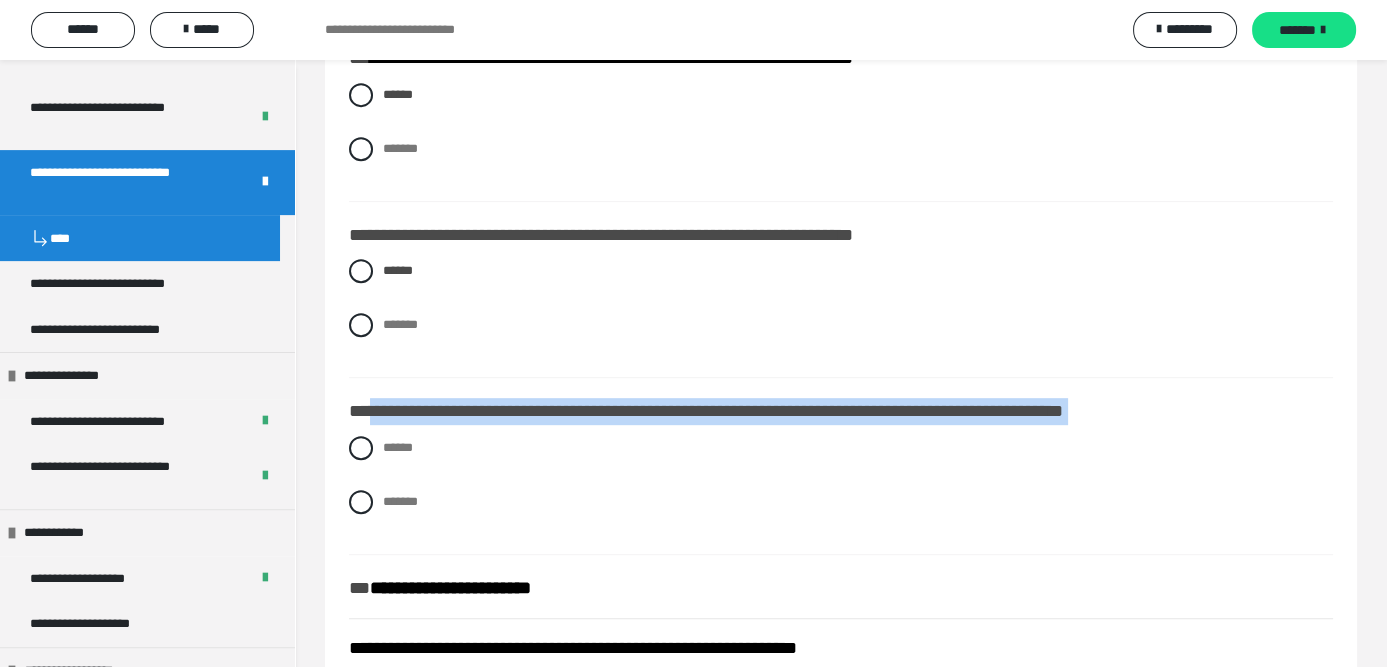 drag, startPoint x: 374, startPoint y: 409, endPoint x: 1128, endPoint y: 427, distance: 754.21484 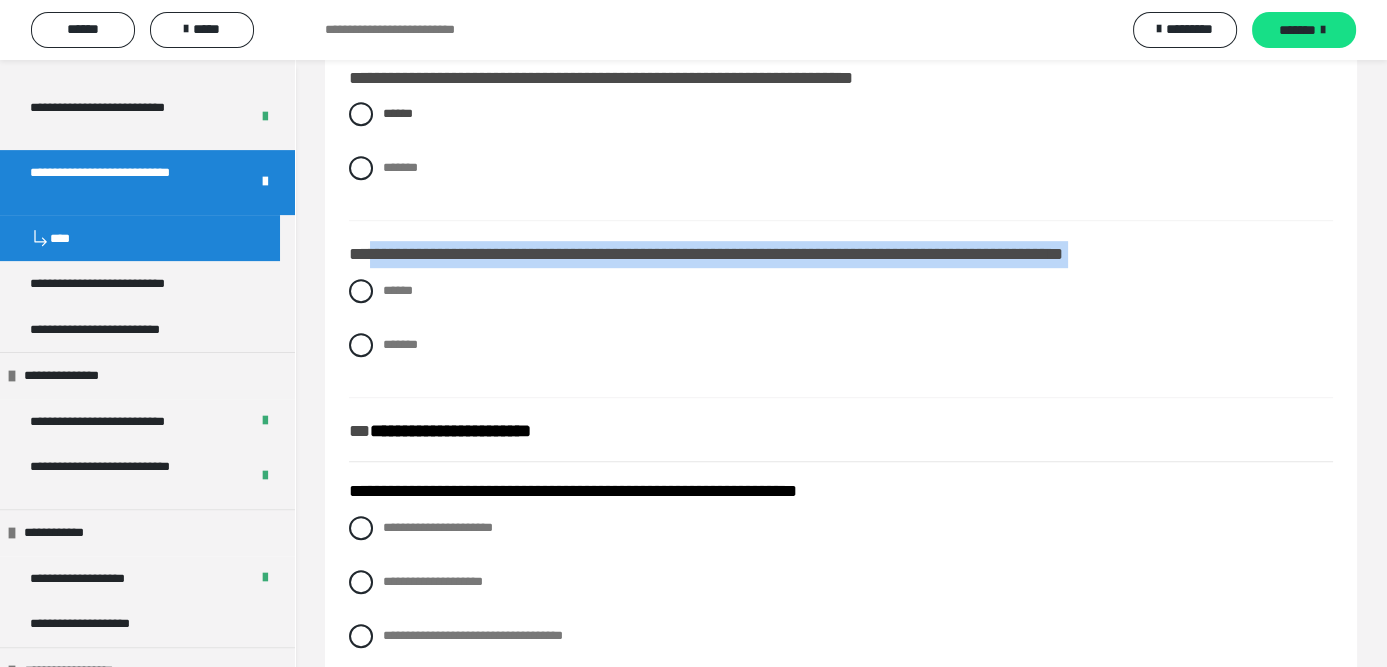 scroll, scrollTop: 1459, scrollLeft: 0, axis: vertical 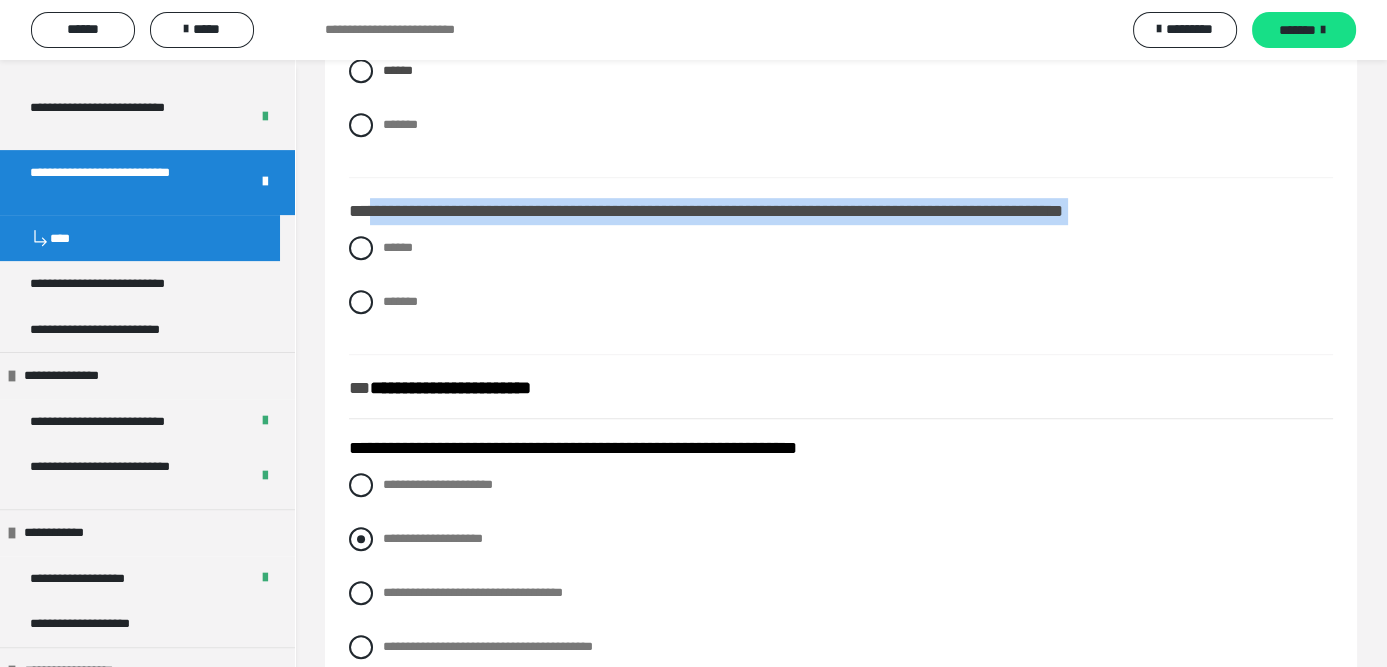 drag, startPoint x: 355, startPoint y: 544, endPoint x: 370, endPoint y: 537, distance: 16.552946 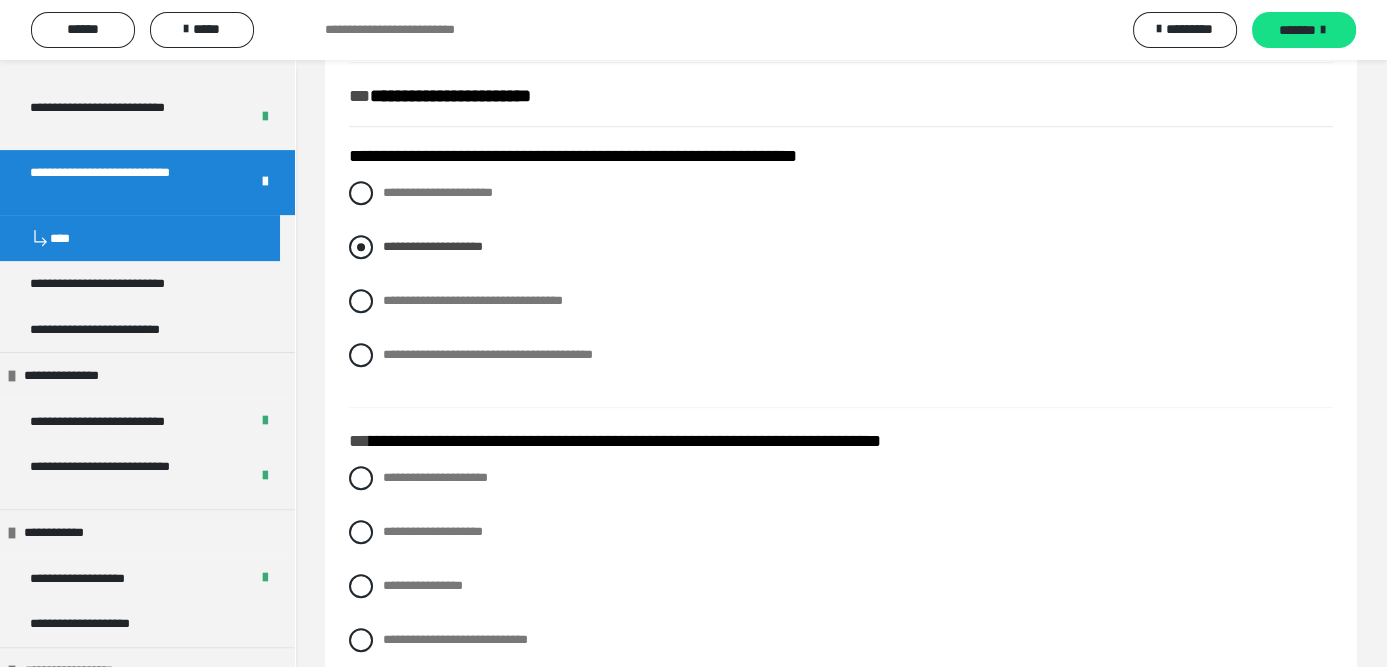 scroll, scrollTop: 1759, scrollLeft: 0, axis: vertical 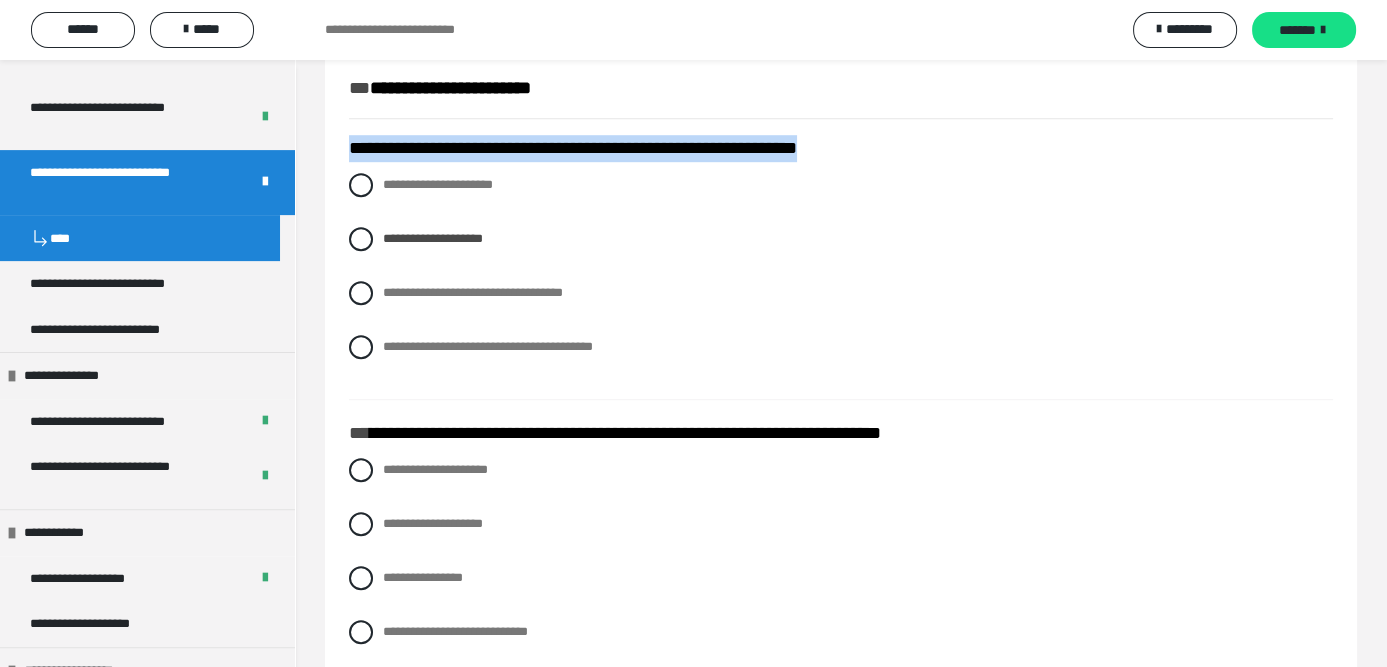 drag, startPoint x: 879, startPoint y: 149, endPoint x: 355, endPoint y: 155, distance: 524.03436 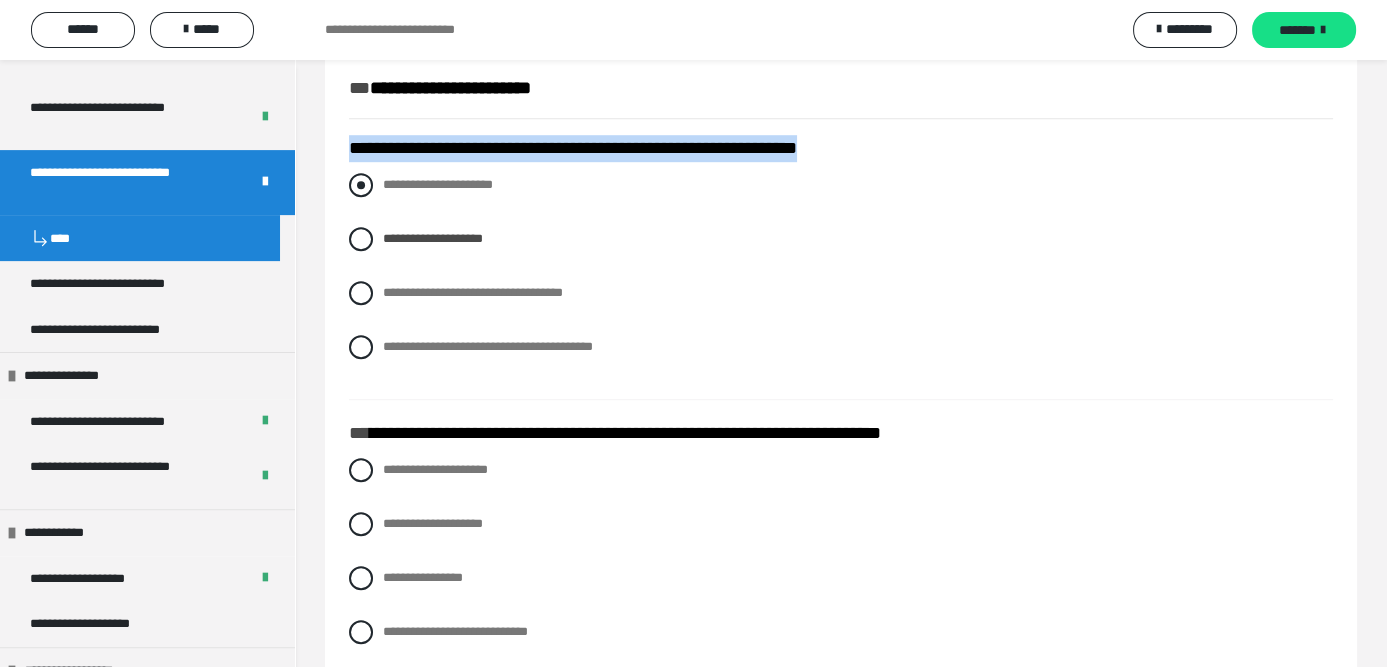 copy on "**********" 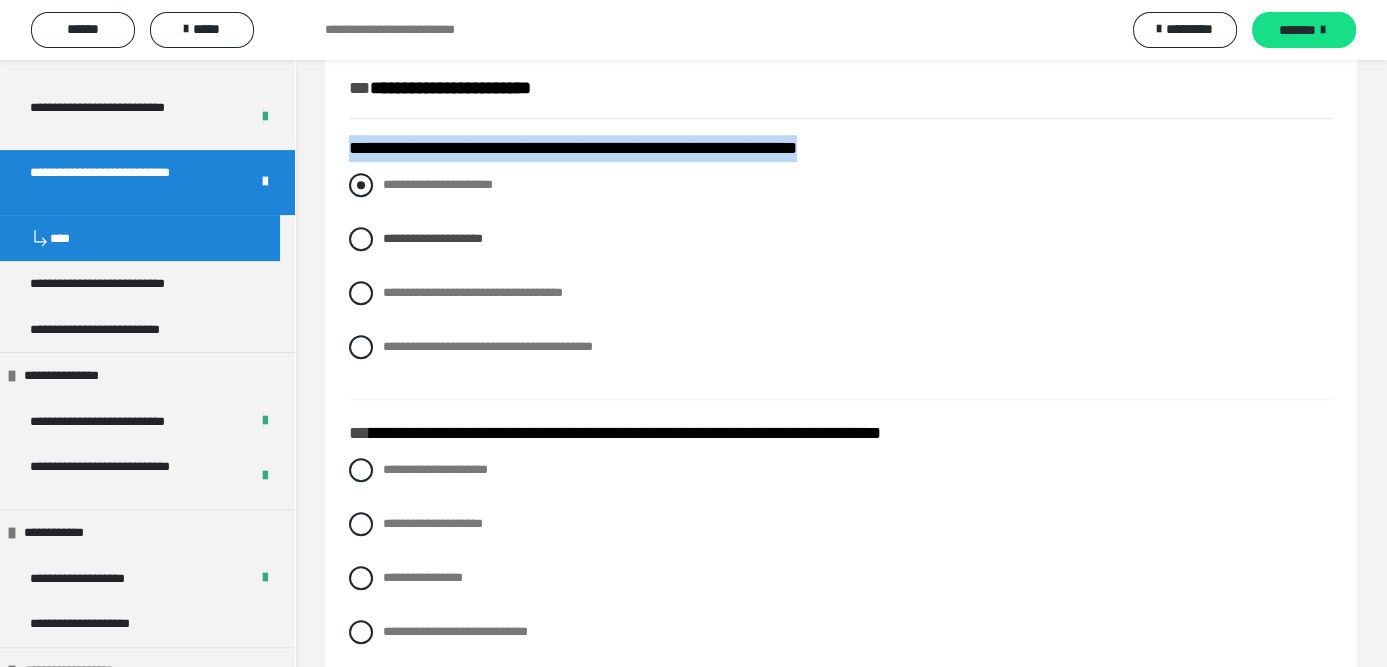 click at bounding box center [361, 185] 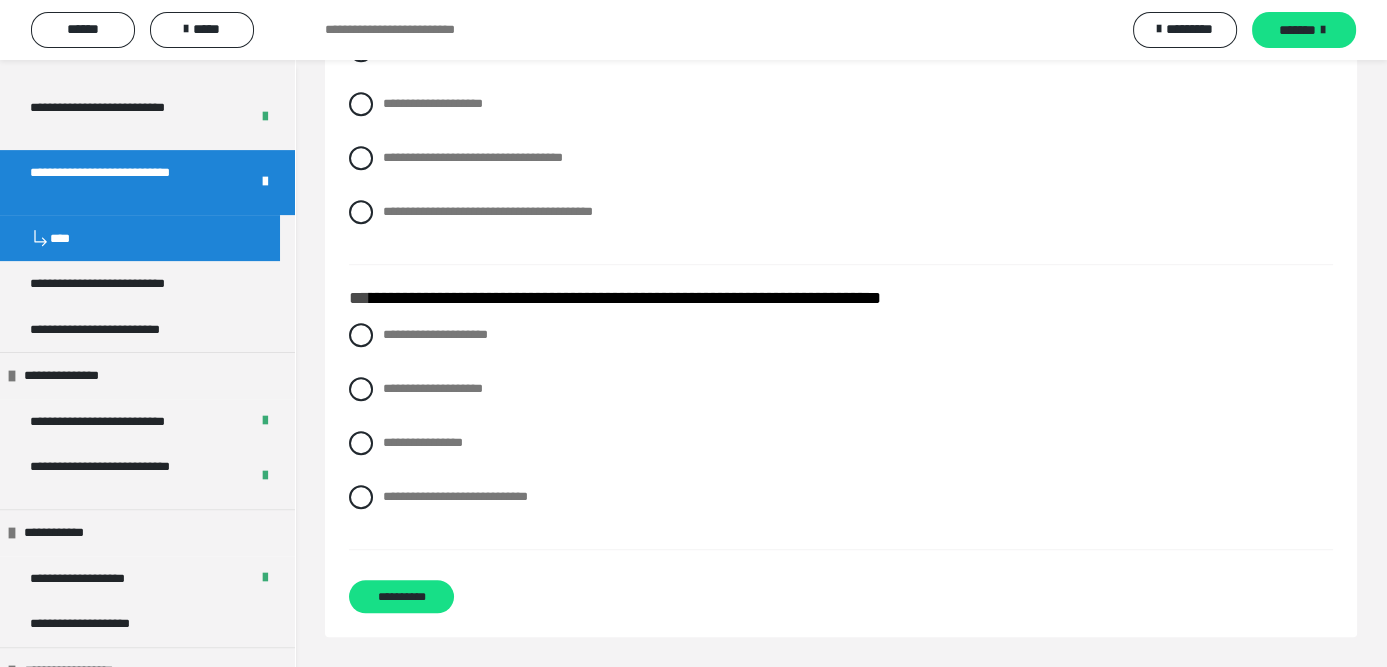 scroll, scrollTop: 1896, scrollLeft: 0, axis: vertical 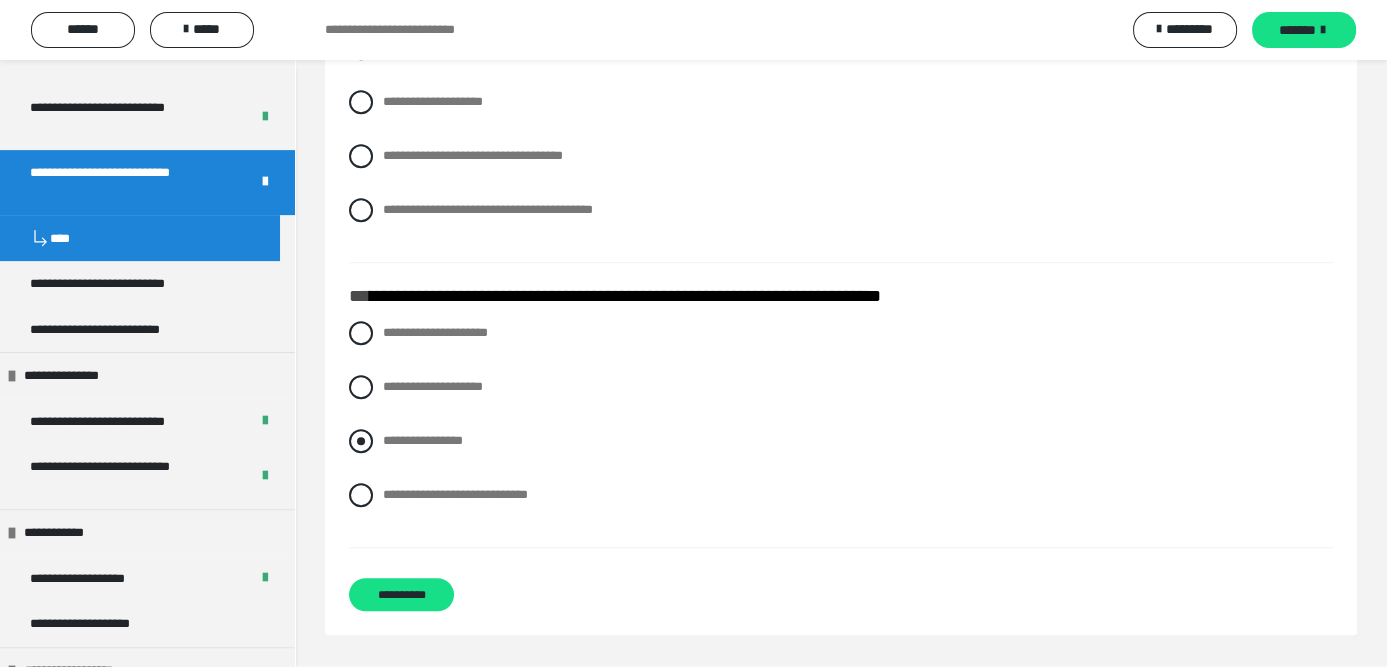 click at bounding box center [361, 441] 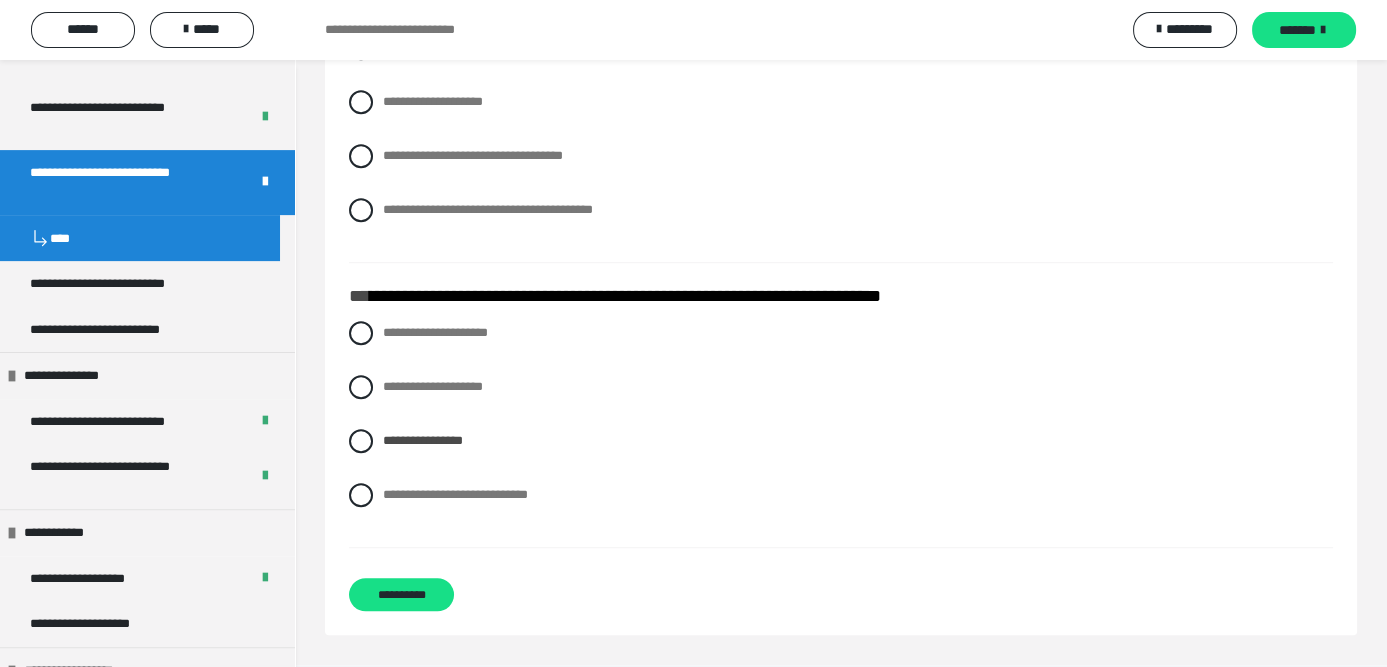 scroll, scrollTop: 1696, scrollLeft: 0, axis: vertical 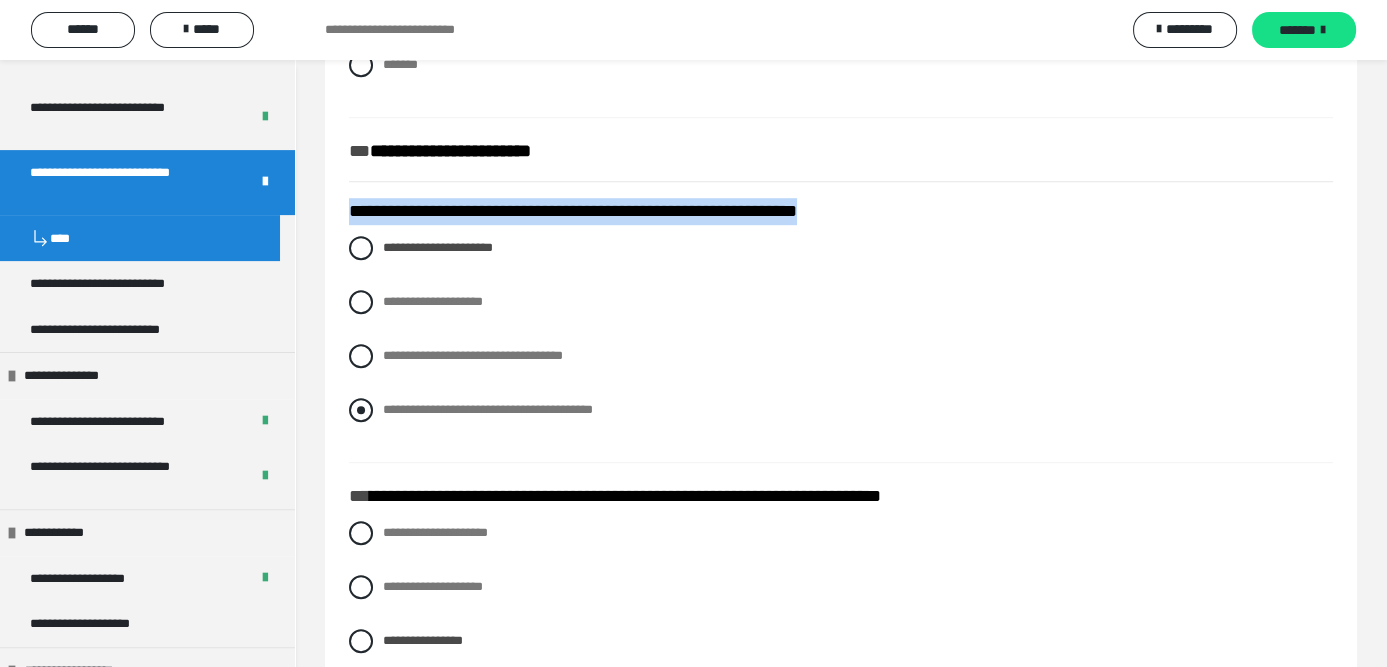 click at bounding box center [361, 410] 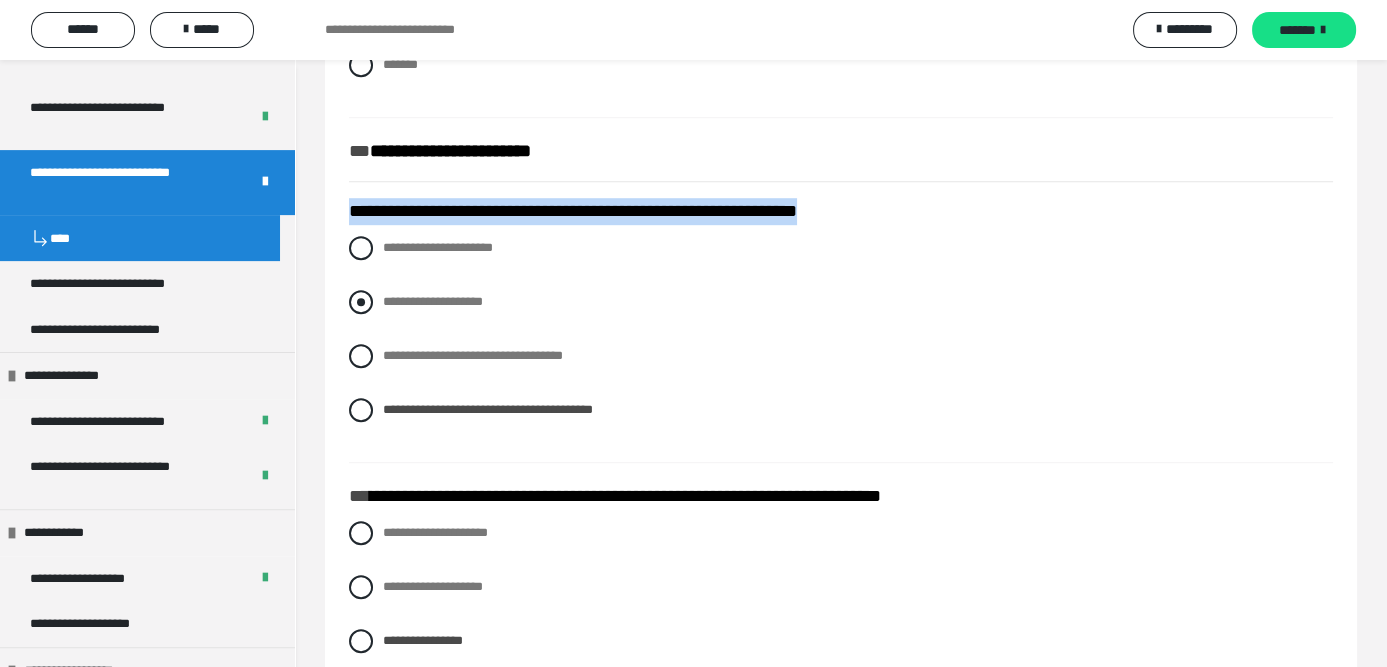 click on "**********" at bounding box center (841, 302) 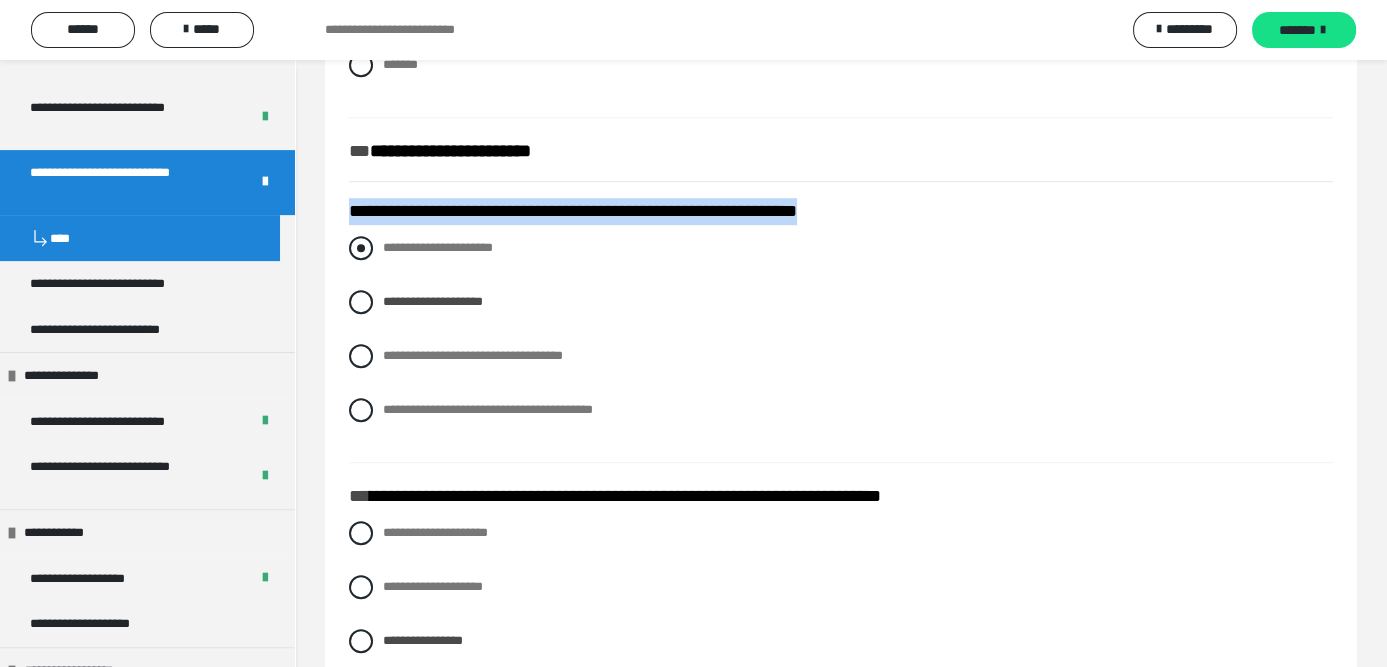 click on "**********" at bounding box center [841, 248] 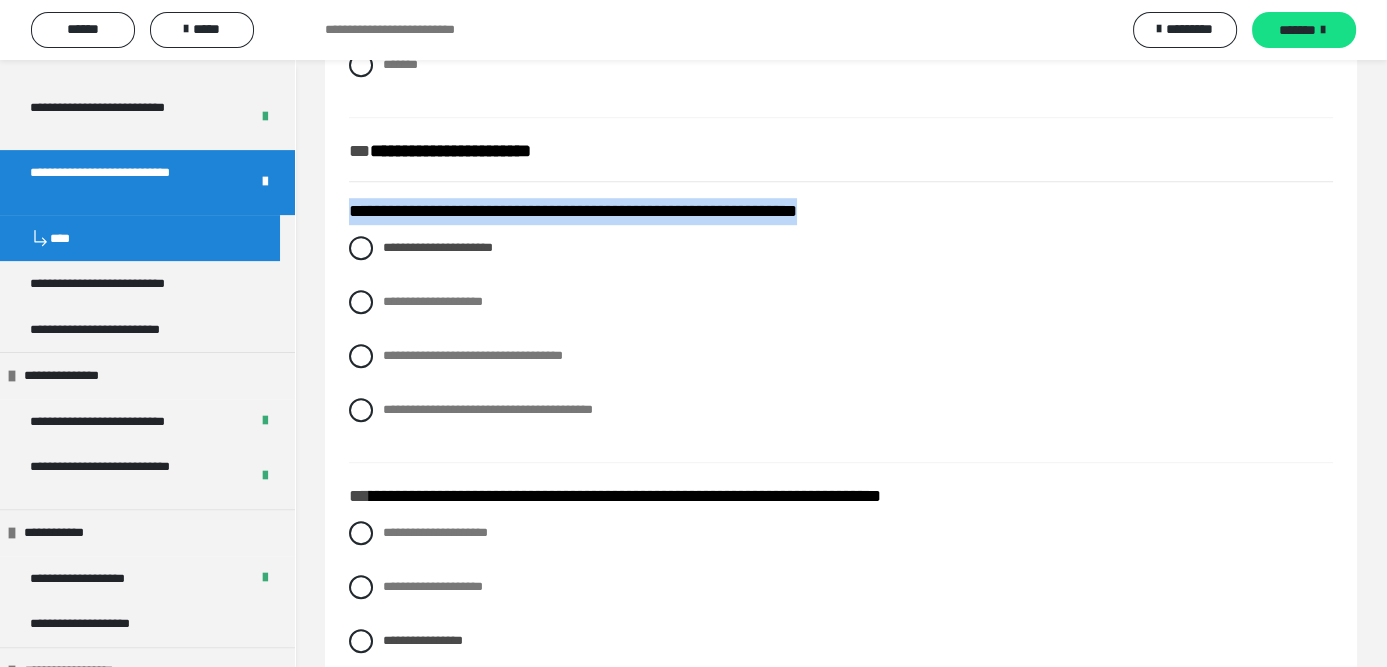 drag, startPoint x: 456, startPoint y: 218, endPoint x: 456, endPoint y: 207, distance: 11 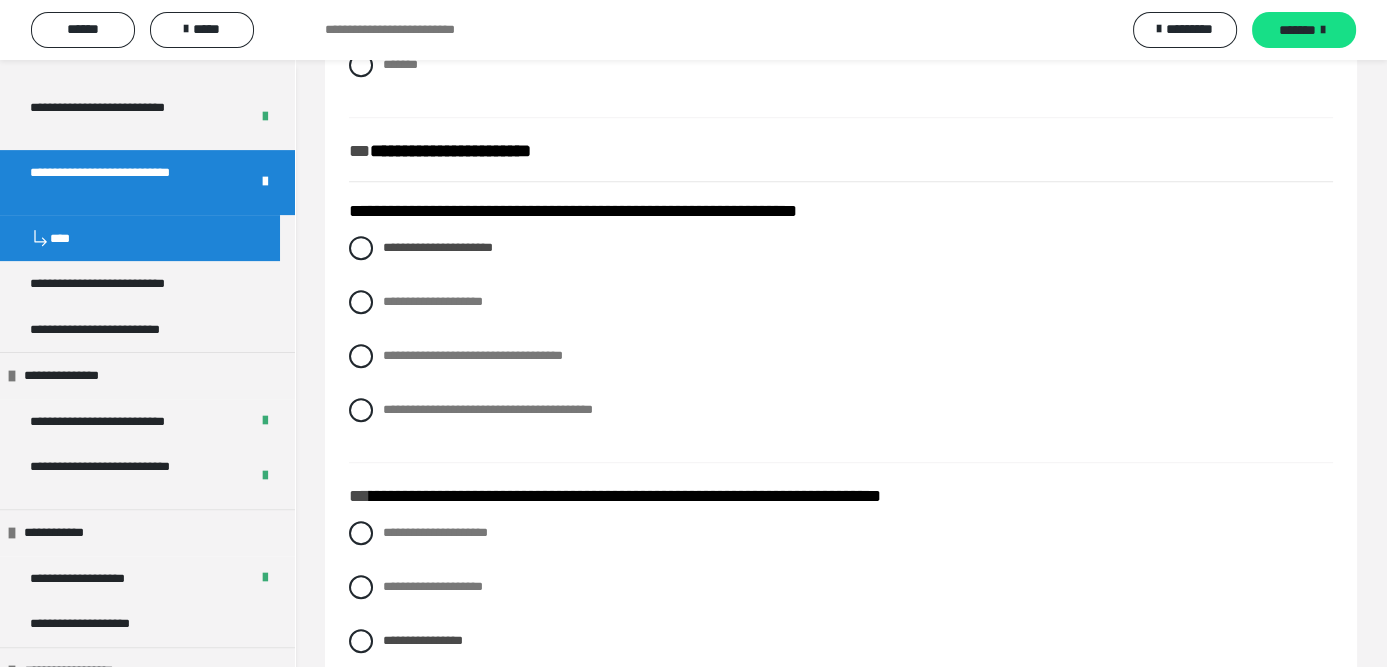 click on "**********" at bounding box center (841, 344) 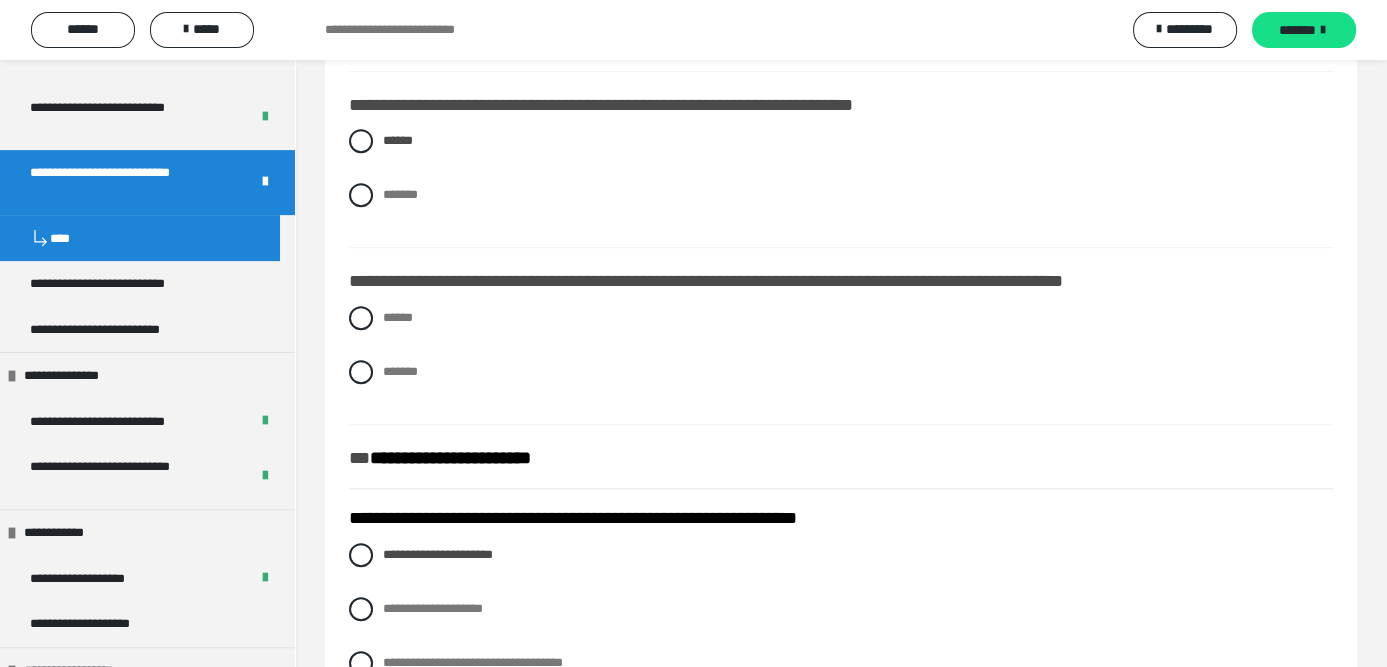 scroll, scrollTop: 1296, scrollLeft: 0, axis: vertical 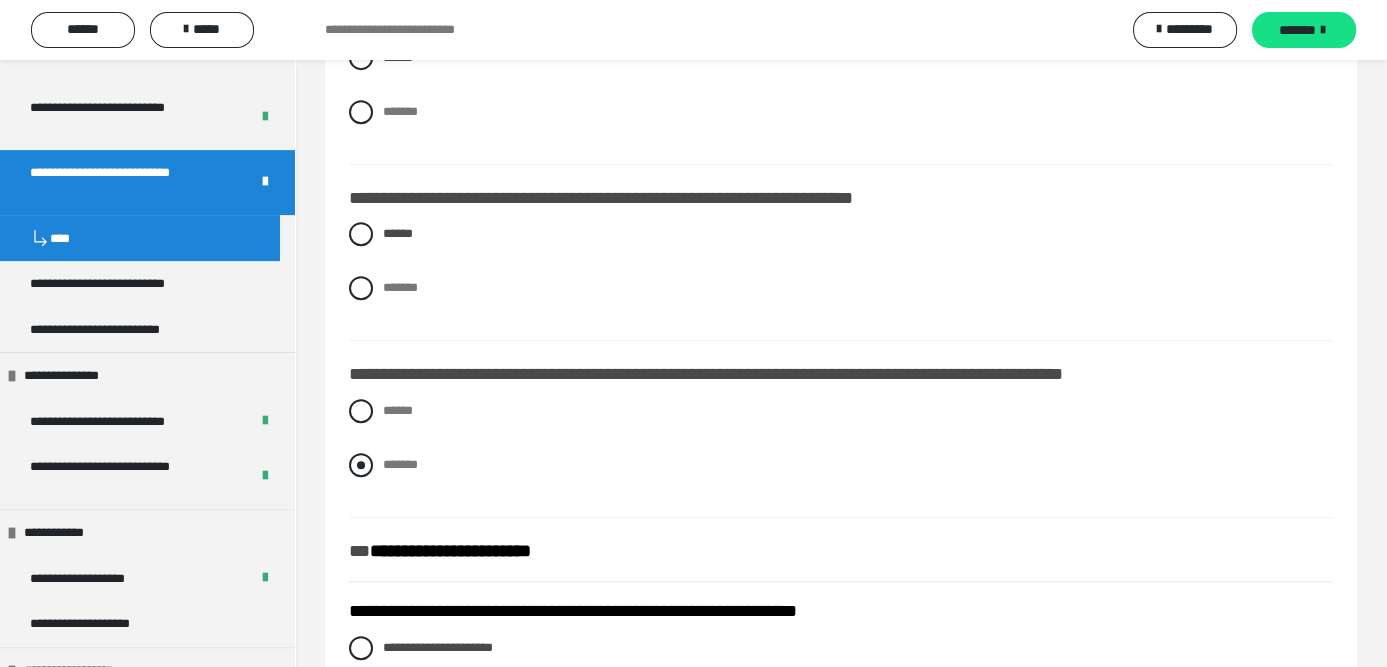 click at bounding box center (361, 465) 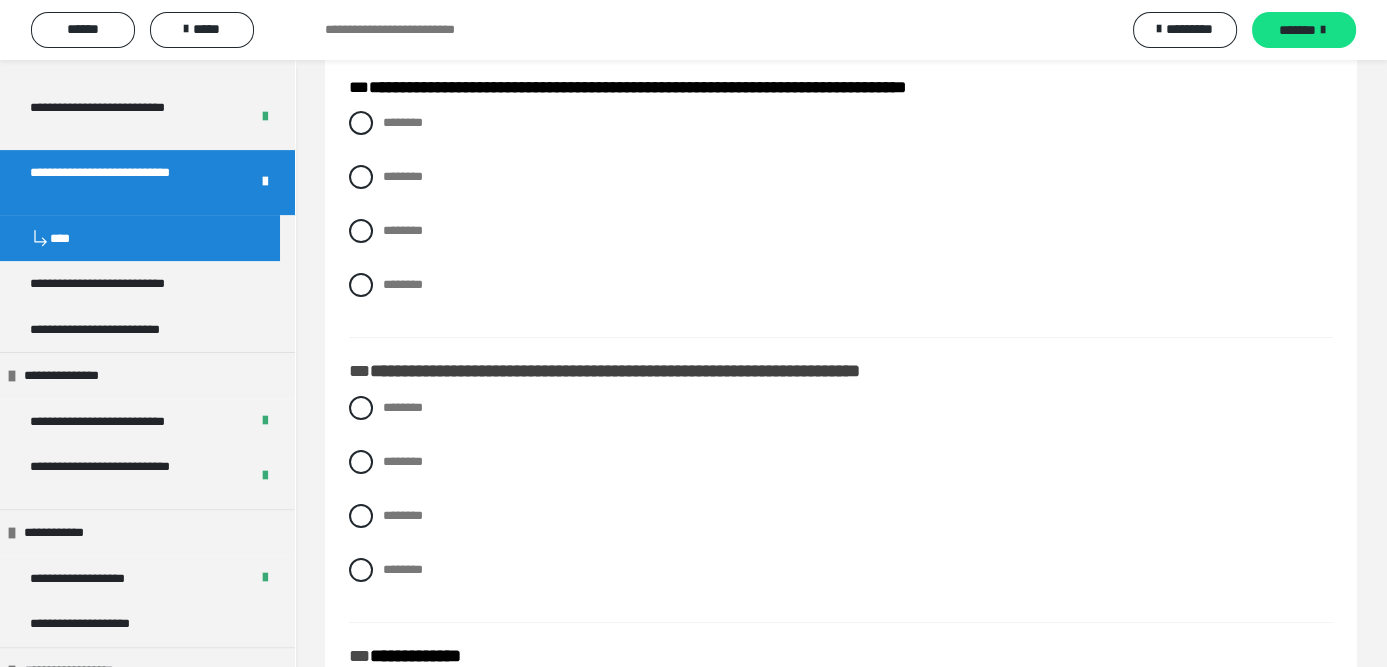 scroll, scrollTop: 296, scrollLeft: 0, axis: vertical 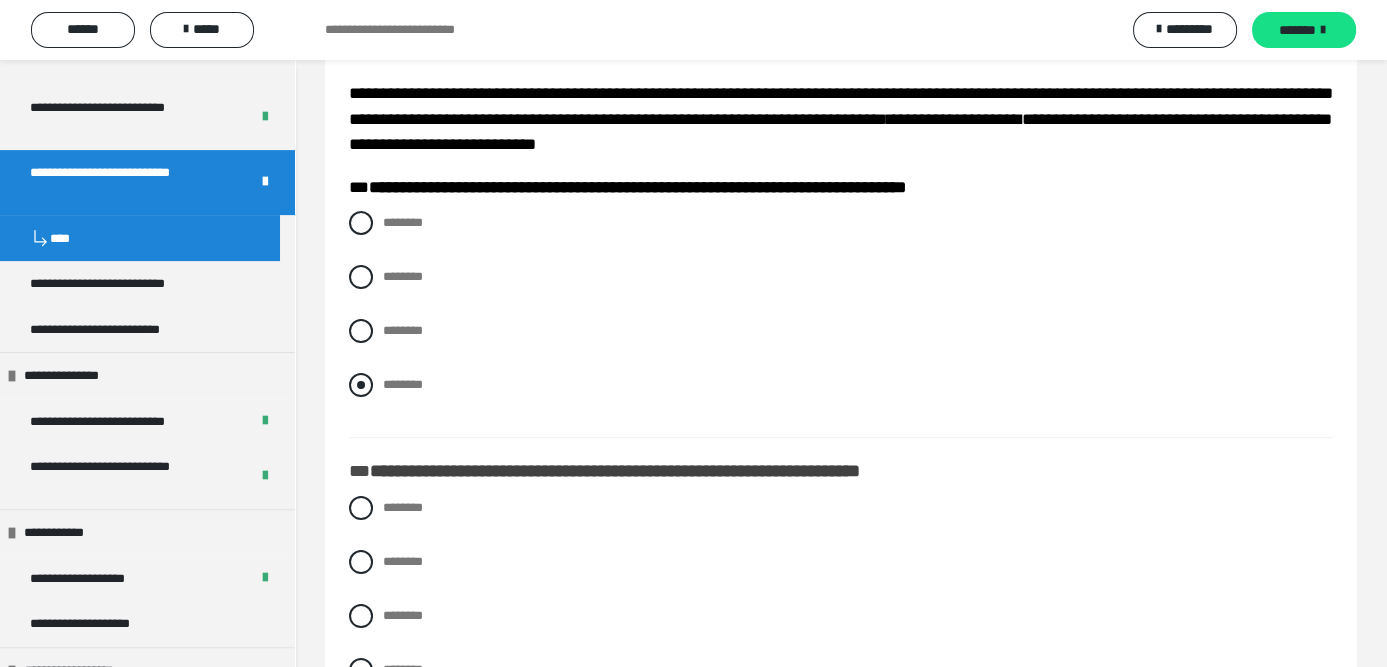 click at bounding box center (361, 385) 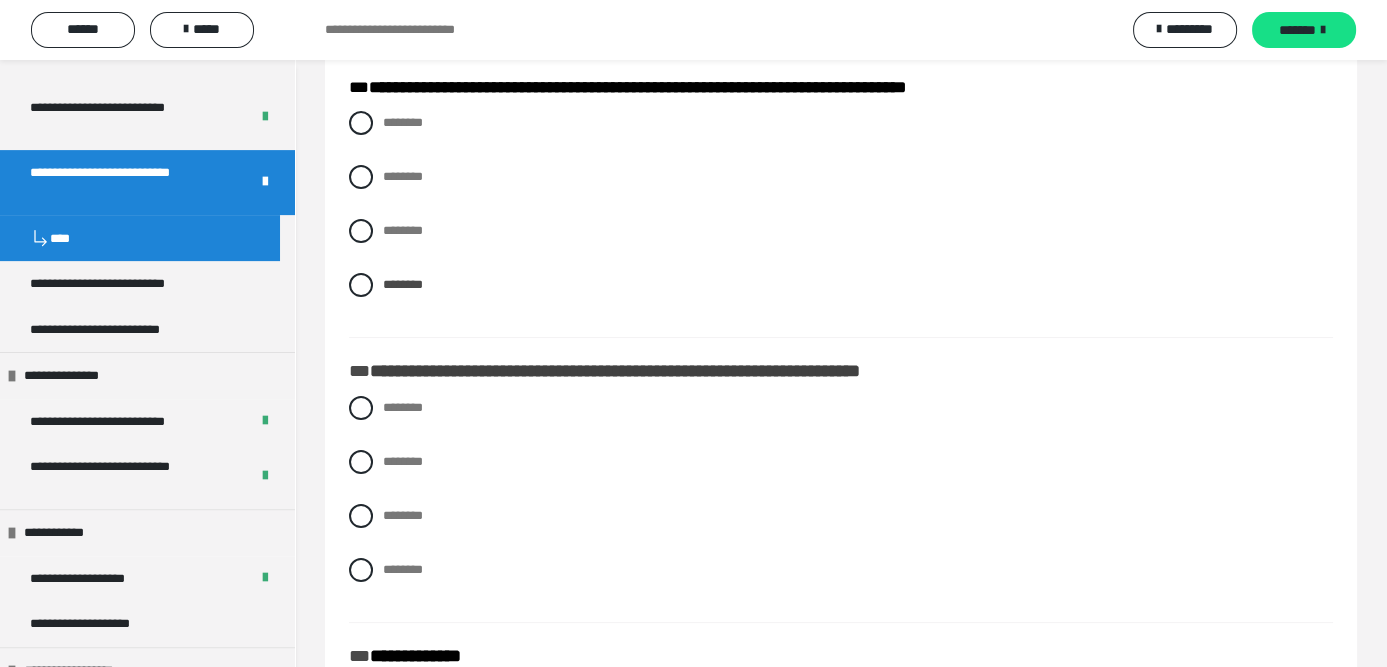 scroll, scrollTop: 296, scrollLeft: 0, axis: vertical 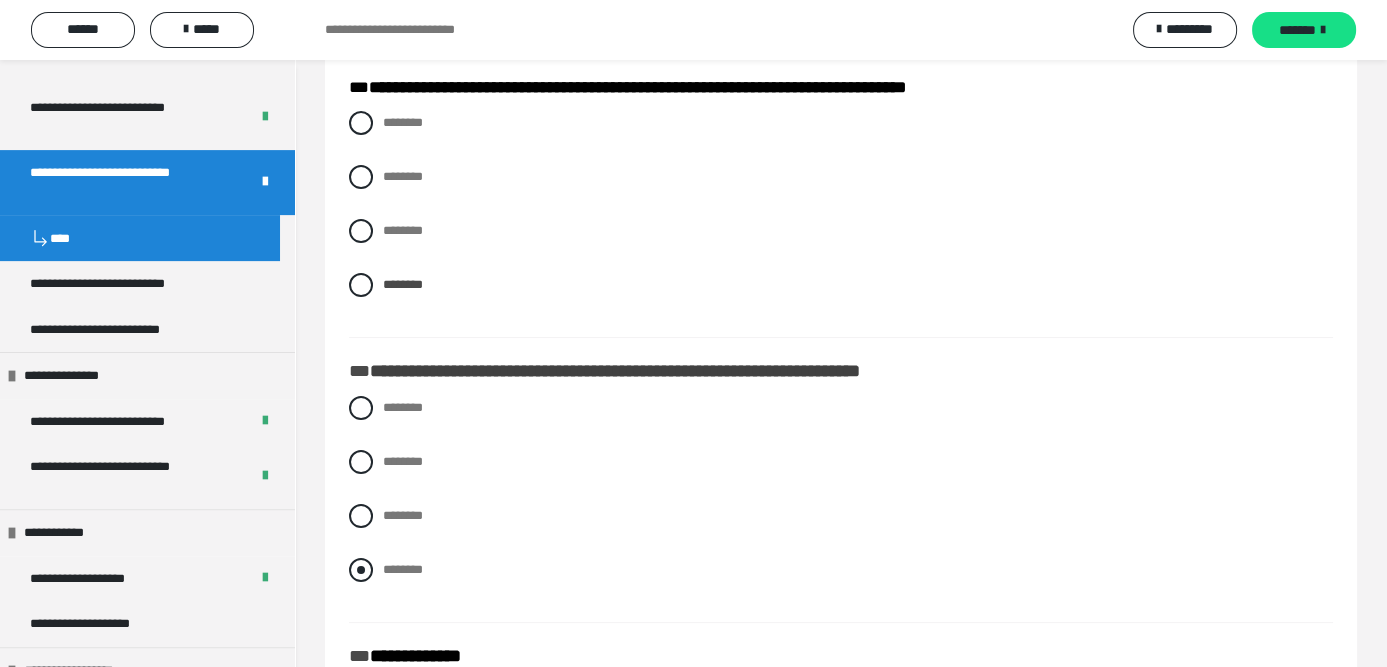 click at bounding box center (361, 570) 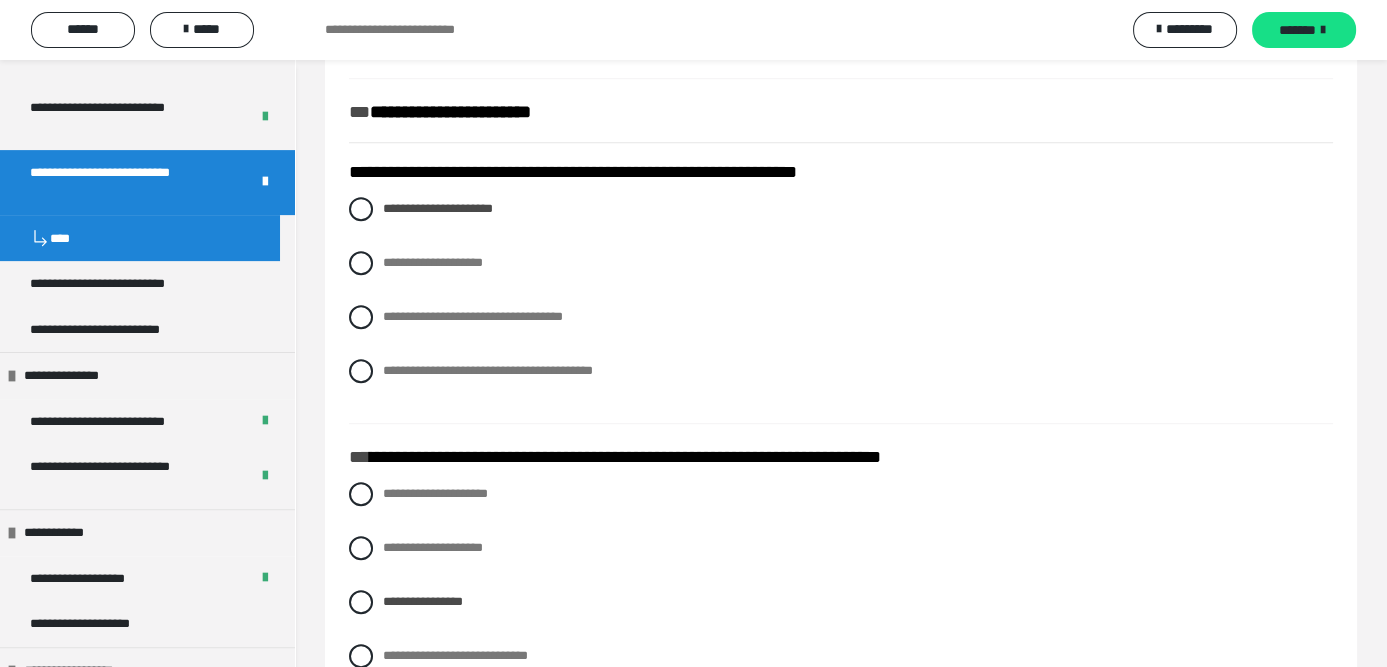 scroll, scrollTop: 1896, scrollLeft: 0, axis: vertical 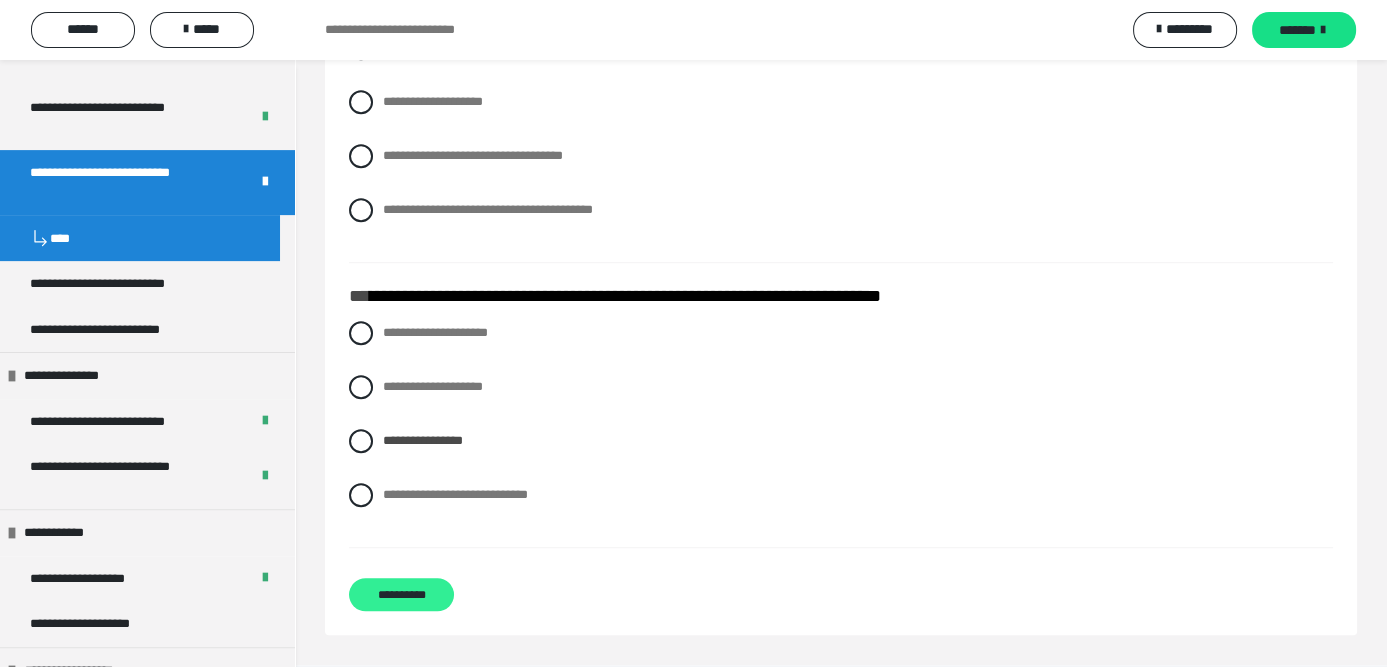 click on "**********" at bounding box center (401, 594) 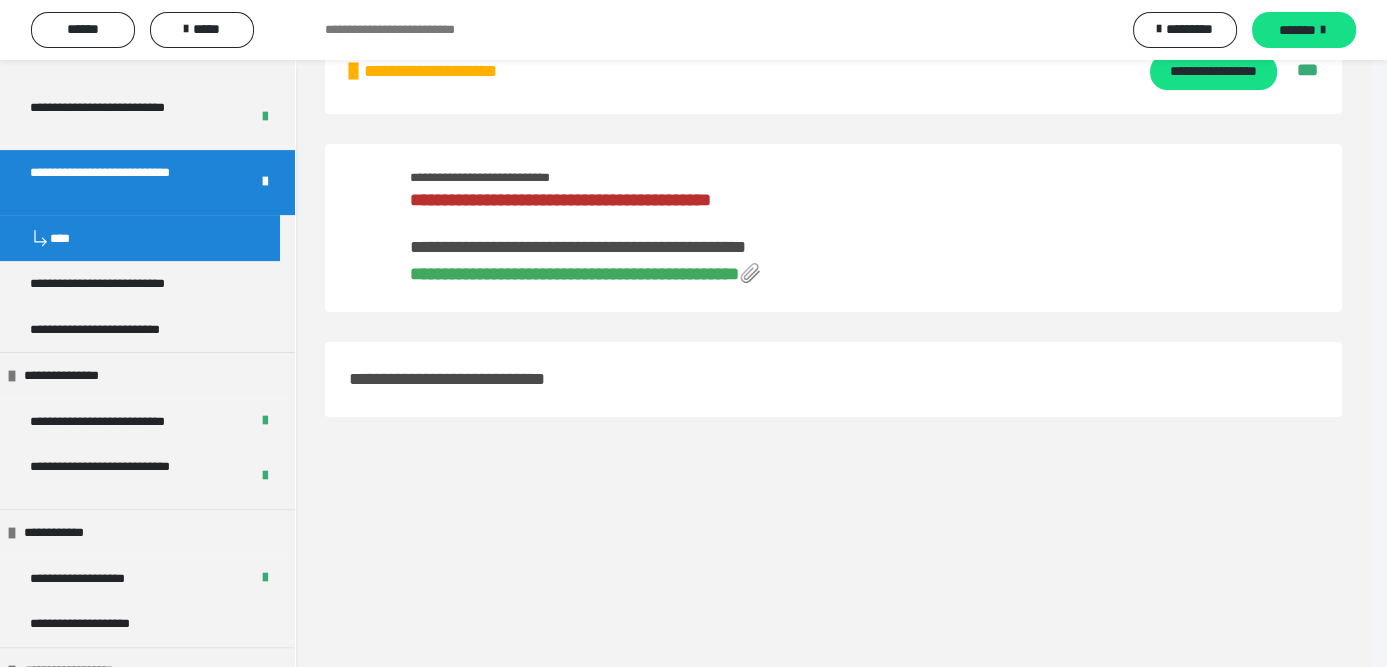scroll, scrollTop: 59, scrollLeft: 0, axis: vertical 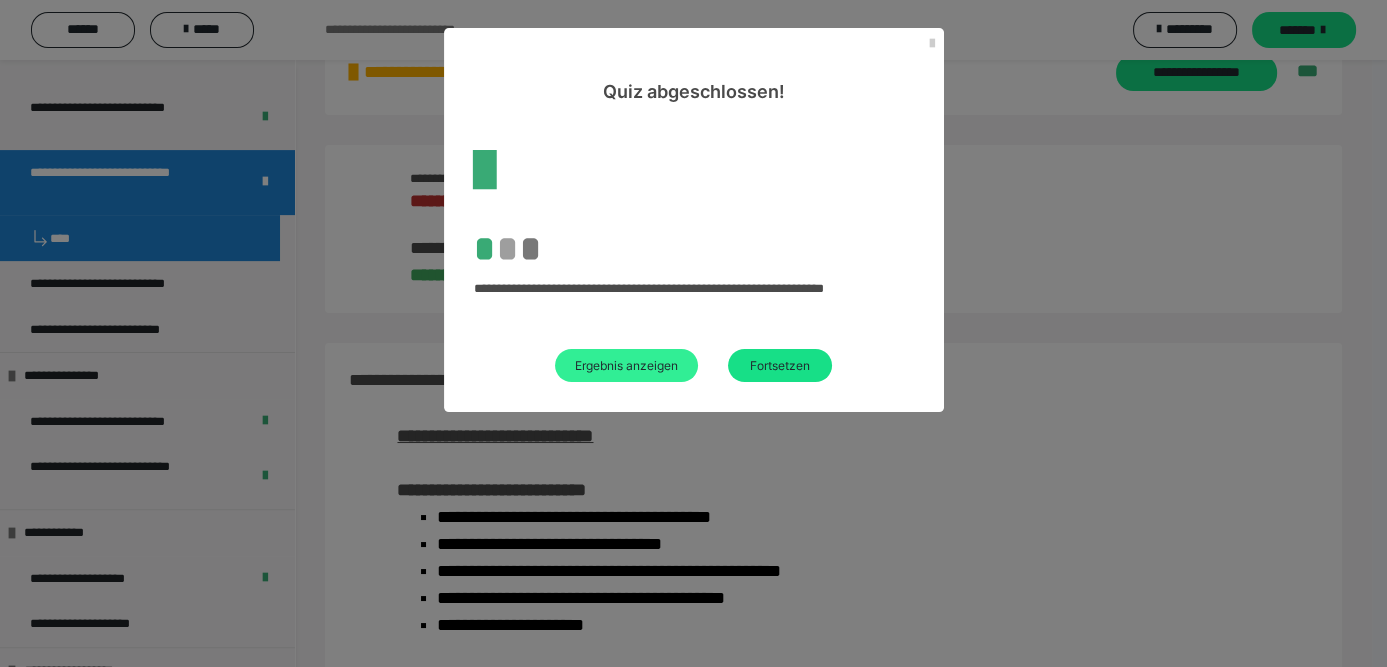 click on "Ergebnis anzeigen" at bounding box center [626, 365] 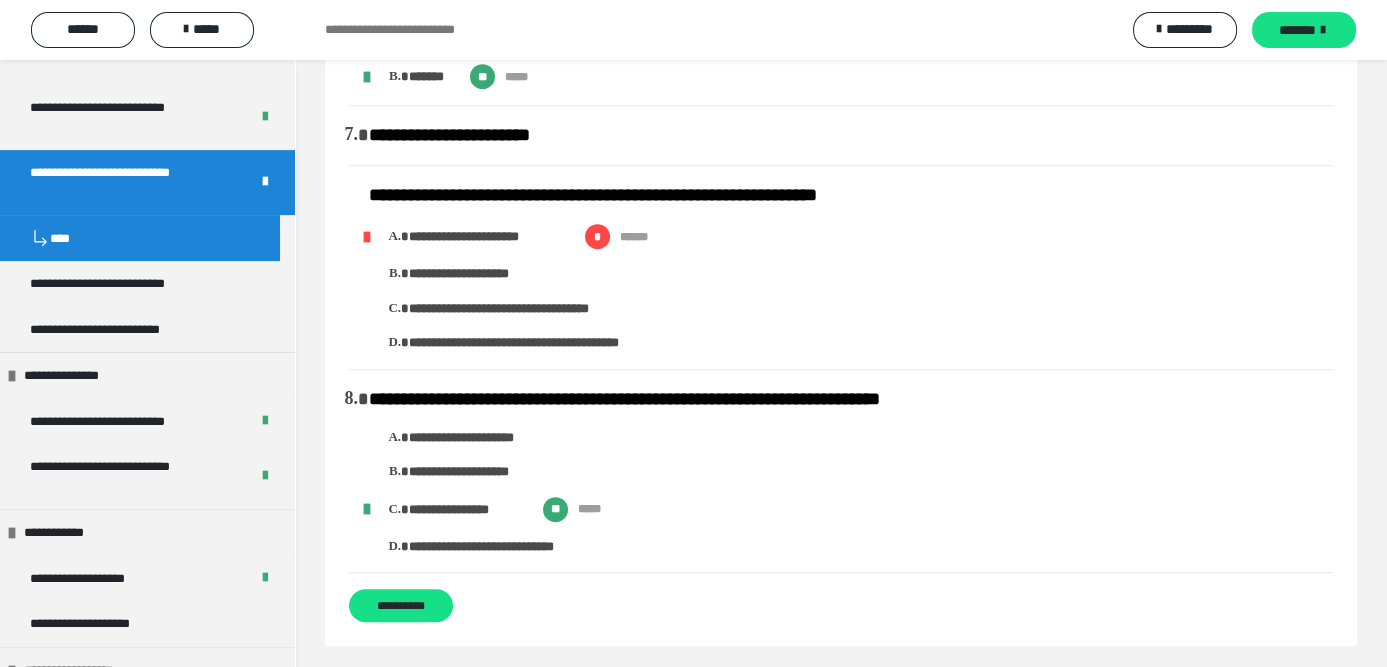 scroll, scrollTop: 1059, scrollLeft: 0, axis: vertical 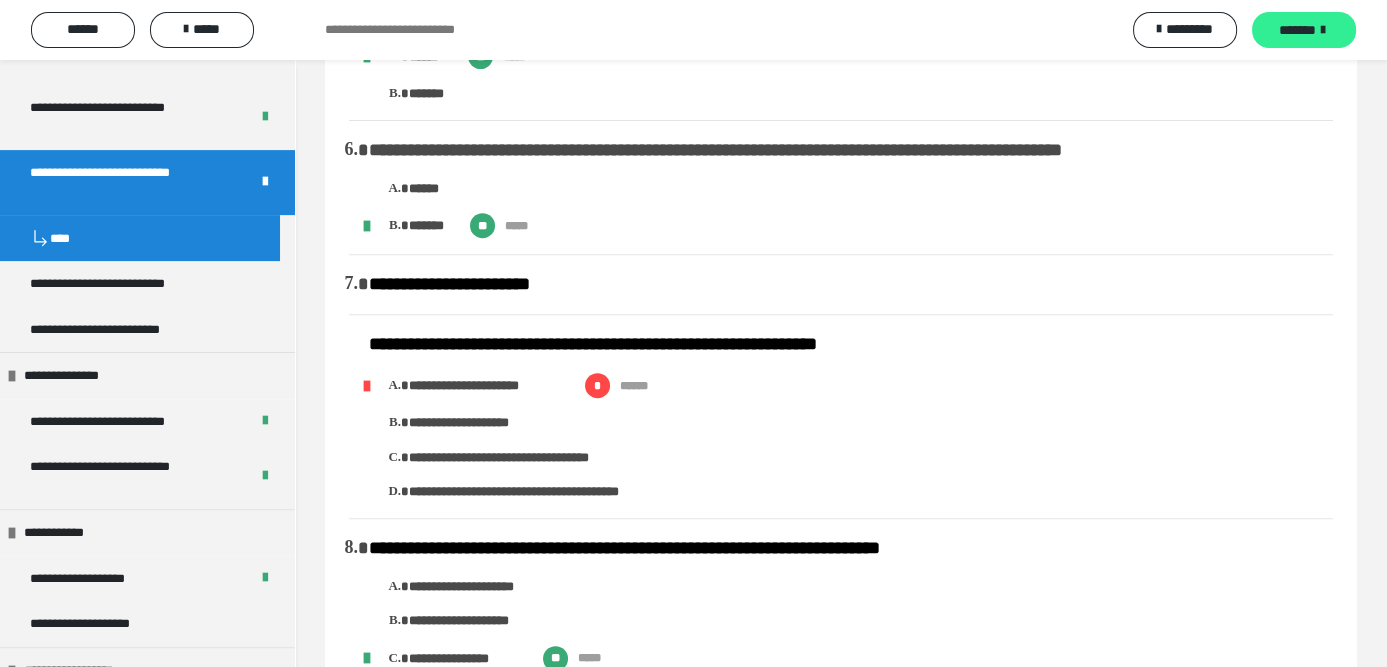 click on "*******" at bounding box center (1297, 30) 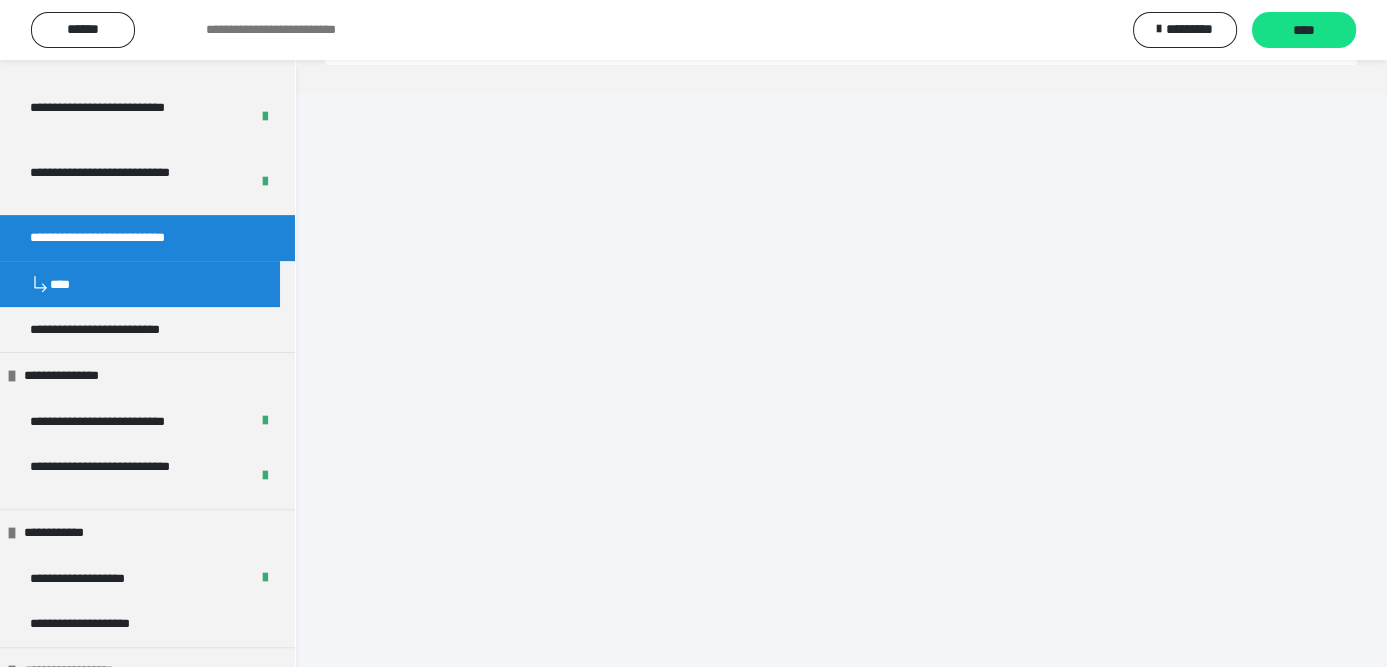 scroll, scrollTop: 486, scrollLeft: 0, axis: vertical 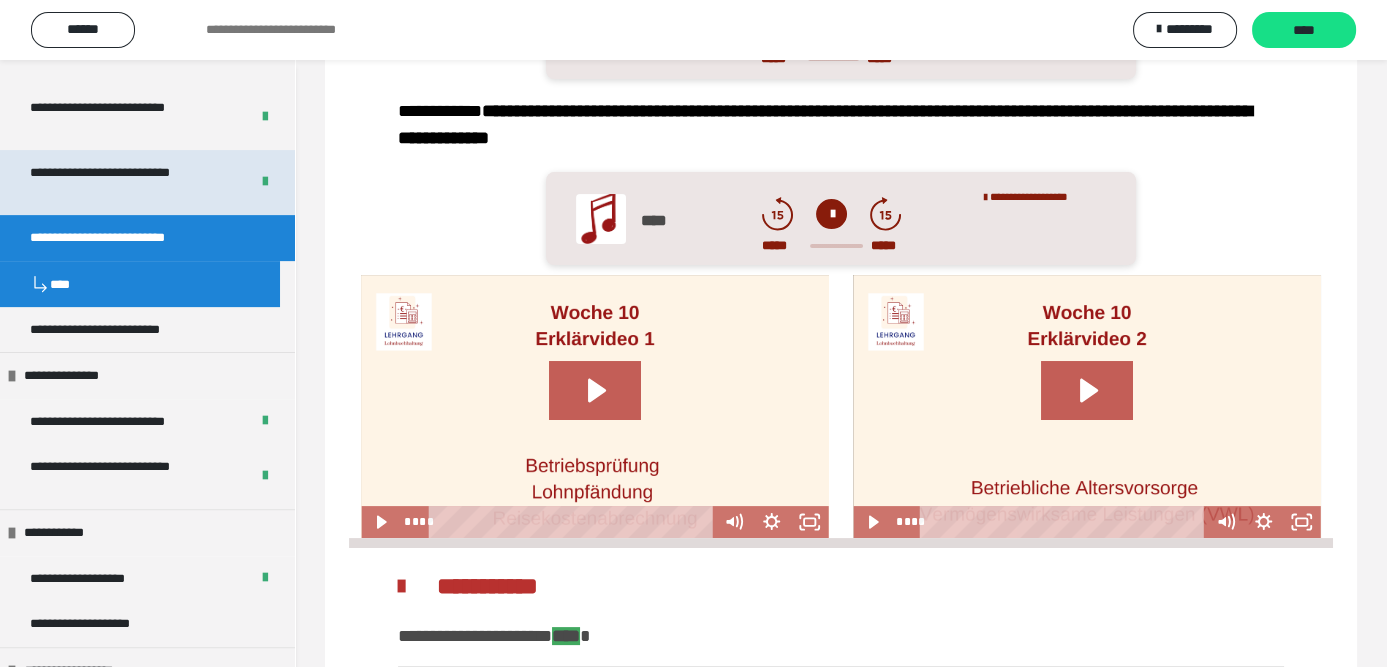 click on "**********" at bounding box center [124, 182] 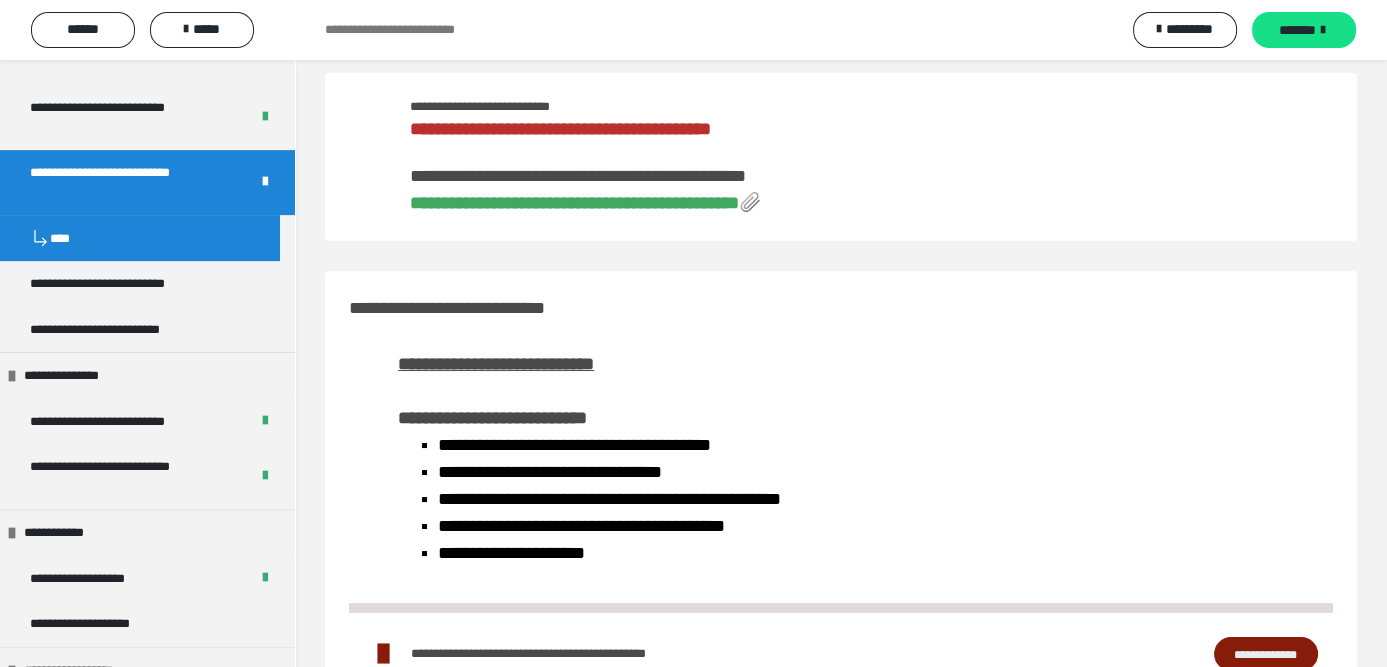 scroll, scrollTop: 0, scrollLeft: 0, axis: both 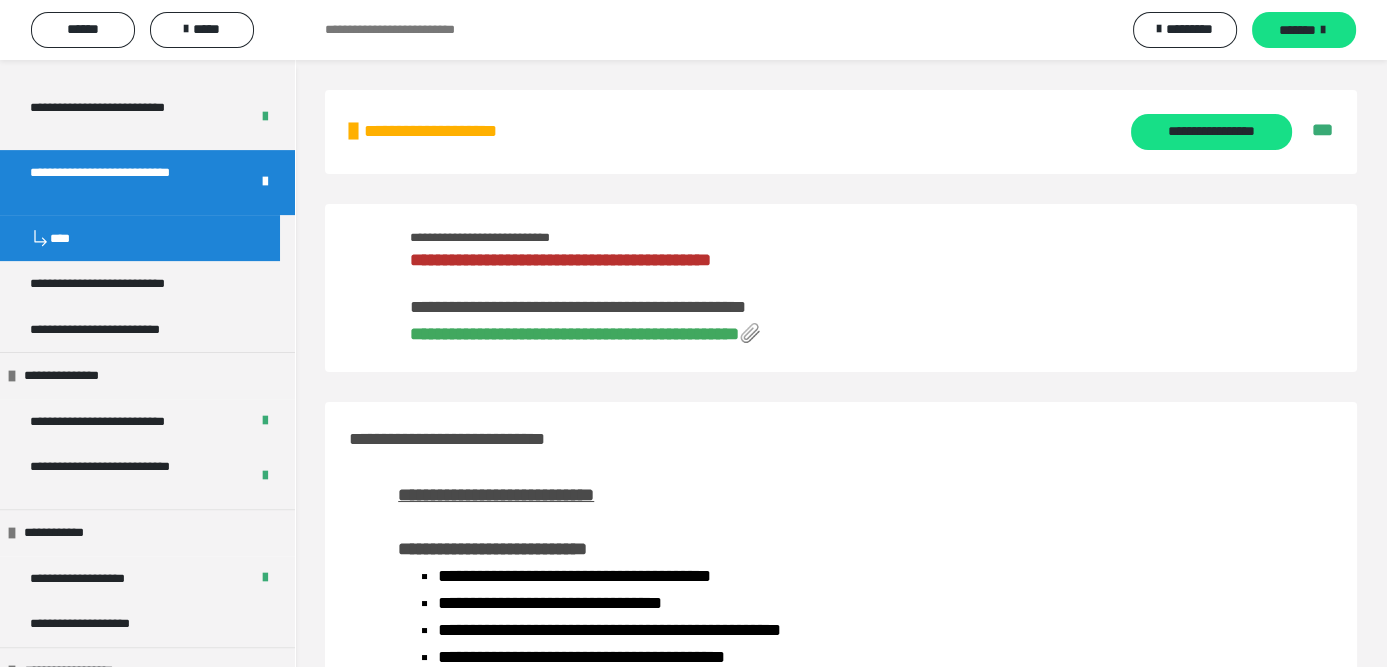 click on "**********" at bounding box center (574, 334) 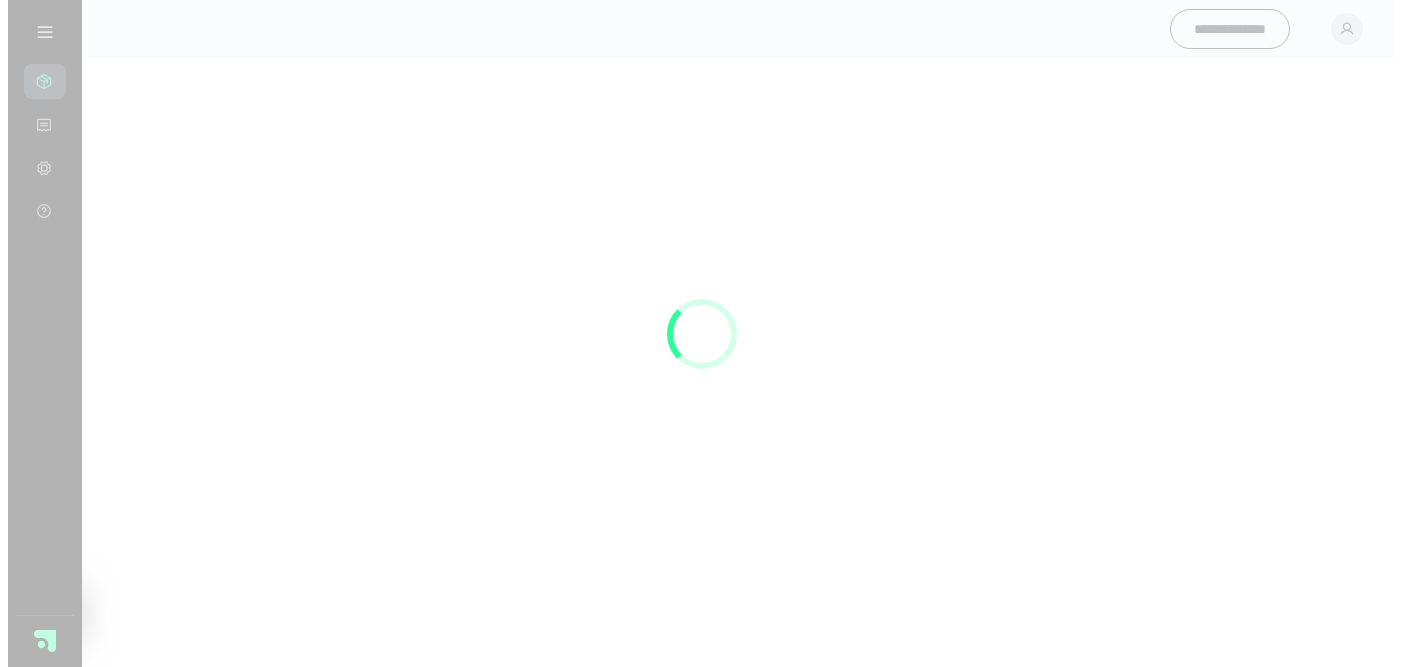 scroll, scrollTop: 0, scrollLeft: 0, axis: both 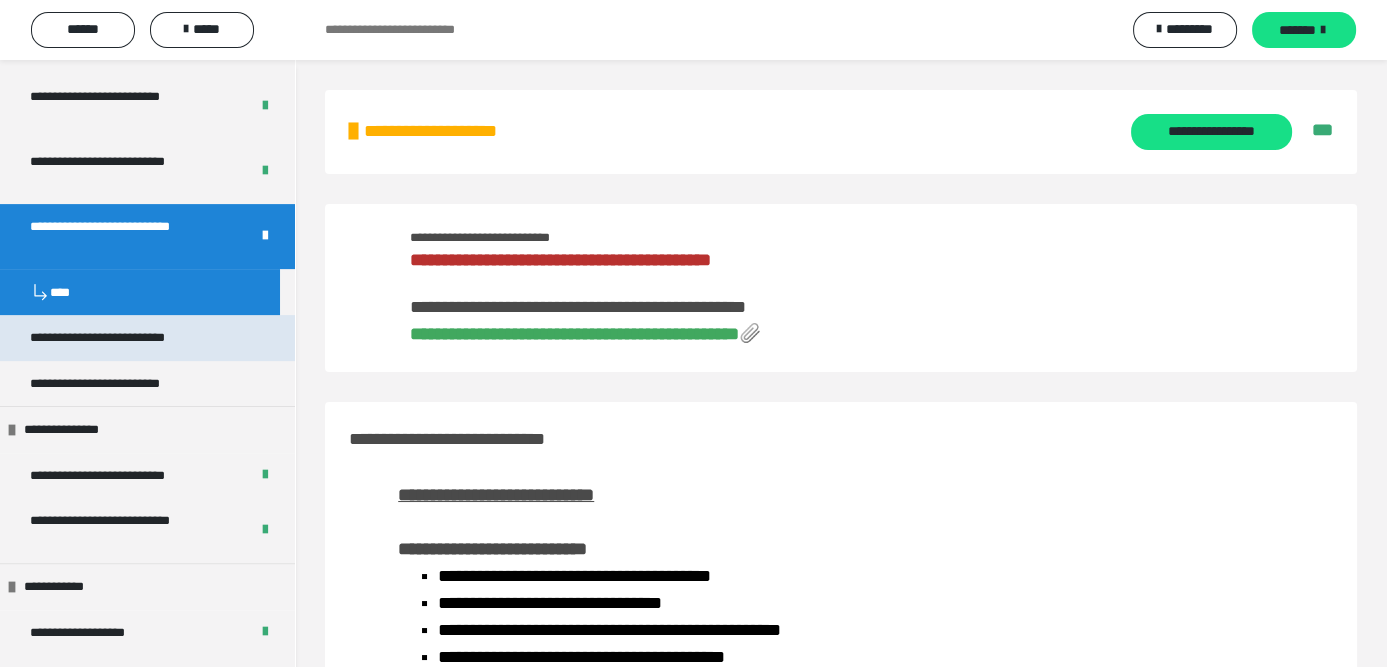 click on "**********" at bounding box center (128, 337) 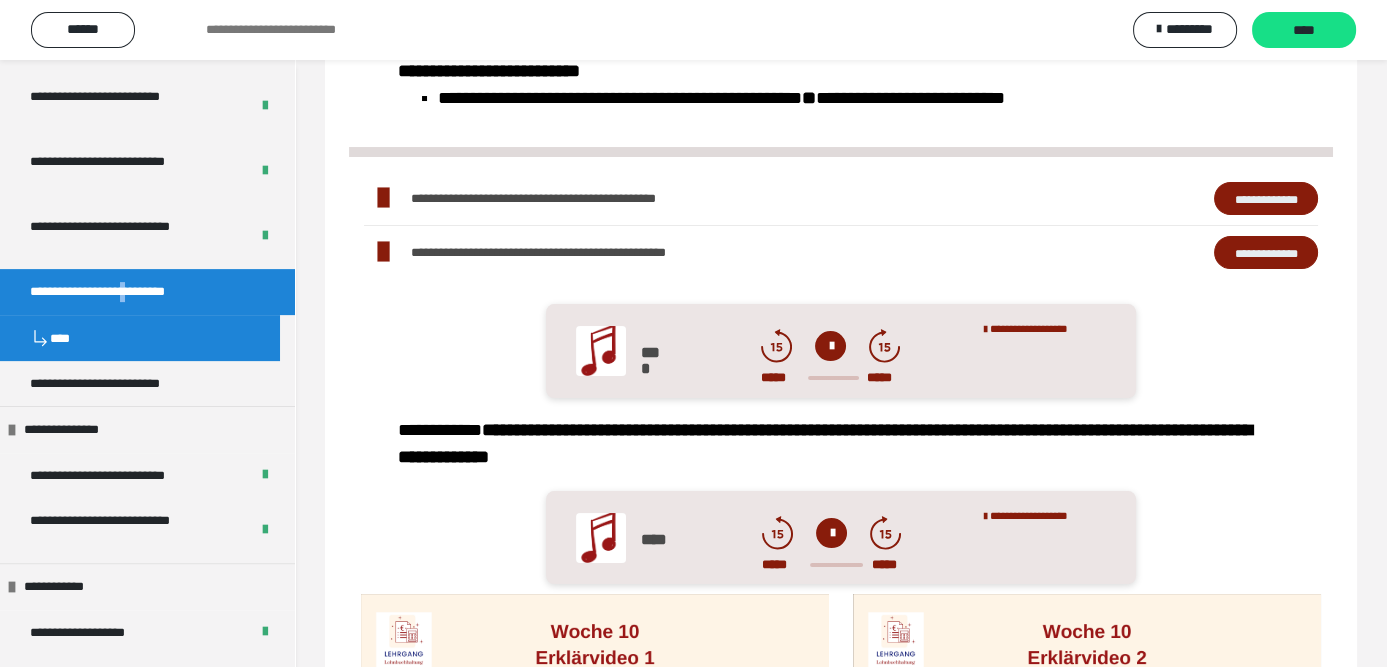 scroll, scrollTop: 200, scrollLeft: 0, axis: vertical 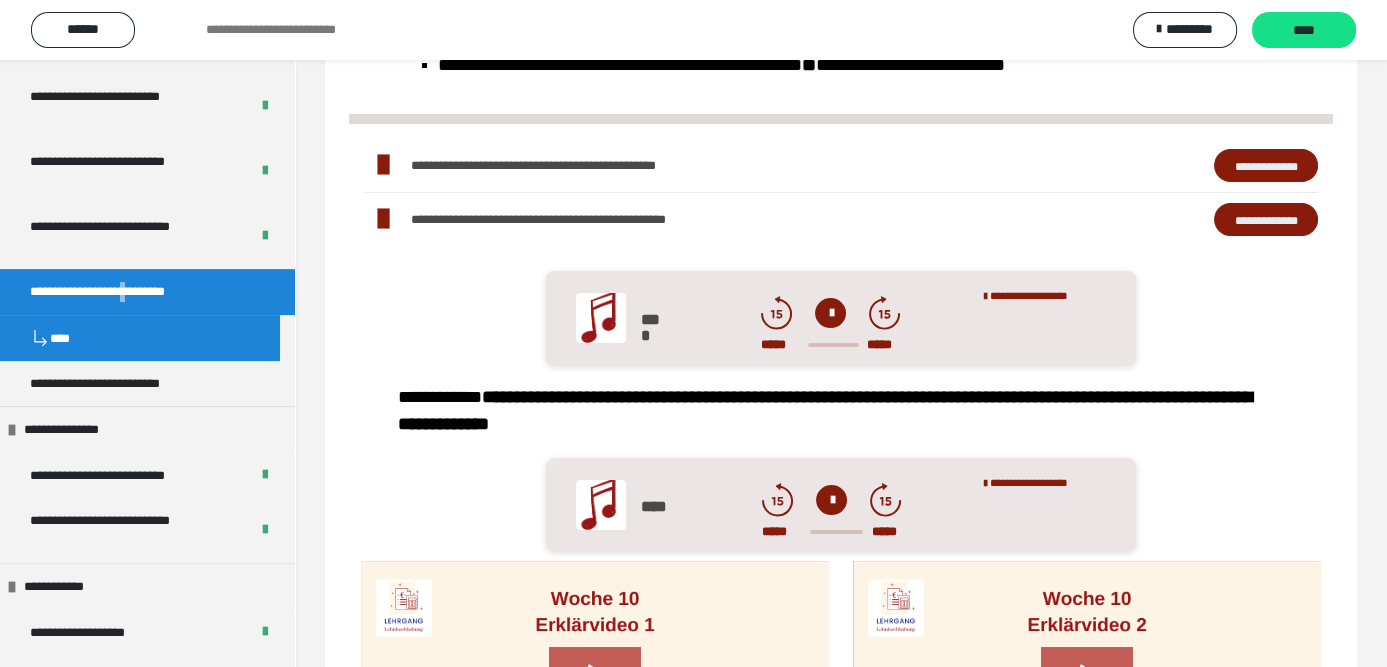 click on "**********" at bounding box center [1266, 165] 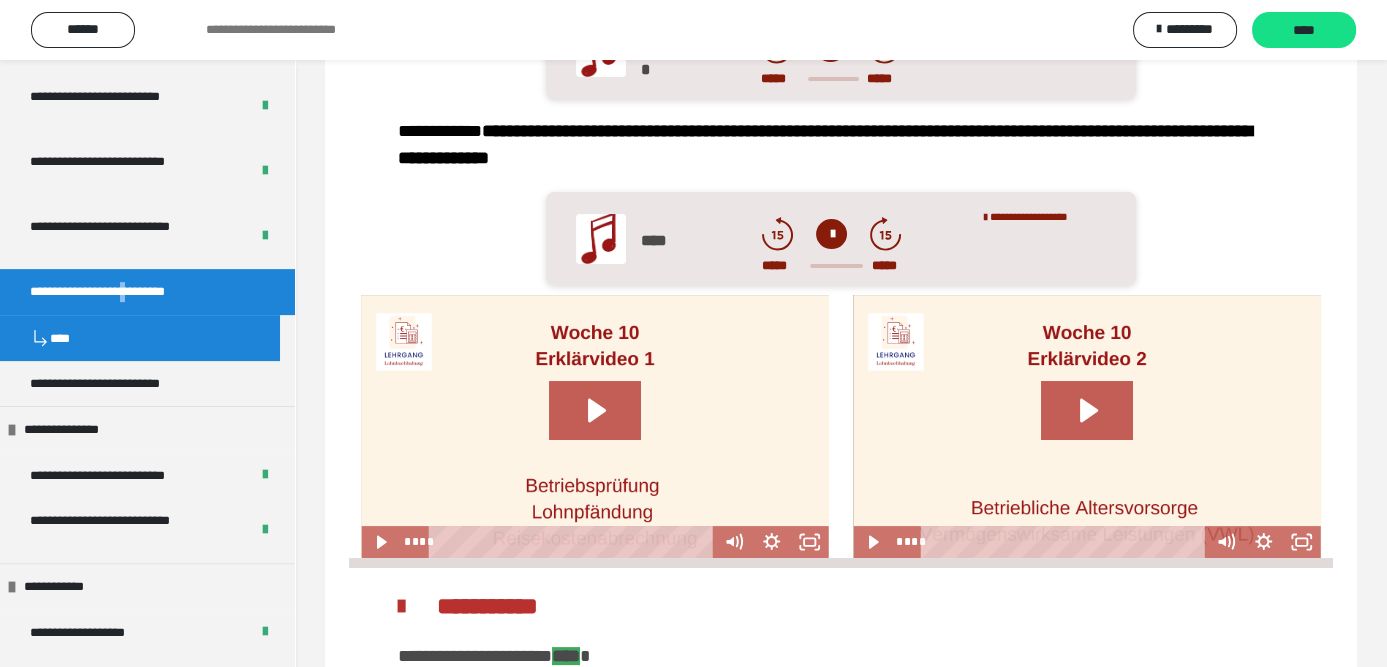 scroll, scrollTop: 500, scrollLeft: 0, axis: vertical 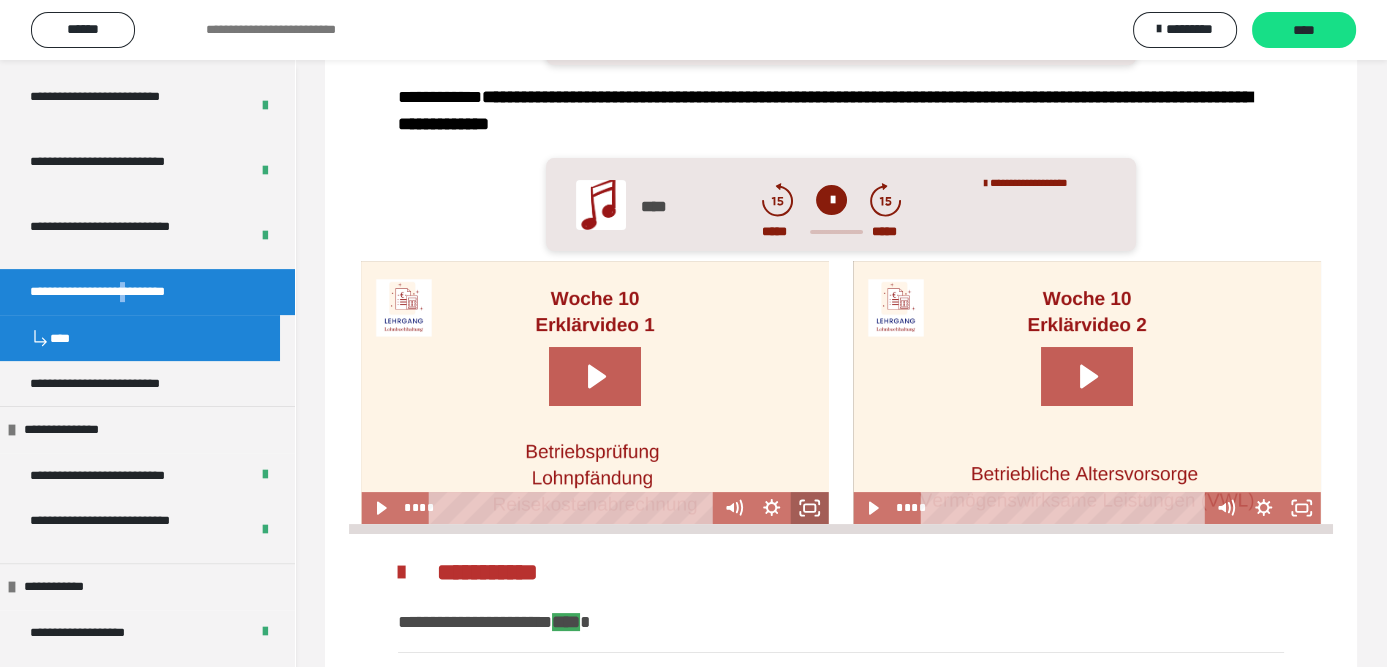 drag, startPoint x: 799, startPoint y: 504, endPoint x: 854, endPoint y: 587, distance: 99.56907 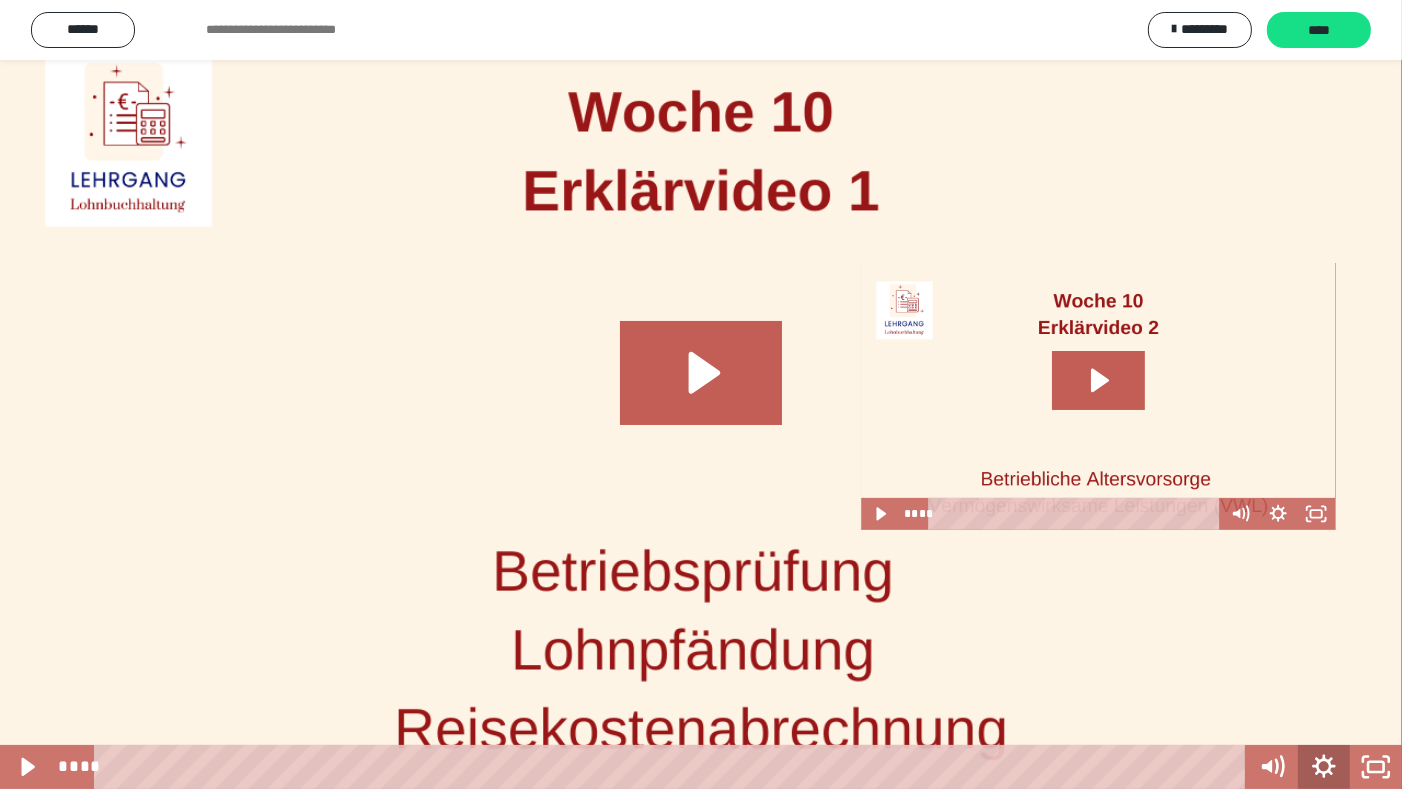 click 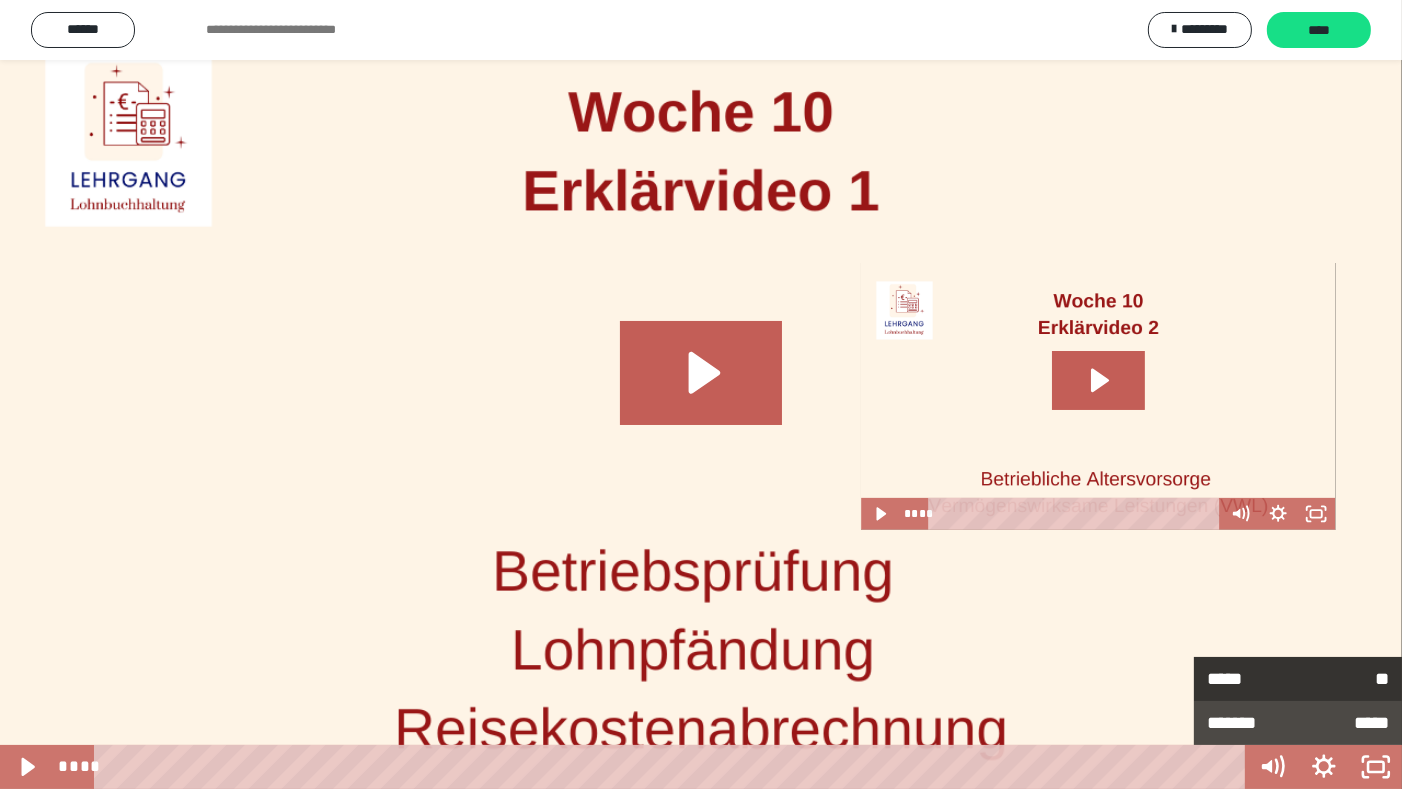 click on "*****" at bounding box center [1252, 679] 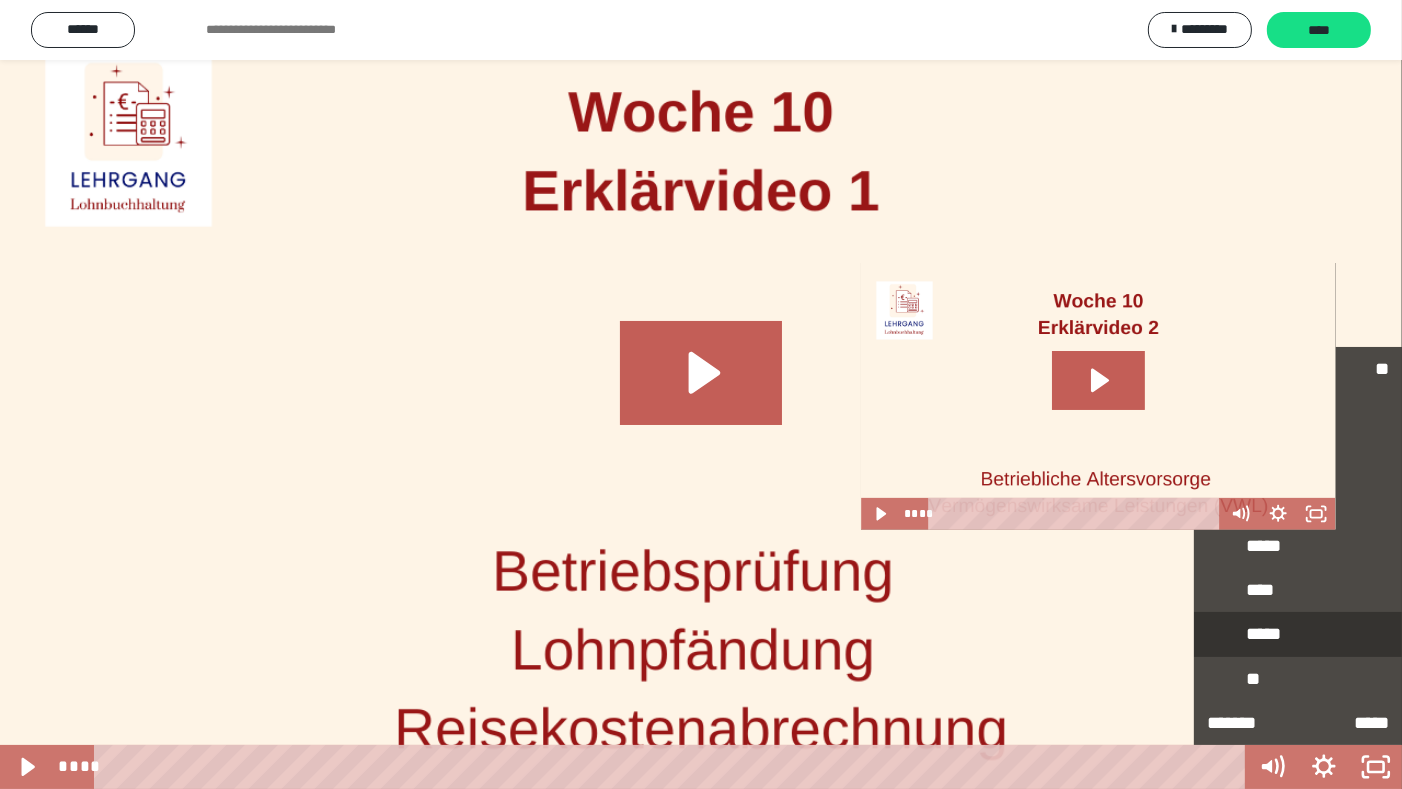 click on "*****" at bounding box center [1298, 635] 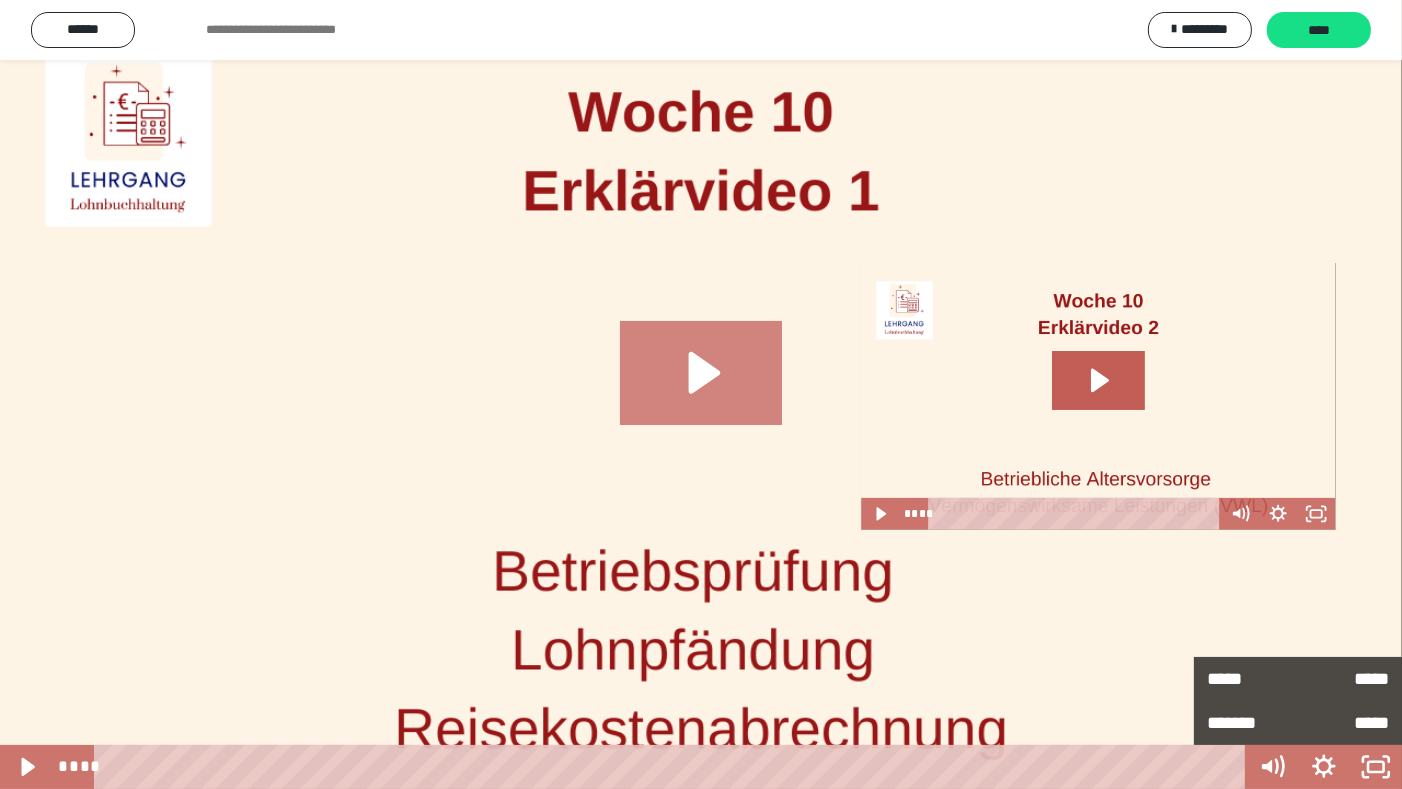 drag, startPoint x: 716, startPoint y: 356, endPoint x: 716, endPoint y: 369, distance: 13 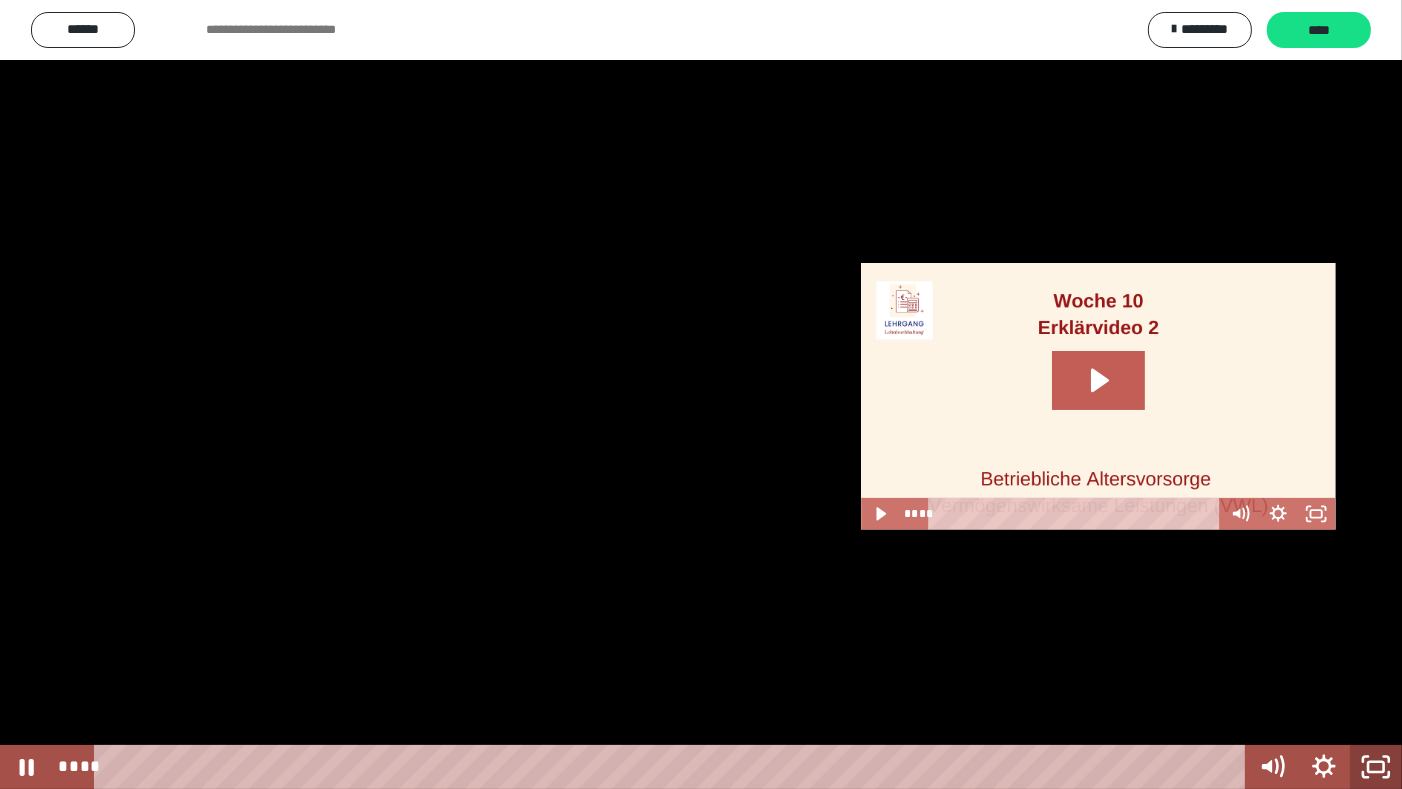 click 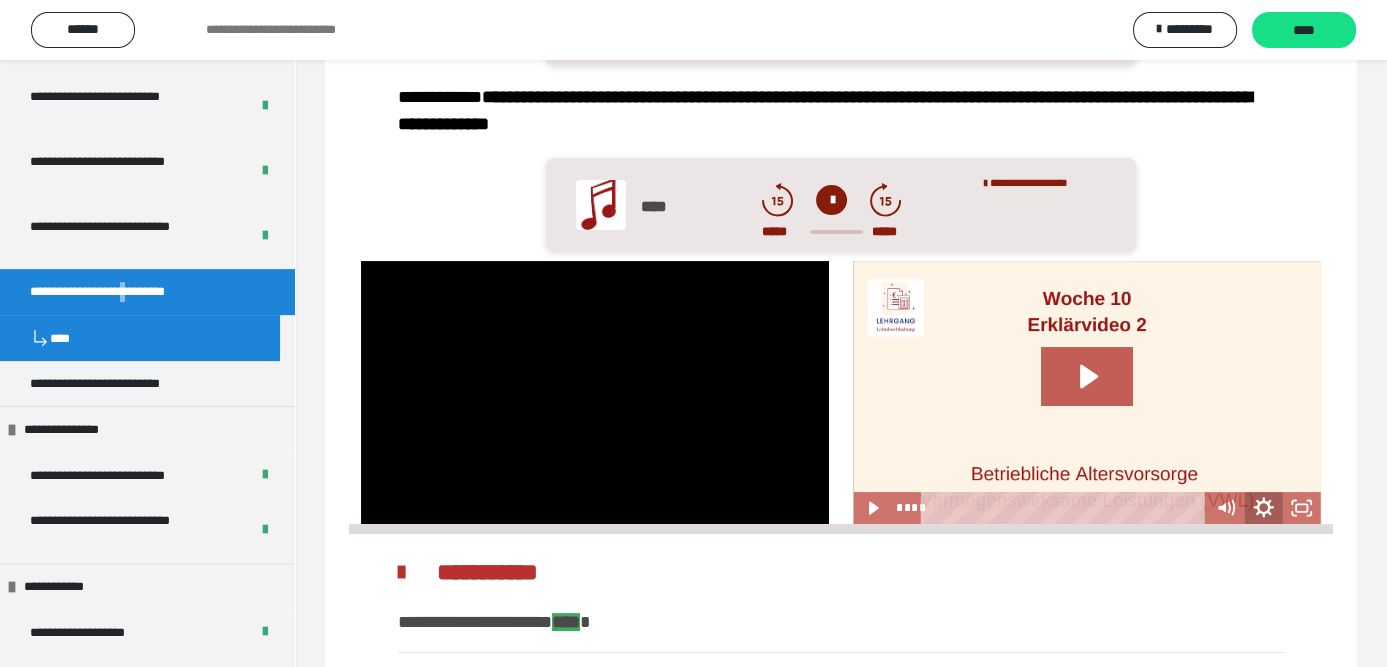 click 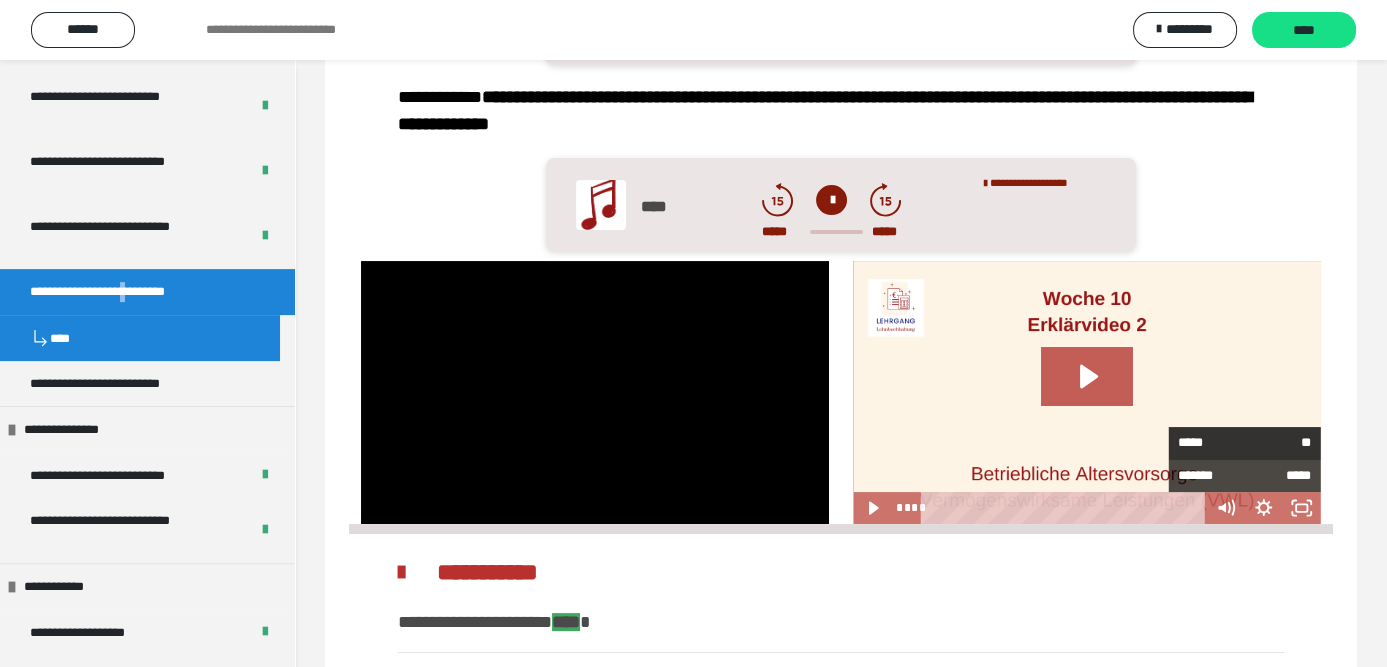 click on "**" at bounding box center (1278, 443) 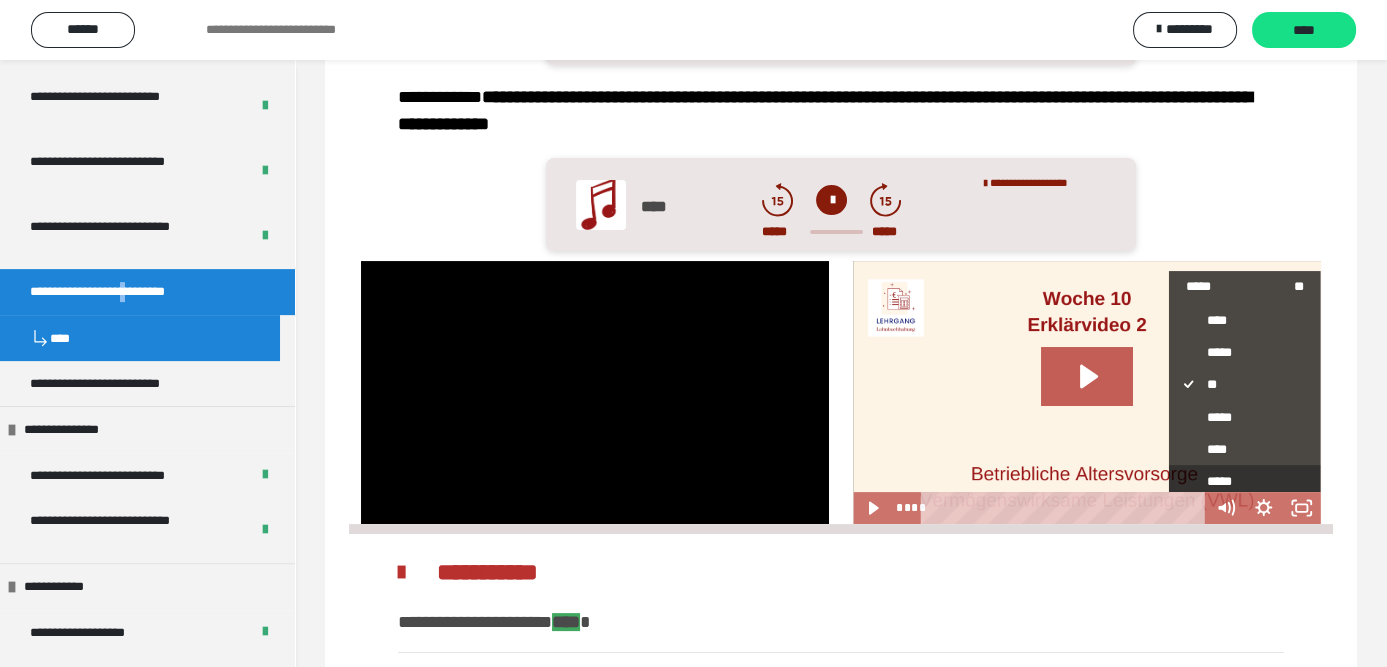 click on "*****" at bounding box center [1237, 482] 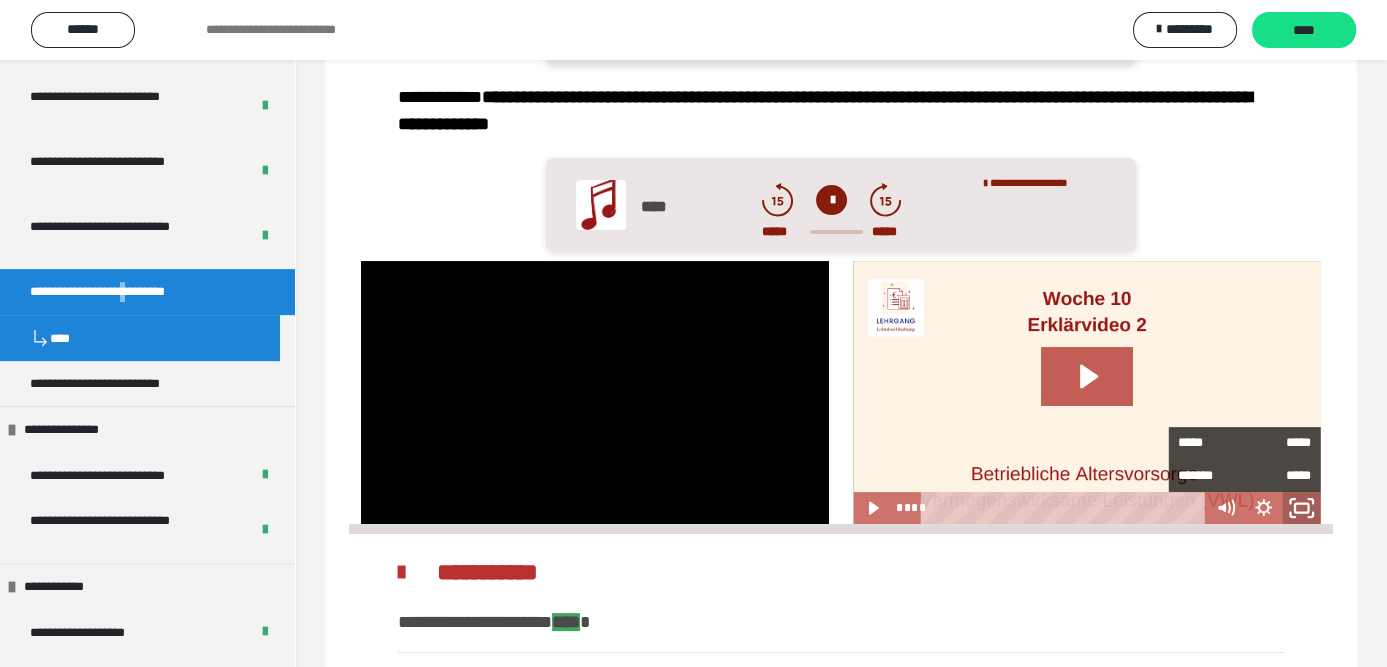 click 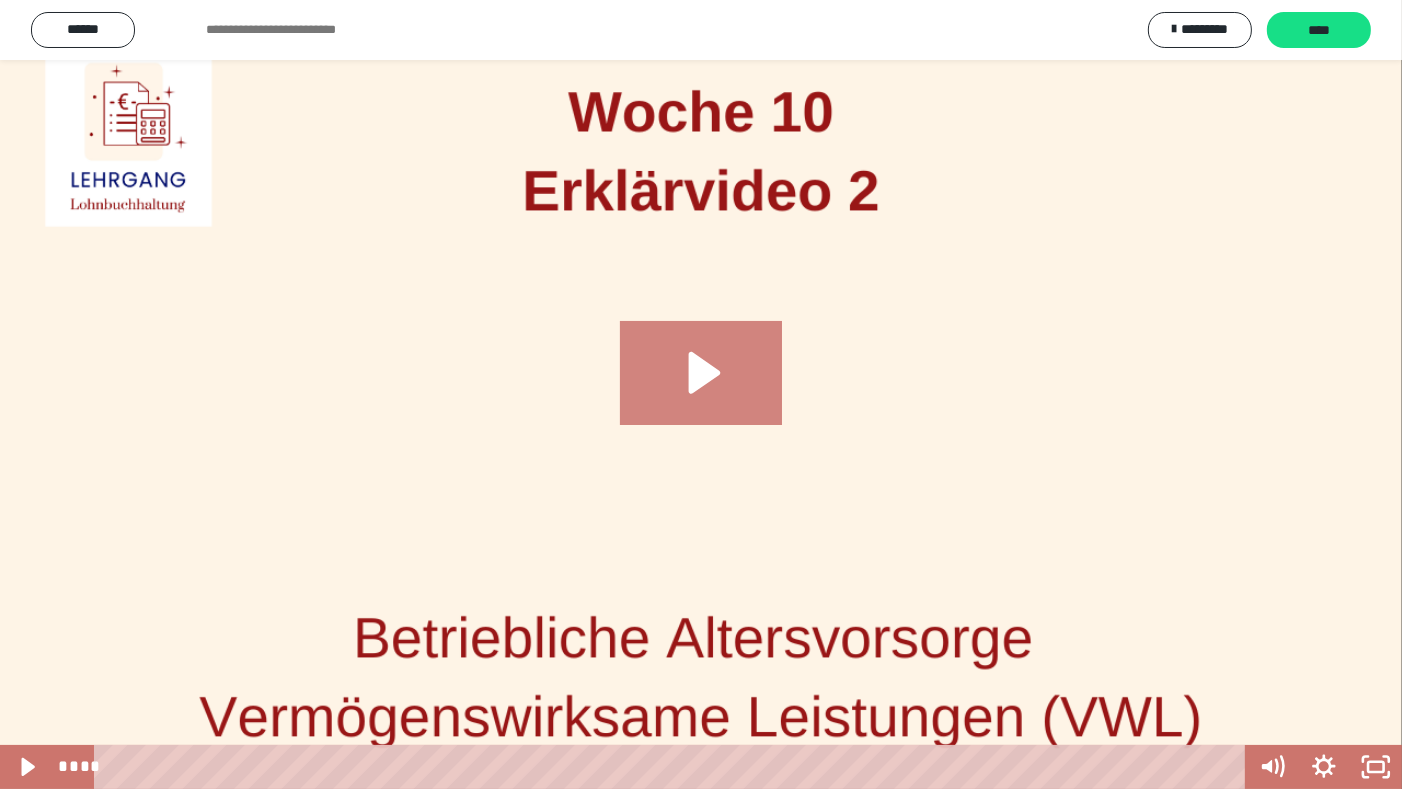 click 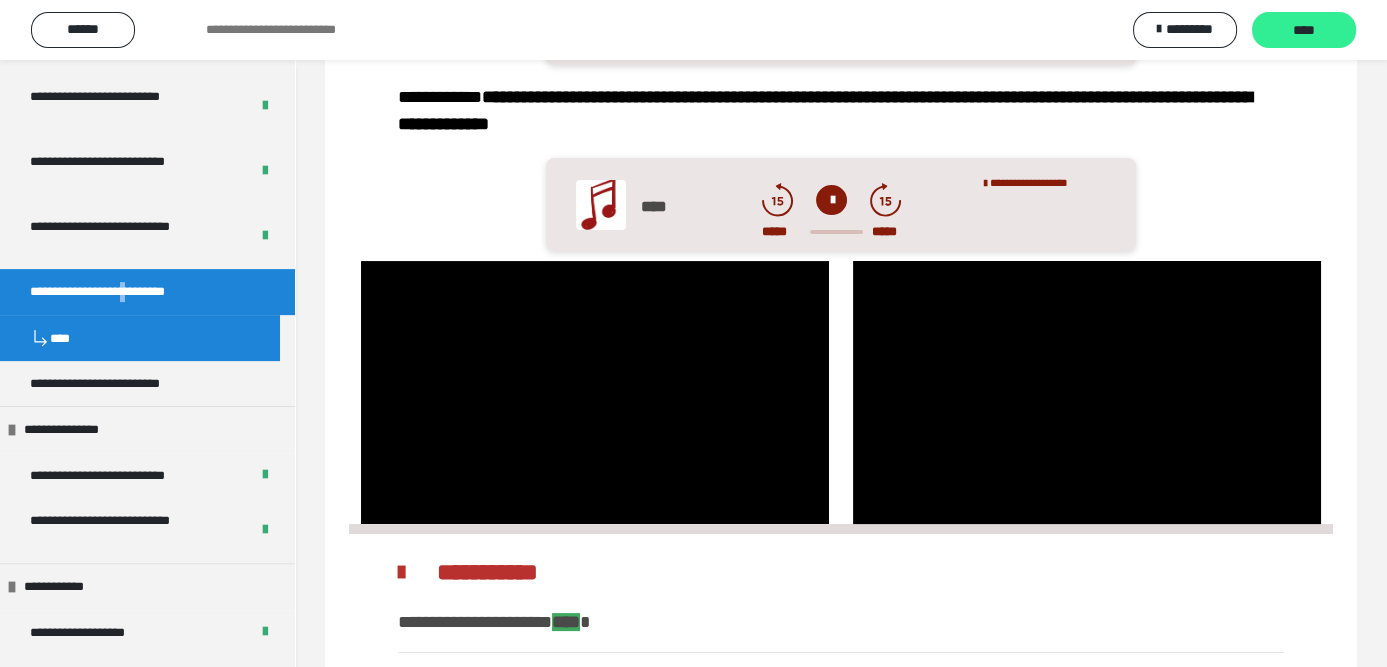 click on "****" at bounding box center (1304, 31) 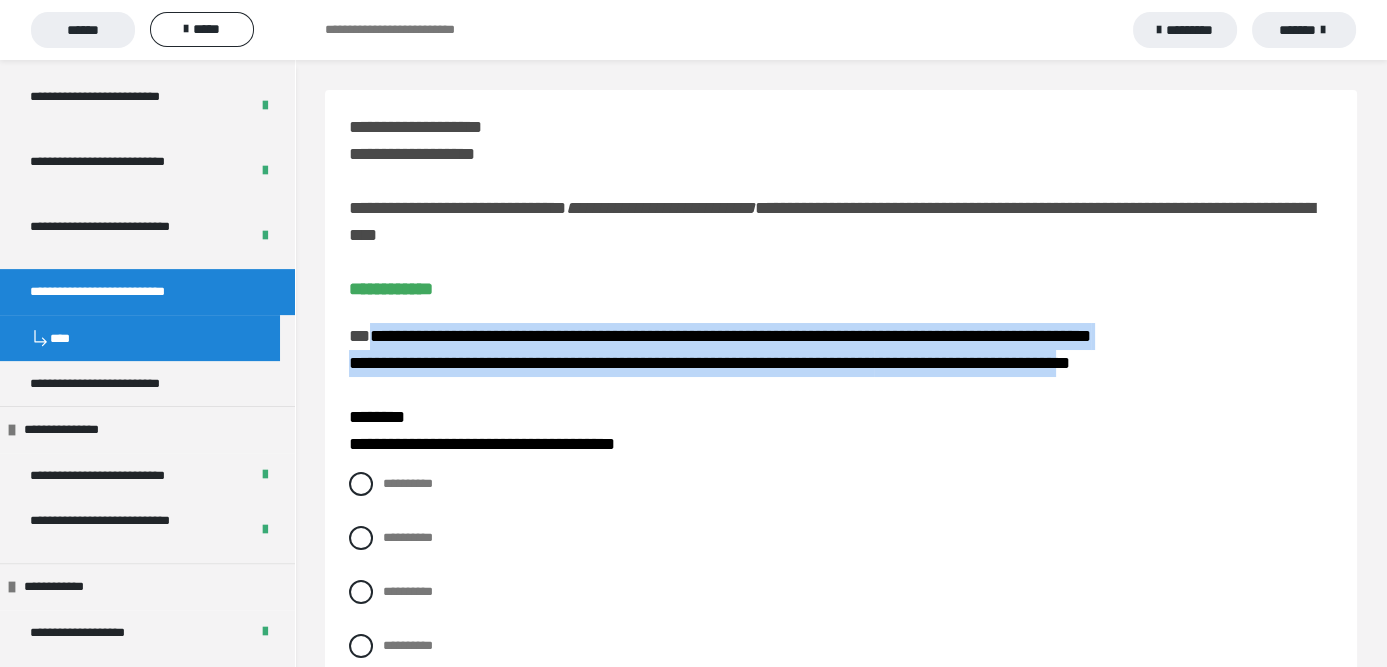 drag, startPoint x: 1172, startPoint y: 366, endPoint x: 367, endPoint y: 332, distance: 805.7177 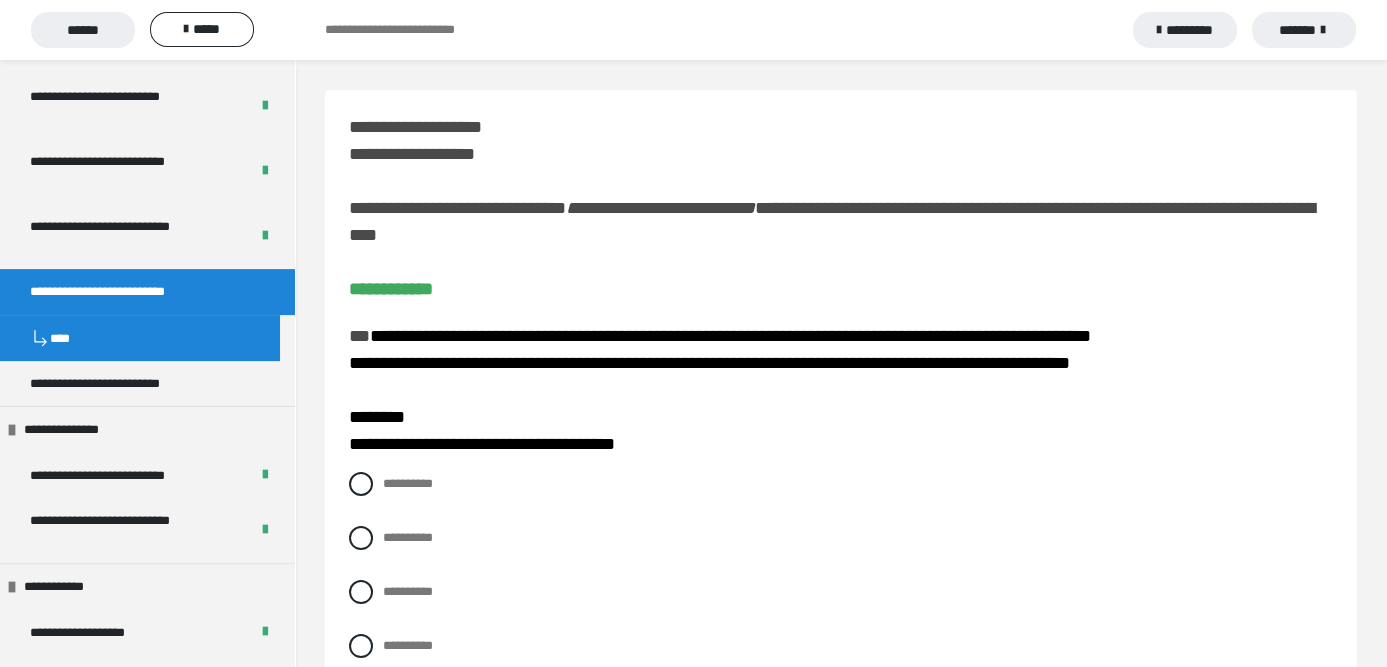 click on "**********" at bounding box center (841, 392) 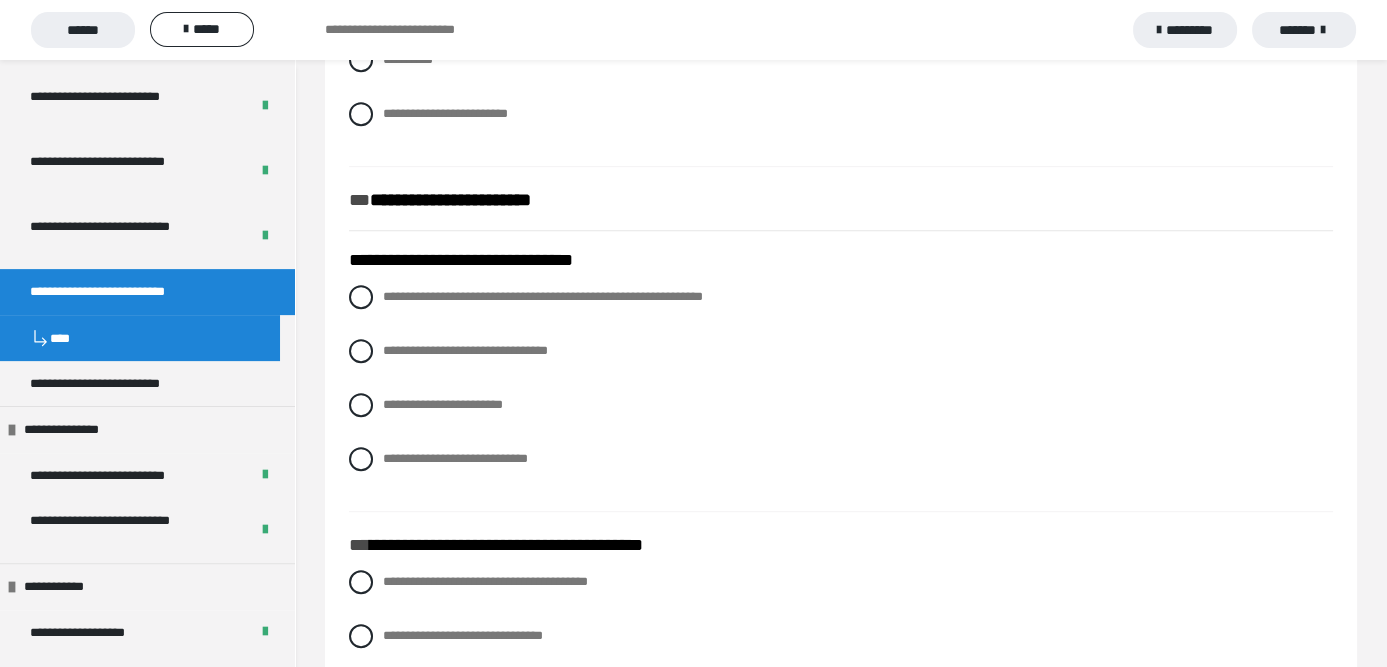 scroll, scrollTop: 1400, scrollLeft: 0, axis: vertical 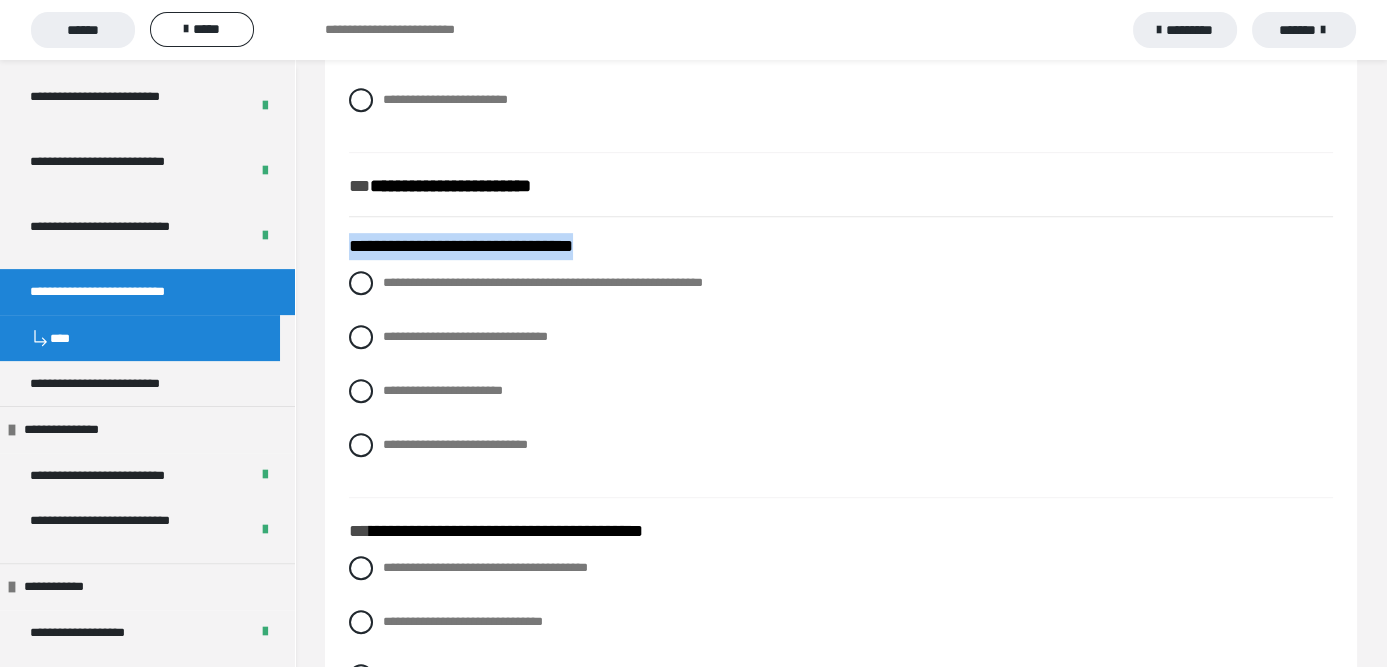 drag, startPoint x: 540, startPoint y: 270, endPoint x: 339, endPoint y: 248, distance: 202.2004 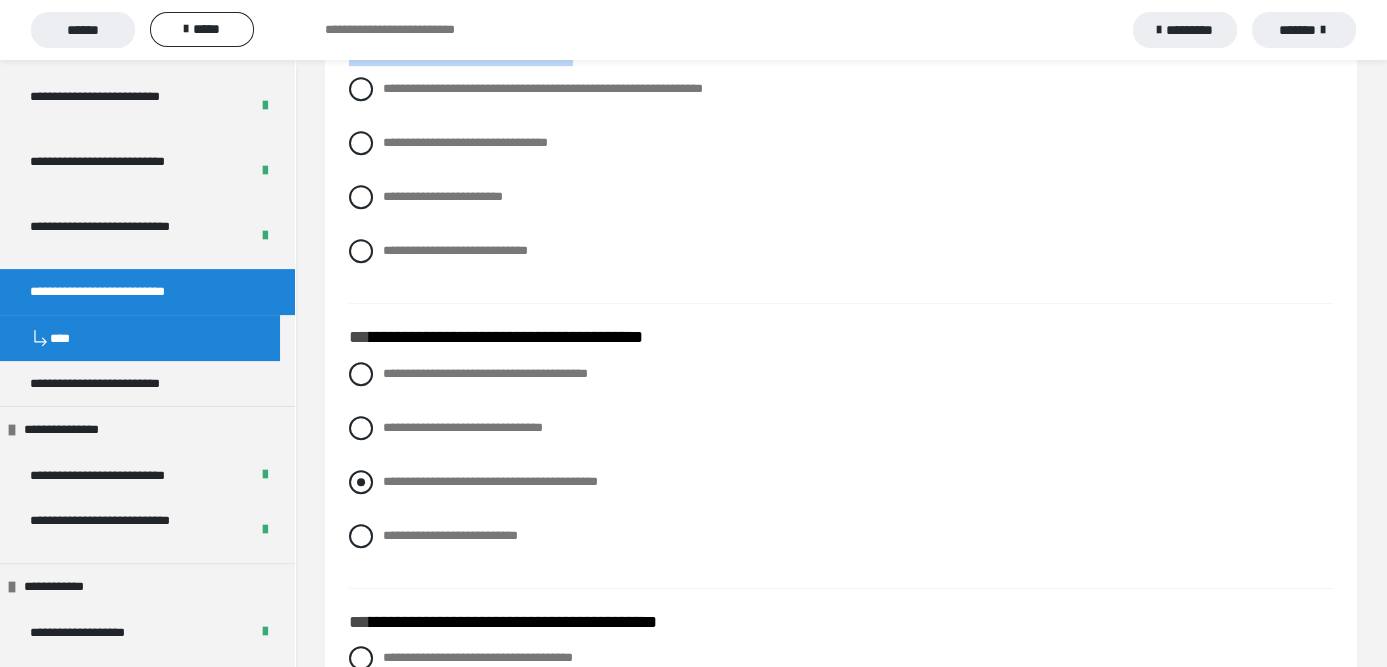 scroll, scrollTop: 1700, scrollLeft: 0, axis: vertical 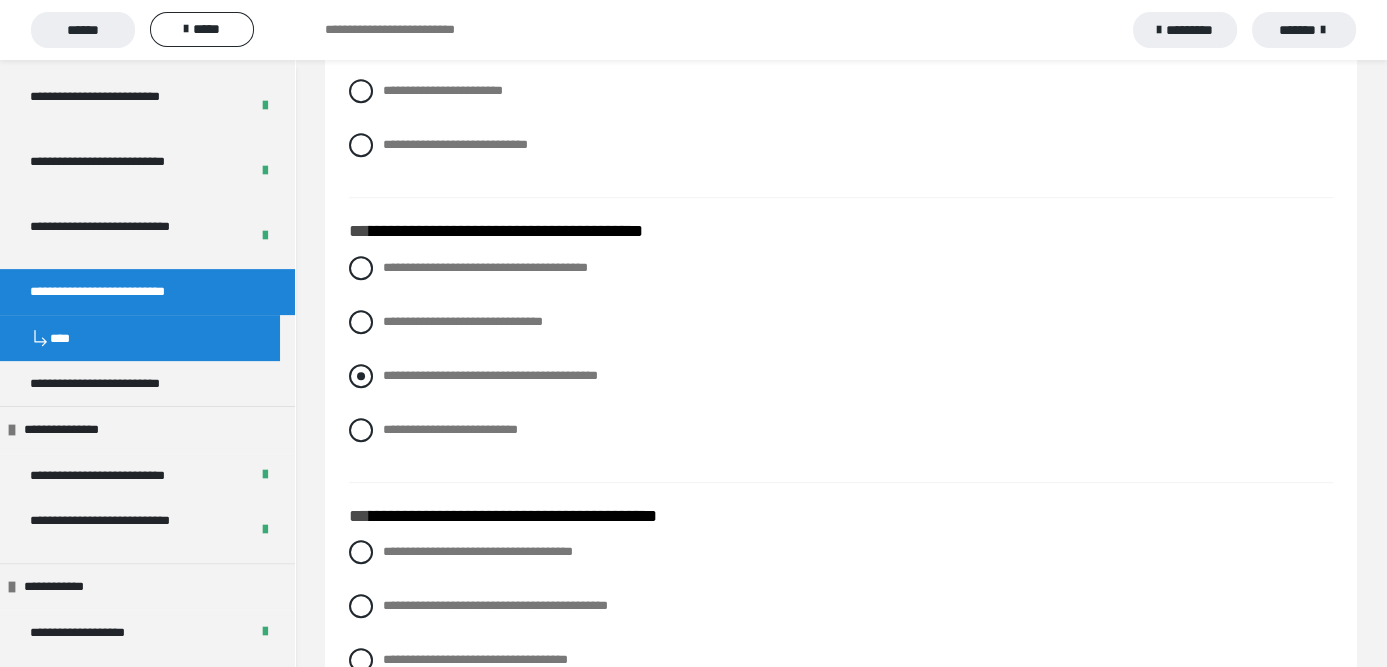 click at bounding box center [361, 376] 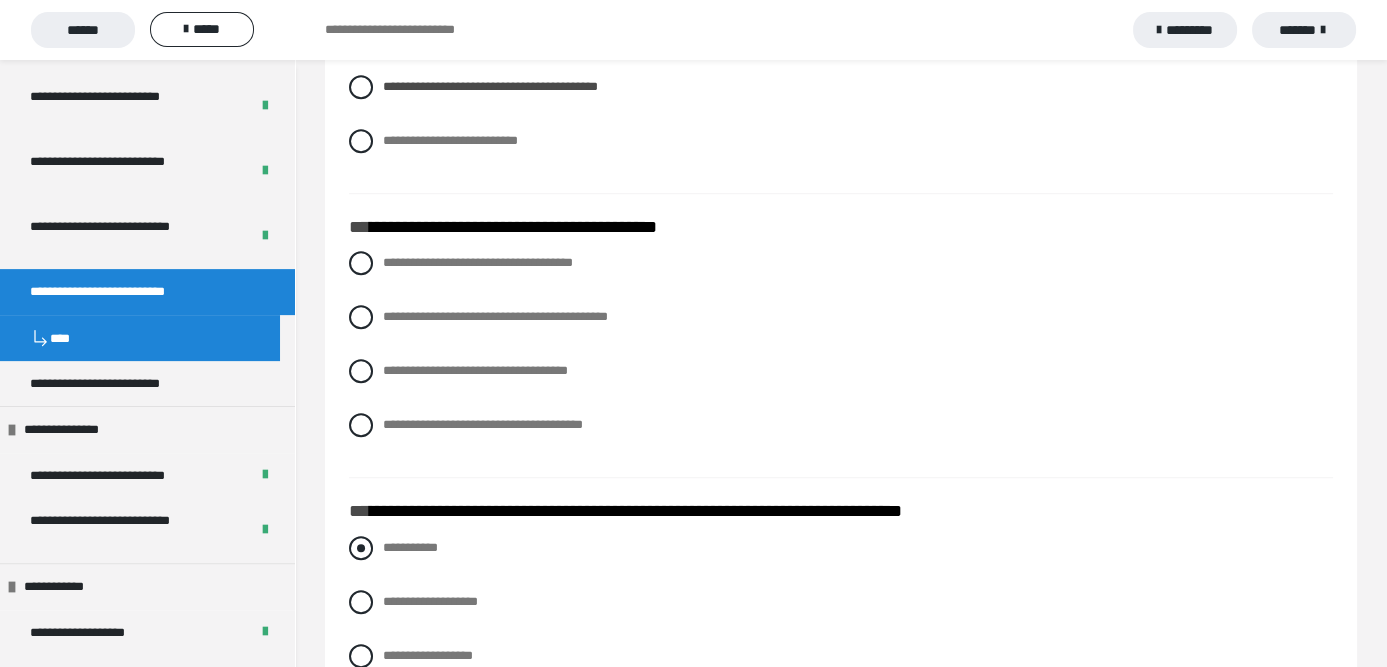scroll, scrollTop: 2200, scrollLeft: 0, axis: vertical 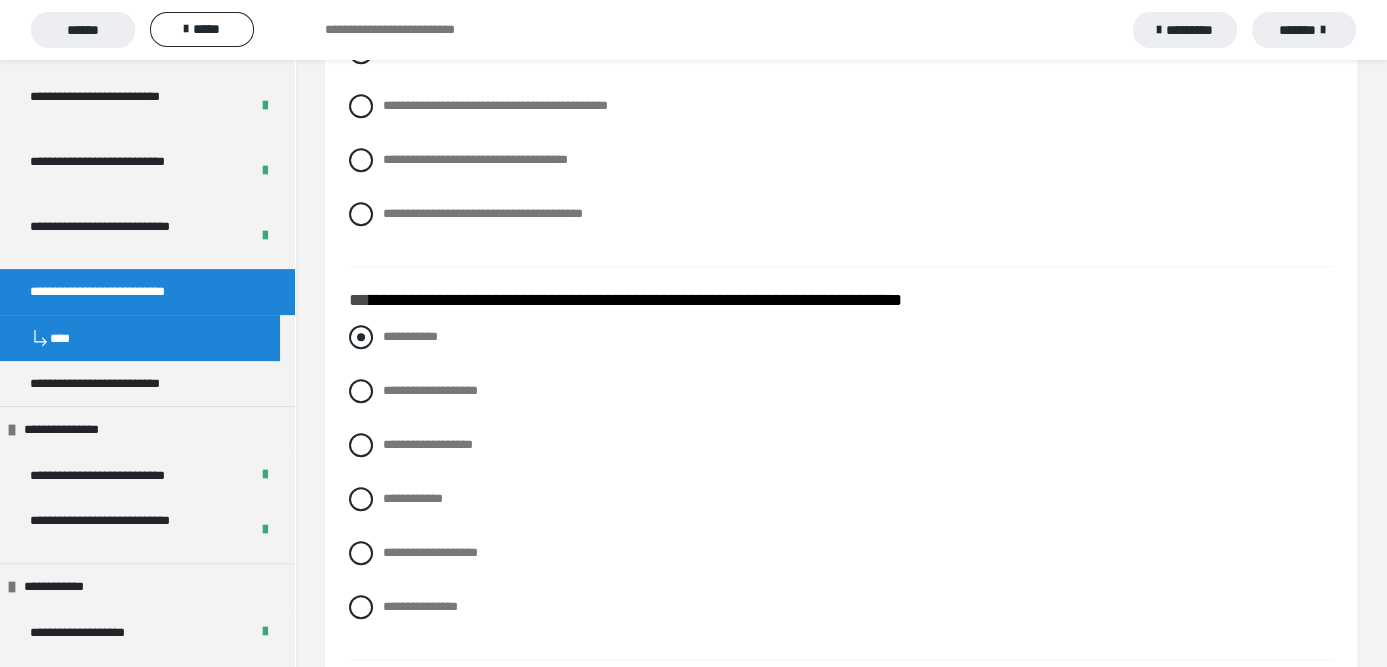 click at bounding box center [361, 337] 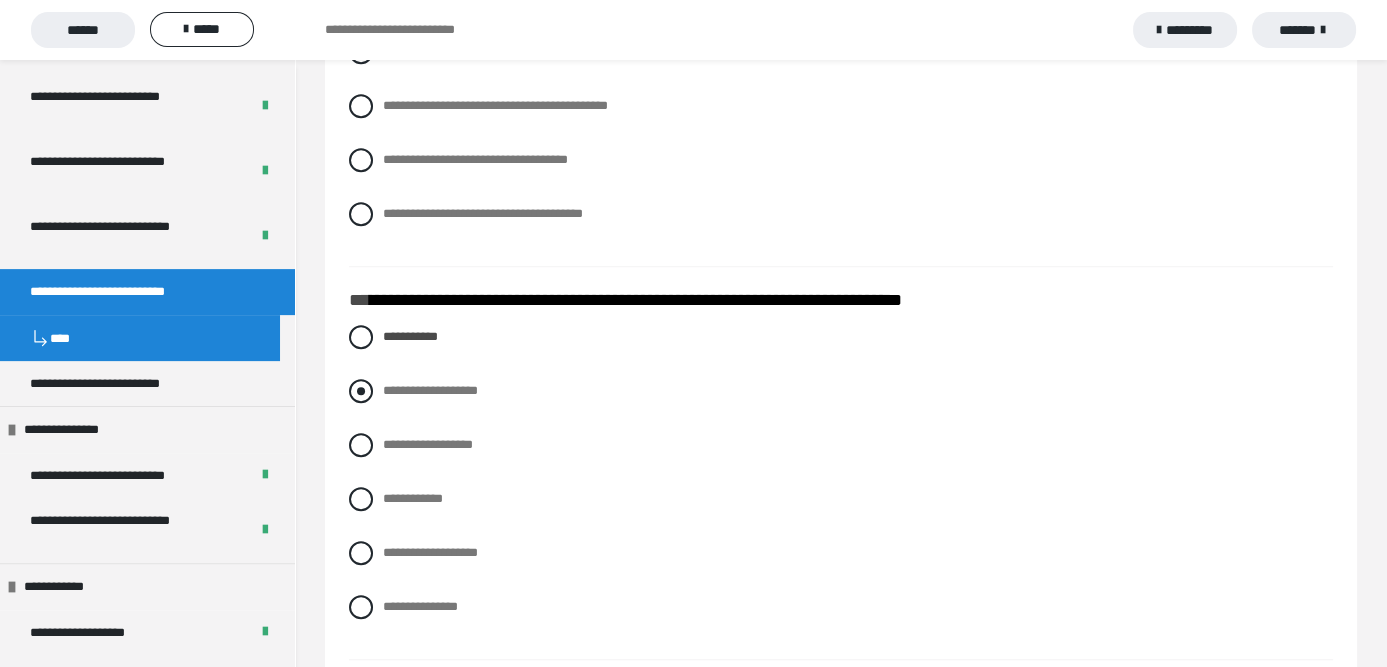click at bounding box center (361, 391) 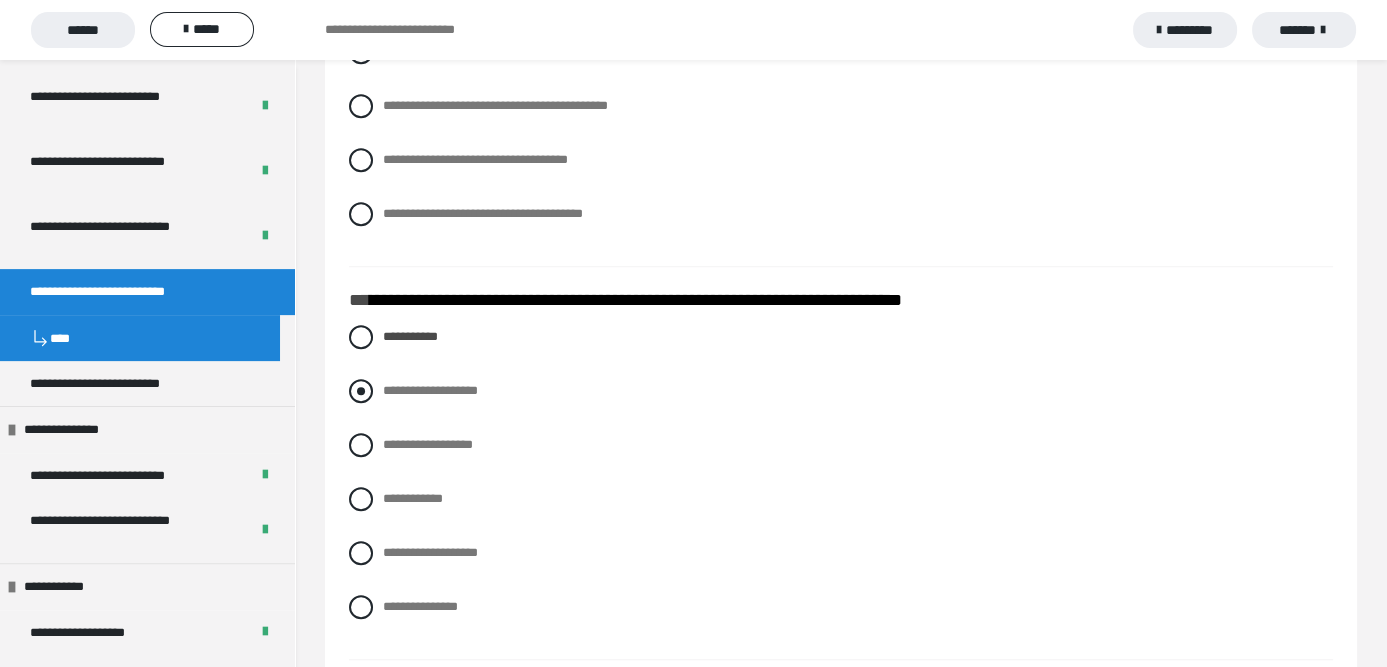 radio on "****" 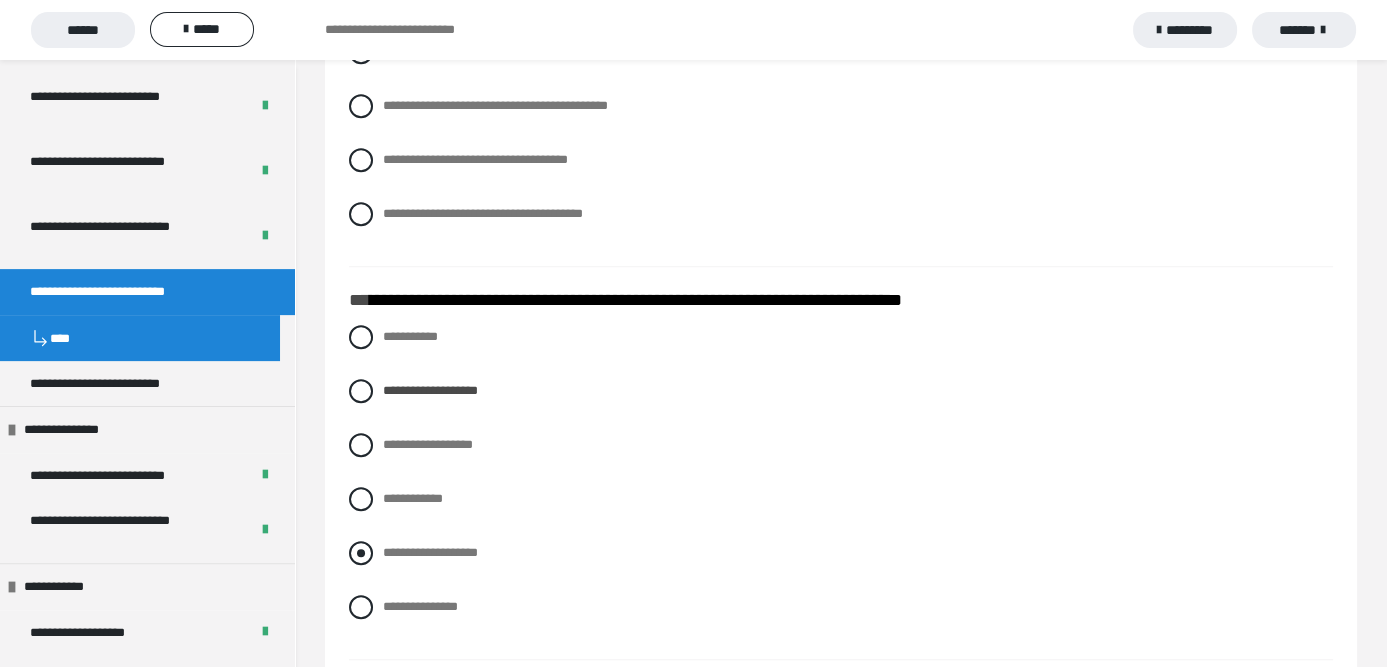 click at bounding box center (361, 553) 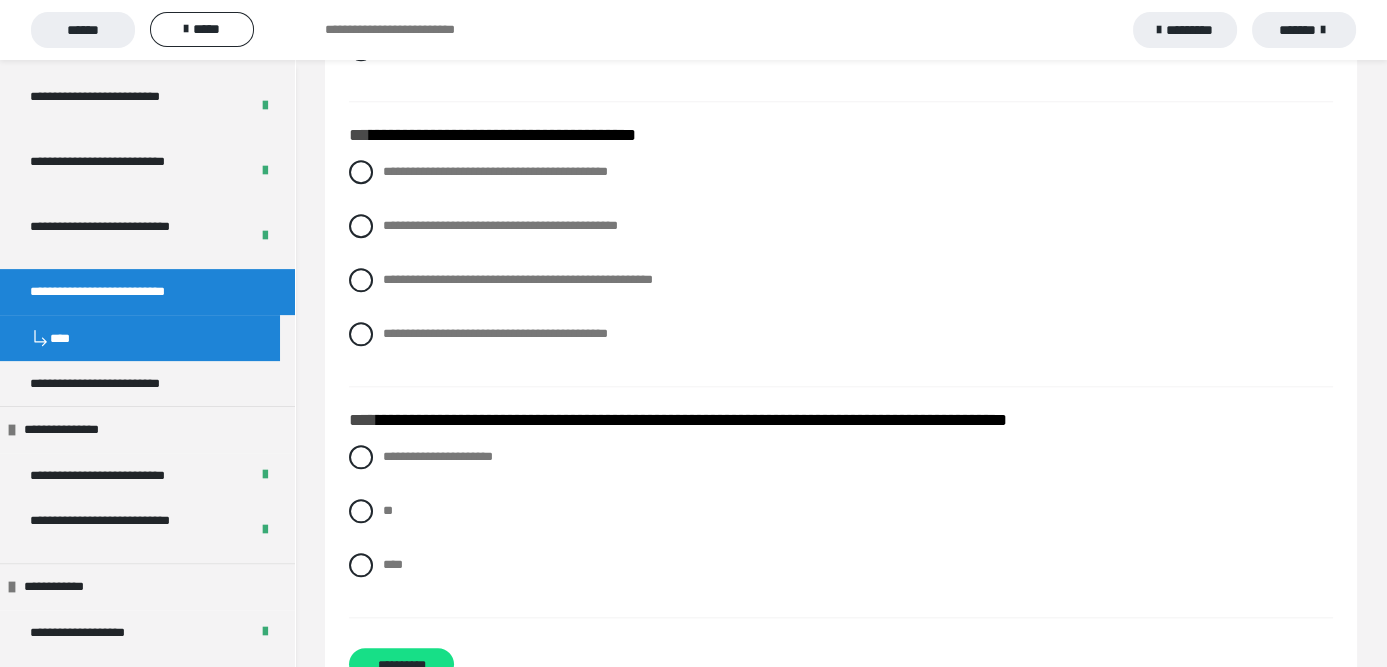 scroll, scrollTop: 2800, scrollLeft: 0, axis: vertical 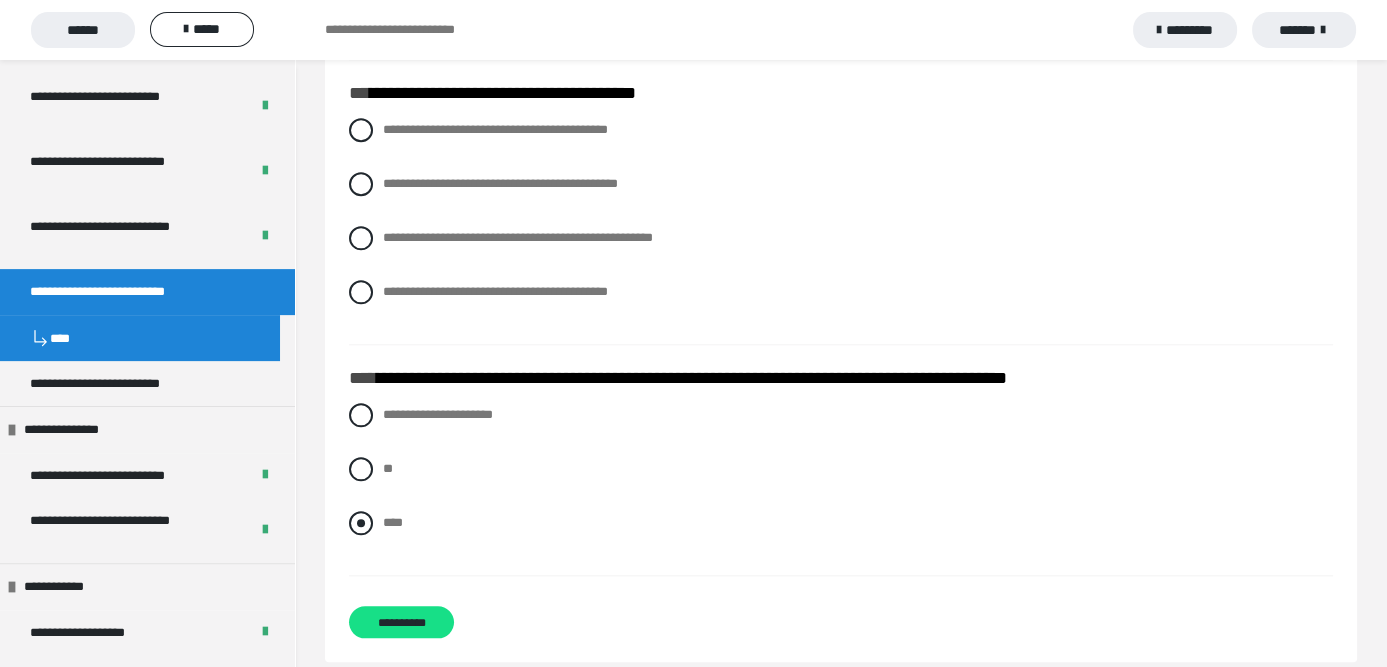 click at bounding box center (361, 523) 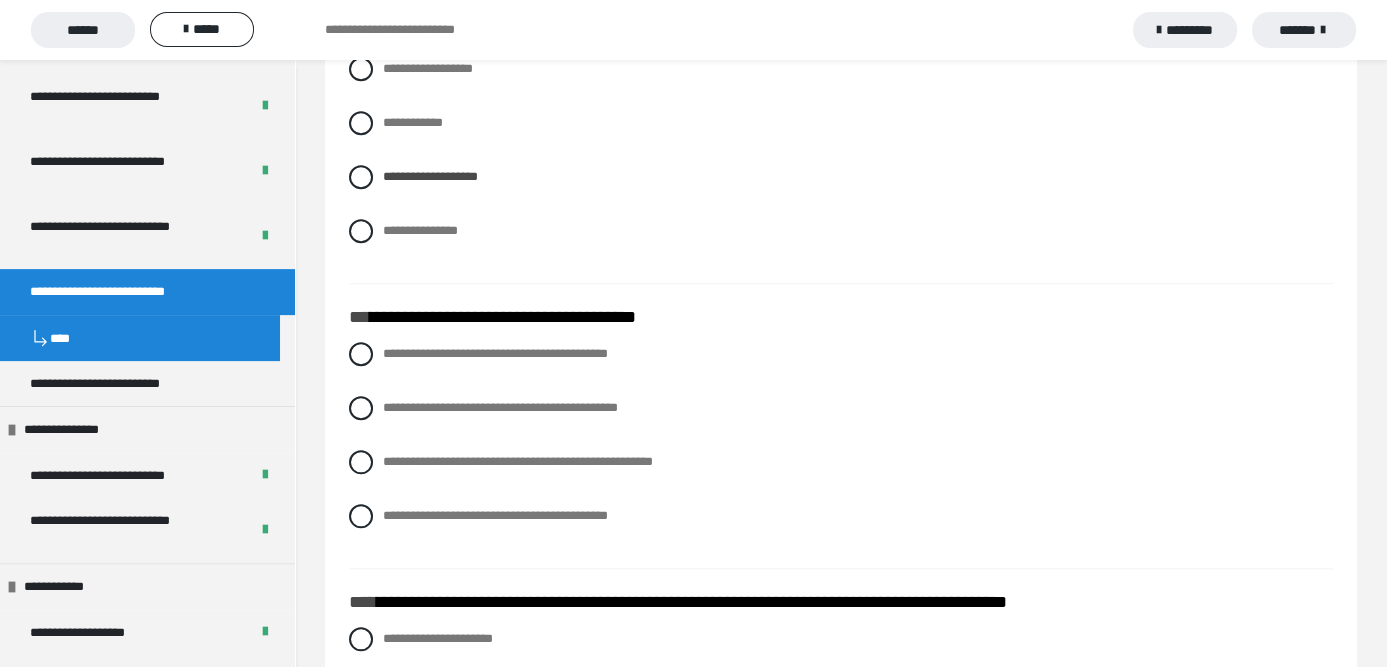 scroll, scrollTop: 2500, scrollLeft: 0, axis: vertical 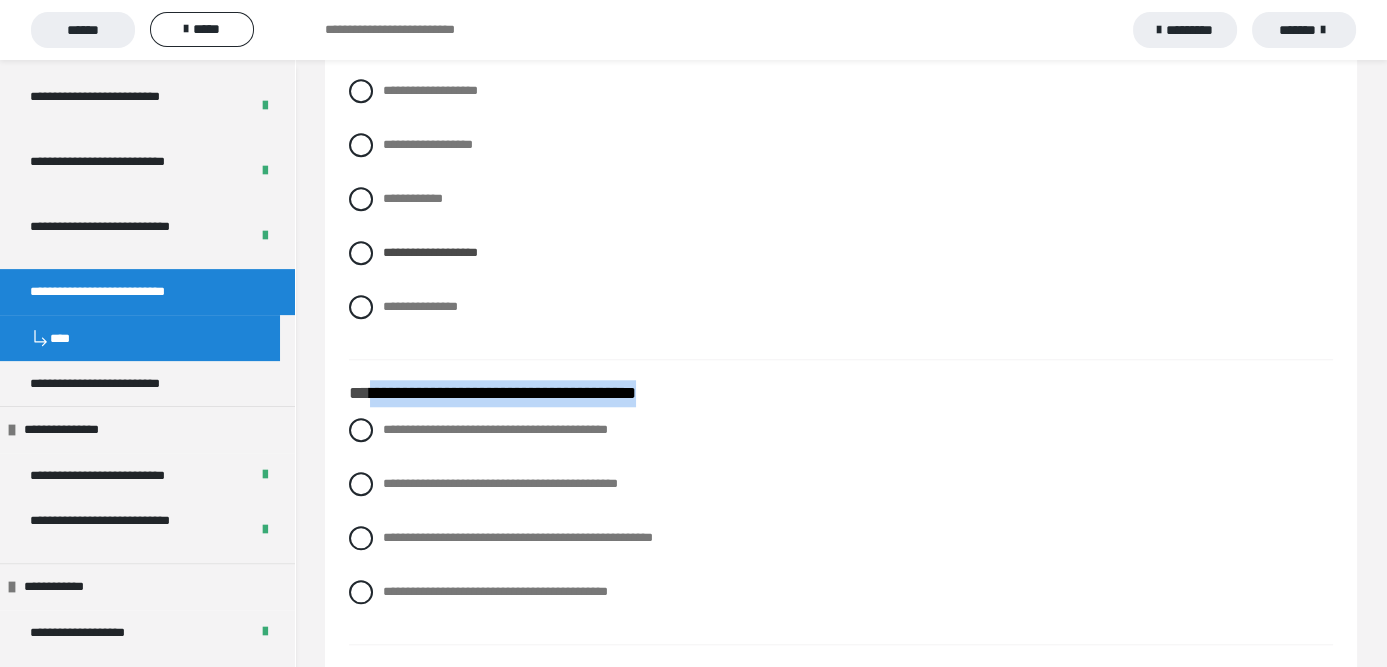 drag, startPoint x: 718, startPoint y: 399, endPoint x: 372, endPoint y: 380, distance: 346.52127 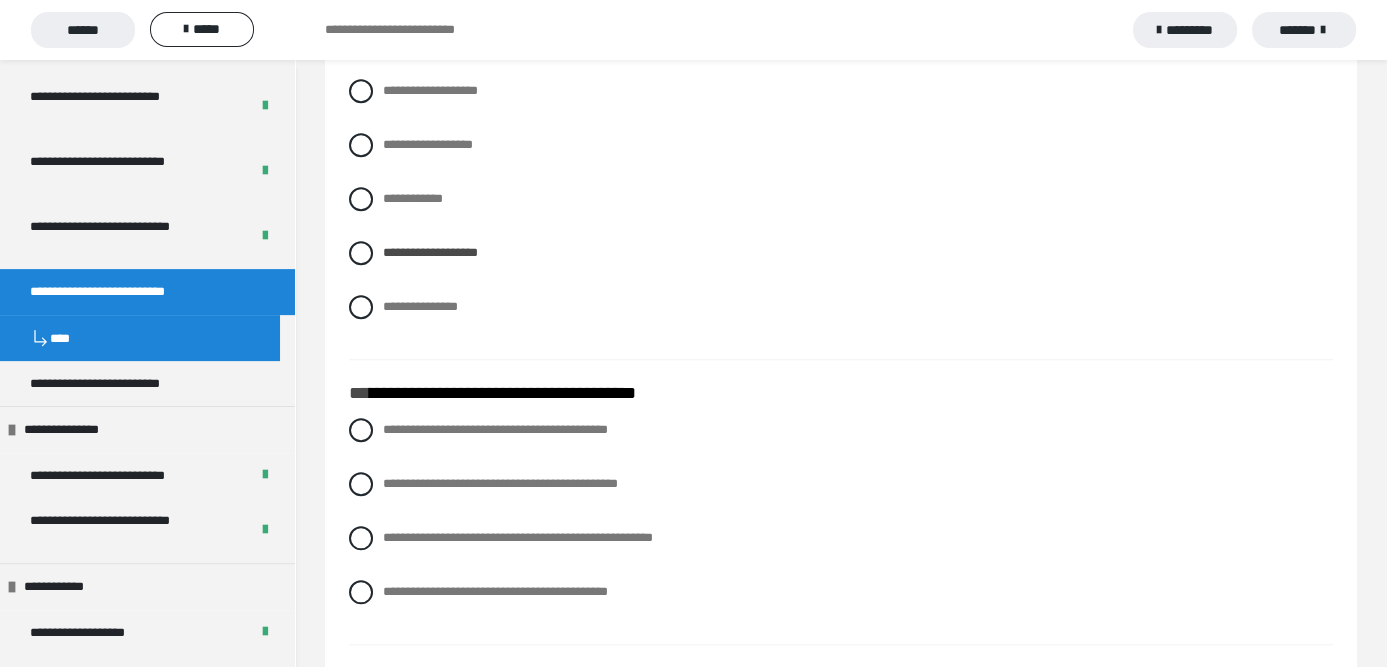 click on "**********" at bounding box center [841, 187] 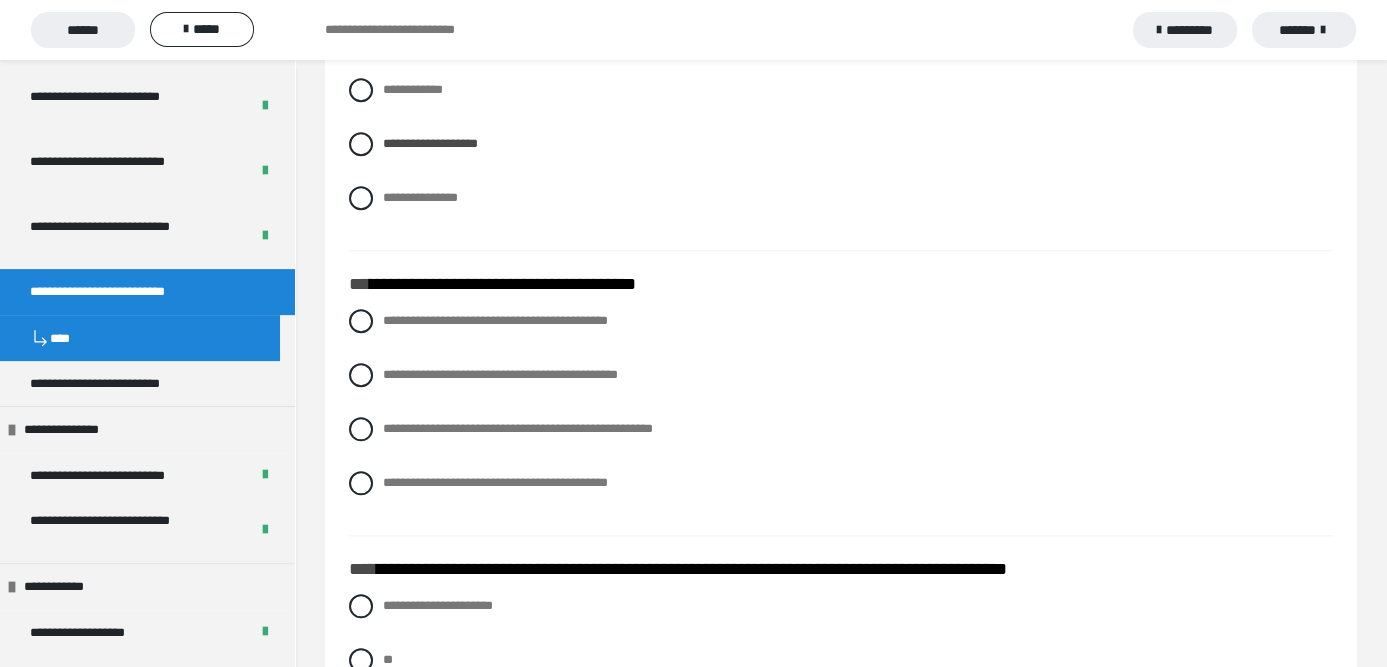 scroll, scrollTop: 2700, scrollLeft: 0, axis: vertical 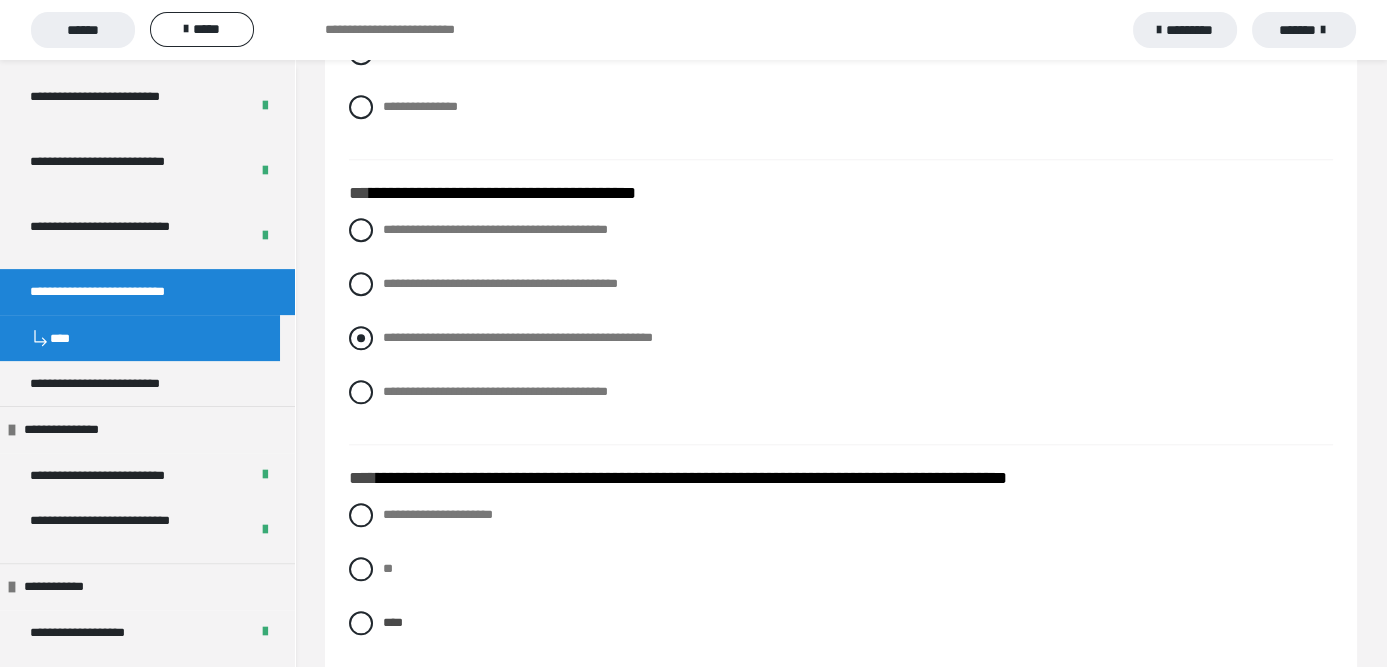 click at bounding box center (361, 338) 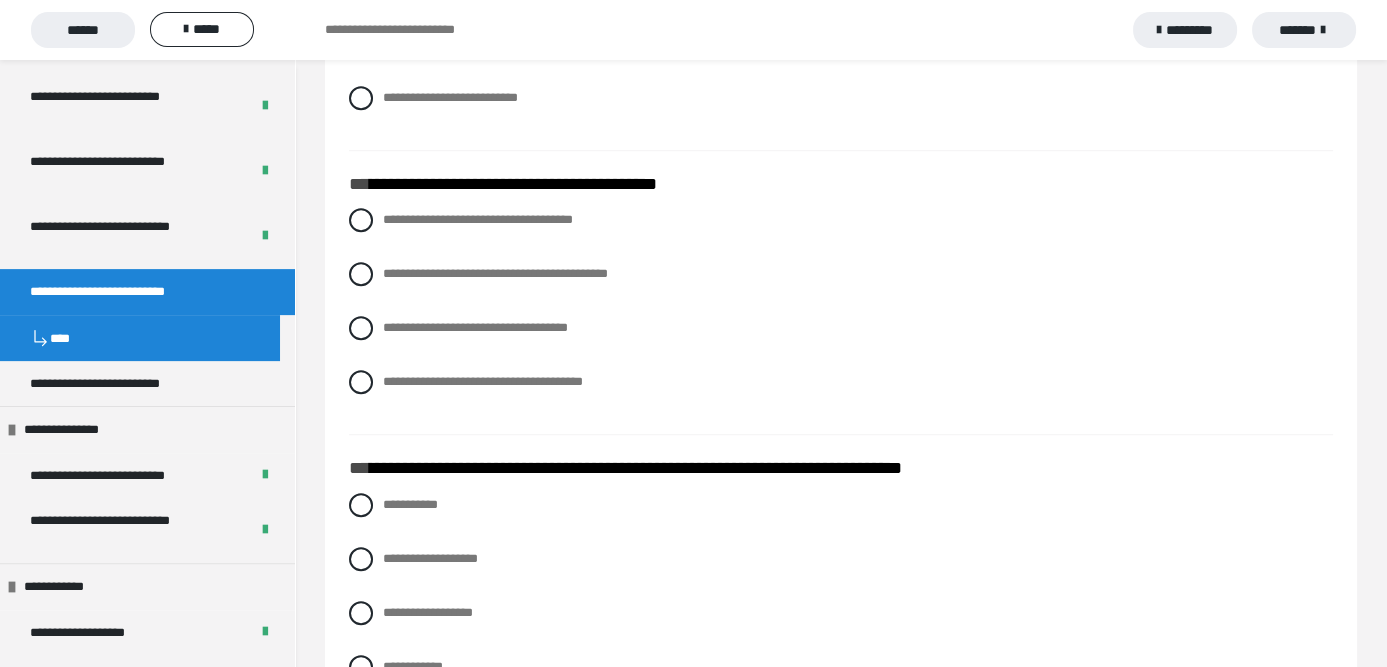 scroll, scrollTop: 2000, scrollLeft: 0, axis: vertical 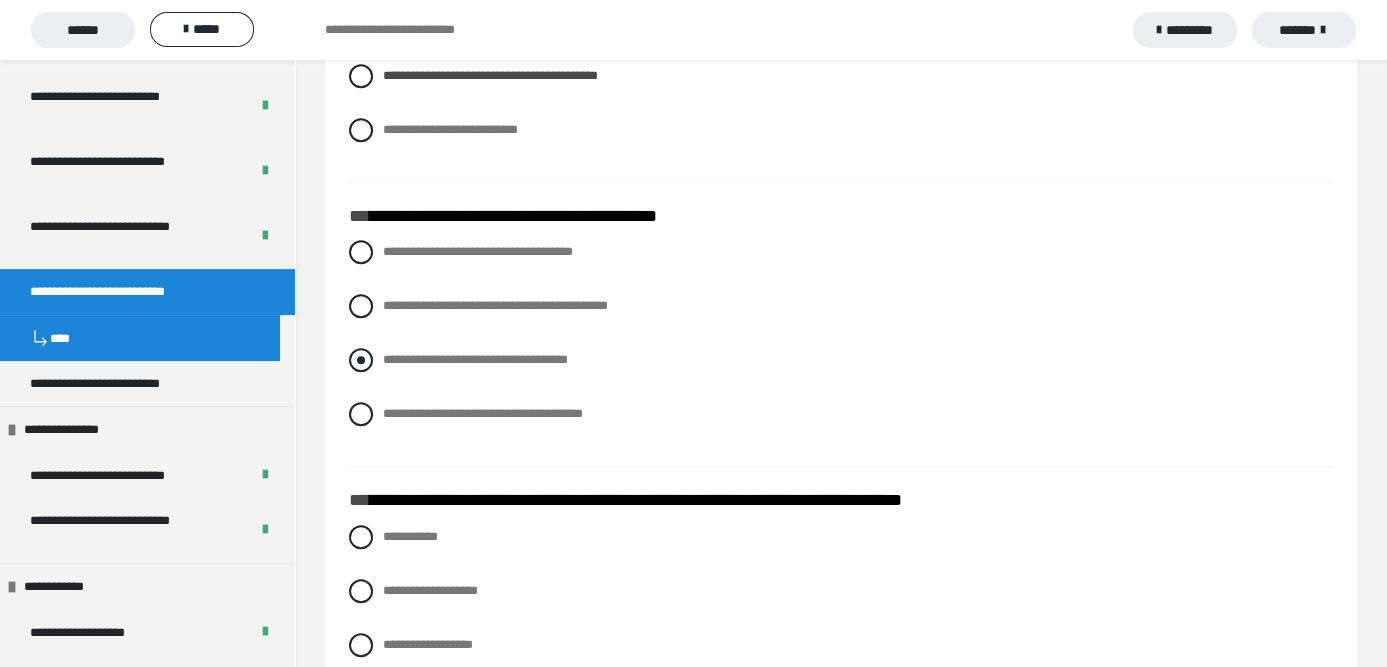 click at bounding box center [361, 360] 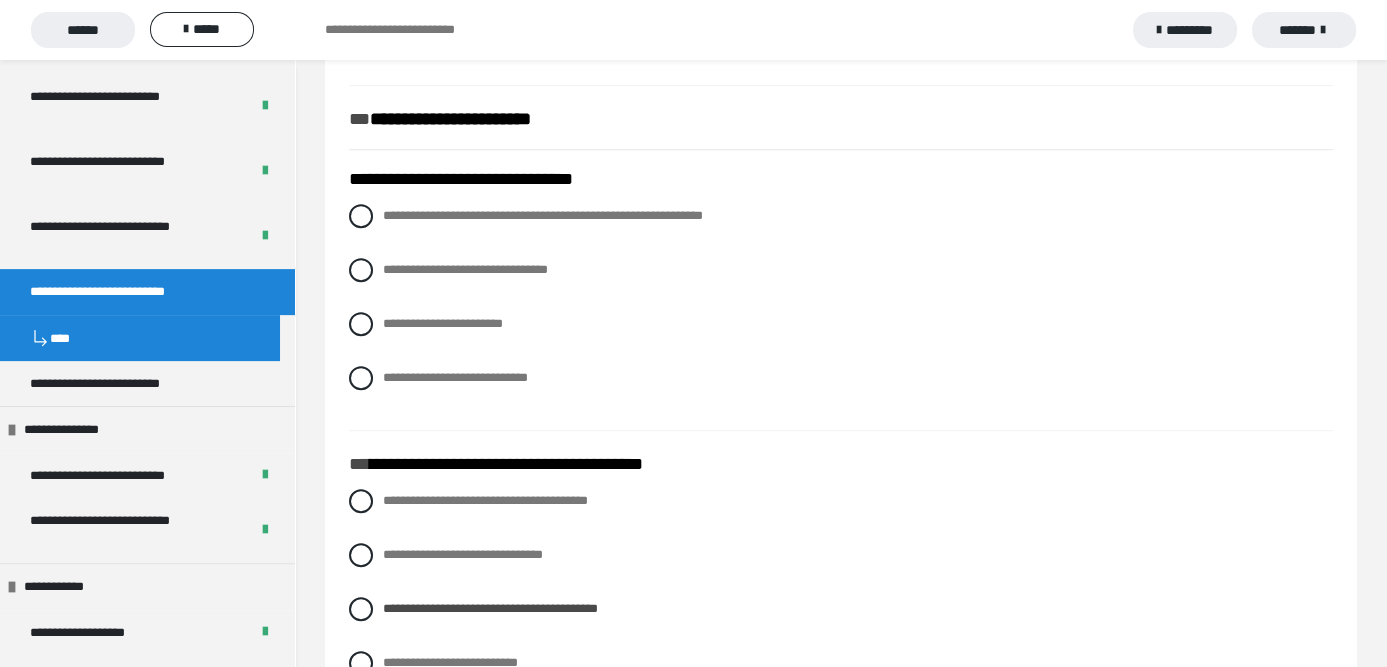 scroll, scrollTop: 1500, scrollLeft: 0, axis: vertical 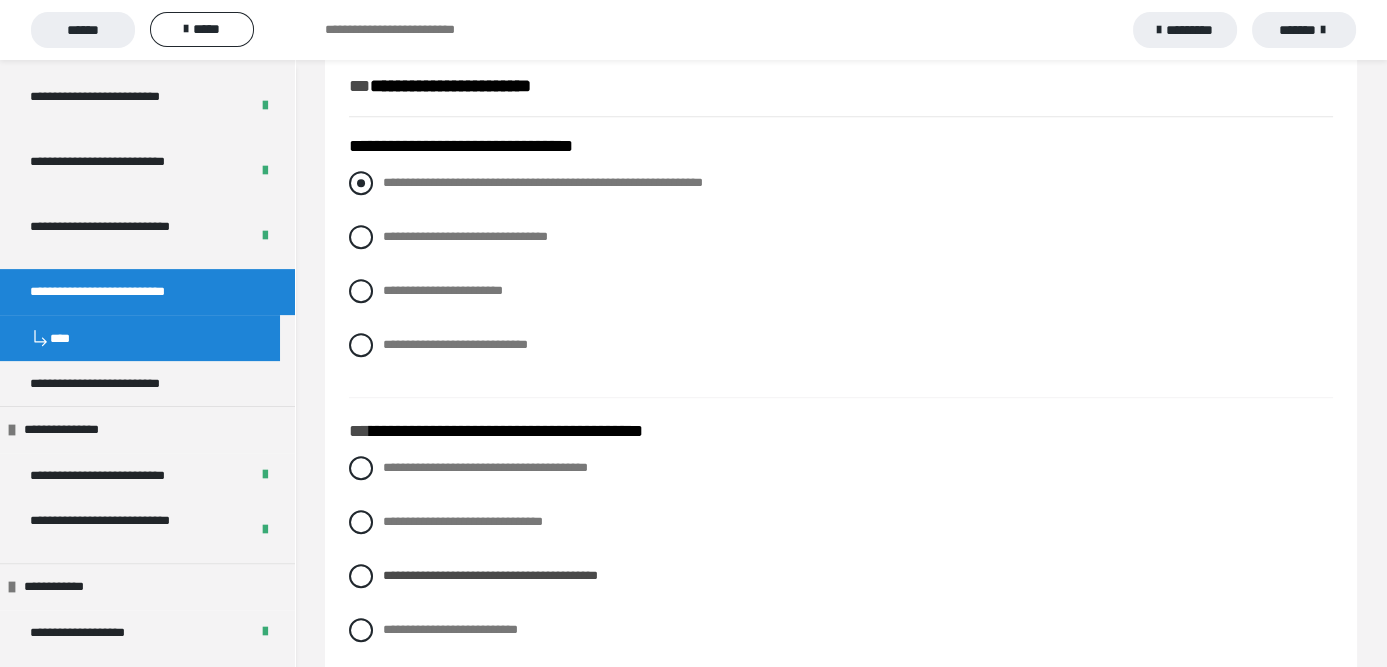 click at bounding box center (361, 183) 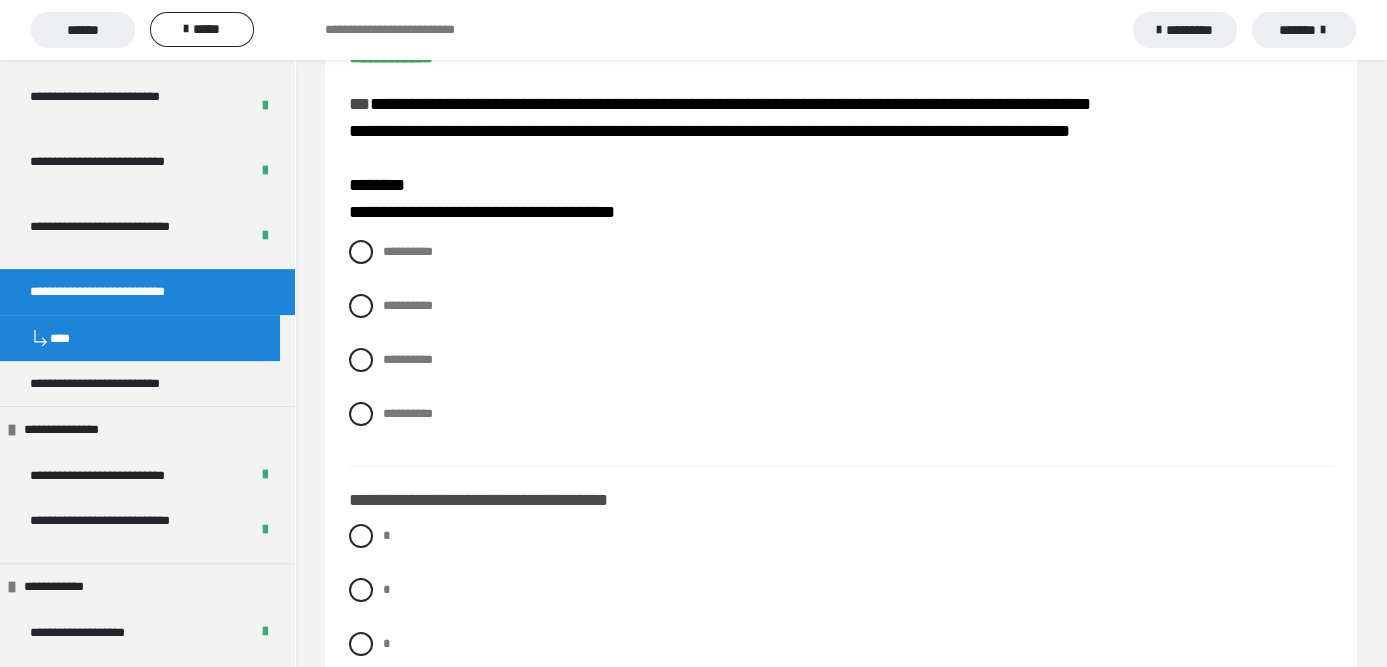 scroll, scrollTop: 200, scrollLeft: 0, axis: vertical 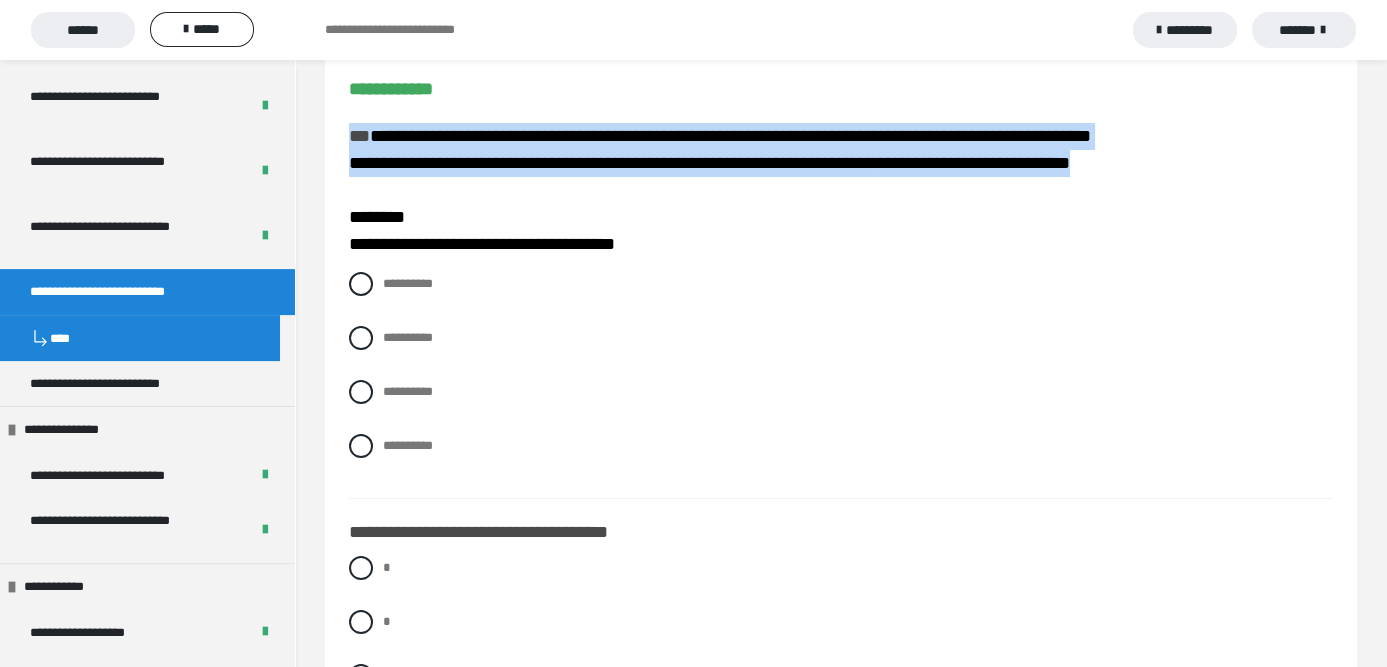 drag, startPoint x: 1178, startPoint y: 179, endPoint x: 348, endPoint y: 134, distance: 831.219 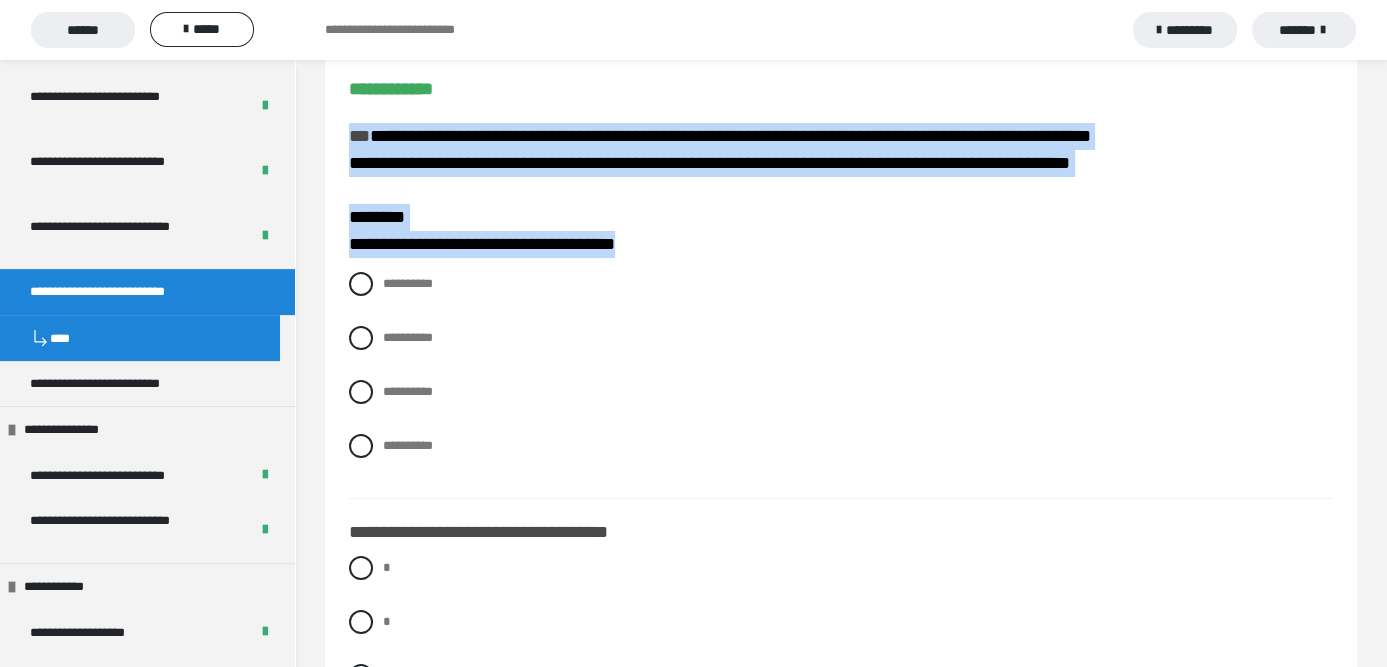 drag, startPoint x: 621, startPoint y: 250, endPoint x: 351, endPoint y: 129, distance: 295.8733 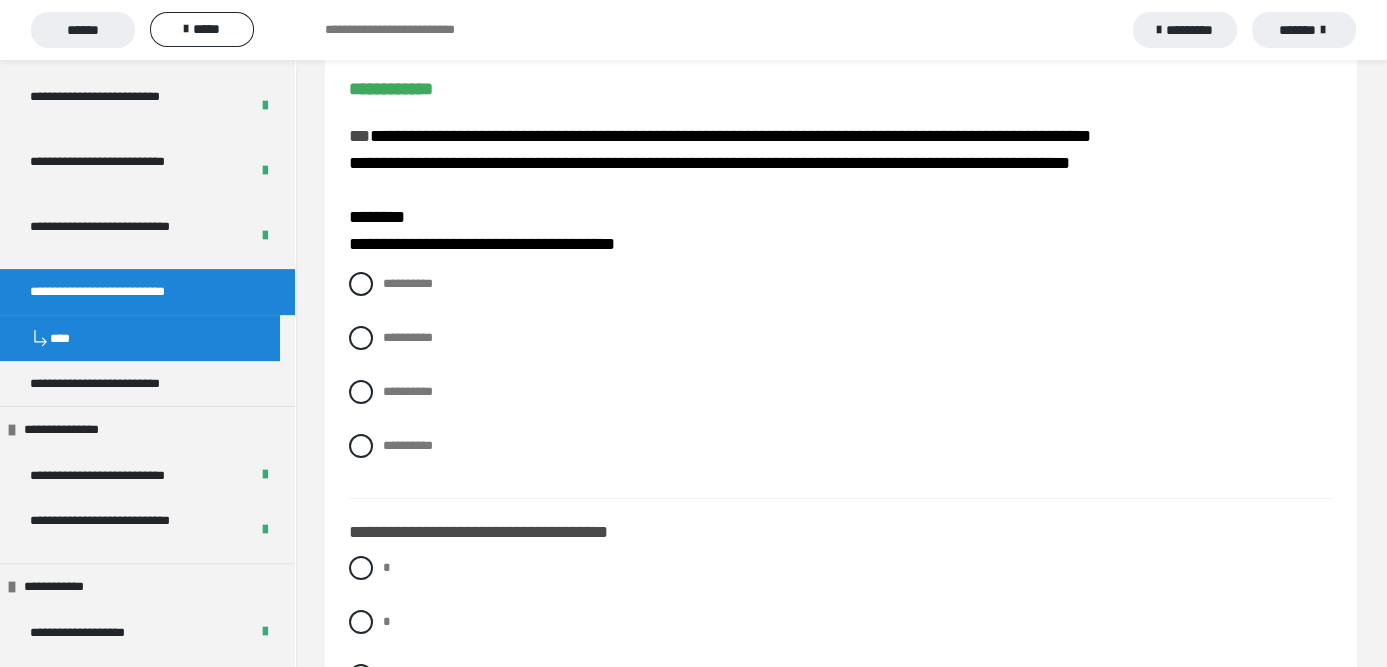 click on "**********" at bounding box center [841, 380] 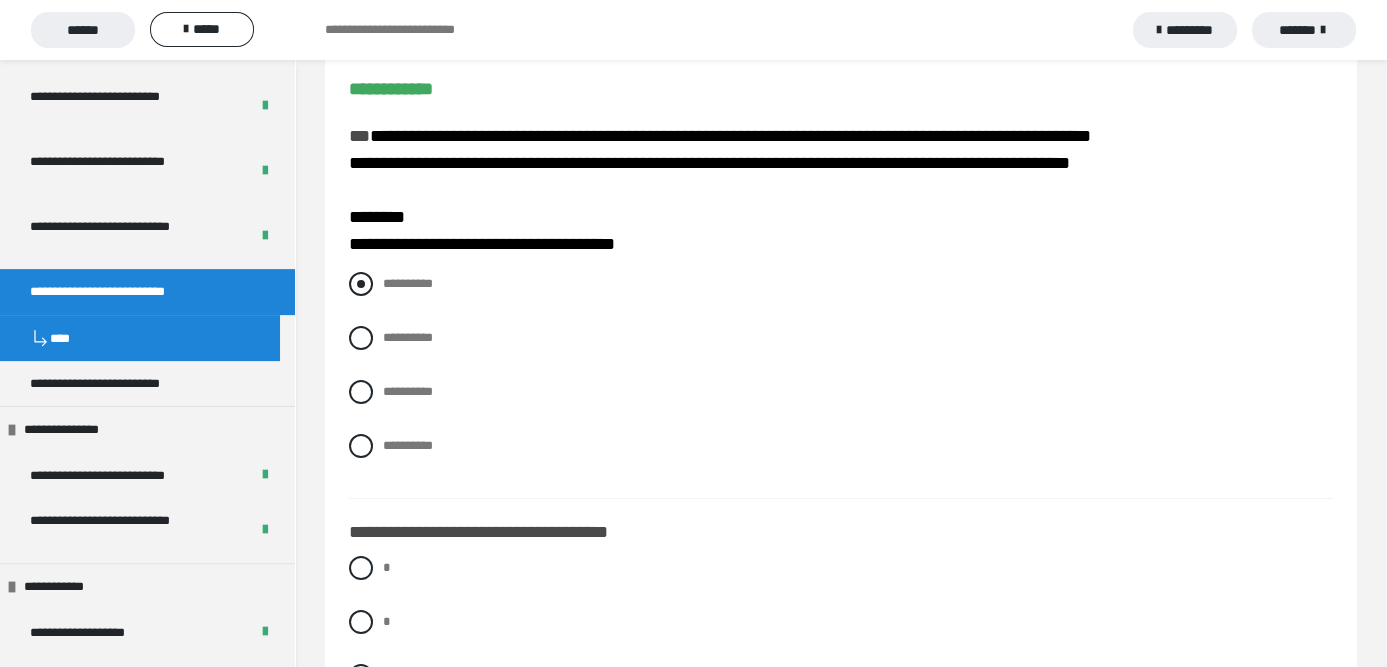 click at bounding box center [361, 284] 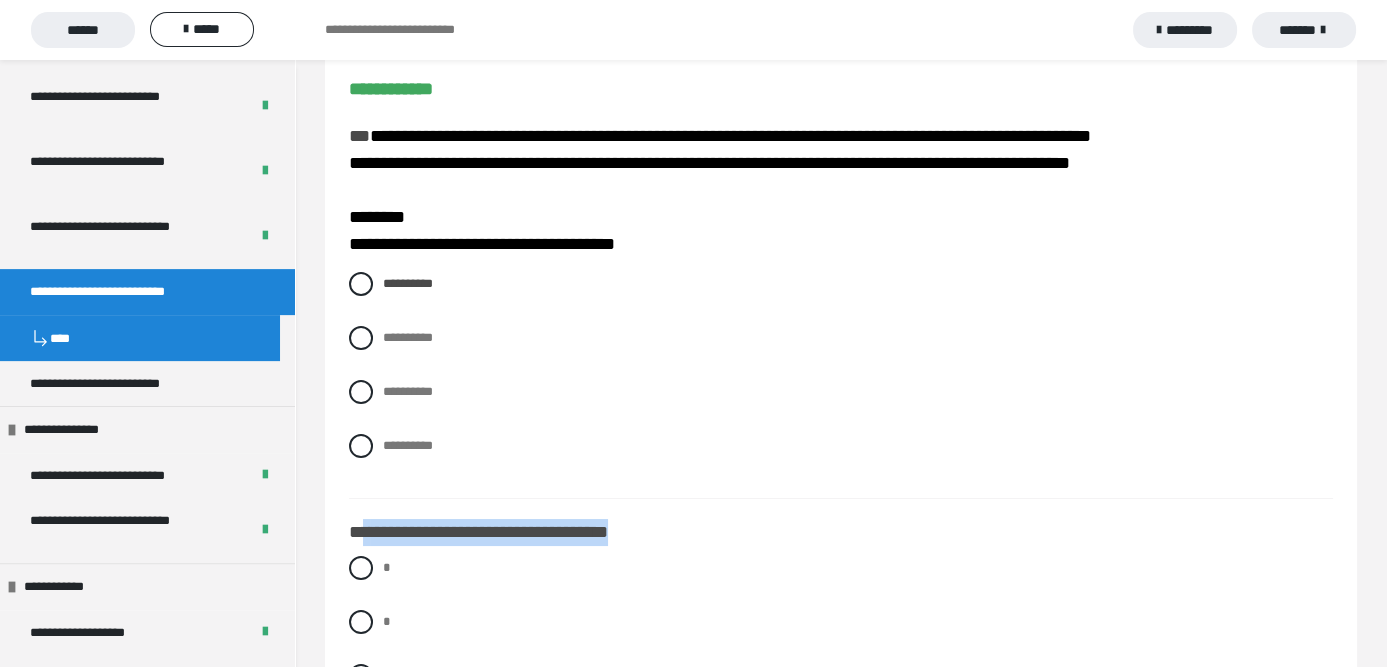 drag, startPoint x: 651, startPoint y: 529, endPoint x: 370, endPoint y: 526, distance: 281.01602 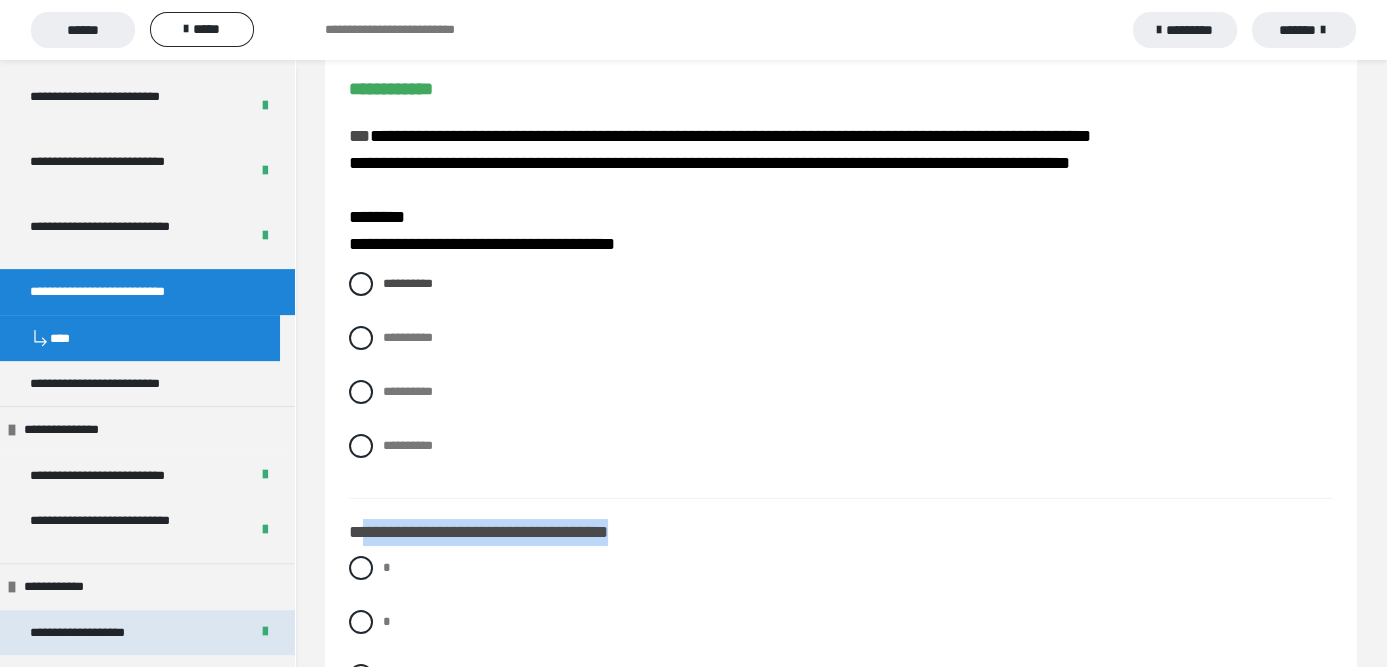 copy on "**********" 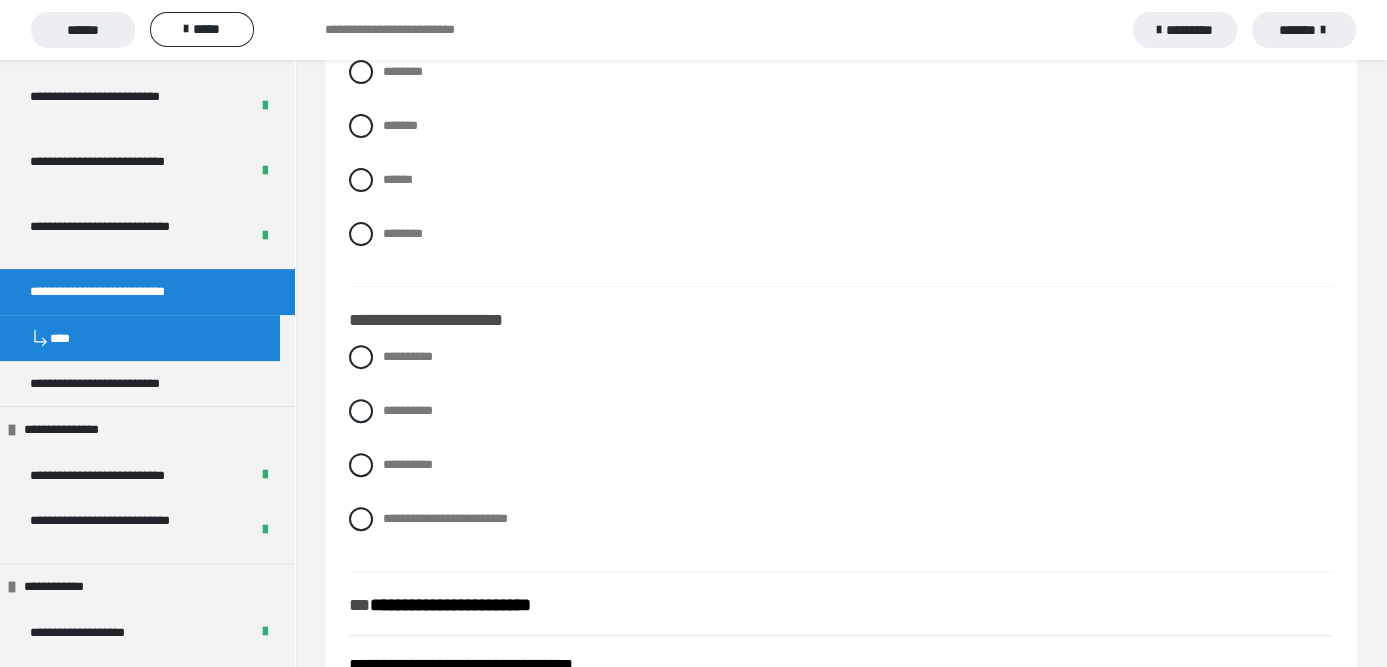 scroll, scrollTop: 1000, scrollLeft: 0, axis: vertical 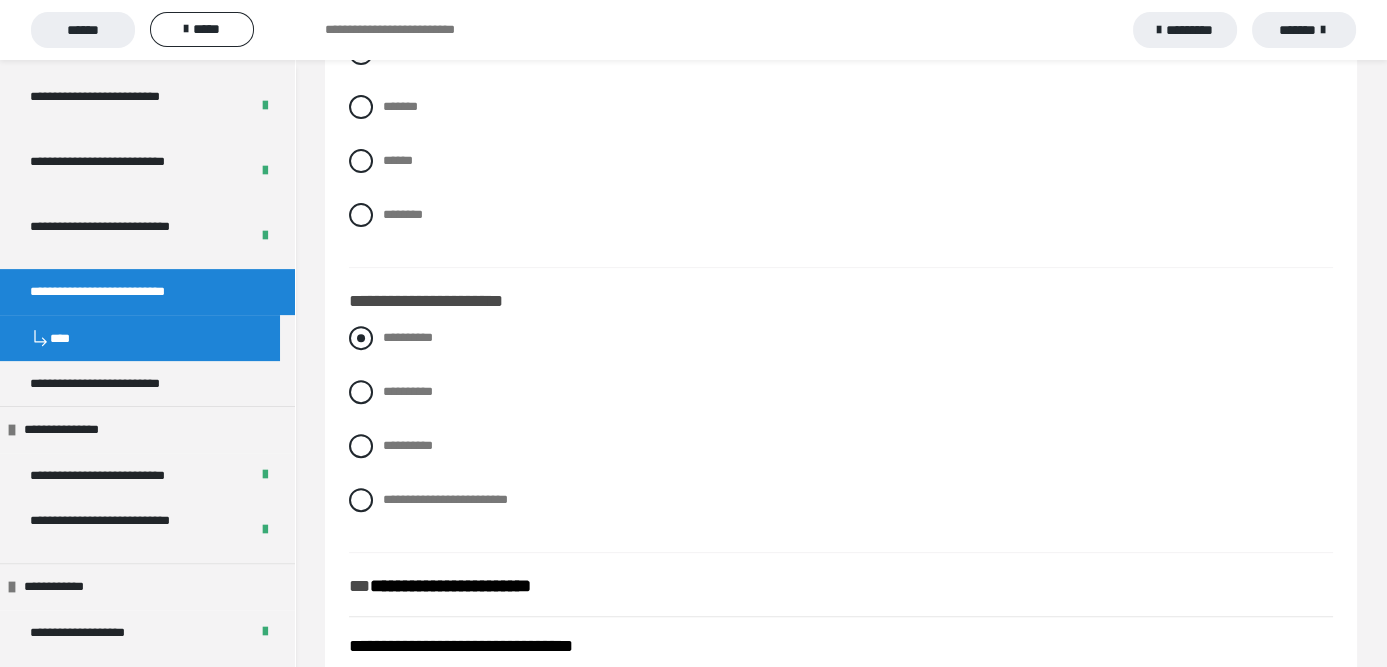 click at bounding box center [361, 338] 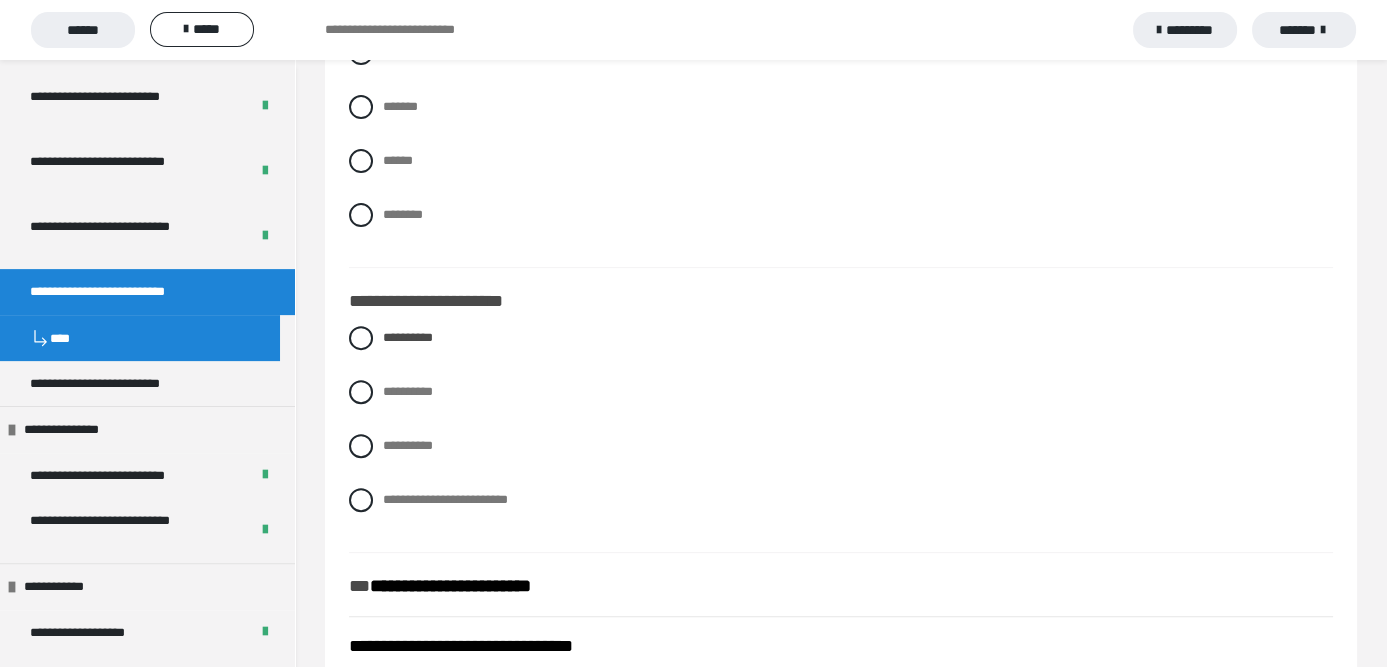 scroll, scrollTop: 800, scrollLeft: 0, axis: vertical 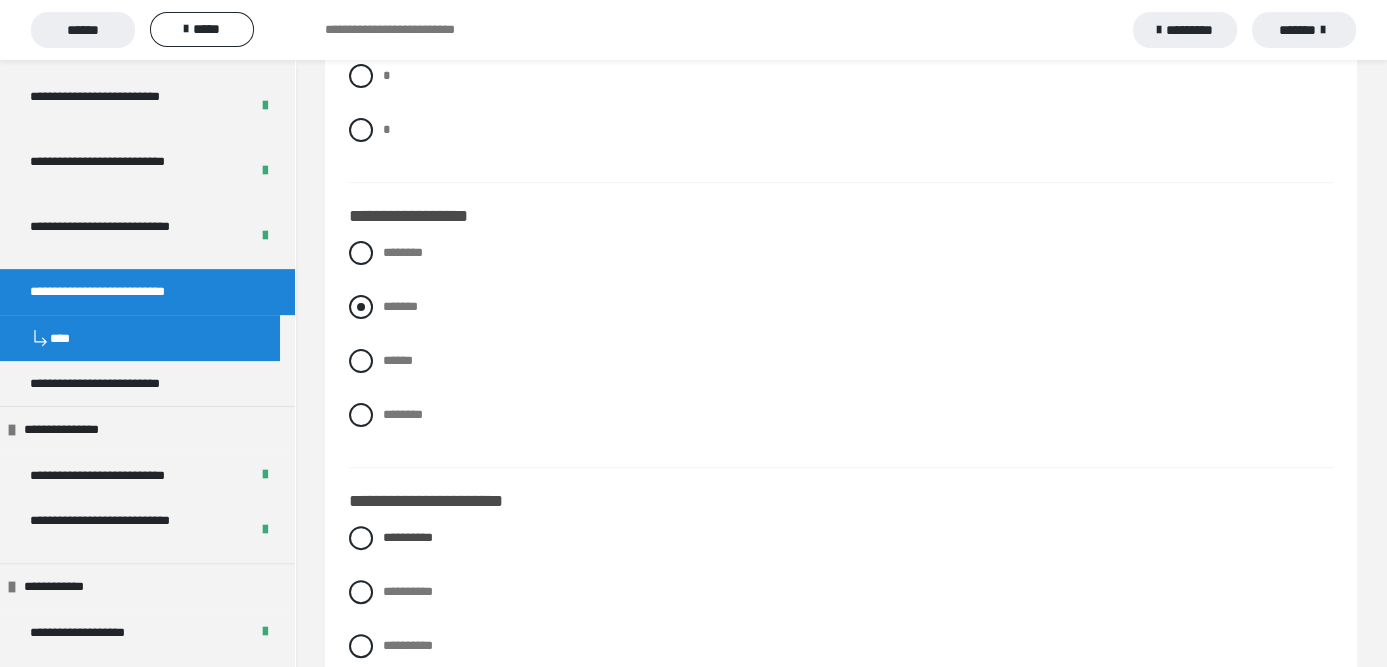click at bounding box center (361, 307) 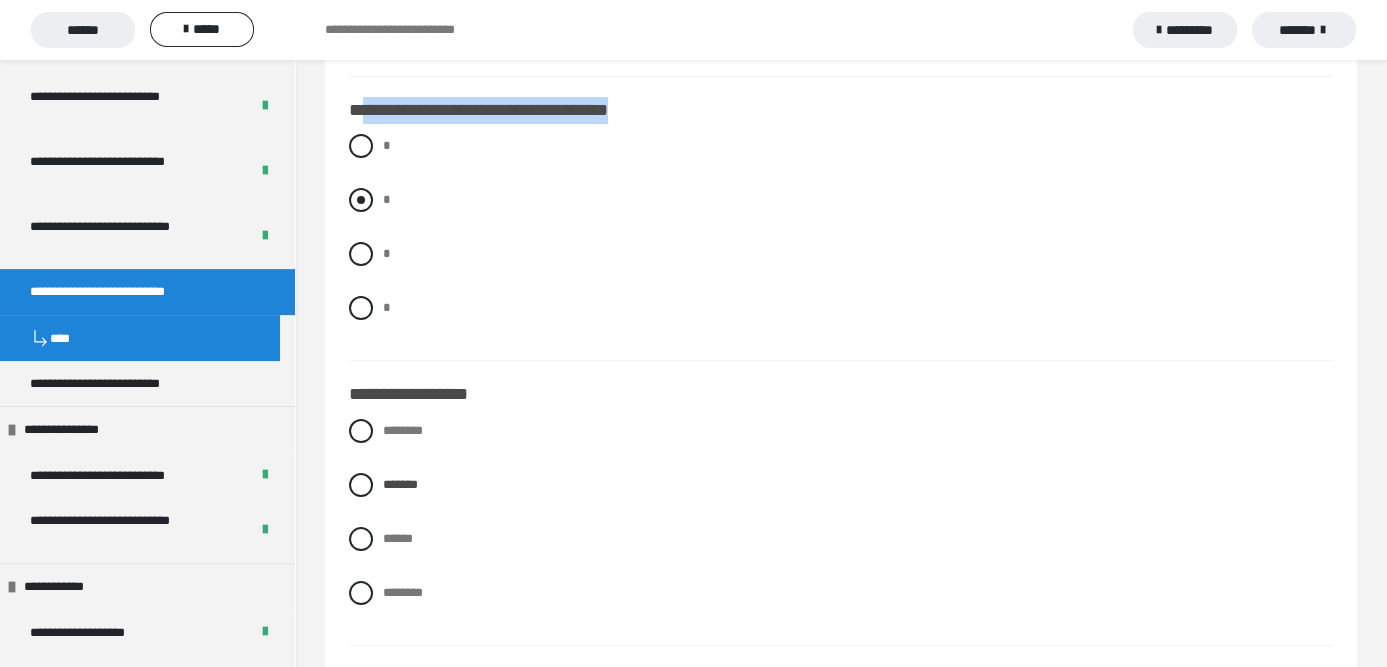 scroll, scrollTop: 500, scrollLeft: 0, axis: vertical 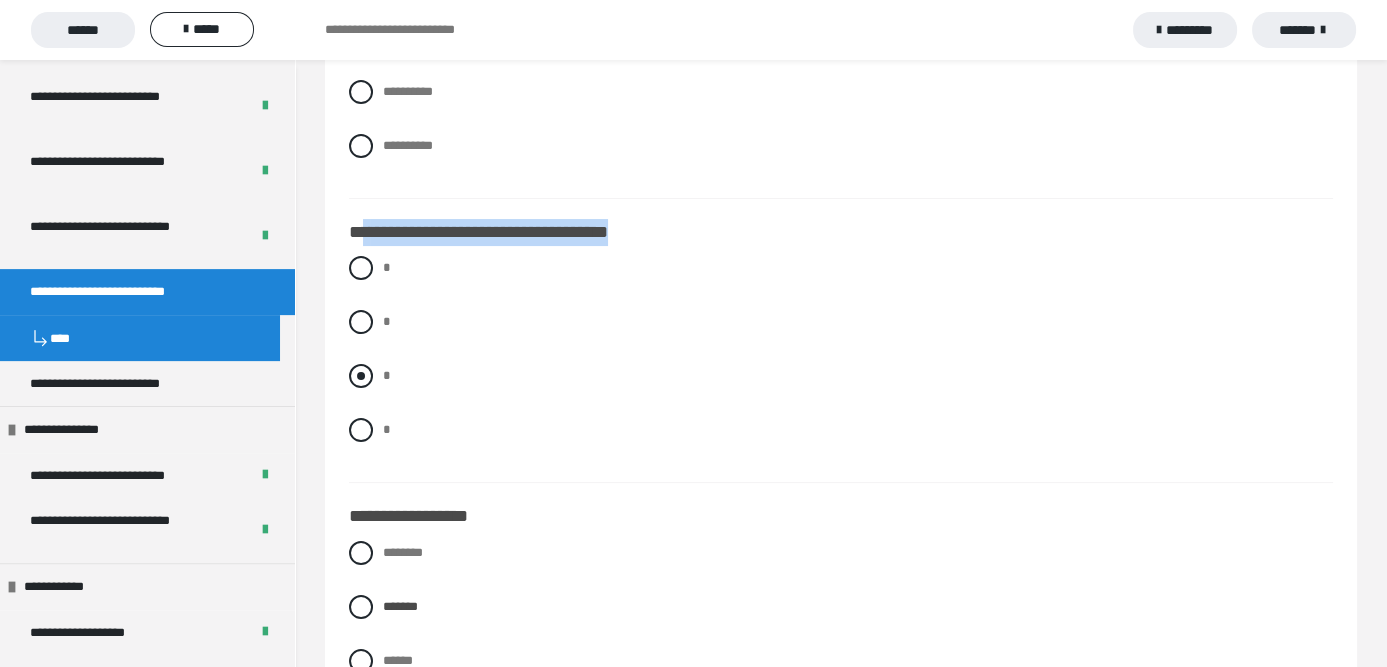 drag, startPoint x: 361, startPoint y: 377, endPoint x: 389, endPoint y: 375, distance: 28.071337 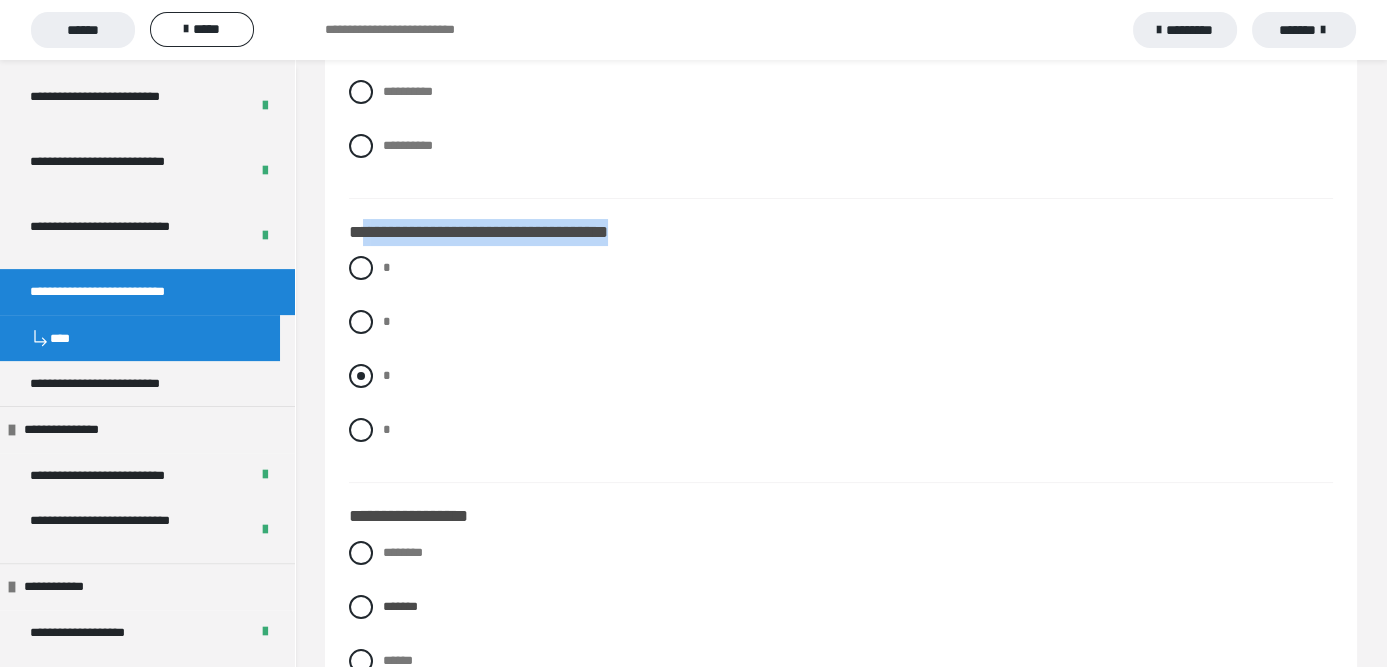 radio on "****" 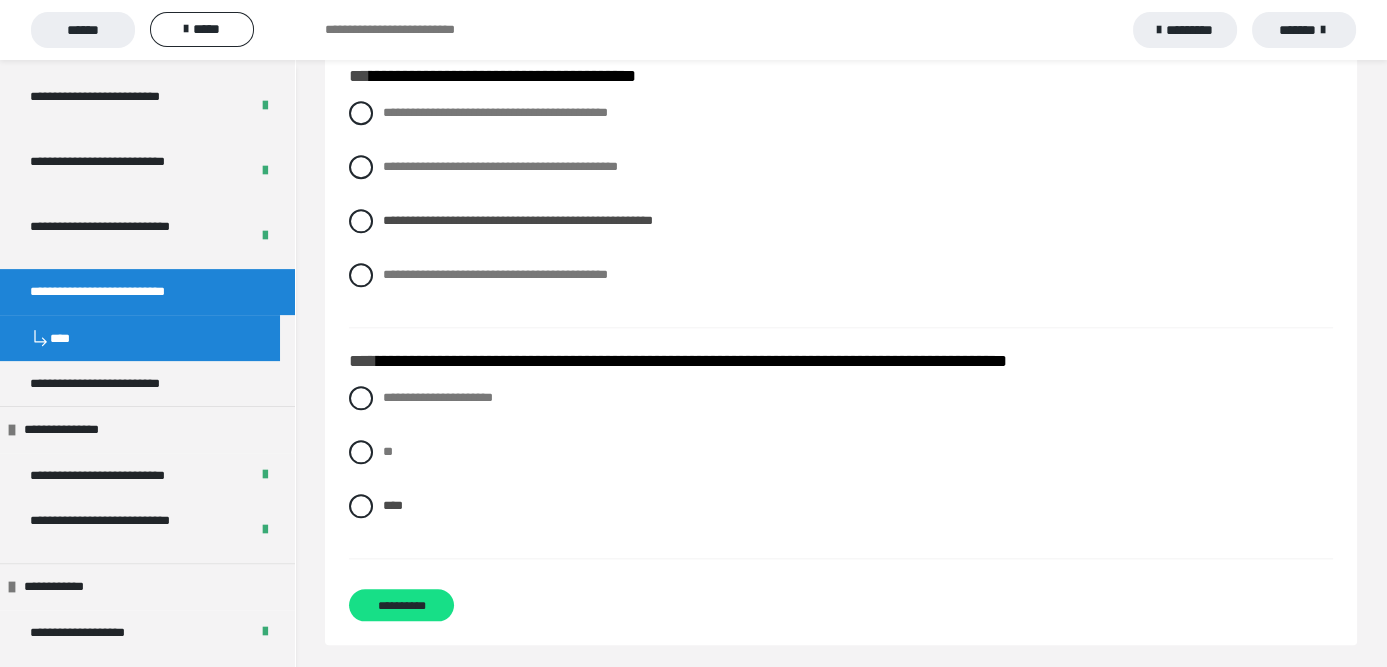 scroll, scrollTop: 2827, scrollLeft: 0, axis: vertical 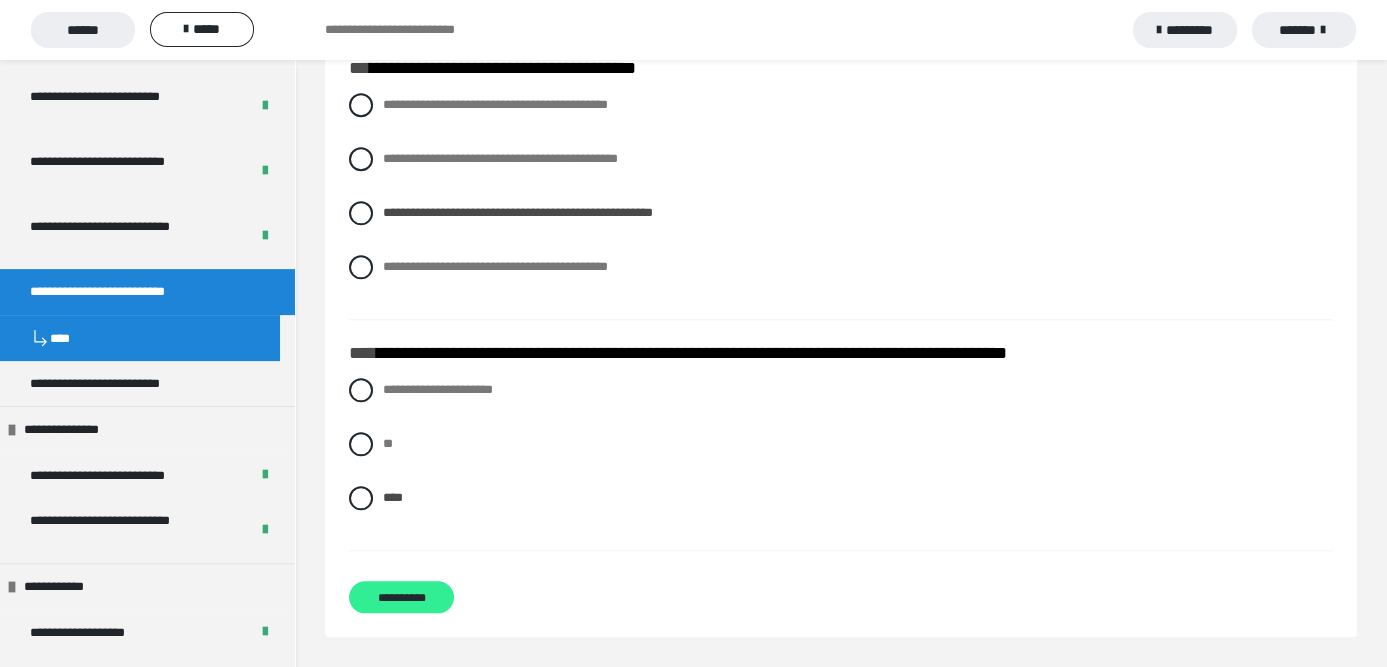 click on "**********" at bounding box center (401, 597) 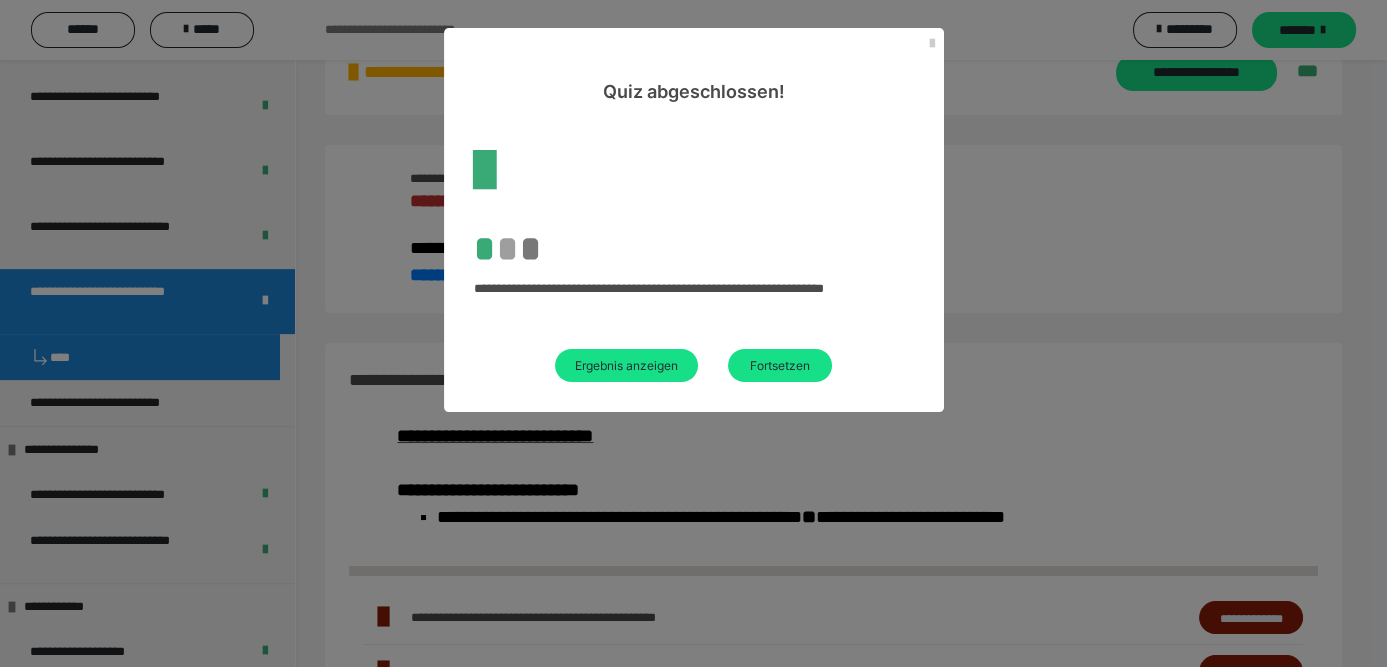 scroll, scrollTop: 797, scrollLeft: 0, axis: vertical 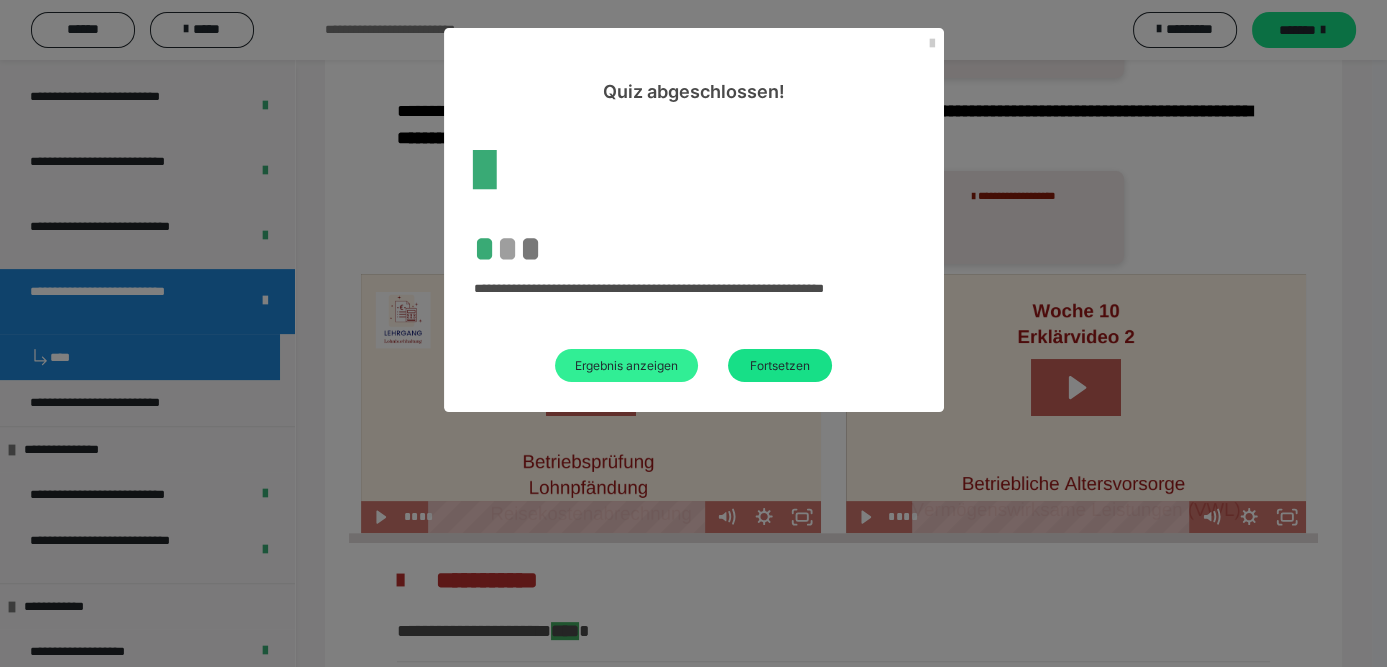 click on "Ergebnis anzeigen" at bounding box center (626, 365) 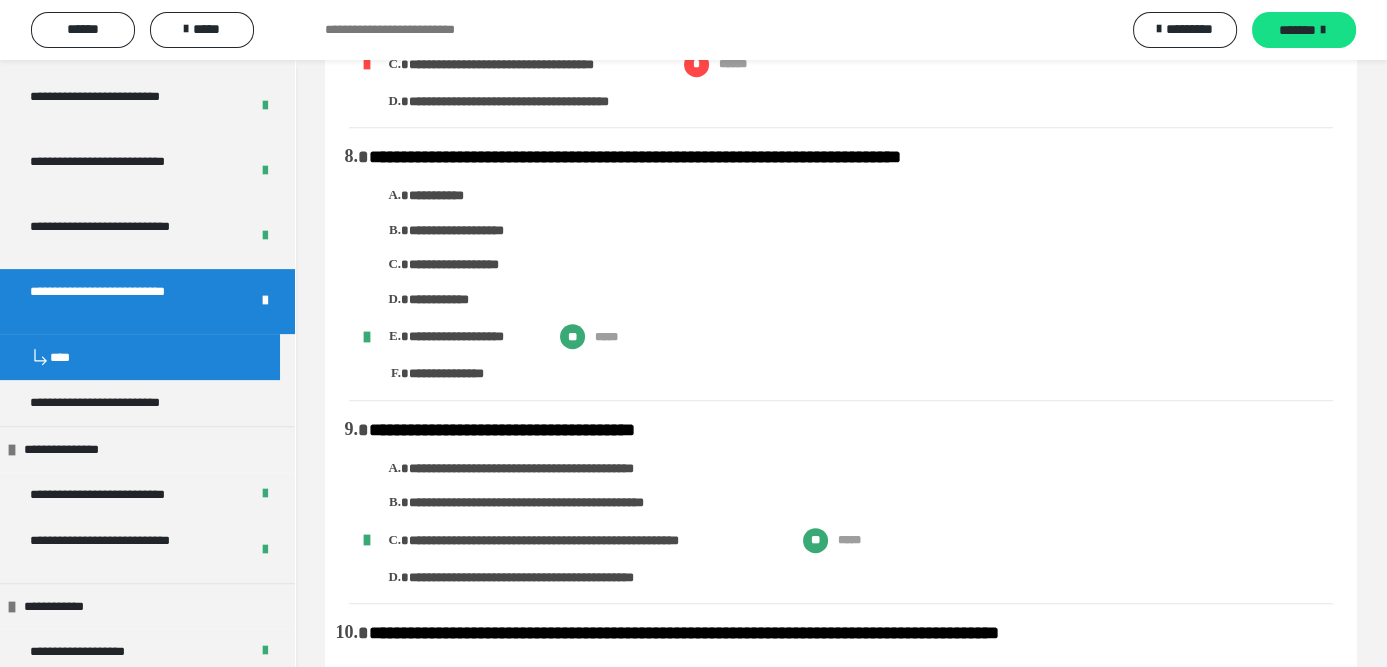 scroll, scrollTop: 2000, scrollLeft: 0, axis: vertical 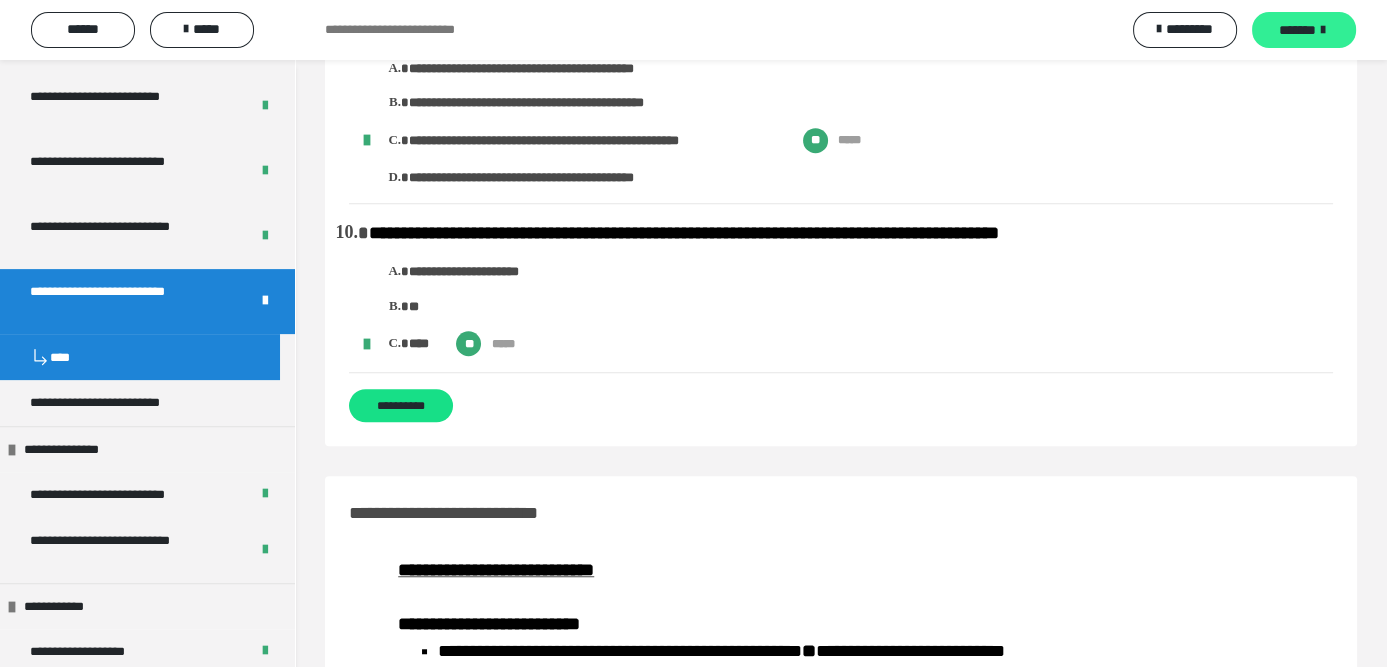 click on "*******" at bounding box center (1297, 30) 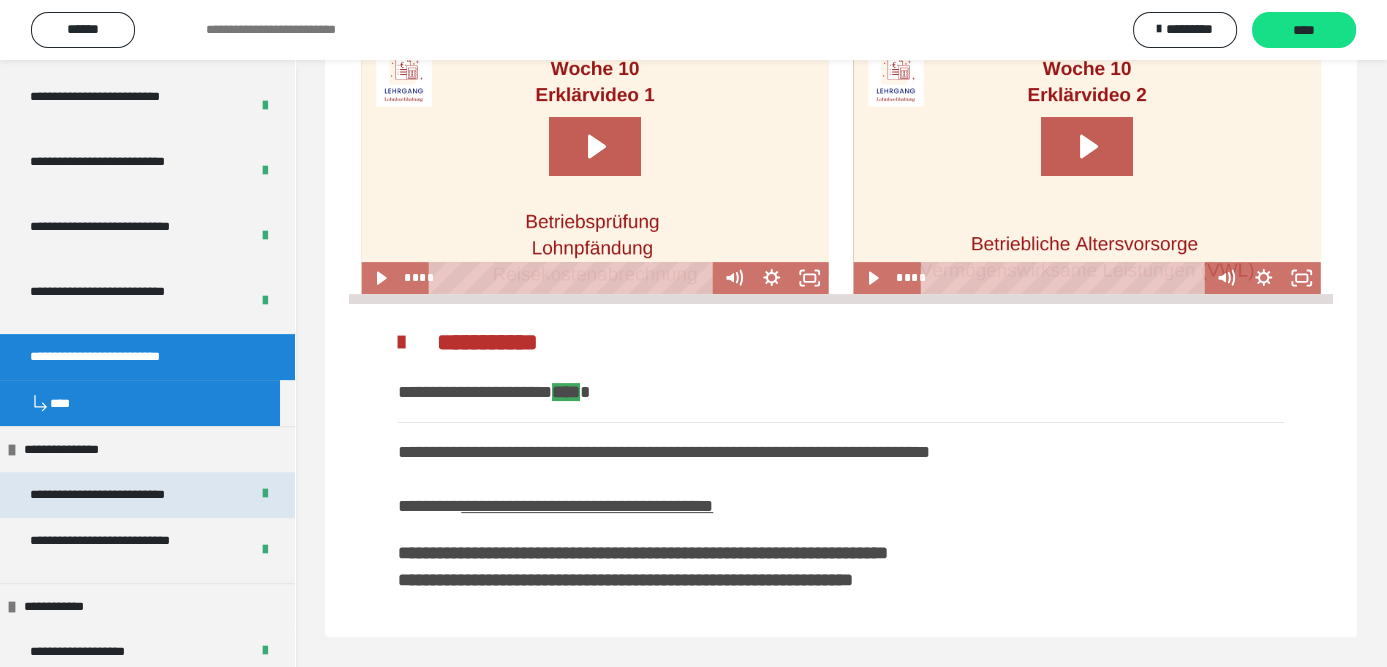 scroll, scrollTop: 0, scrollLeft: 0, axis: both 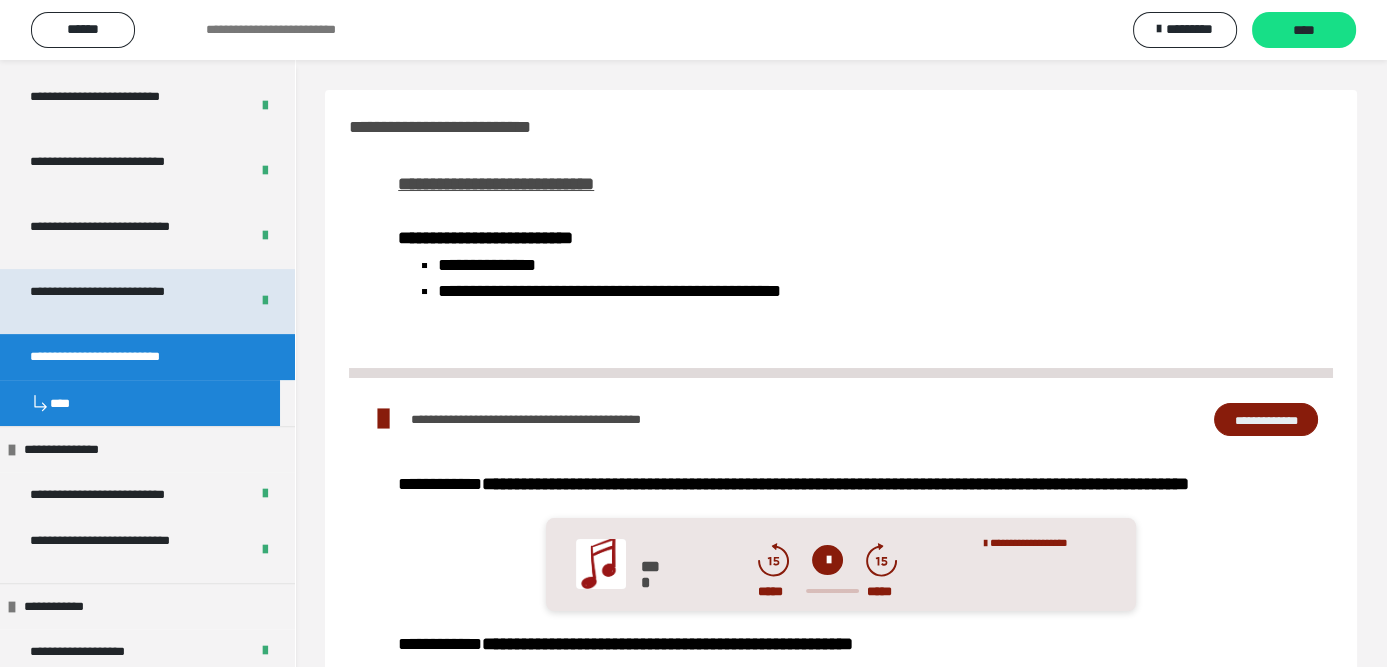 click on "**********" at bounding box center [124, 301] 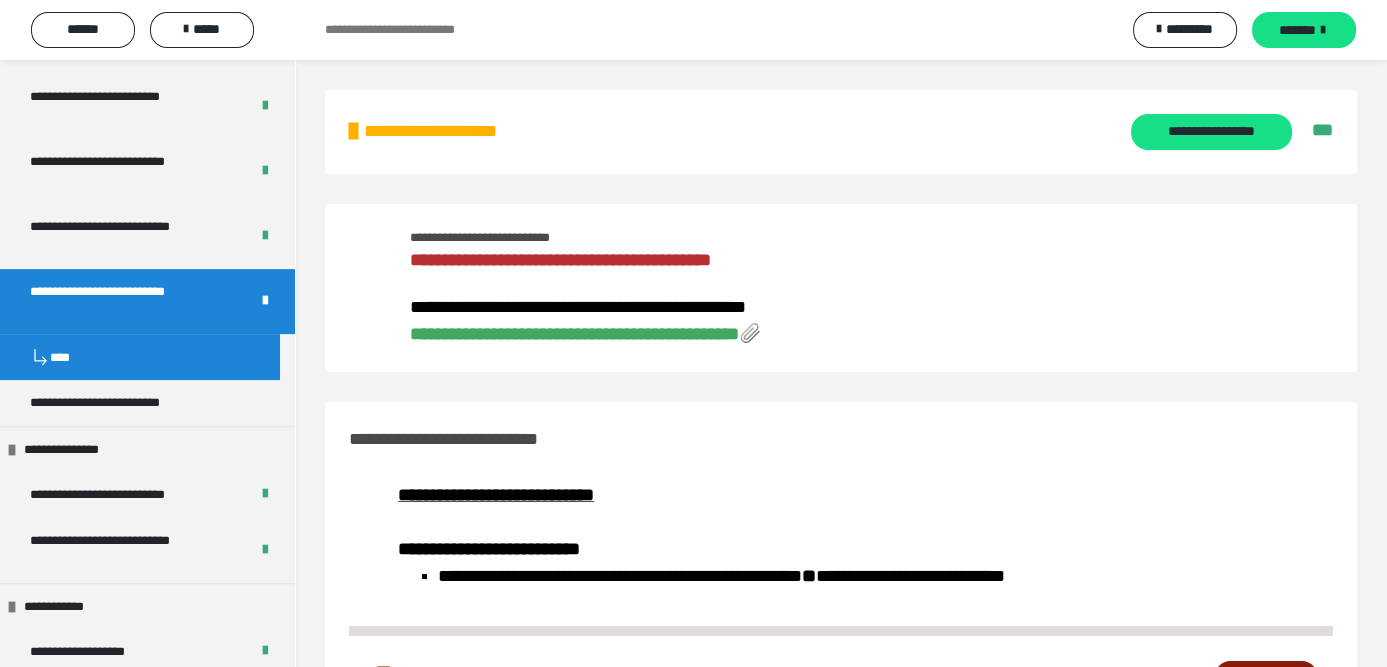 click on "**********" at bounding box center (574, 334) 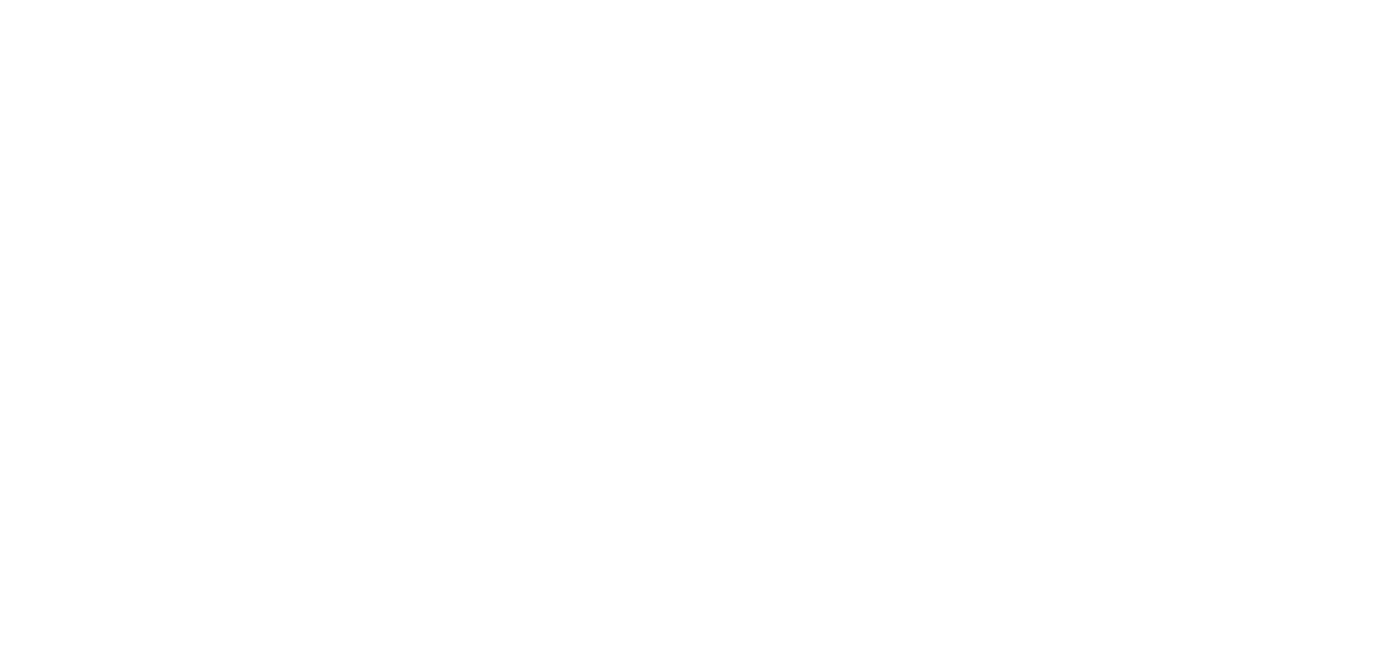 scroll, scrollTop: 0, scrollLeft: 0, axis: both 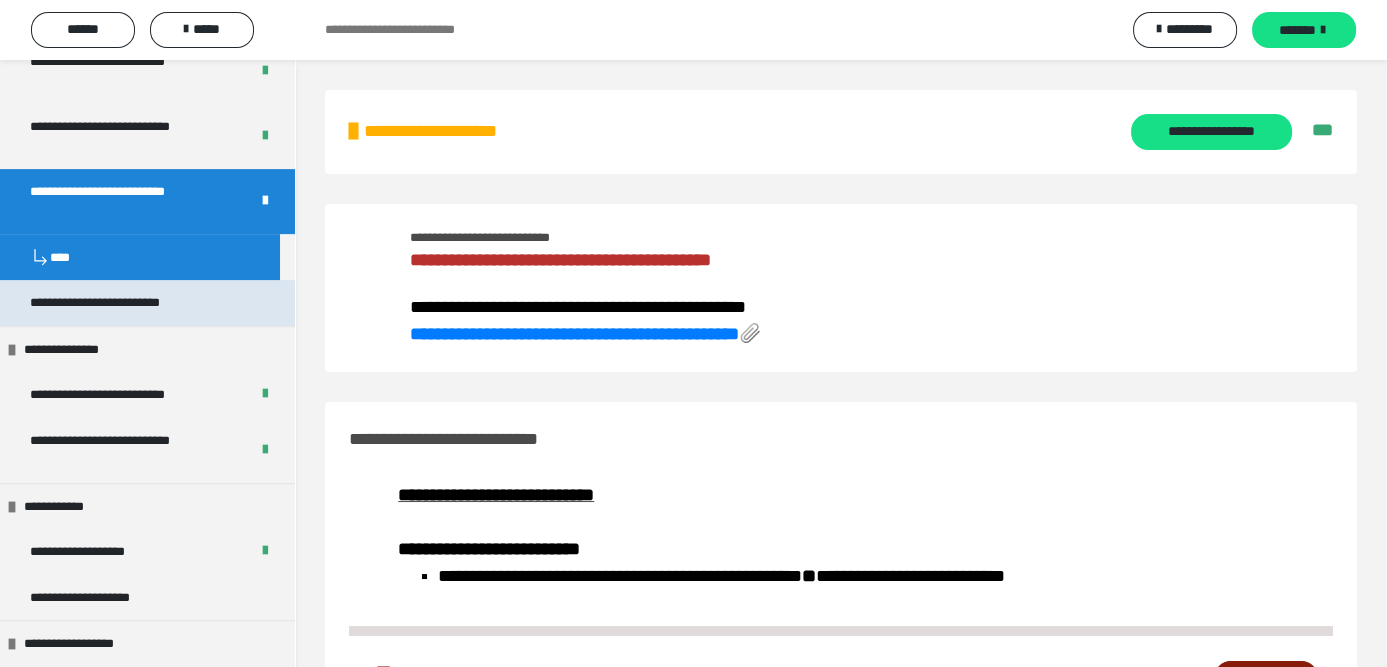 click on "**********" at bounding box center (126, 302) 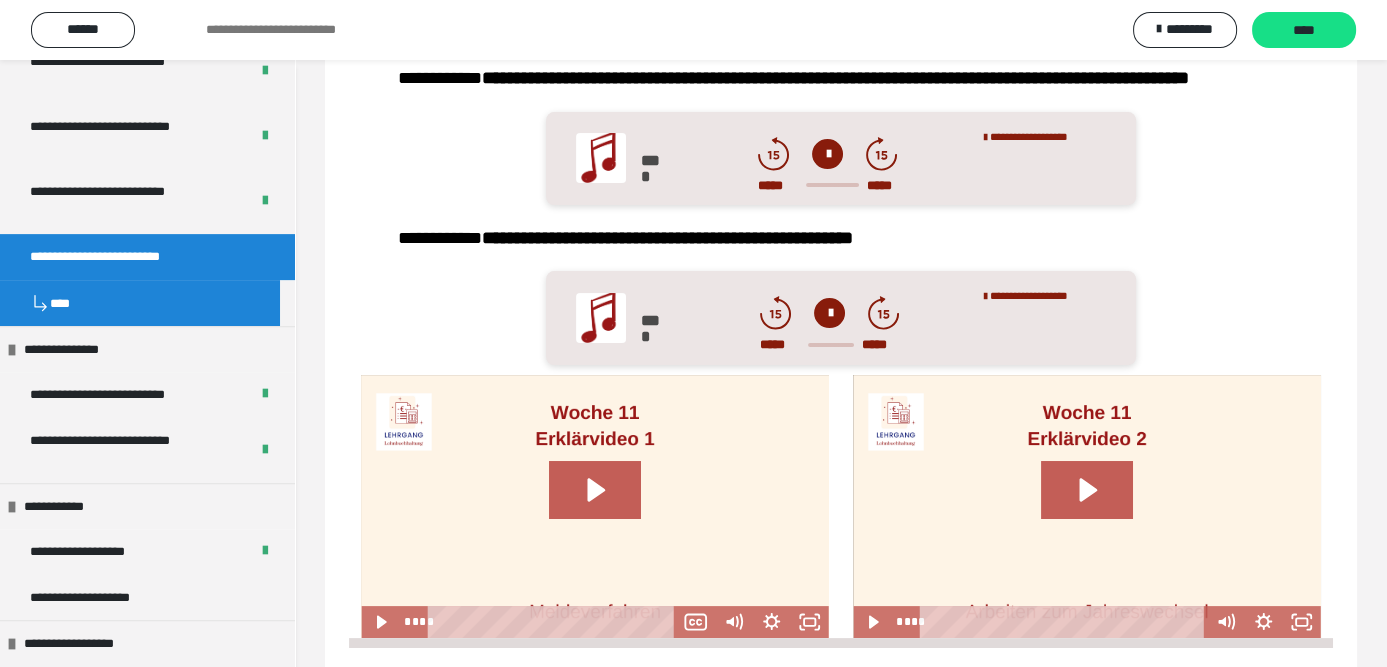 scroll, scrollTop: 600, scrollLeft: 0, axis: vertical 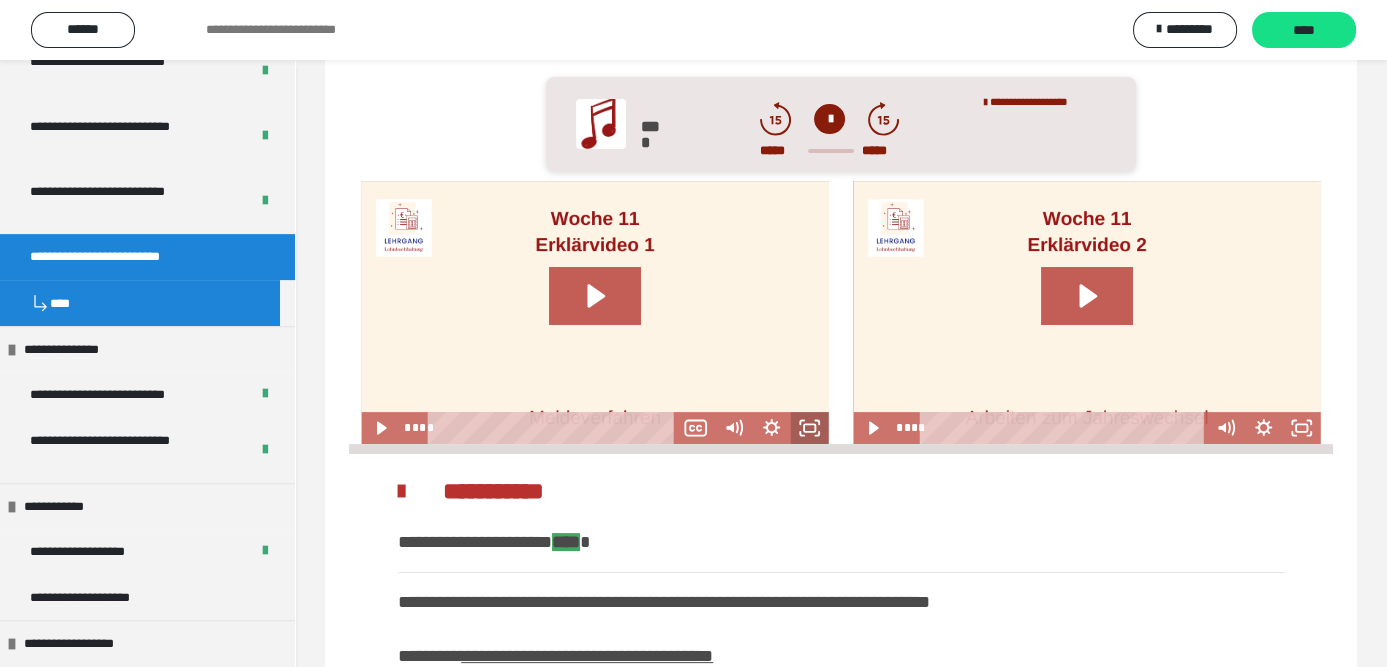 click 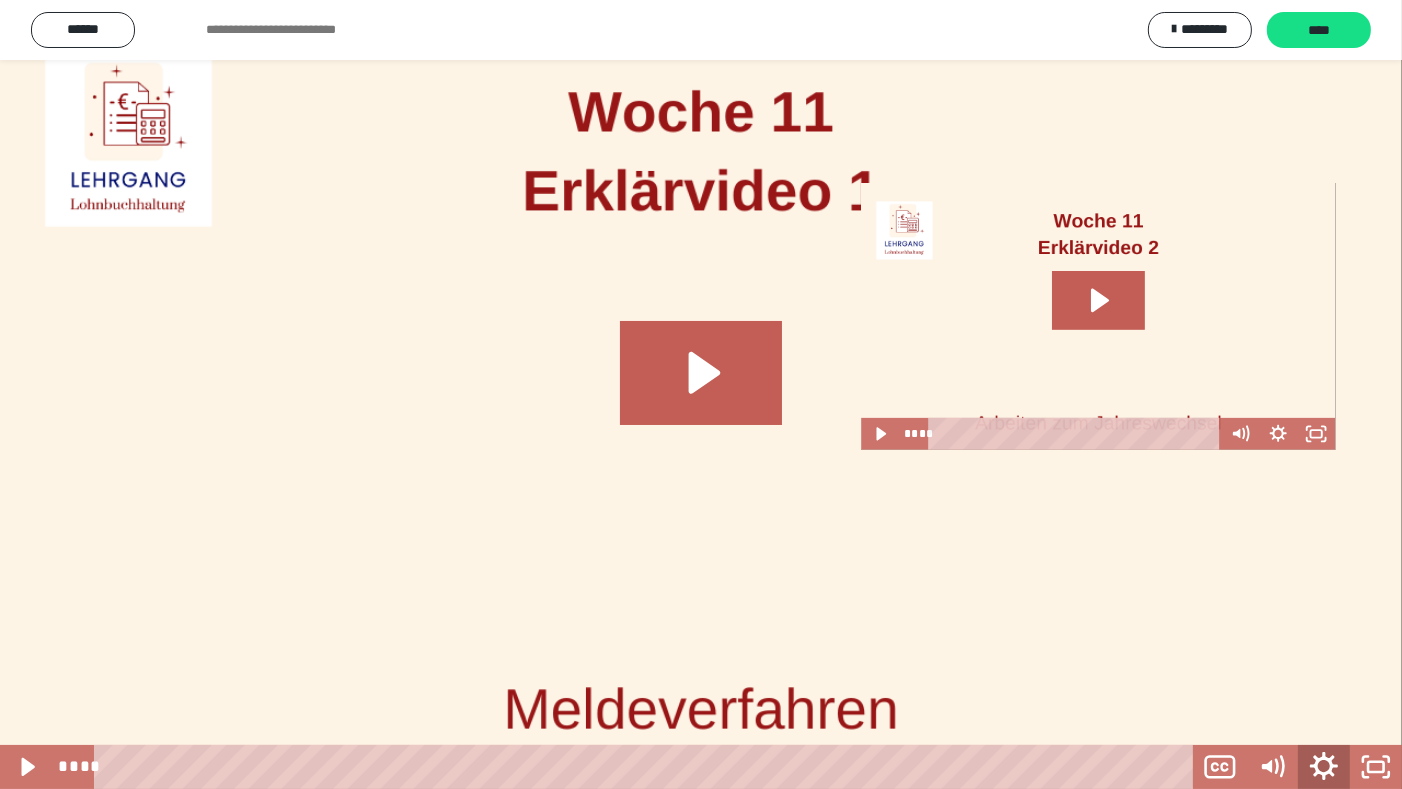 click 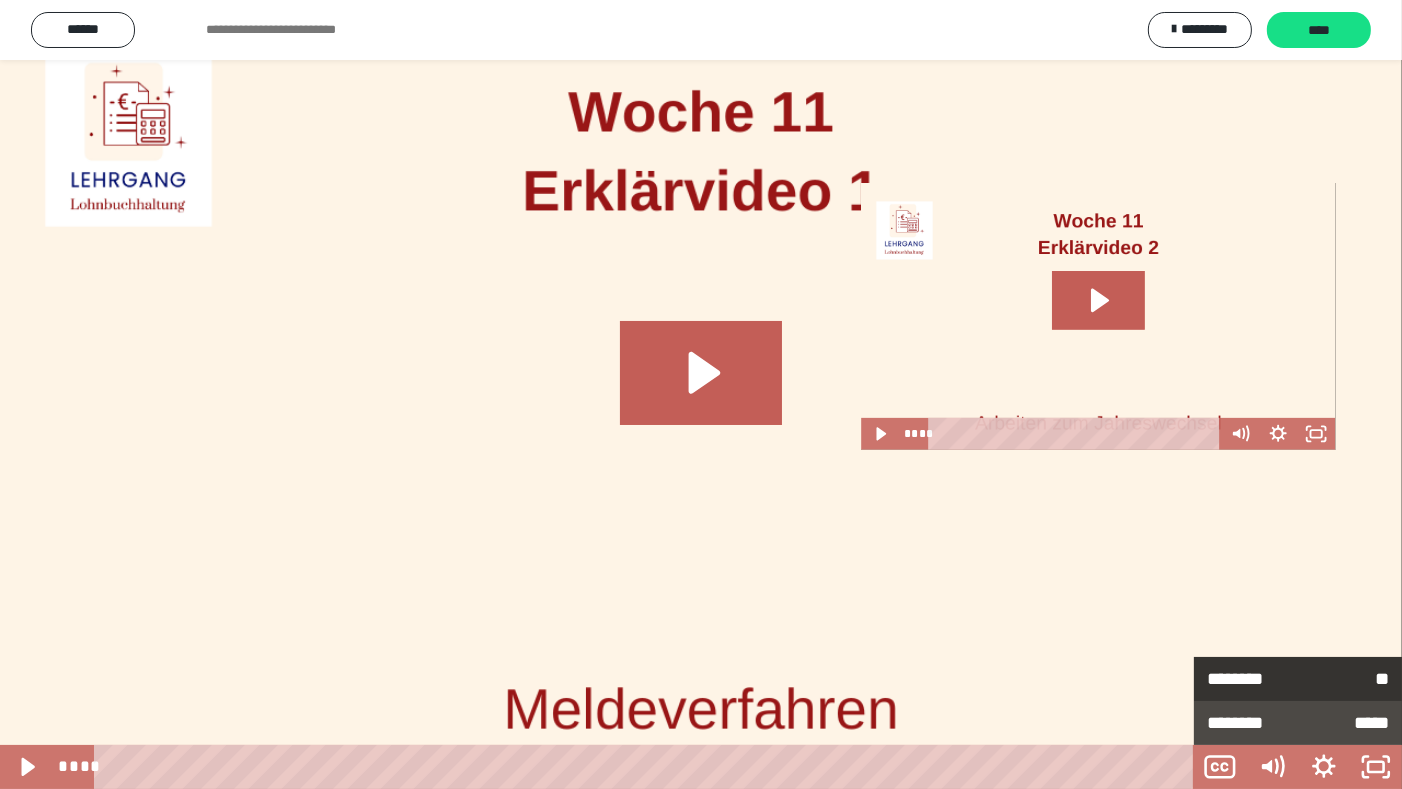 click on "********" at bounding box center (1252, 679) 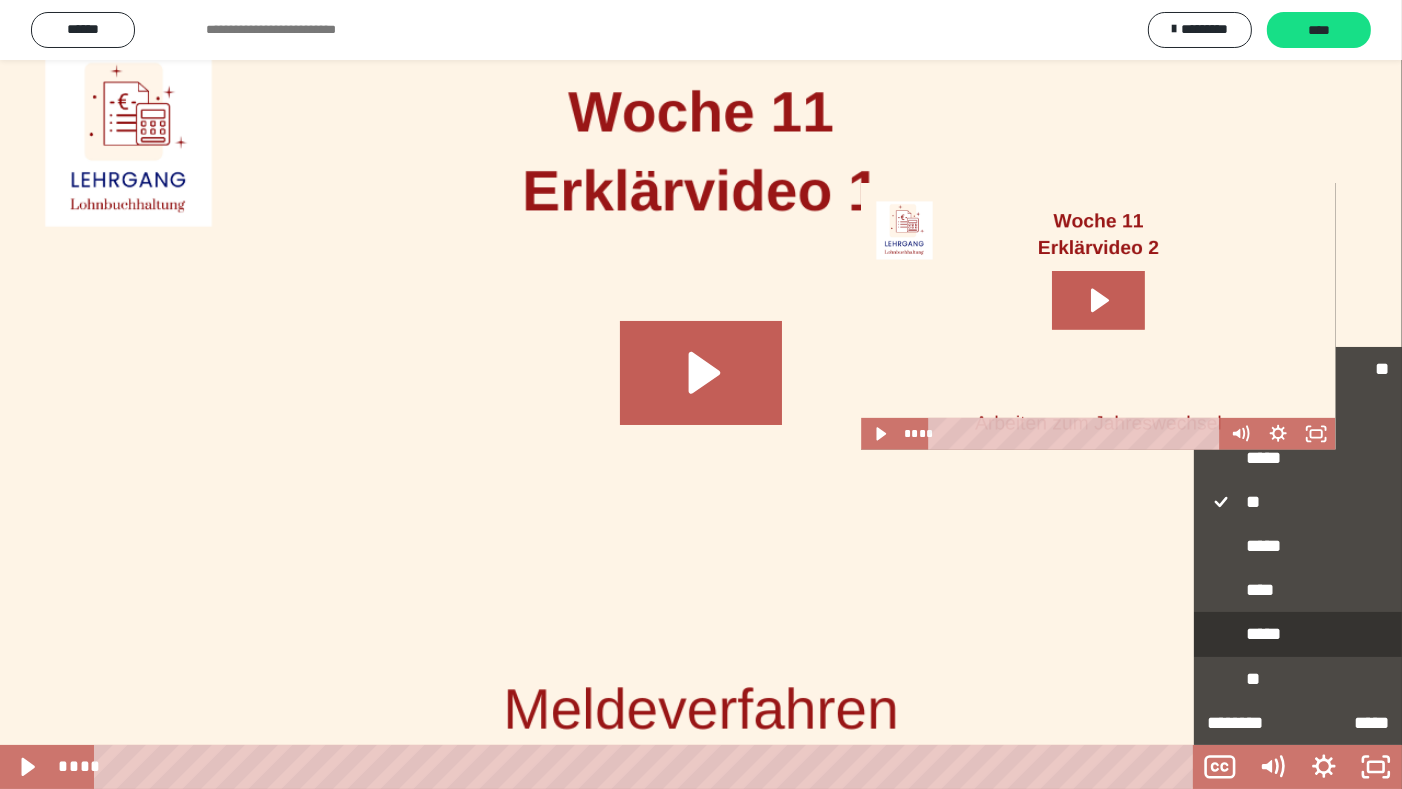 click on "*****" at bounding box center (1298, 635) 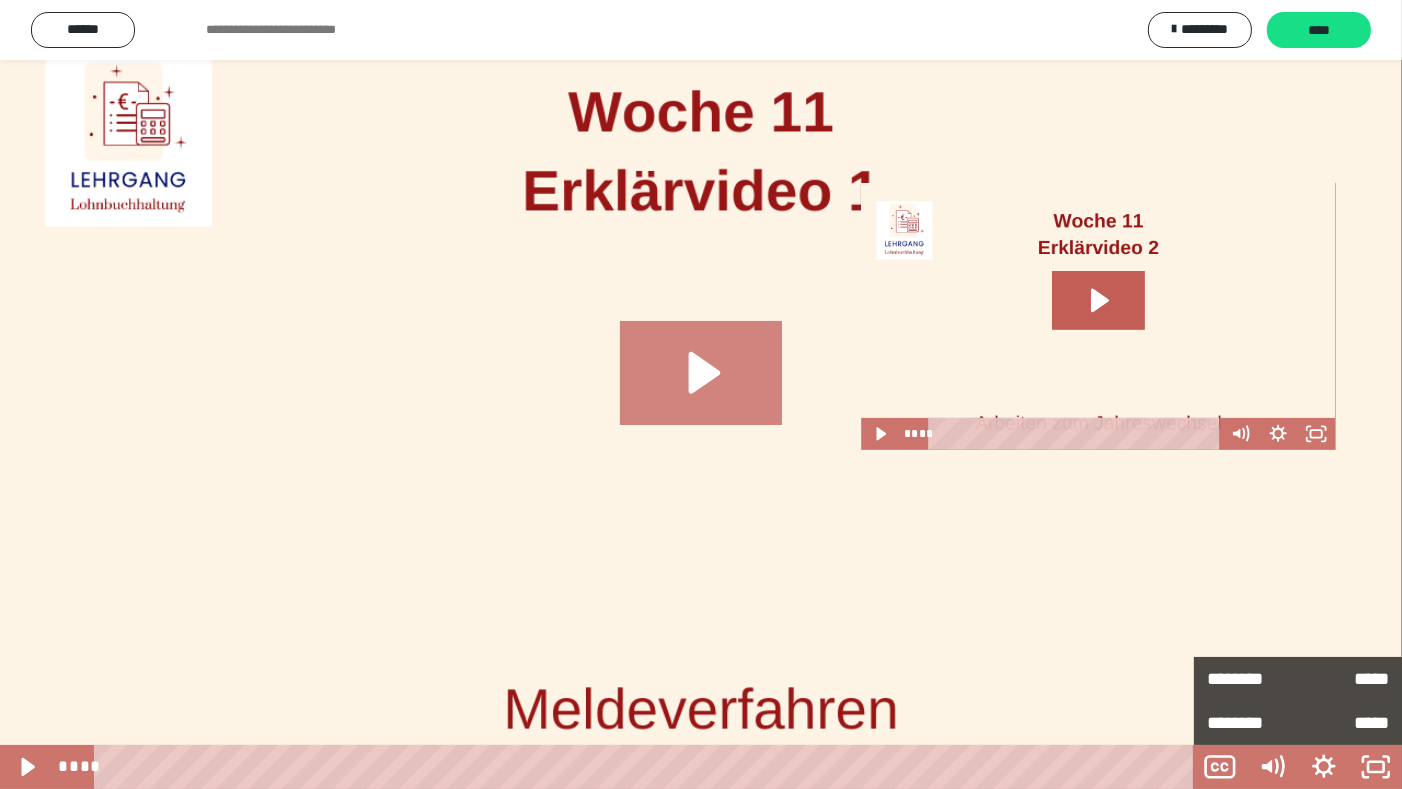 click 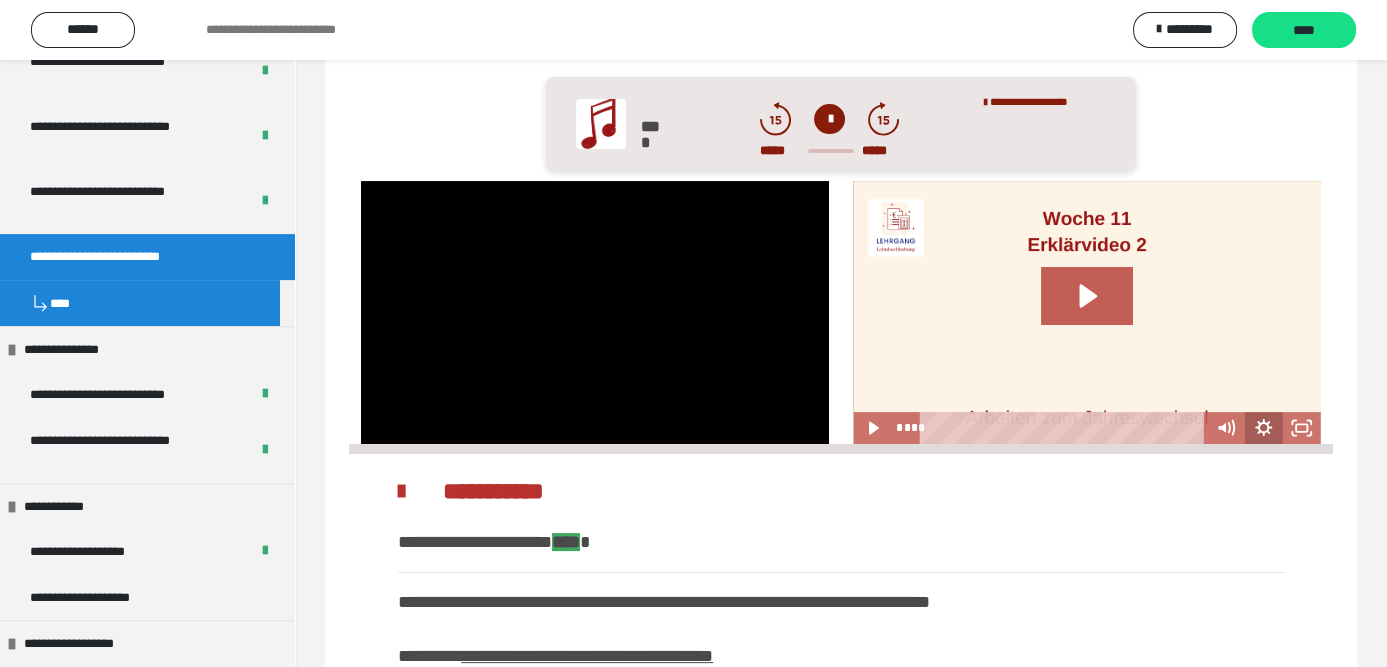 click 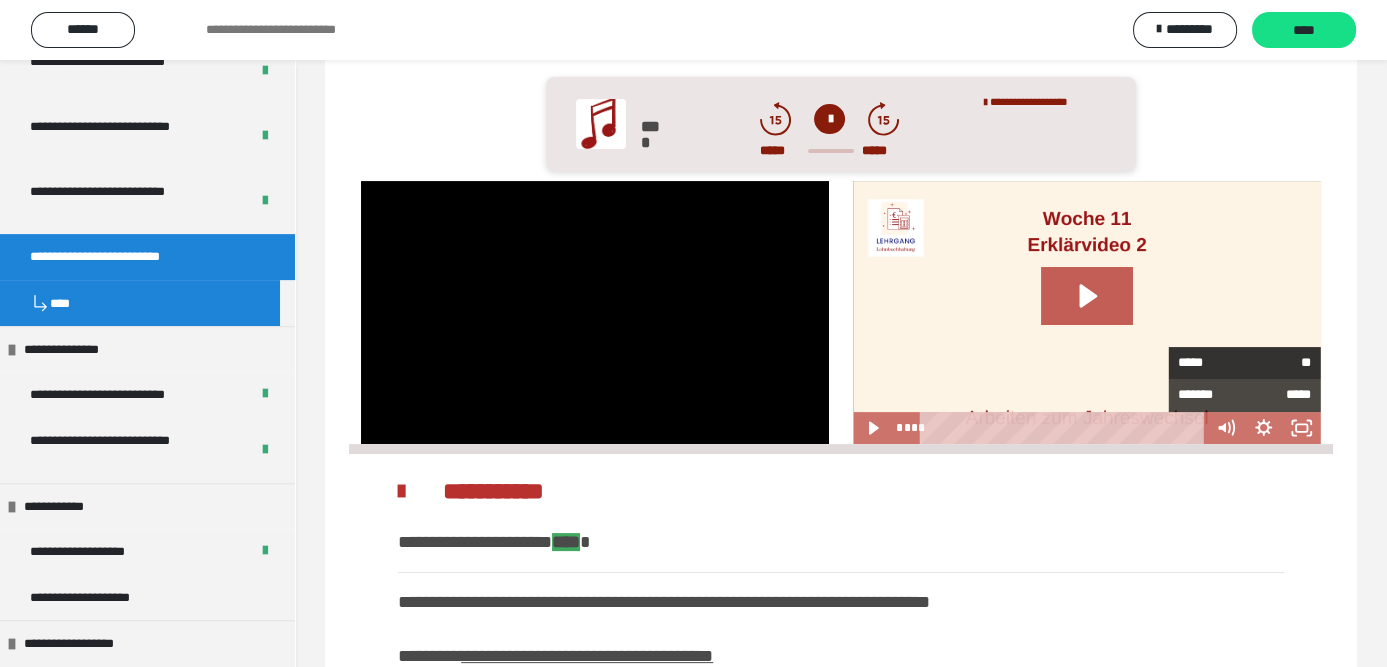 click on "**" at bounding box center [1278, 363] 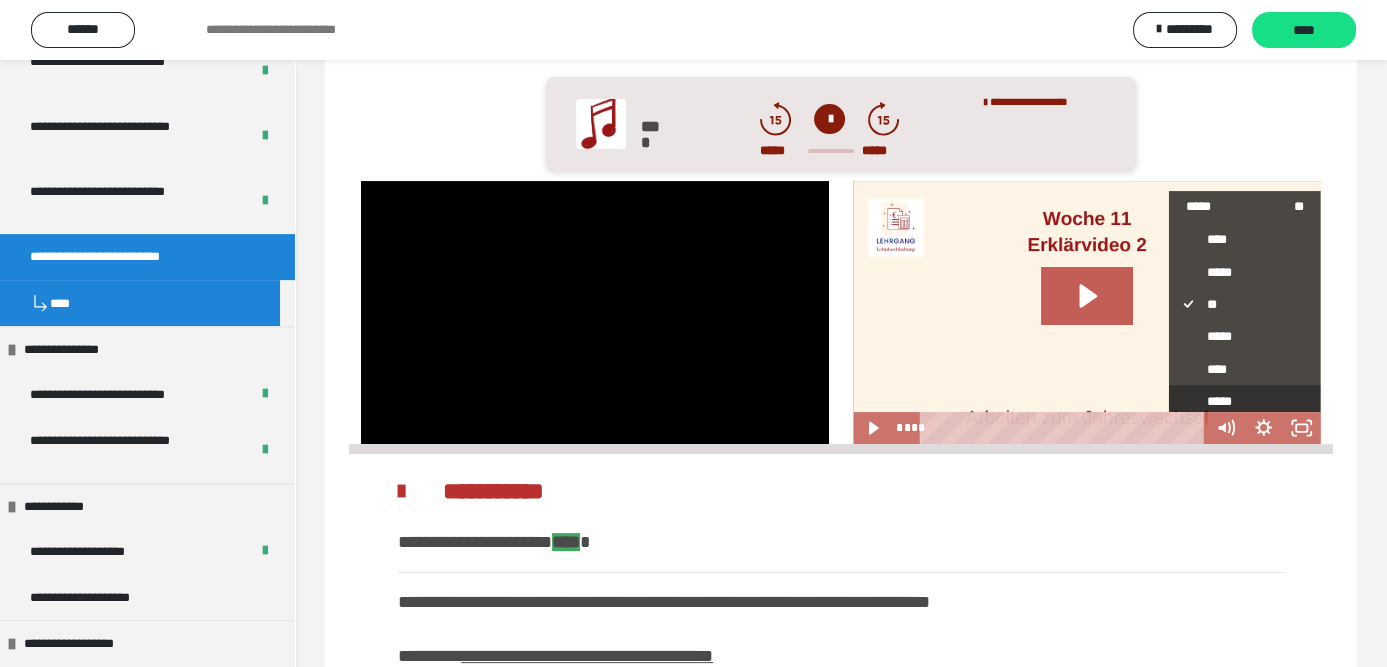 click on "*****" at bounding box center (1237, 402) 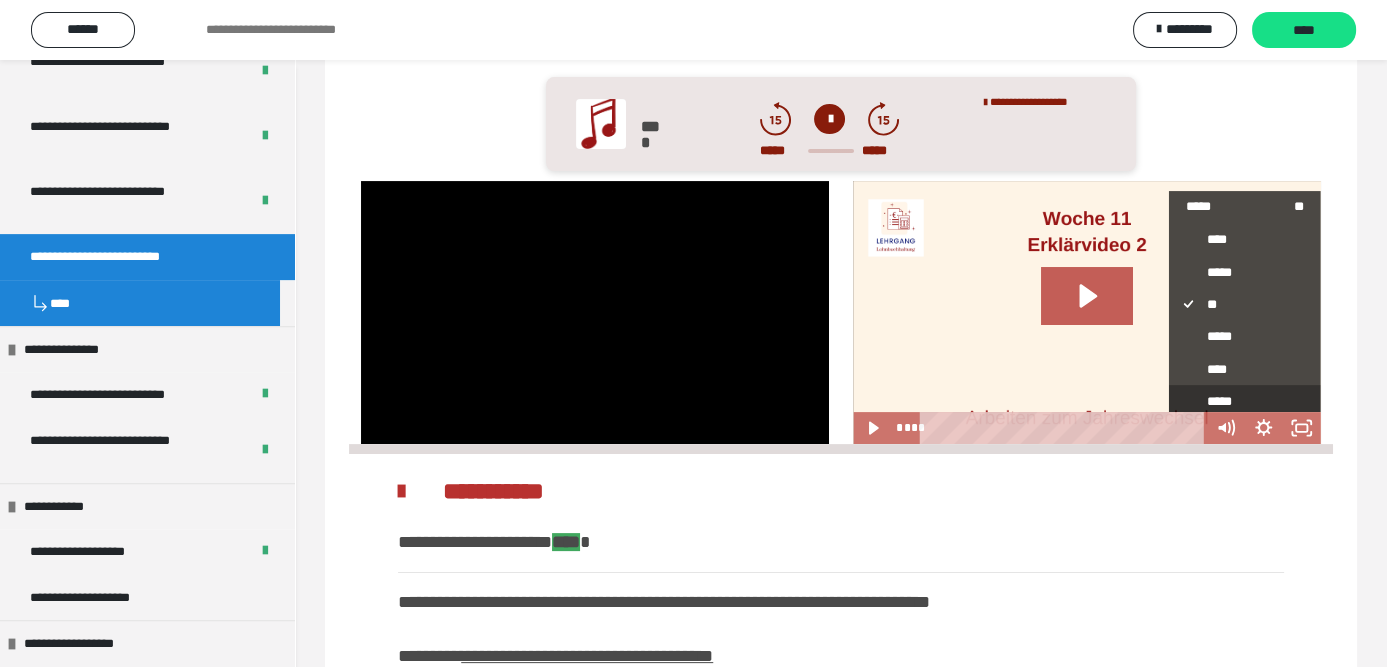 click on "*****" at bounding box center [1169, 385] 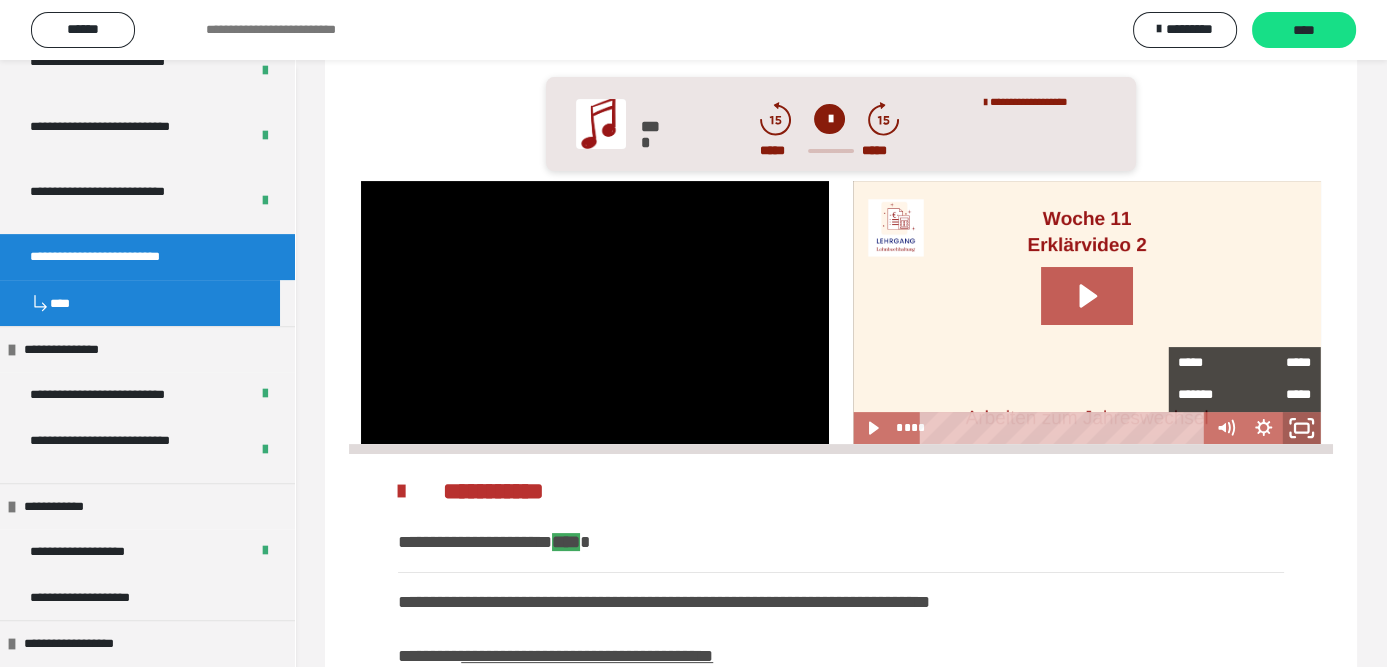 click 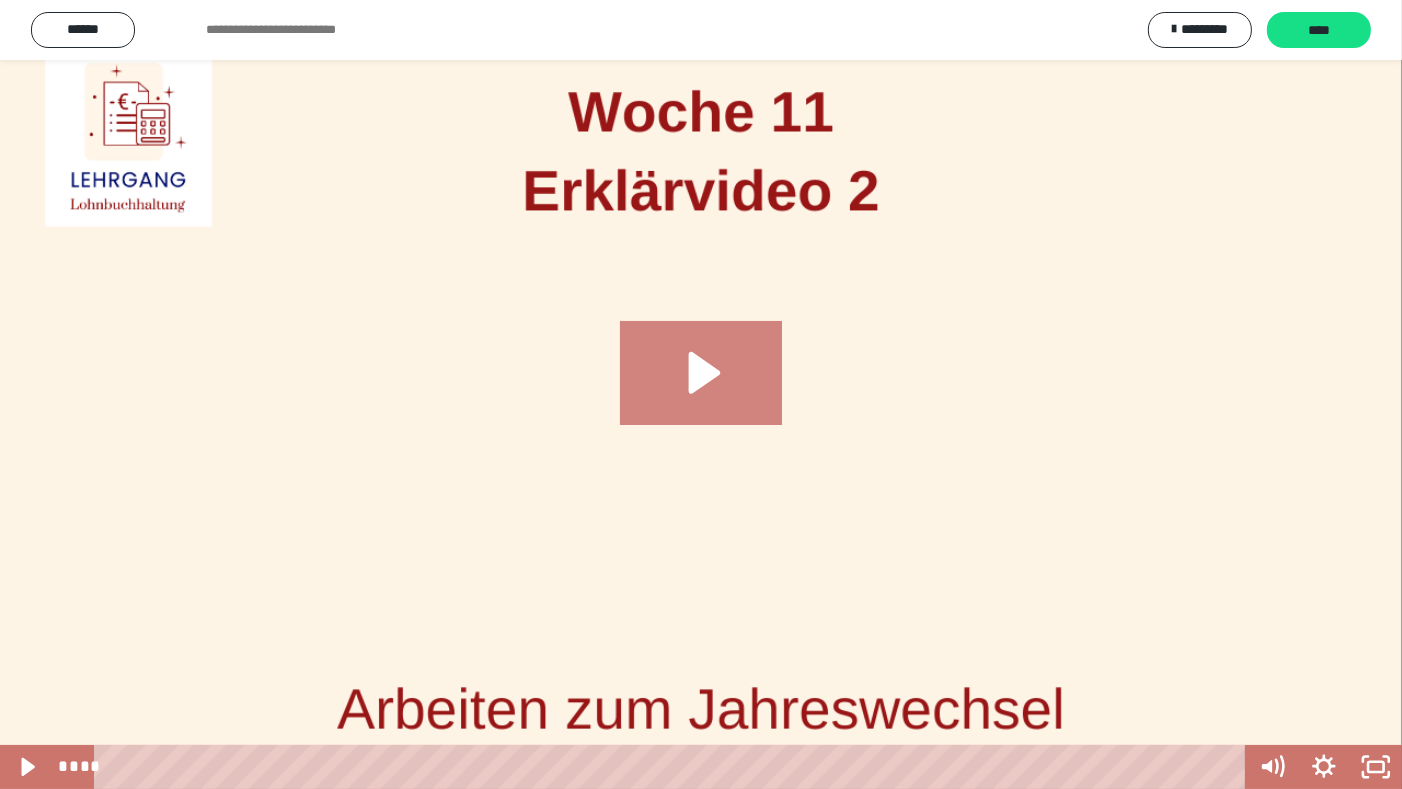 click 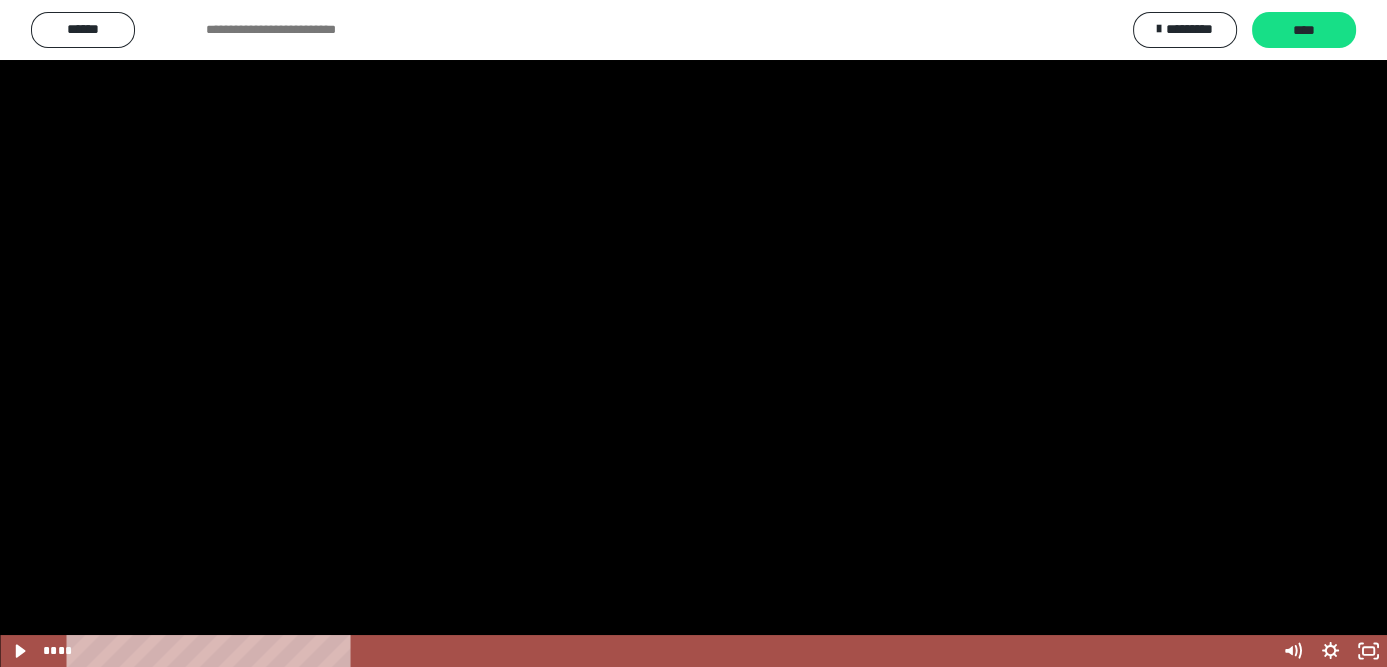 scroll, scrollTop: 100, scrollLeft: 0, axis: vertical 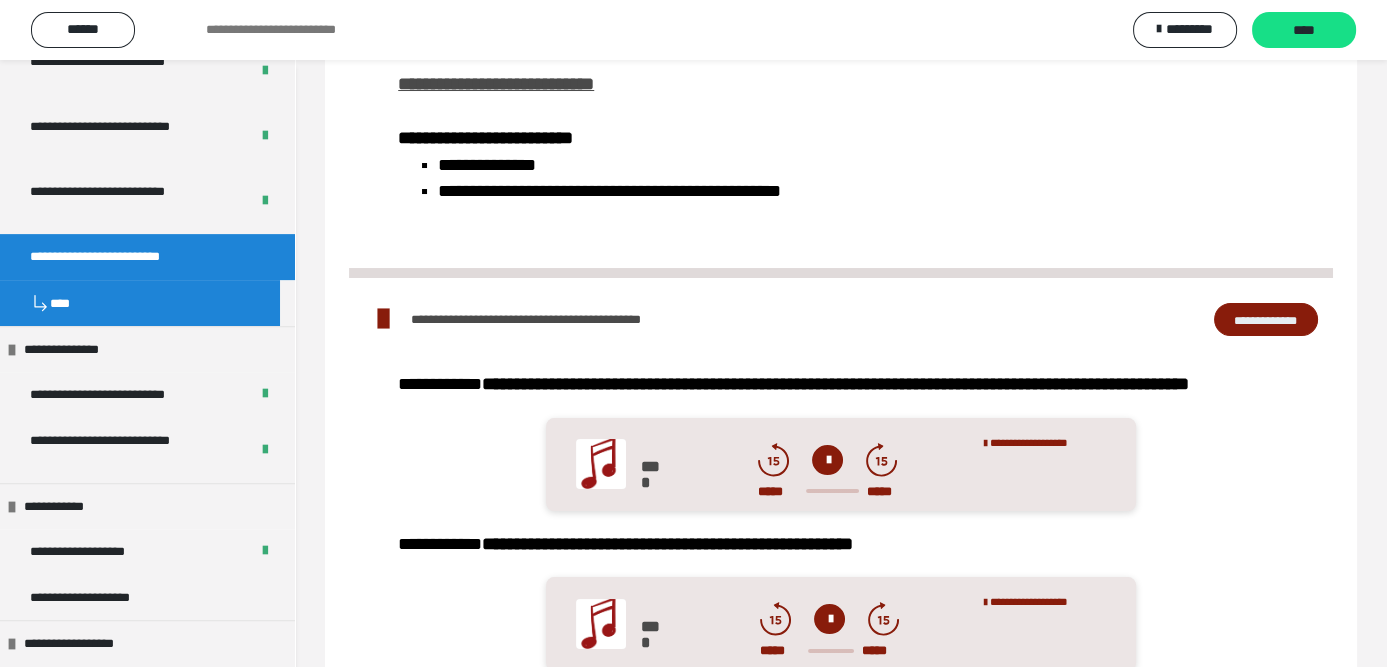 click on "**********" at bounding box center [1266, 319] 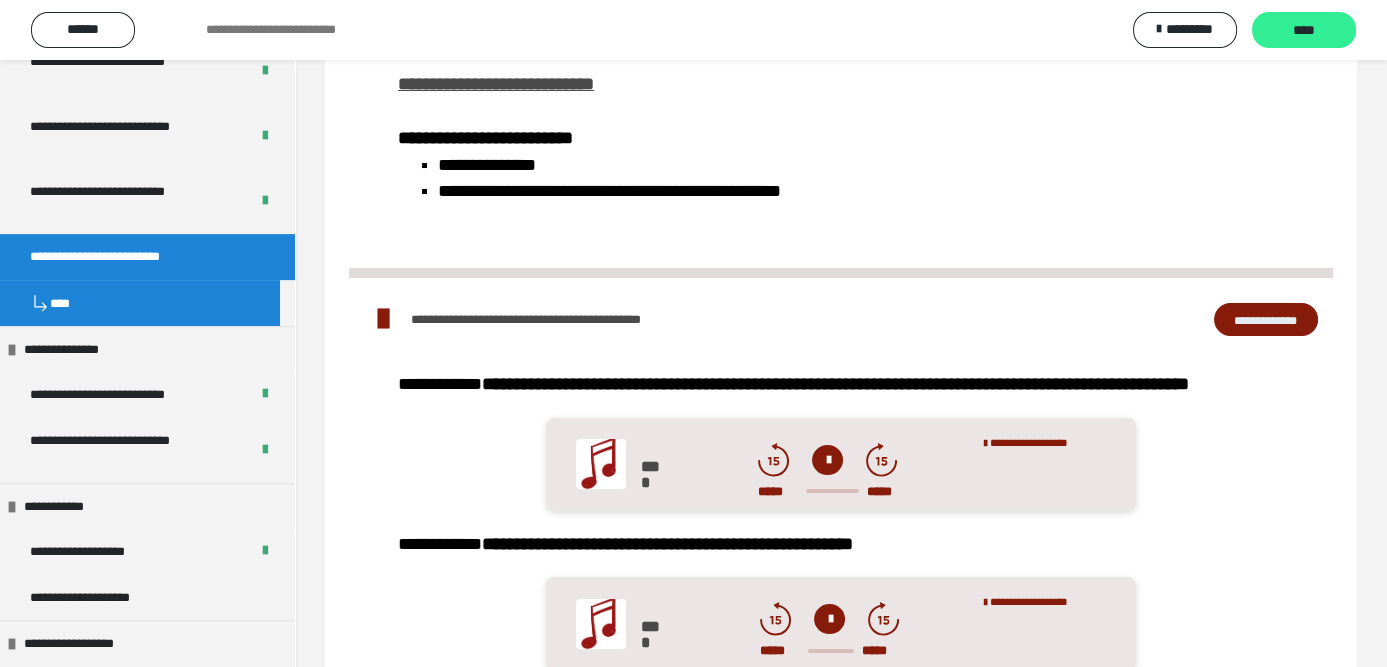 click on "****" at bounding box center [1304, 30] 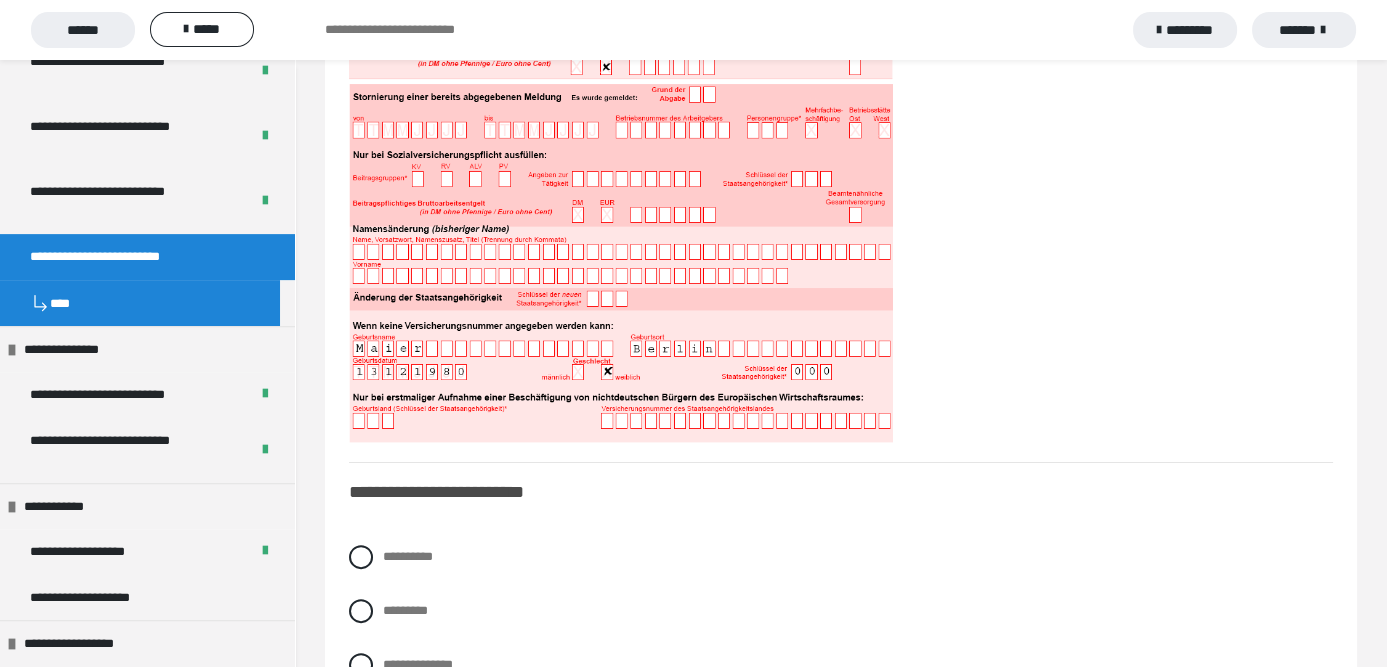 scroll, scrollTop: 1100, scrollLeft: 0, axis: vertical 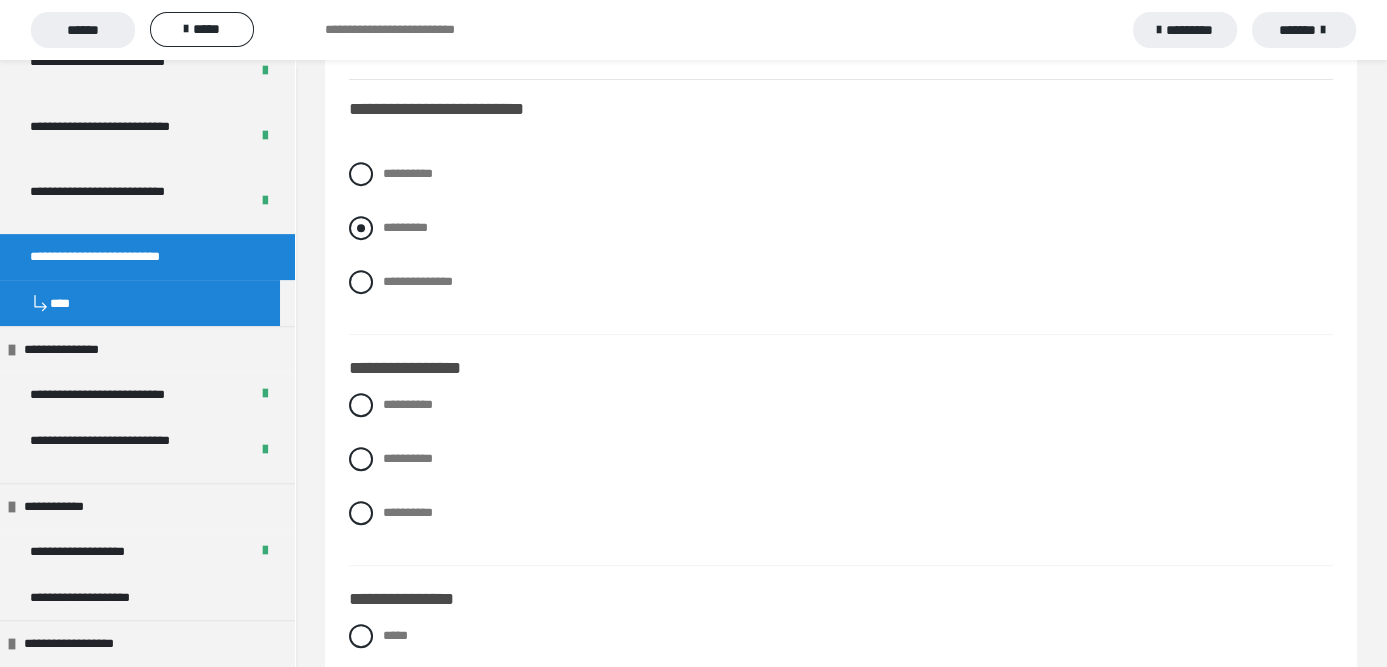 click at bounding box center (361, 228) 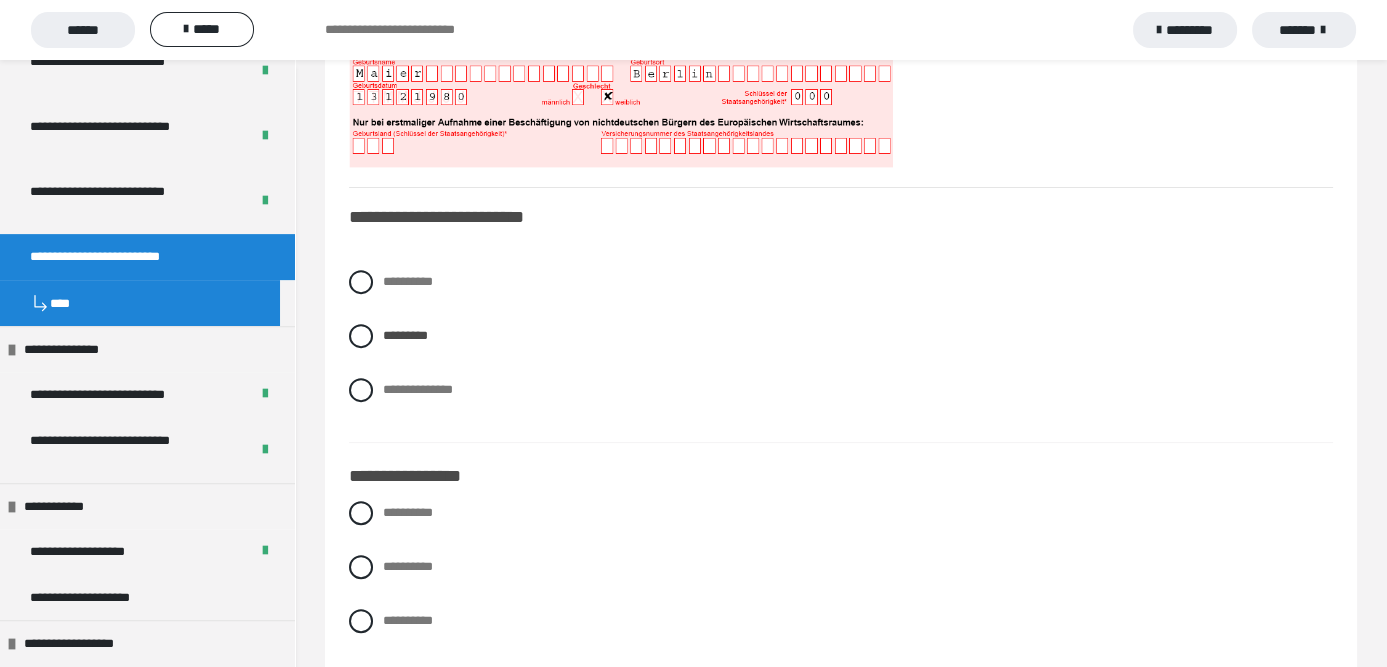 scroll, scrollTop: 1000, scrollLeft: 0, axis: vertical 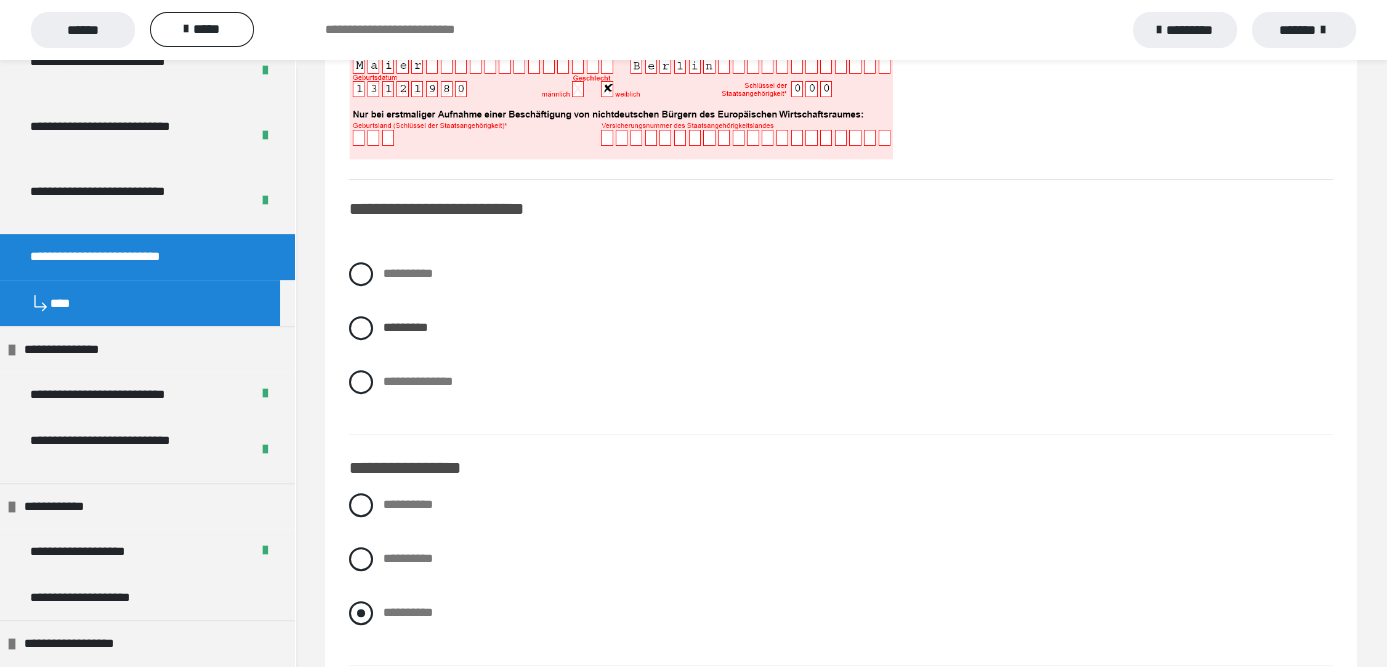 click at bounding box center [361, 613] 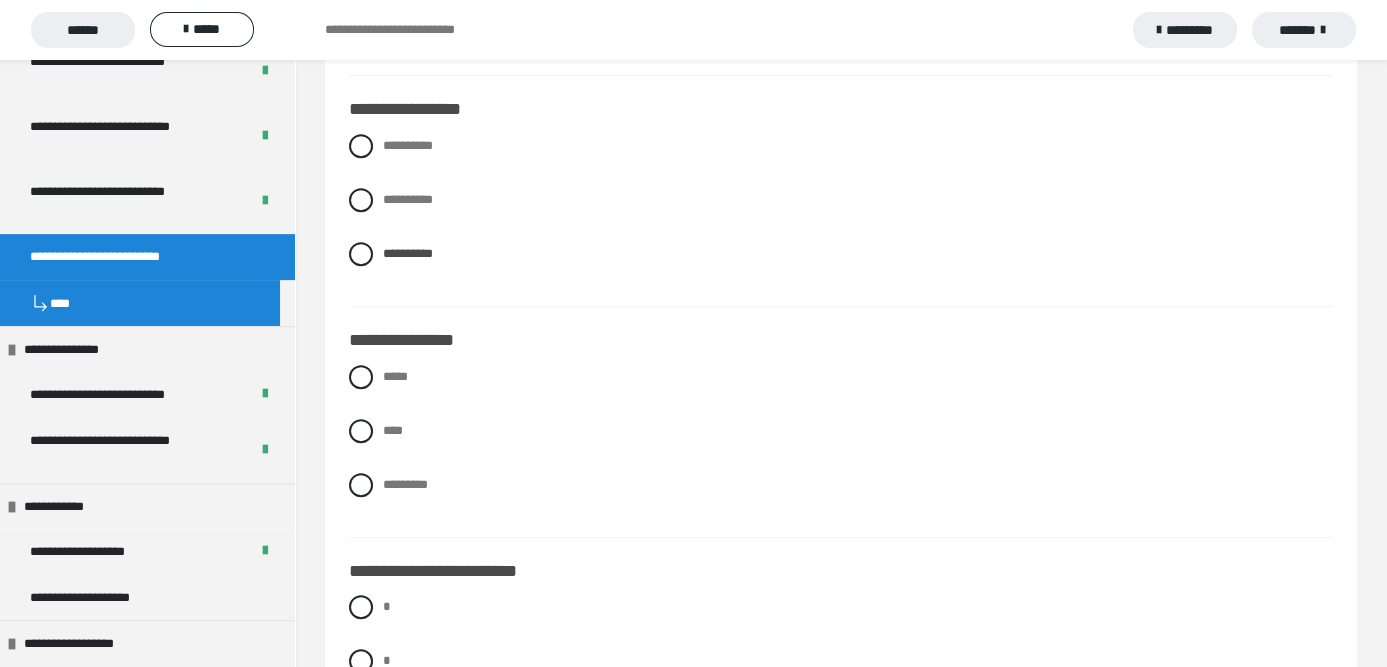 scroll, scrollTop: 1500, scrollLeft: 0, axis: vertical 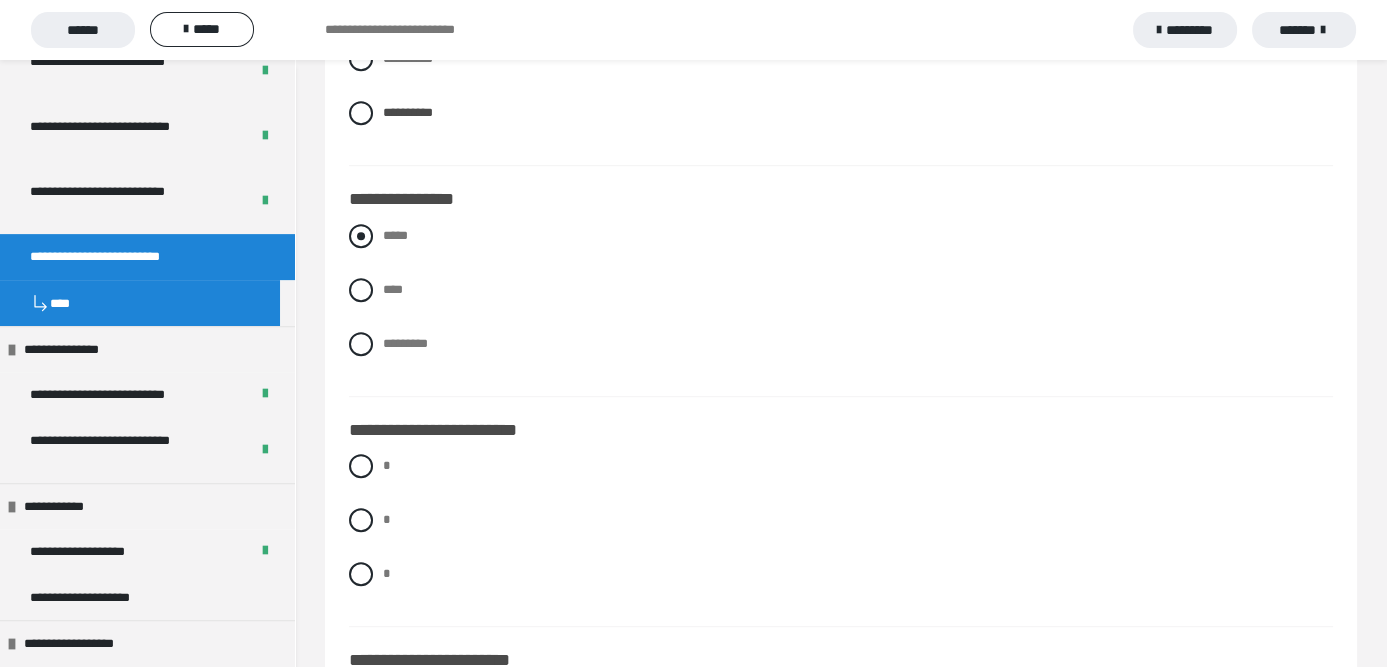 click at bounding box center [361, 236] 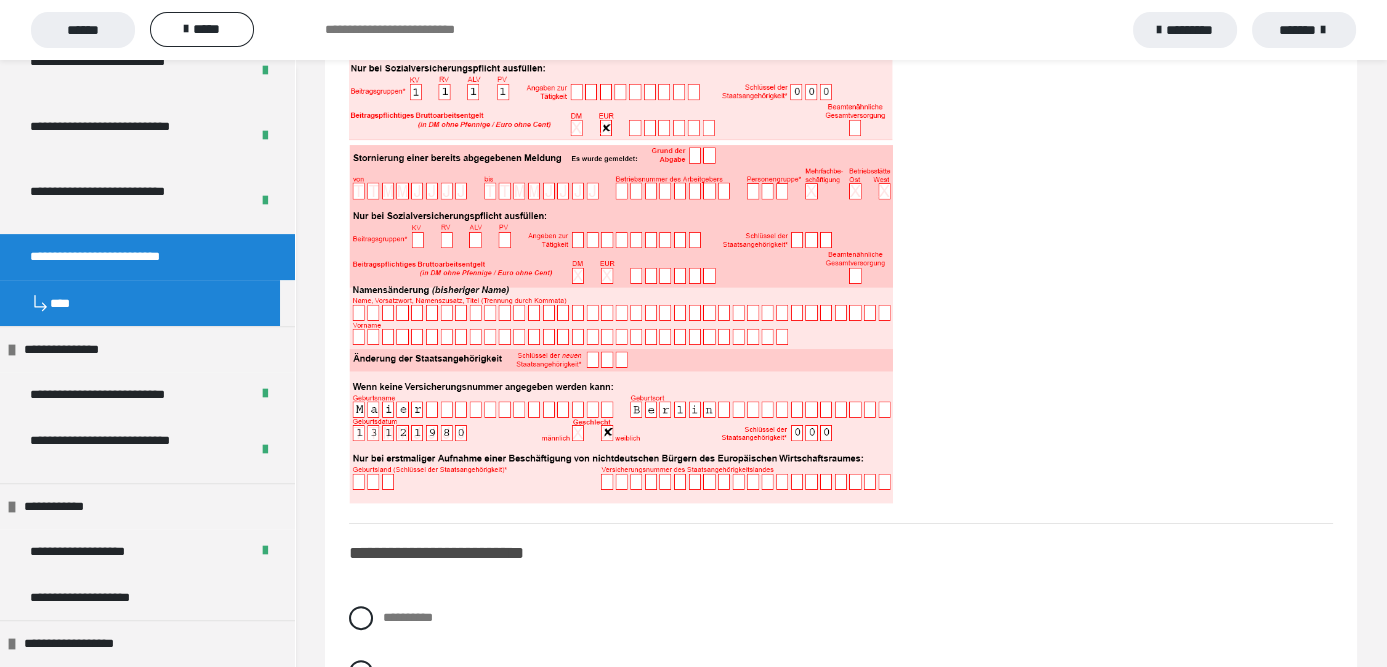 scroll, scrollTop: 600, scrollLeft: 0, axis: vertical 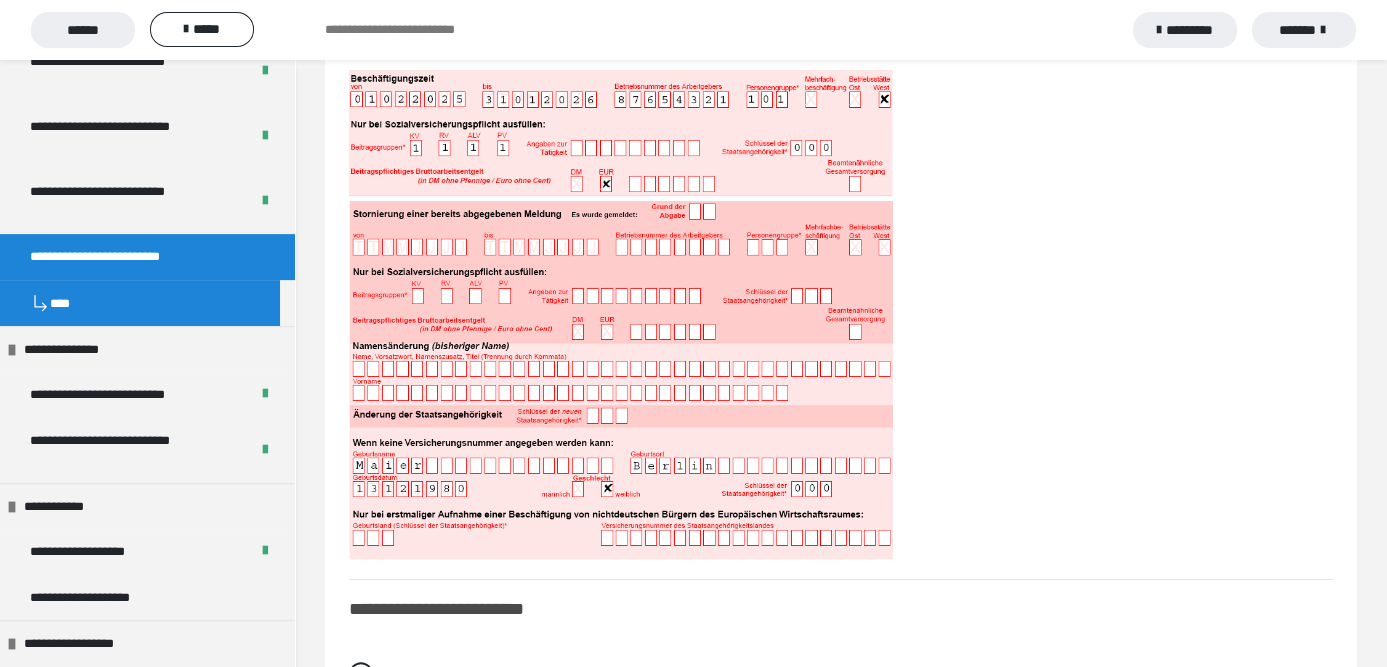 drag, startPoint x: 756, startPoint y: 445, endPoint x: 914, endPoint y: 493, distance: 165.13025 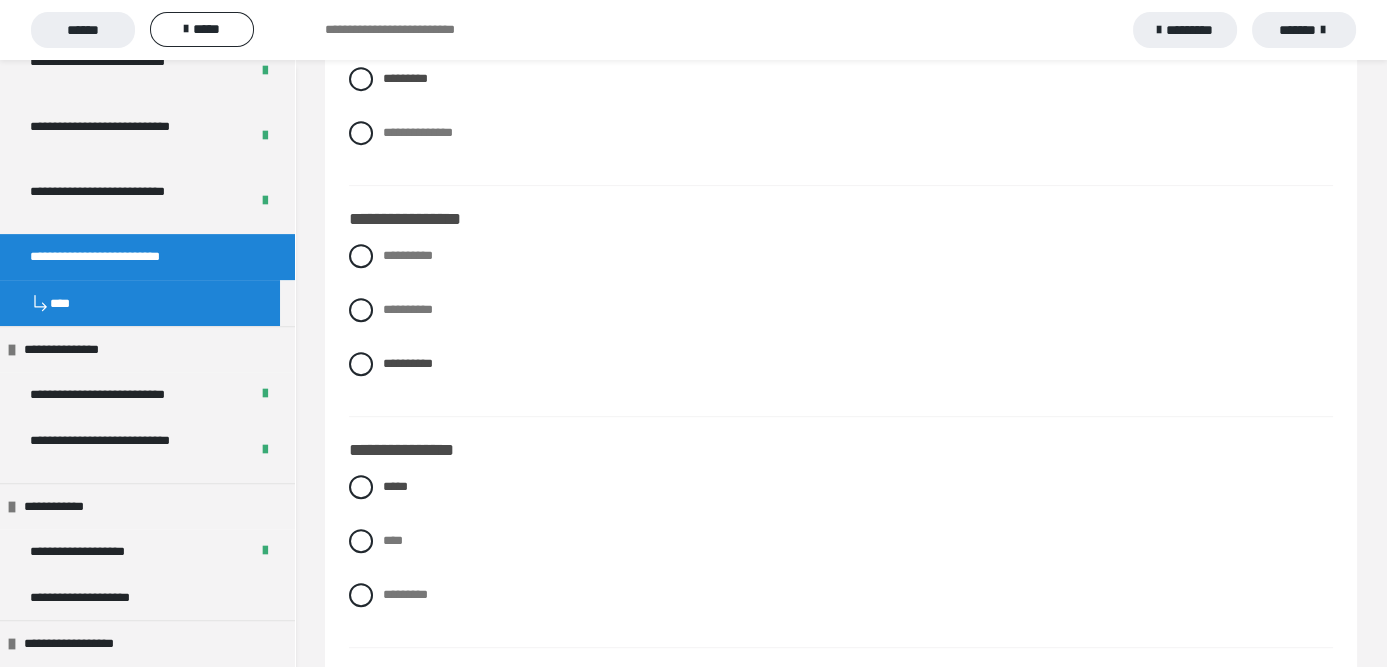 scroll, scrollTop: 1400, scrollLeft: 0, axis: vertical 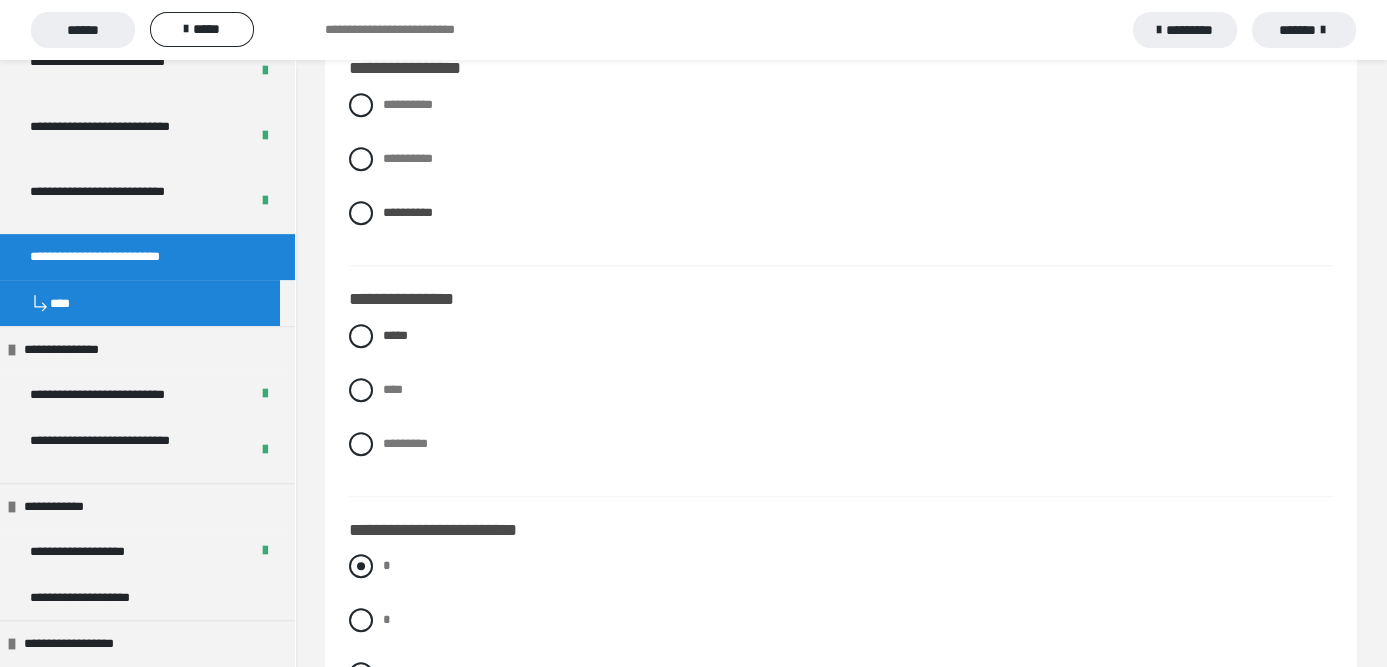 click at bounding box center (361, 566) 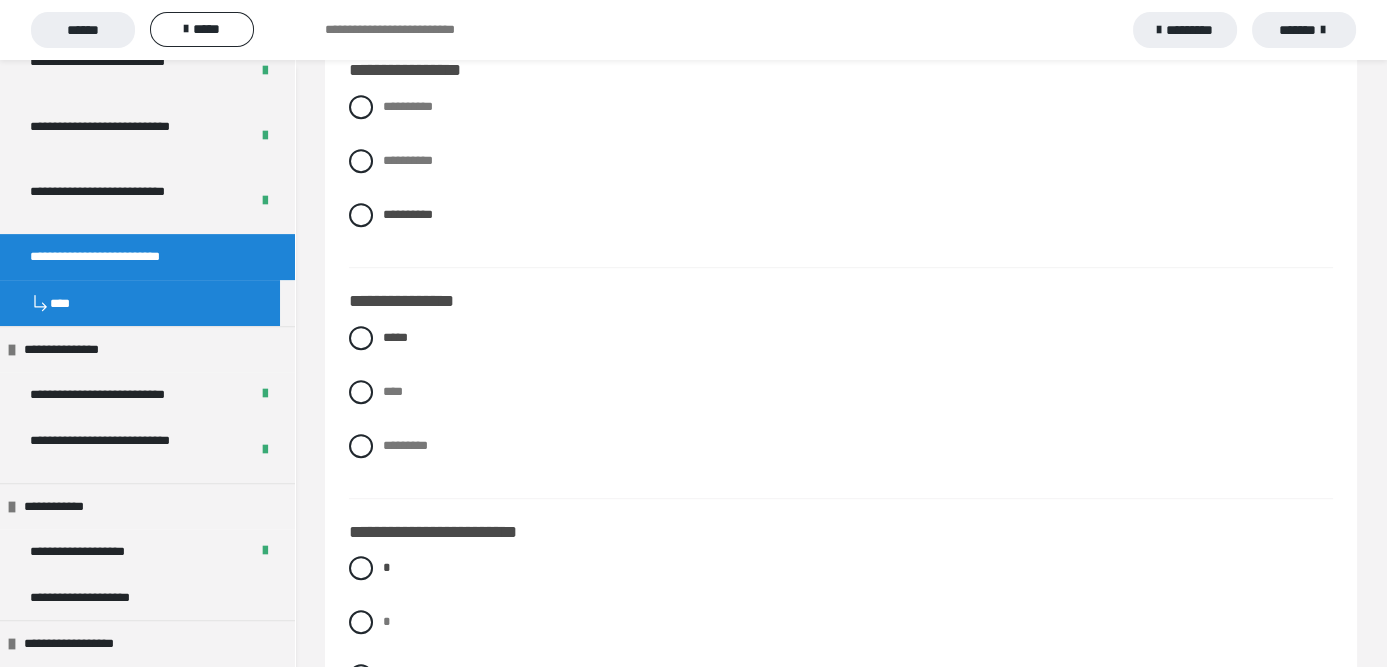 scroll, scrollTop: 1700, scrollLeft: 0, axis: vertical 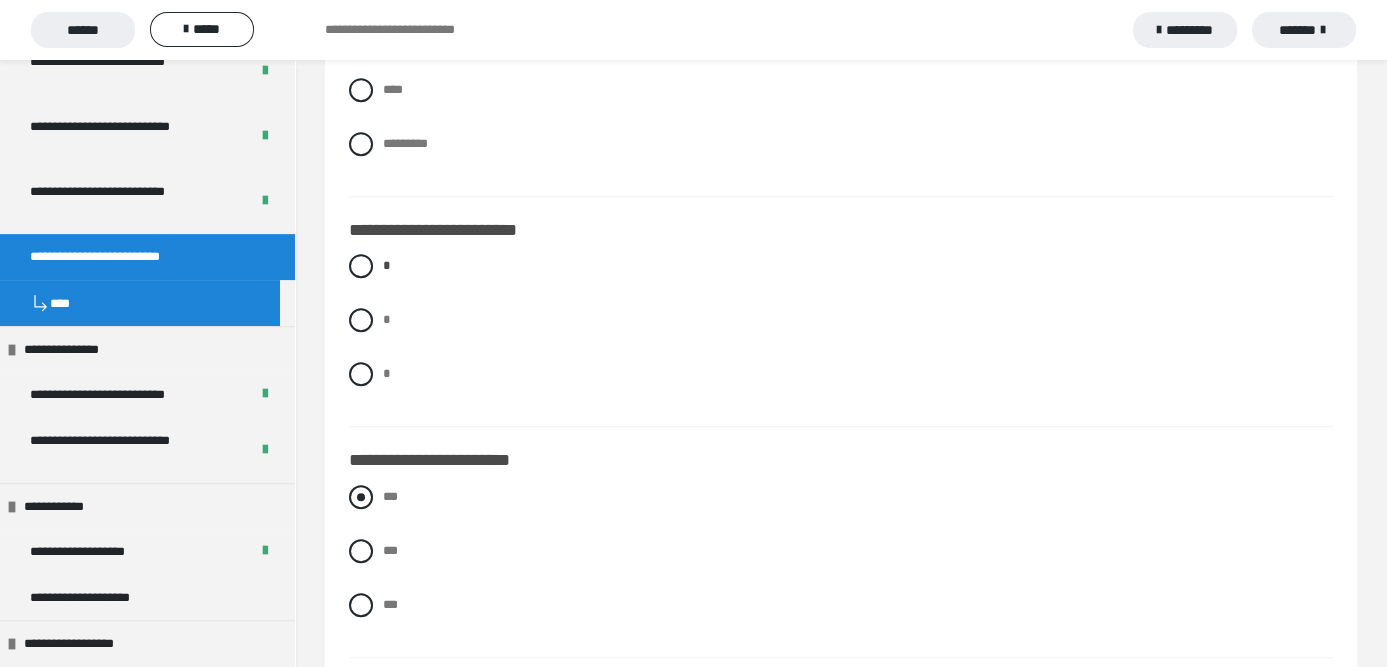 click at bounding box center [361, 497] 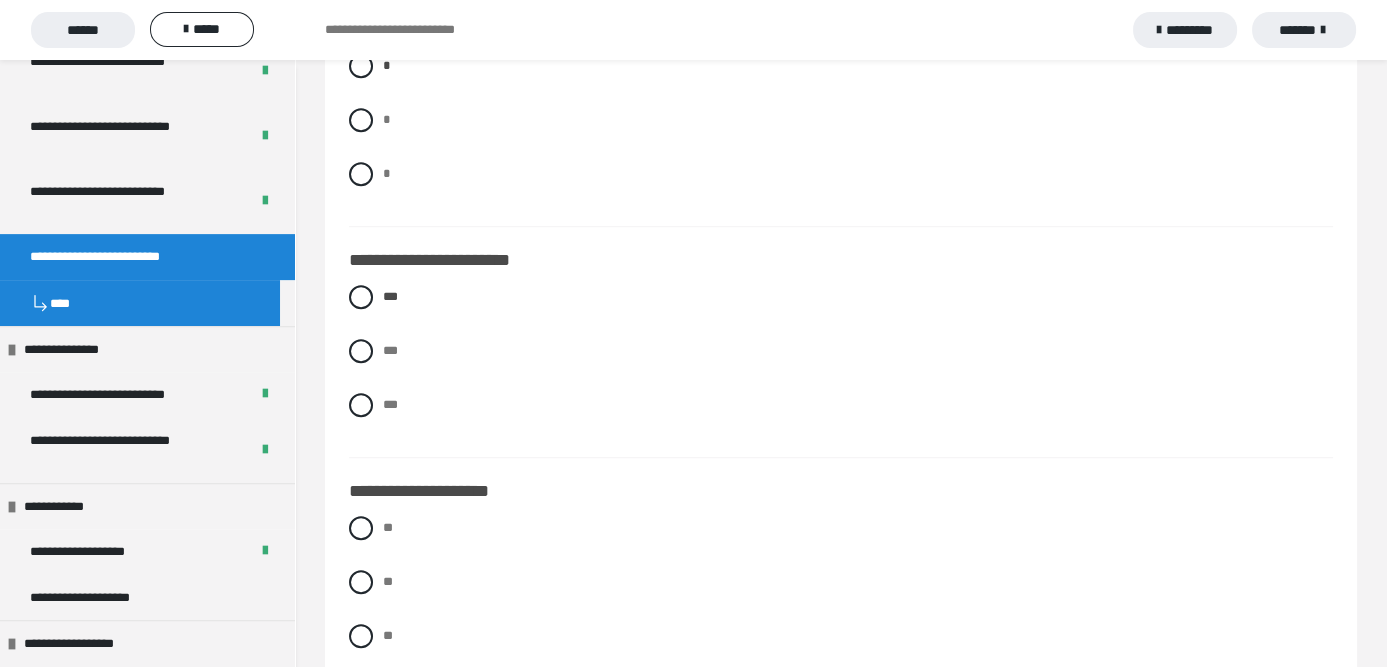 scroll, scrollTop: 2100, scrollLeft: 0, axis: vertical 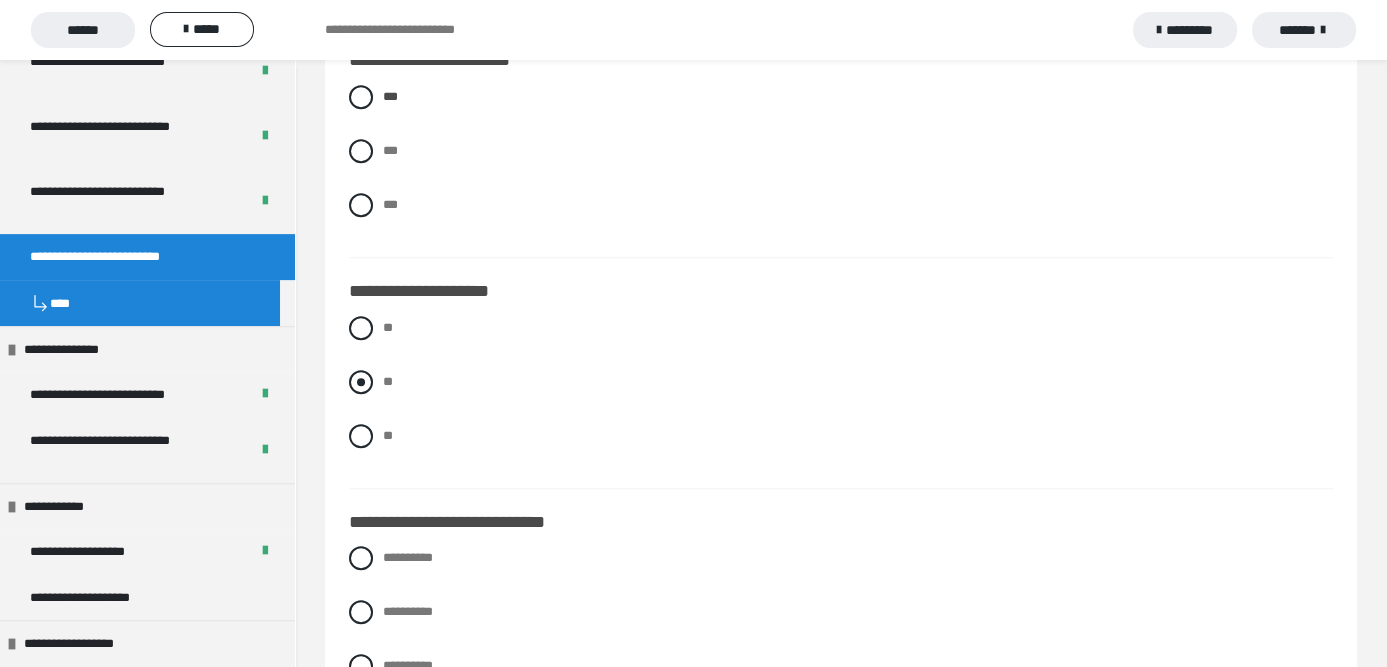 click at bounding box center (361, 382) 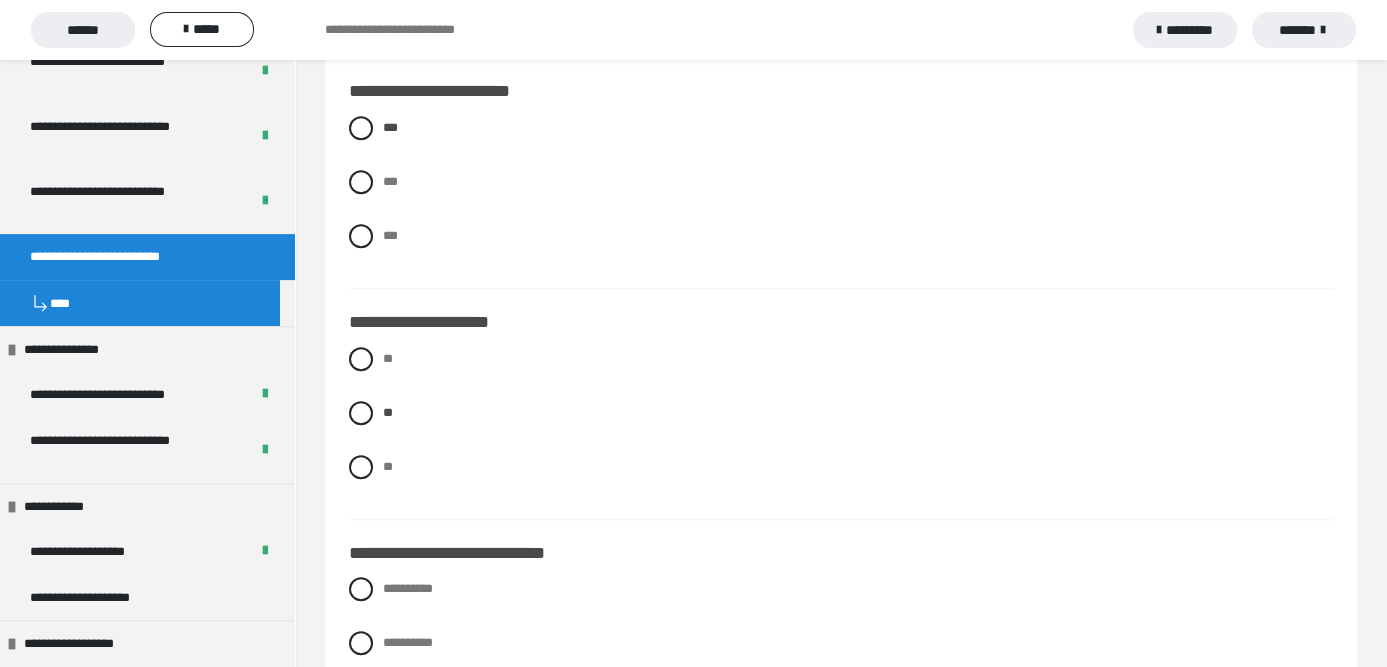 scroll, scrollTop: 2300, scrollLeft: 0, axis: vertical 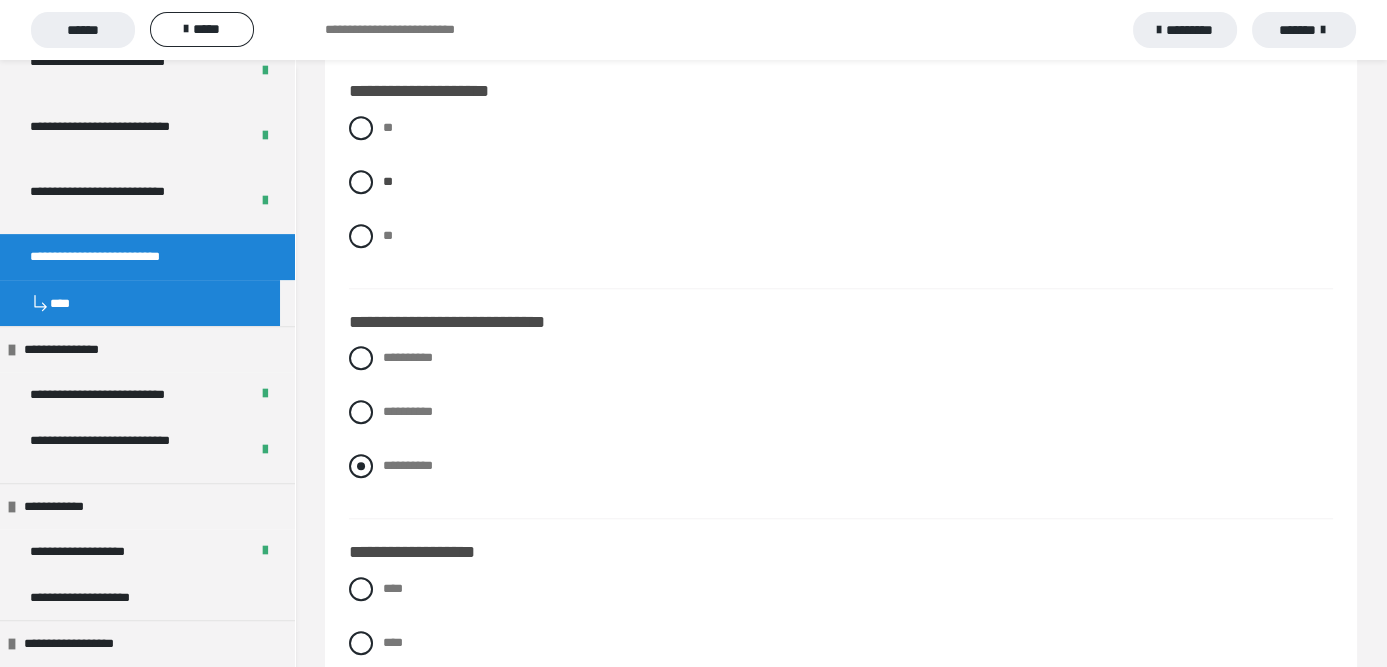 click at bounding box center [361, 466] 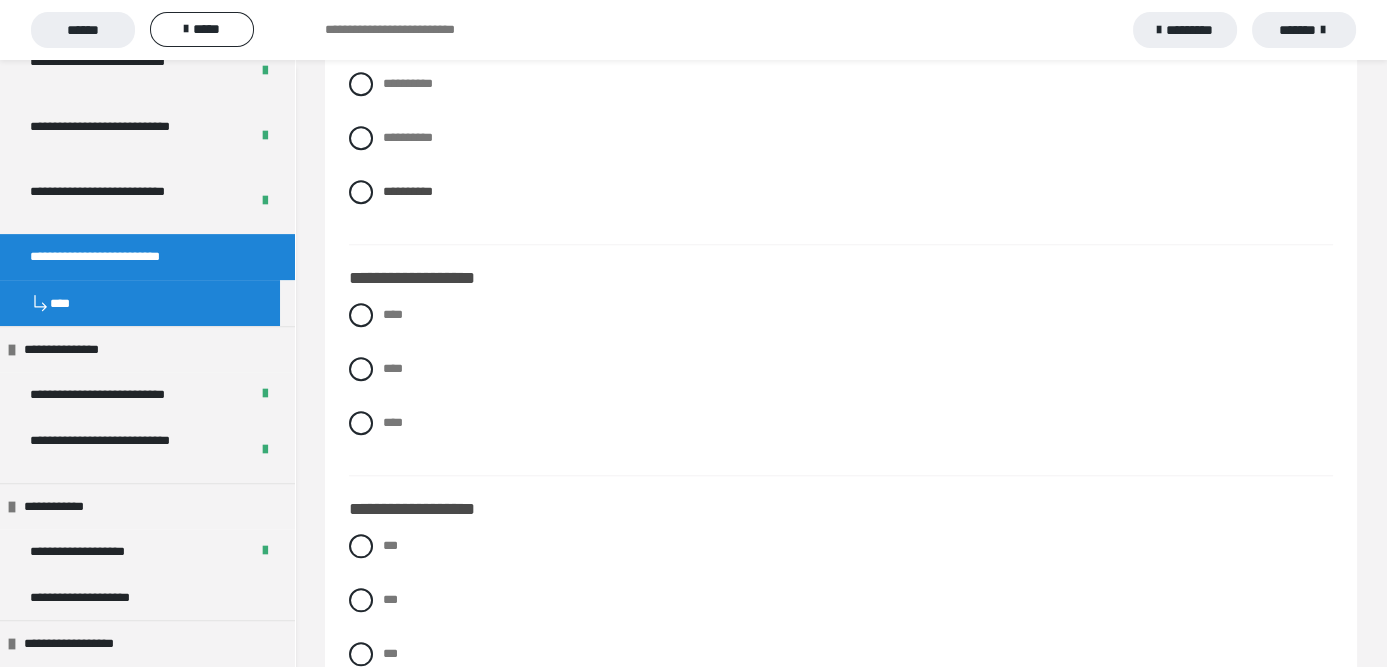 scroll, scrollTop: 2600, scrollLeft: 0, axis: vertical 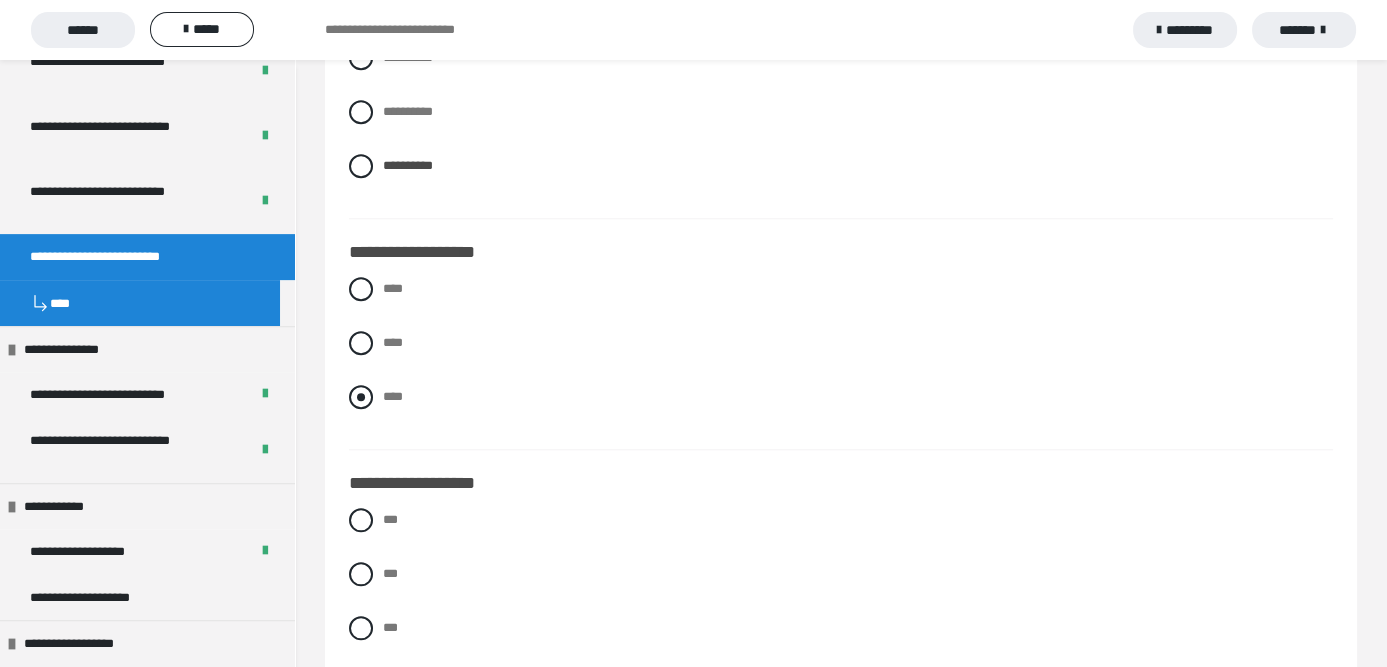 click at bounding box center (361, 397) 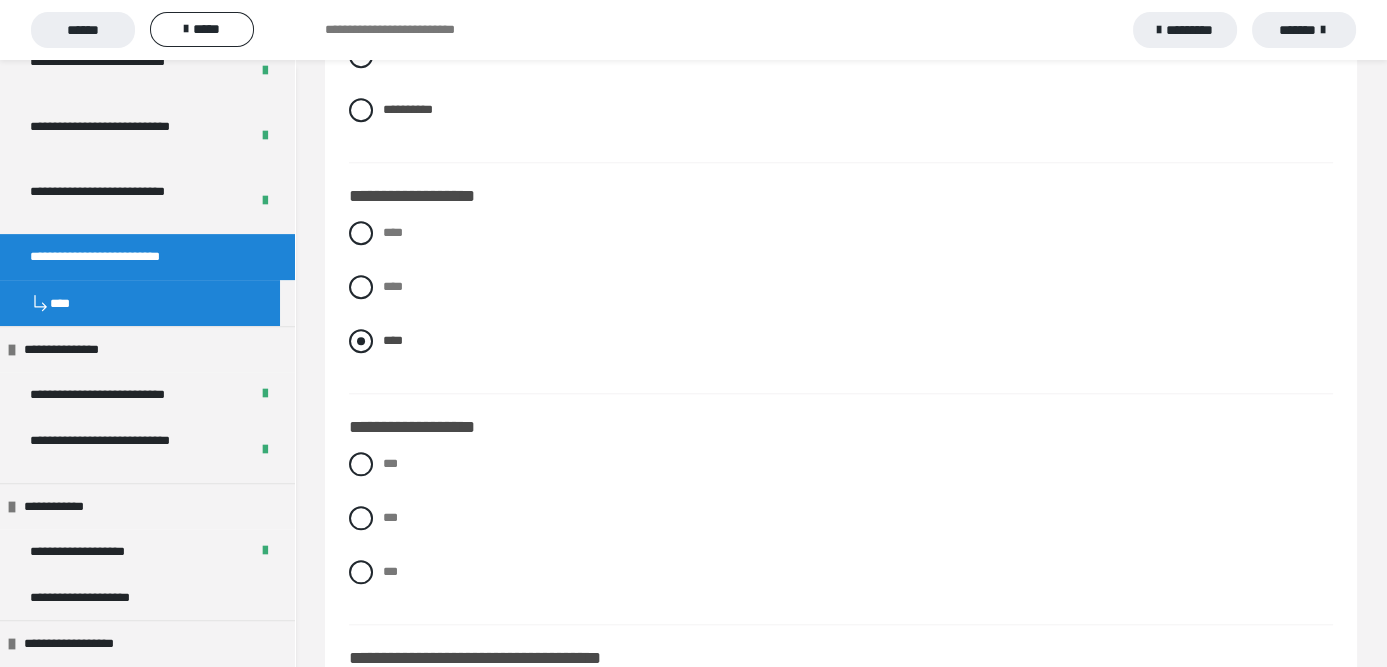 scroll, scrollTop: 2800, scrollLeft: 0, axis: vertical 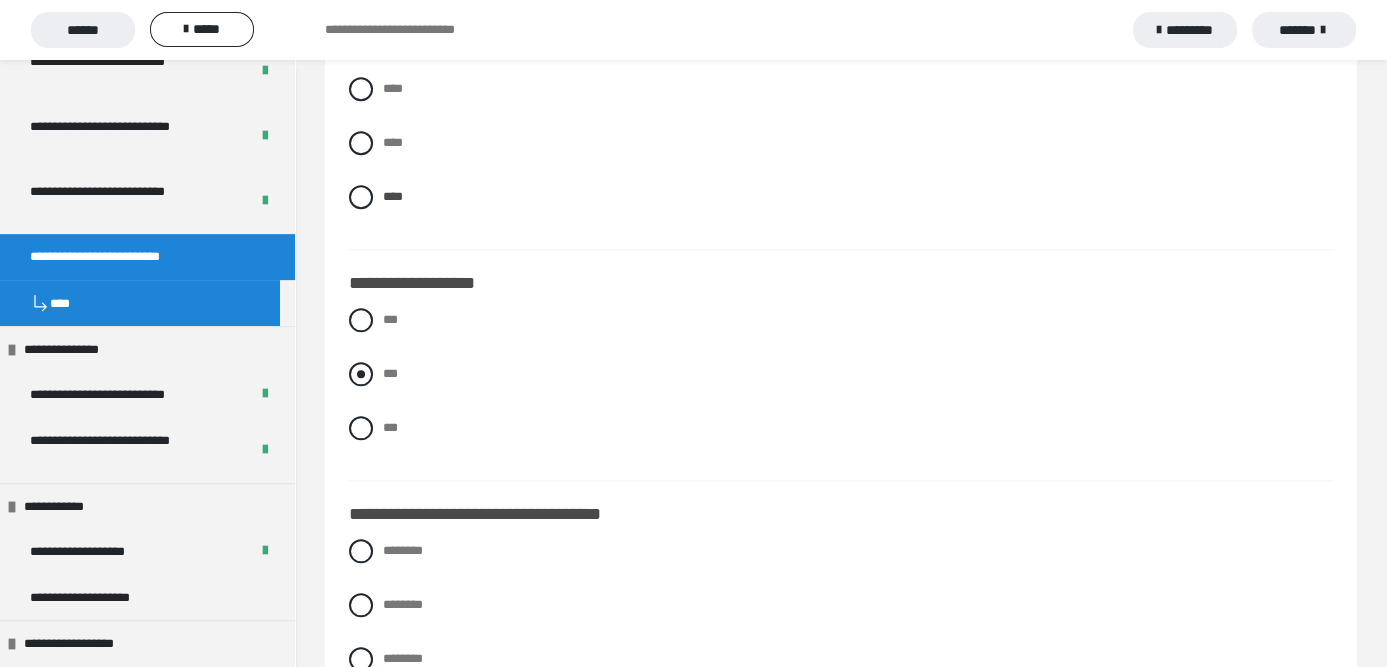 click at bounding box center [361, 374] 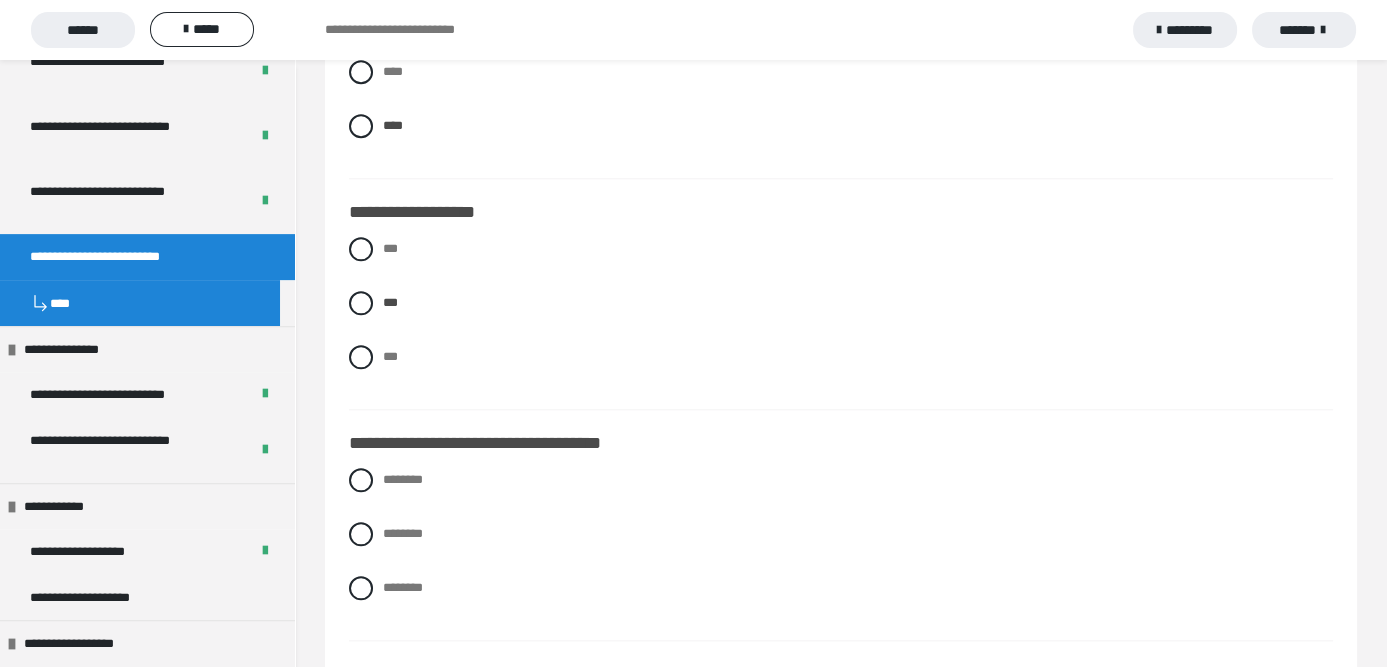 scroll, scrollTop: 2963, scrollLeft: 0, axis: vertical 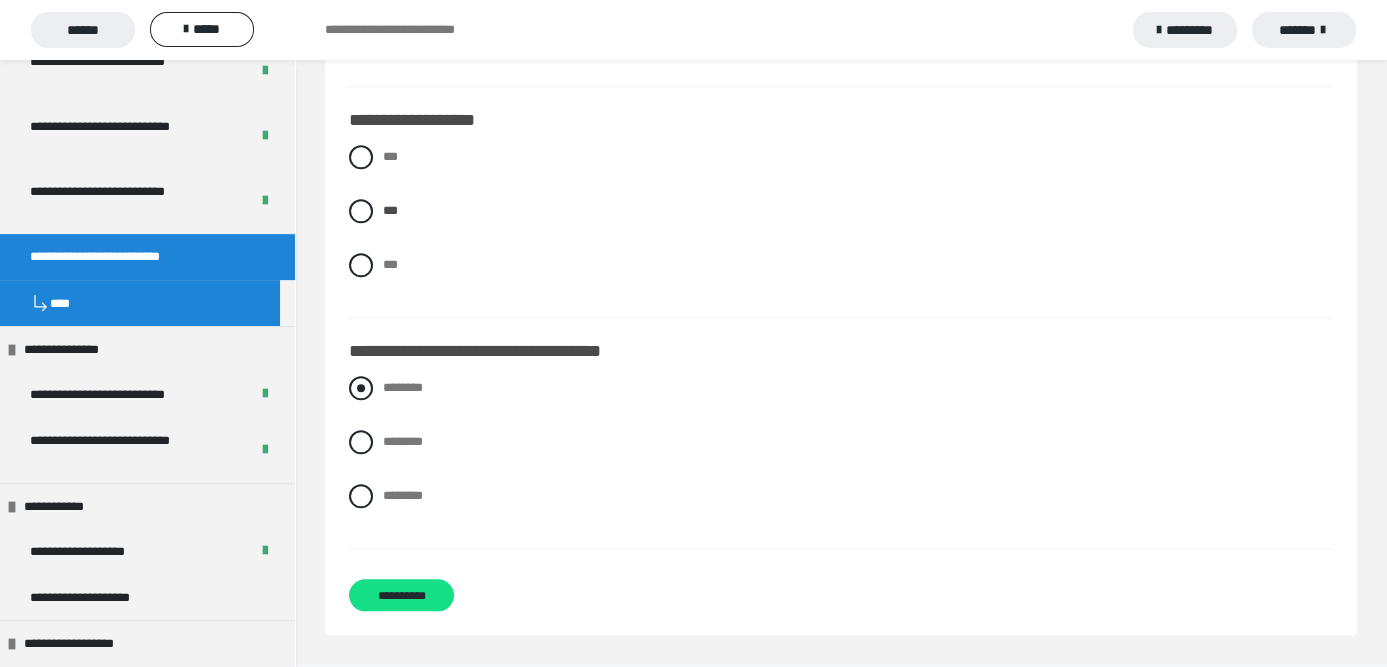 click at bounding box center (361, 388) 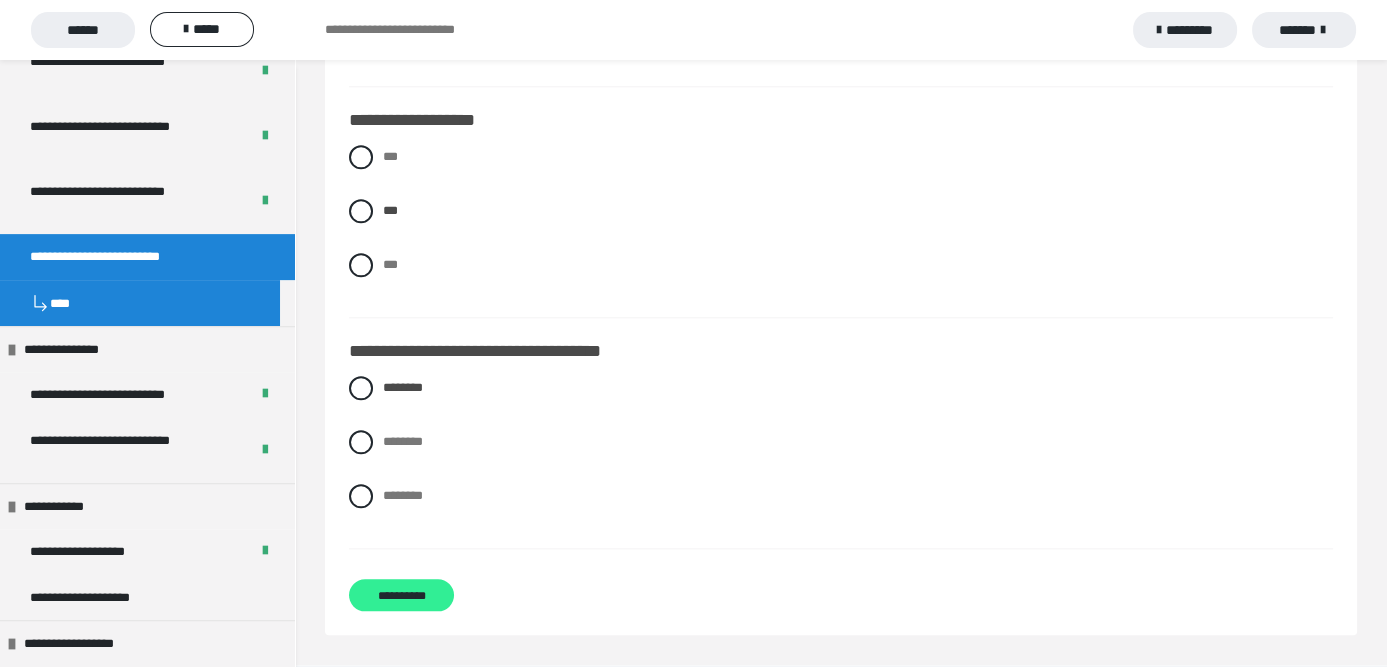 click on "**********" at bounding box center (401, 595) 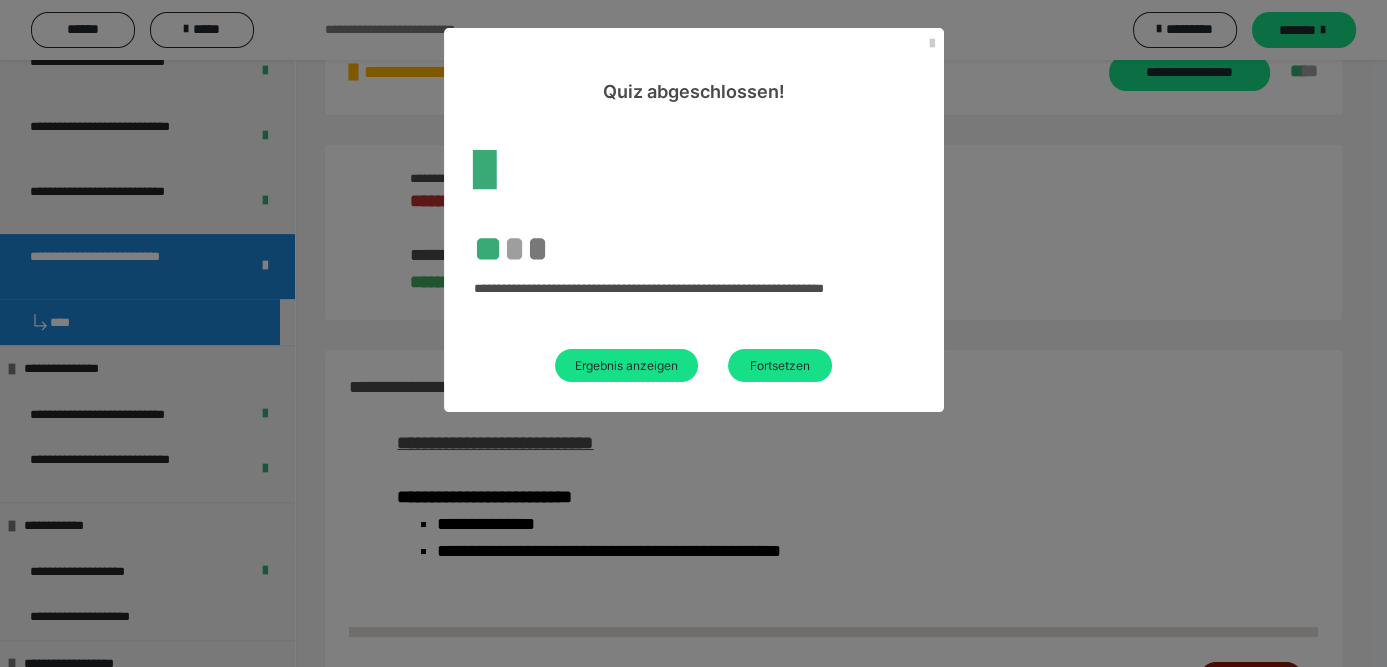 scroll, scrollTop: 850, scrollLeft: 0, axis: vertical 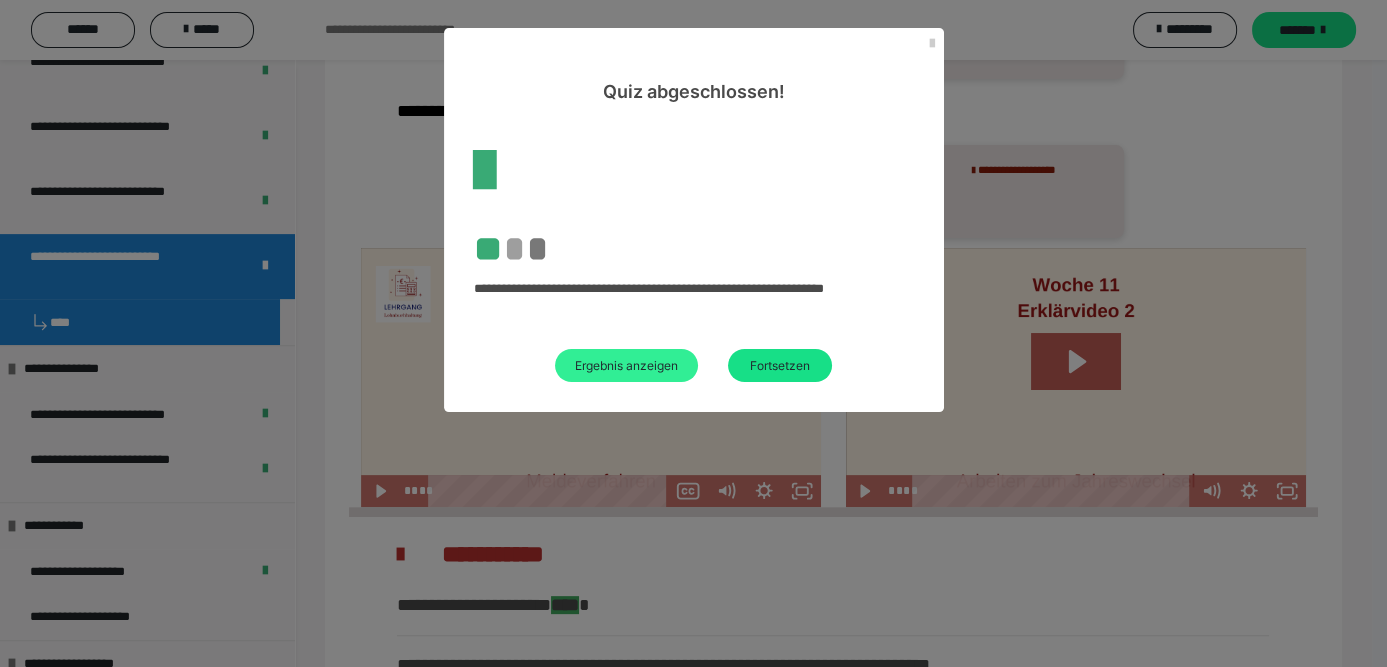 click on "Ergebnis anzeigen" at bounding box center [626, 365] 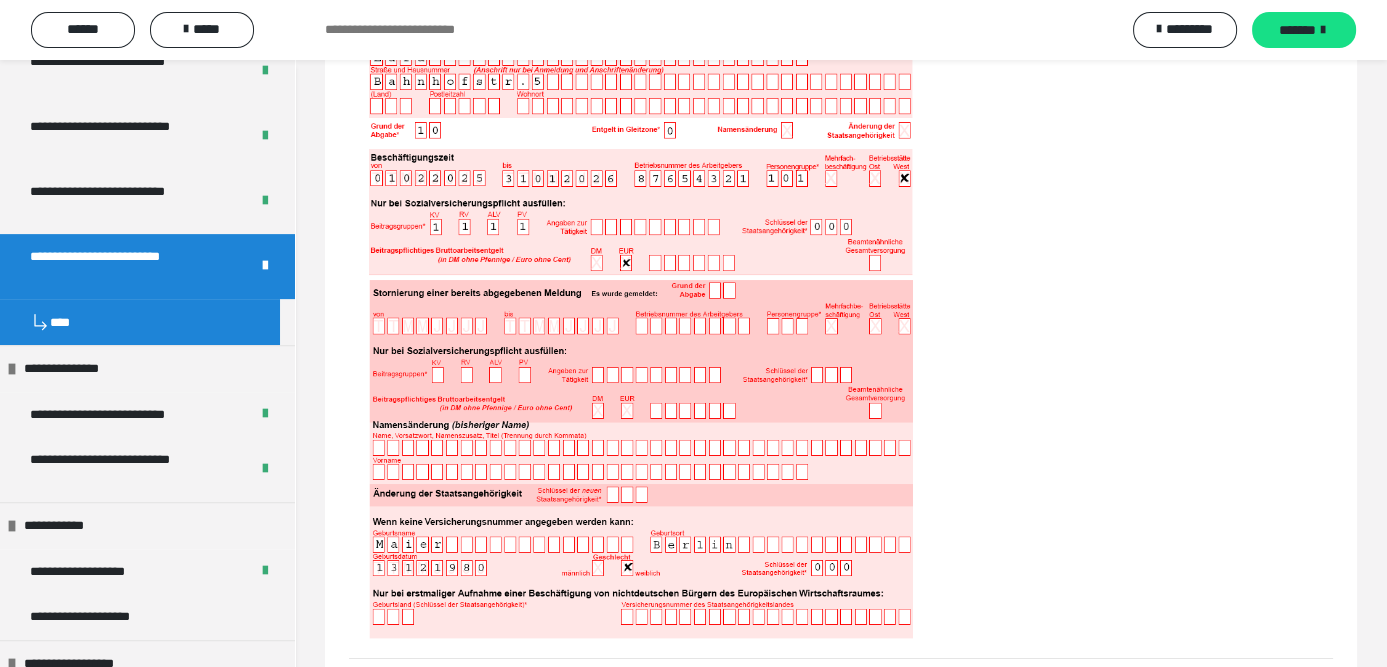 scroll, scrollTop: 0, scrollLeft: 0, axis: both 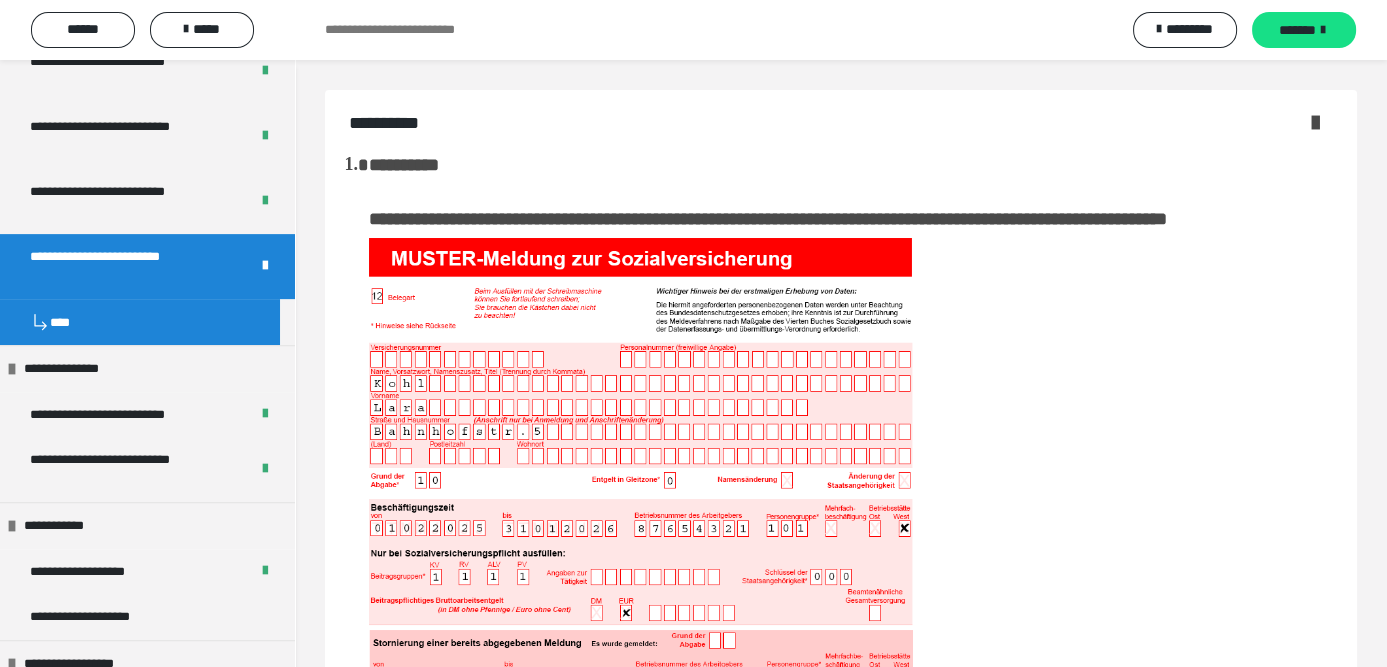 click at bounding box center [1315, 122] 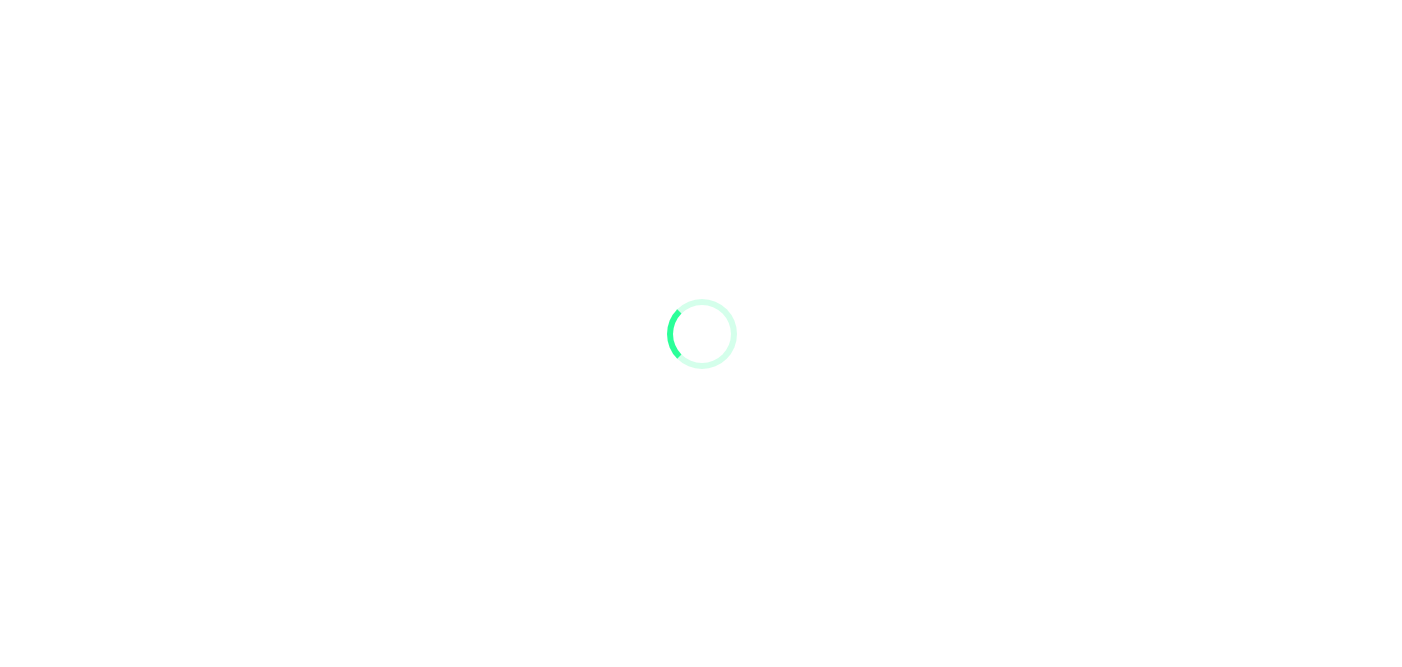 scroll, scrollTop: 0, scrollLeft: 0, axis: both 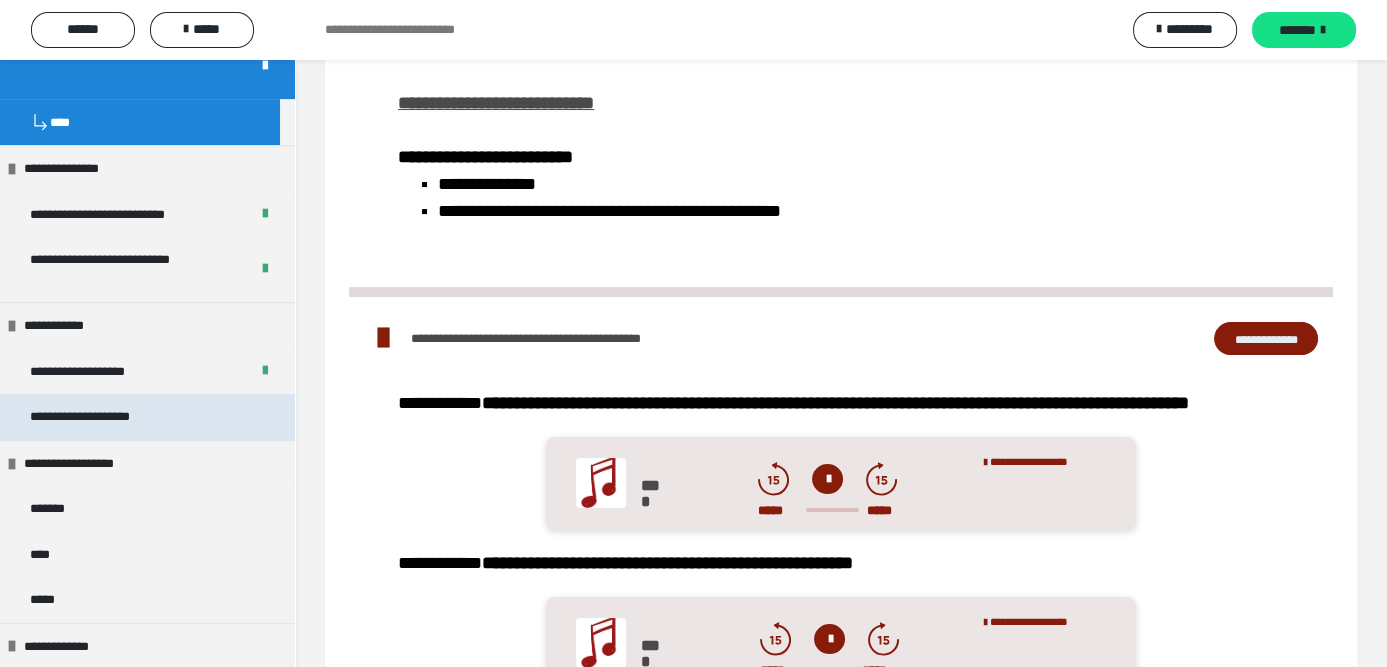 click on "**********" at bounding box center (147, 416) 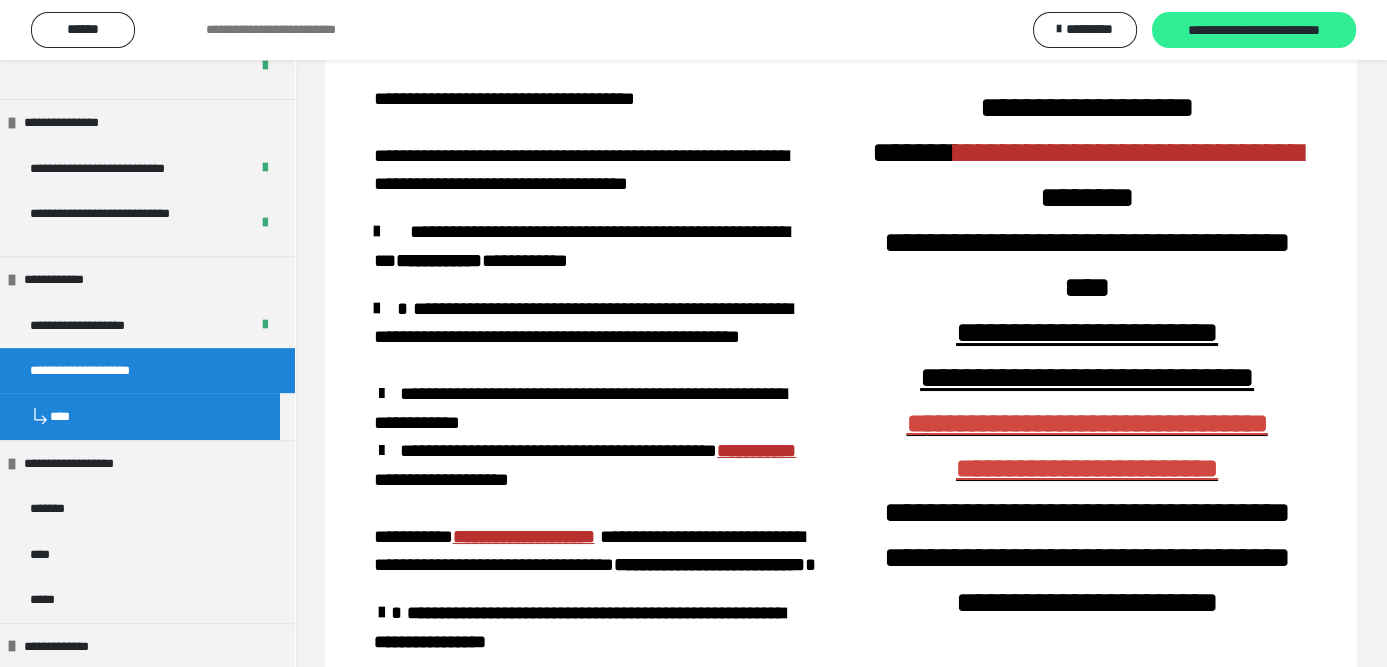 click on "**********" at bounding box center [1254, 31] 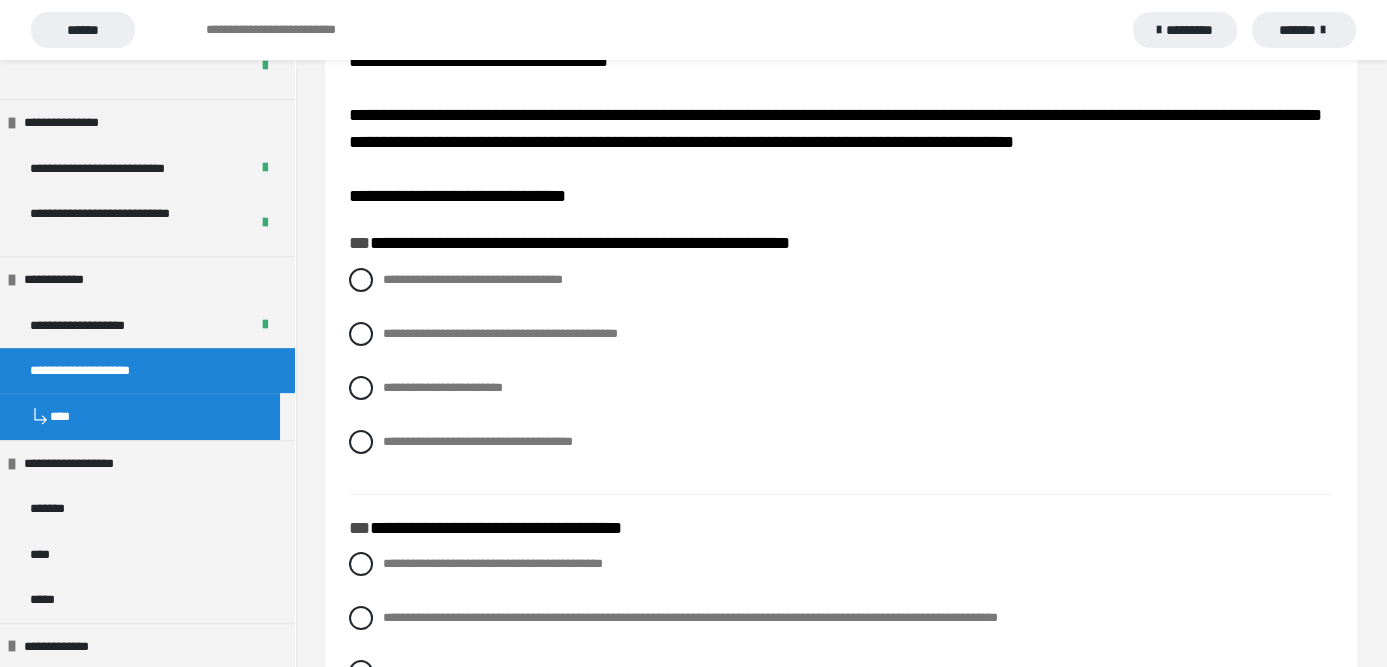 scroll, scrollTop: 100, scrollLeft: 0, axis: vertical 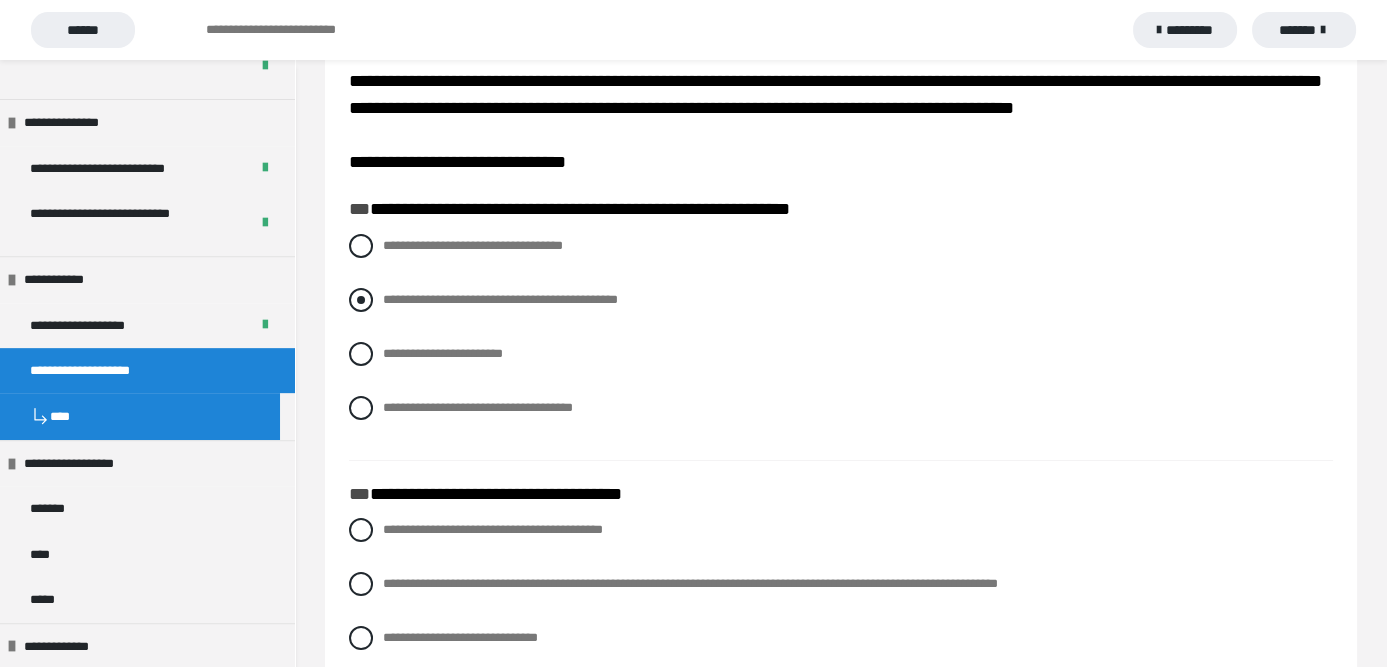click at bounding box center (361, 300) 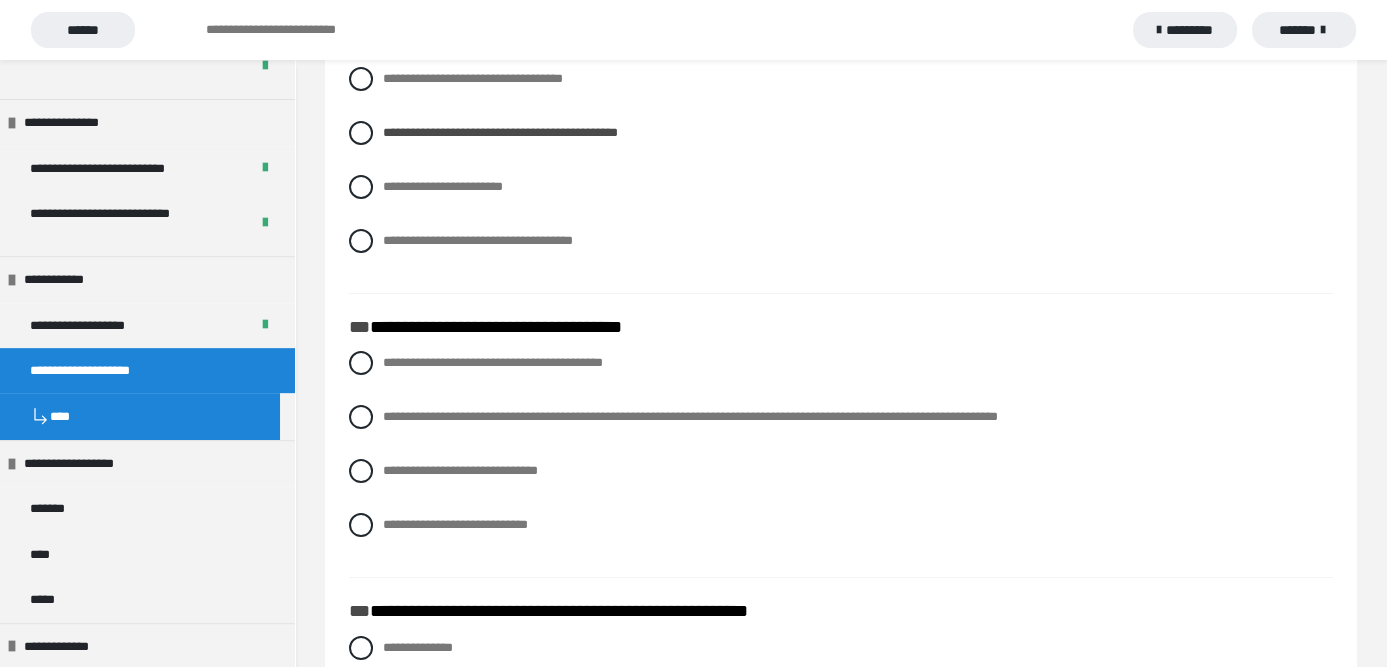 scroll, scrollTop: 300, scrollLeft: 0, axis: vertical 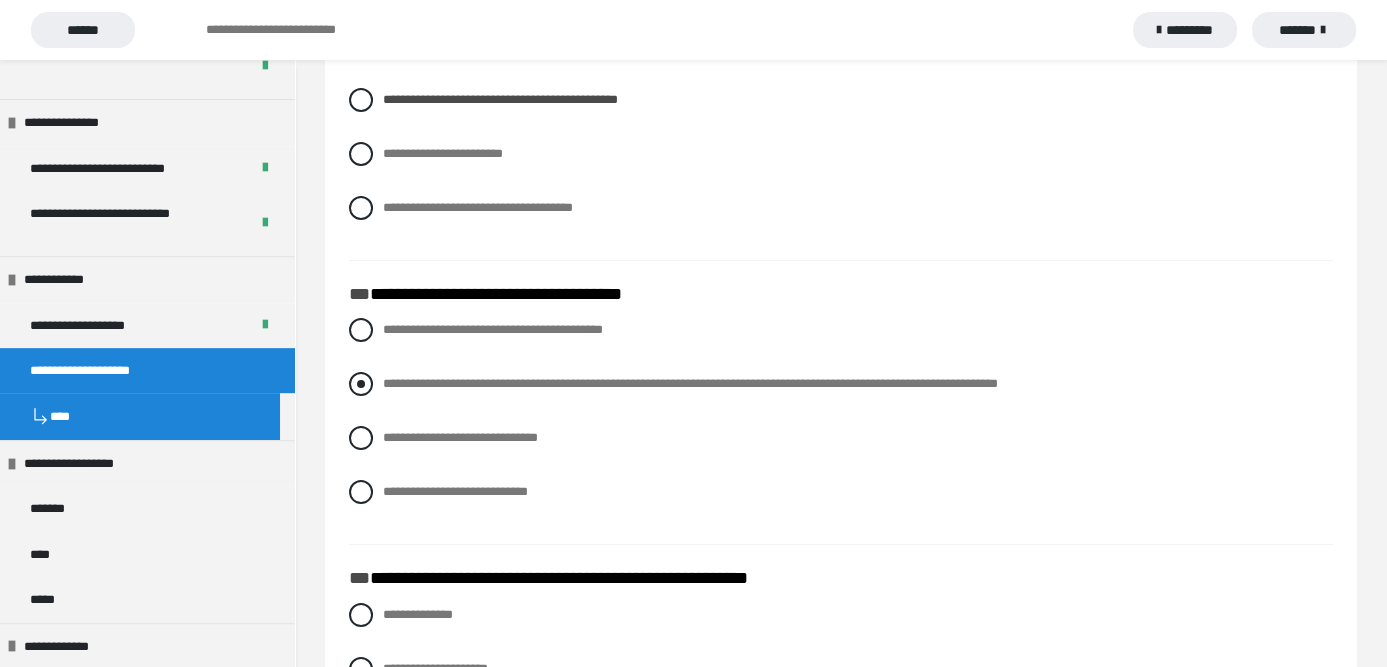 click at bounding box center (361, 384) 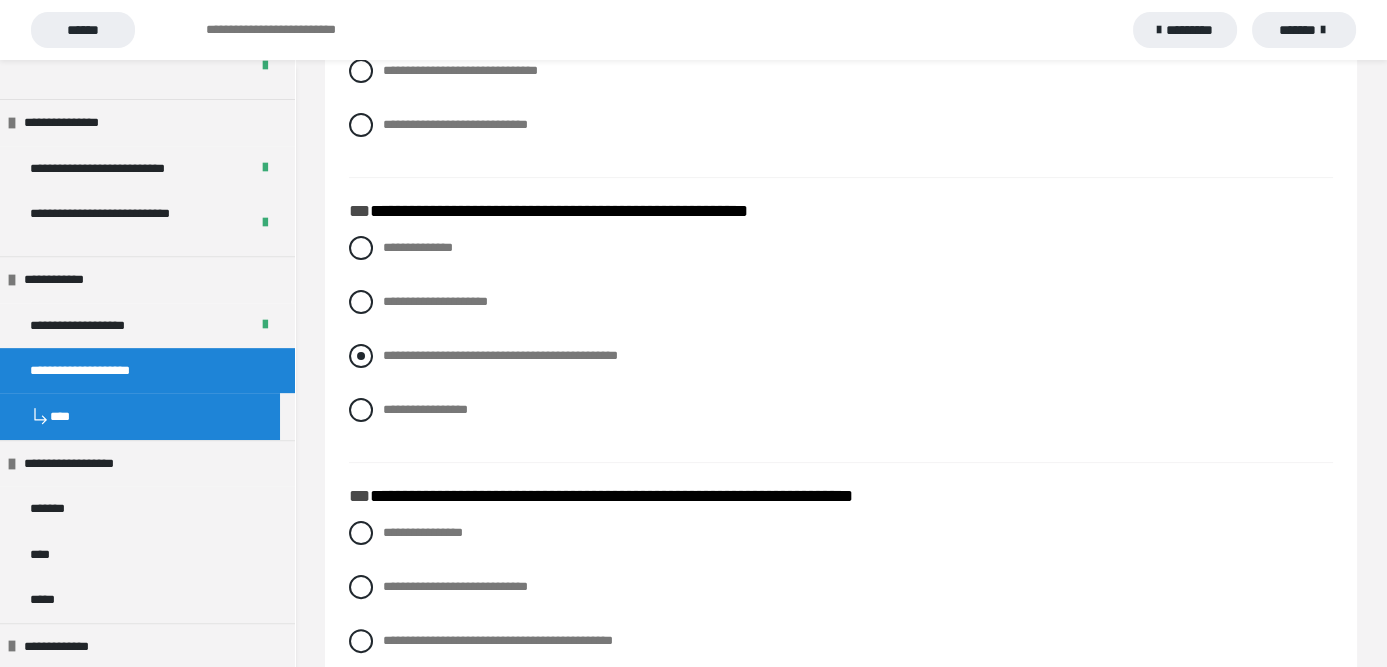 scroll, scrollTop: 700, scrollLeft: 0, axis: vertical 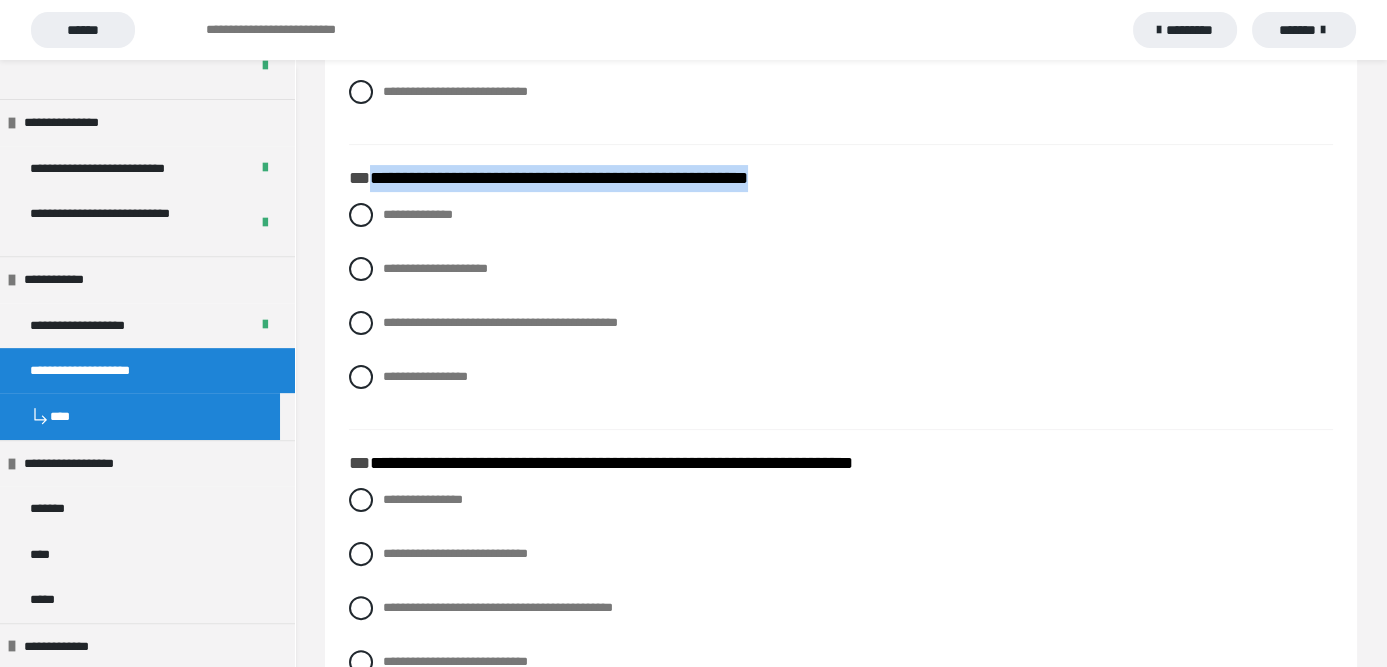 drag, startPoint x: 843, startPoint y: 215, endPoint x: 362, endPoint y: 207, distance: 481.06653 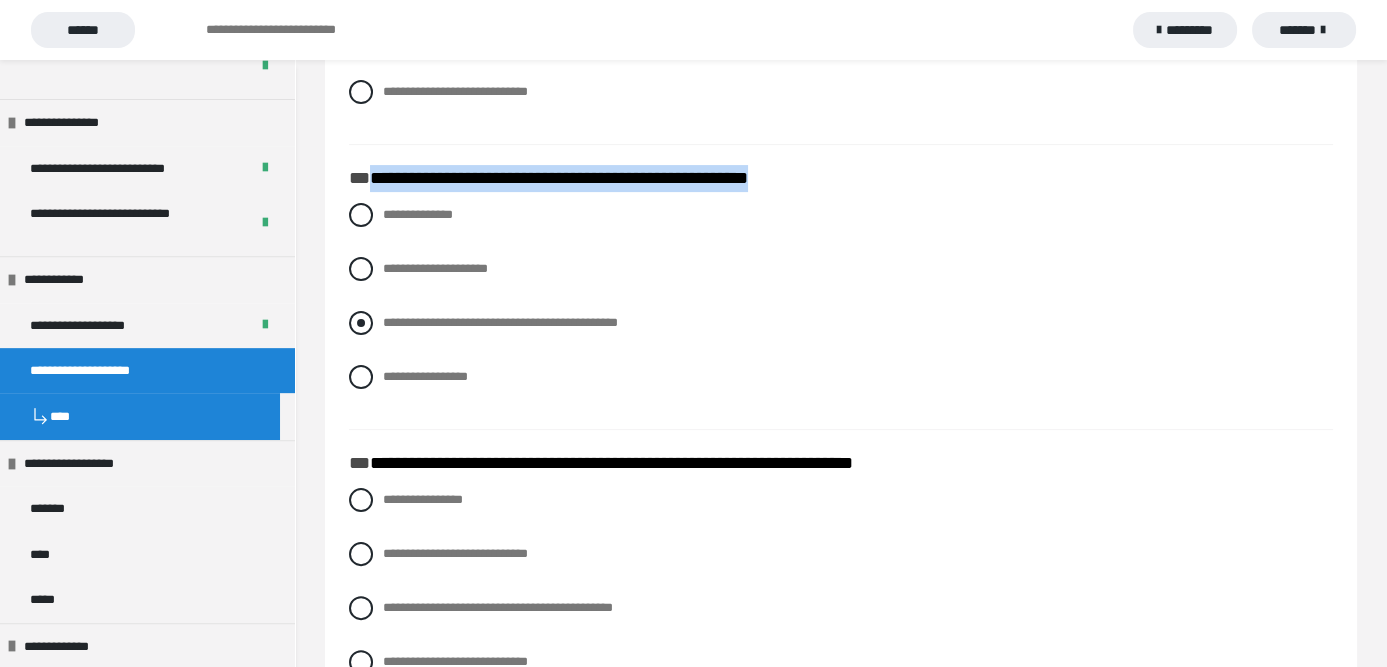 click at bounding box center (361, 323) 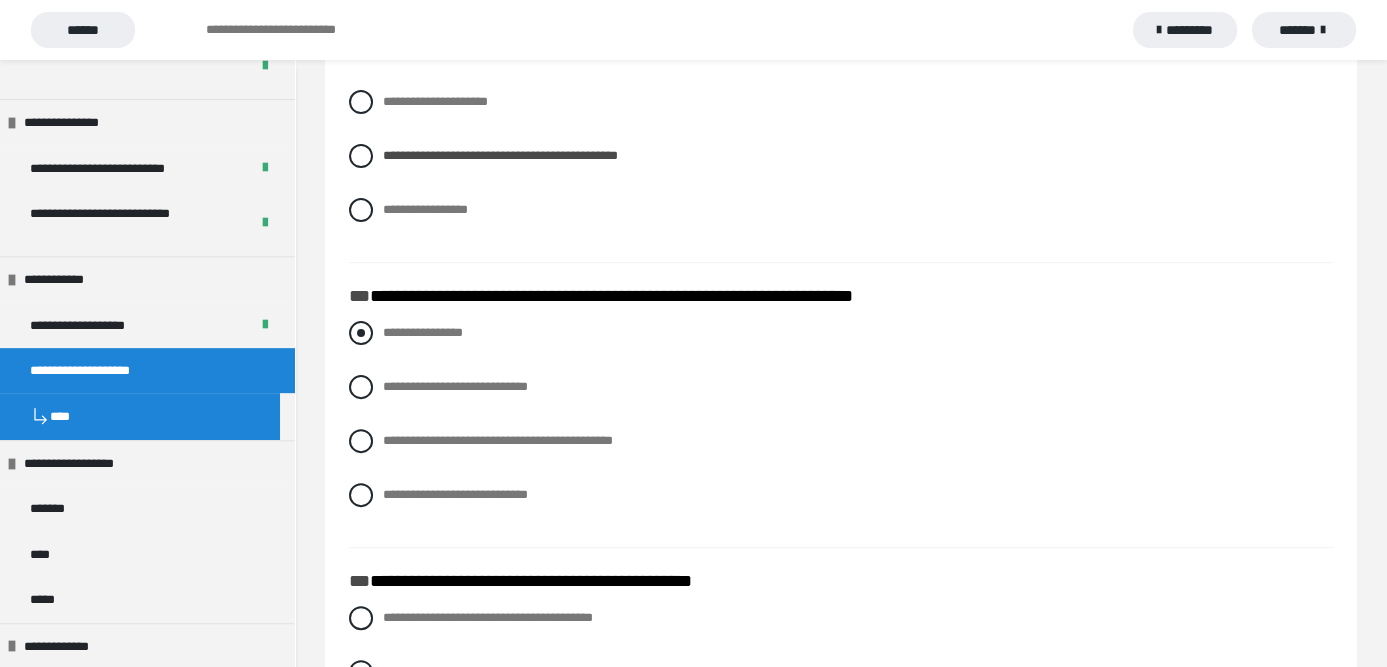 scroll, scrollTop: 900, scrollLeft: 0, axis: vertical 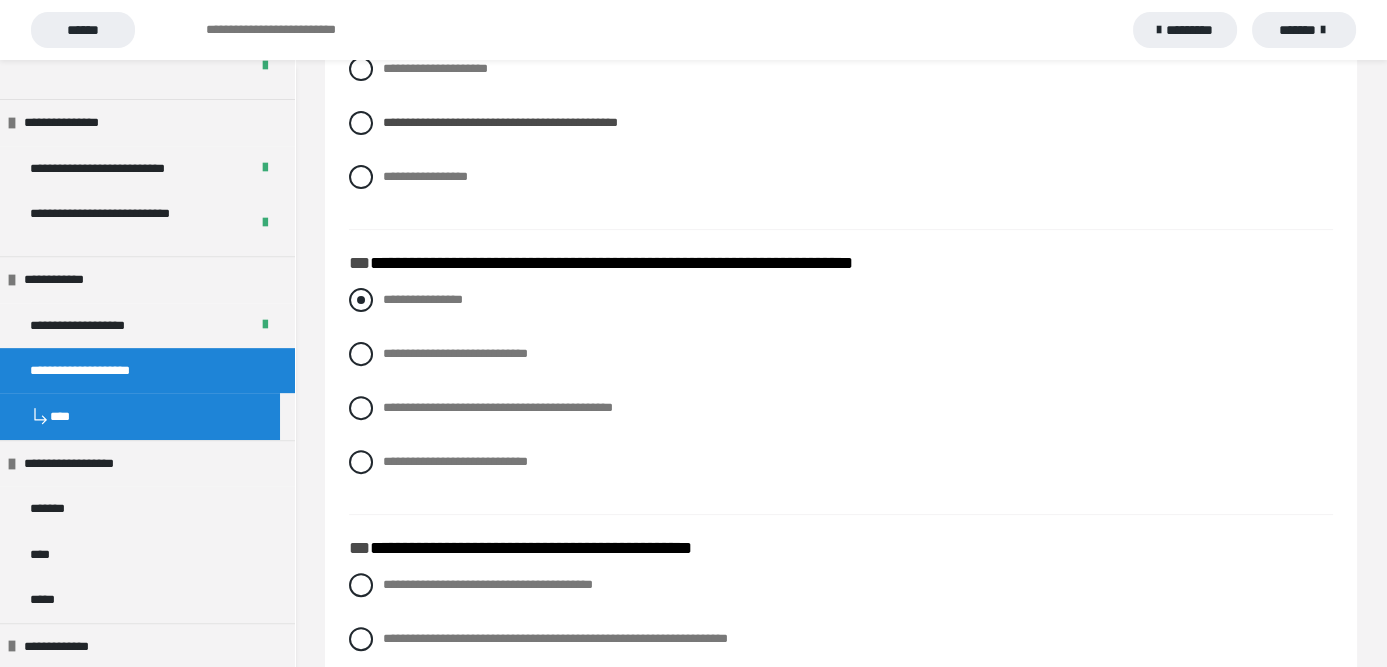 click at bounding box center (361, 300) 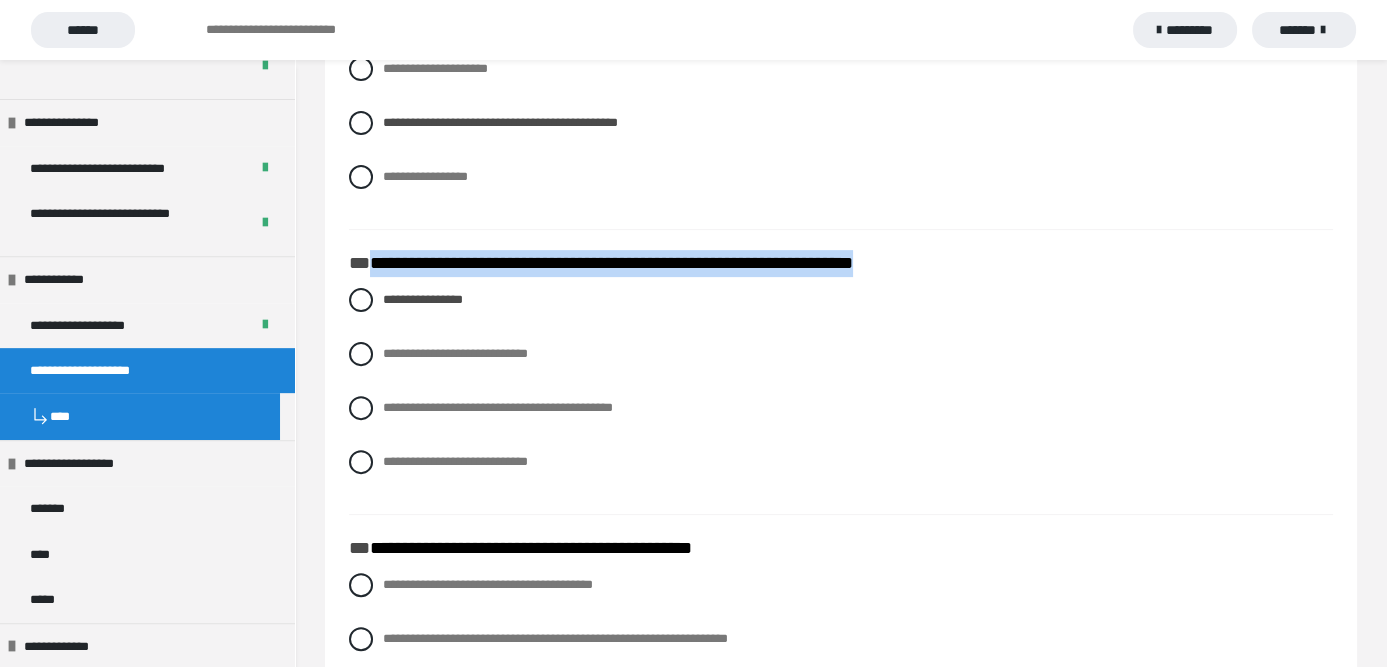 drag, startPoint x: 963, startPoint y: 297, endPoint x: 367, endPoint y: 302, distance: 596.021 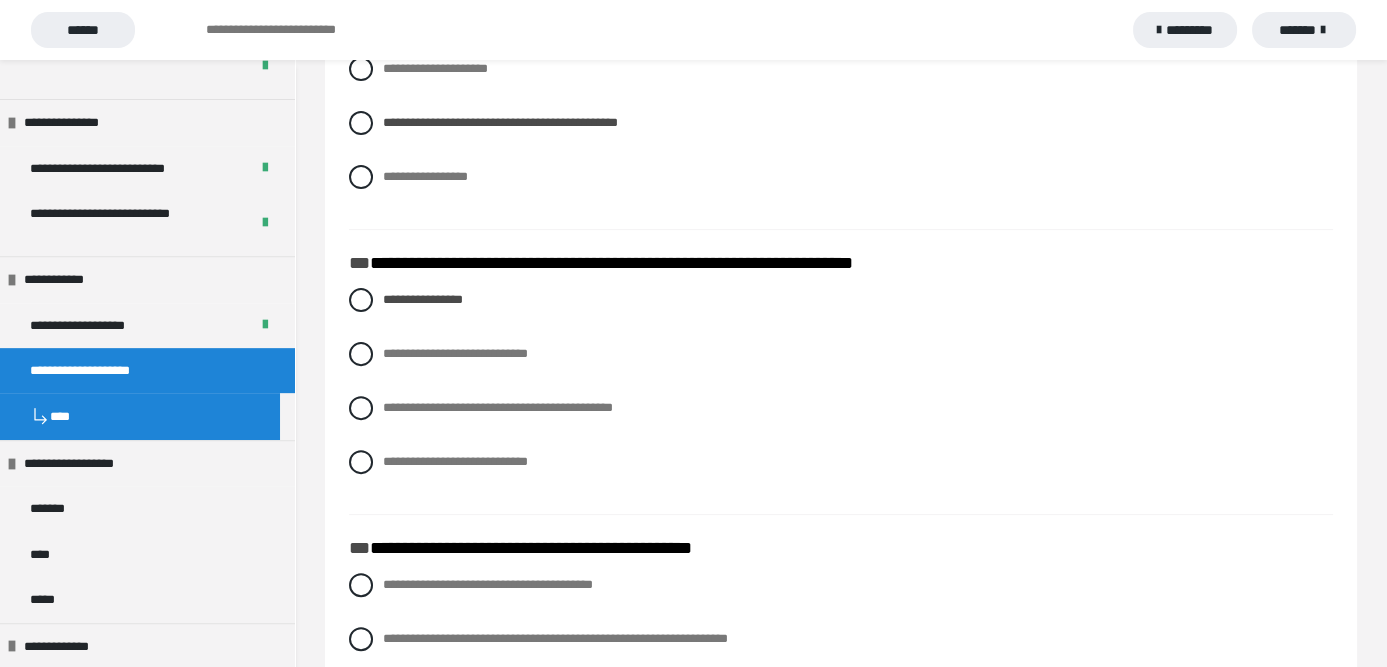 click on "**********" at bounding box center [841, 396] 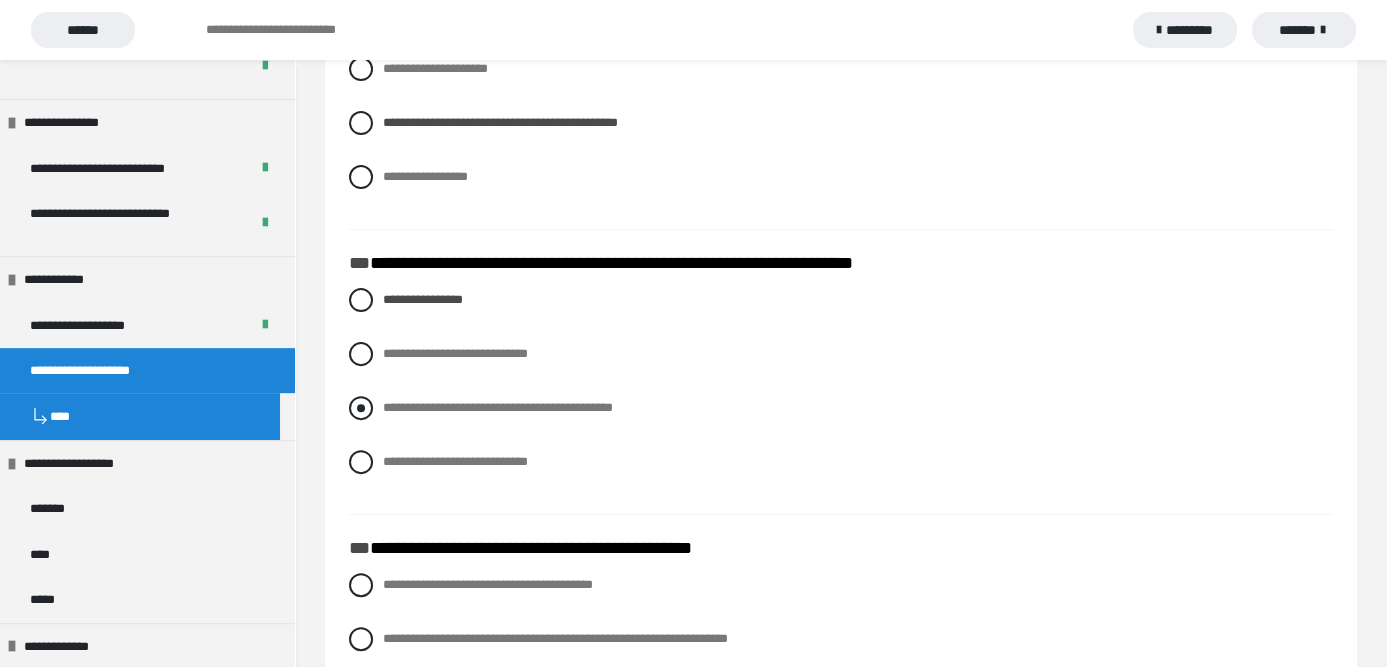 click at bounding box center (361, 408) 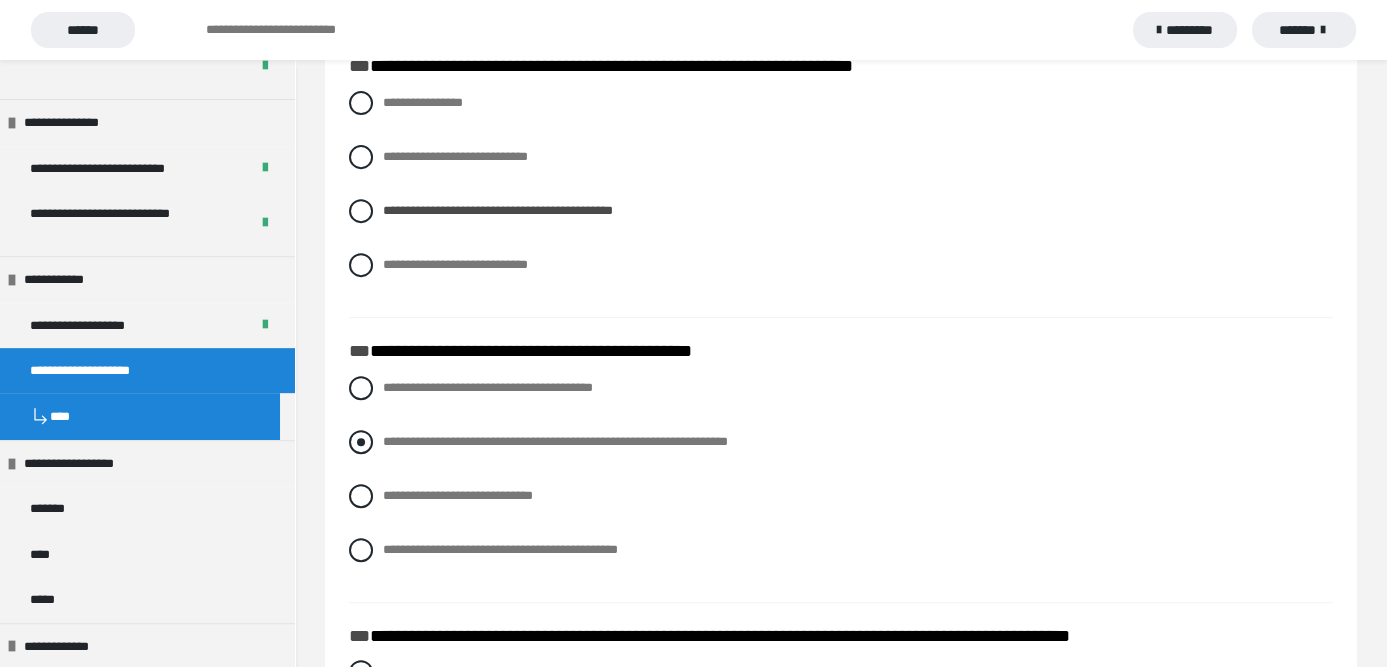 scroll, scrollTop: 1200, scrollLeft: 0, axis: vertical 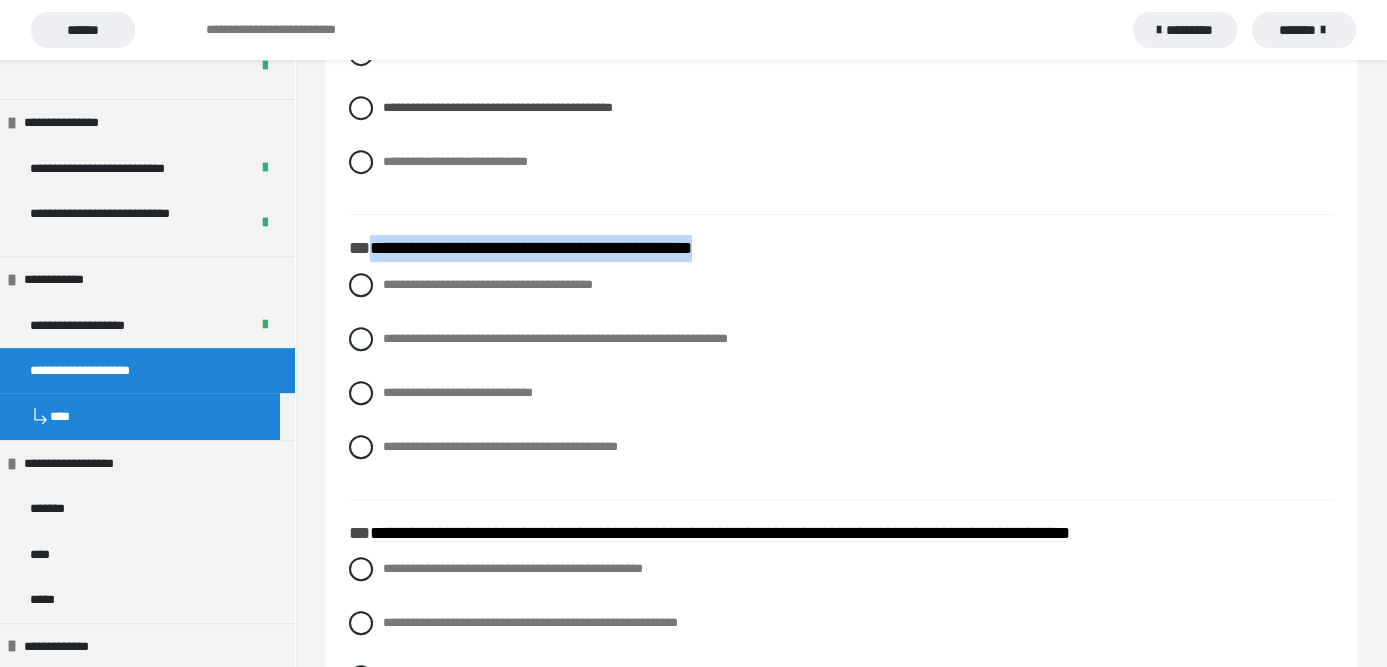 drag, startPoint x: 759, startPoint y: 270, endPoint x: 366, endPoint y: 275, distance: 393.0318 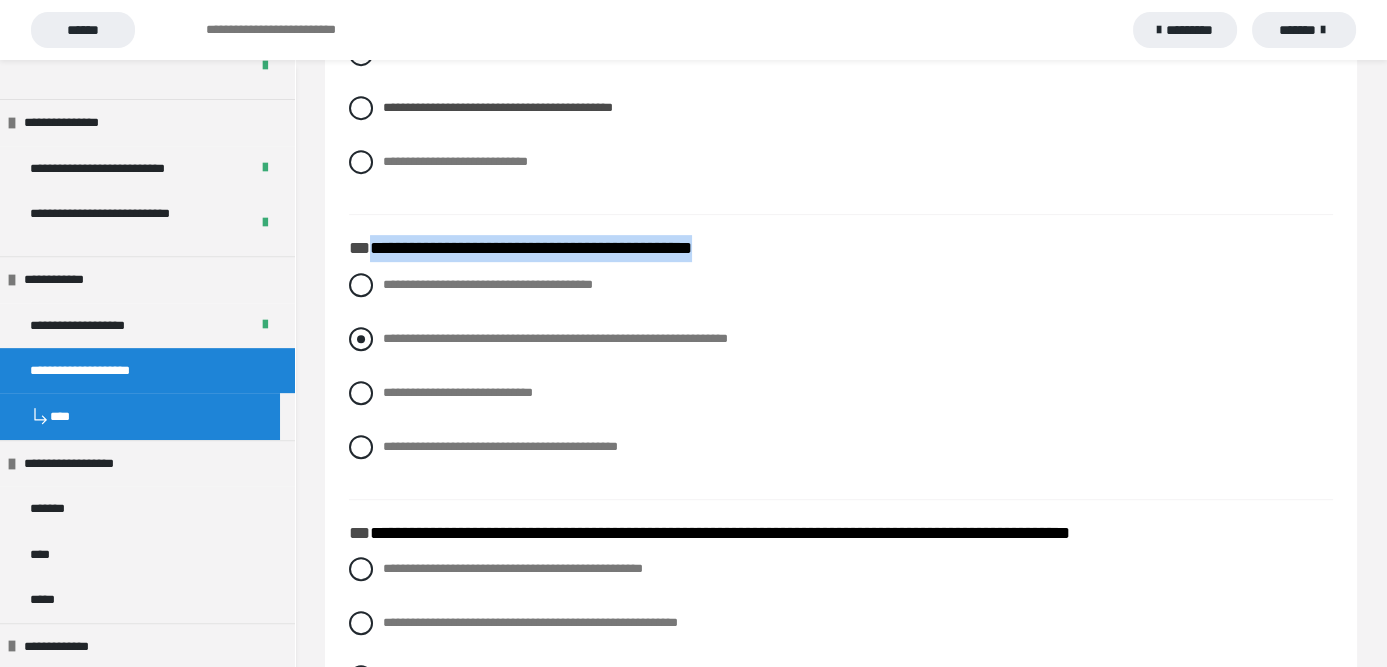 click at bounding box center (361, 339) 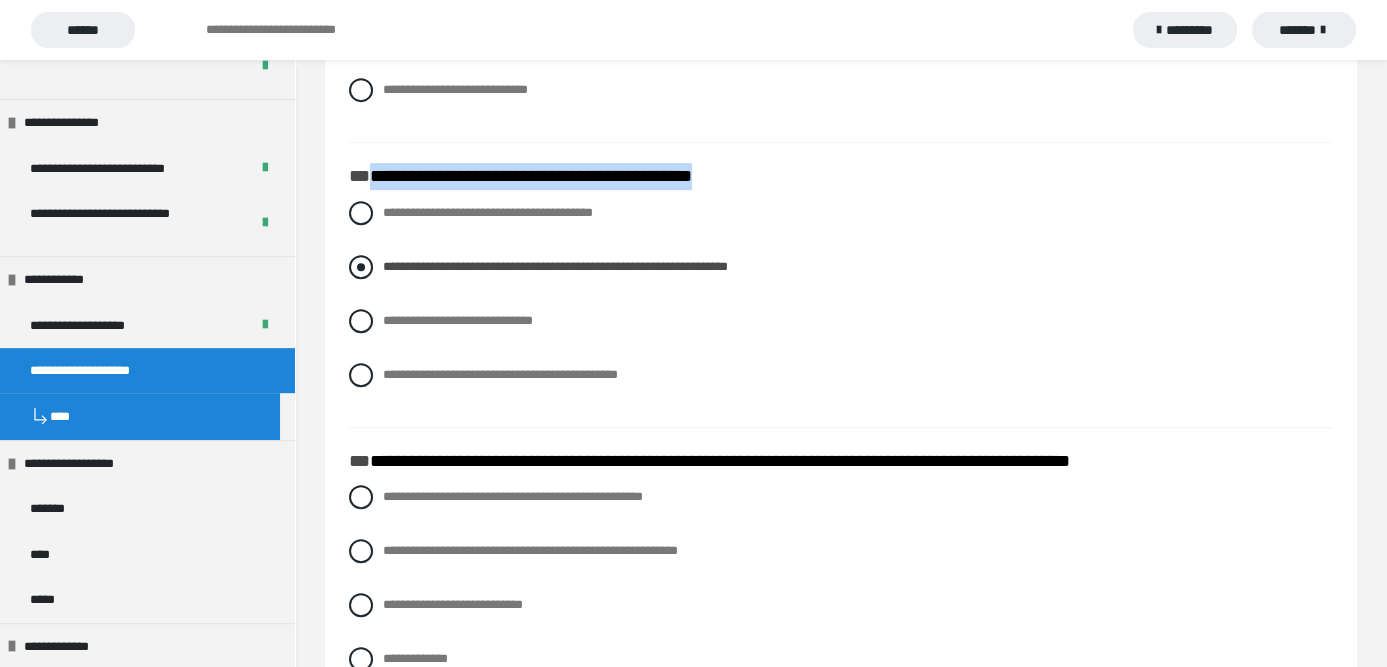 scroll, scrollTop: 1400, scrollLeft: 0, axis: vertical 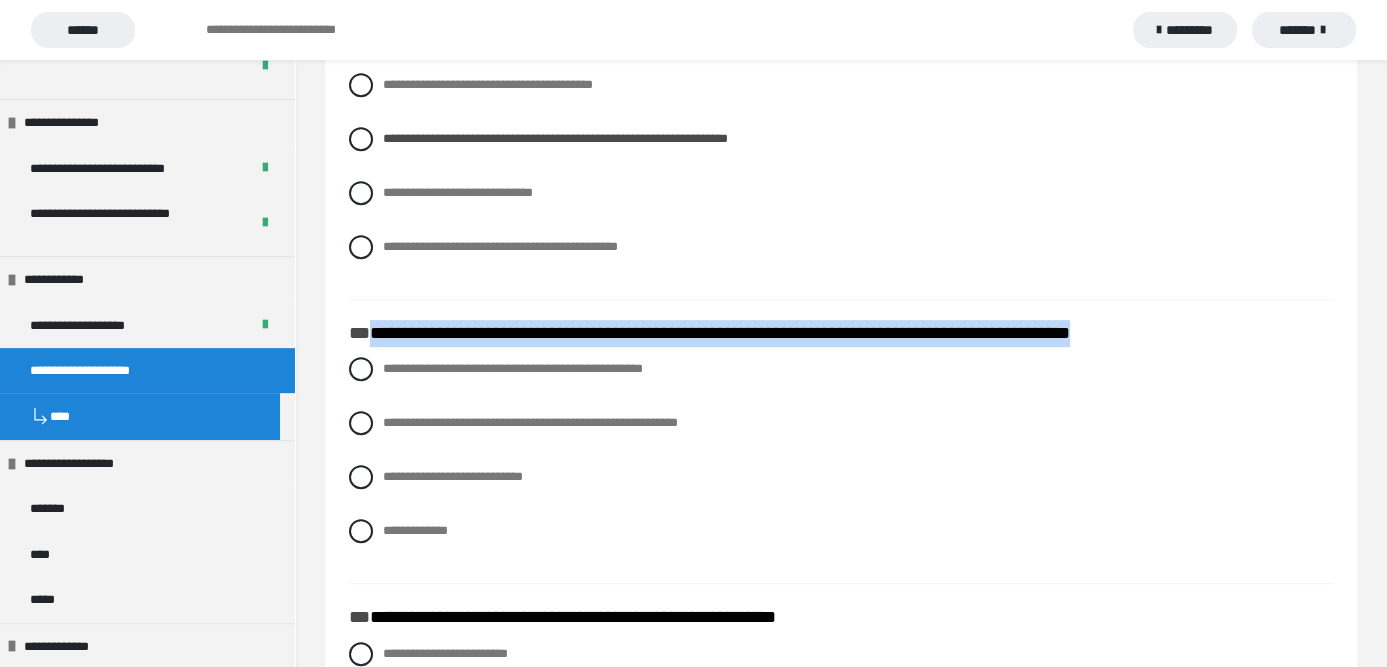 drag, startPoint x: 1208, startPoint y: 360, endPoint x: 381, endPoint y: 350, distance: 827.0605 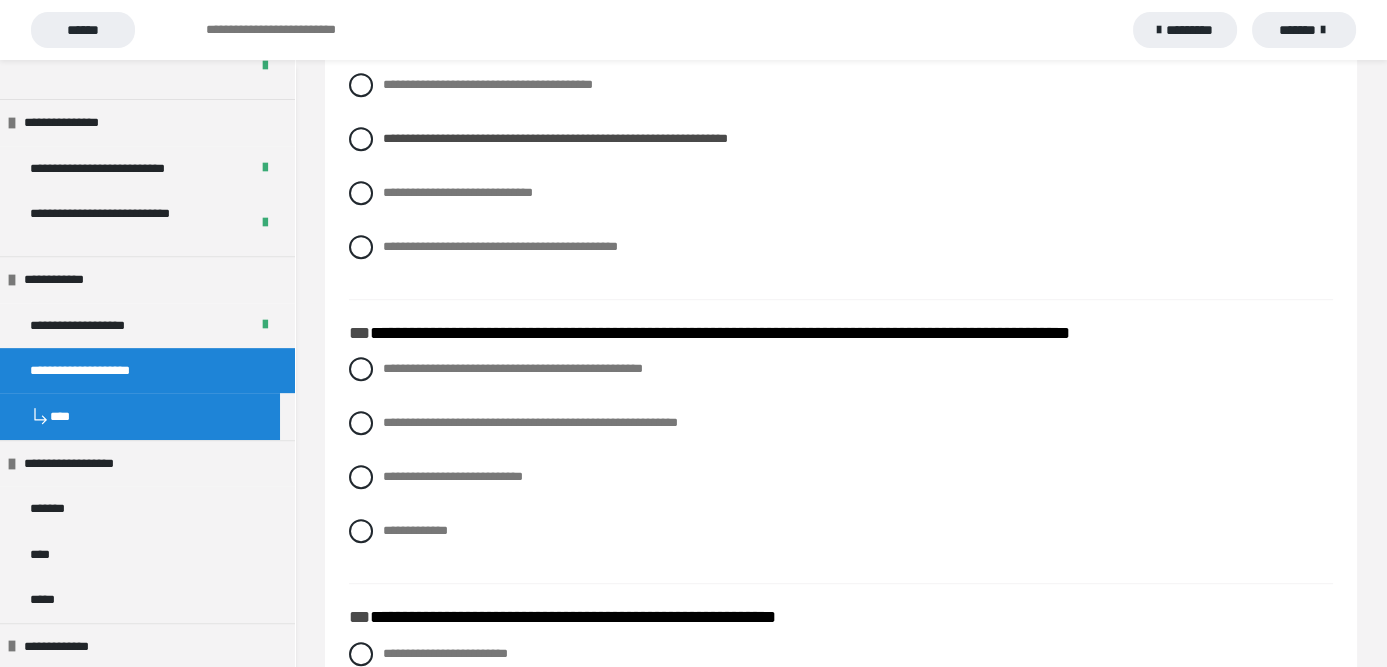 scroll, scrollTop: 1500, scrollLeft: 0, axis: vertical 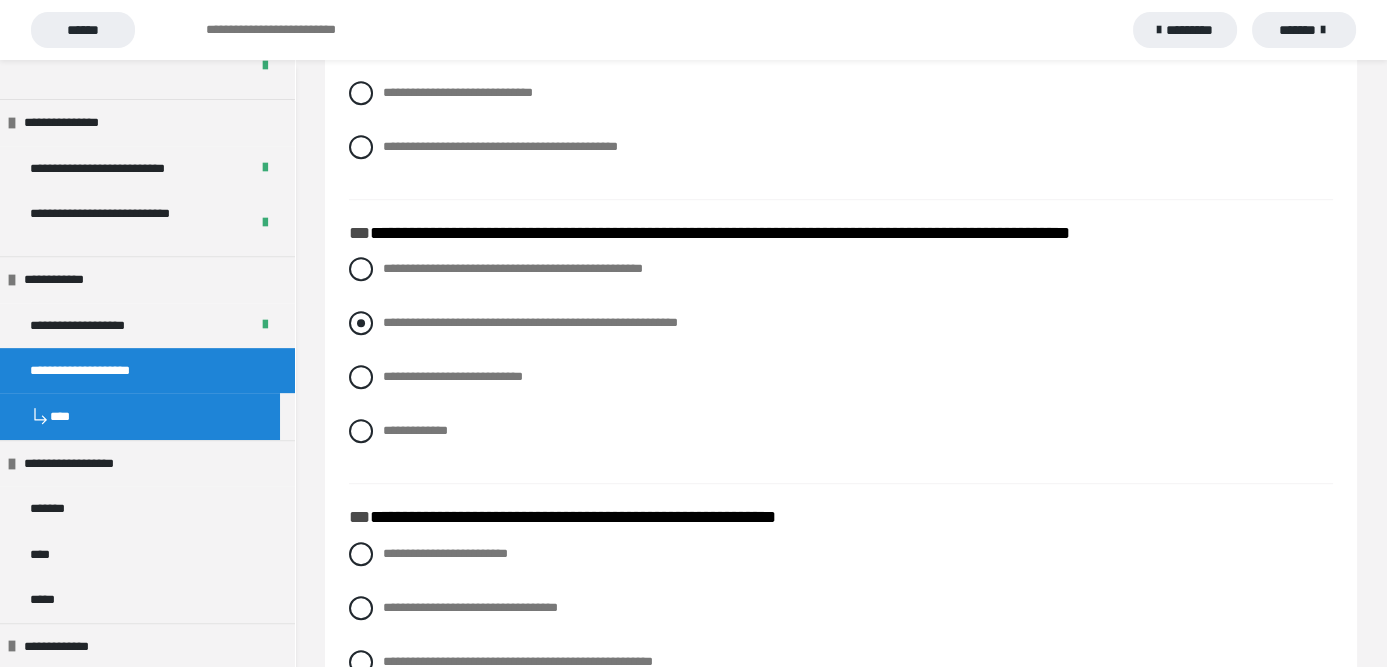 click at bounding box center [361, 323] 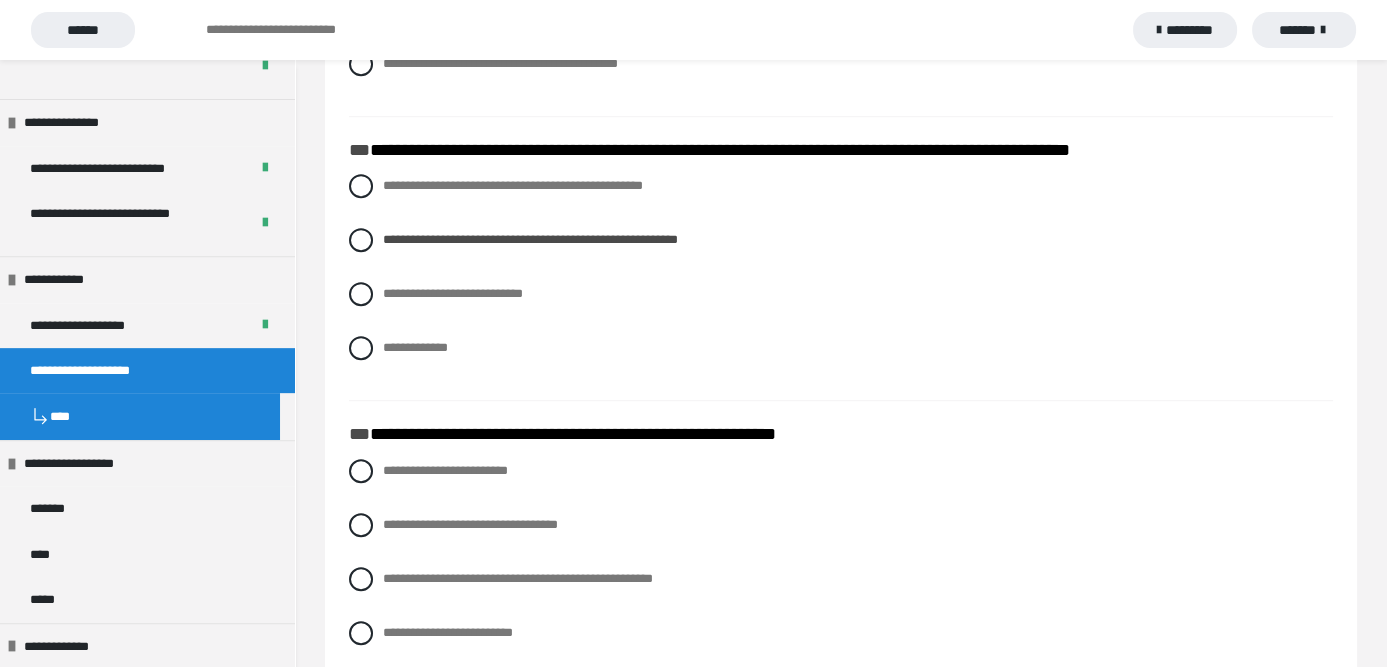 scroll, scrollTop: 1700, scrollLeft: 0, axis: vertical 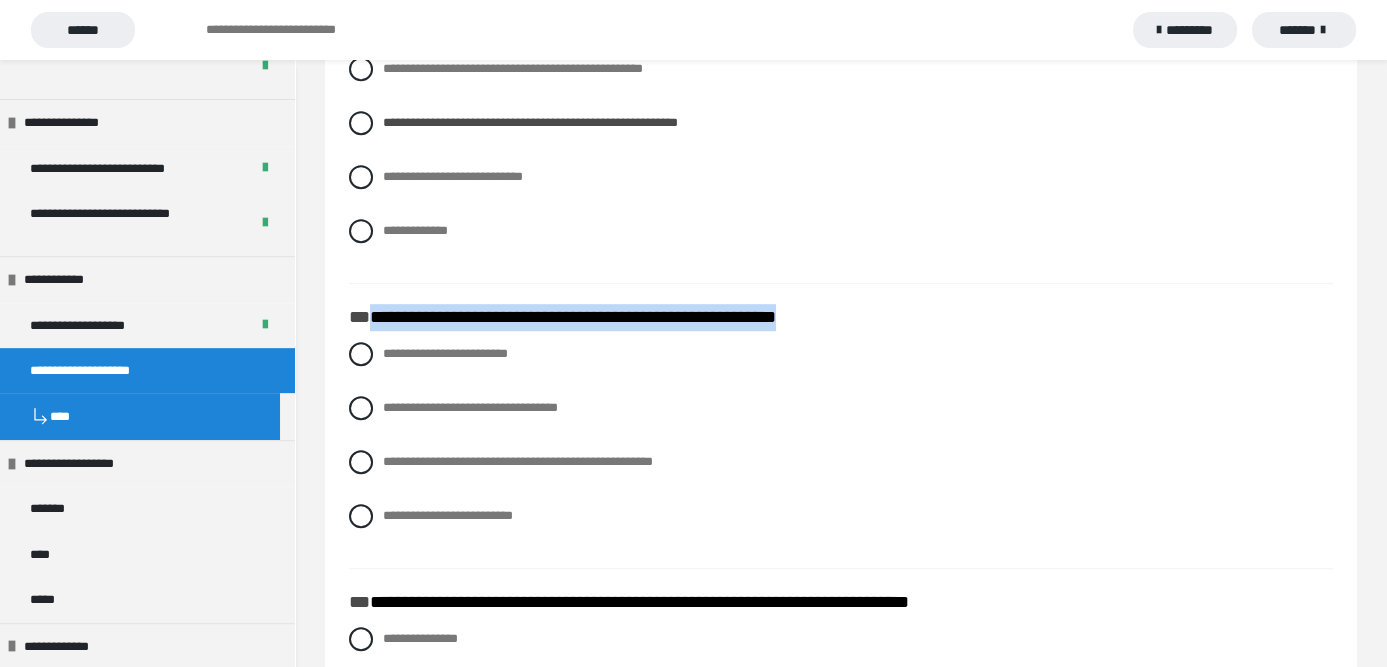 drag, startPoint x: 885, startPoint y: 342, endPoint x: 365, endPoint y: 340, distance: 520.00385 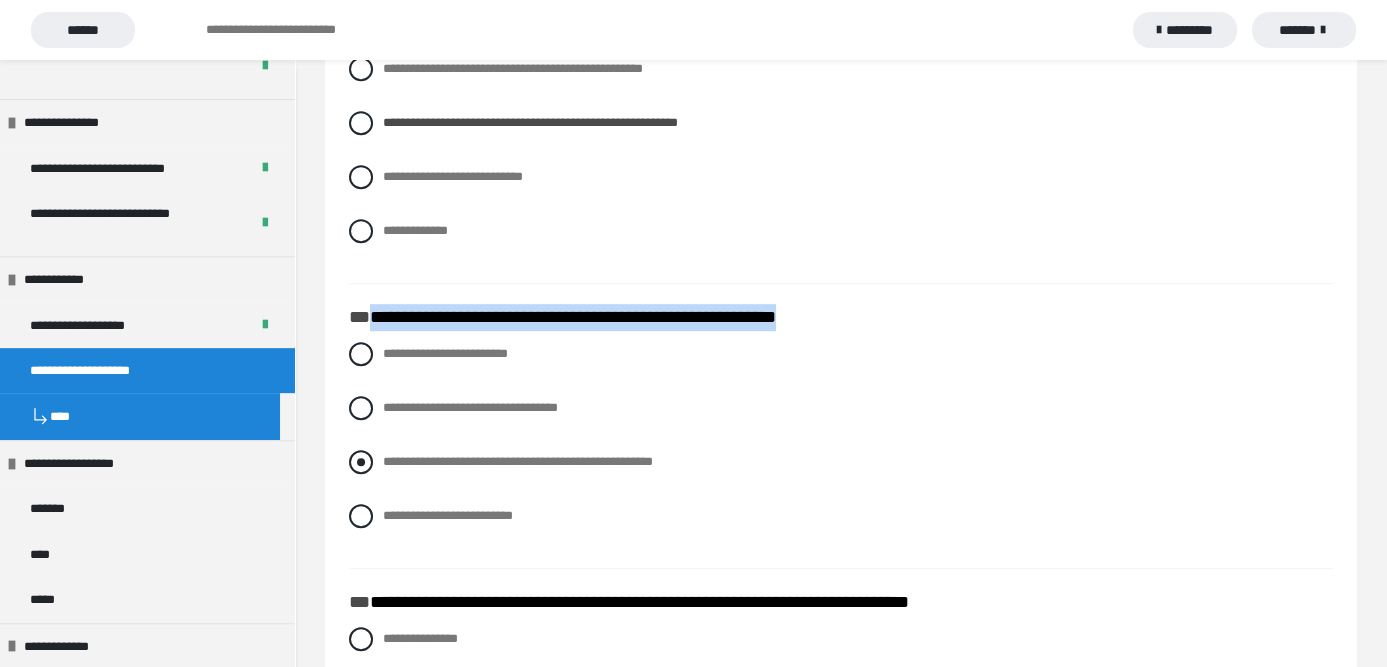 click at bounding box center (361, 462) 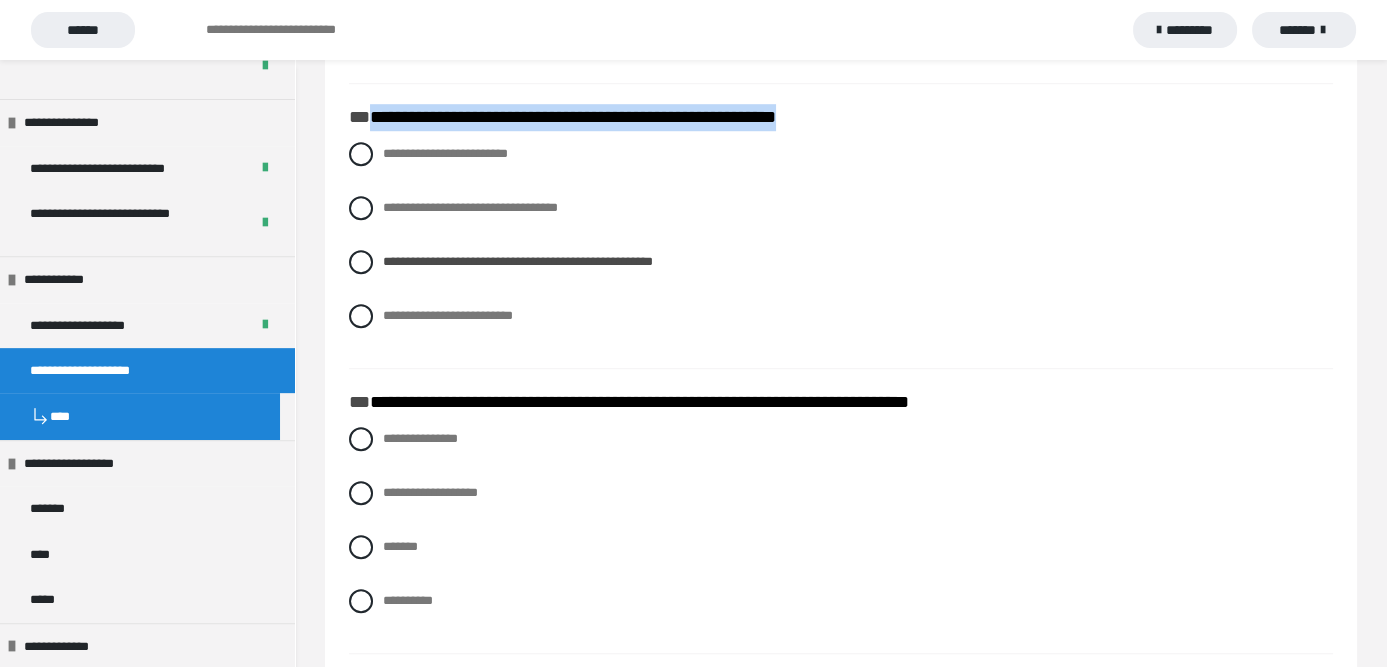 scroll, scrollTop: 2000, scrollLeft: 0, axis: vertical 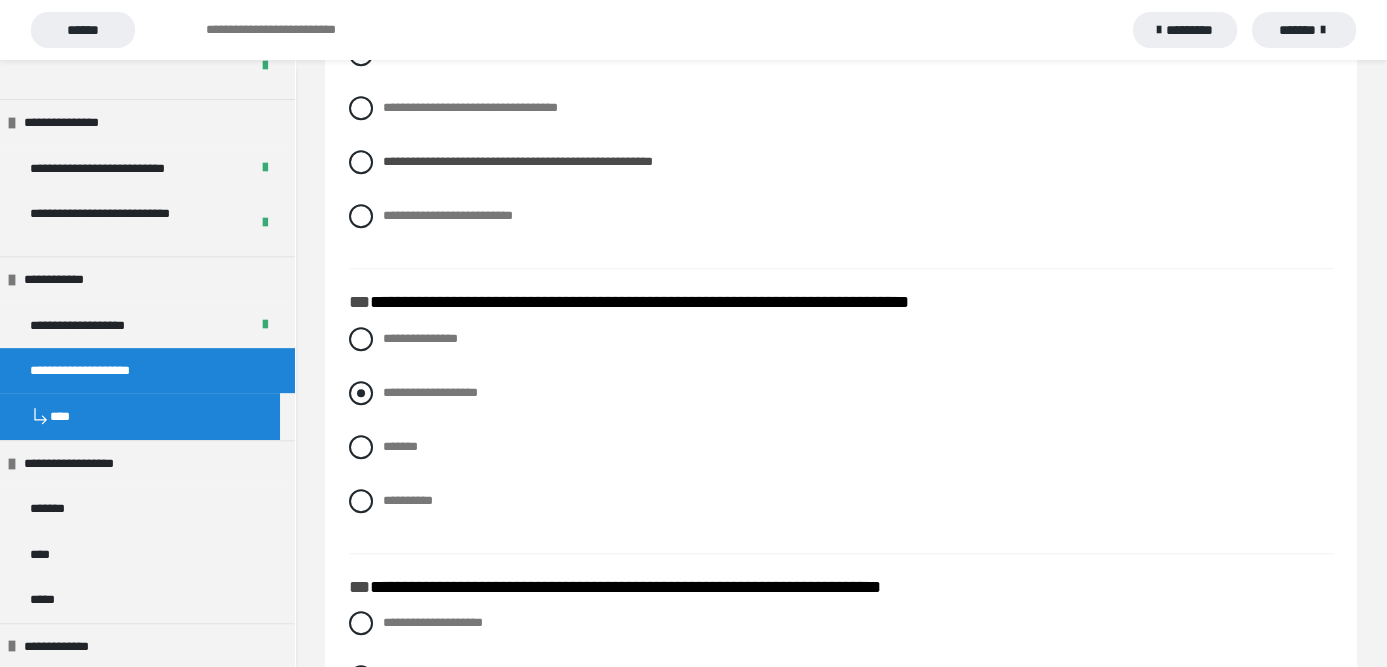 click at bounding box center [361, 393] 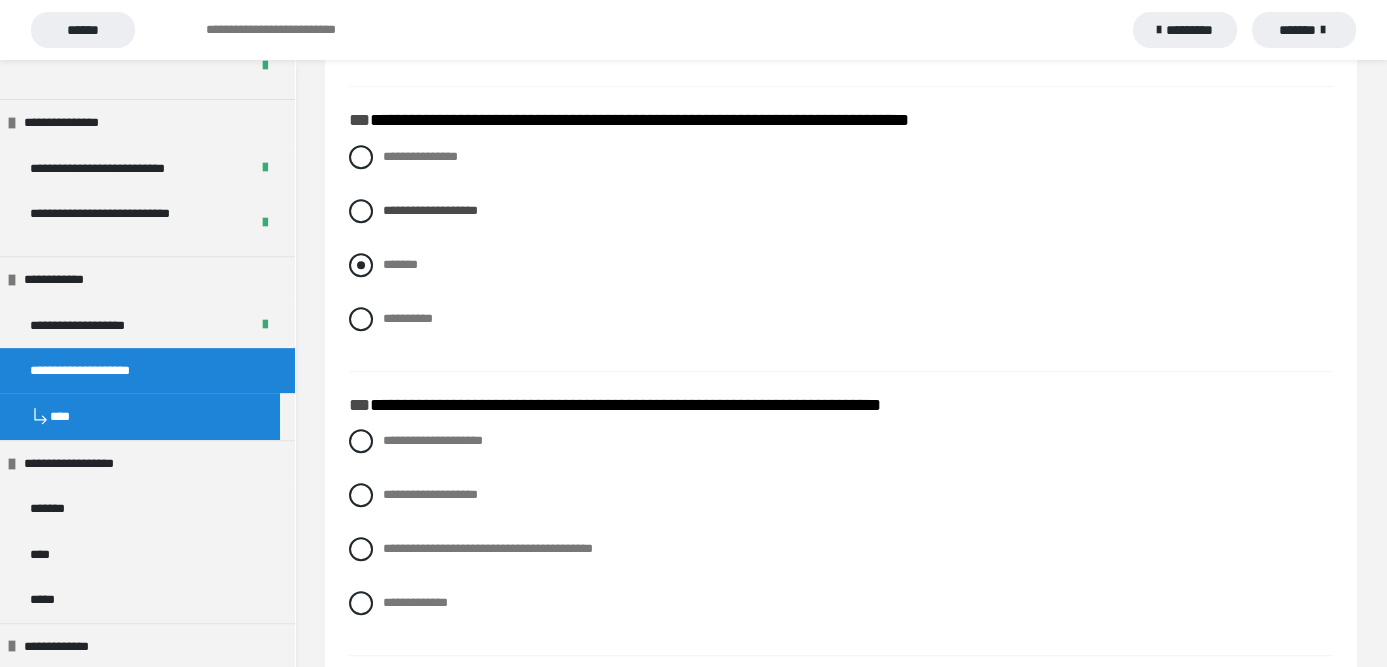 scroll, scrollTop: 2200, scrollLeft: 0, axis: vertical 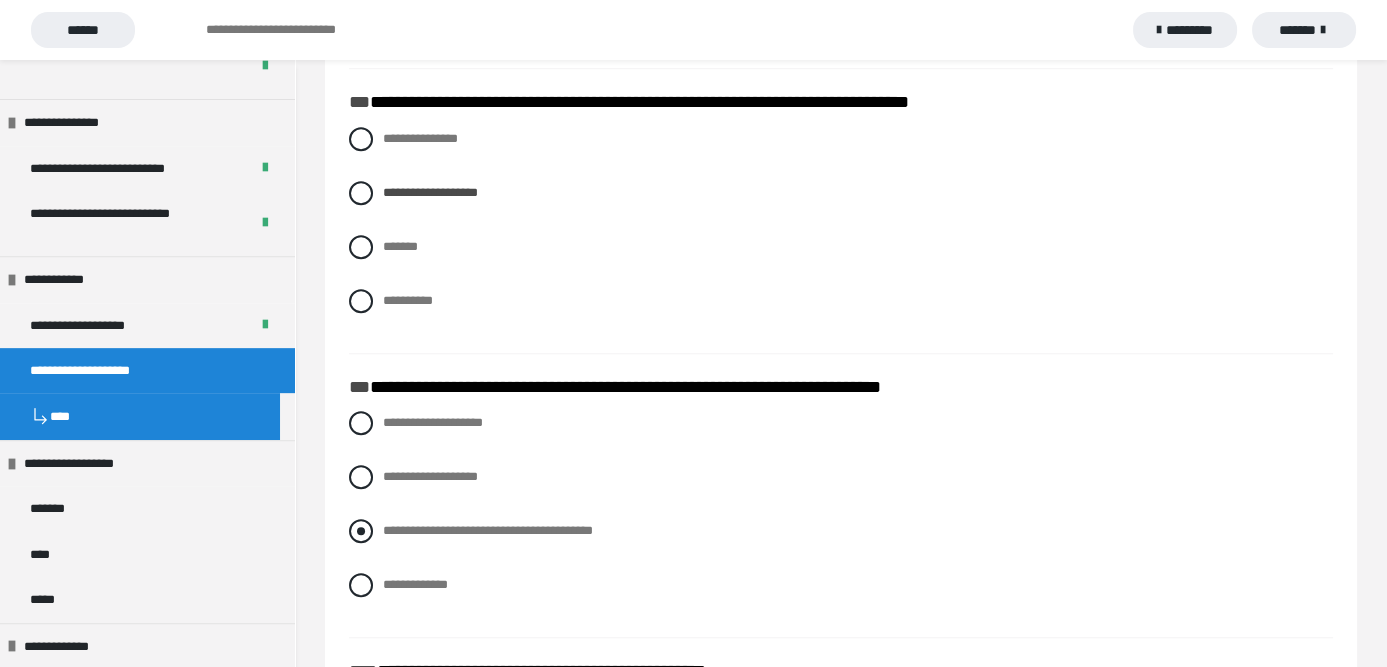 click at bounding box center (361, 531) 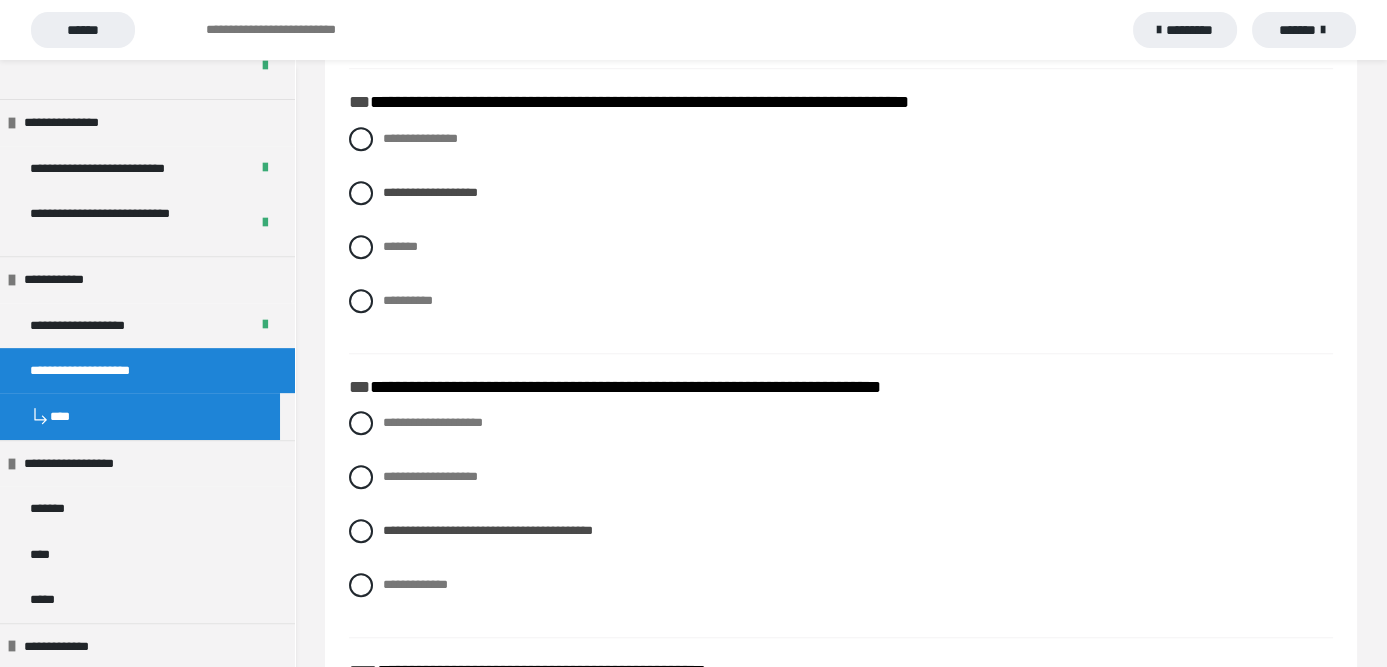 click on "**********" at bounding box center [580, -1891] 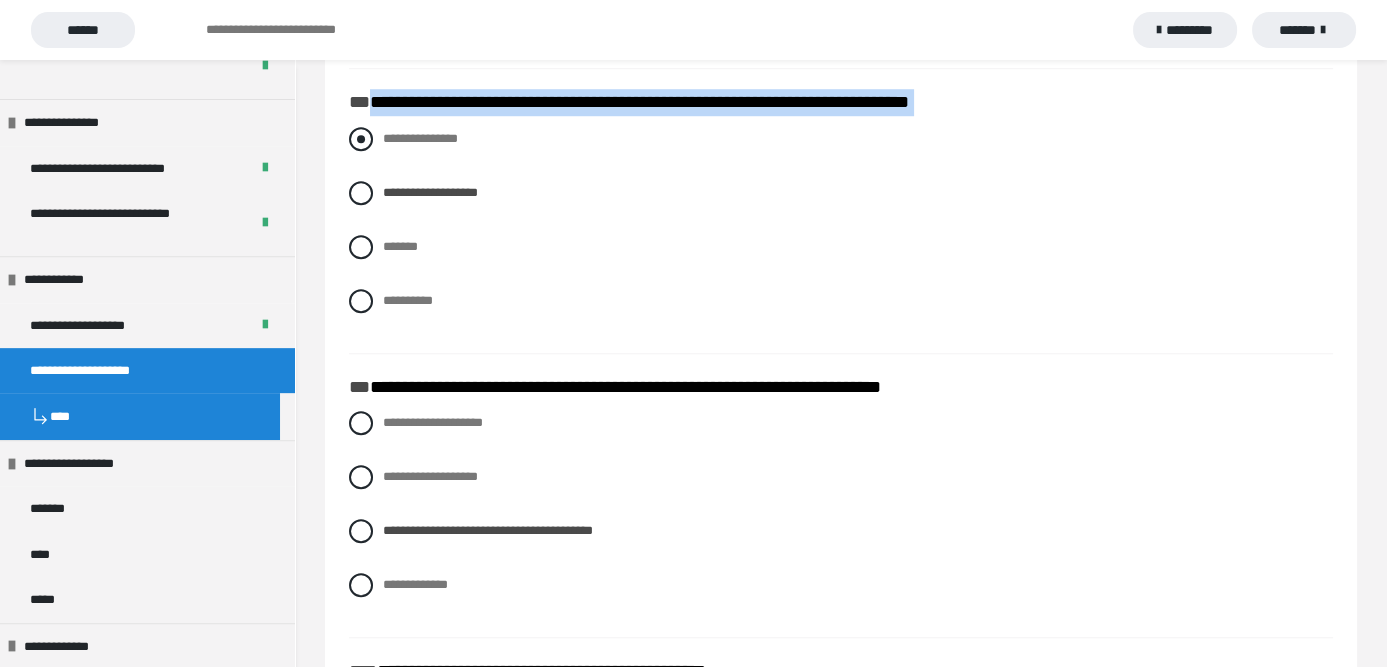 drag, startPoint x: 369, startPoint y: 133, endPoint x: 945, endPoint y: 167, distance: 577.0026 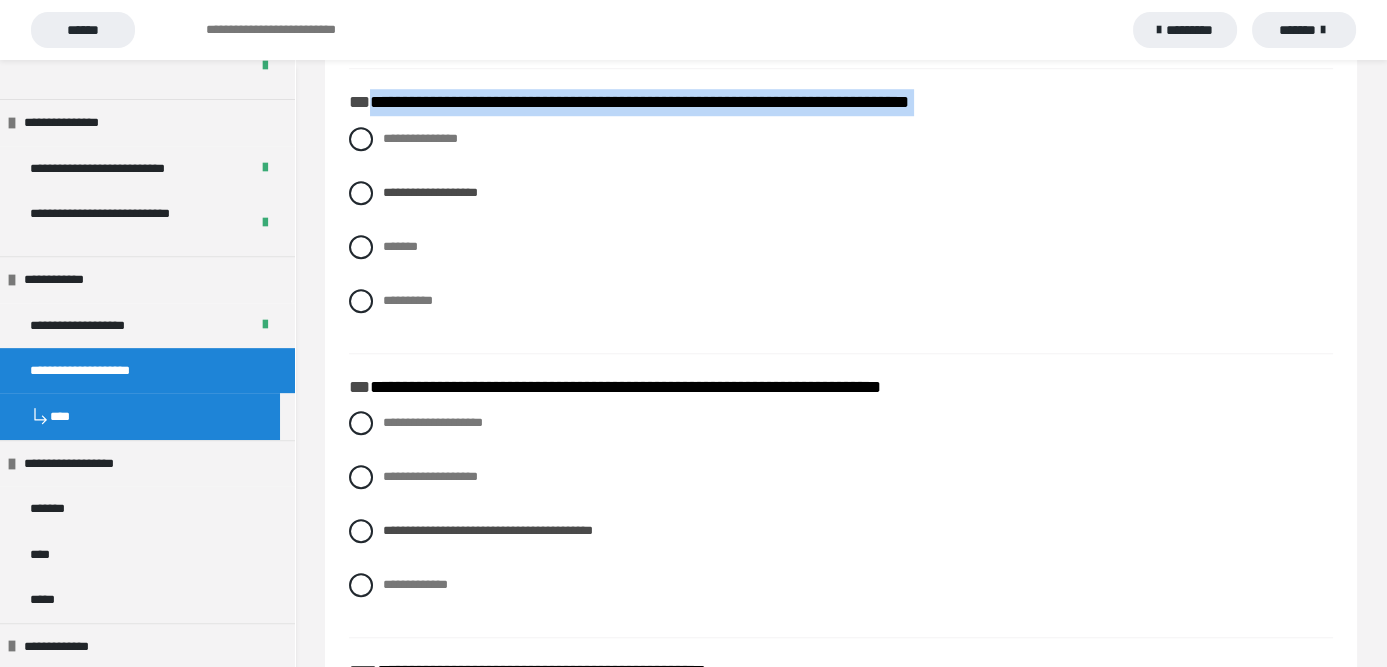 copy on "**********" 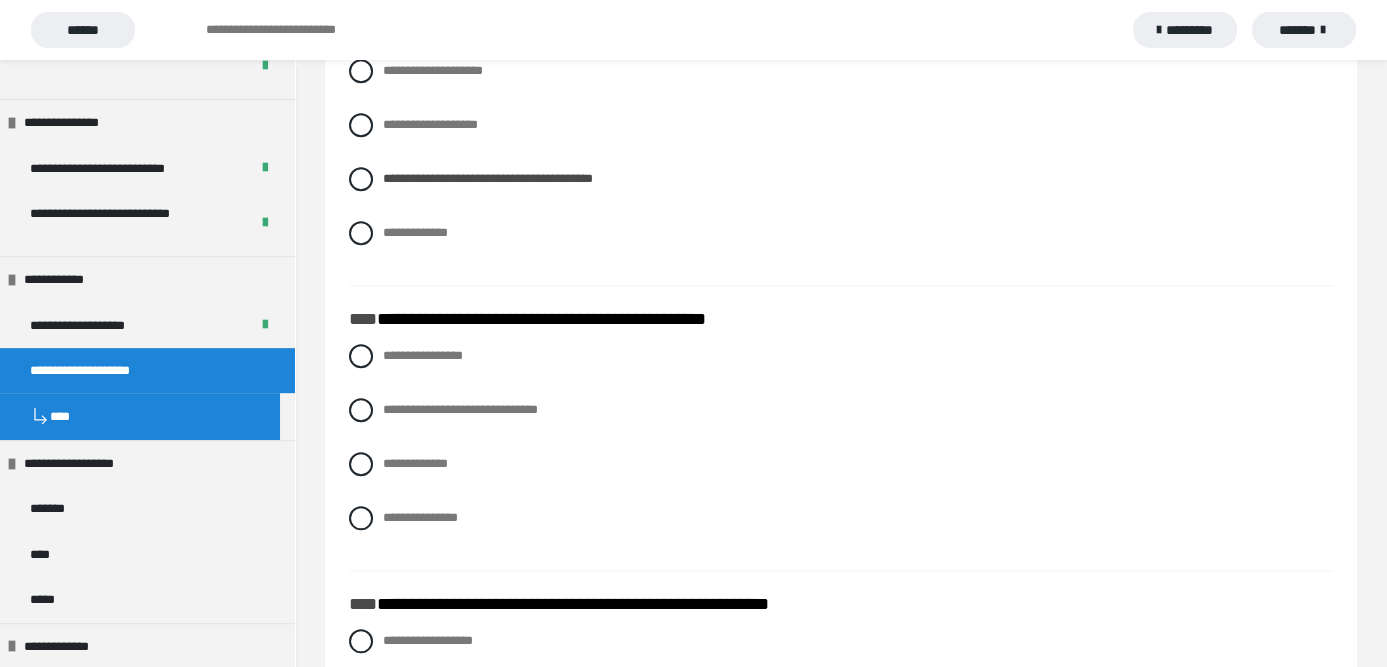 scroll, scrollTop: 2600, scrollLeft: 0, axis: vertical 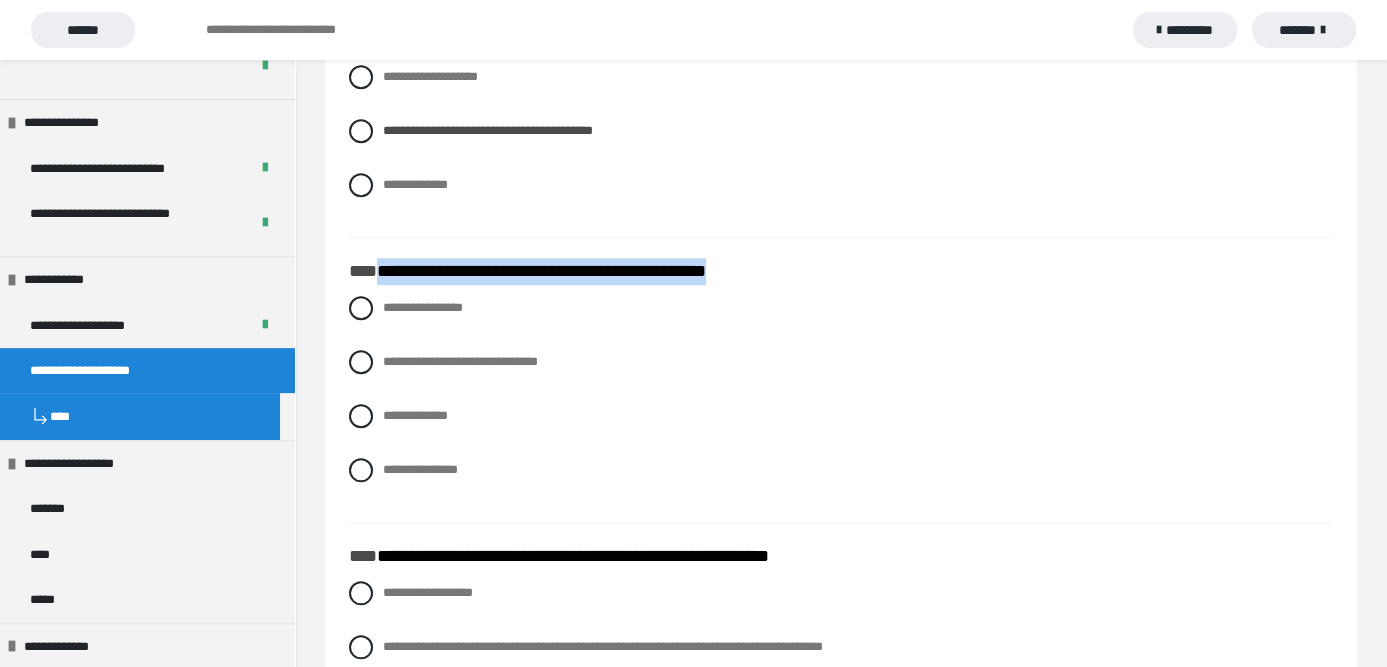 drag, startPoint x: 813, startPoint y: 293, endPoint x: 380, endPoint y: 288, distance: 433.02887 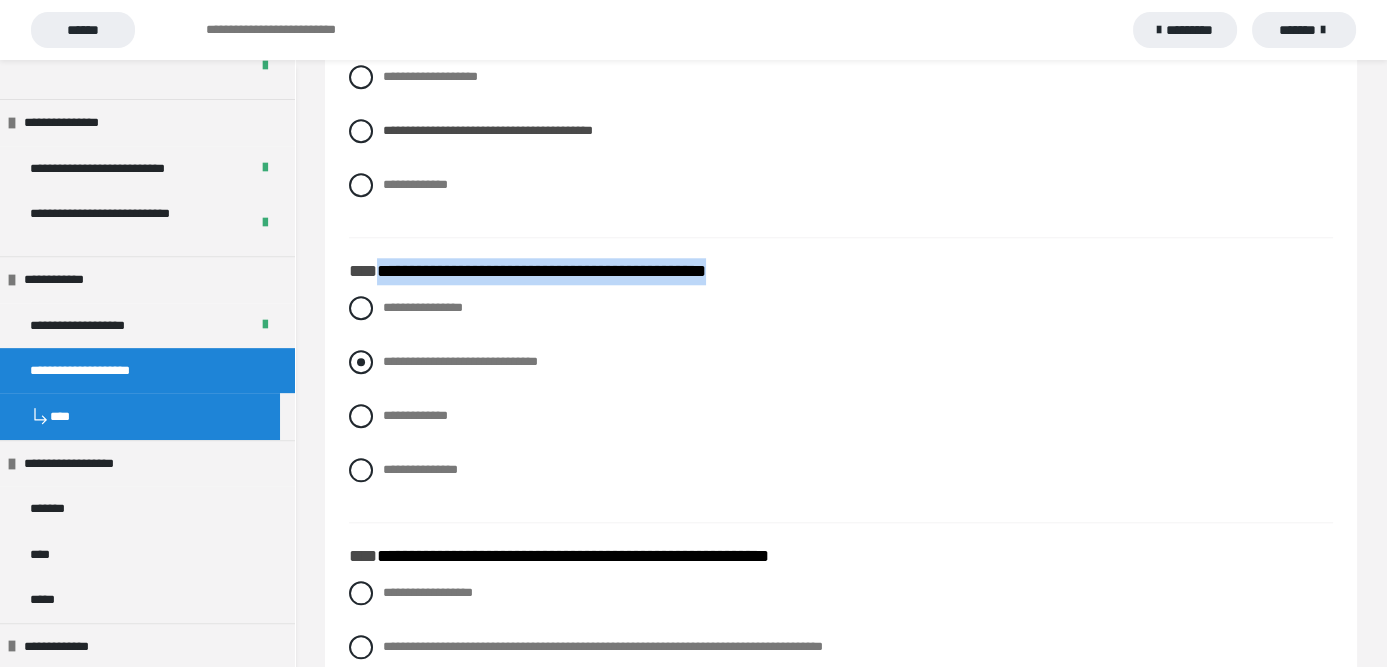 click at bounding box center (361, 362) 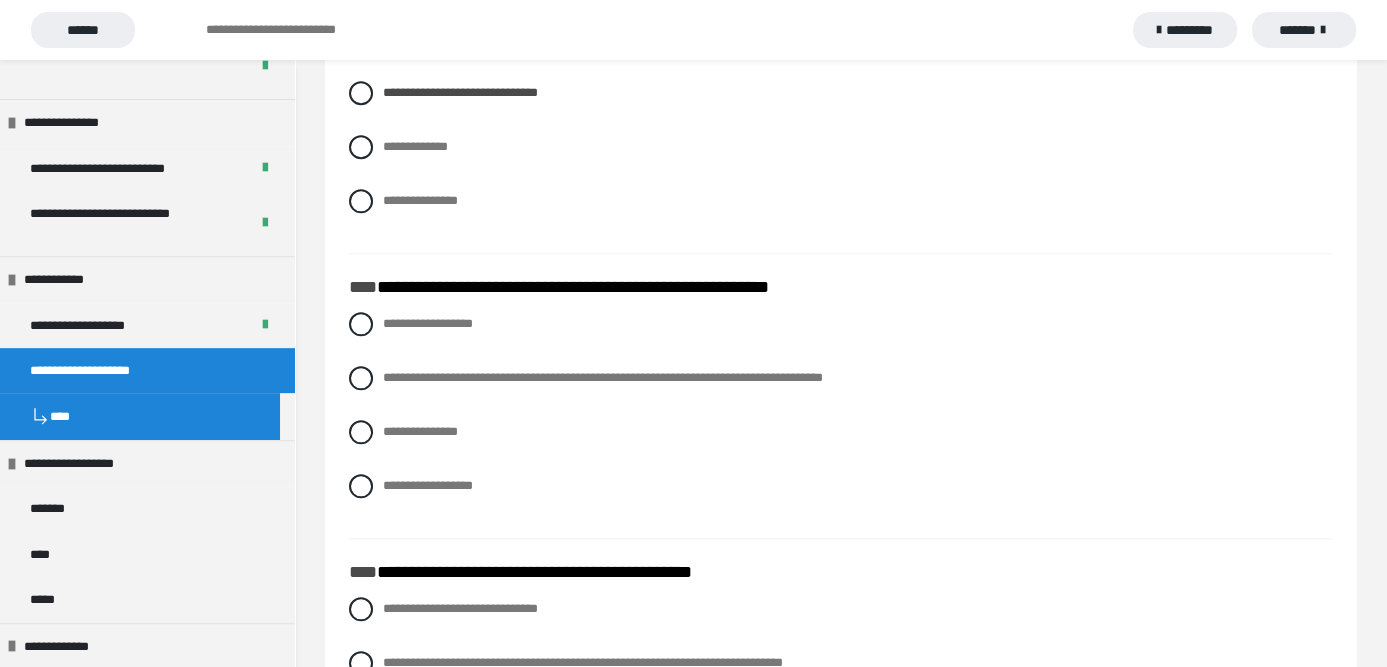 scroll, scrollTop: 2900, scrollLeft: 0, axis: vertical 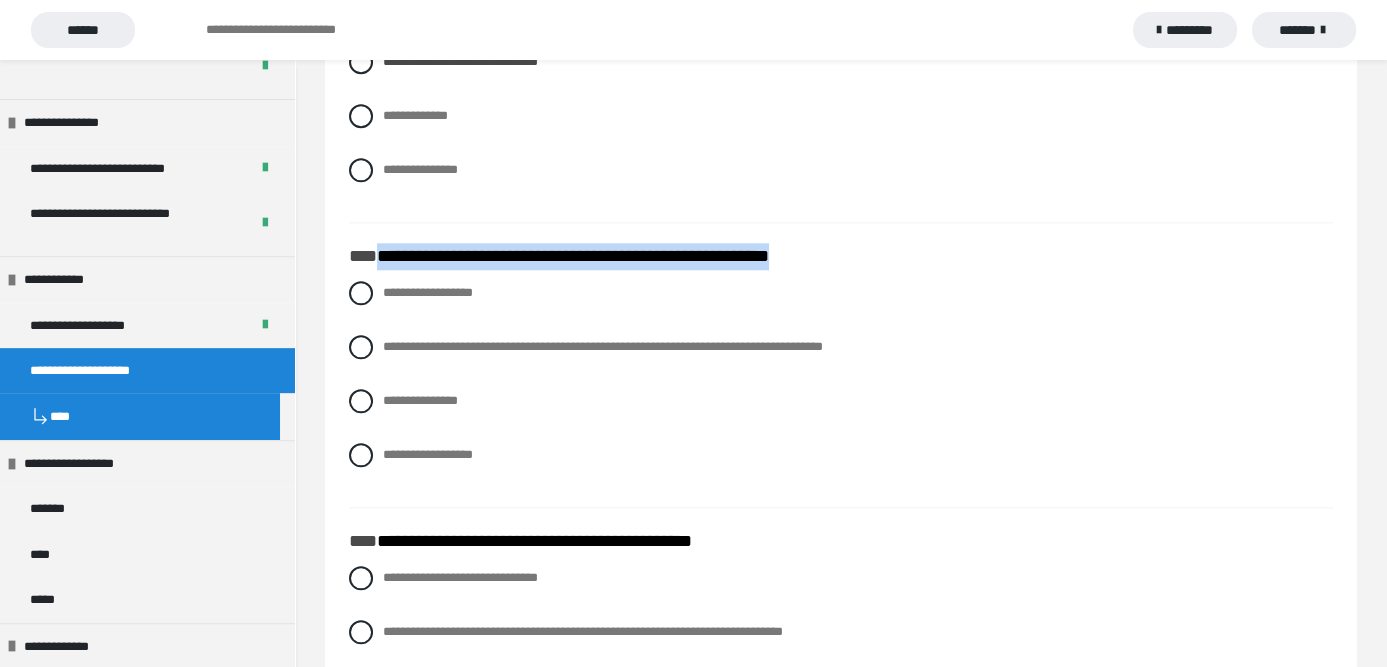 drag, startPoint x: 843, startPoint y: 277, endPoint x: 413, endPoint y: 281, distance: 430.01862 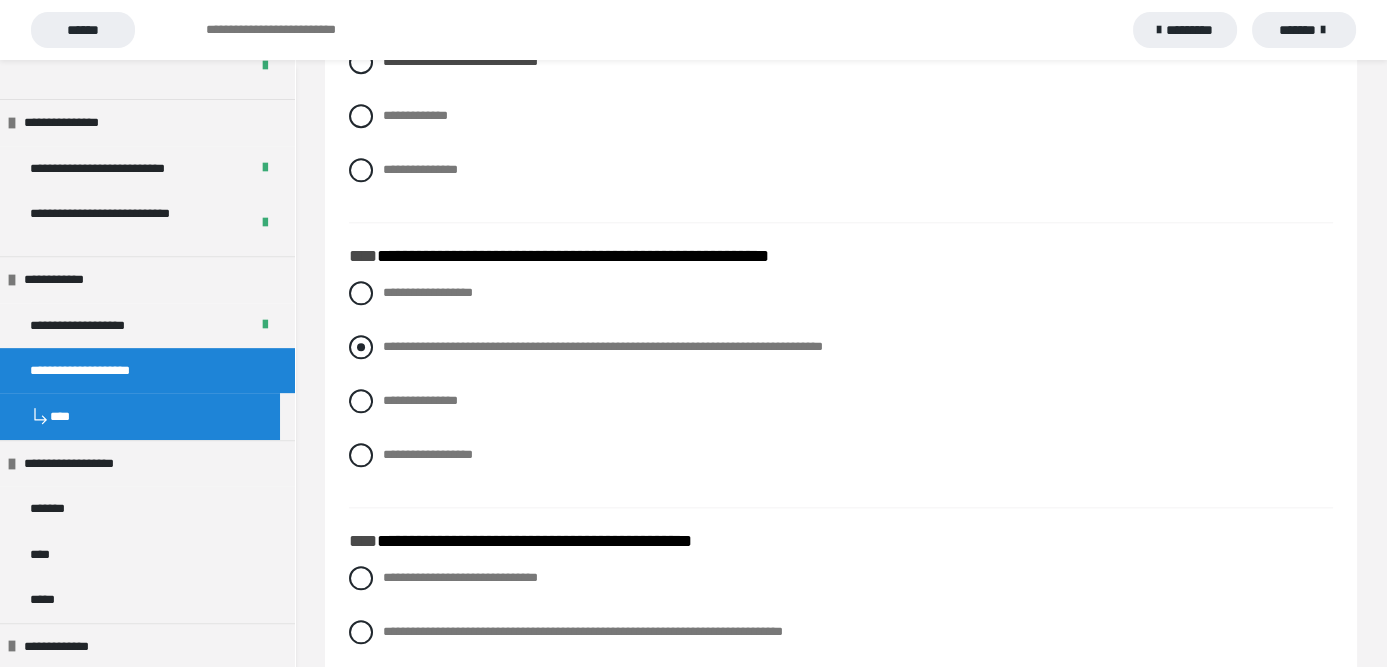 click at bounding box center (361, 347) 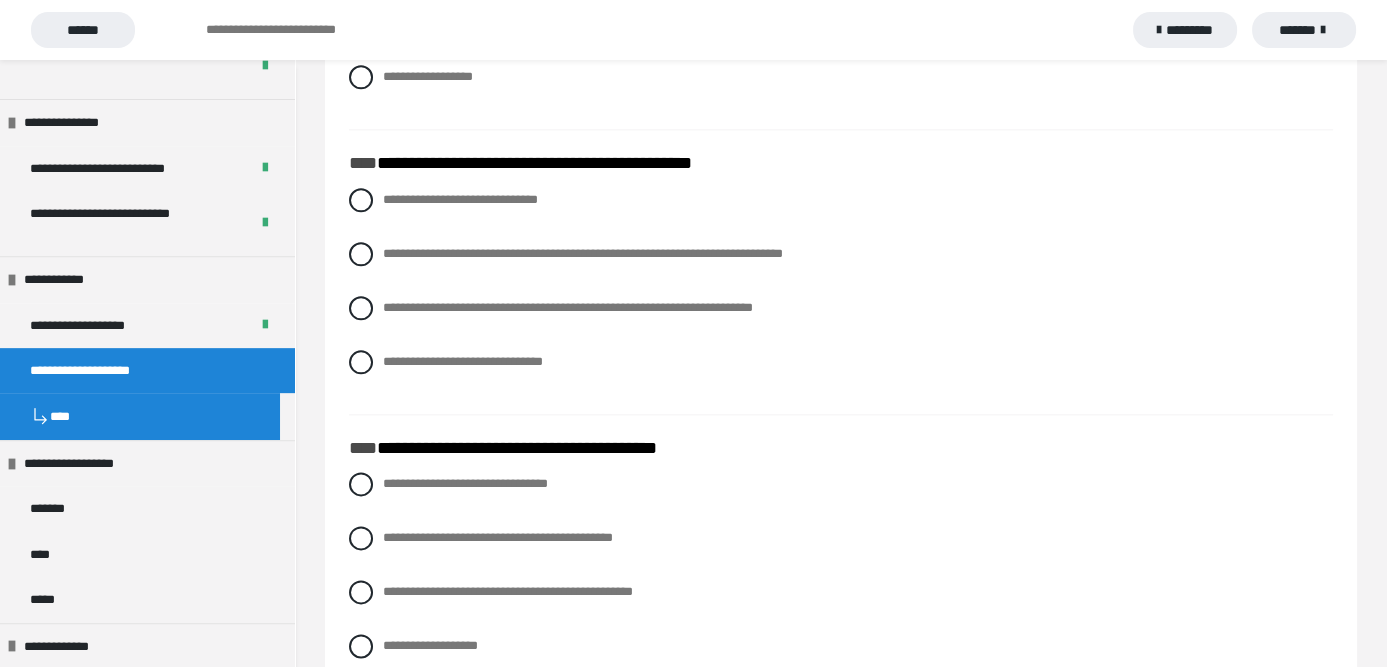 scroll, scrollTop: 3321, scrollLeft: 0, axis: vertical 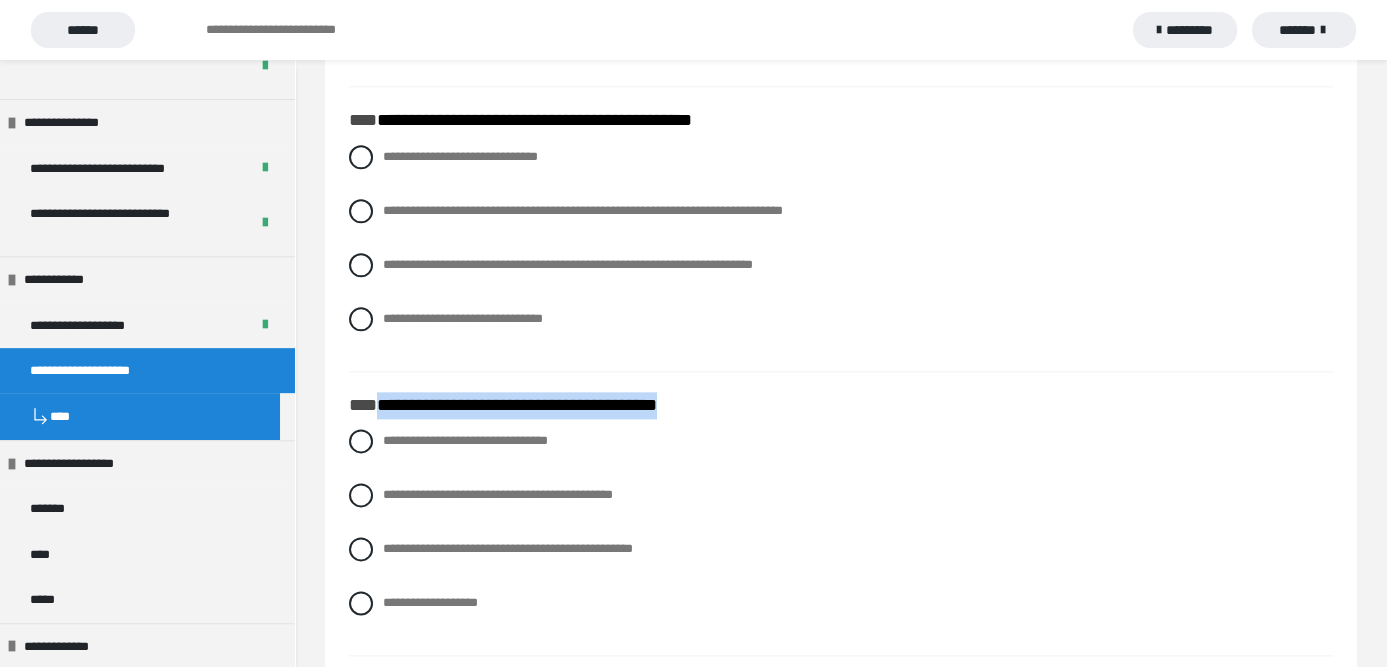 drag, startPoint x: 725, startPoint y: 440, endPoint x: 373, endPoint y: 415, distance: 352.88666 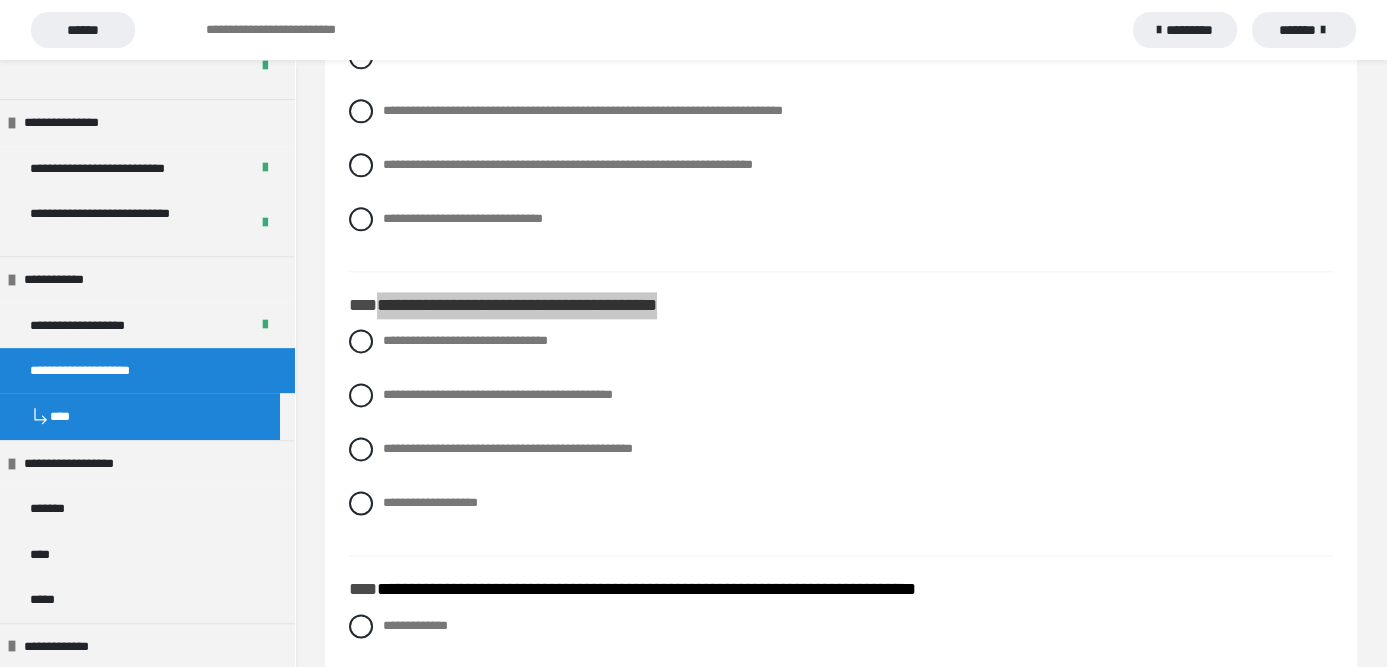 scroll, scrollTop: 3321, scrollLeft: 0, axis: vertical 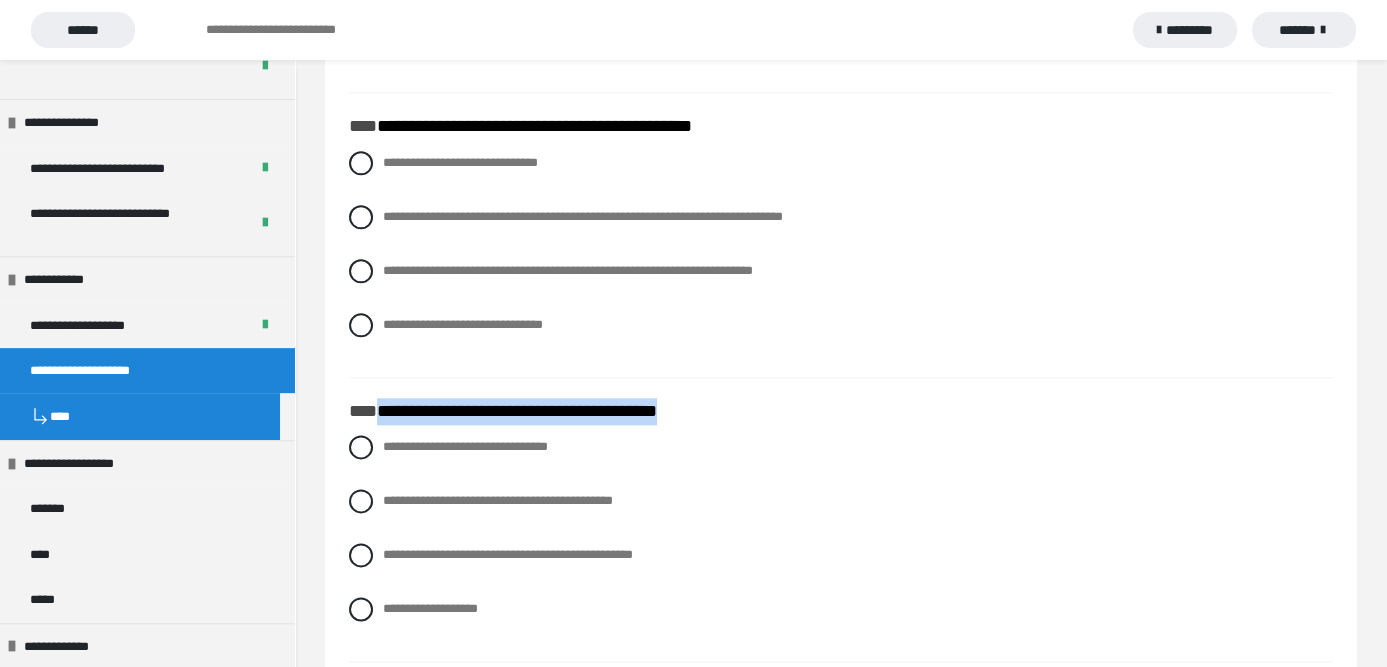 click on "**********" at bounding box center [841, 88] 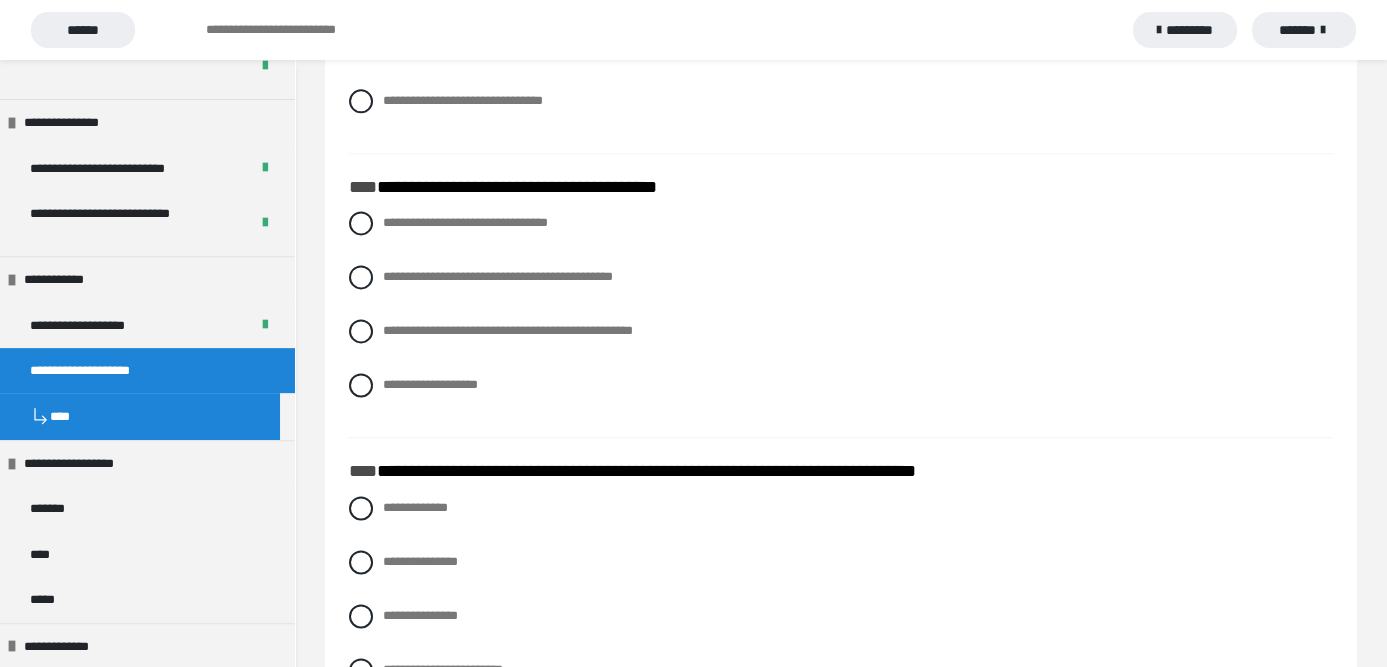 scroll, scrollTop: 3715, scrollLeft: 0, axis: vertical 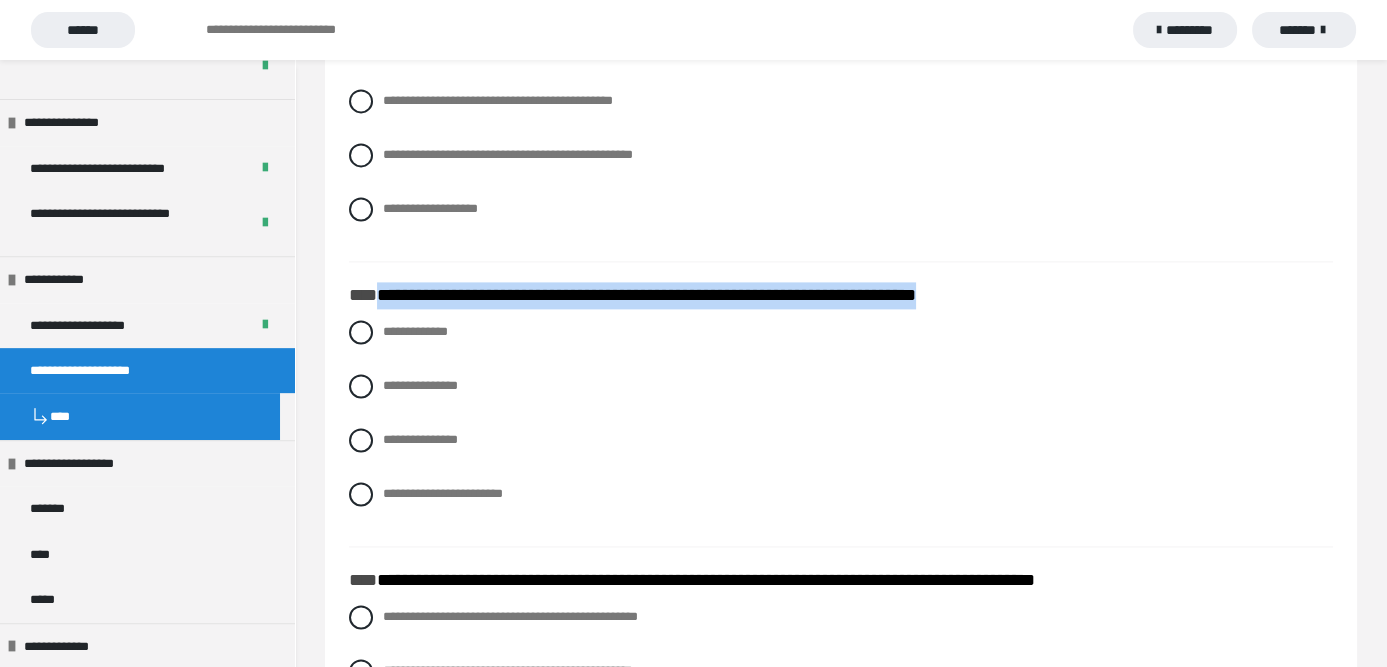 drag, startPoint x: 923, startPoint y: 342, endPoint x: 376, endPoint y: 322, distance: 547.3655 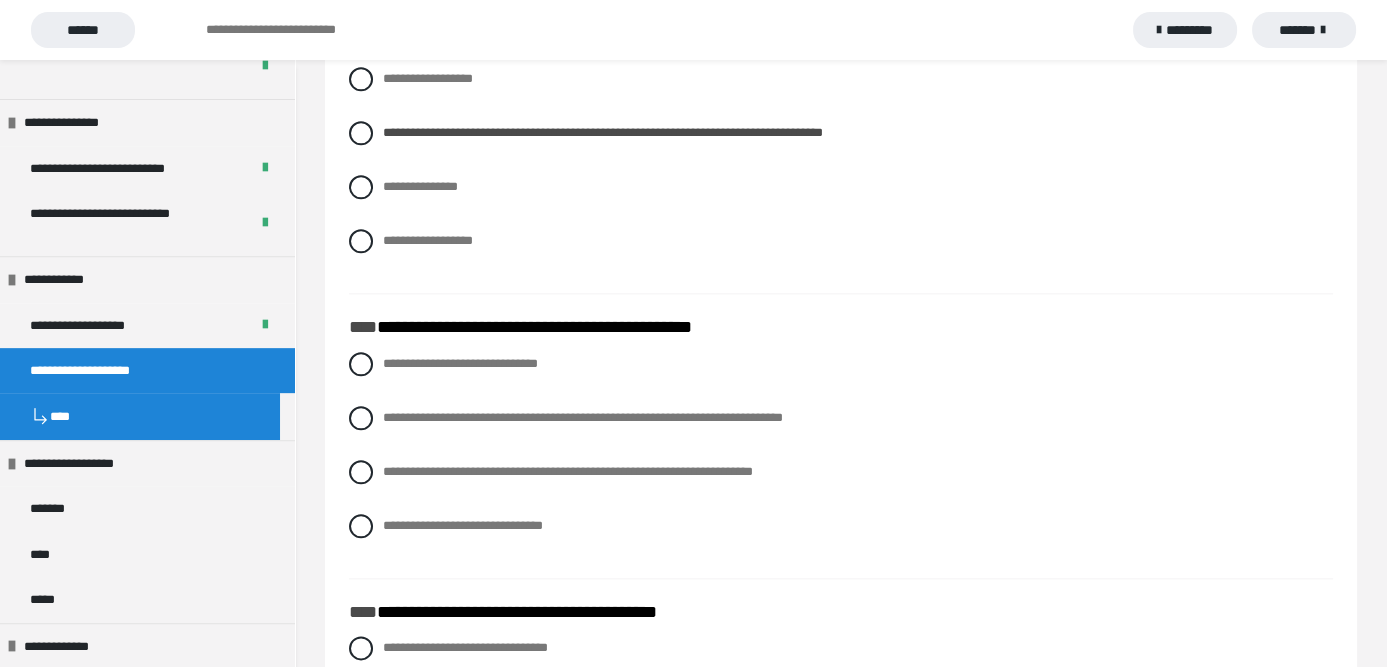scroll, scrollTop: 3215, scrollLeft: 0, axis: vertical 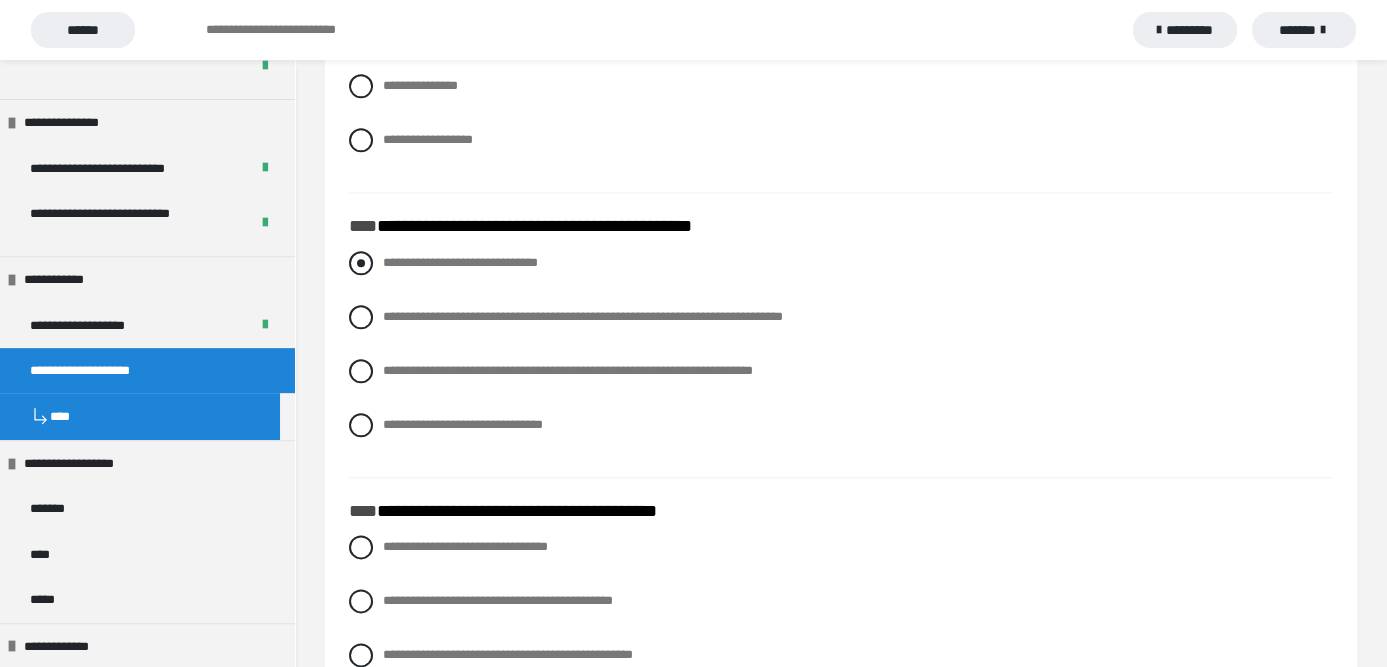 click at bounding box center [361, 263] 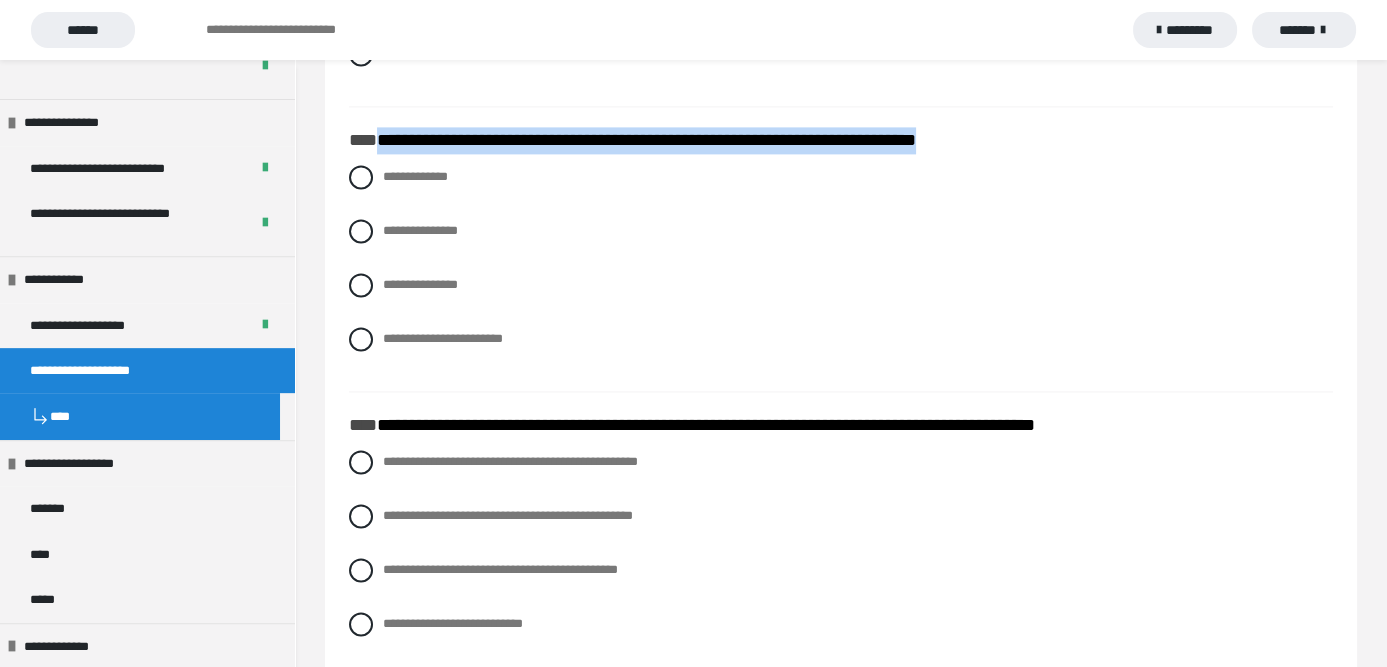 scroll, scrollTop: 3915, scrollLeft: 0, axis: vertical 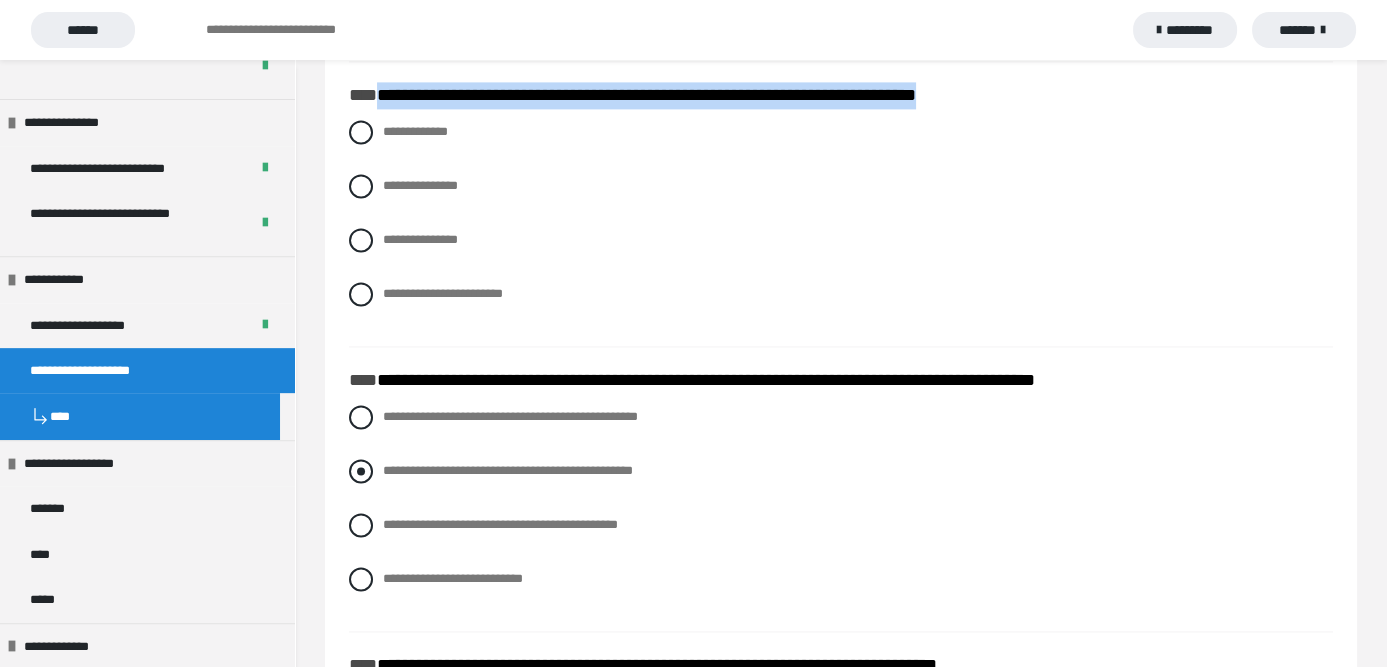 click at bounding box center (361, 471) 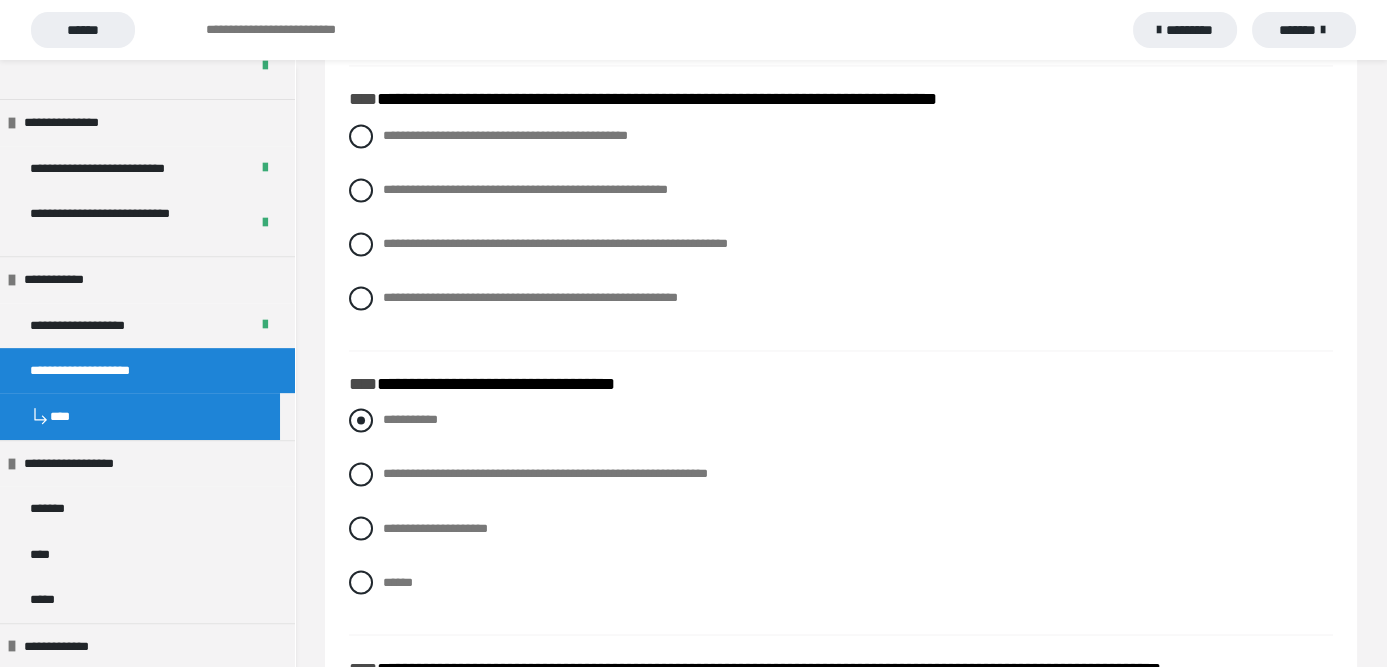 scroll, scrollTop: 4515, scrollLeft: 0, axis: vertical 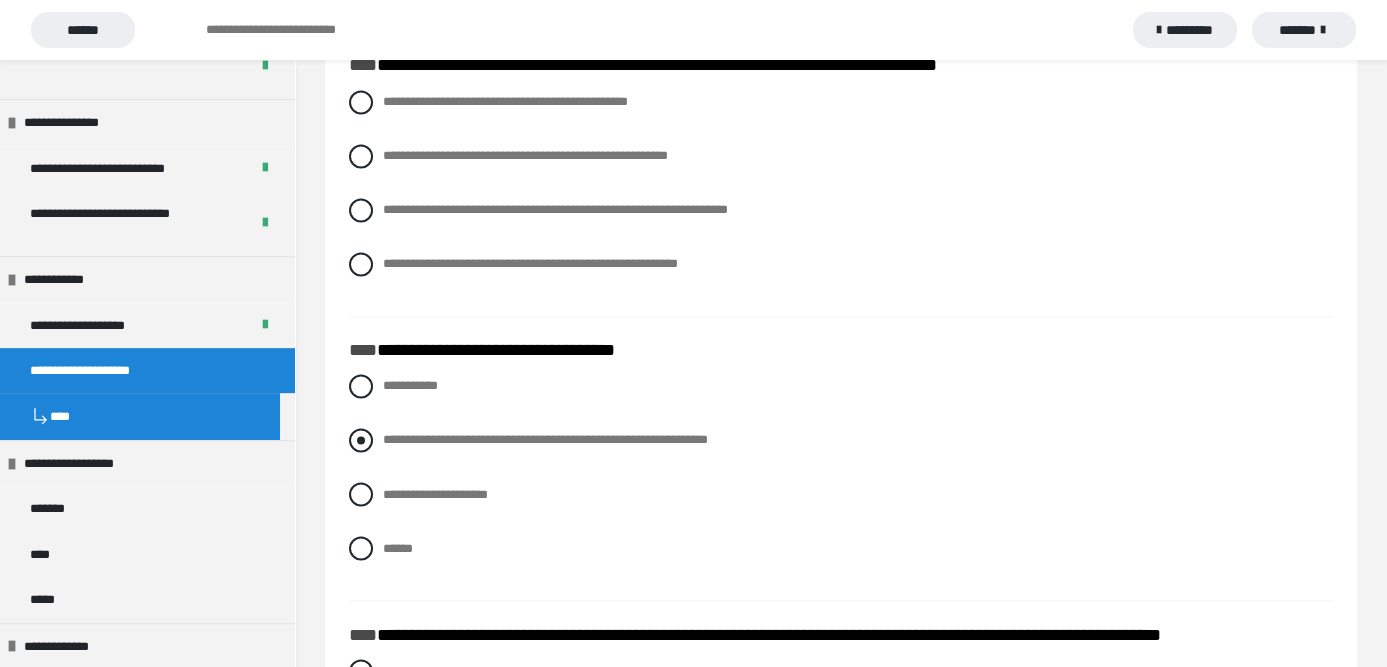 click at bounding box center (361, 440) 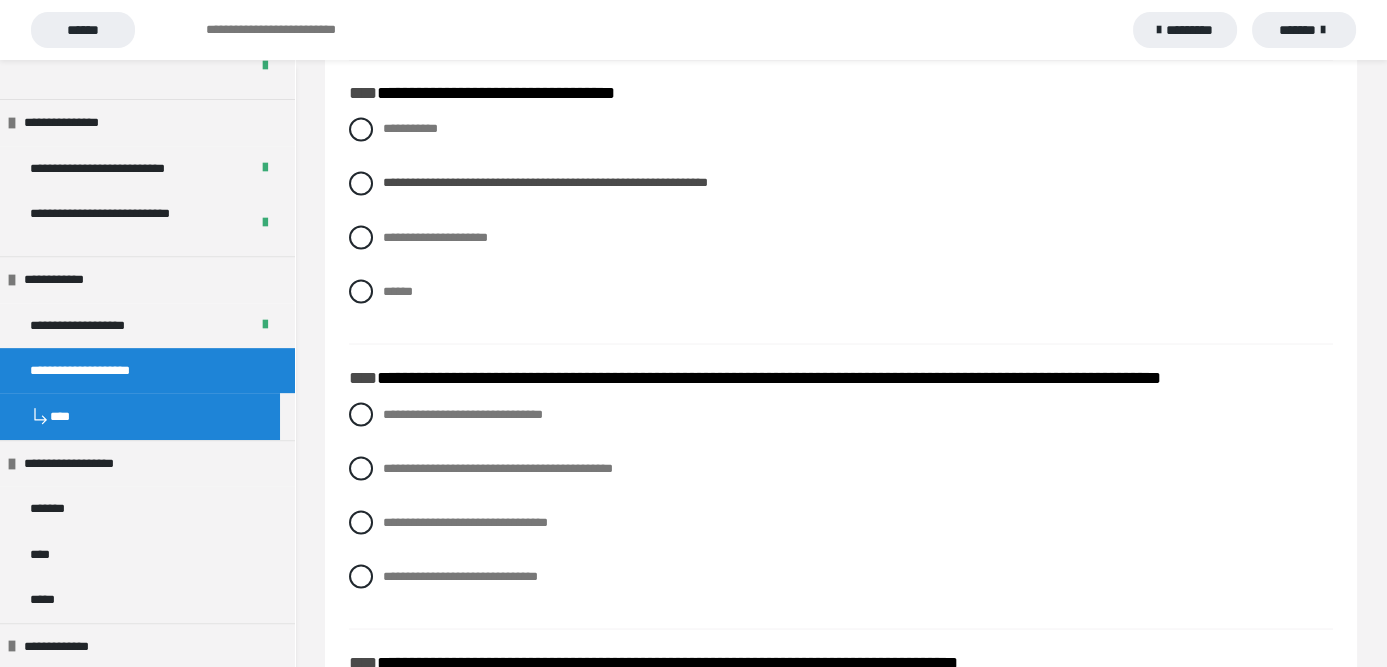 scroll, scrollTop: 4815, scrollLeft: 0, axis: vertical 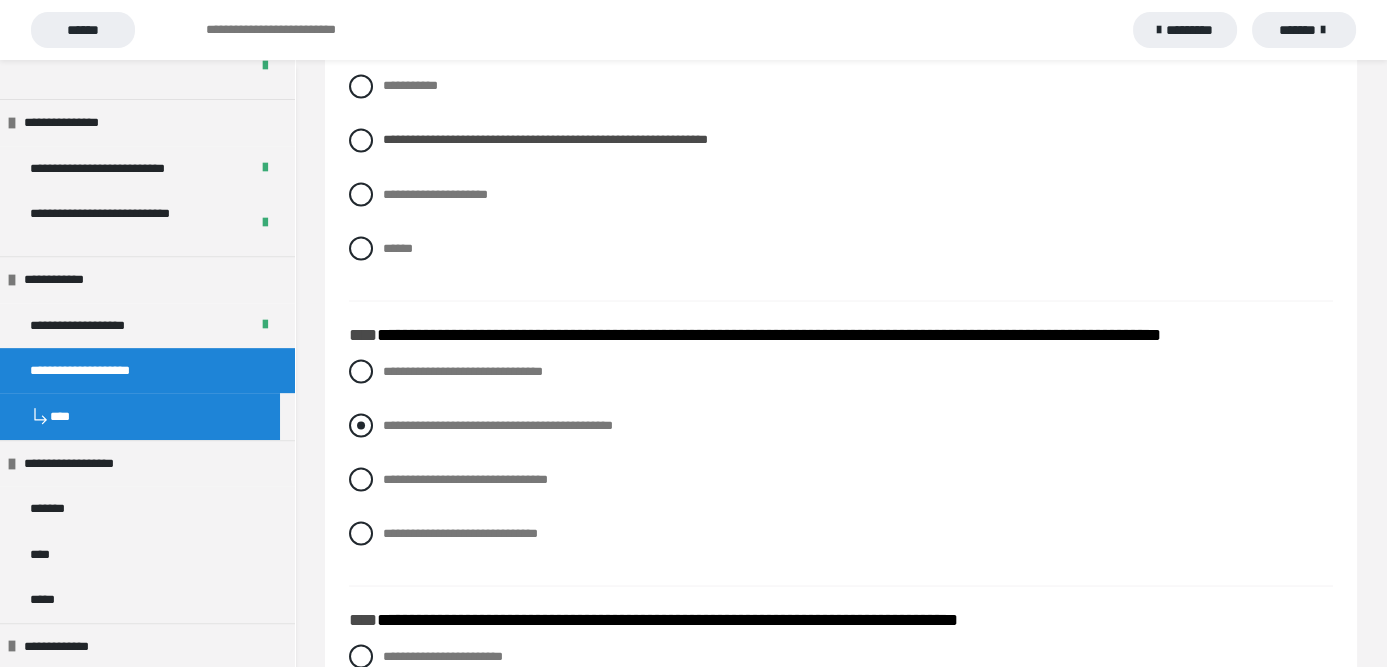 click at bounding box center [361, 425] 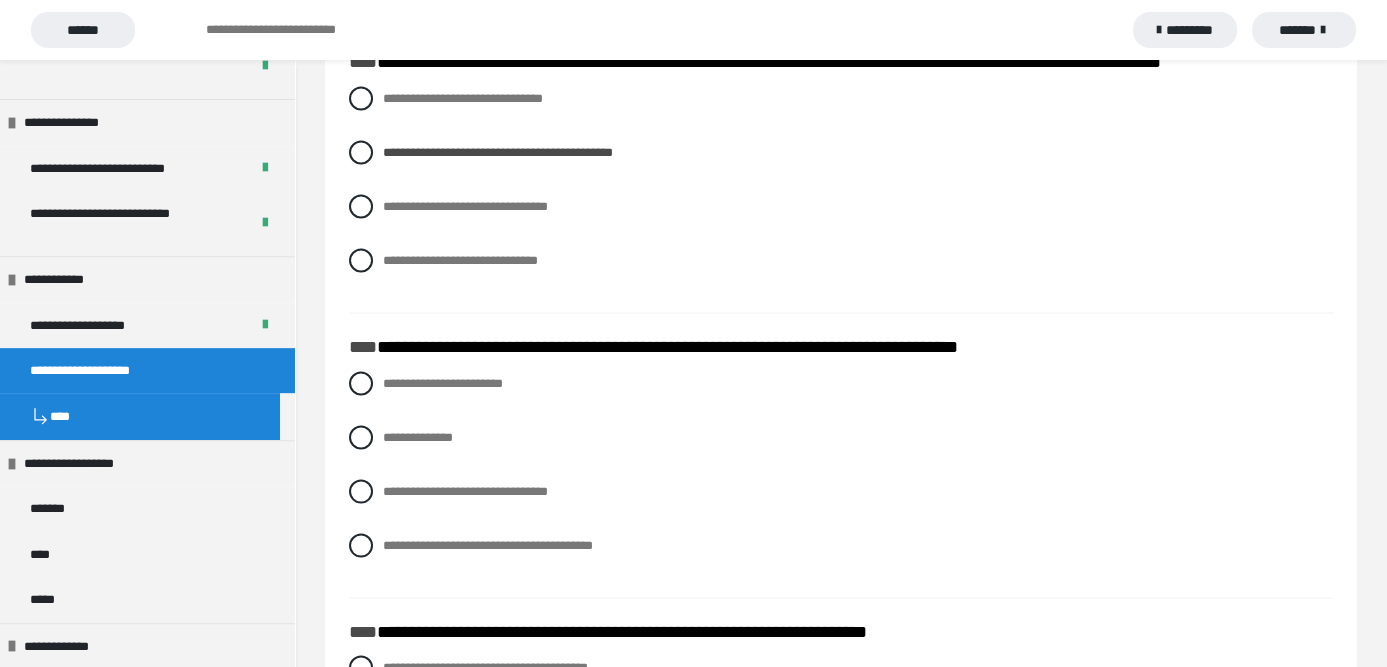 scroll, scrollTop: 5115, scrollLeft: 0, axis: vertical 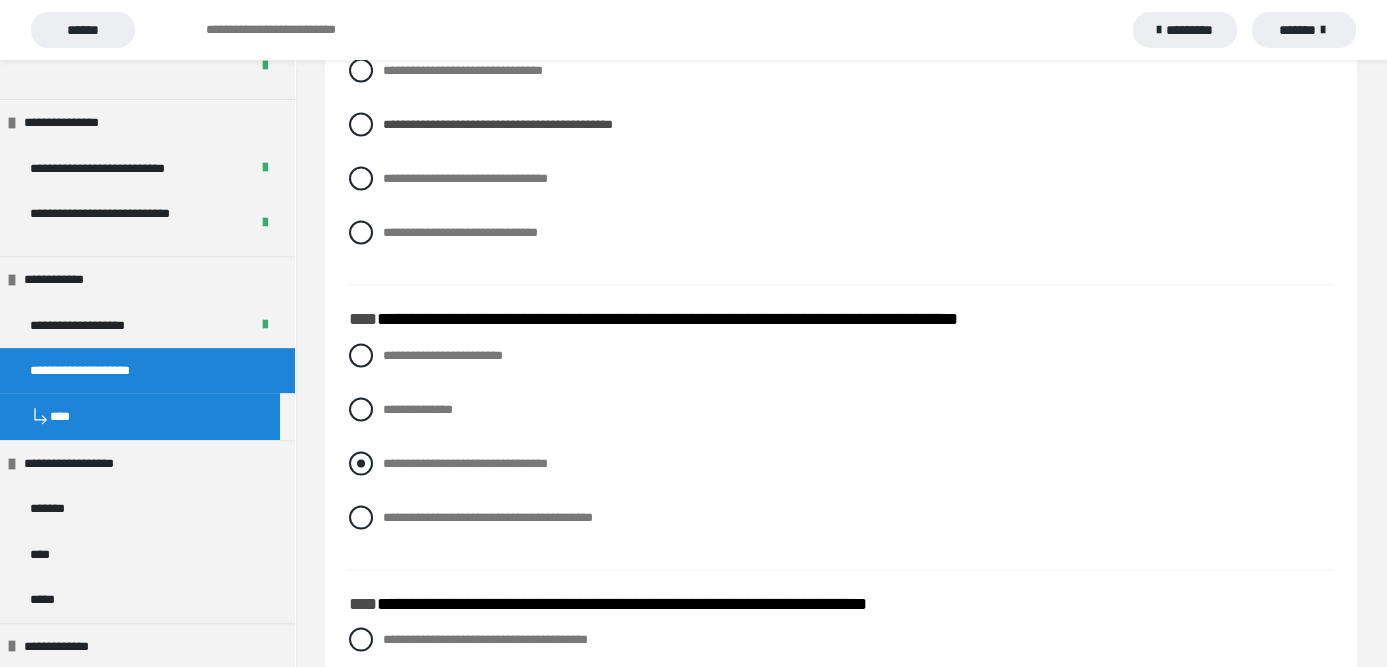 click at bounding box center (361, 464) 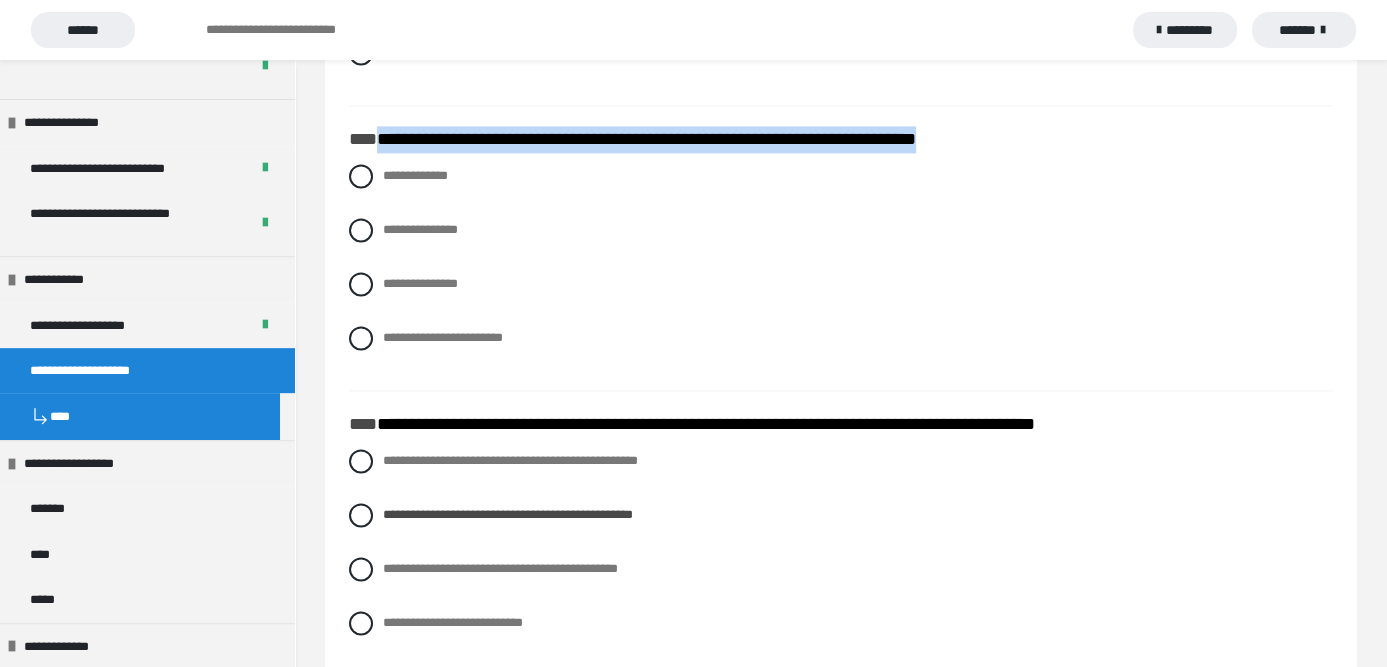 scroll, scrollTop: 3615, scrollLeft: 0, axis: vertical 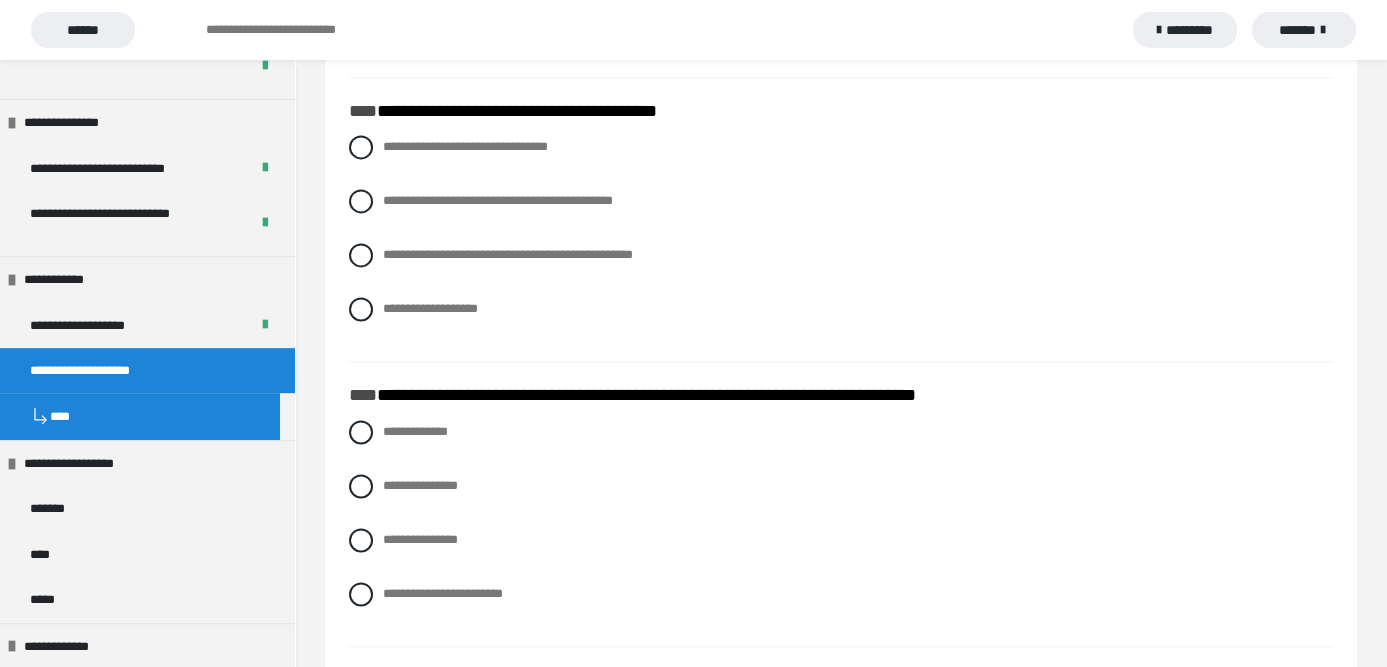 click on "**********" at bounding box center (580, -3306) 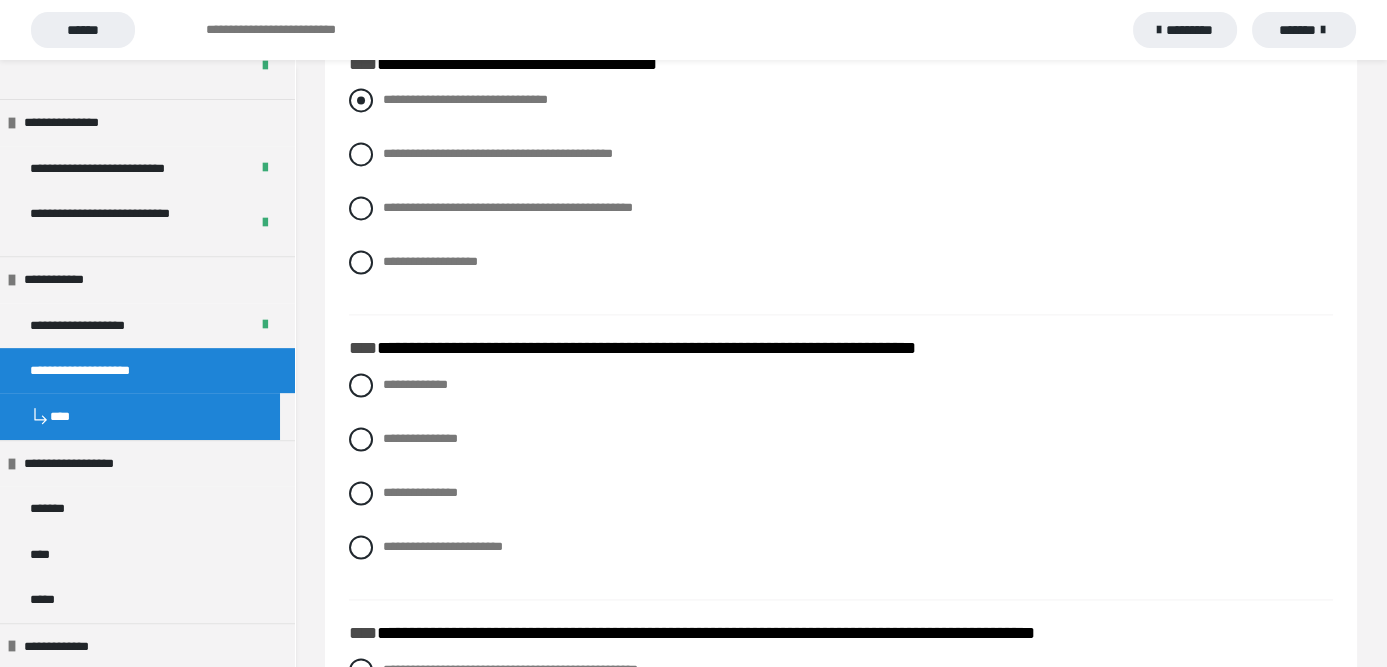 scroll, scrollTop: 3615, scrollLeft: 0, axis: vertical 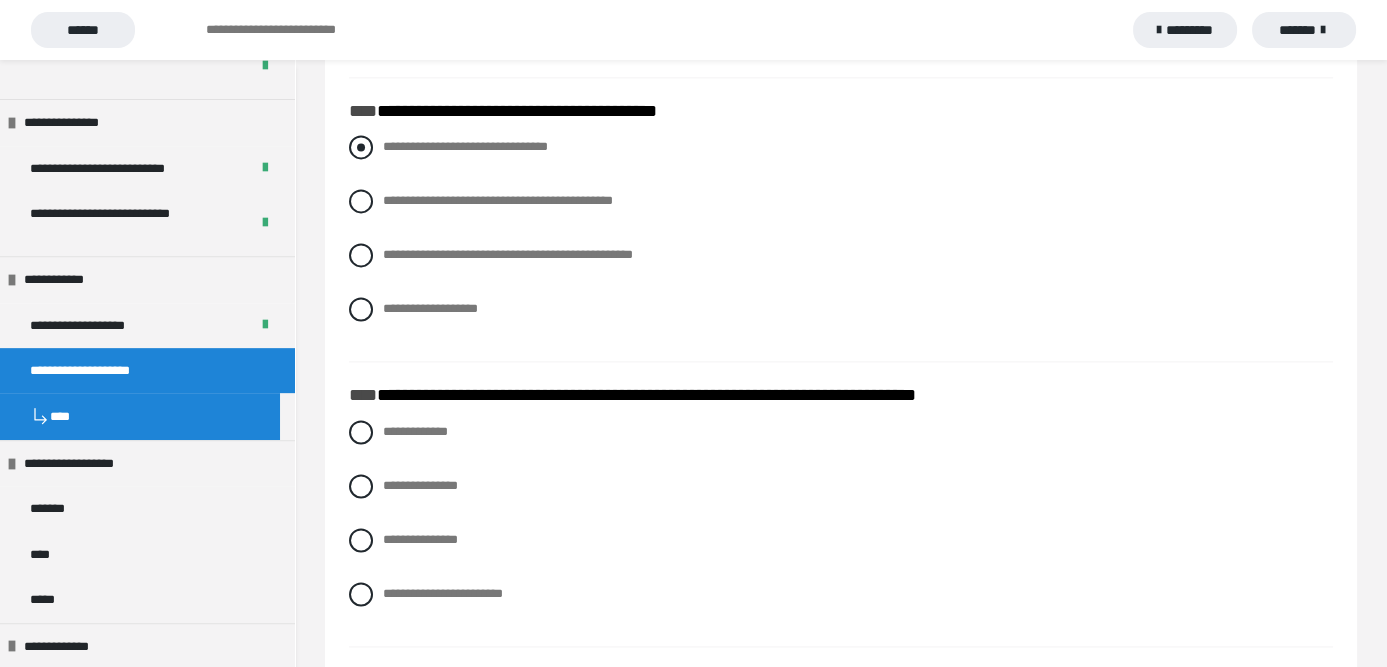 click at bounding box center [361, 147] 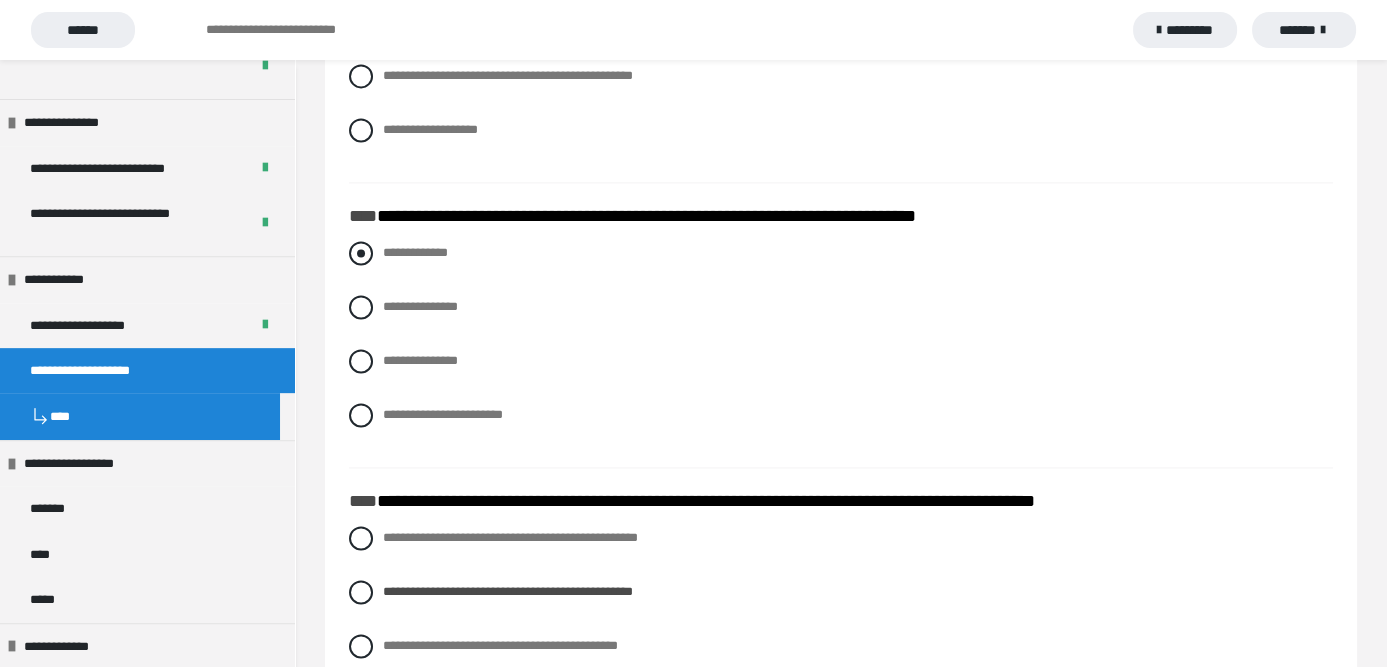 scroll, scrollTop: 3815, scrollLeft: 0, axis: vertical 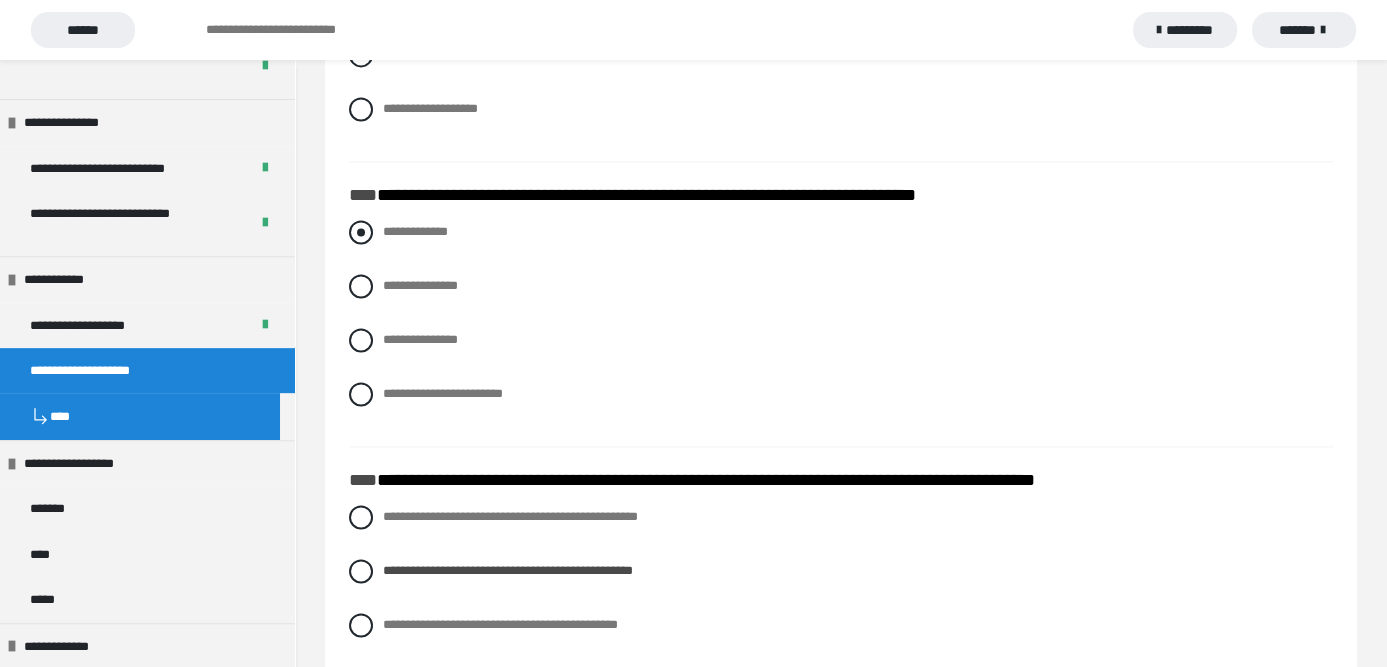 click at bounding box center (361, 232) 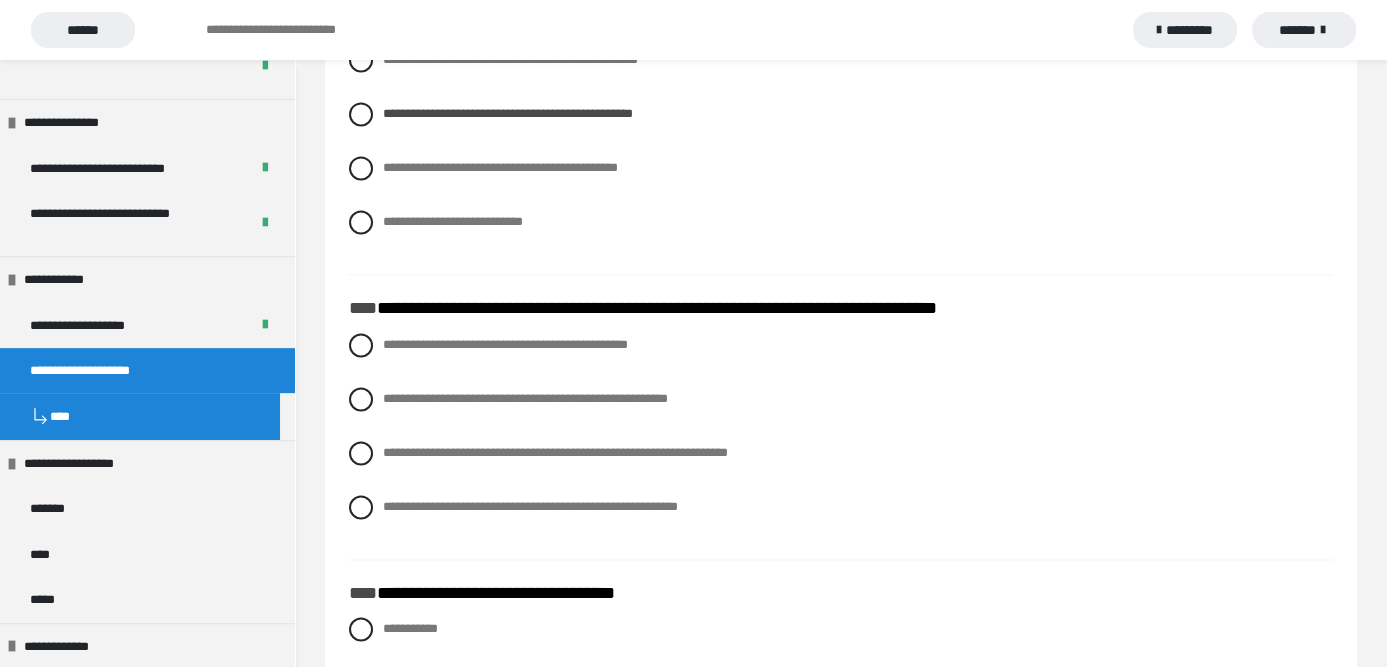 scroll, scrollTop: 4315, scrollLeft: 0, axis: vertical 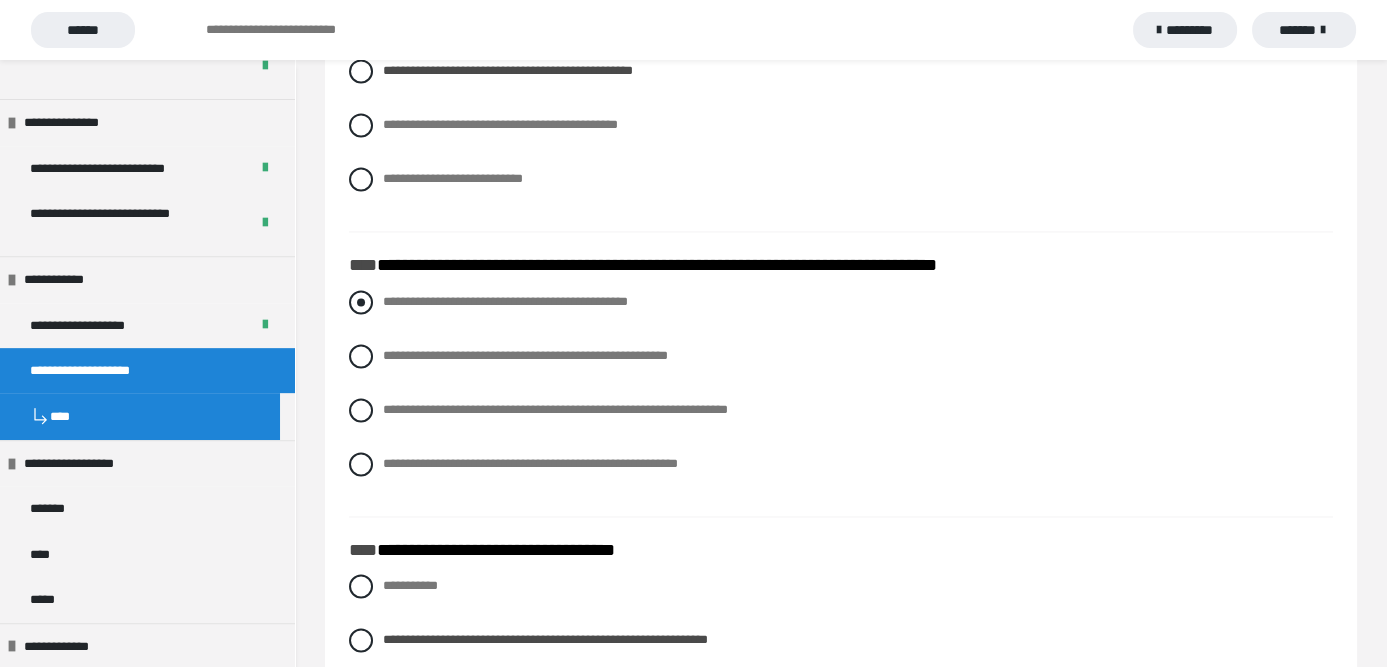 click at bounding box center [361, 302] 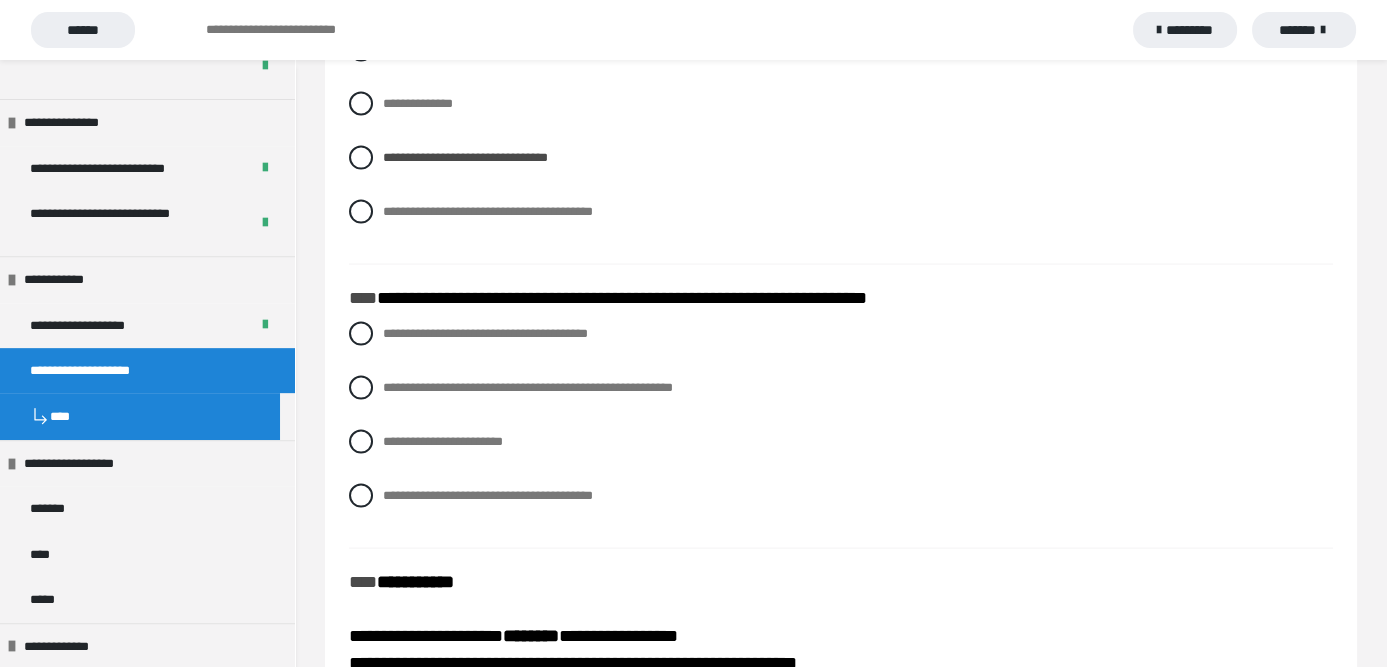 scroll, scrollTop: 5515, scrollLeft: 0, axis: vertical 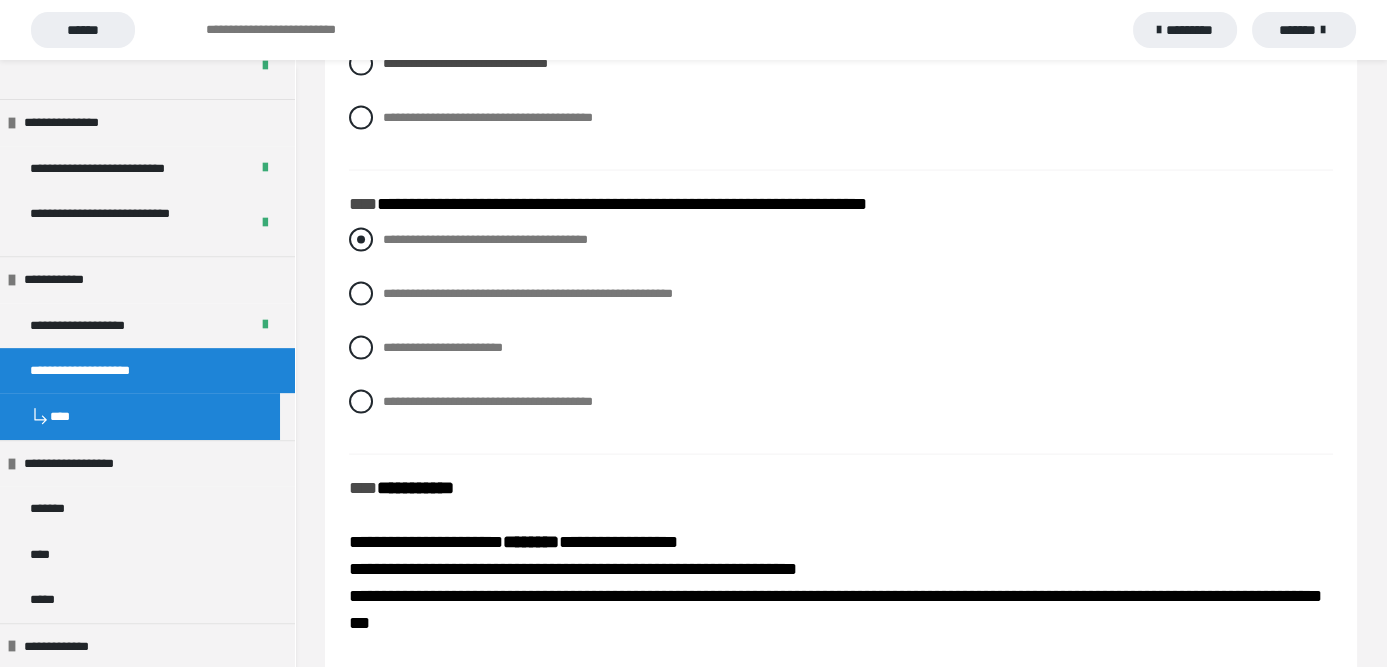 click at bounding box center [361, 240] 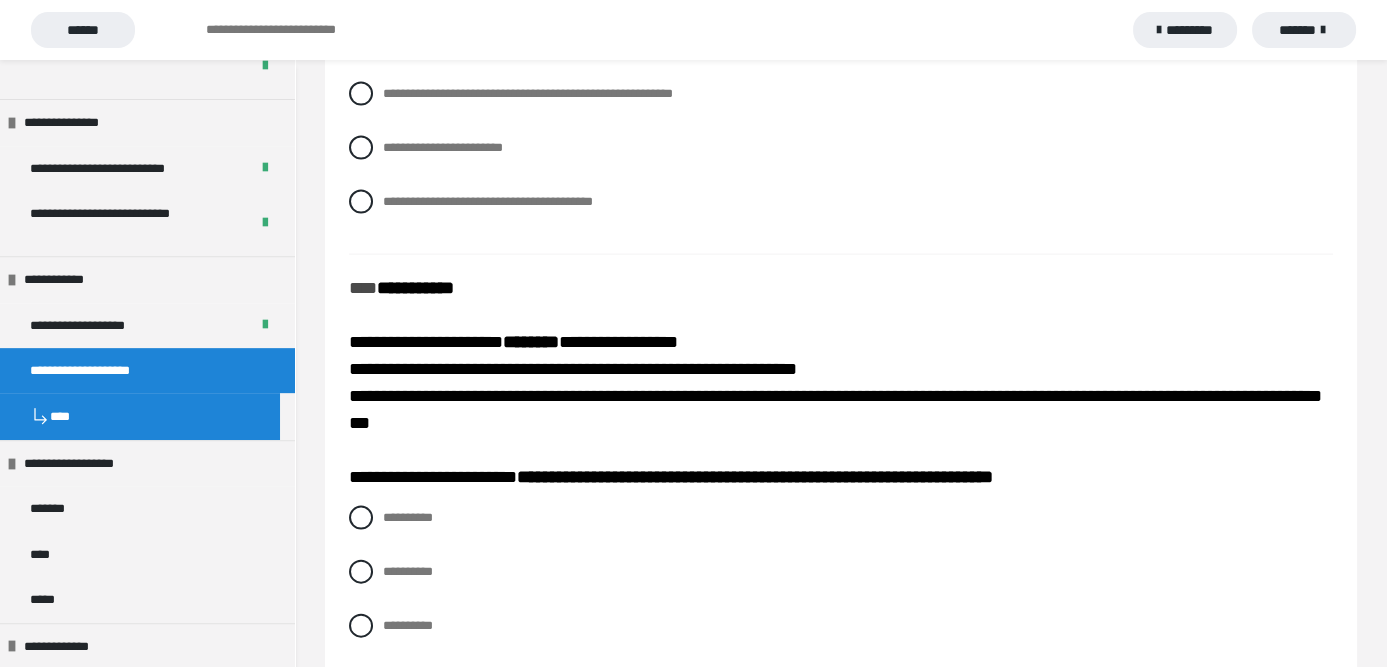 scroll, scrollTop: 5815, scrollLeft: 0, axis: vertical 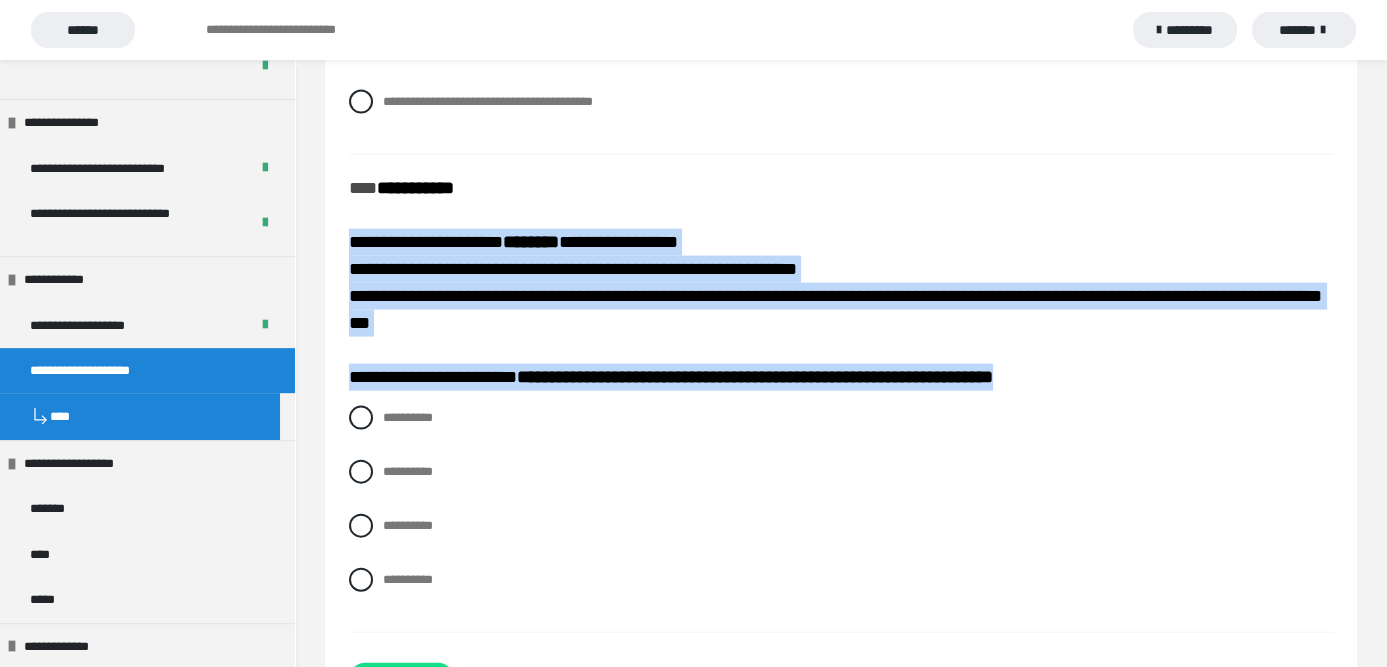 drag, startPoint x: 1148, startPoint y: 412, endPoint x: 328, endPoint y: 274, distance: 831.5311 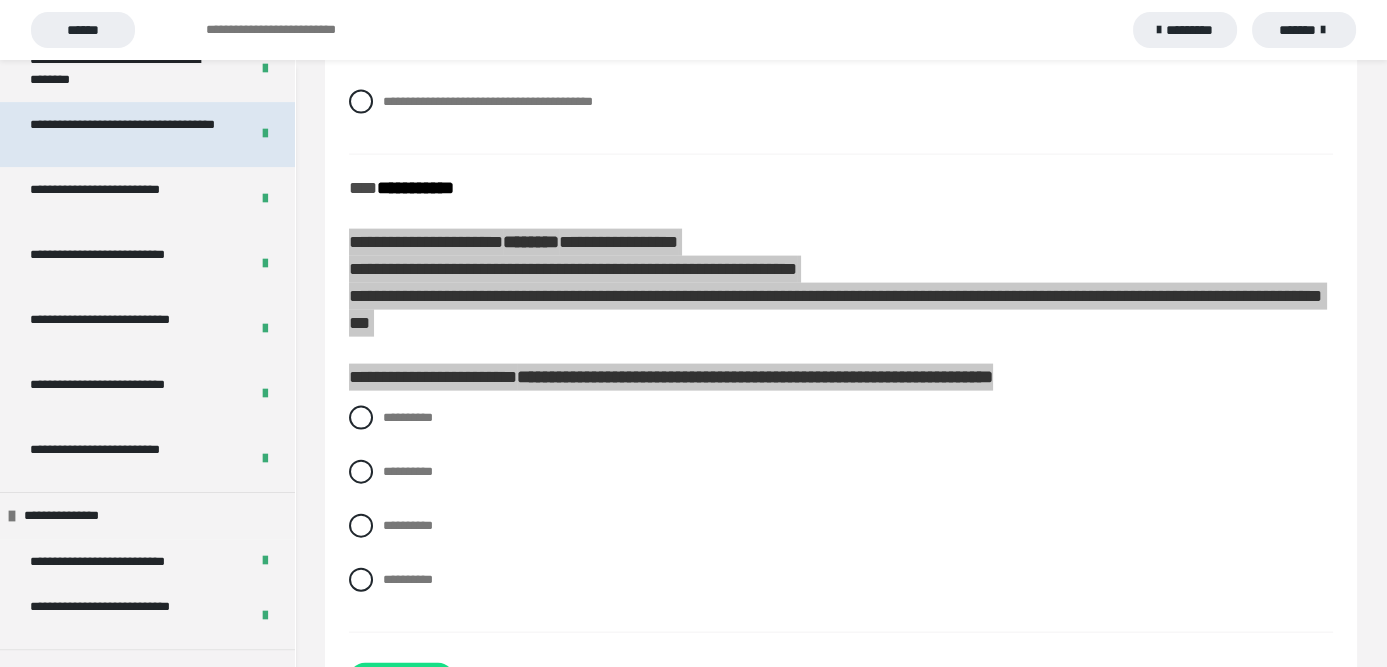 scroll, scrollTop: 800, scrollLeft: 0, axis: vertical 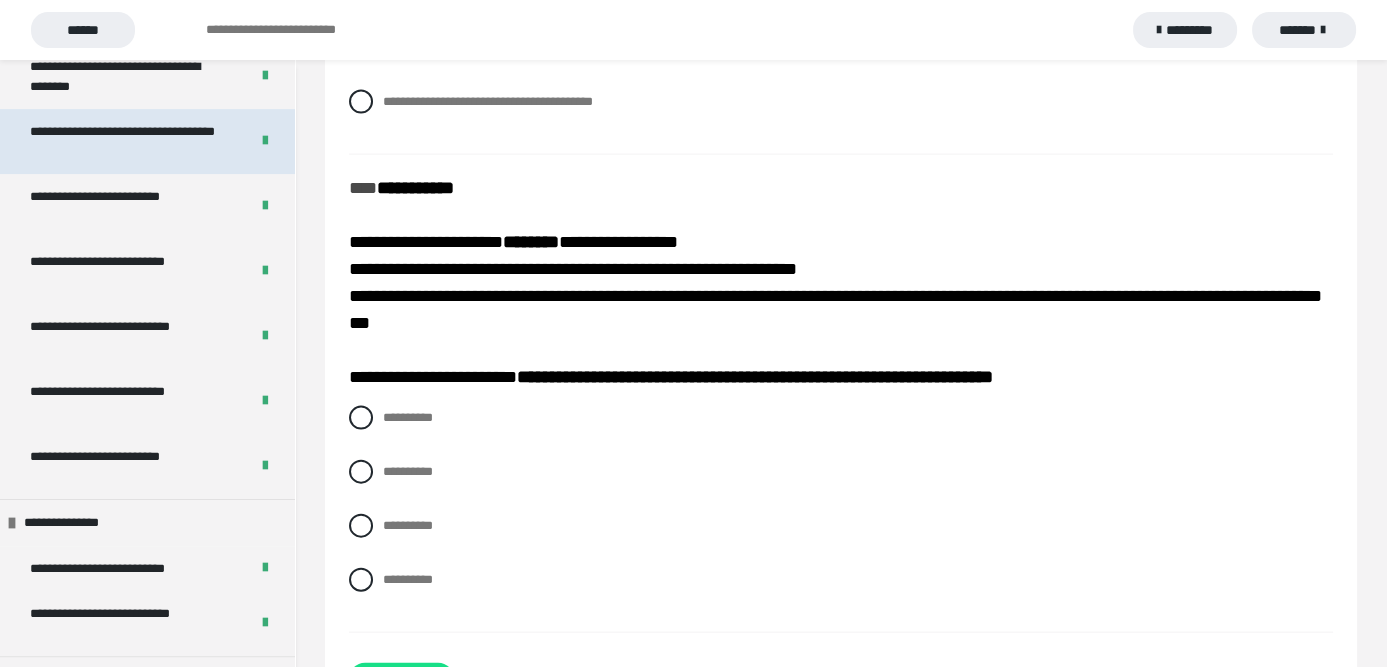 drag, startPoint x: 173, startPoint y: 252, endPoint x: 106, endPoint y: 140, distance: 130.51053 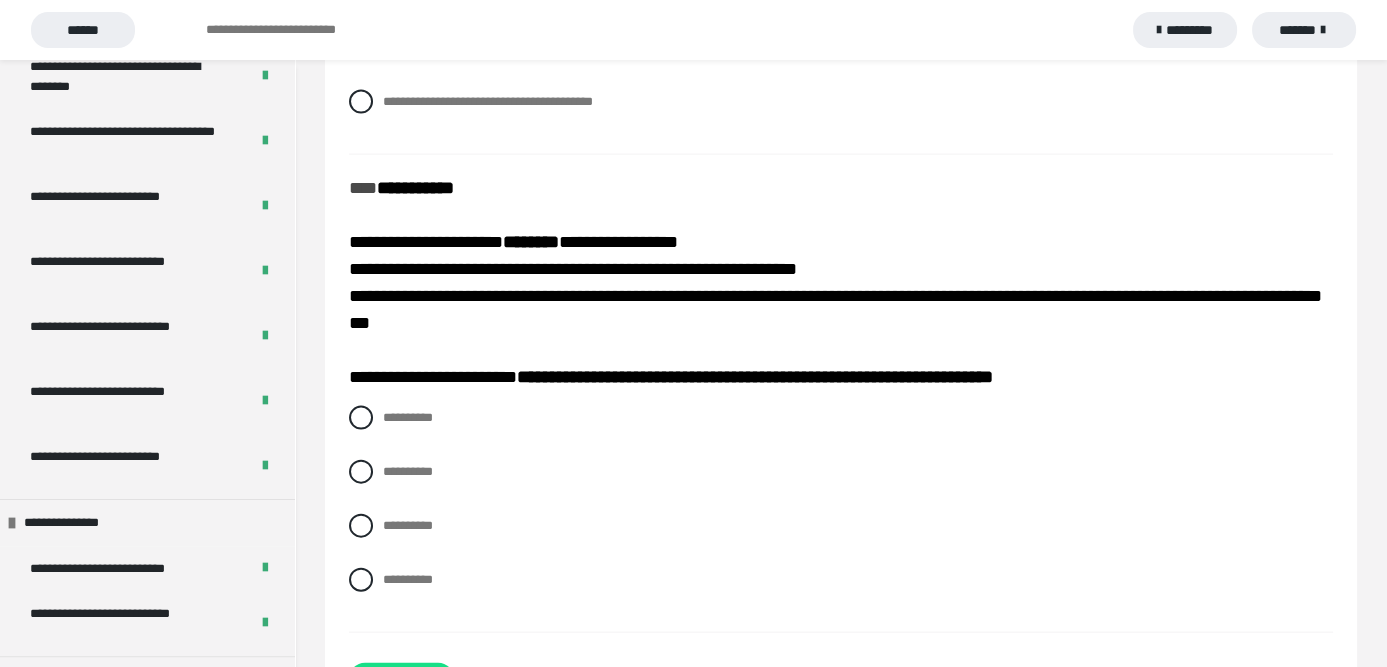 drag, startPoint x: 106, startPoint y: 140, endPoint x: 510, endPoint y: 293, distance: 432.00116 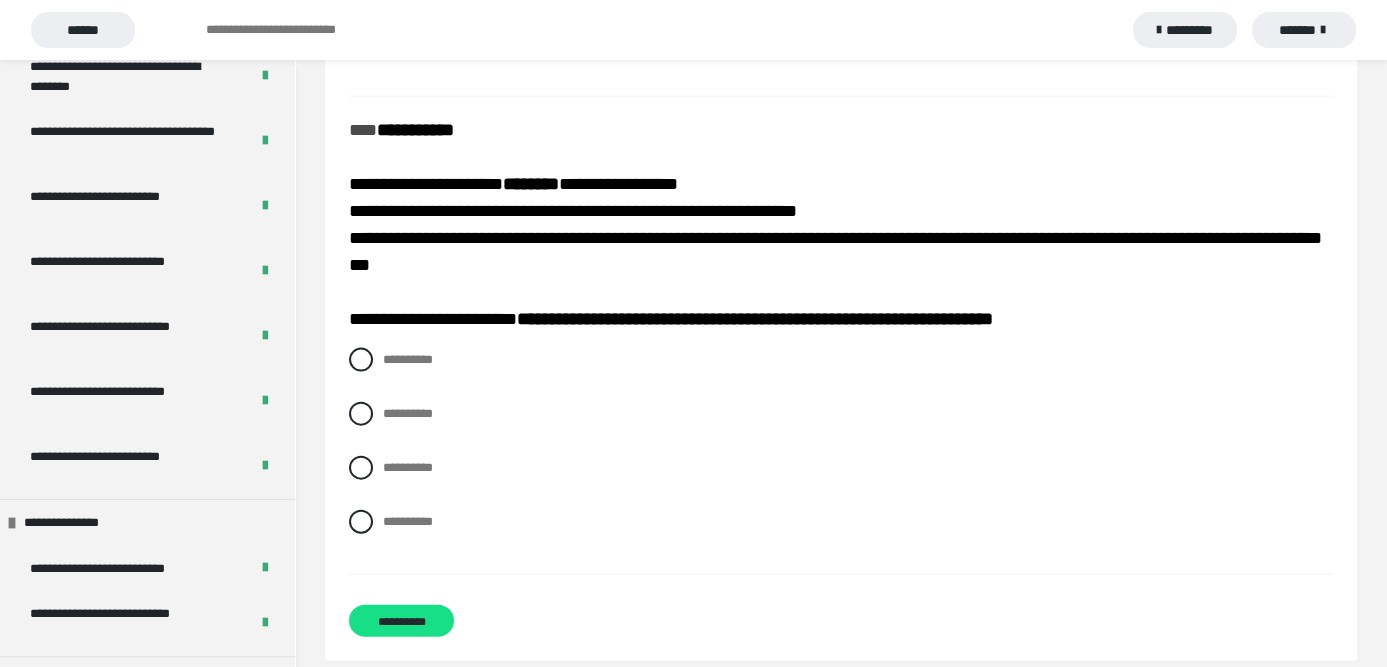 scroll, scrollTop: 5921, scrollLeft: 0, axis: vertical 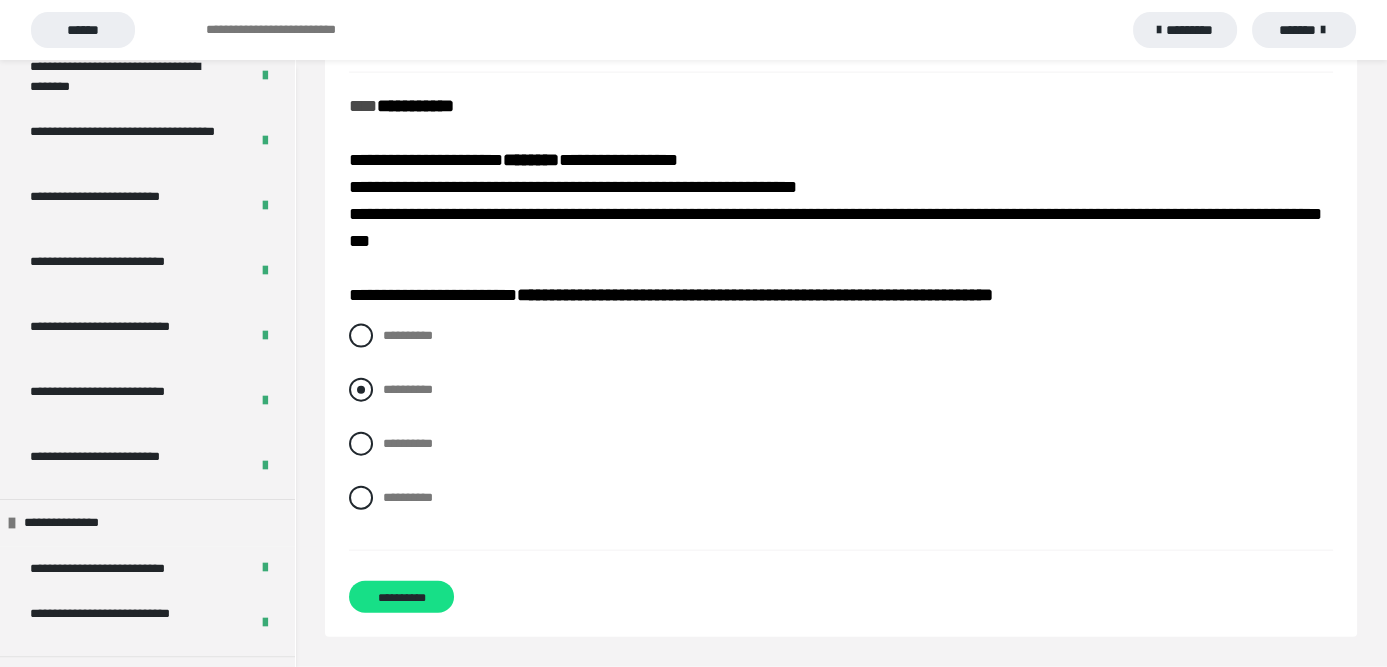 click at bounding box center [361, 390] 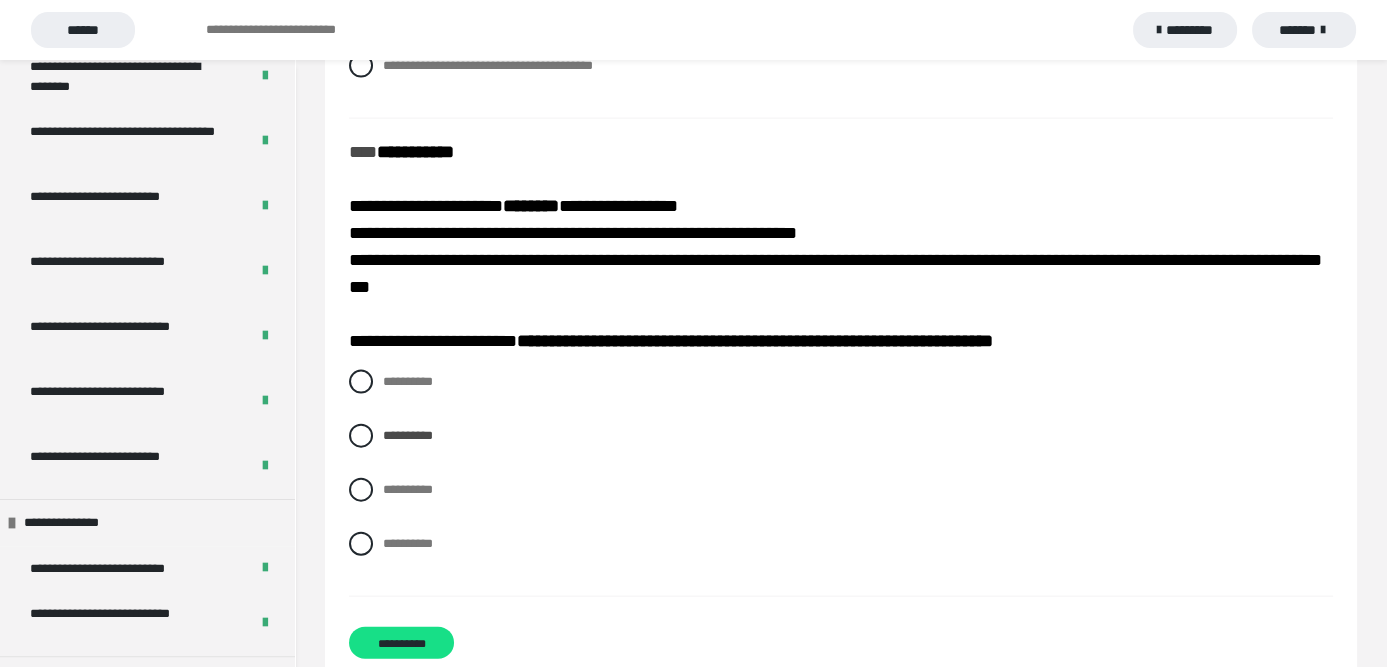 scroll, scrollTop: 5921, scrollLeft: 0, axis: vertical 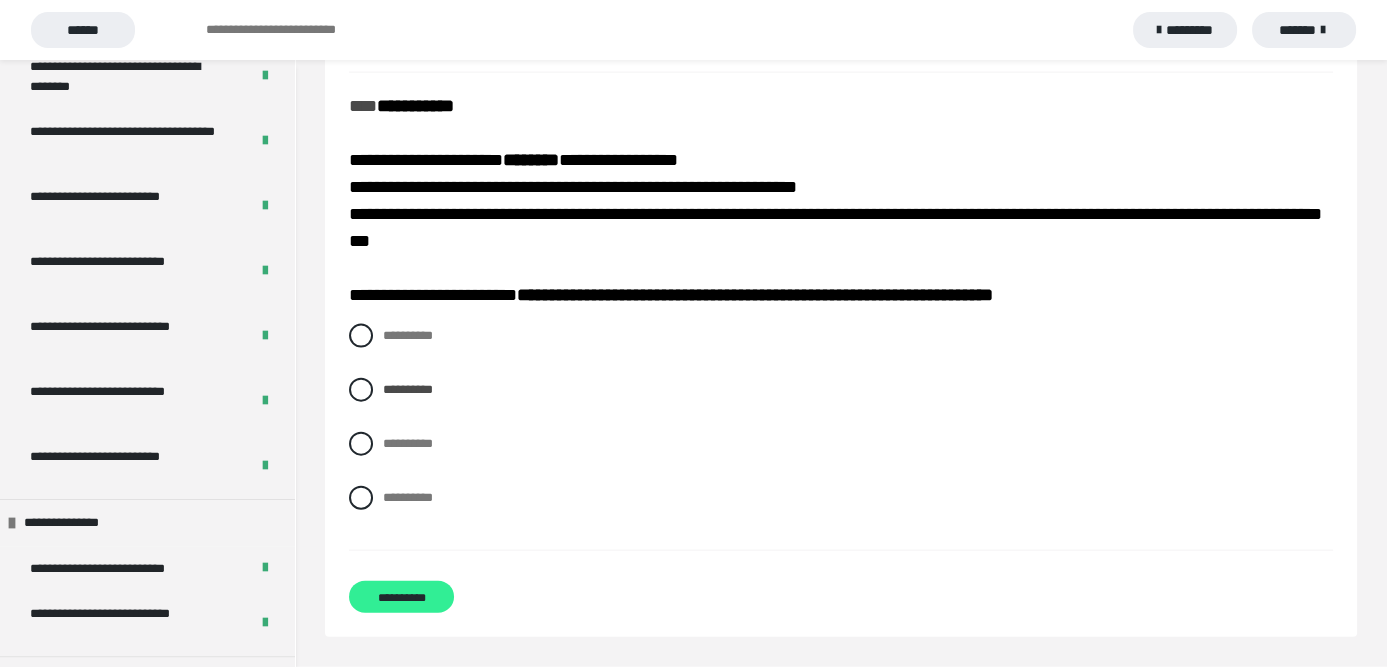 click on "**********" at bounding box center [401, 597] 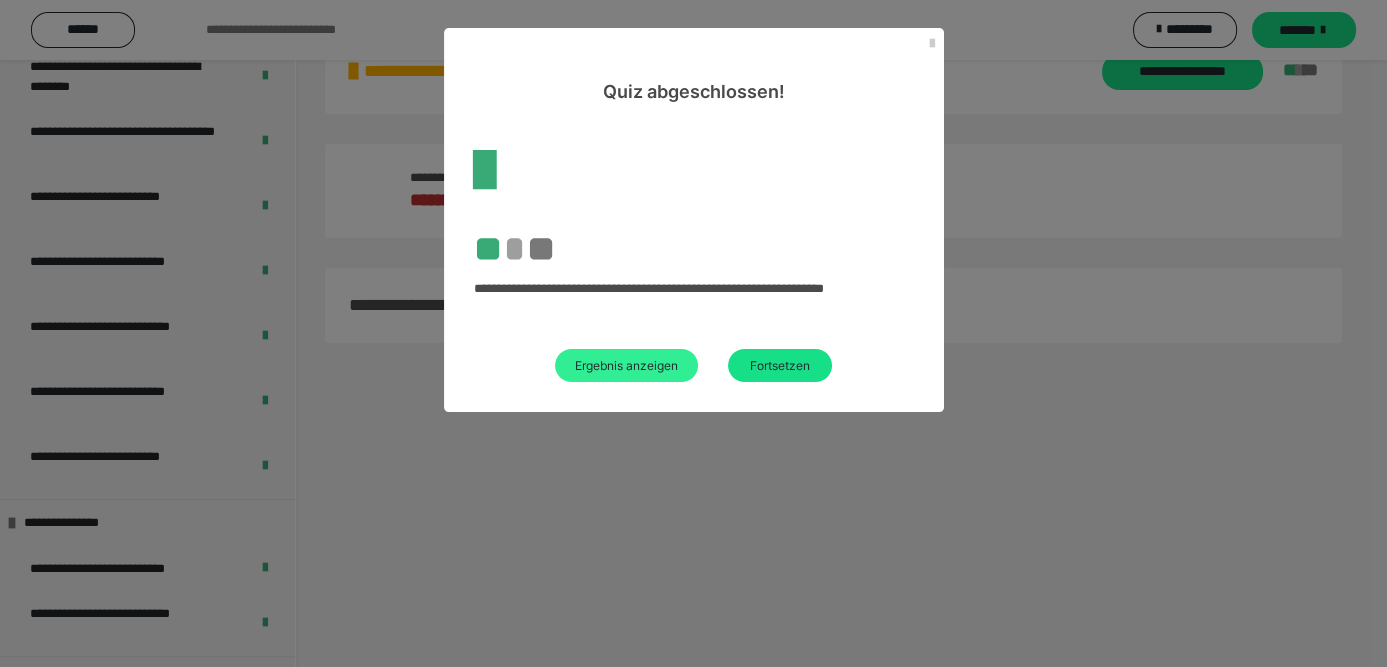 scroll, scrollTop: 528, scrollLeft: 0, axis: vertical 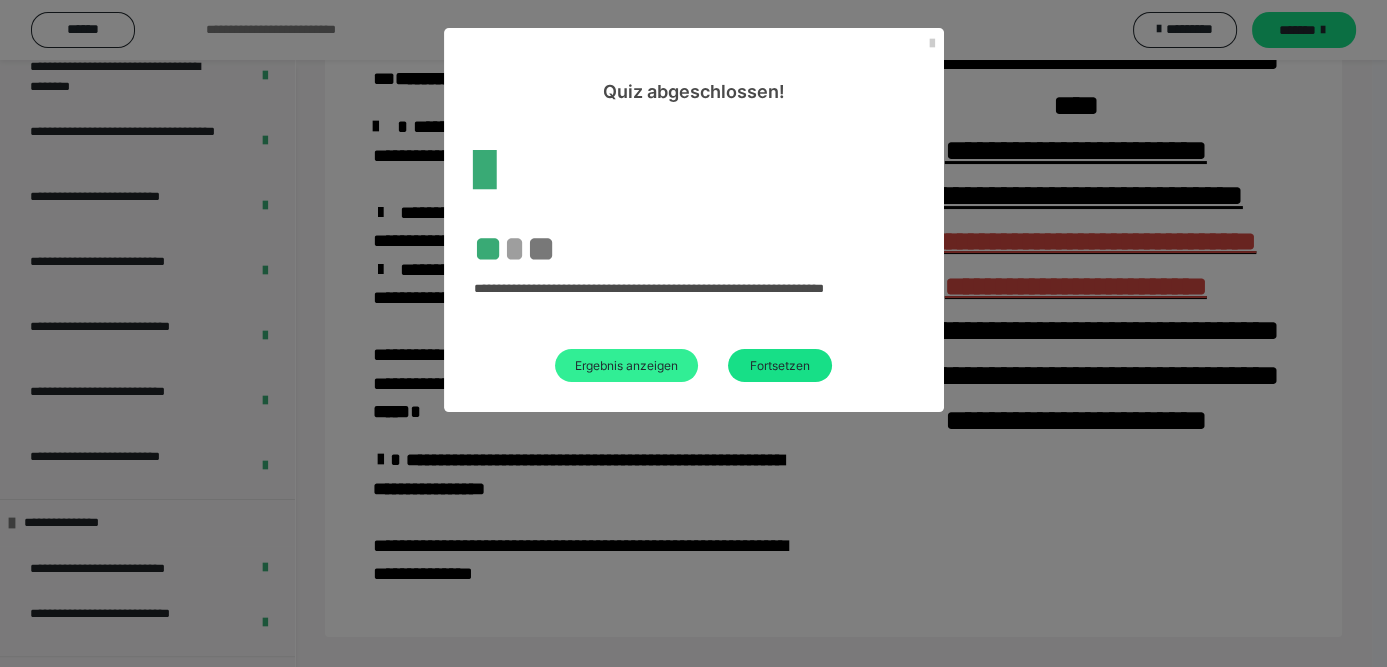 click on "Ergebnis anzeigen" at bounding box center [626, 365] 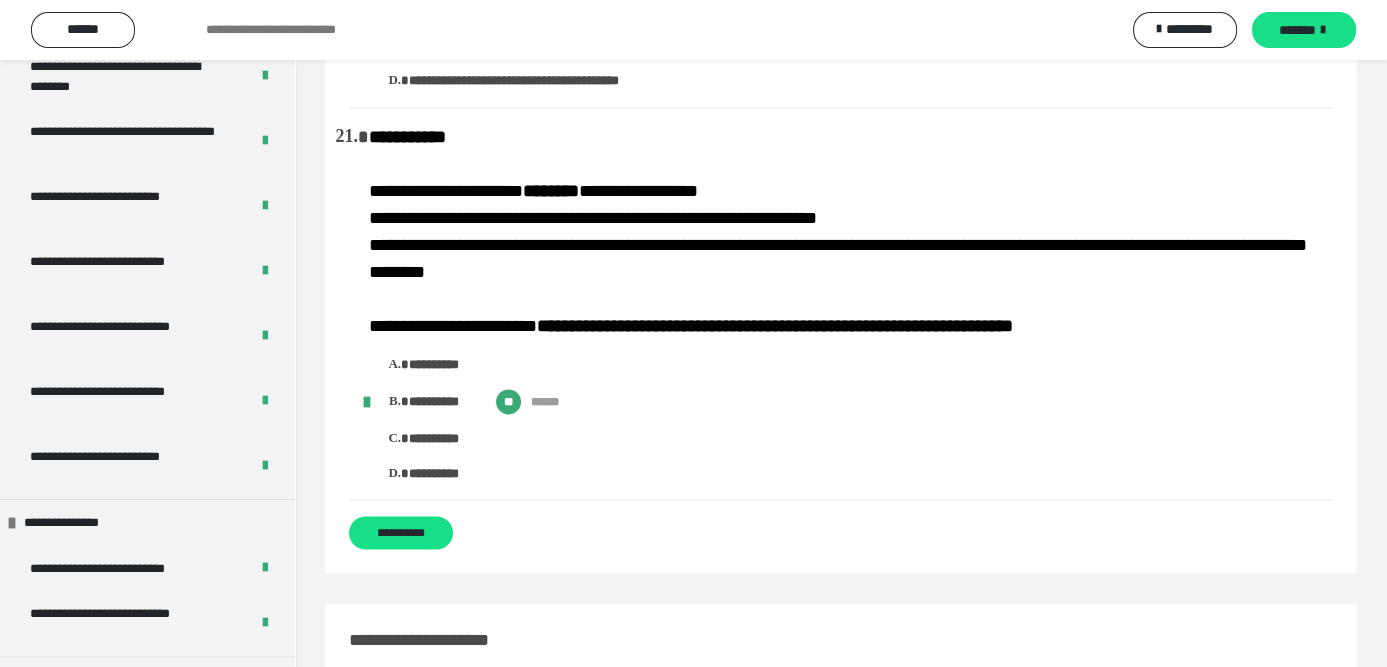 scroll, scrollTop: 4100, scrollLeft: 0, axis: vertical 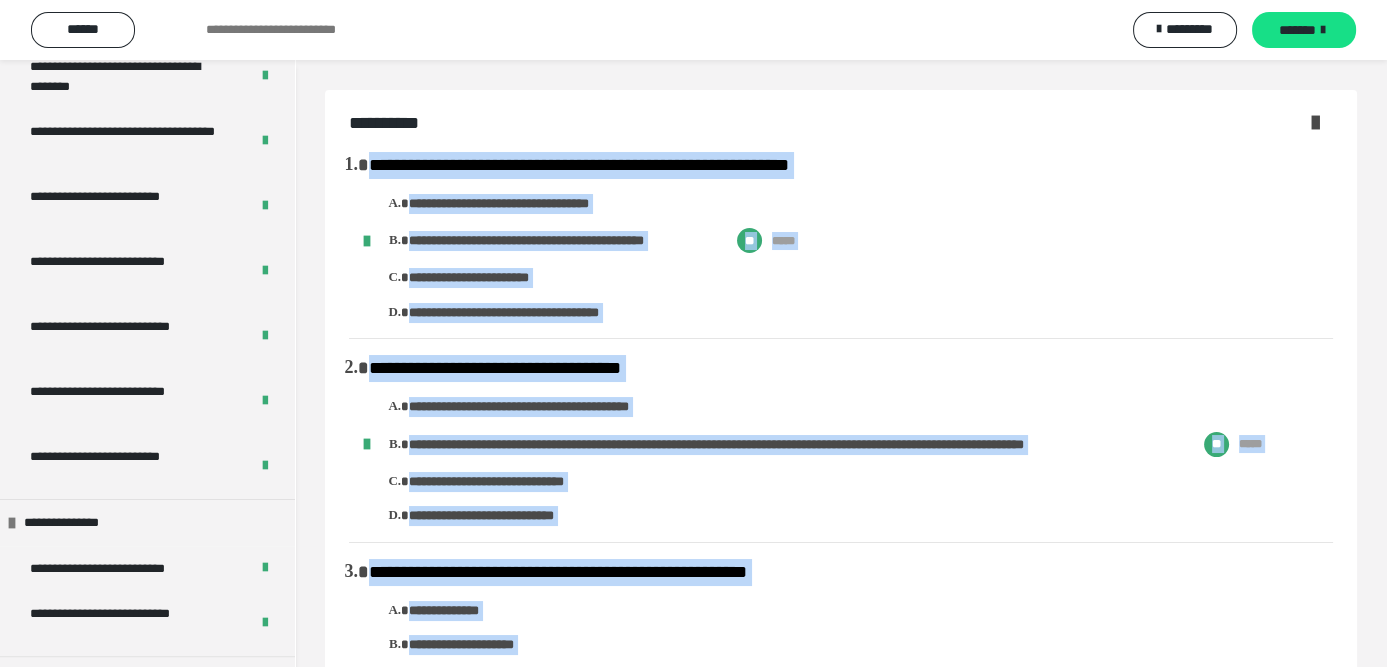 drag, startPoint x: 504, startPoint y: 481, endPoint x: 326, endPoint y: 150, distance: 375.82574 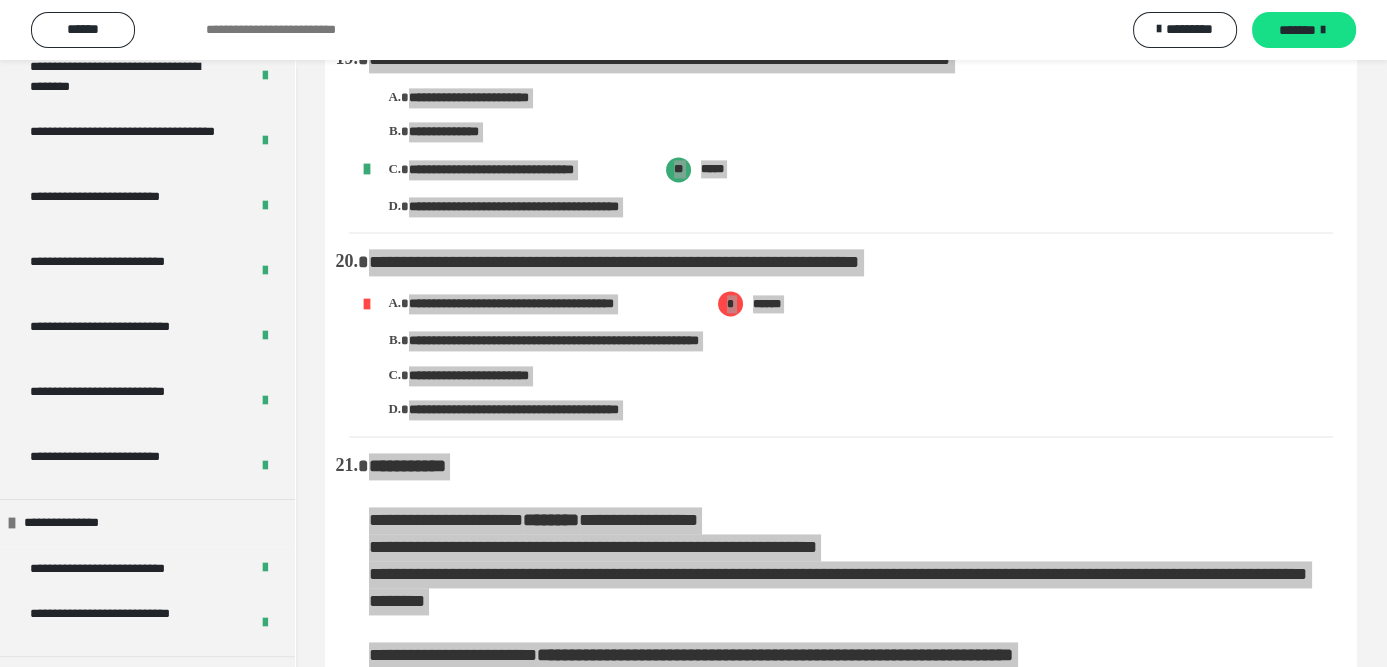 scroll, scrollTop: 3800, scrollLeft: 0, axis: vertical 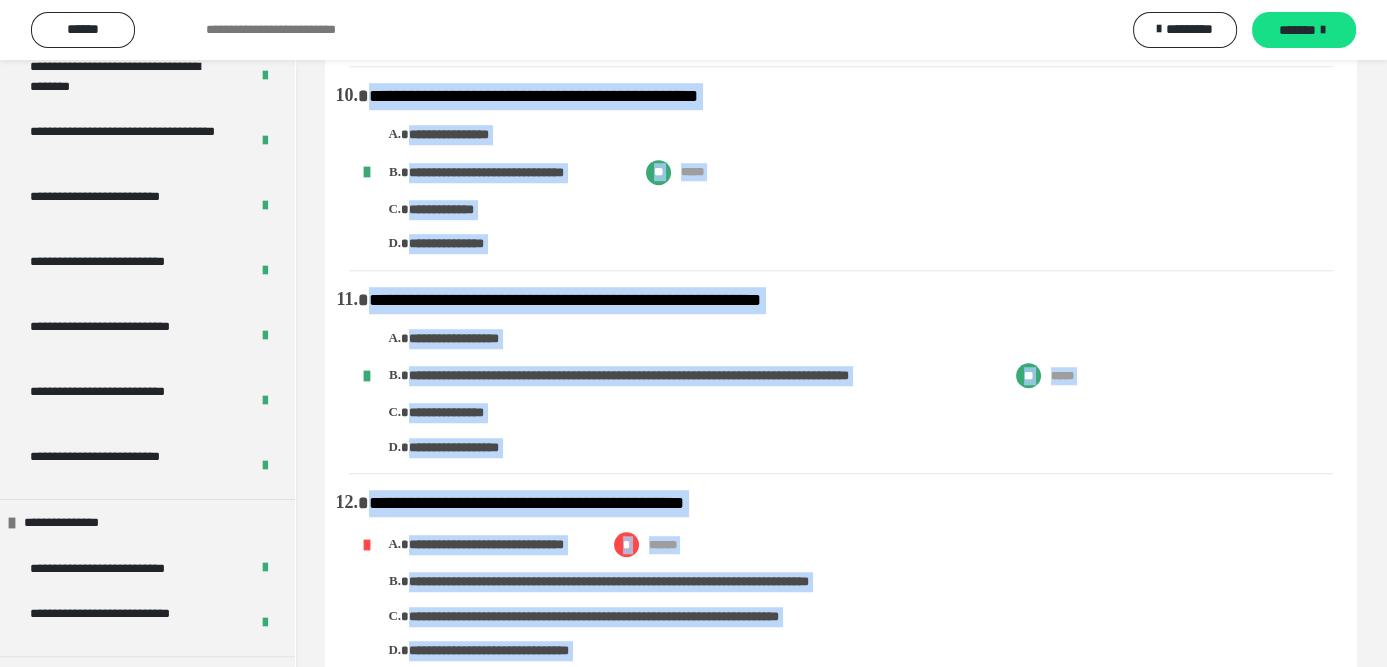 click on "**********" at bounding box center (841, 475) 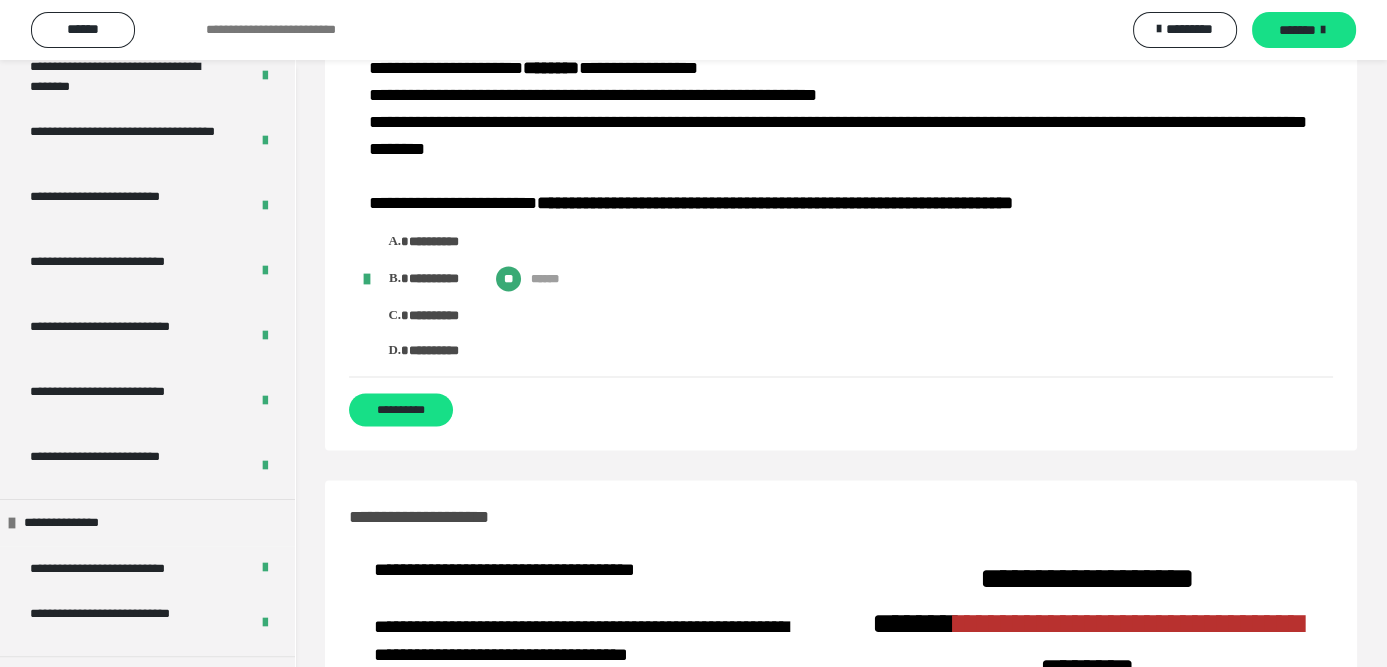 scroll, scrollTop: 4300, scrollLeft: 0, axis: vertical 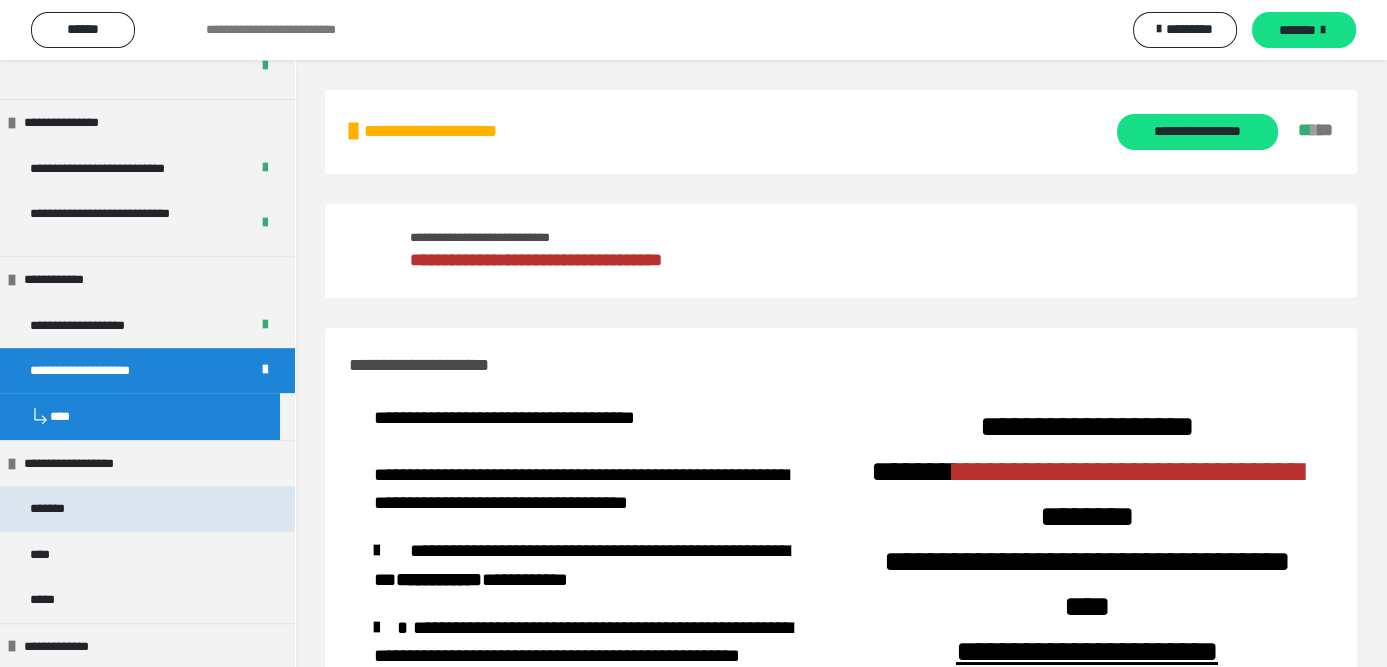 click on "*******" at bounding box center (147, 508) 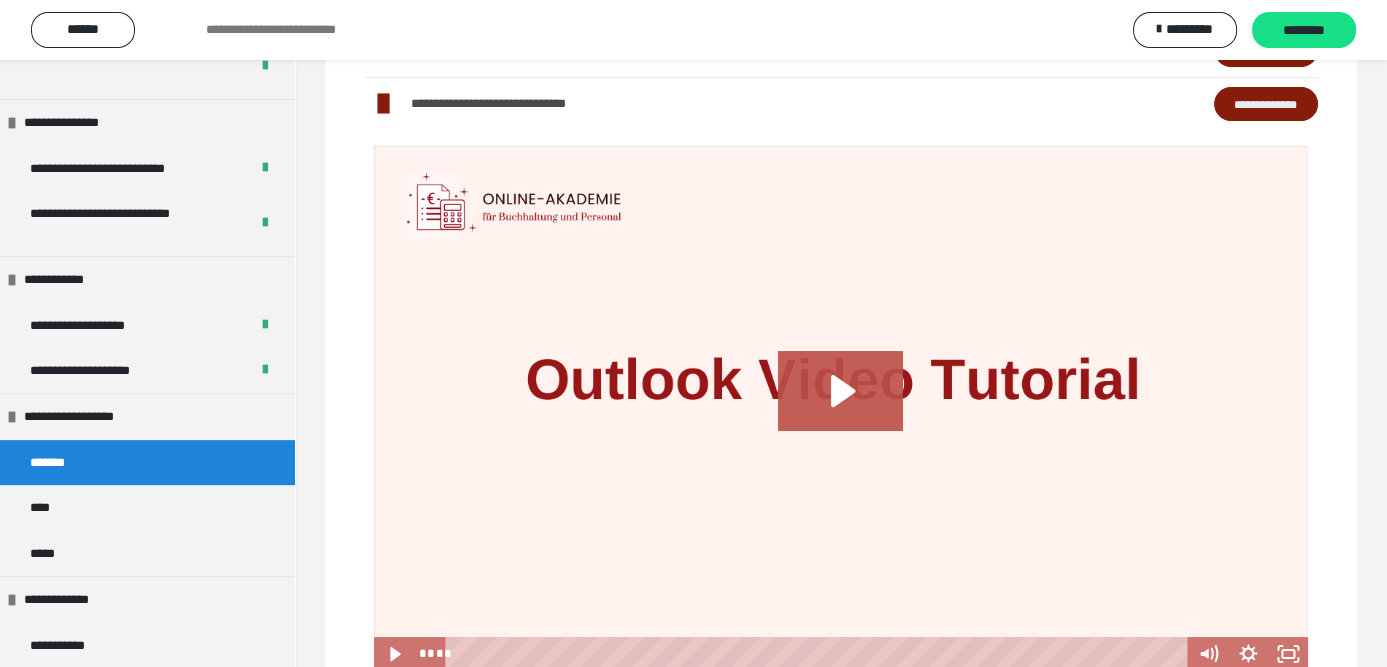 scroll, scrollTop: 518, scrollLeft: 0, axis: vertical 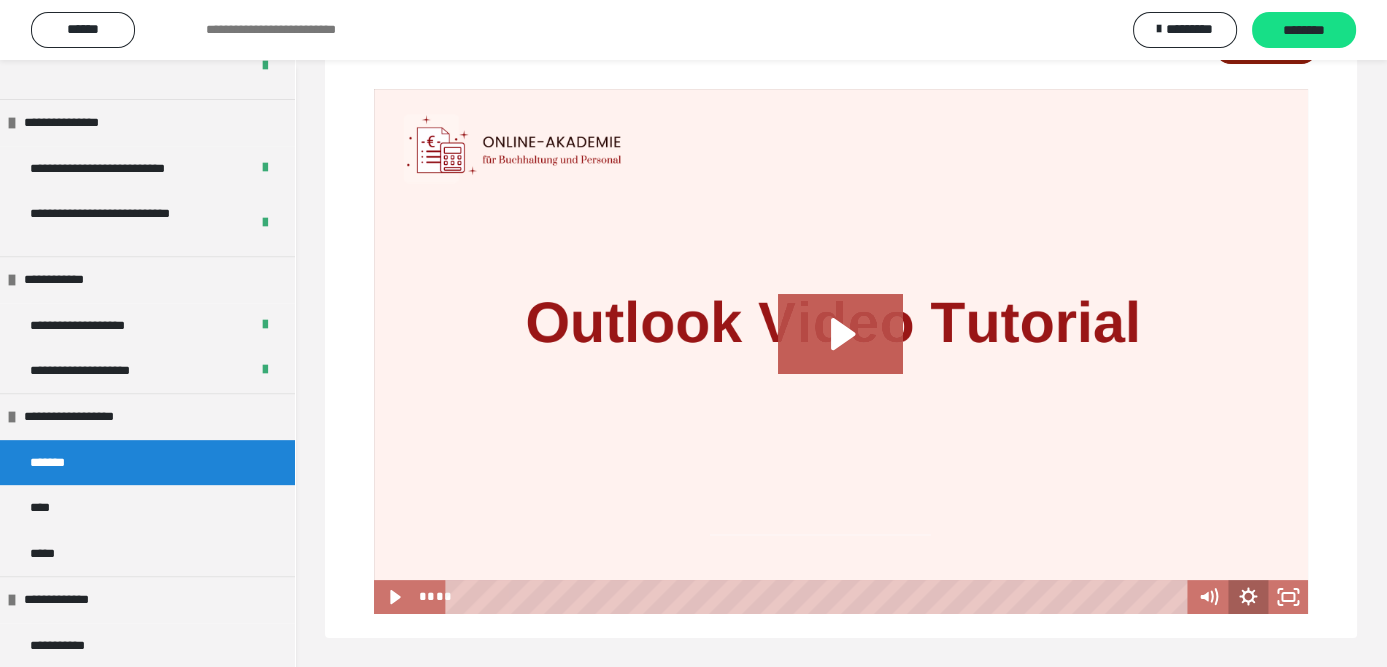 click 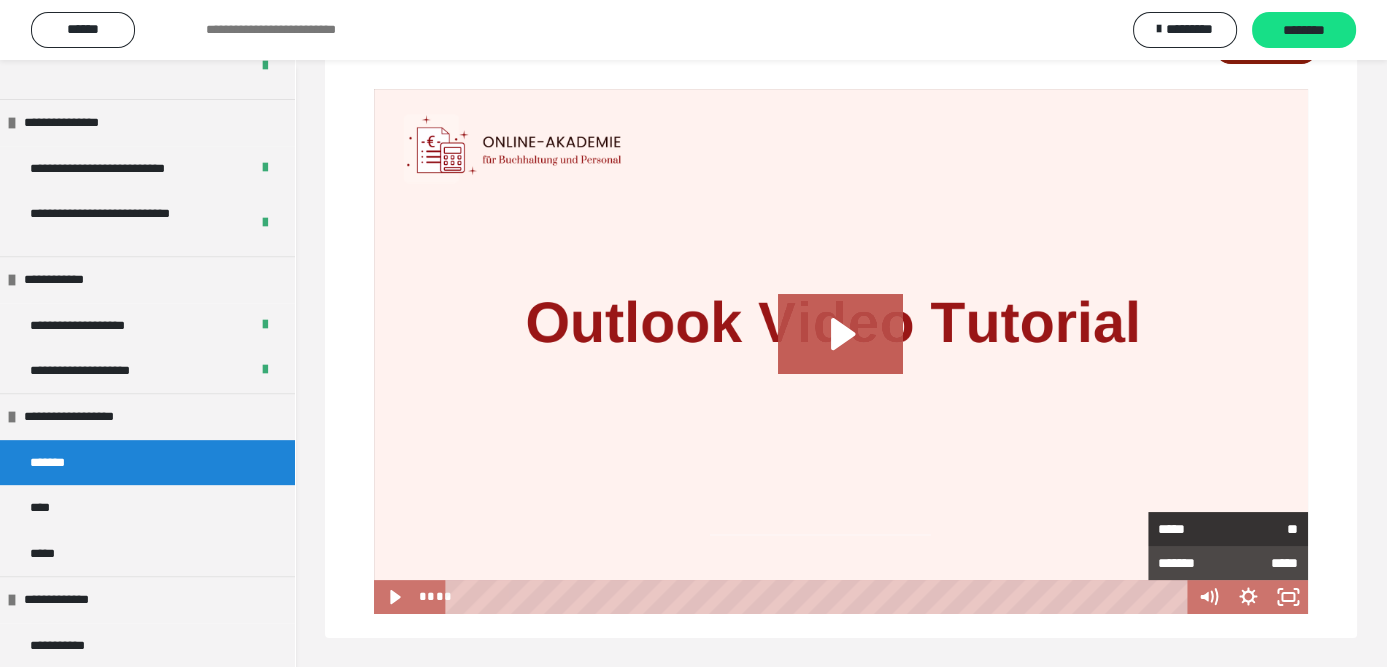 click on "**" at bounding box center (1263, 529) 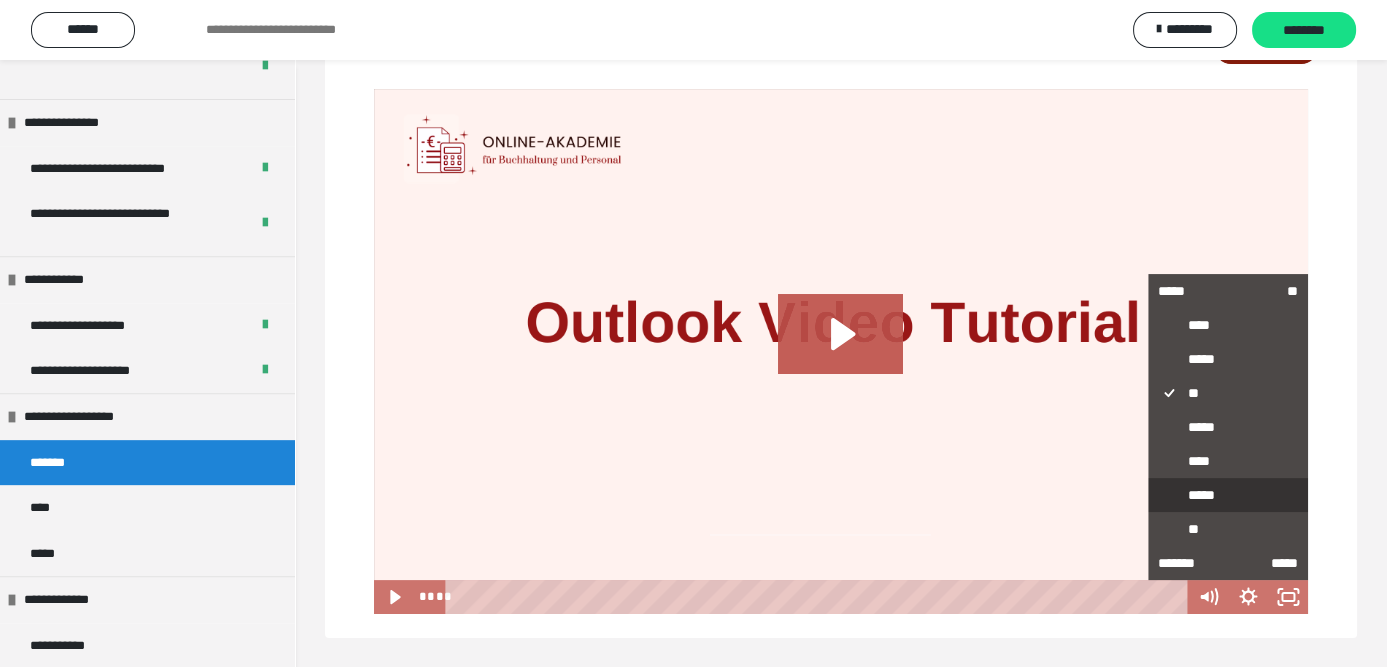 click on "*****" at bounding box center [1228, 495] 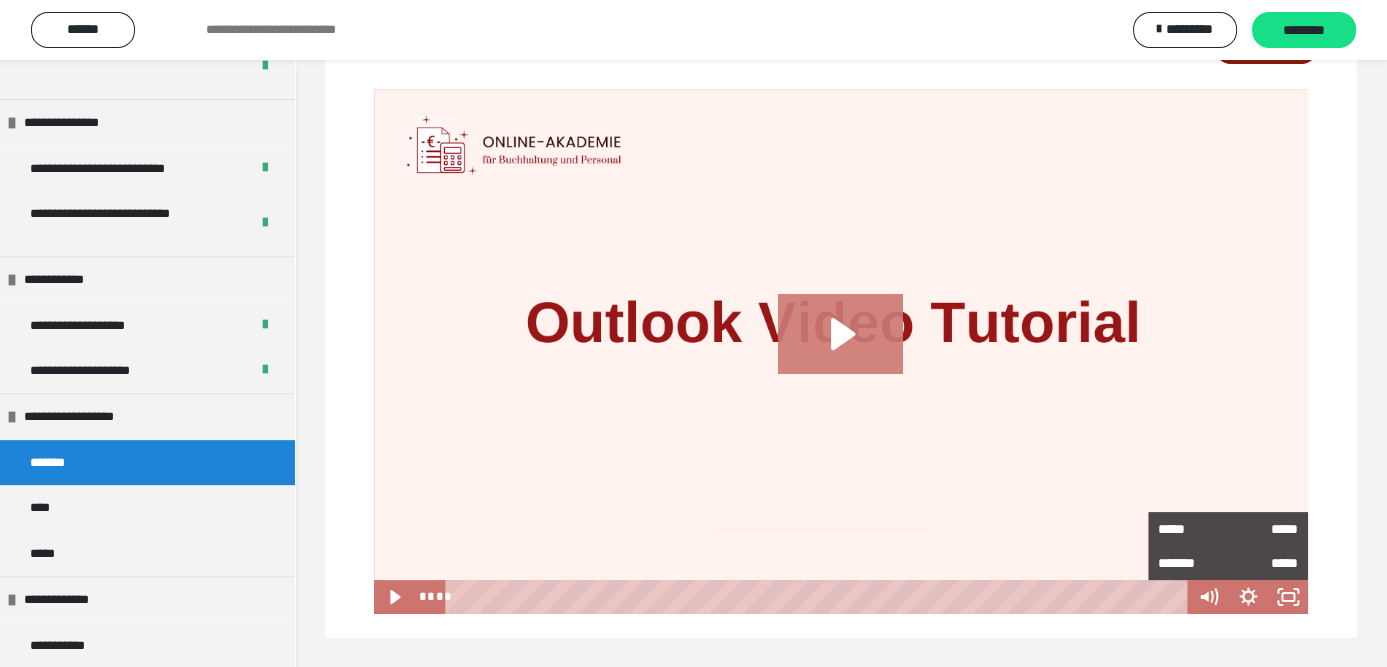 click 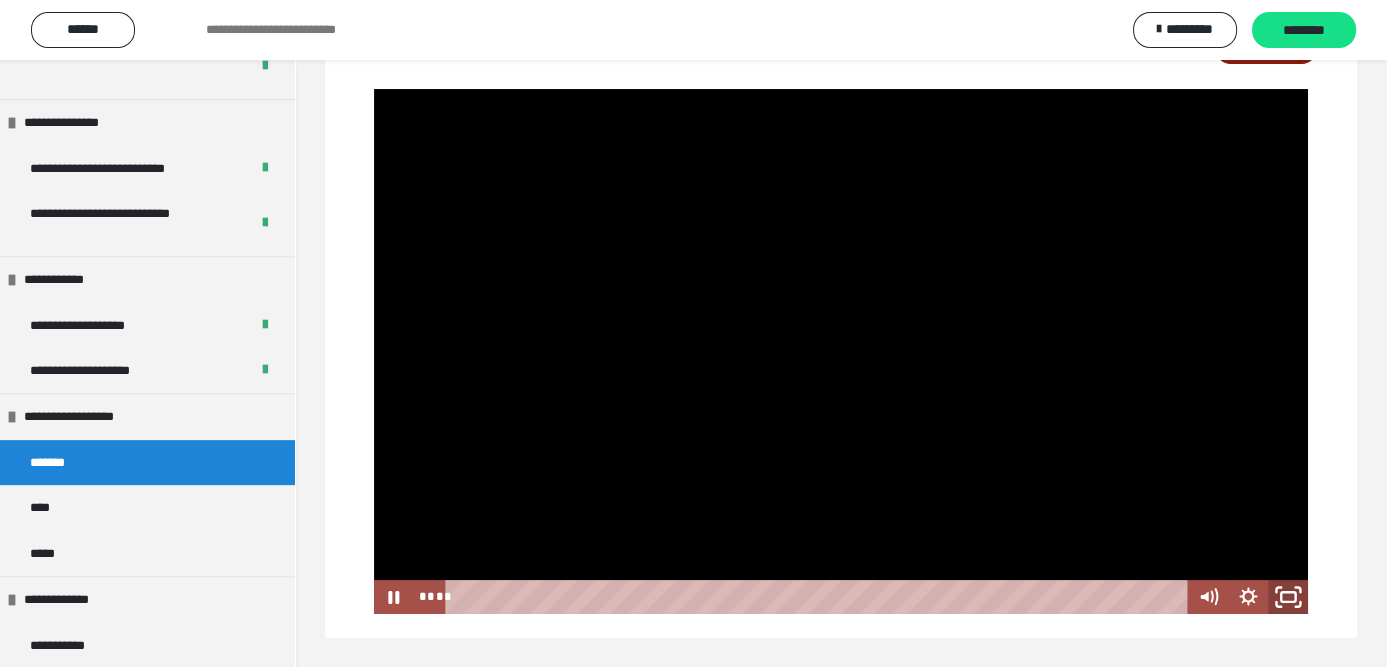 click 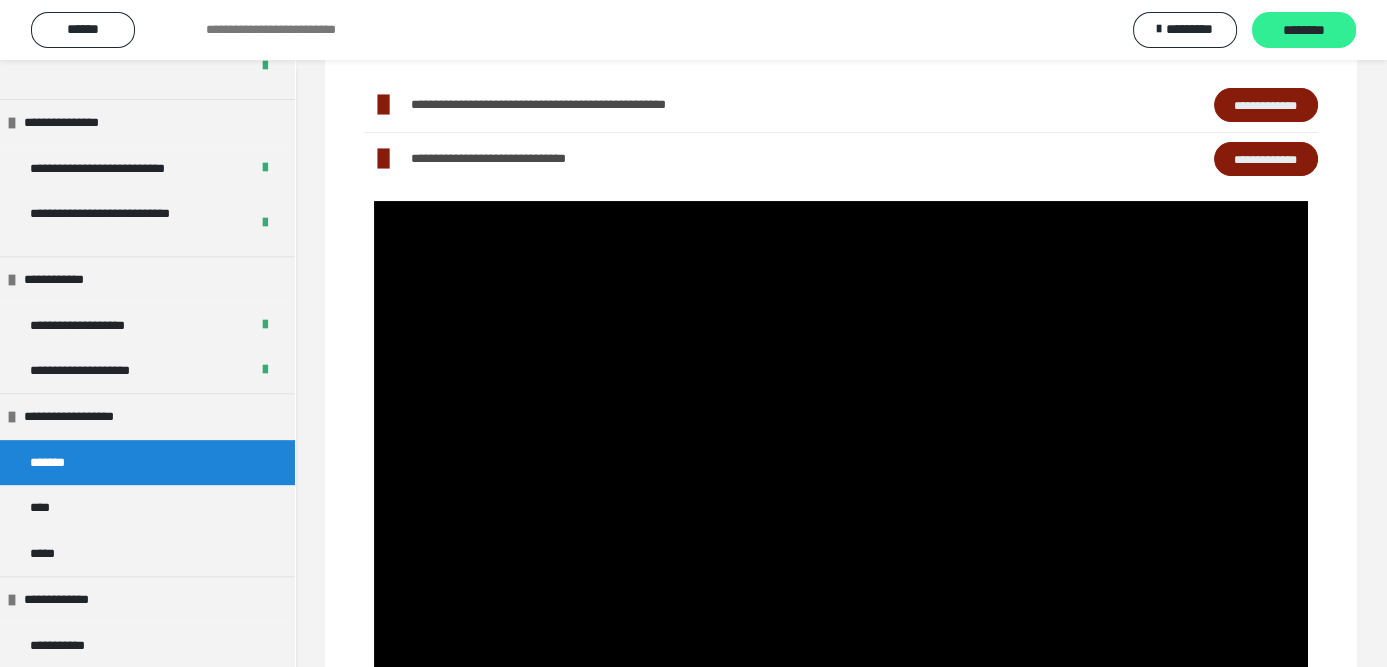 drag, startPoint x: 1299, startPoint y: 33, endPoint x: 1284, endPoint y: 38, distance: 15.811388 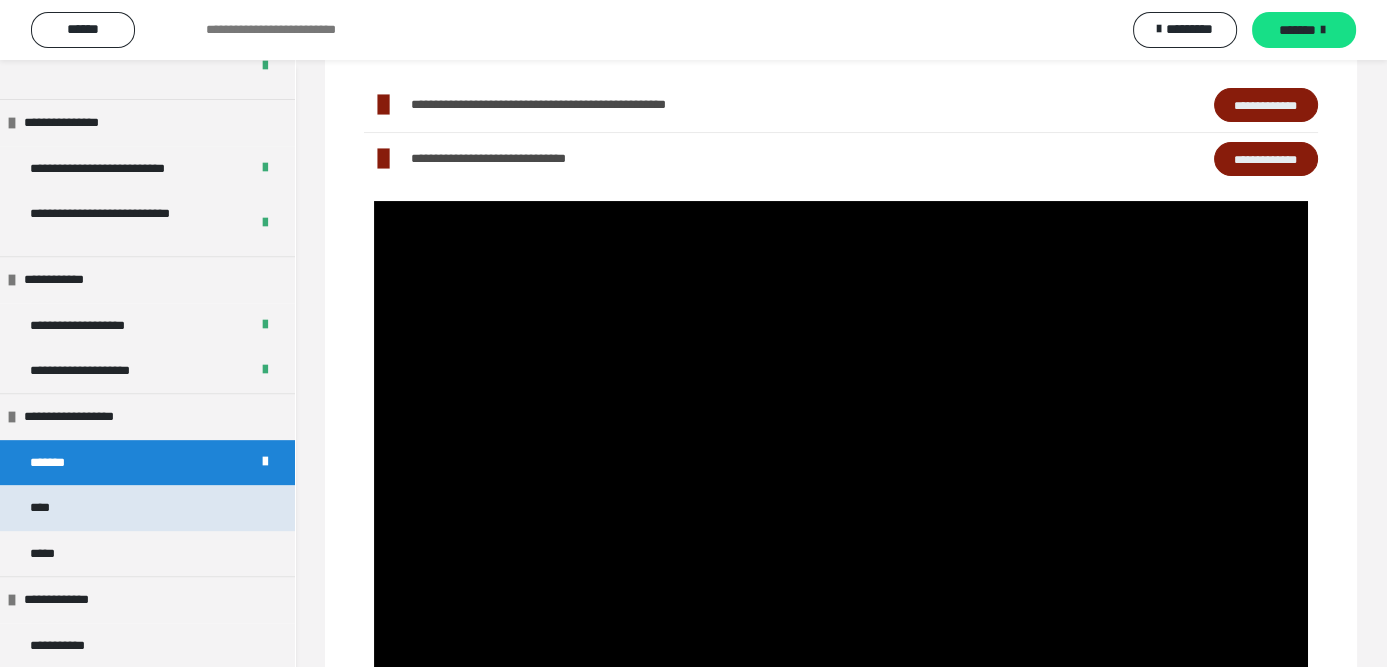 click on "****" at bounding box center (147, 507) 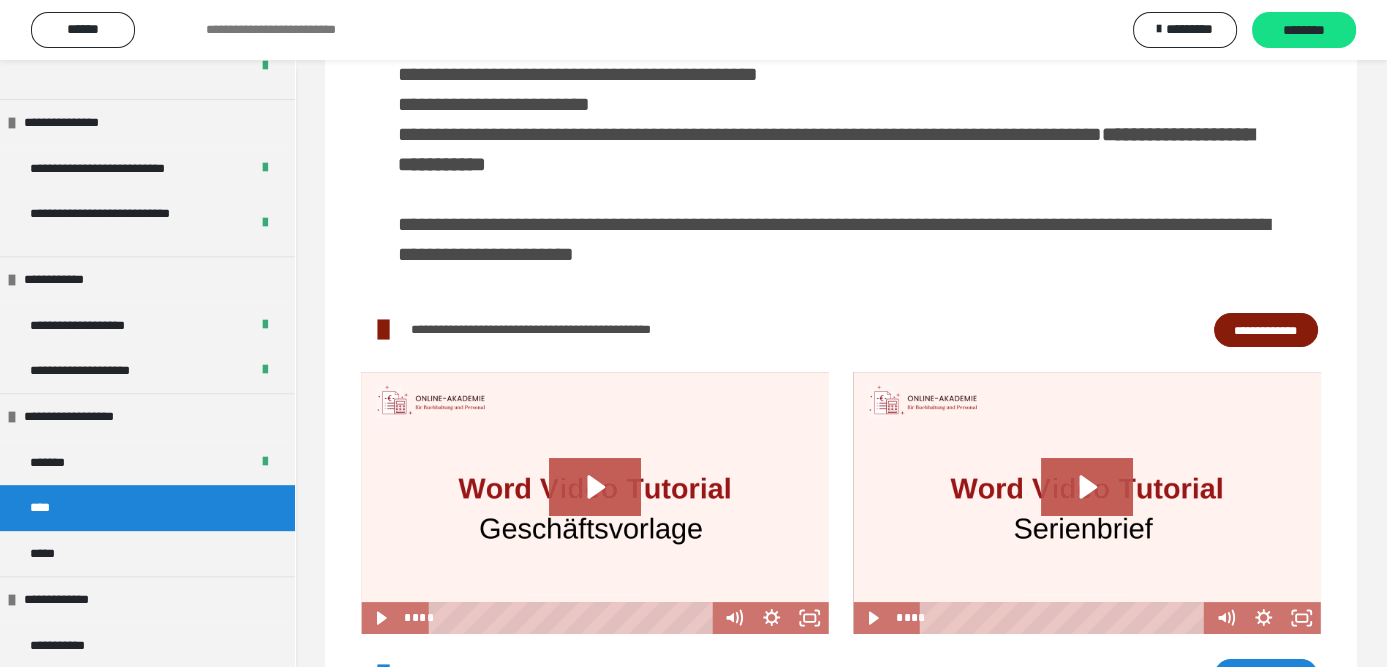 scroll, scrollTop: 464, scrollLeft: 0, axis: vertical 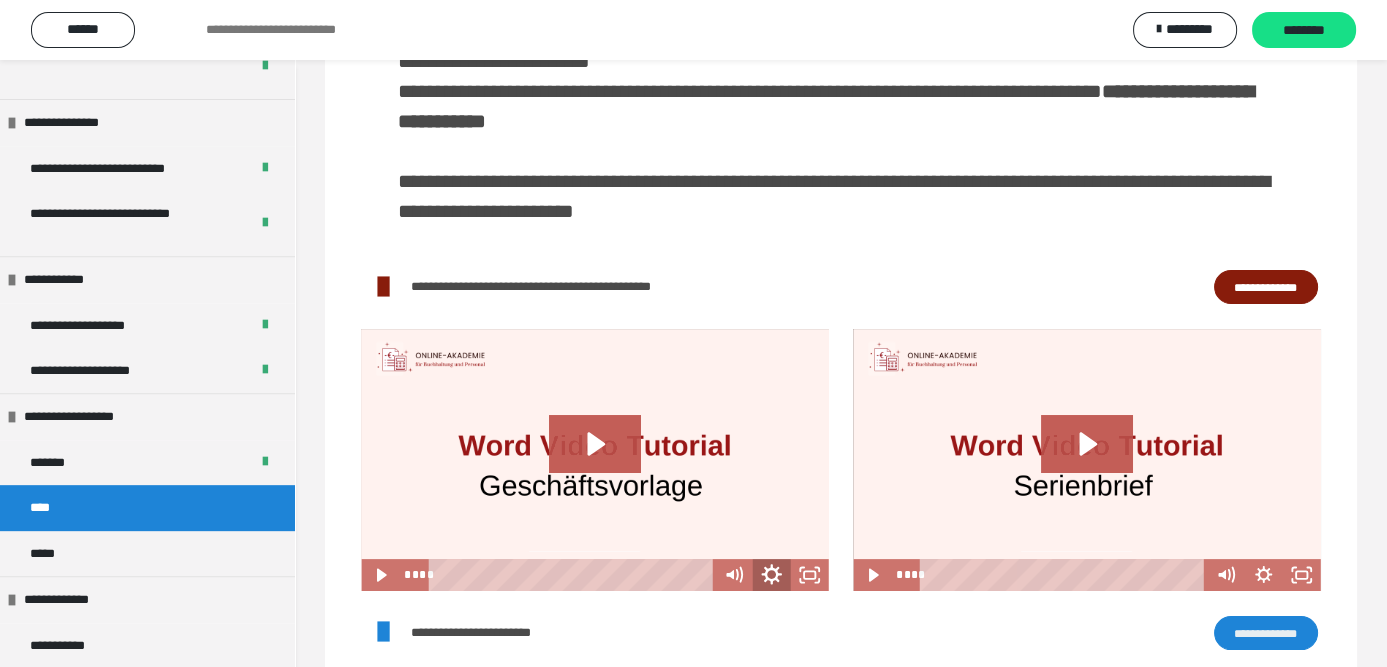 click 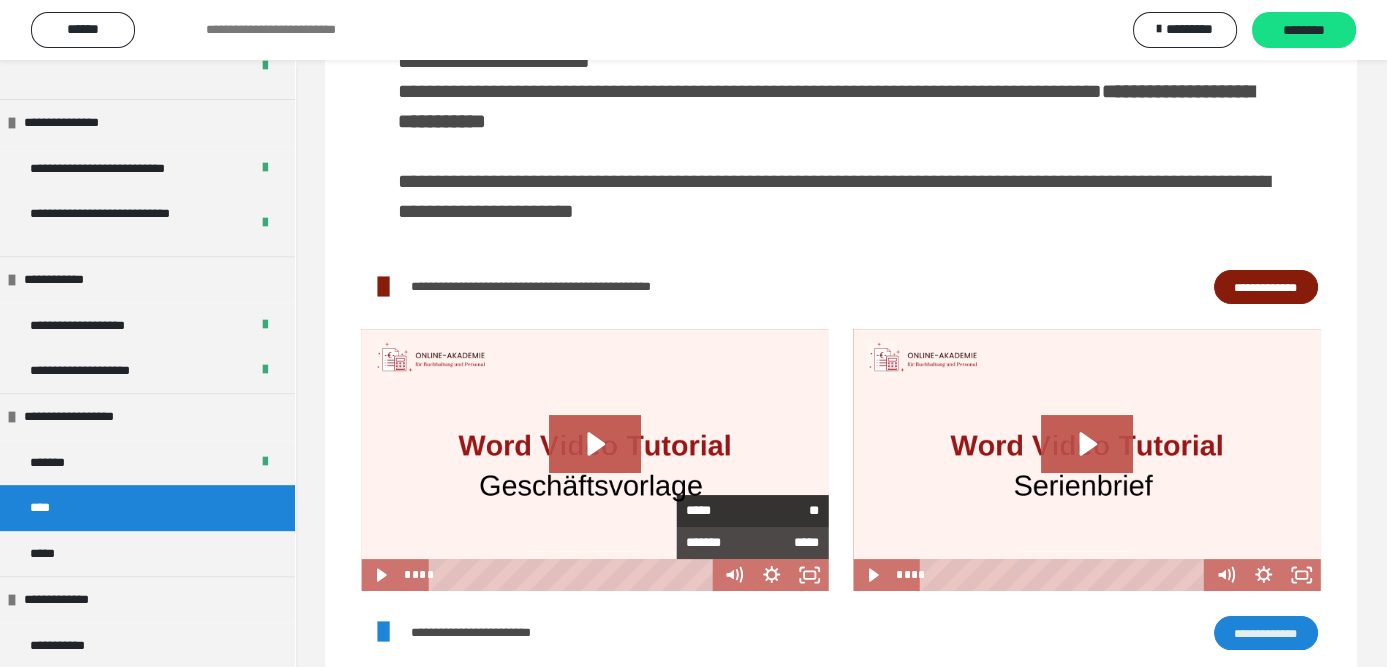 click on "**" at bounding box center [786, 511] 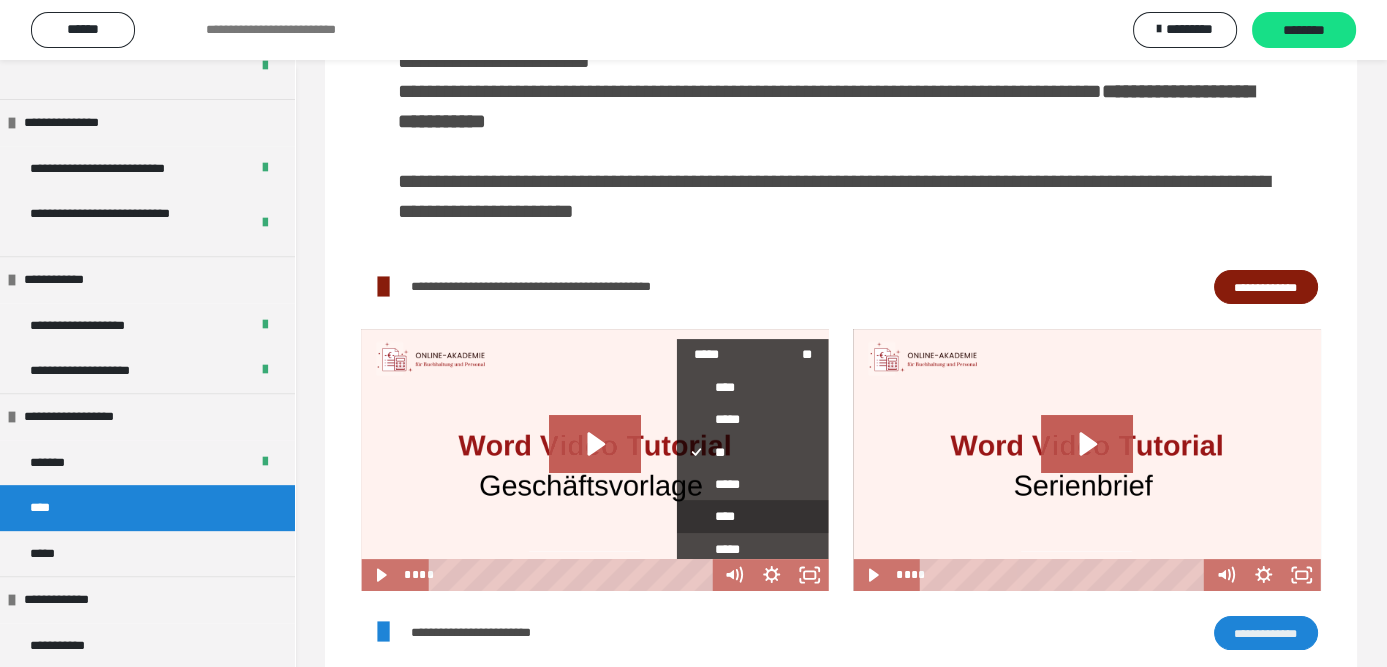 click on "****" at bounding box center [745, 517] 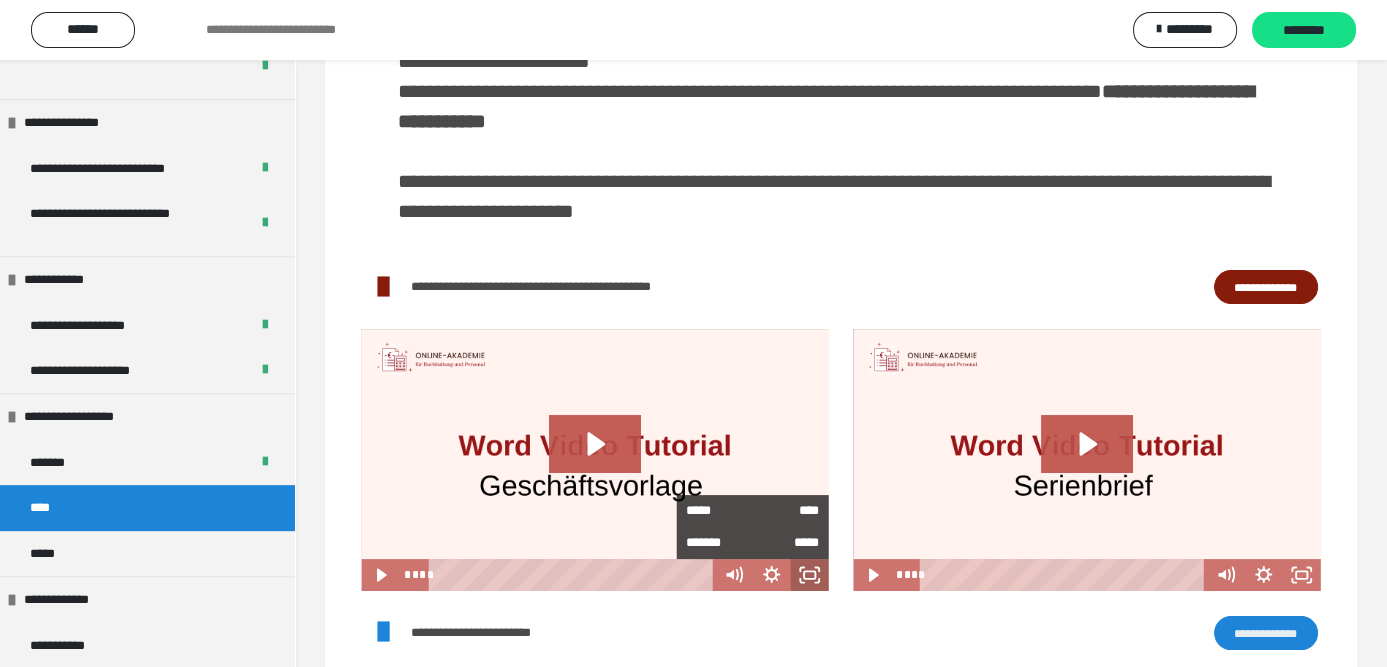 click 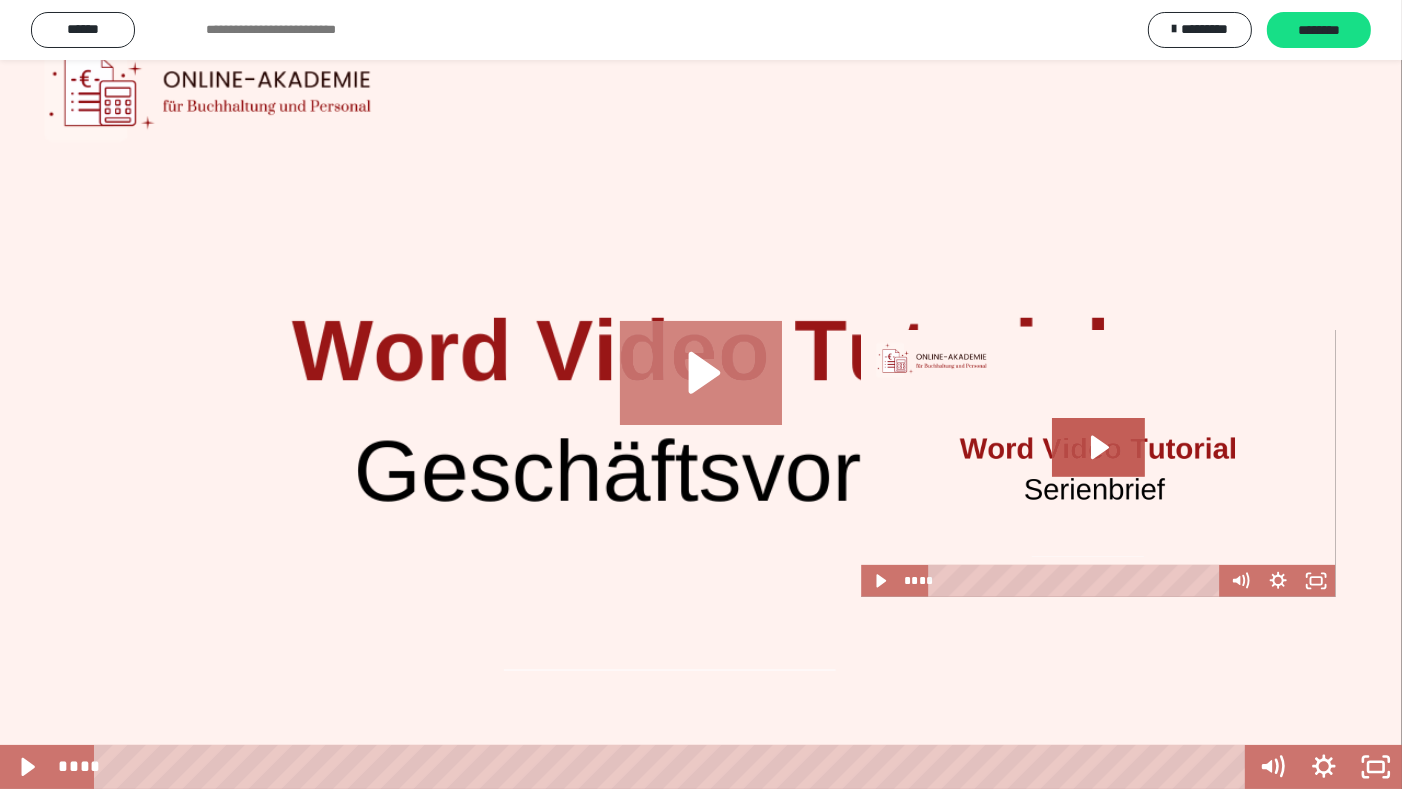click 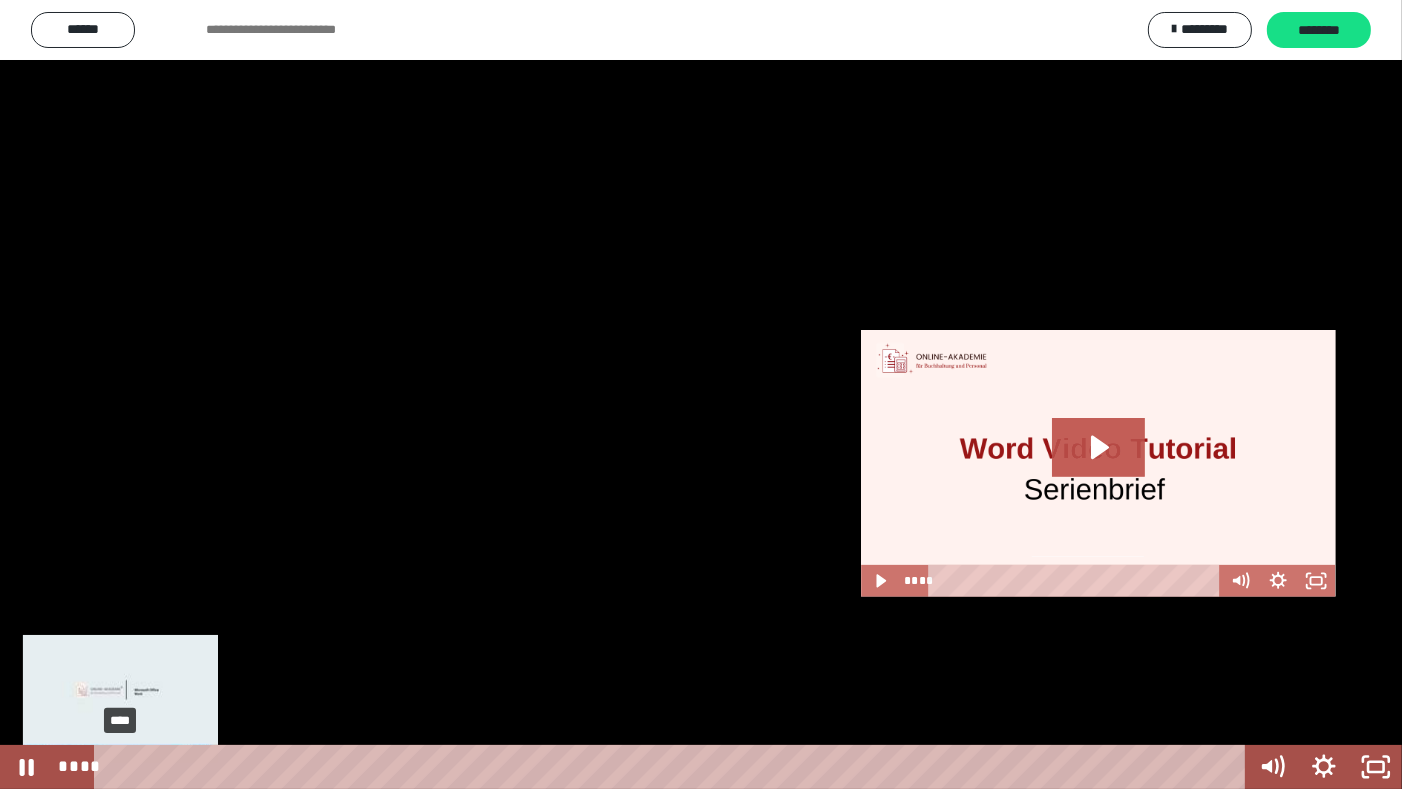 click on "****" at bounding box center [673, 767] 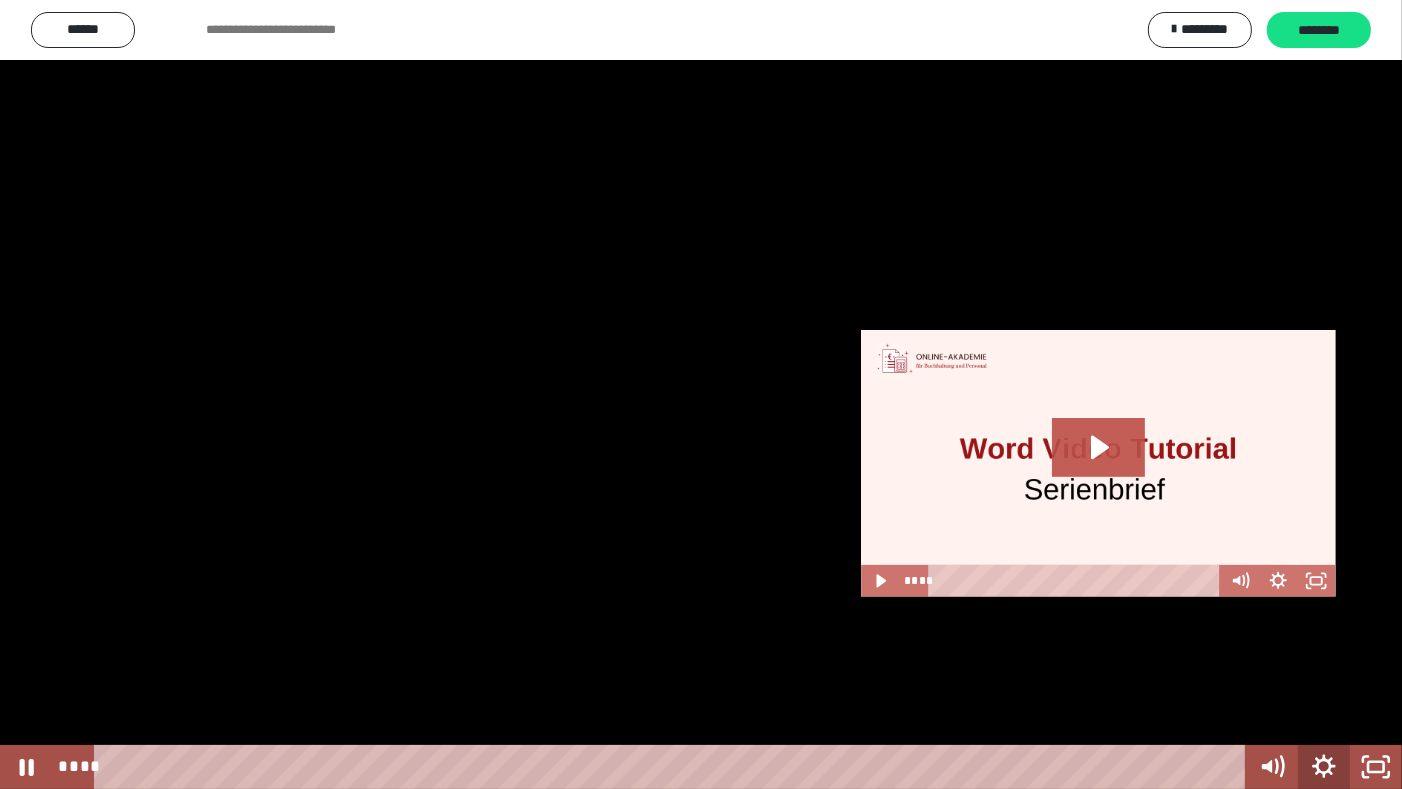 click 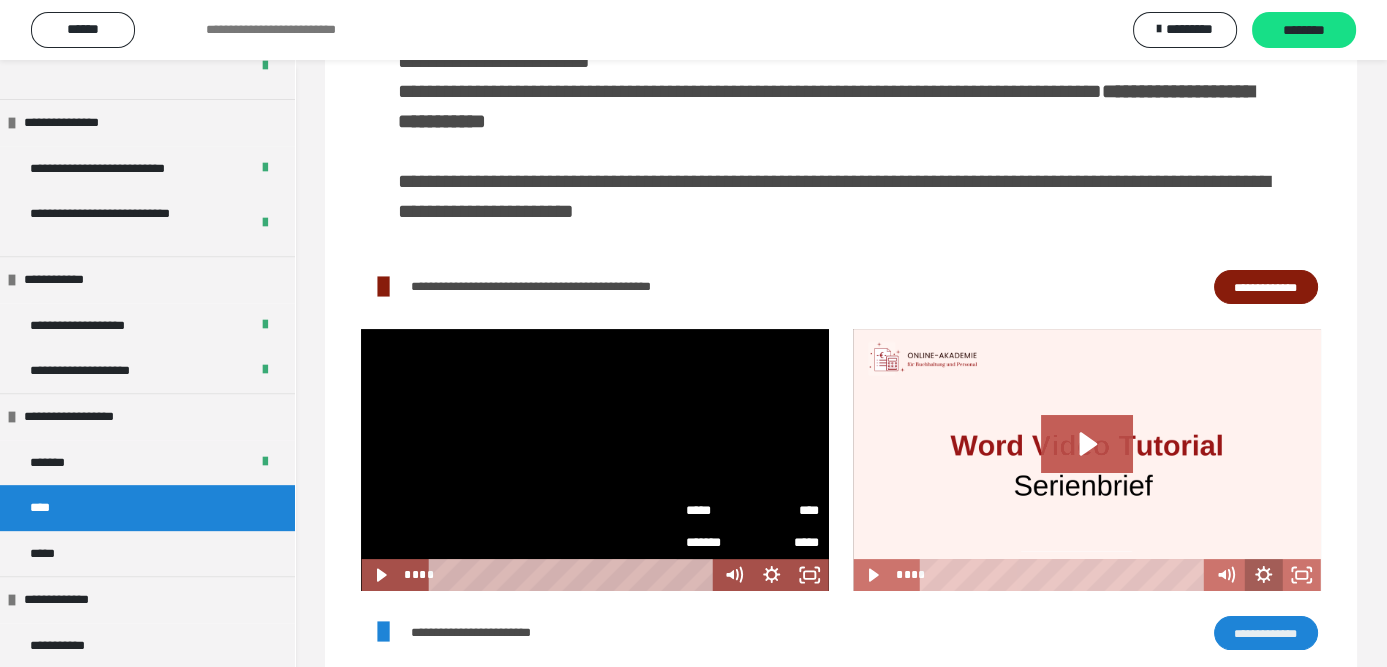 click 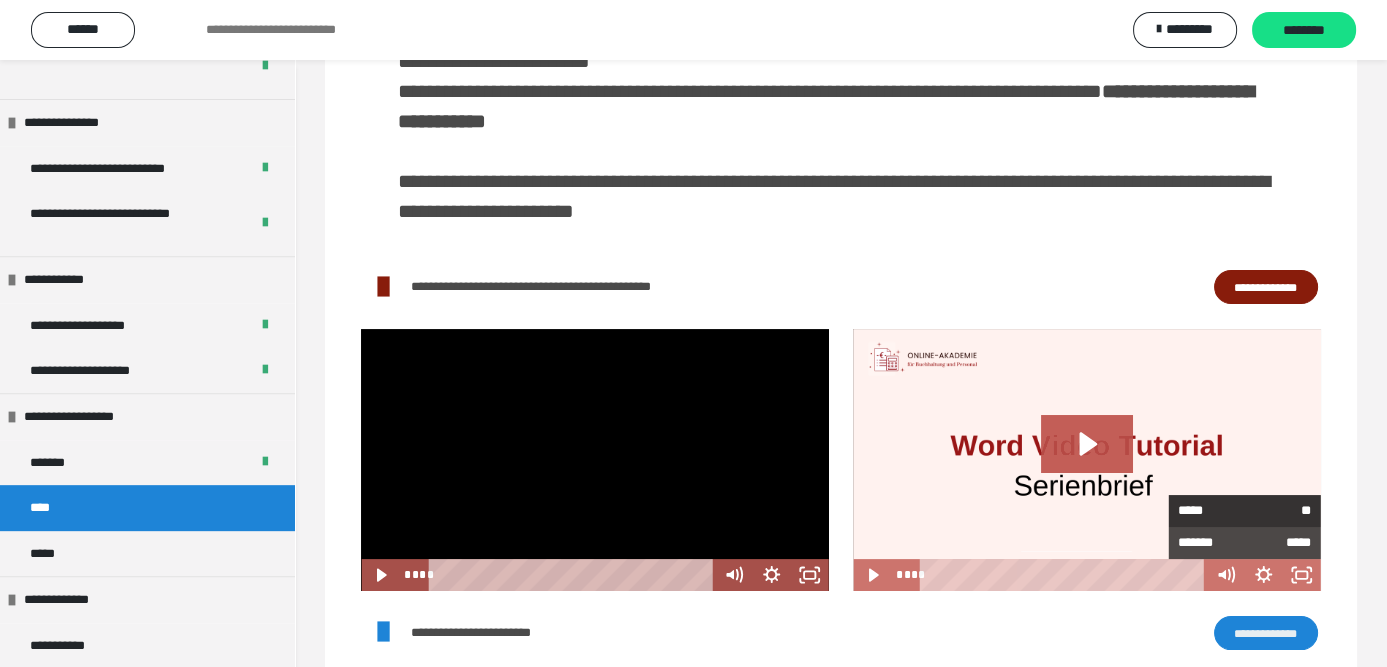 click on "**" at bounding box center [1278, 511] 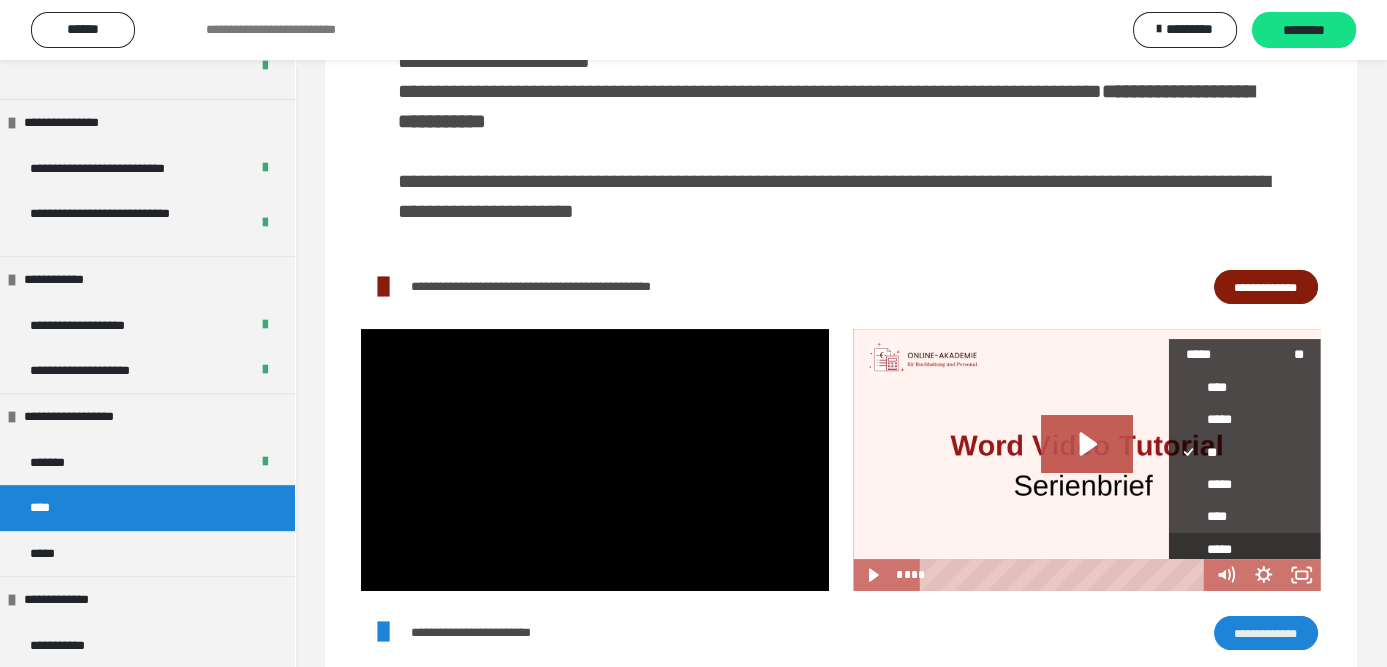 click on "*****" at bounding box center [1237, 550] 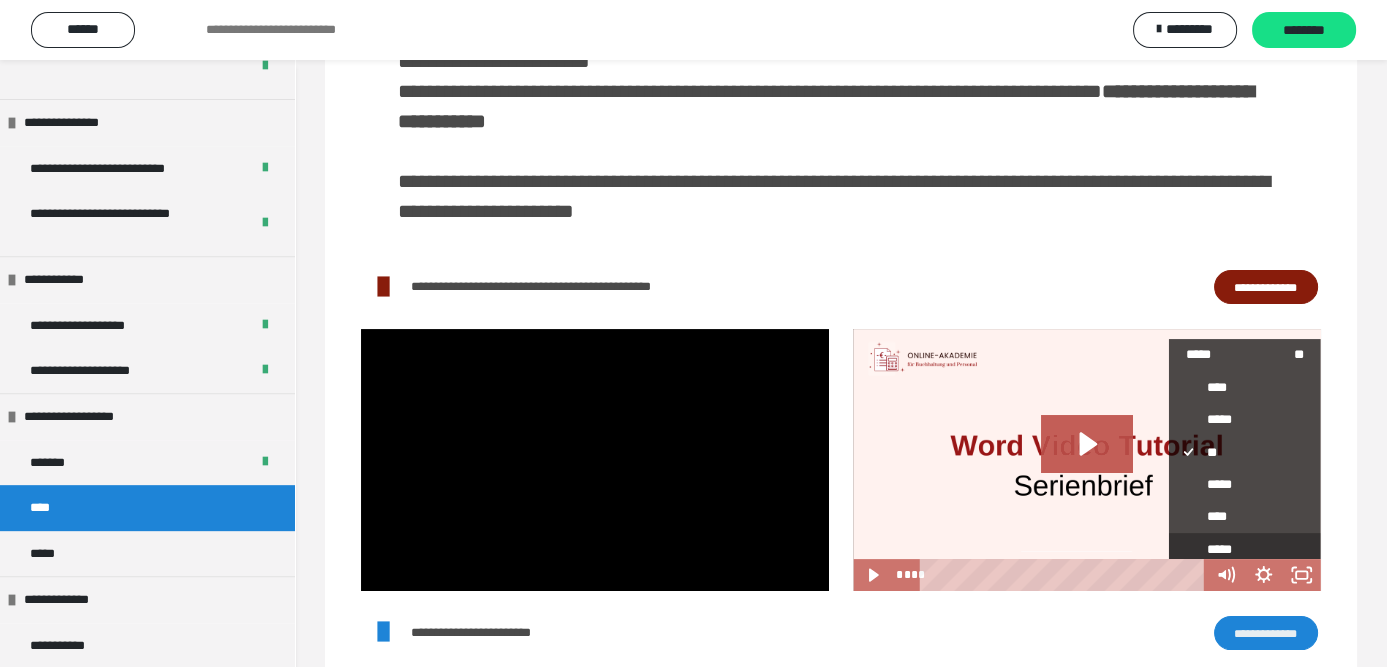 click on "*****" at bounding box center [1169, 533] 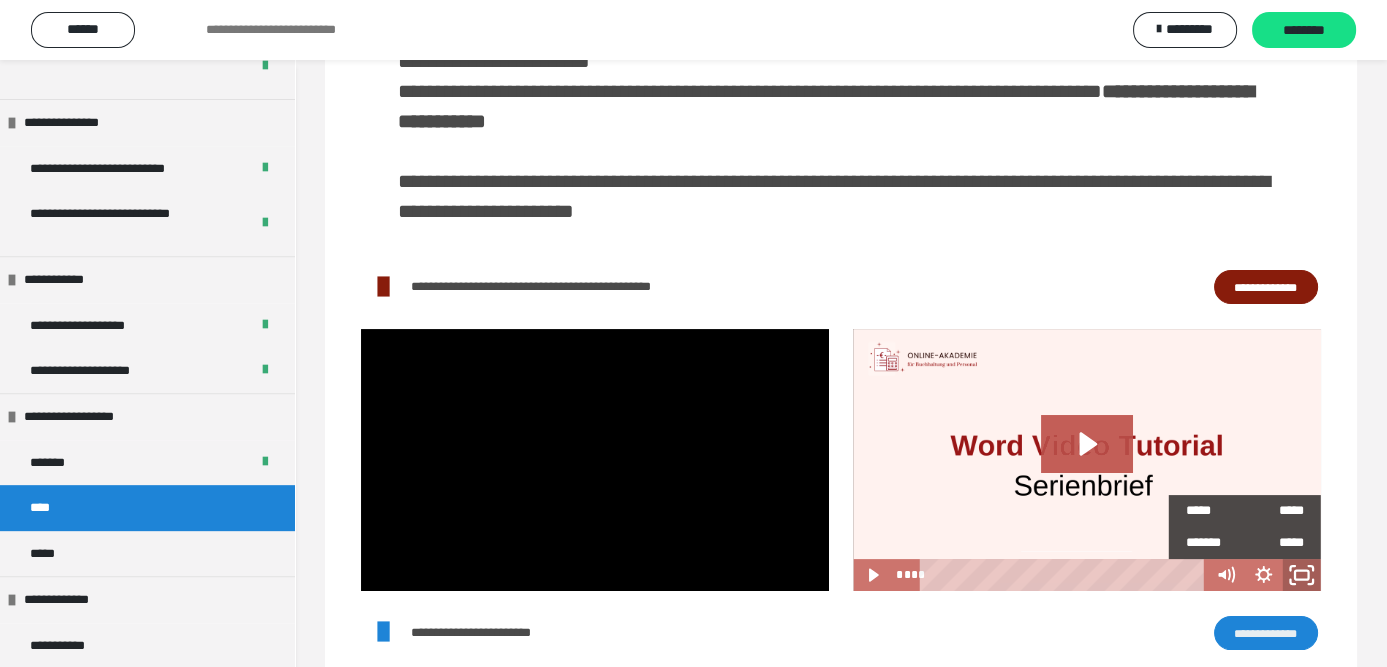 drag, startPoint x: 1301, startPoint y: 568, endPoint x: 1296, endPoint y: 656, distance: 88.14193 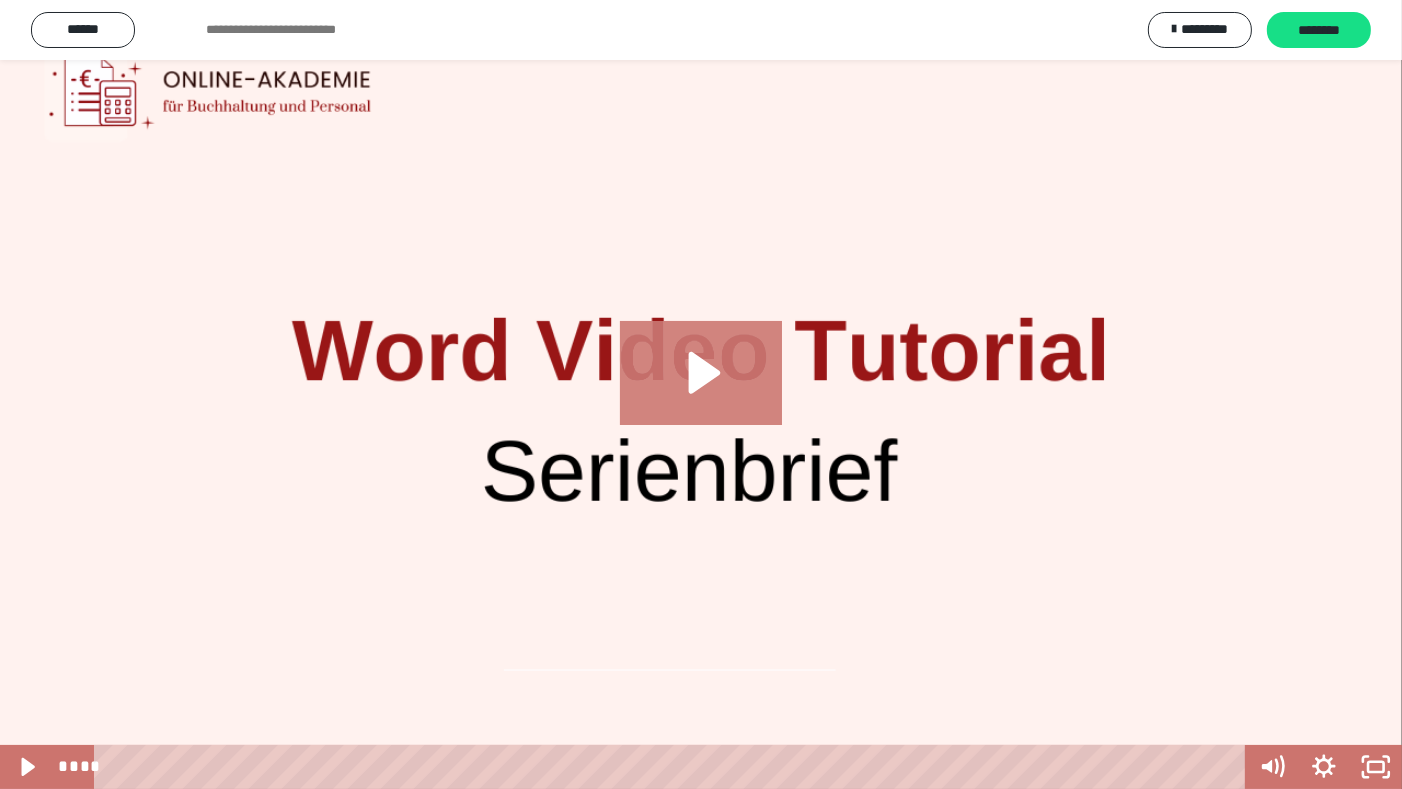 click 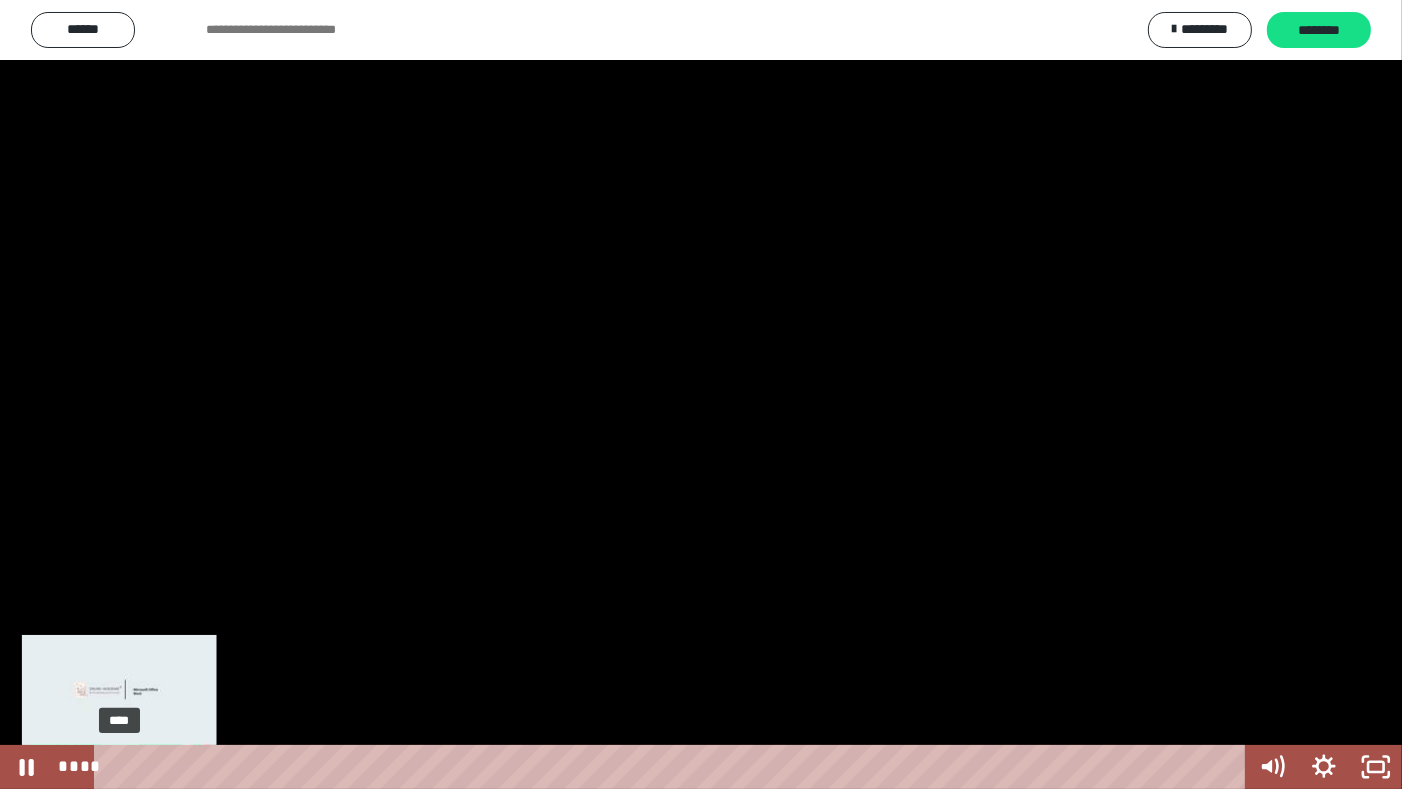 click on "****" at bounding box center [673, 767] 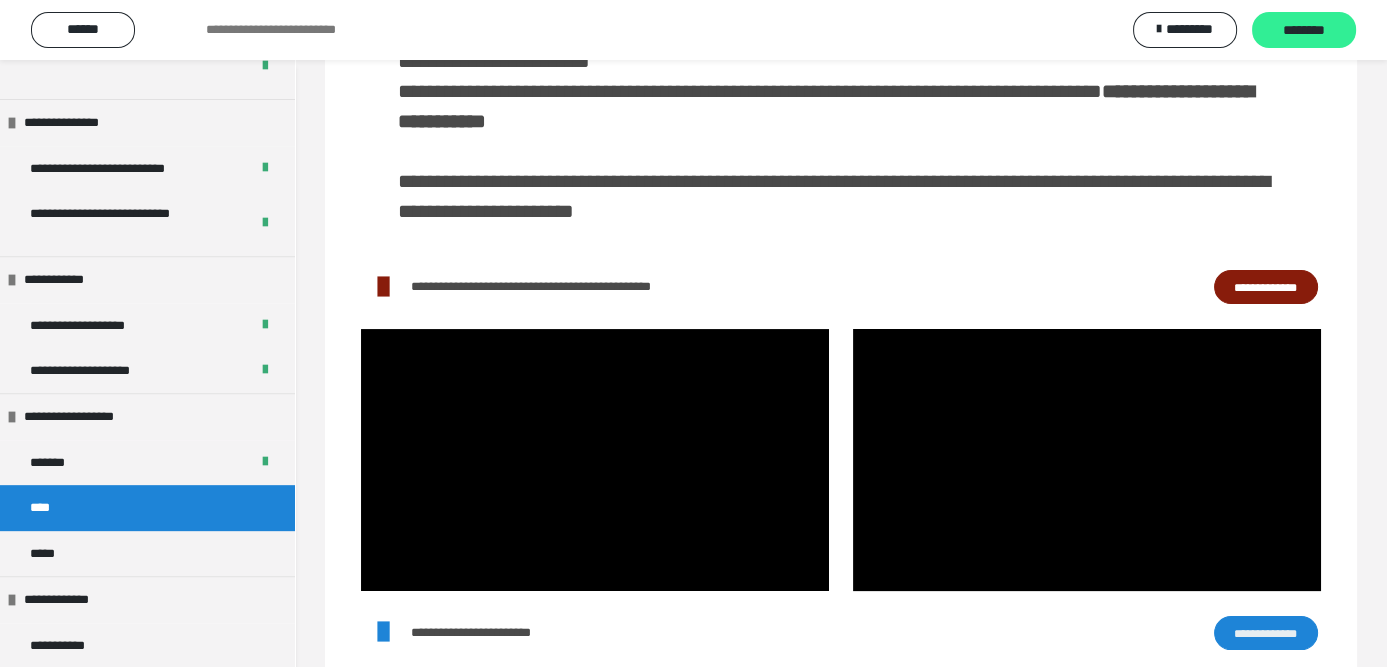 click on "********" at bounding box center (1304, 31) 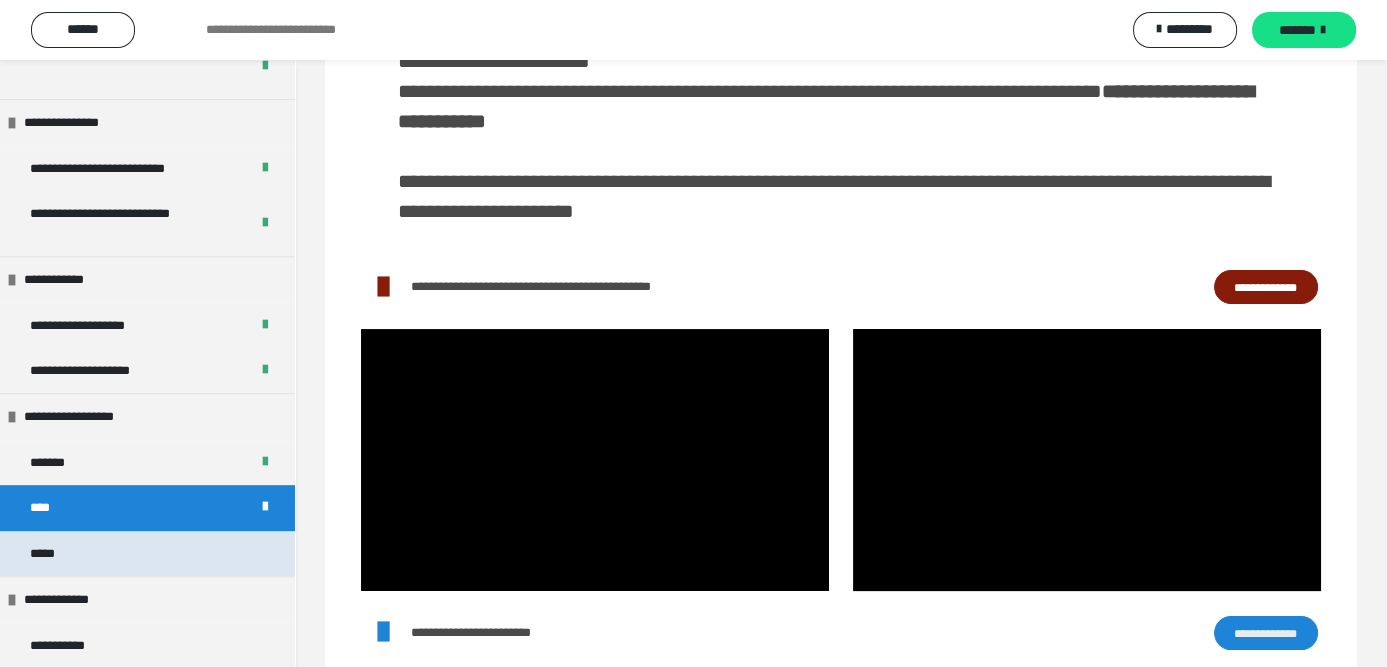 click on "*****" at bounding box center [147, 553] 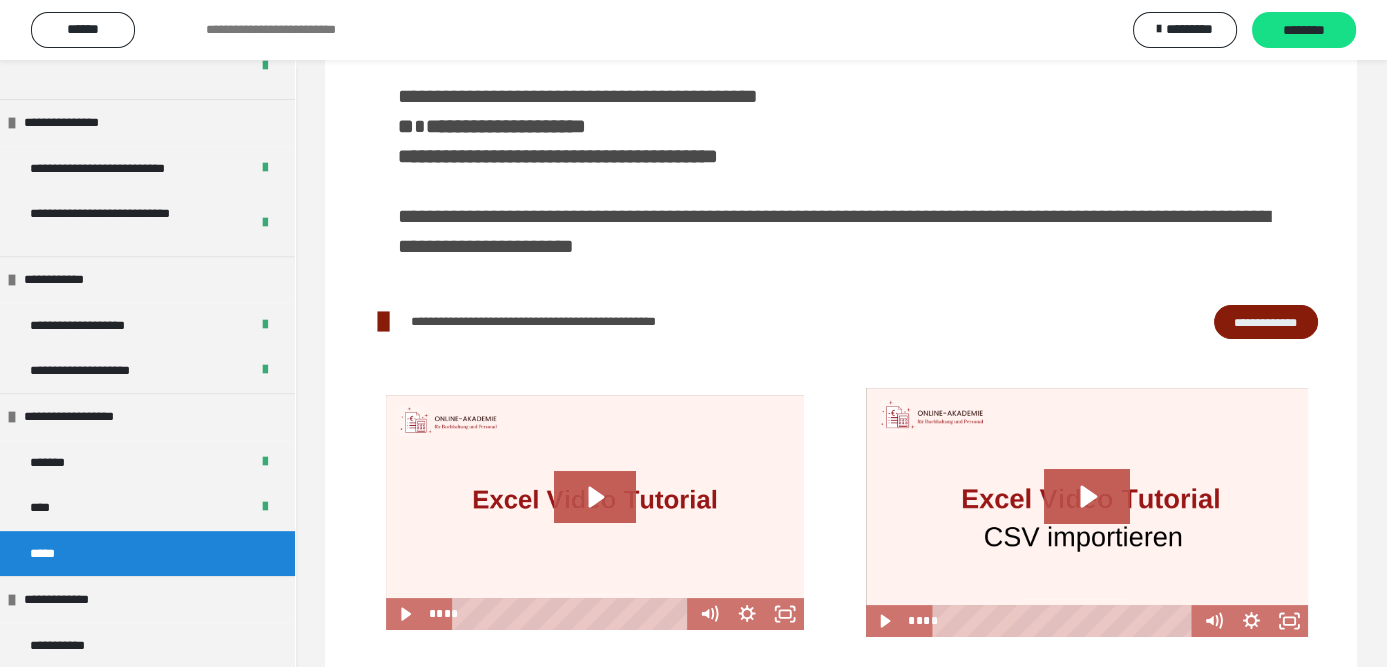 scroll, scrollTop: 501, scrollLeft: 0, axis: vertical 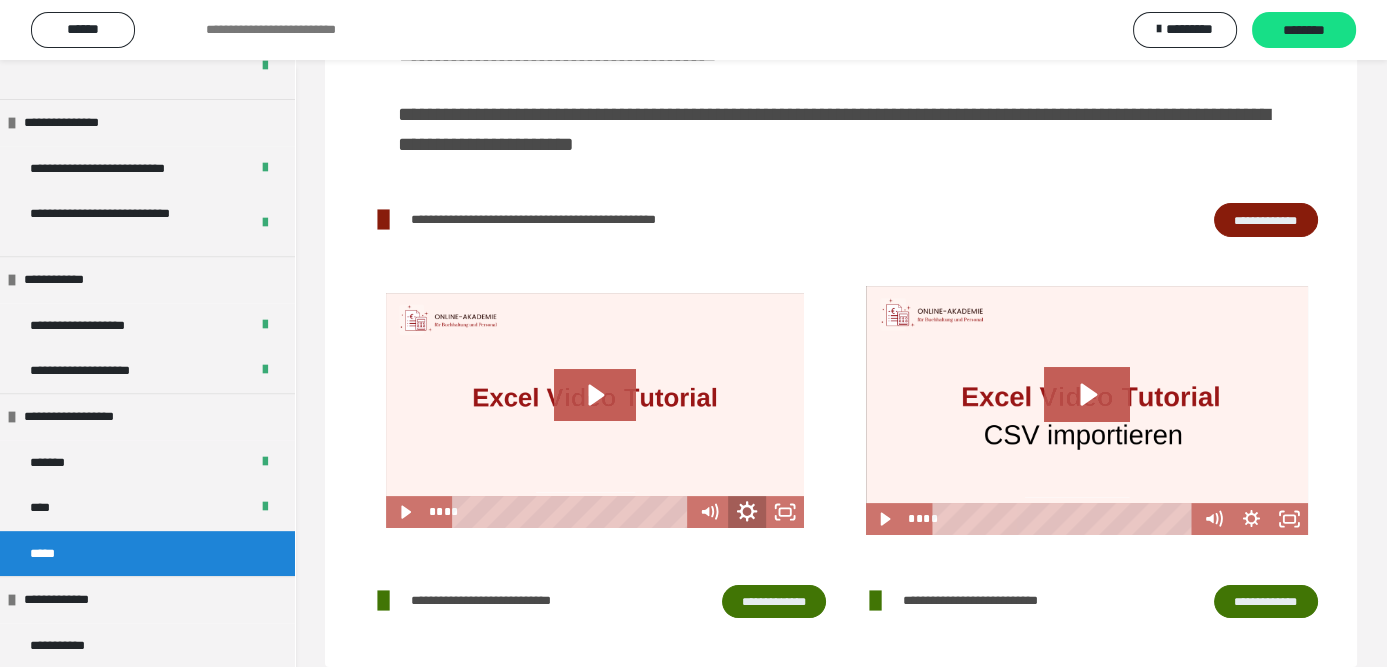 click 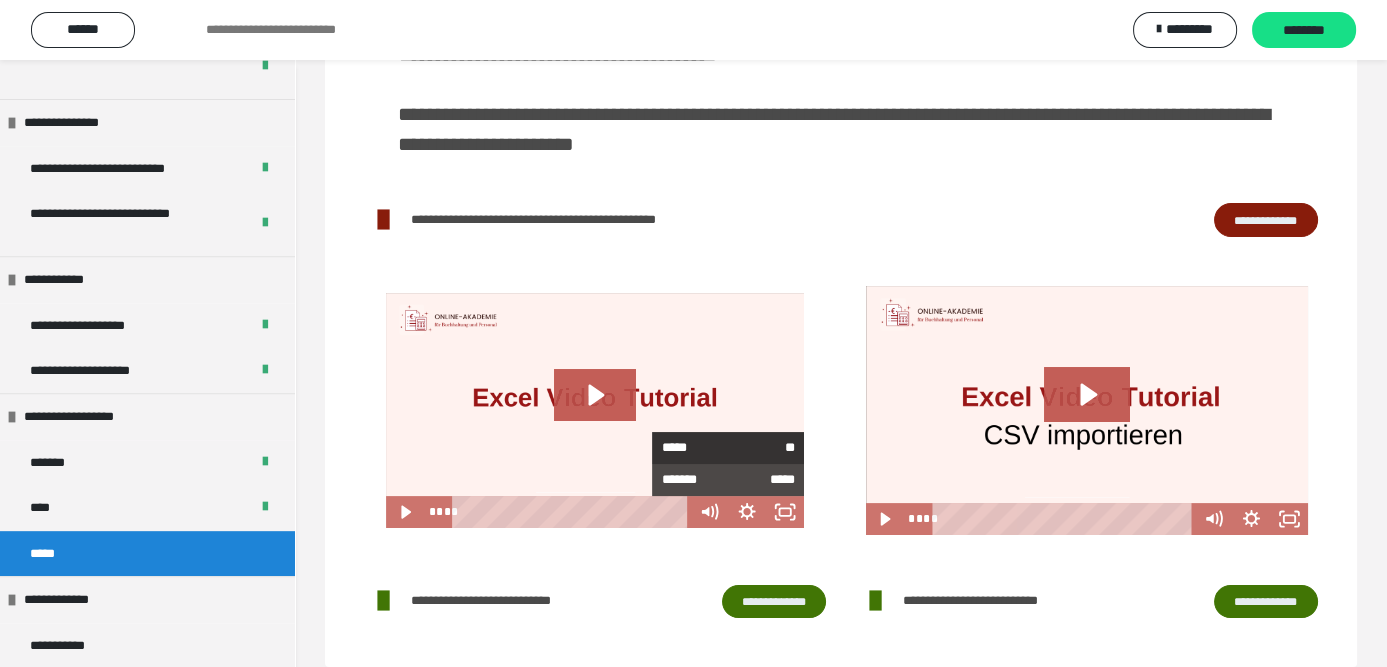 click on "**" at bounding box center [761, 448] 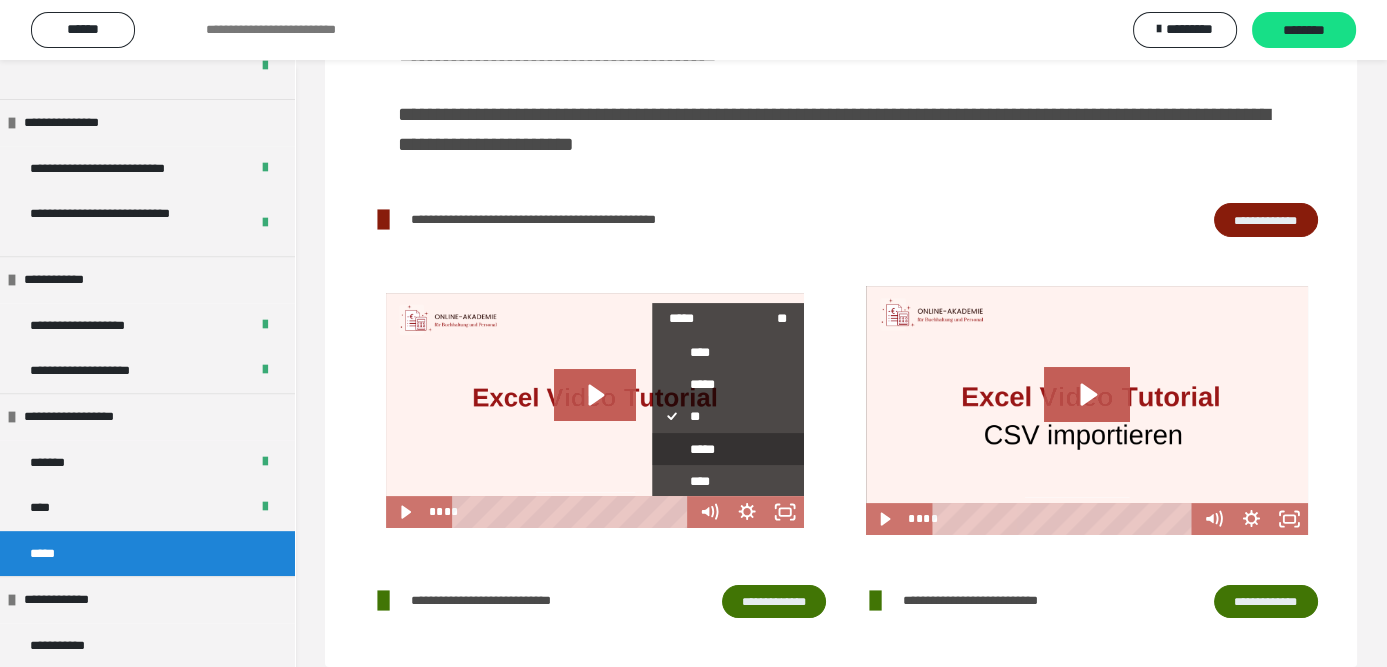 scroll, scrollTop: 97, scrollLeft: 0, axis: vertical 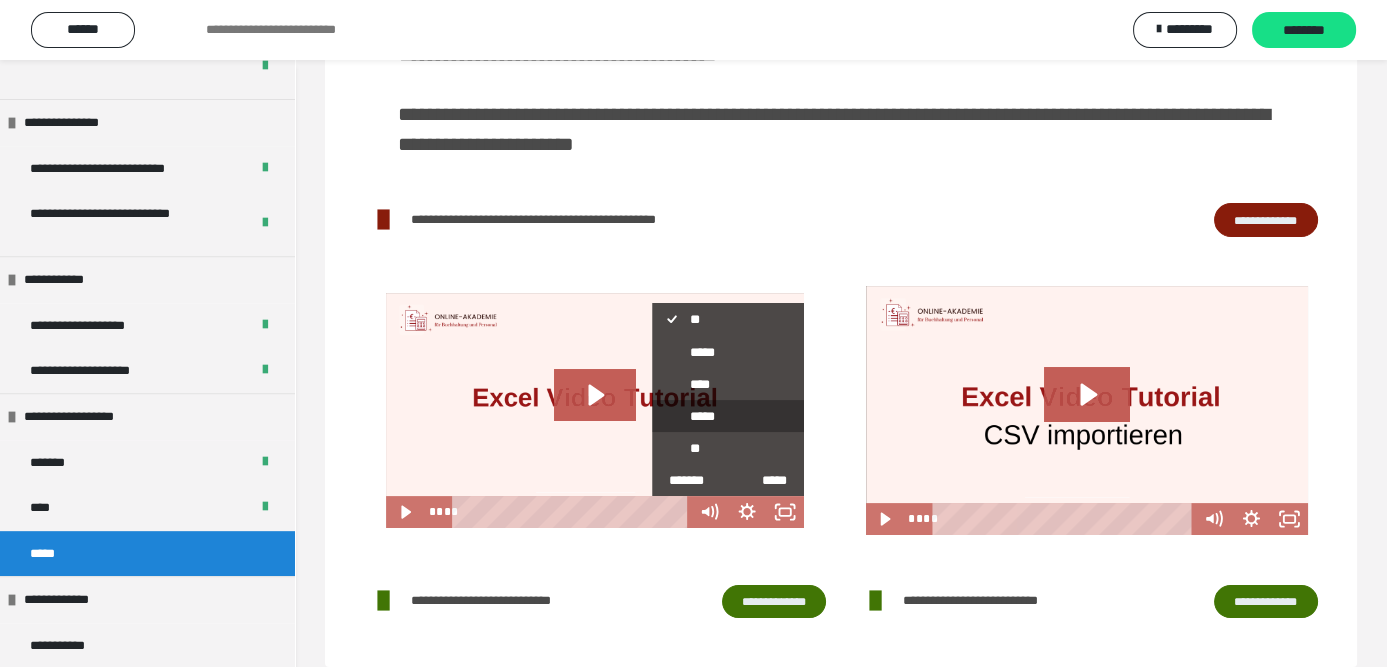 click on "*****" at bounding box center (720, 417) 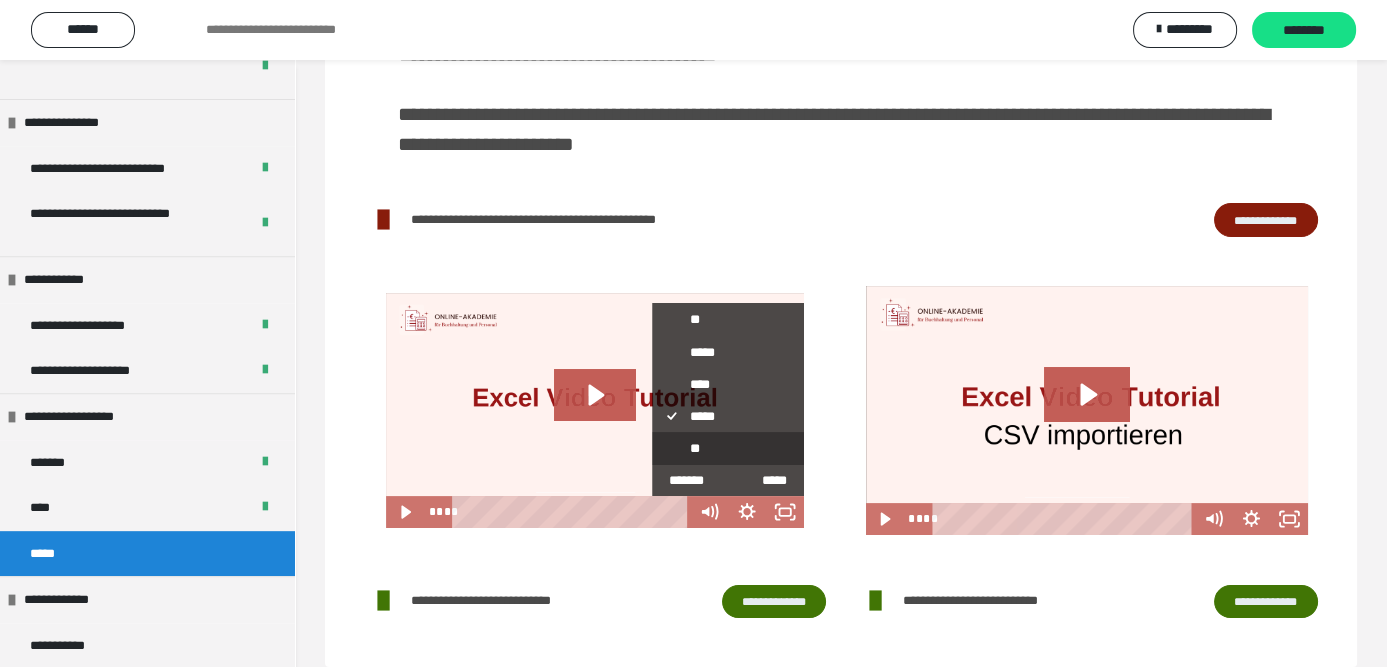 scroll, scrollTop: 0, scrollLeft: 0, axis: both 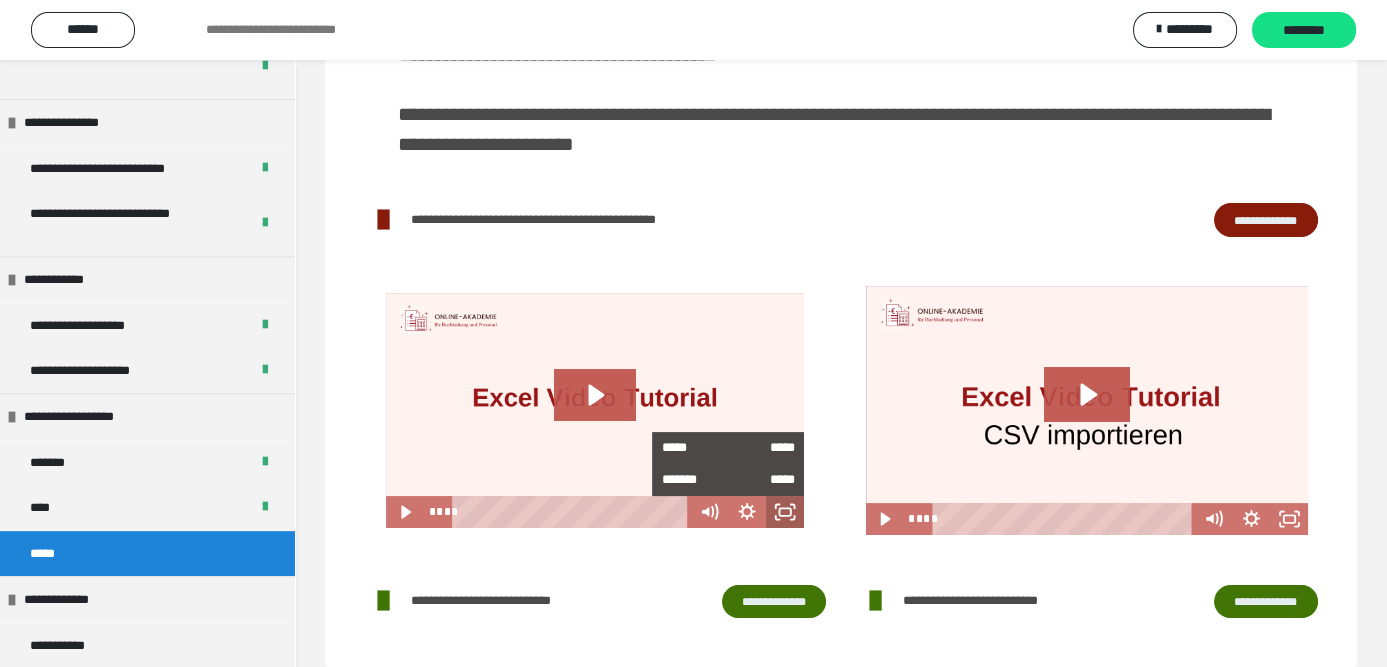 click 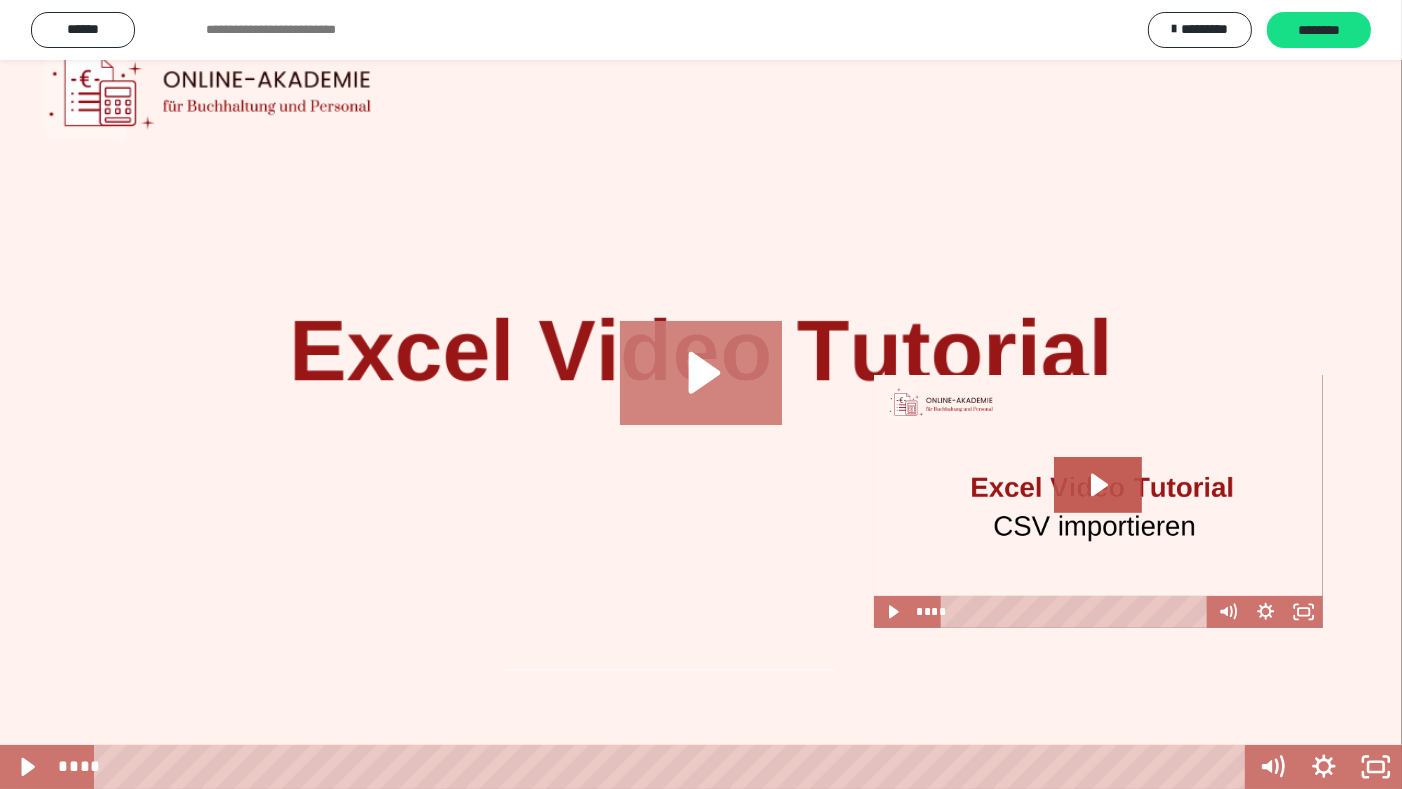 click 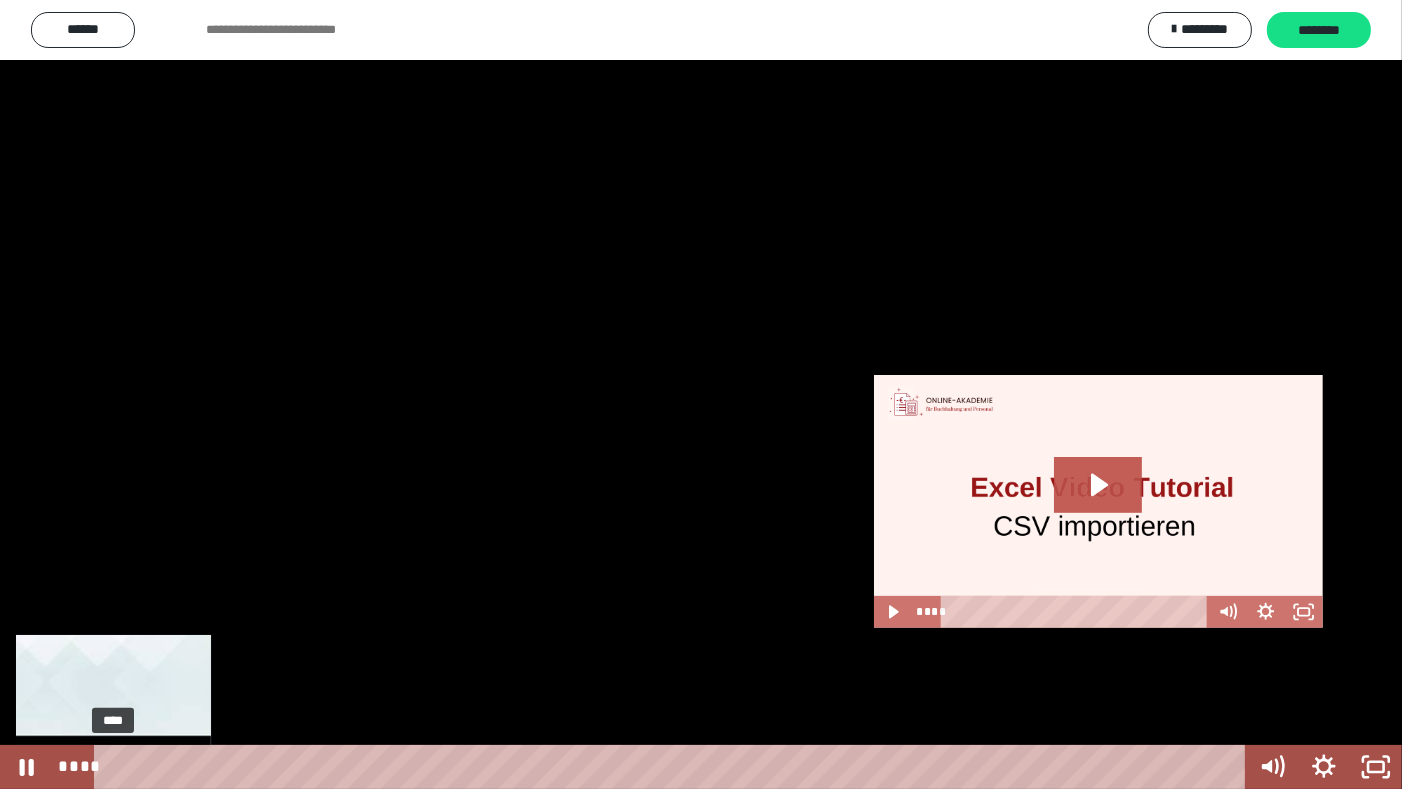 click on "****" at bounding box center (673, 767) 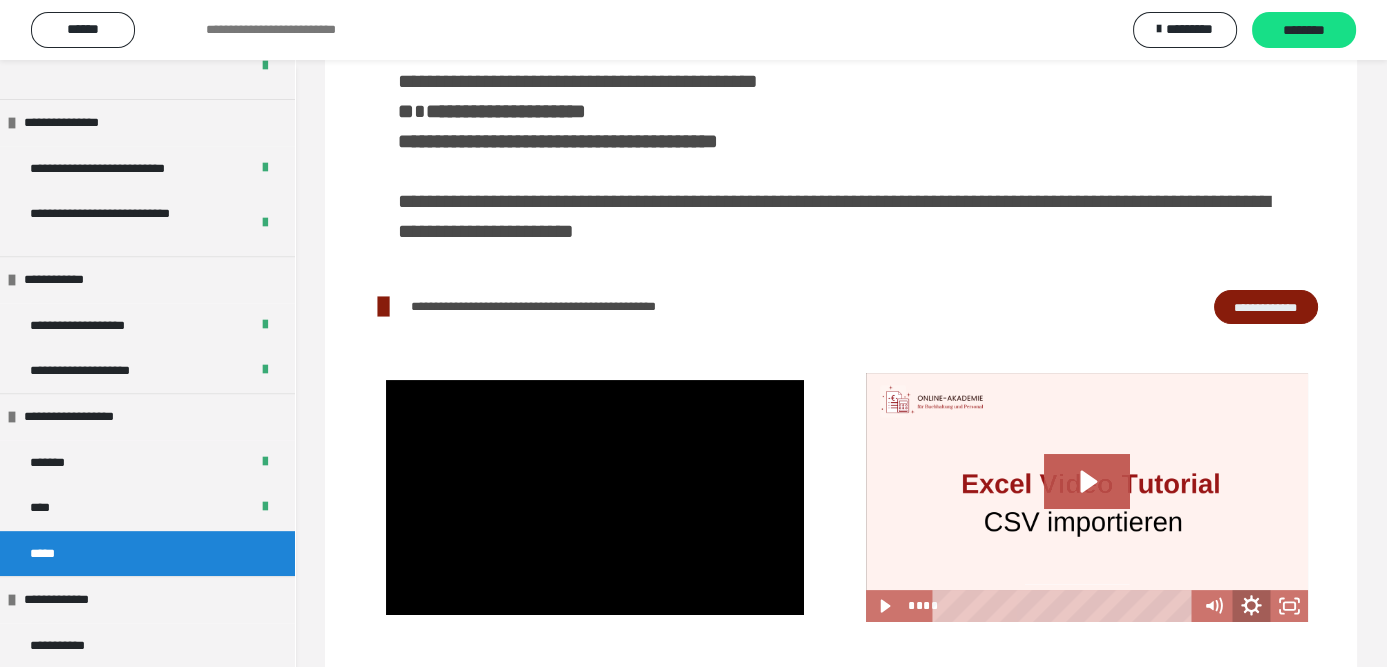 click 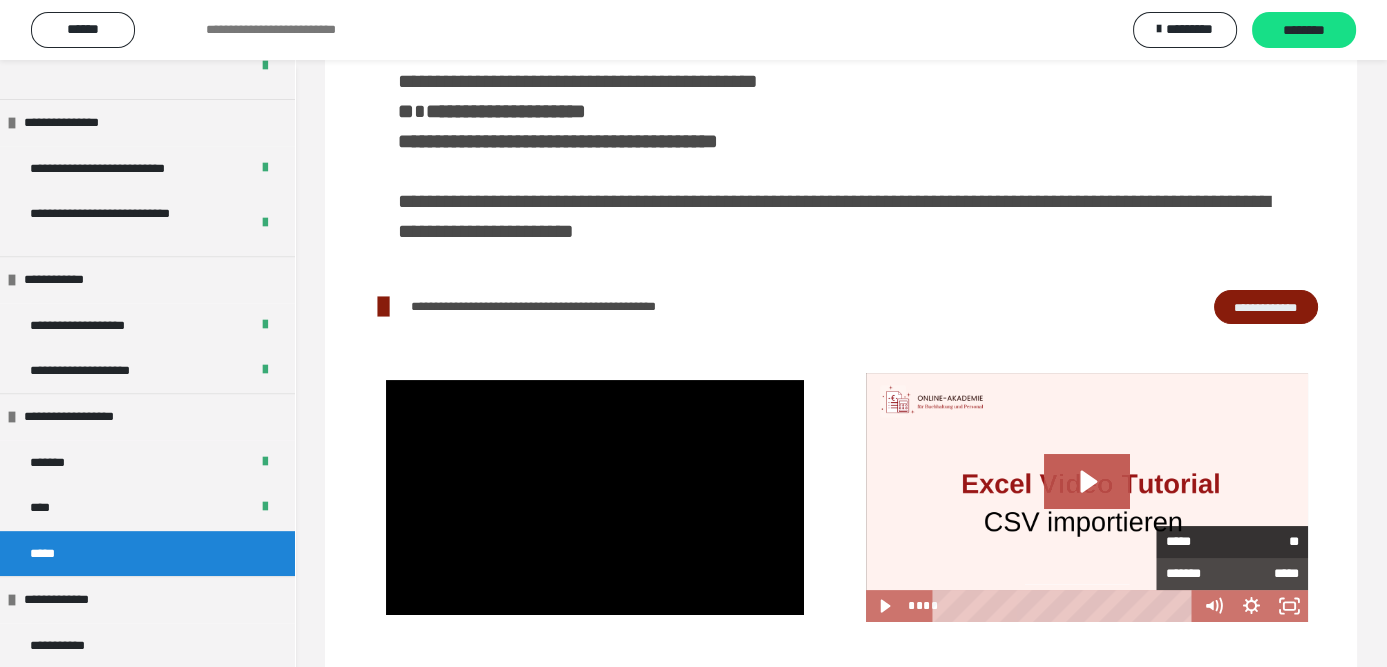click on "**" at bounding box center (1265, 542) 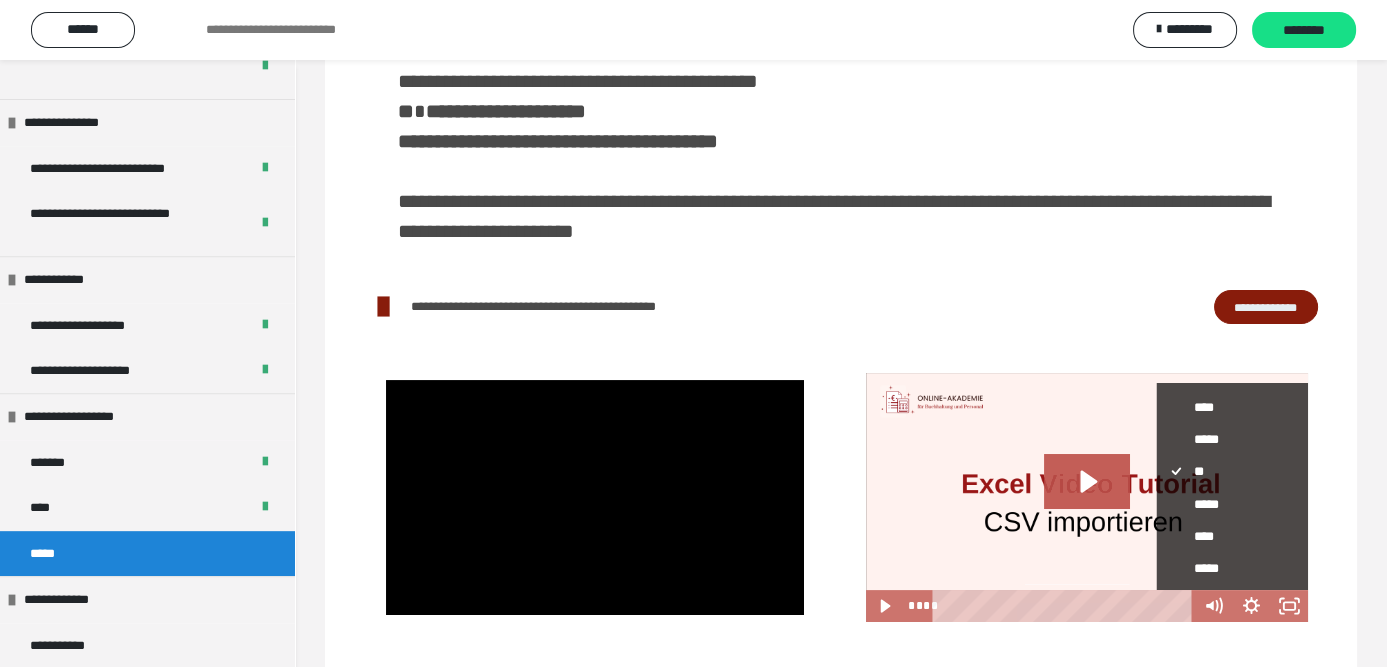 scroll, scrollTop: 40, scrollLeft: 0, axis: vertical 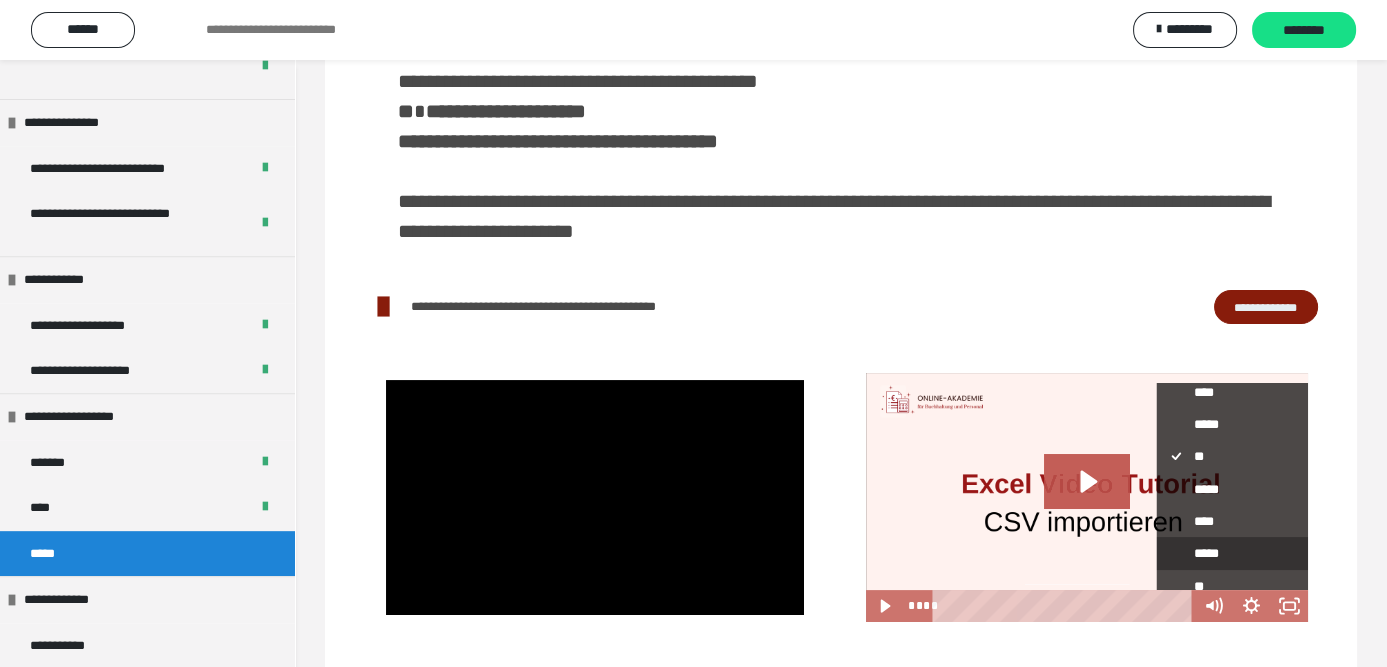 click on "*****" at bounding box center (1224, 554) 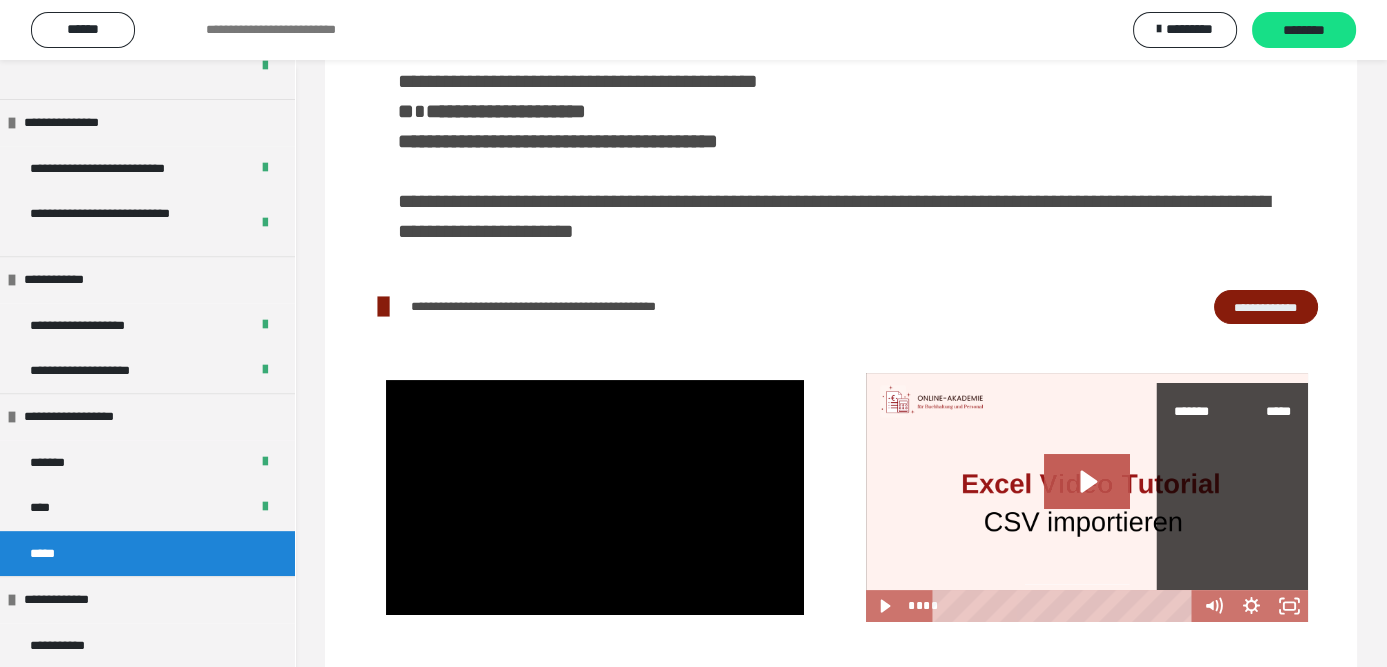 scroll, scrollTop: 0, scrollLeft: 0, axis: both 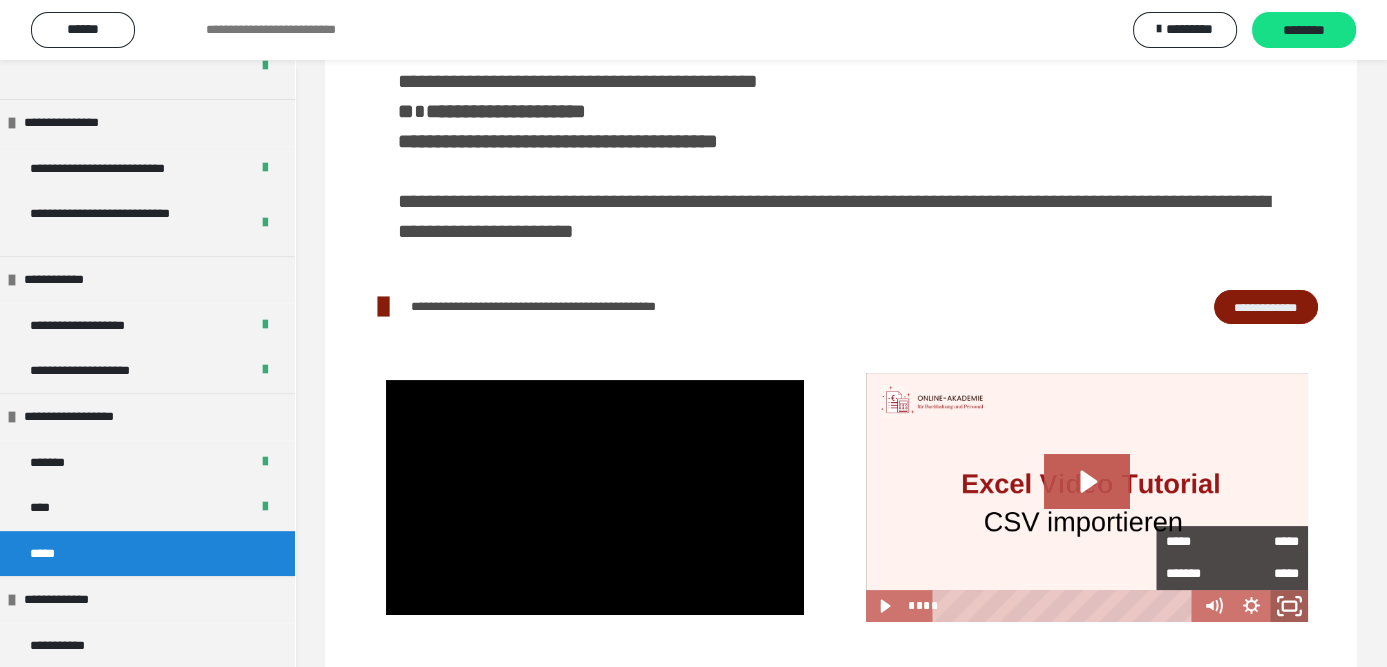 click 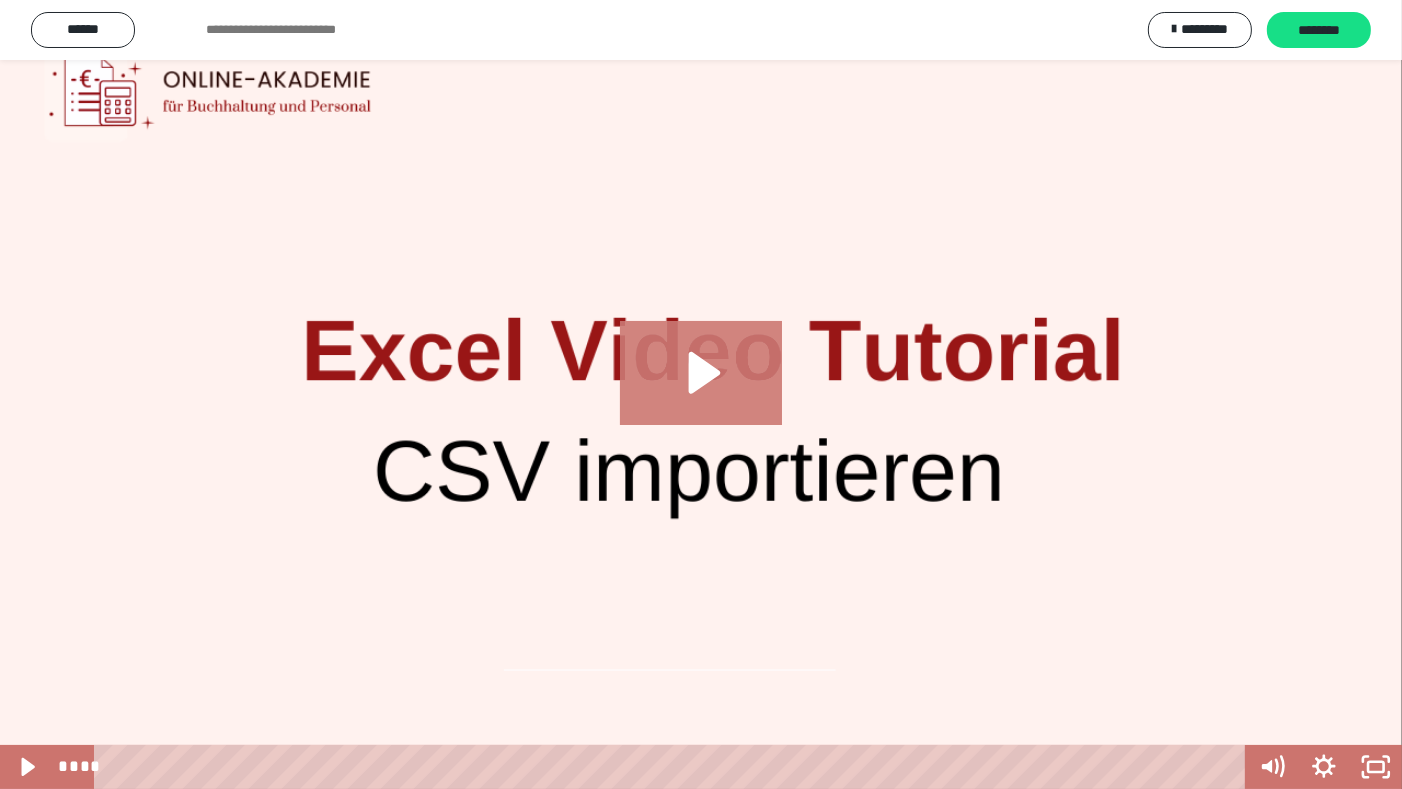 click 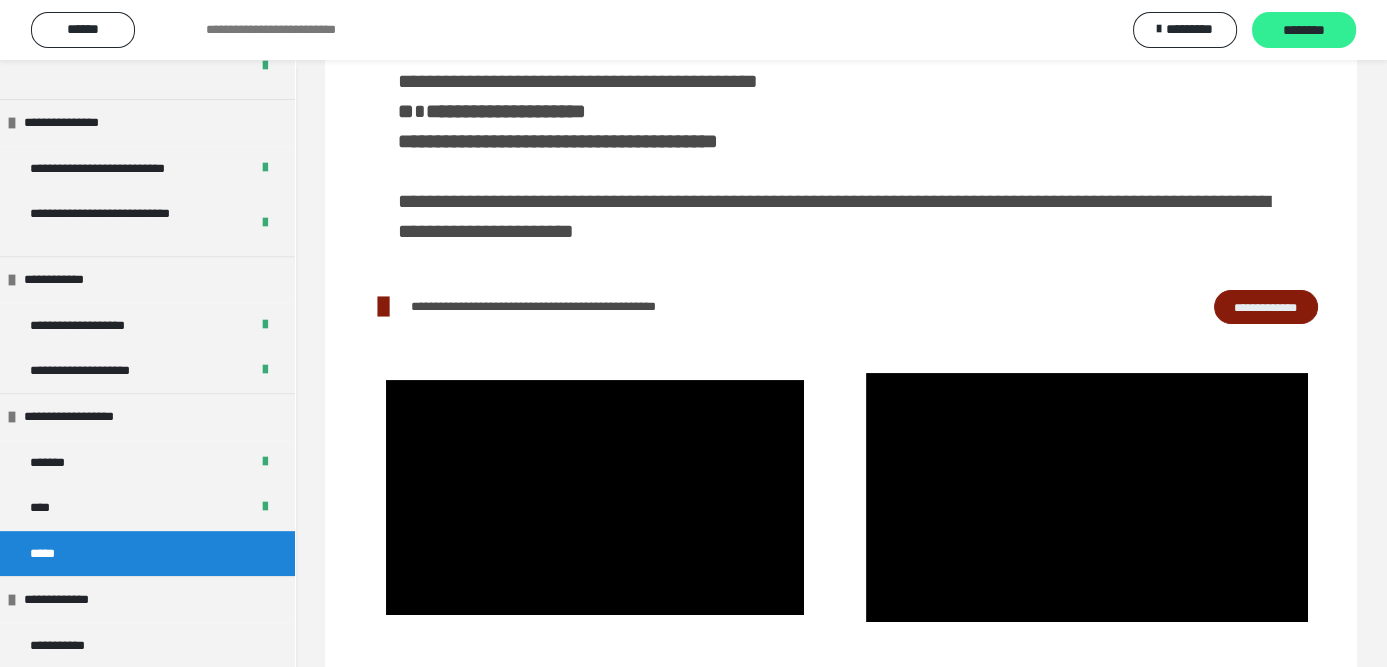 click on "********" at bounding box center (1304, 31) 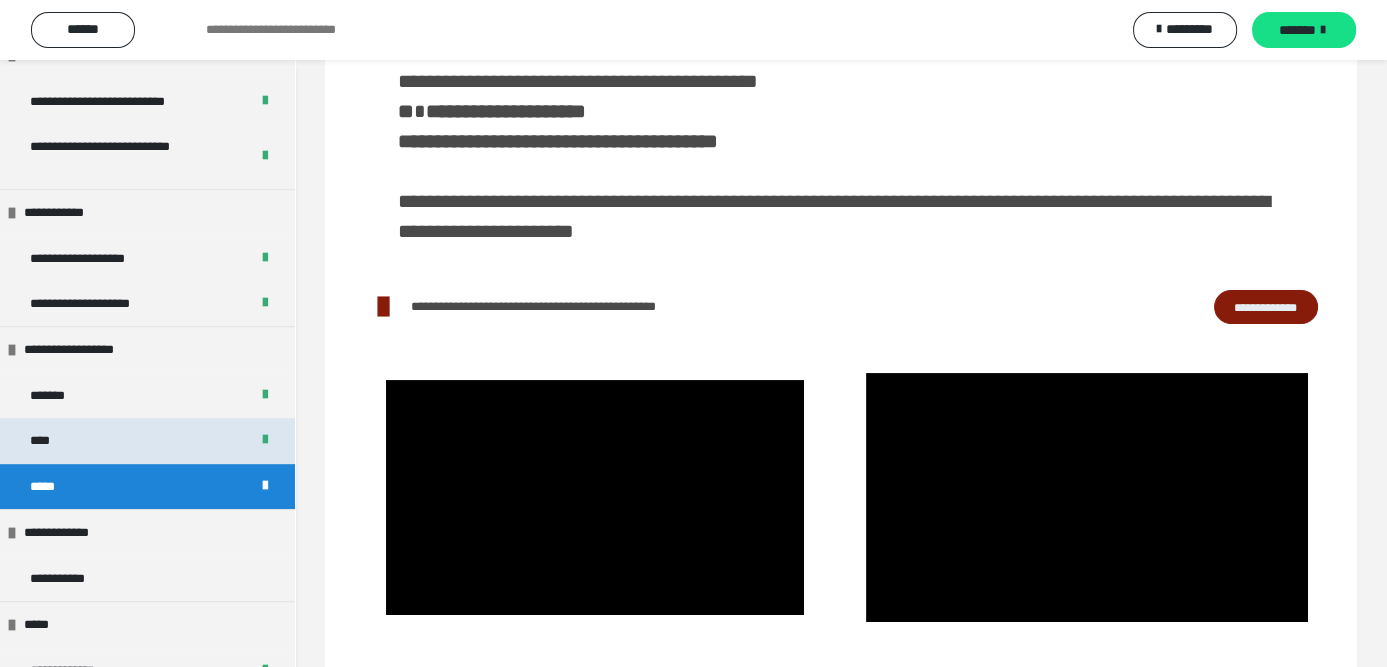 scroll, scrollTop: 1387, scrollLeft: 0, axis: vertical 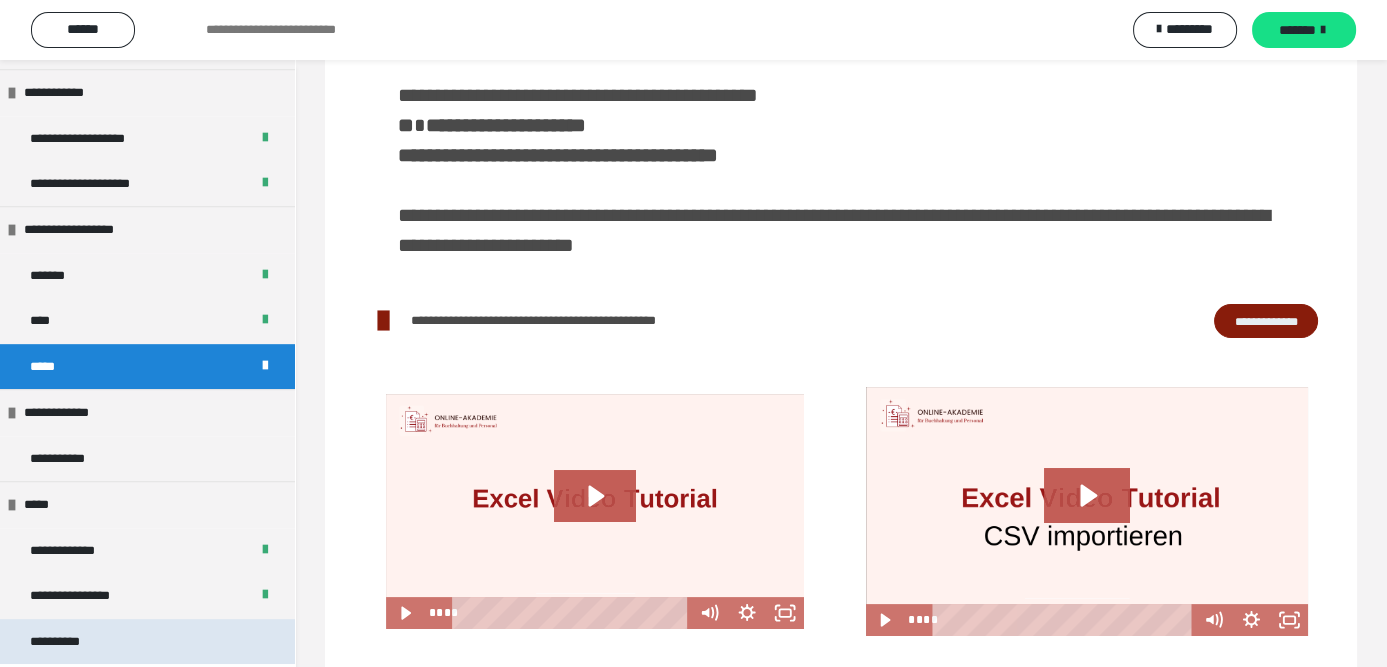 click on "**********" at bounding box center (147, 641) 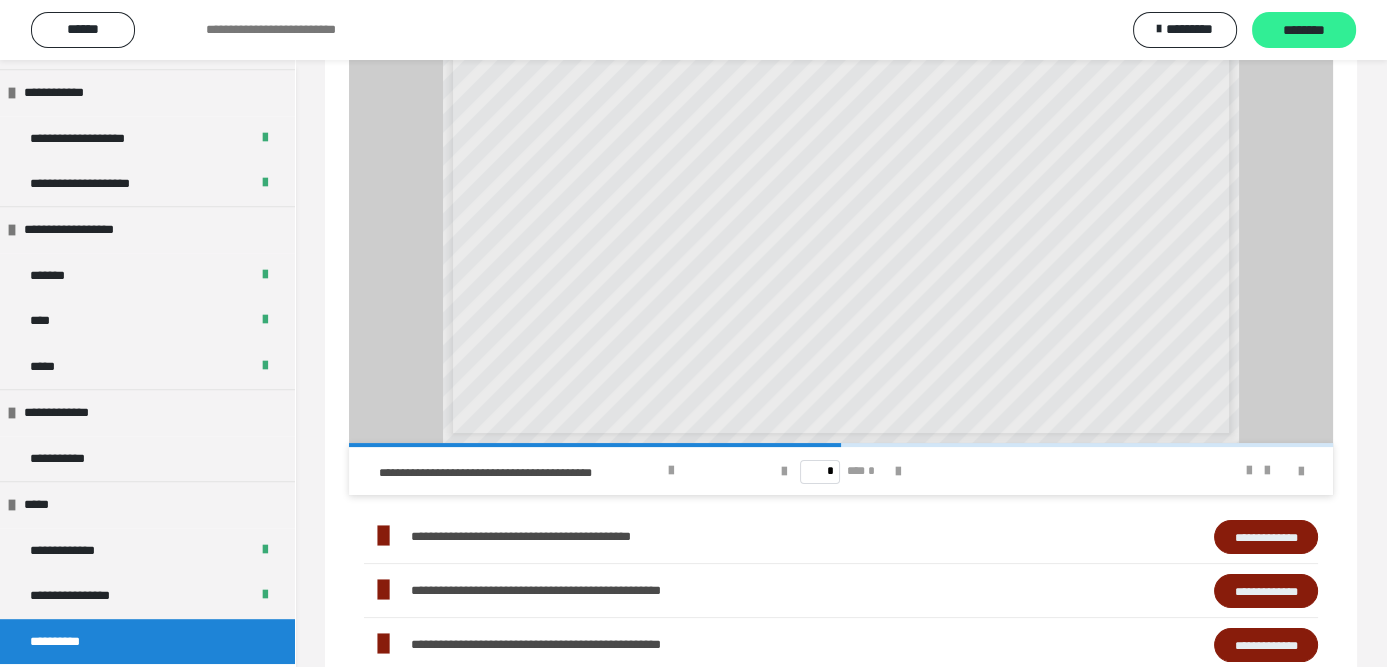click on "********" at bounding box center (1304, 31) 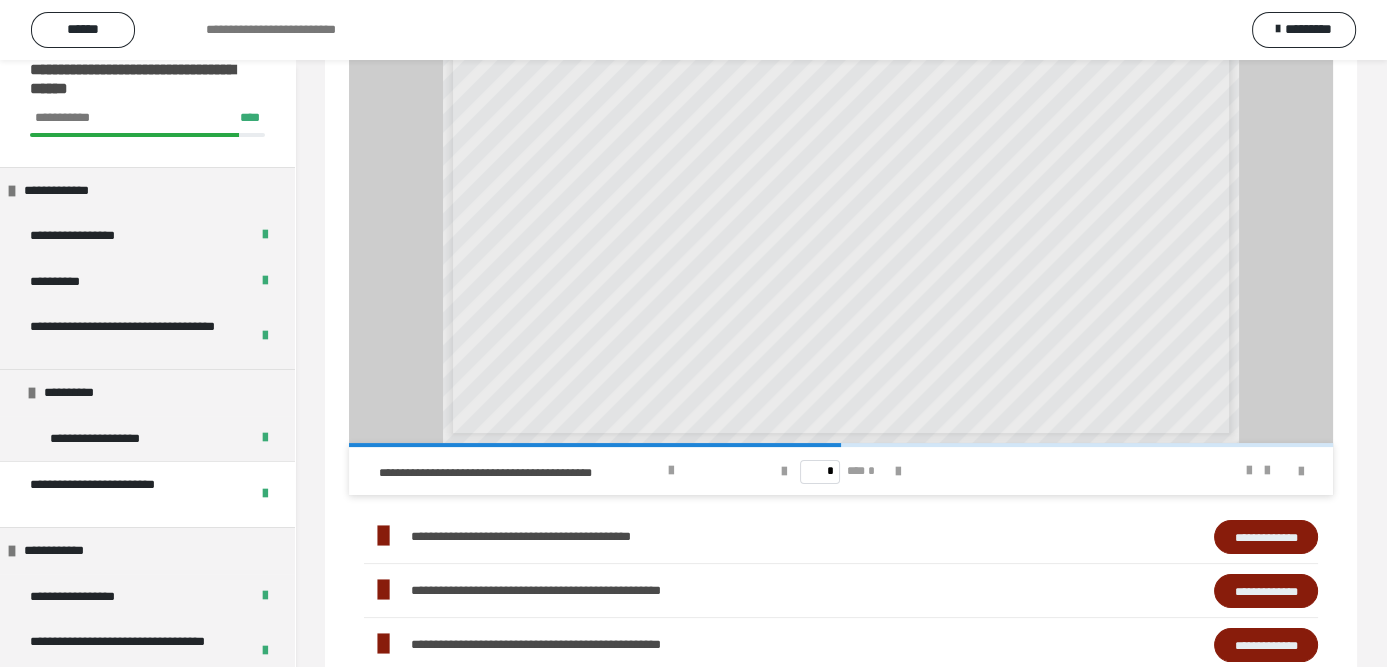 scroll, scrollTop: 0, scrollLeft: 0, axis: both 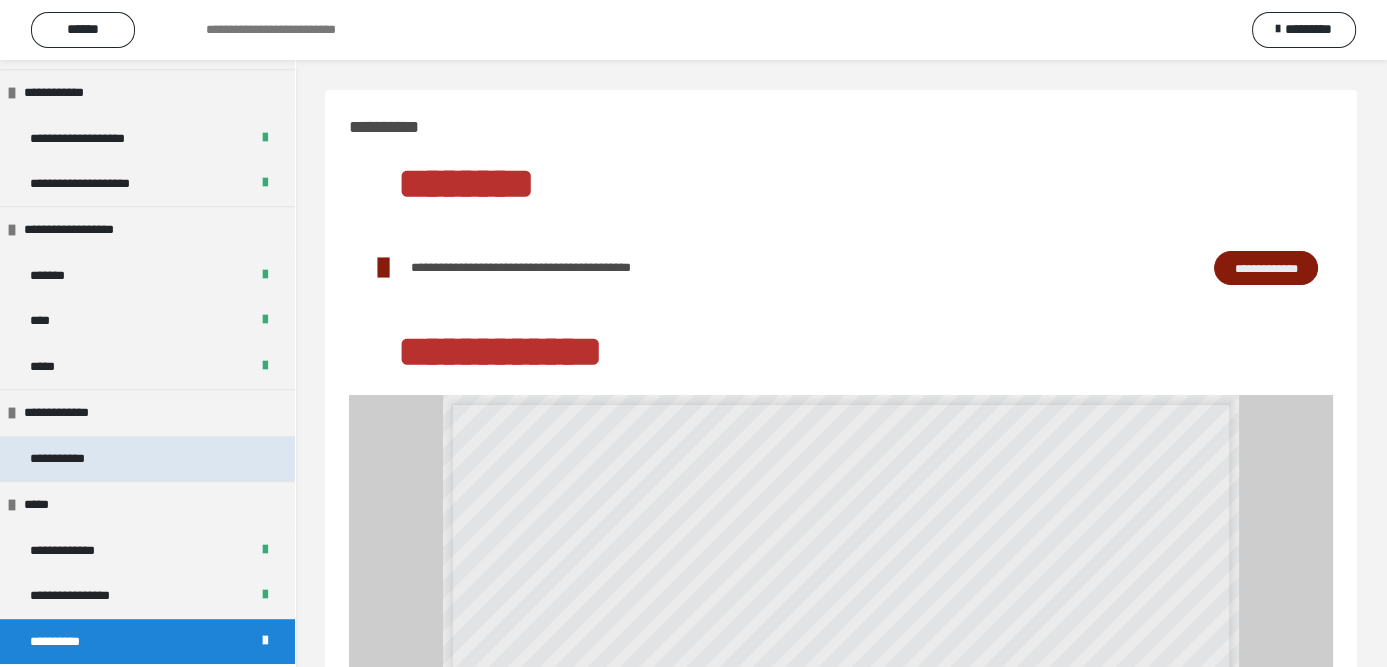 click on "**********" at bounding box center (147, 458) 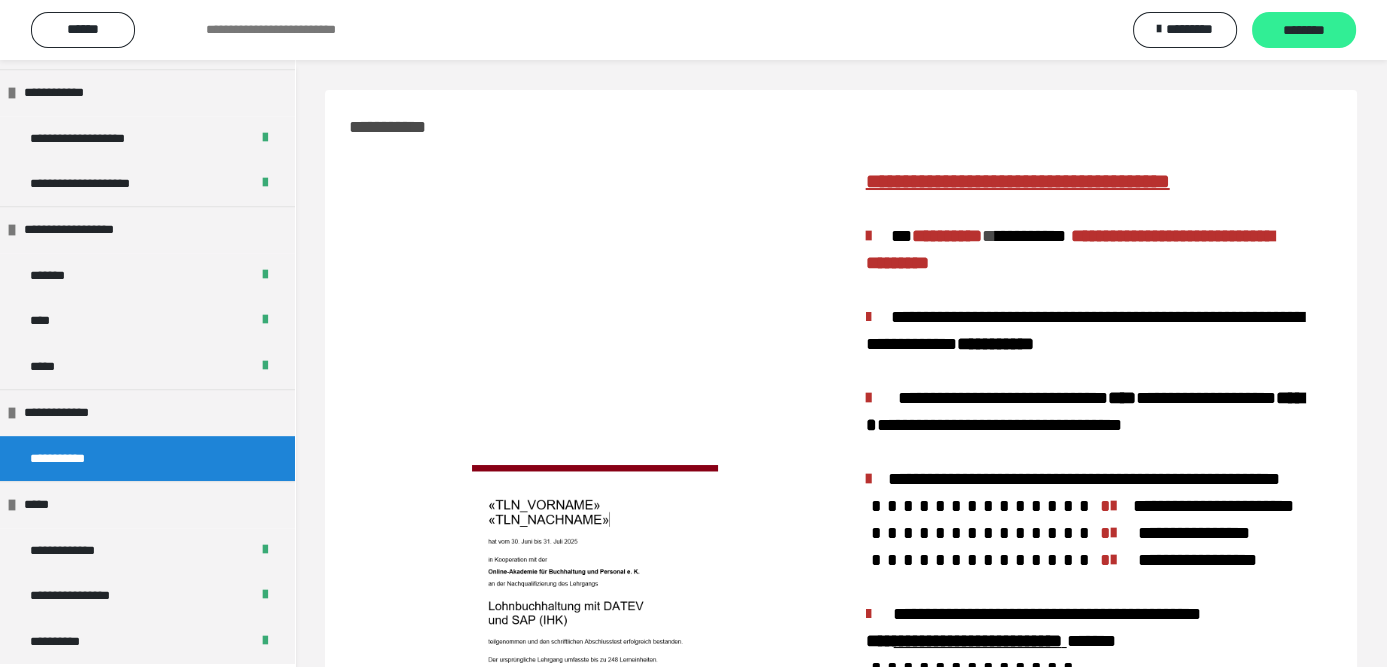 click on "********" at bounding box center [1304, 31] 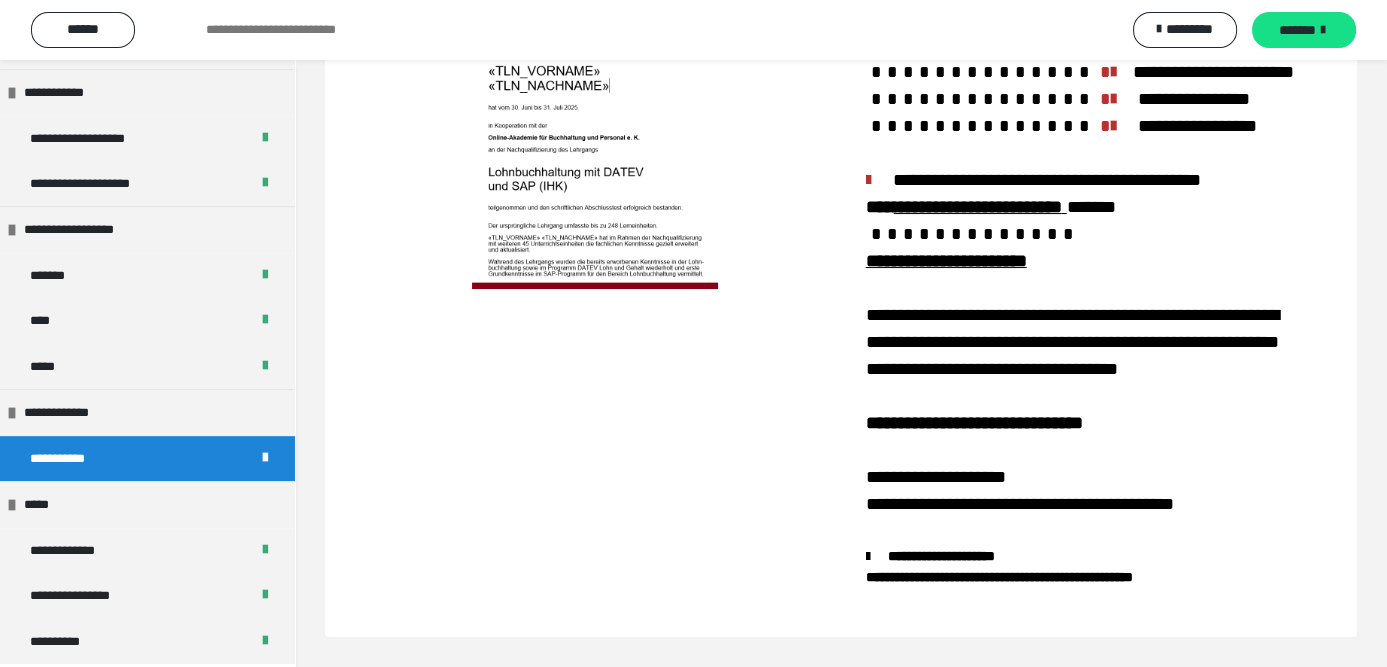 scroll, scrollTop: 515, scrollLeft: 0, axis: vertical 